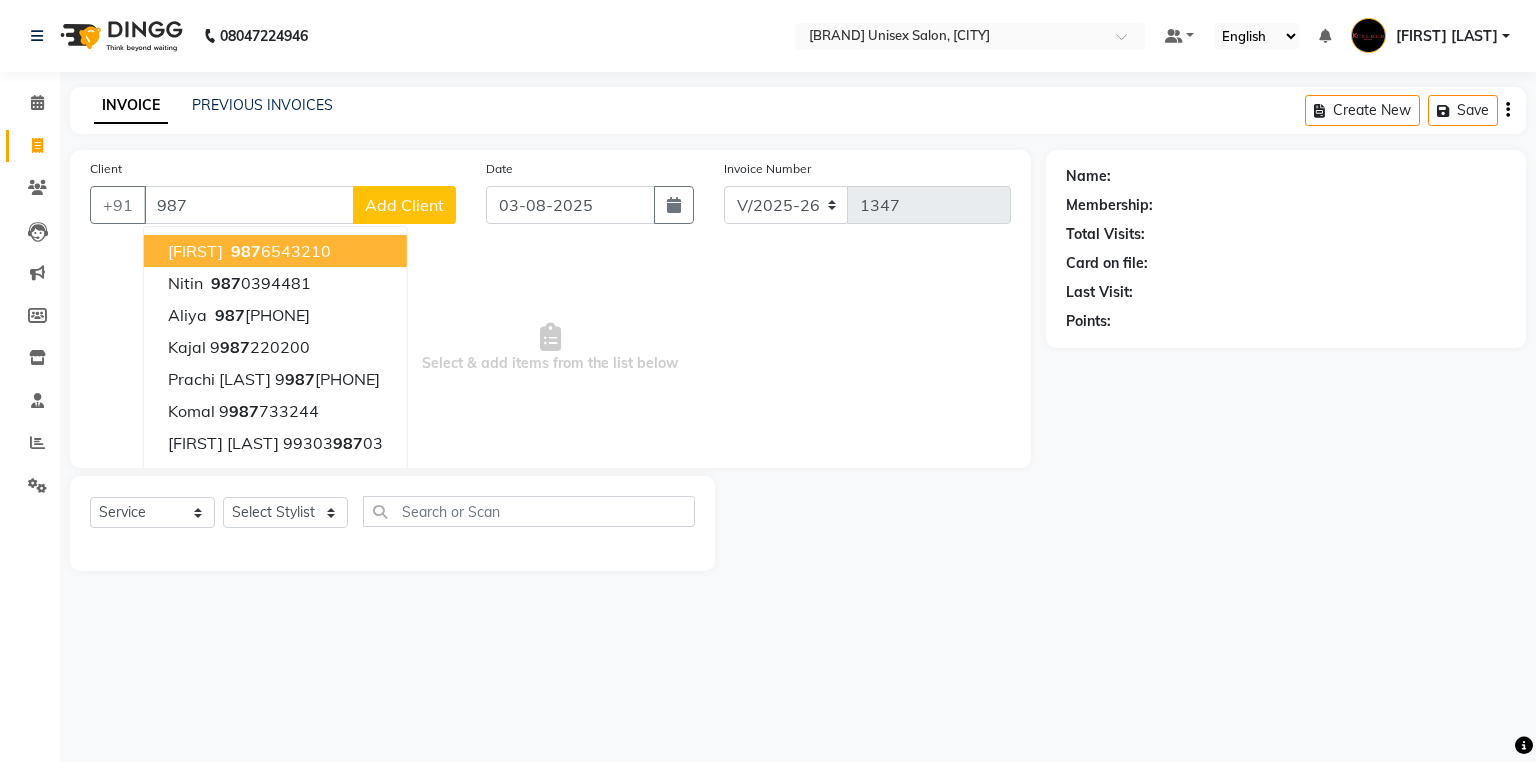 select on "7374" 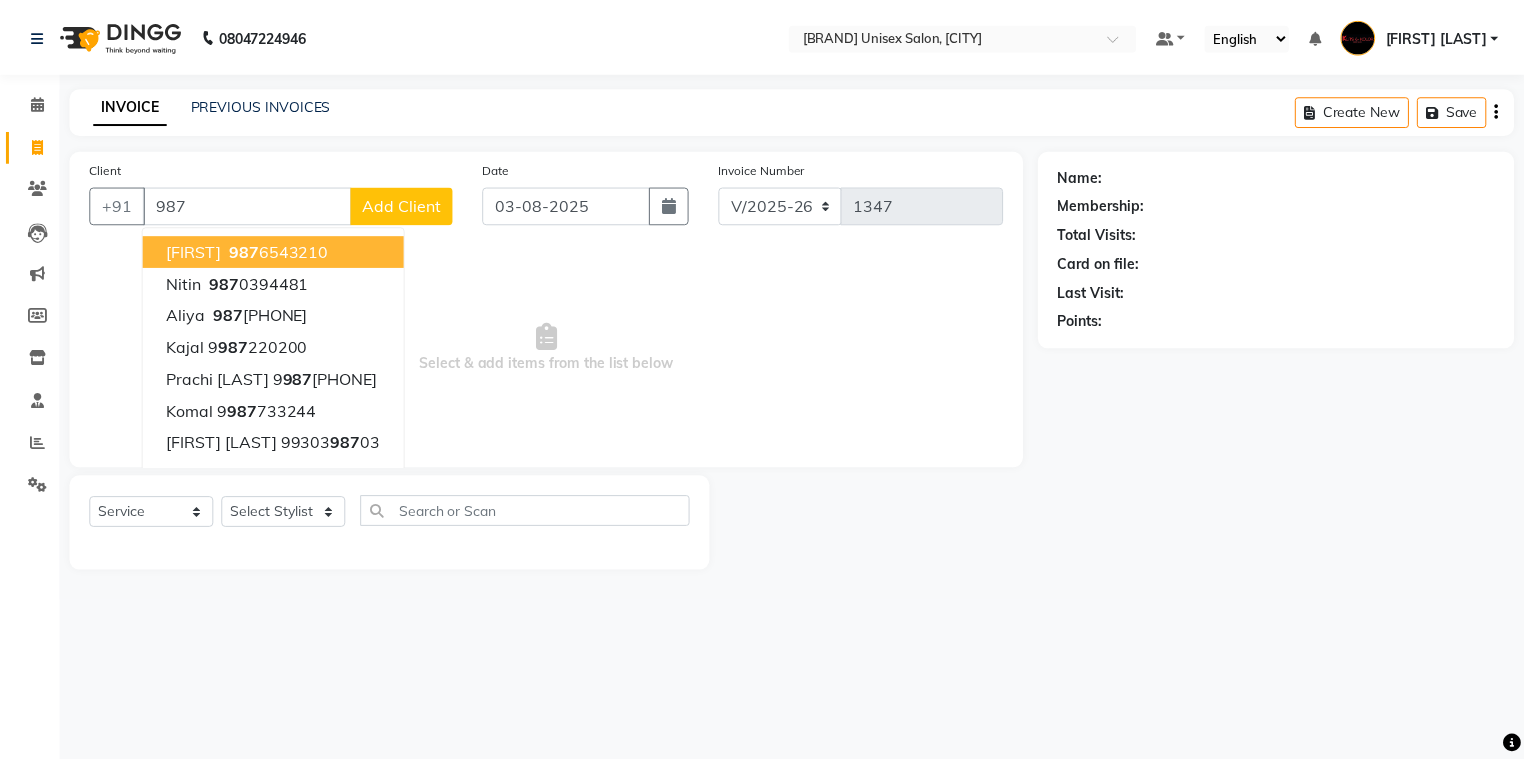 scroll, scrollTop: 0, scrollLeft: 0, axis: both 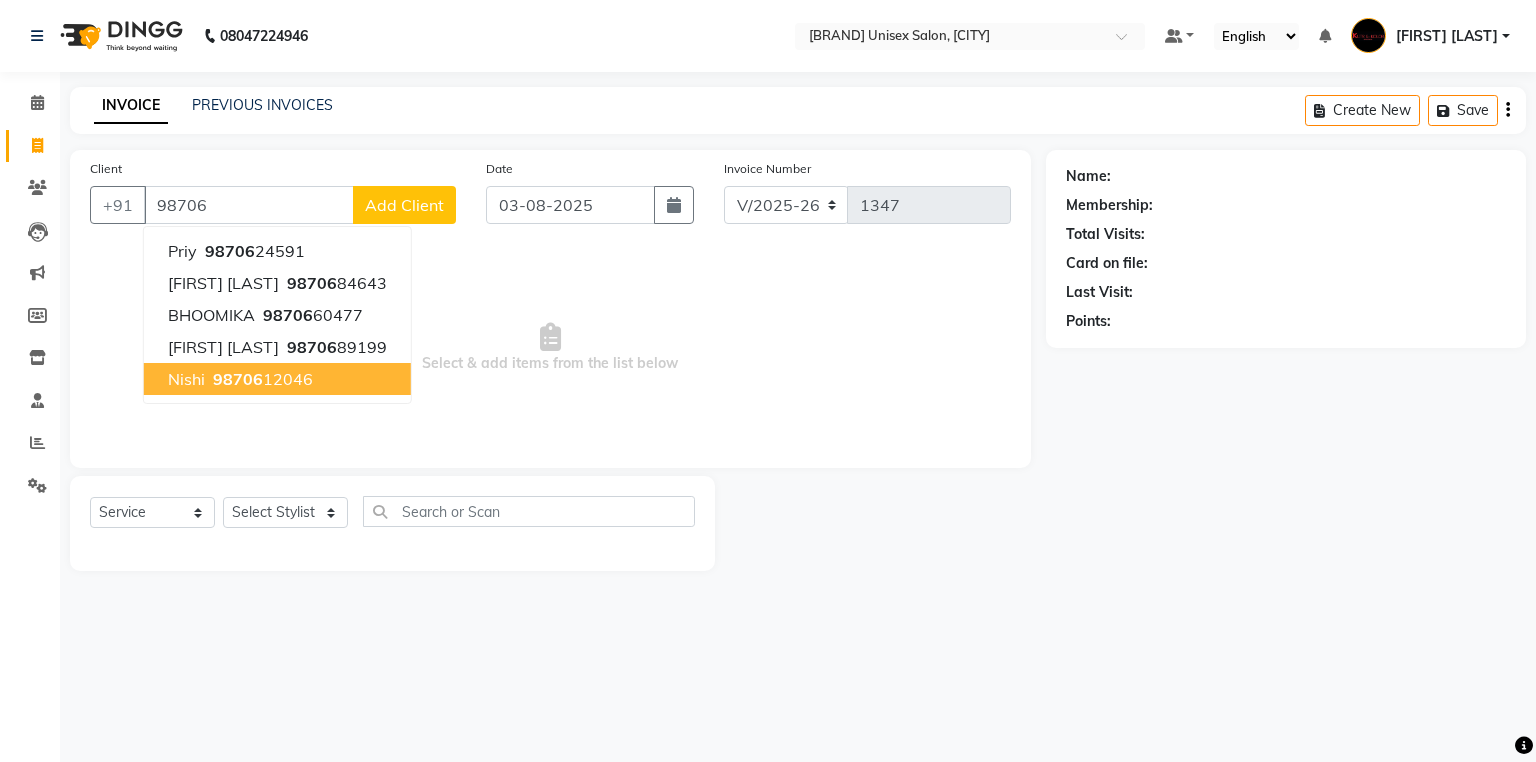 click on "98706" at bounding box center (238, 379) 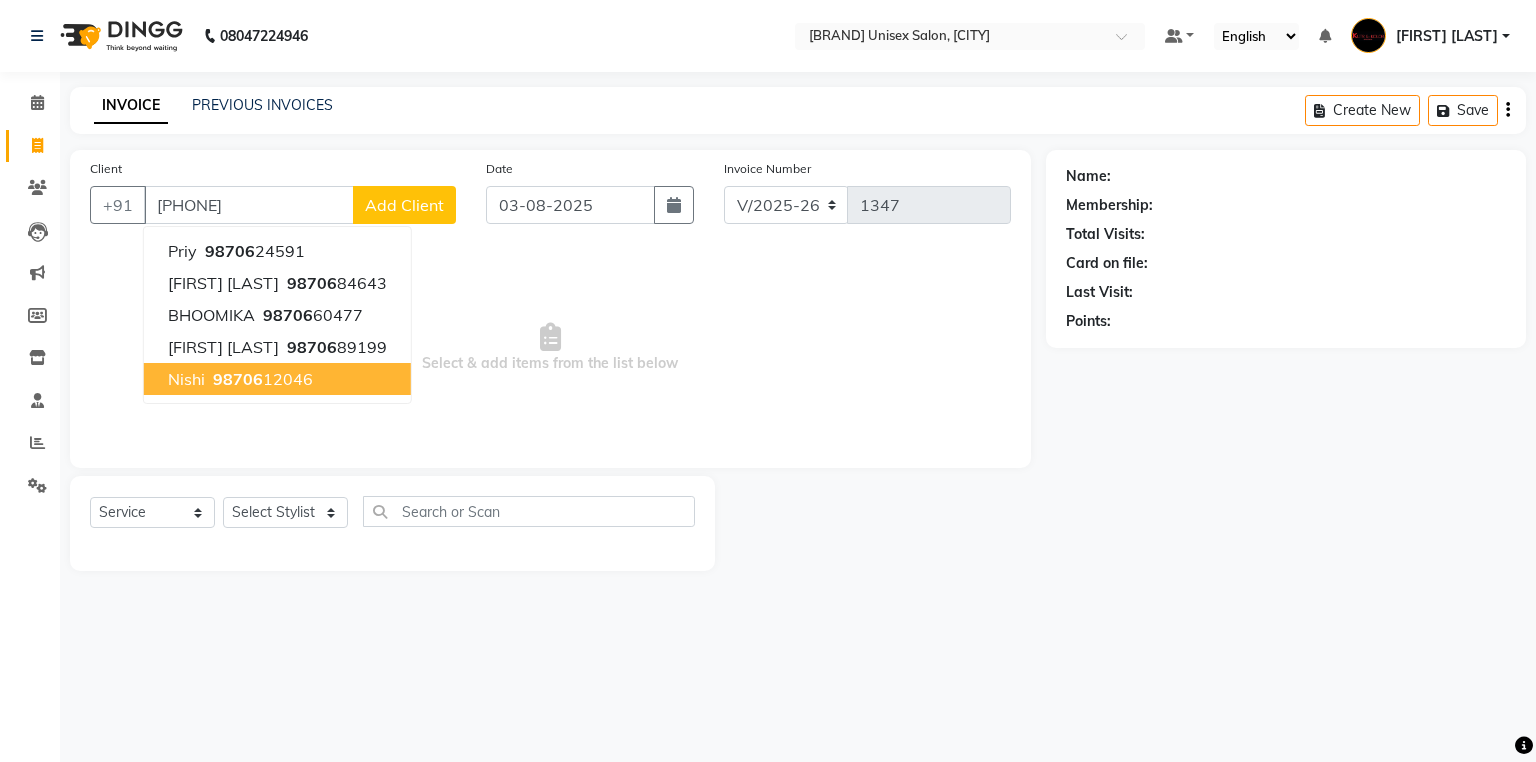 type on "[PHONE]" 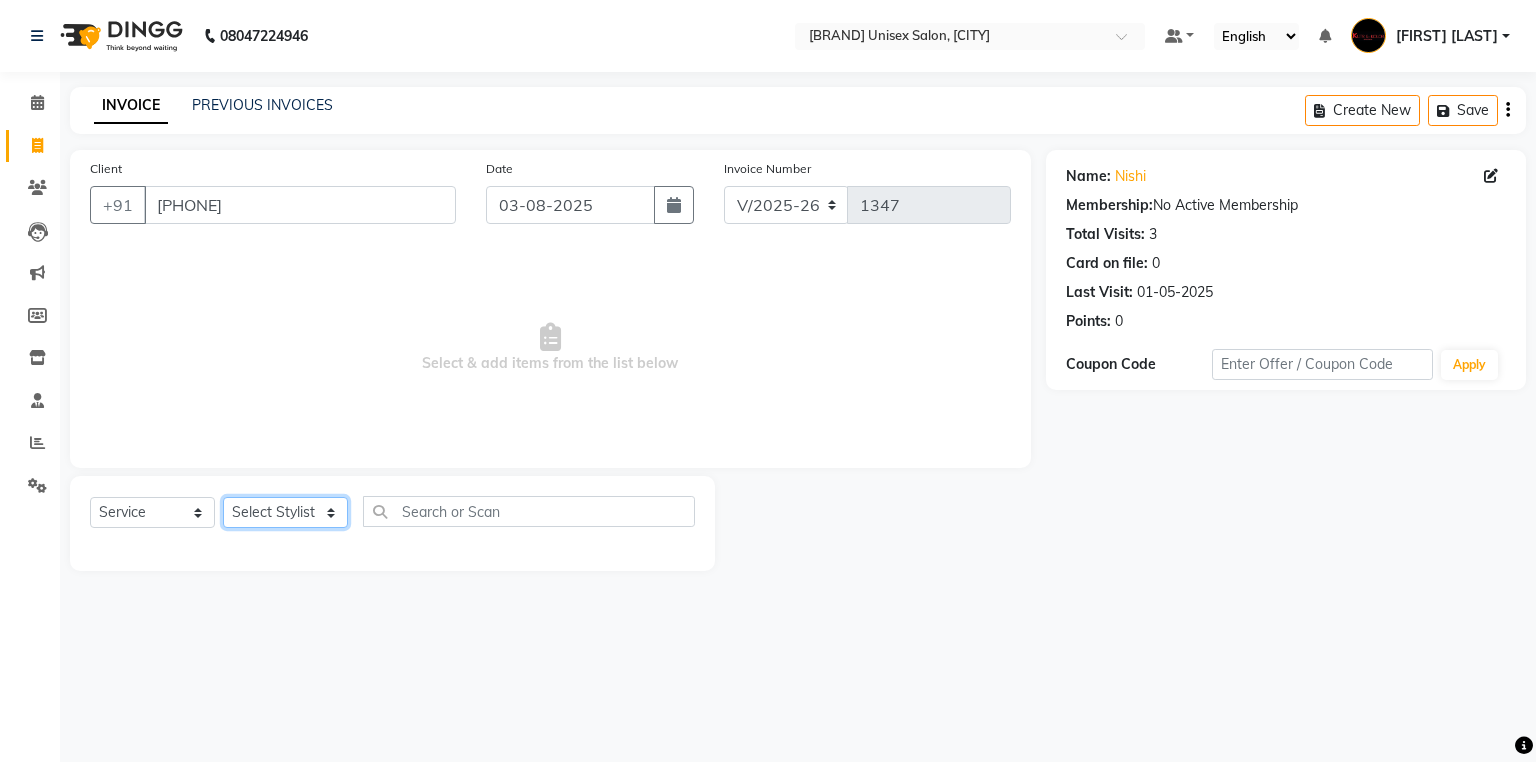 click on "Select Stylist [FIRST] [LAST] [FIRST] [LAST] [FIRST] [LAST] [FIRST] (nail artist) [FIRST]  [FIRST]  [FIRST] [LAST]  nandini  NEHA  [FIRST]  [FIRST]  [FIRST]  [FIRST]  [FIRST]" 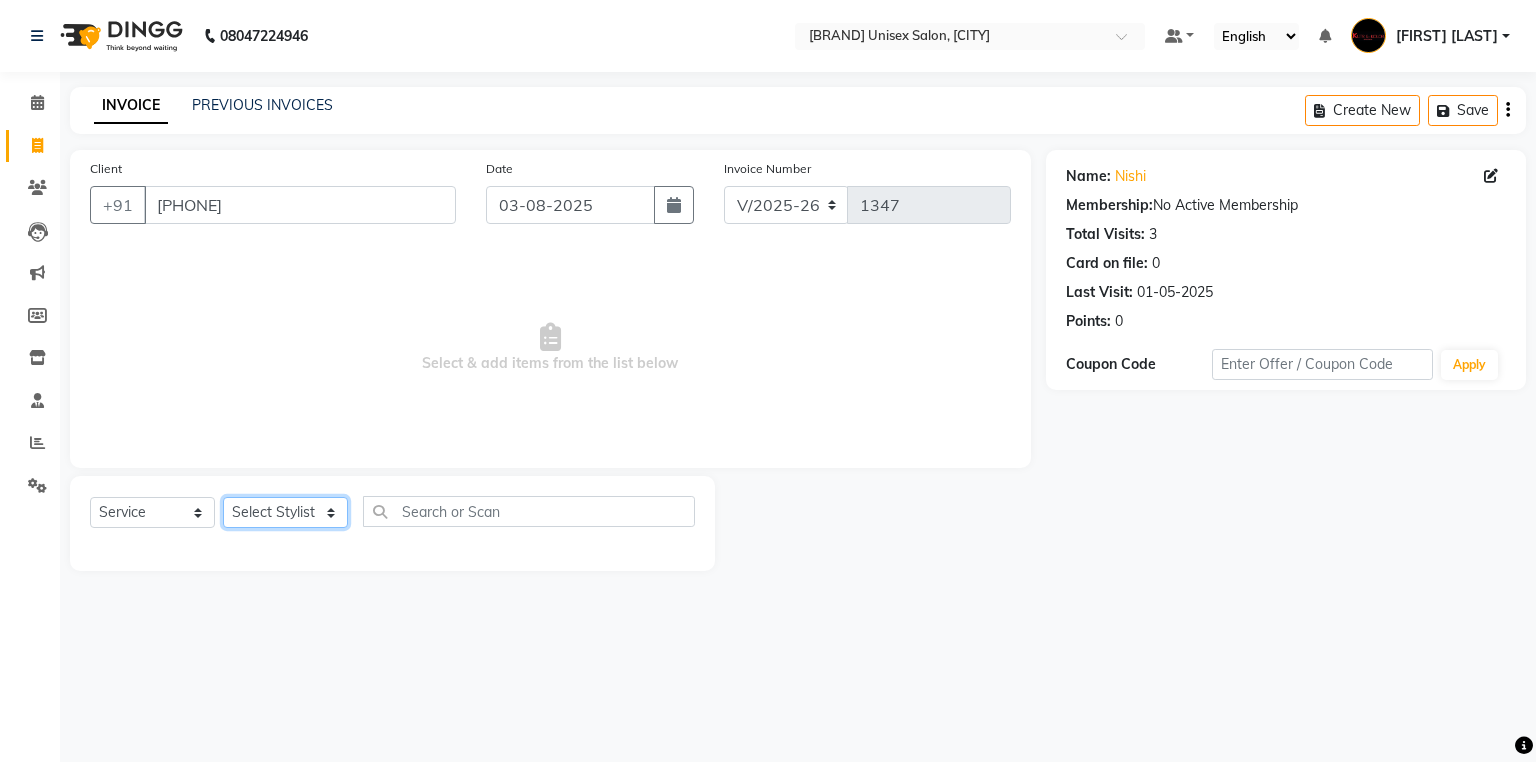 select on "64396" 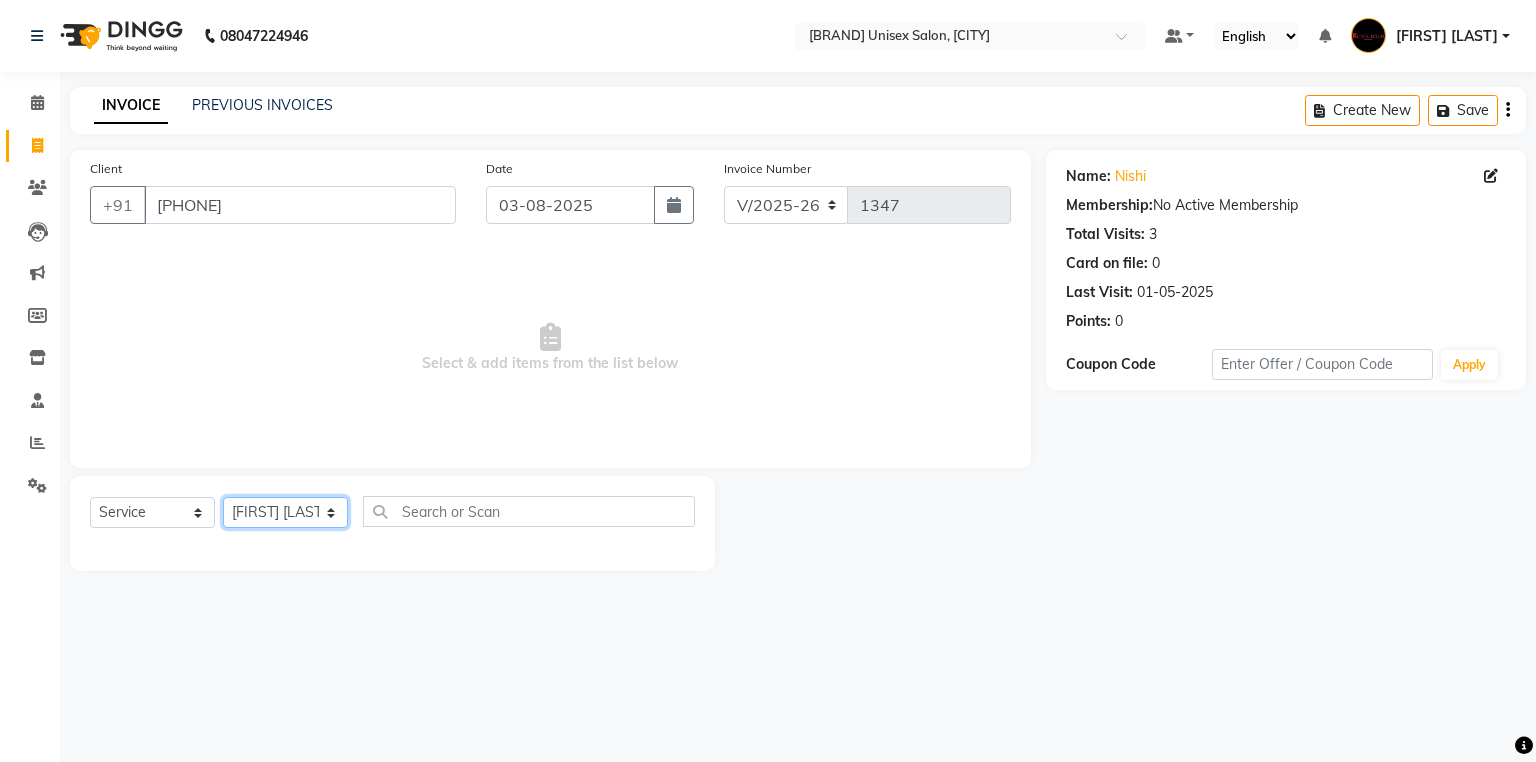 click on "Select Stylist [FIRST] [LAST] [FIRST] [LAST] [FIRST] [LAST] [FIRST] (nail artist) [FIRST]  [FIRST]  [FIRST] [LAST]  nandini  NEHA  [FIRST]  [FIRST]  [FIRST]  [FIRST]  [FIRST]" 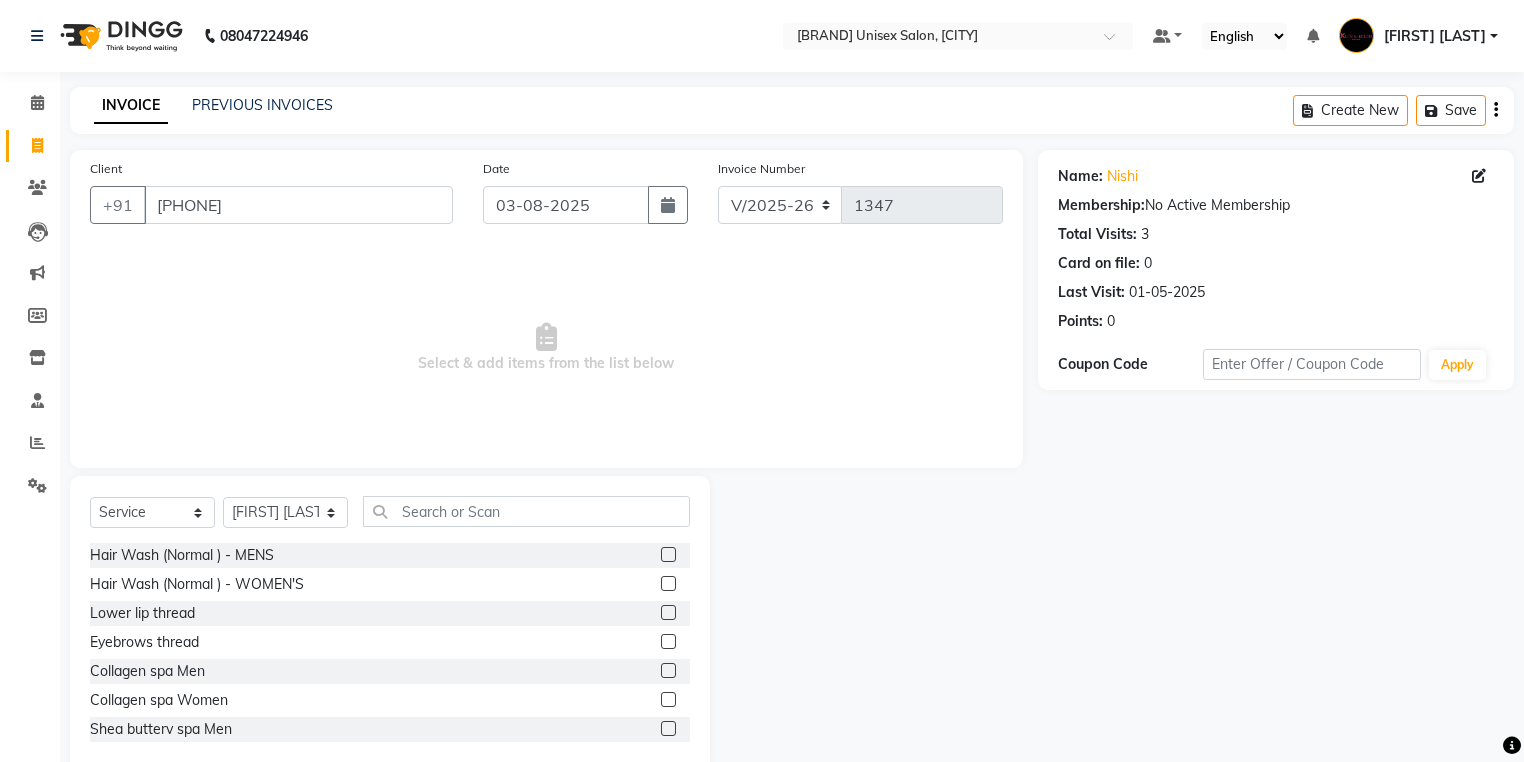click 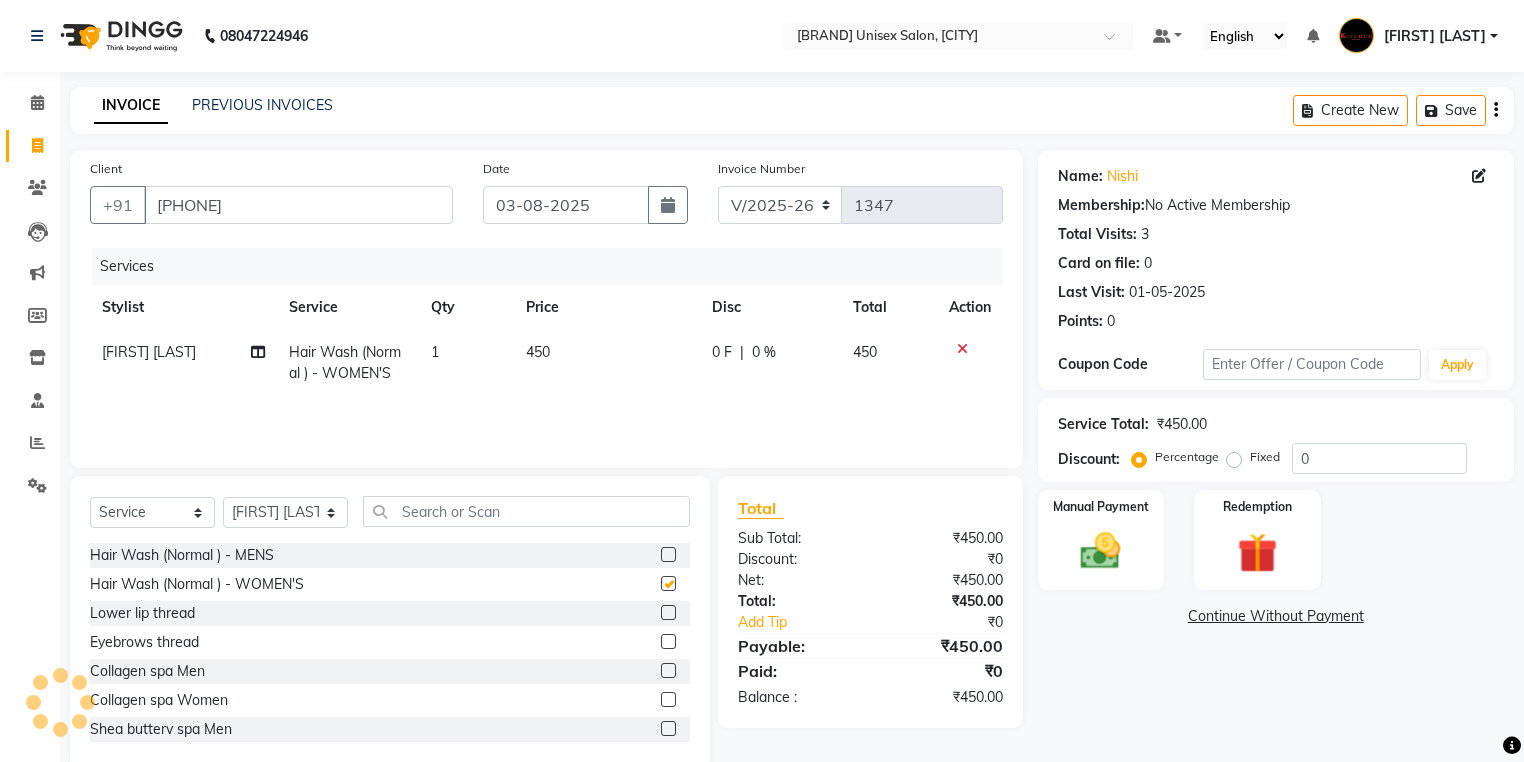 checkbox on "false" 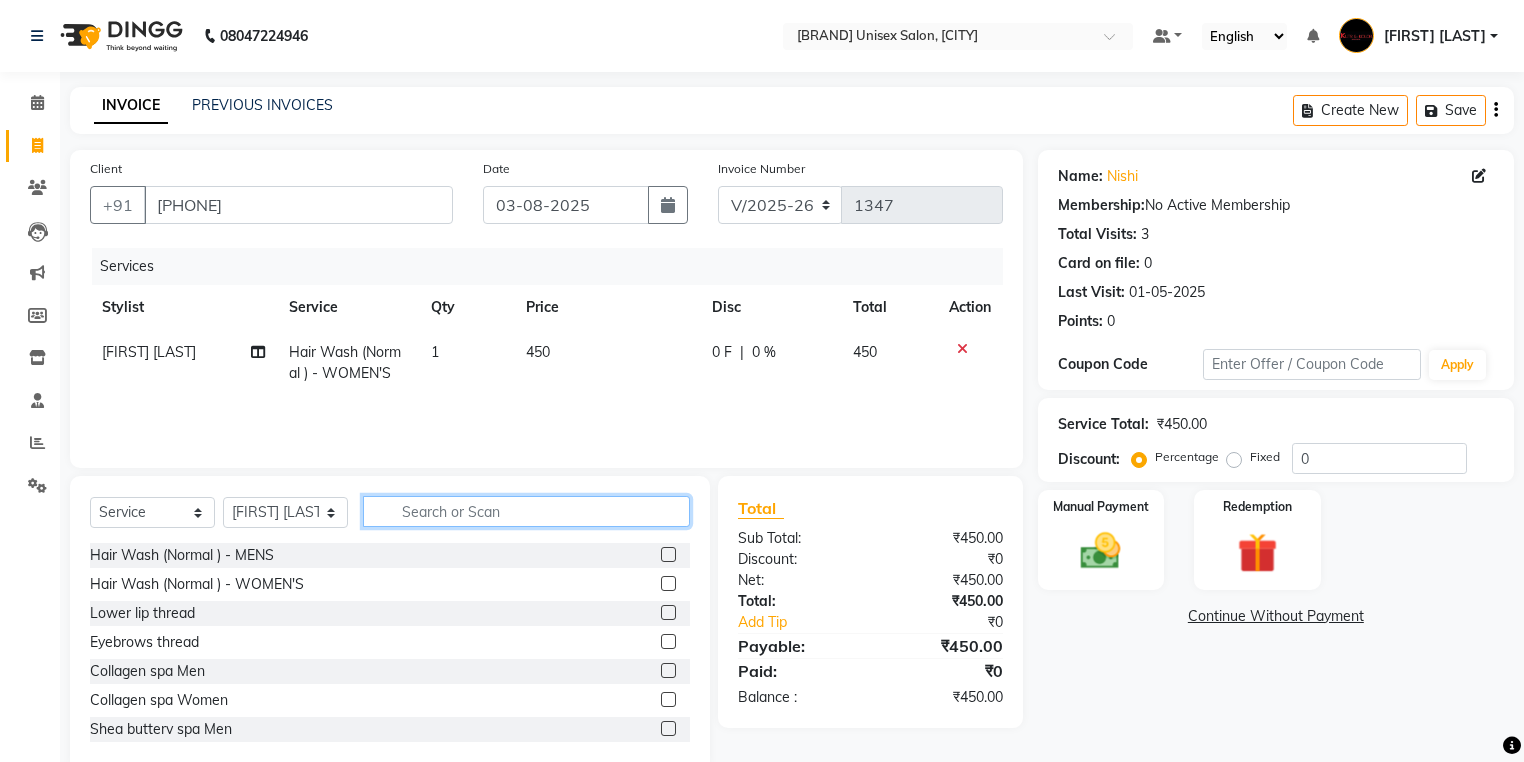 click 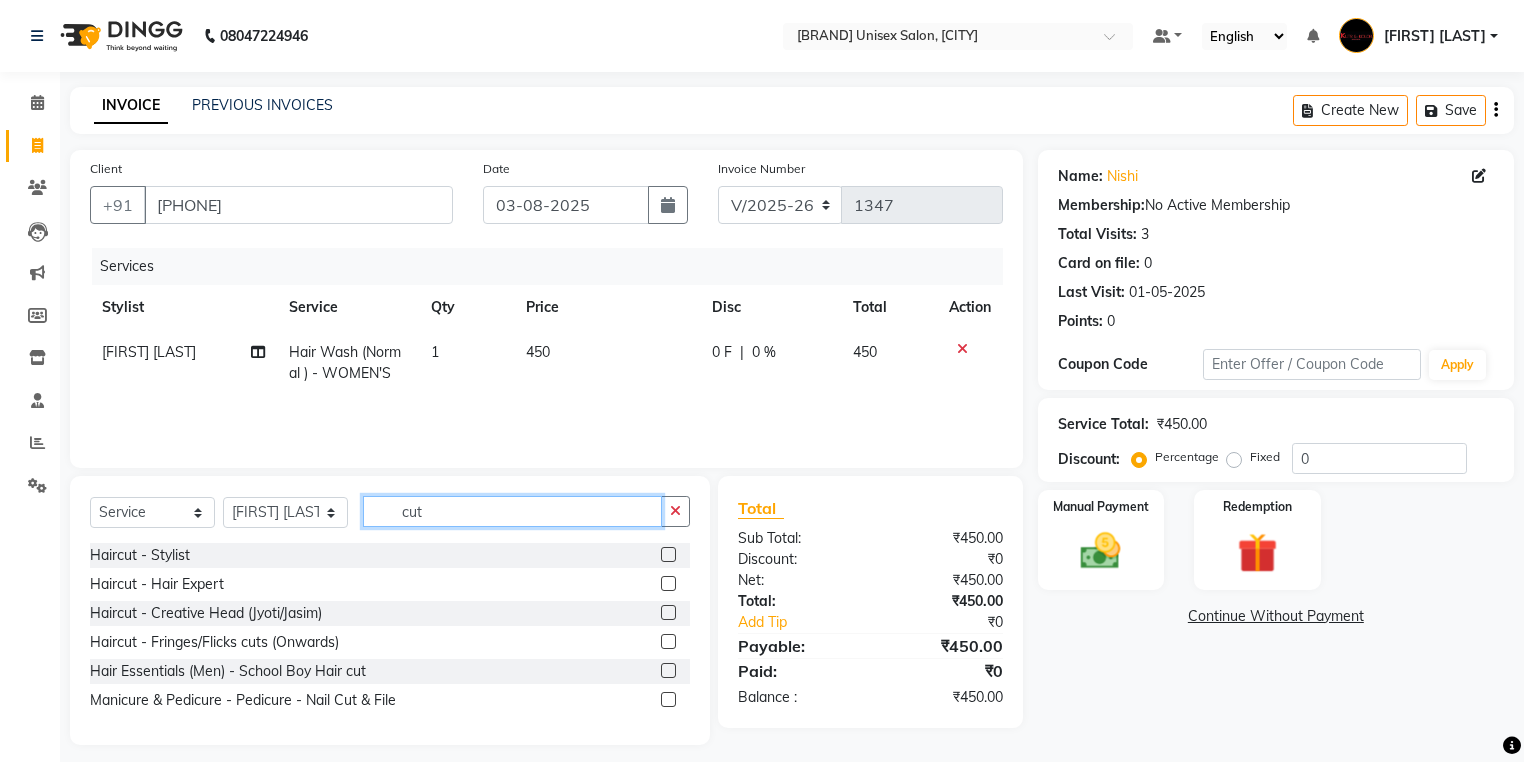 type on "cut" 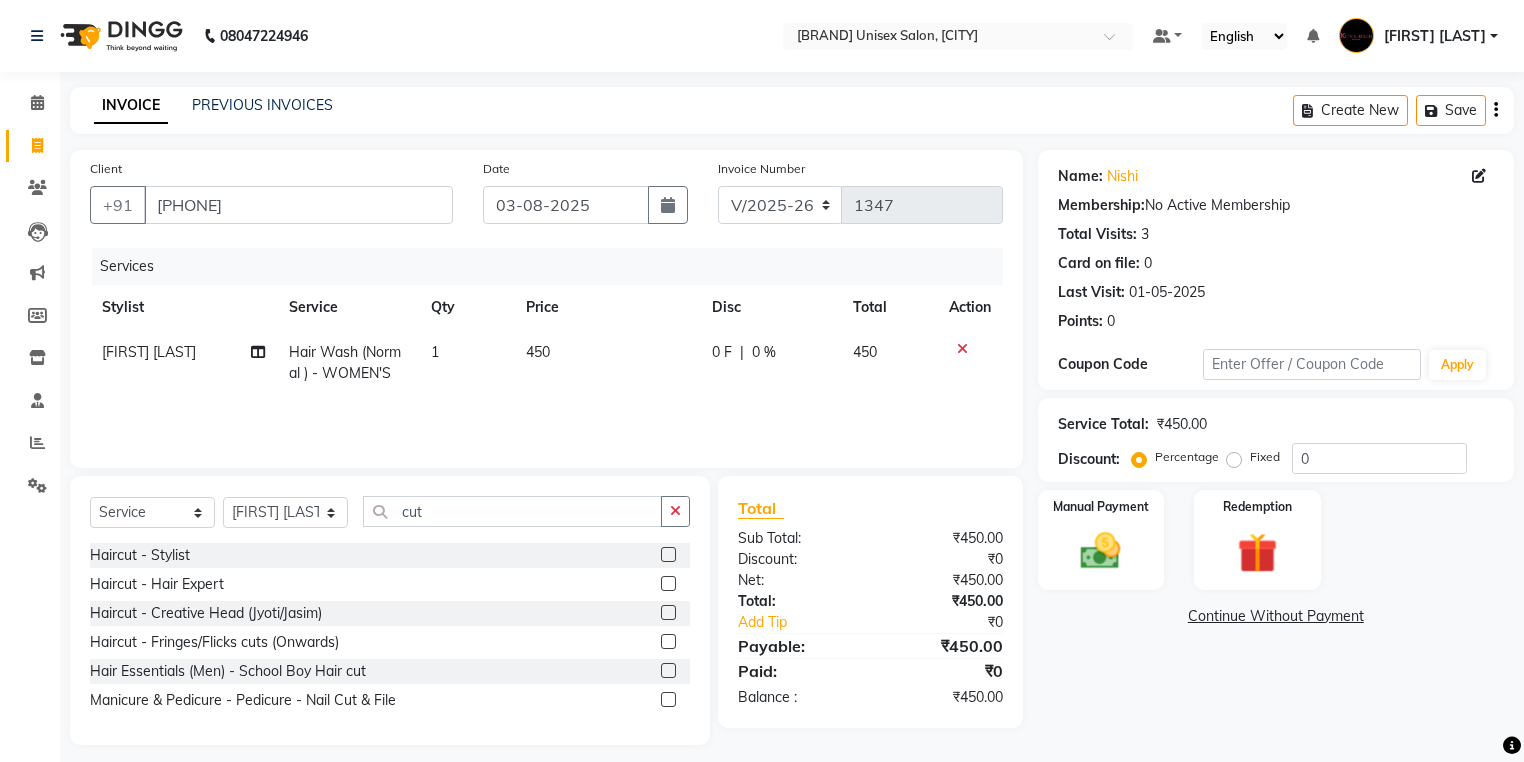 click 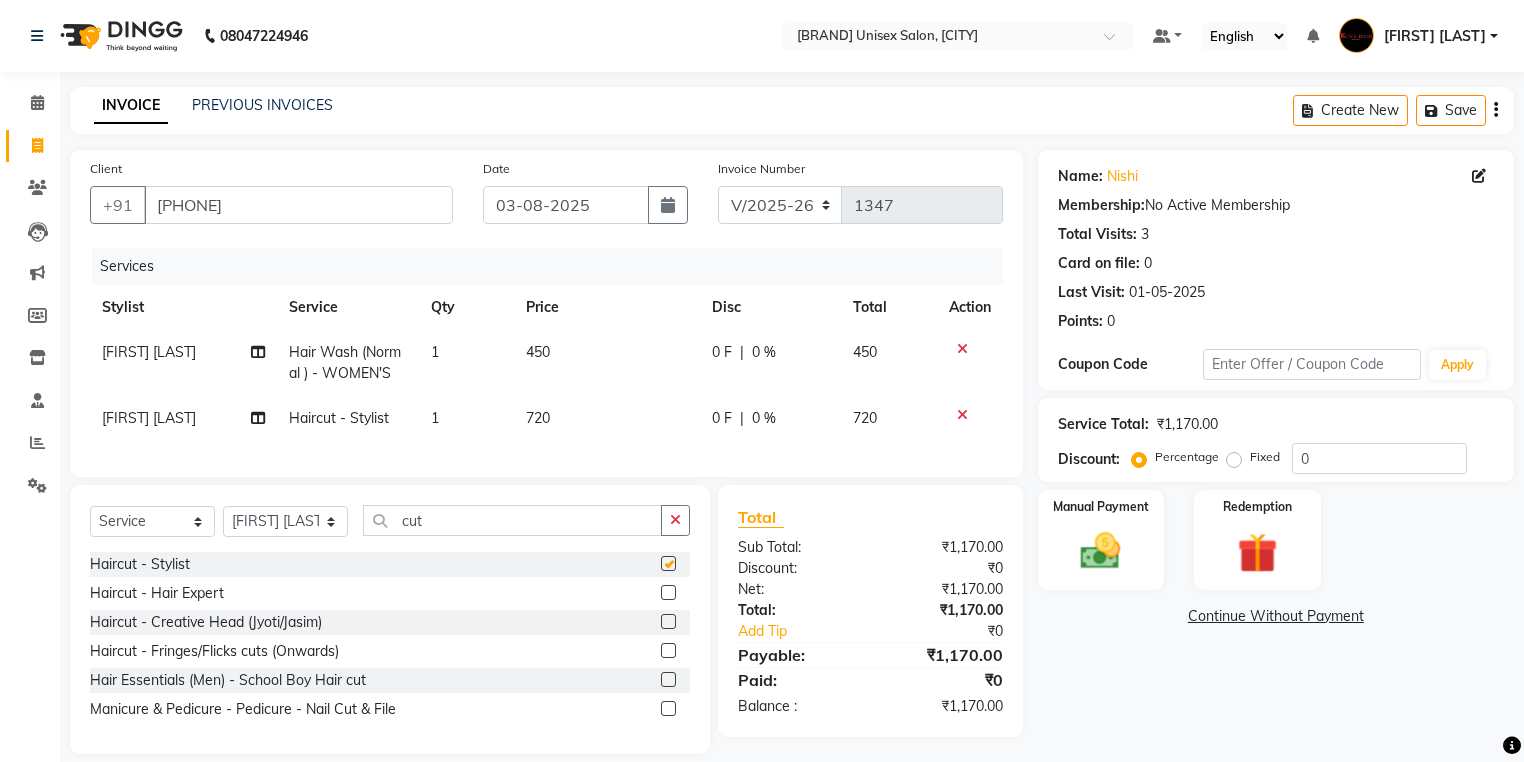 checkbox on "false" 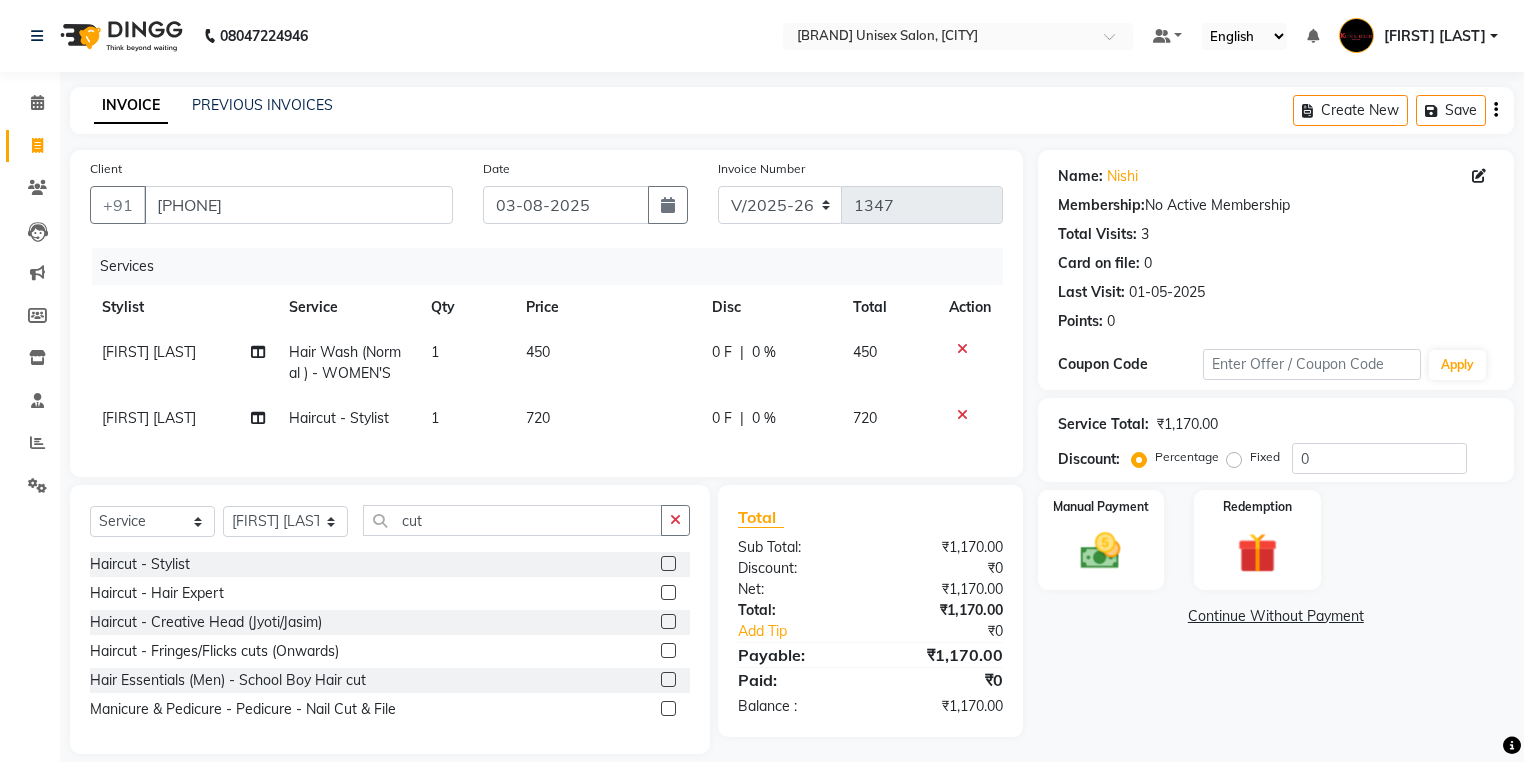 click on "0 F" 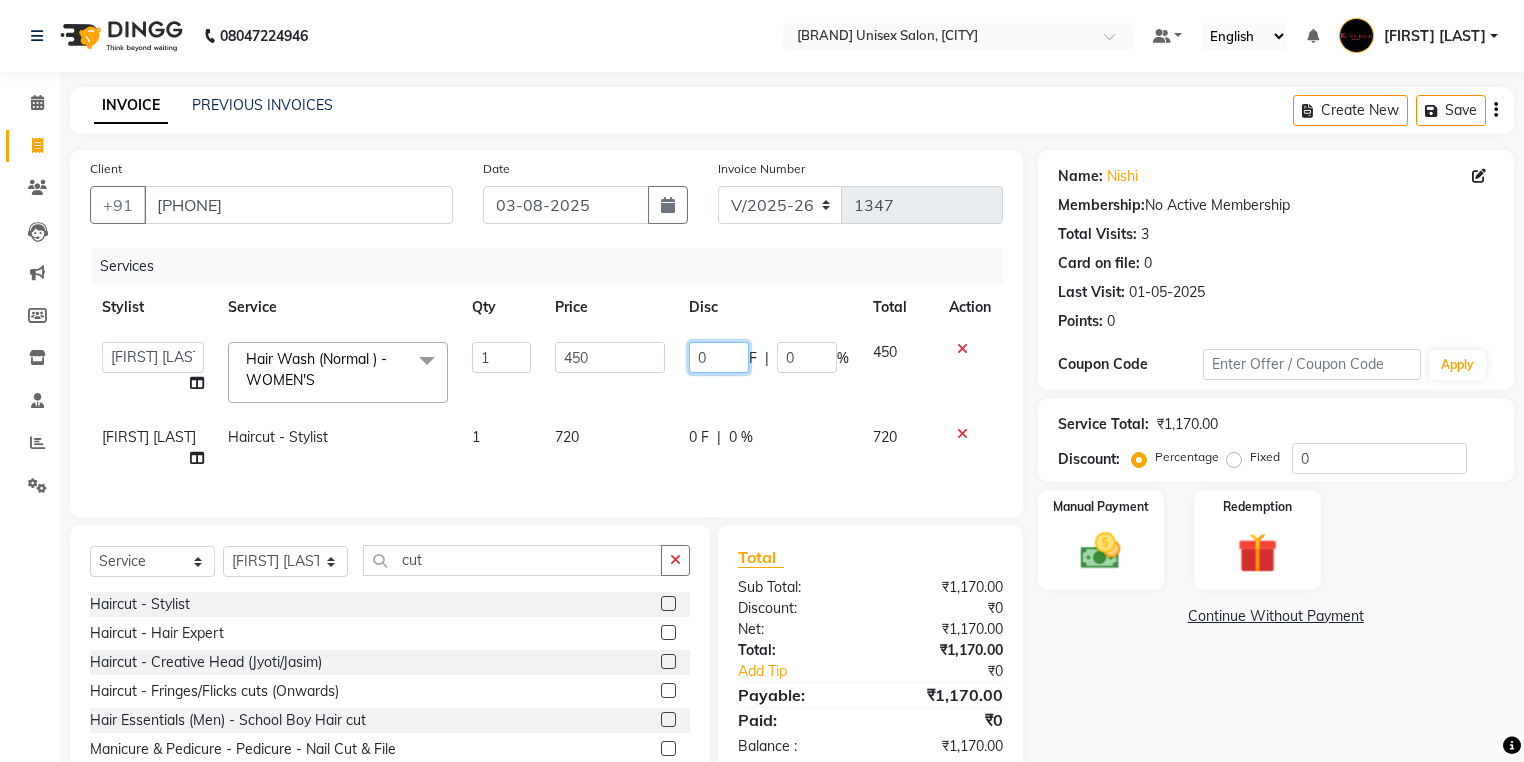 click on "0" 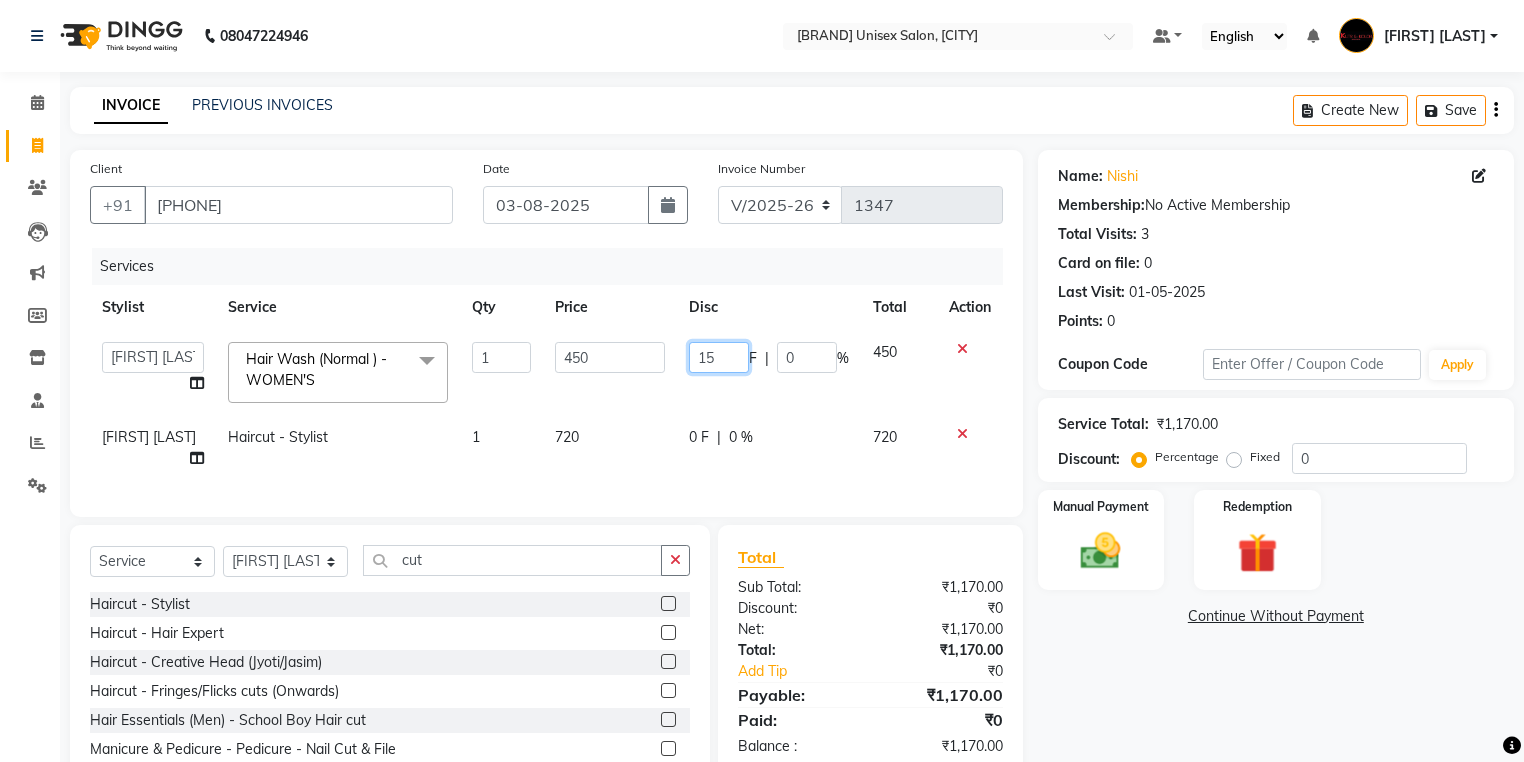 type on "150" 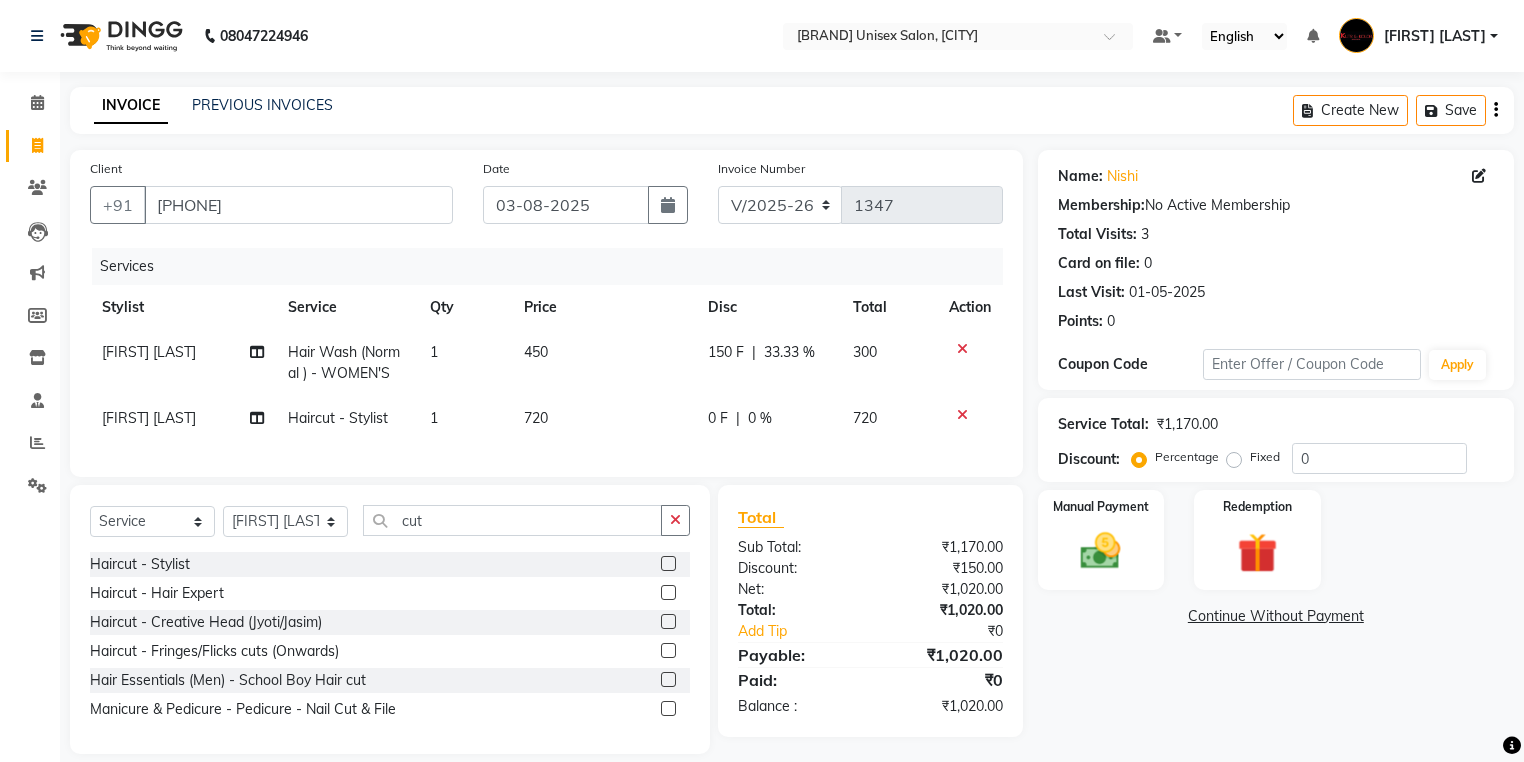 click on "[FIRST] [LAST] Hair Wash (Normal )   -   WOMEN'S 1 450 150 F | 33.33 % 300 [FIRST] [LAST] Haircut - Stylist 1 720 0 F | 0 % 720" 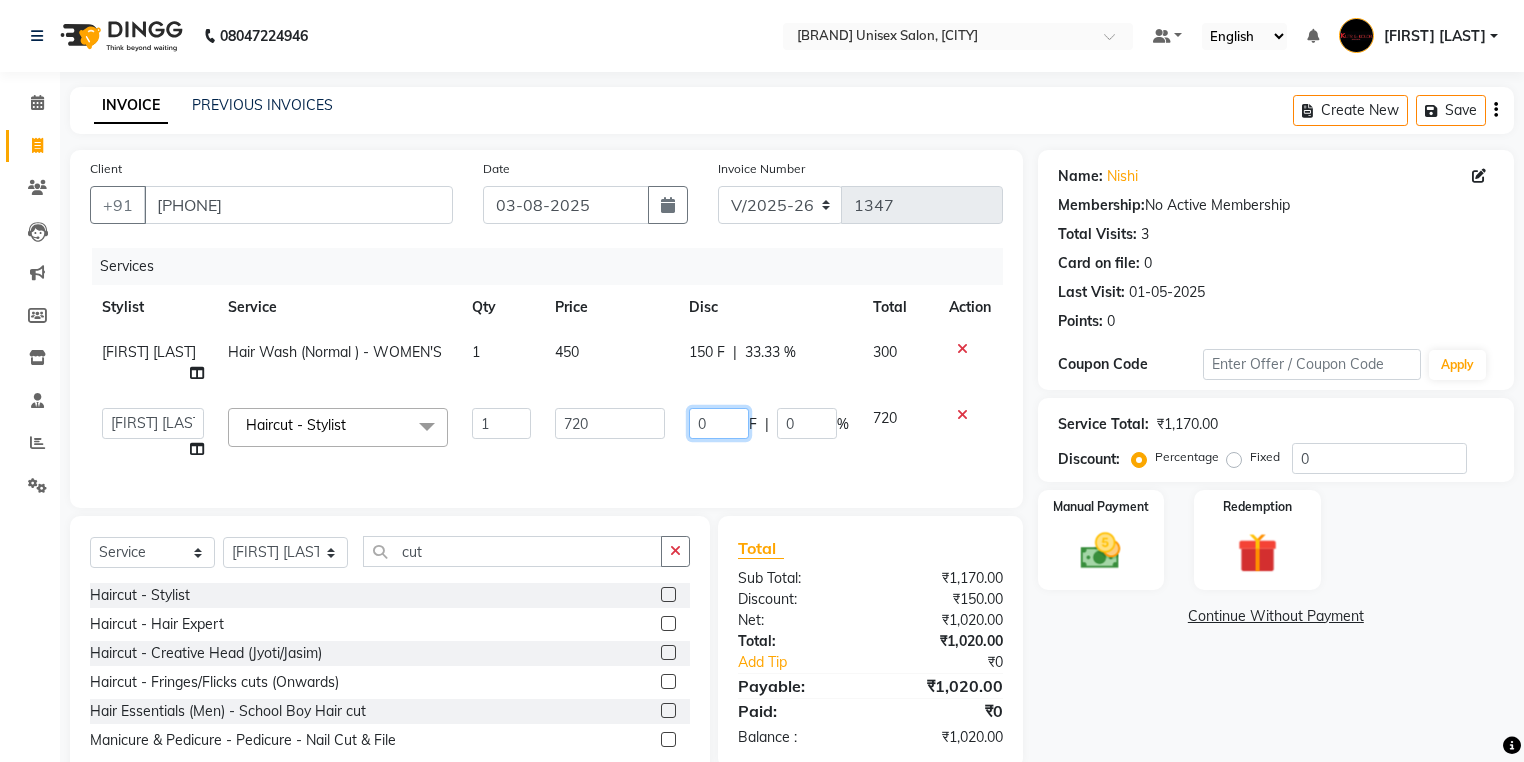 click on "0" 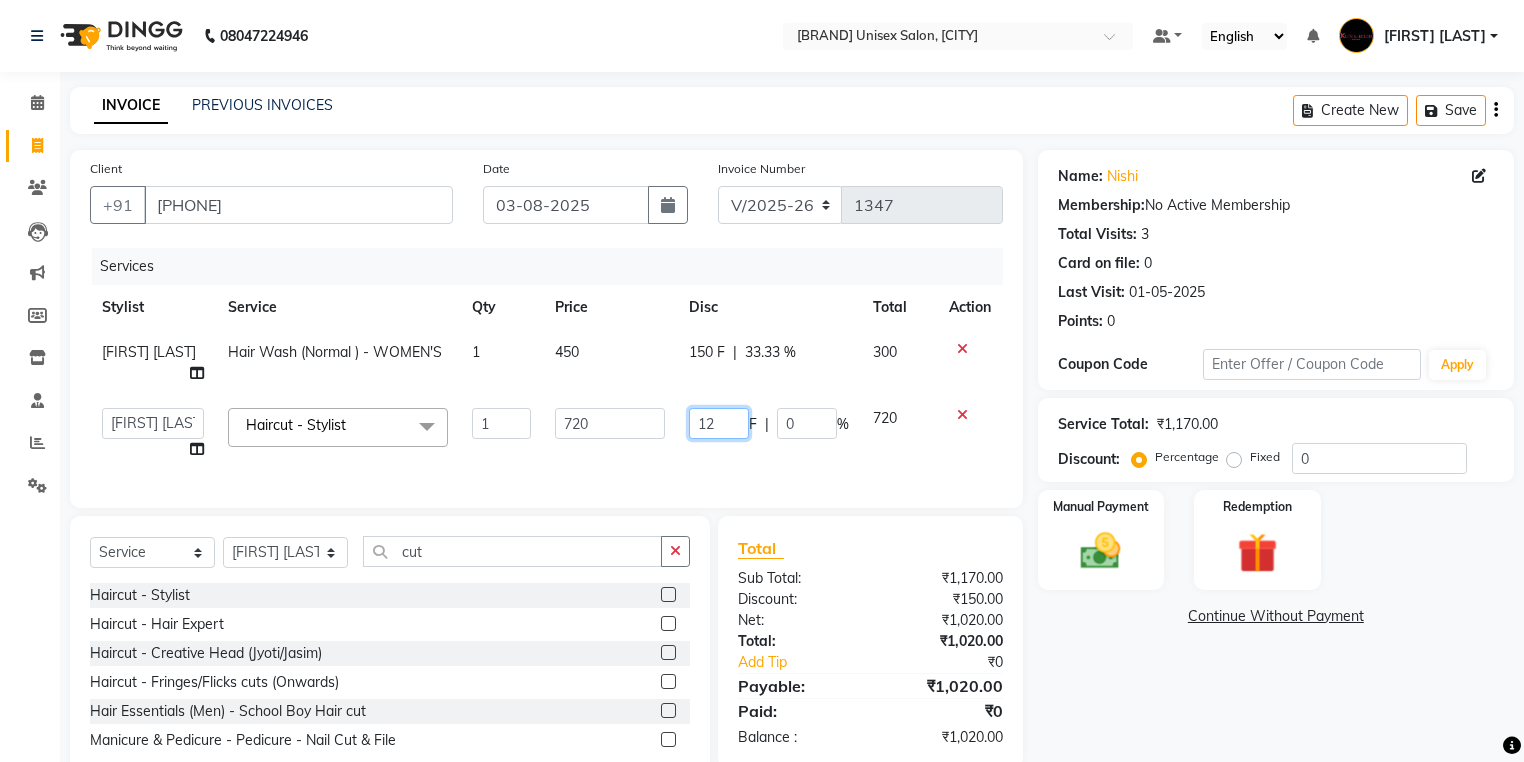 type on "120" 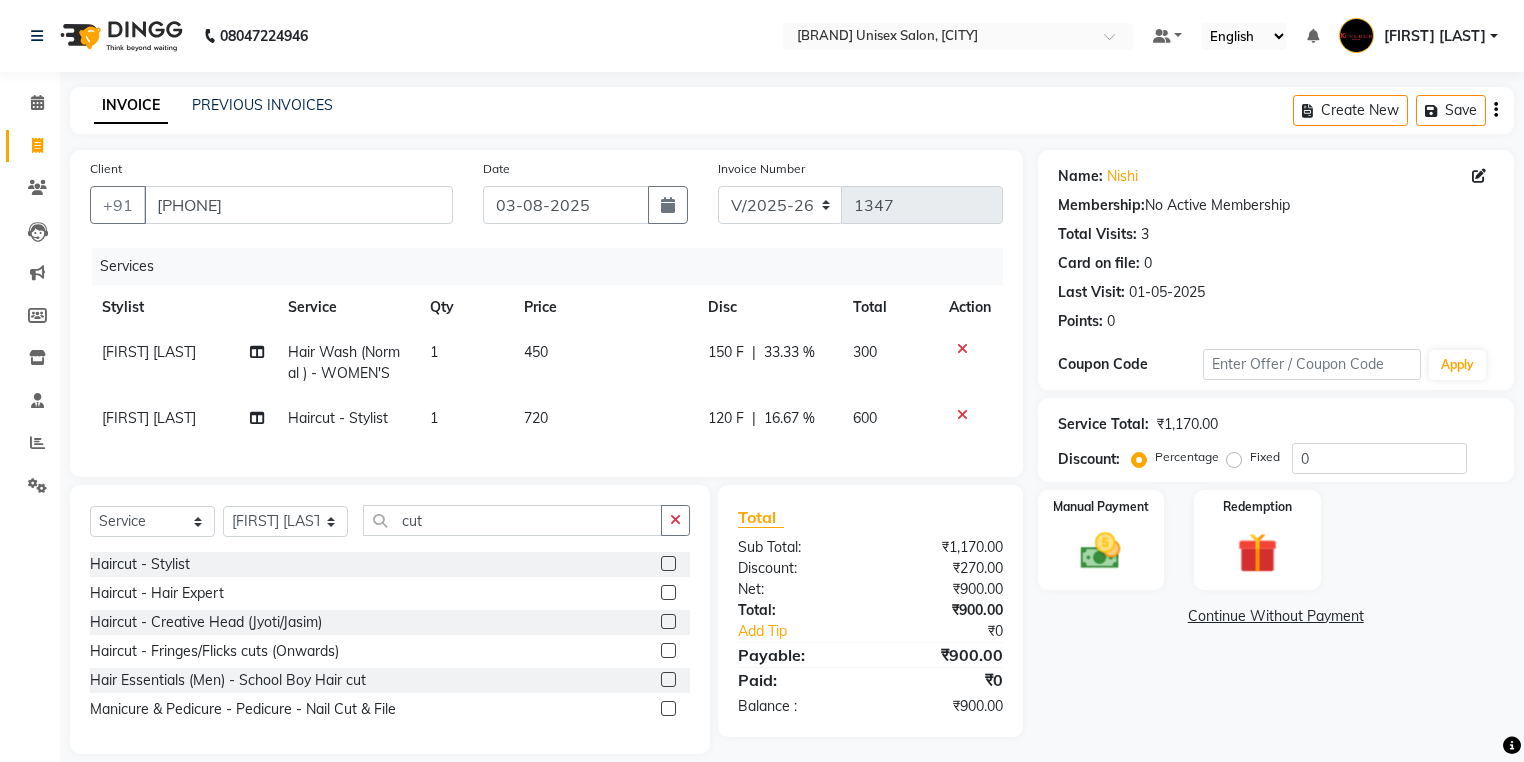 click on "Services Stylist Service Qty Price Disc Total Action Matloob Salmani Hair Wash (Normal ) - WOMEN'S 1 450 150 F | 33.33 % 300 Matloob Salmani Haircut - Stylist 1 720 120 F | 16.67 % 600" 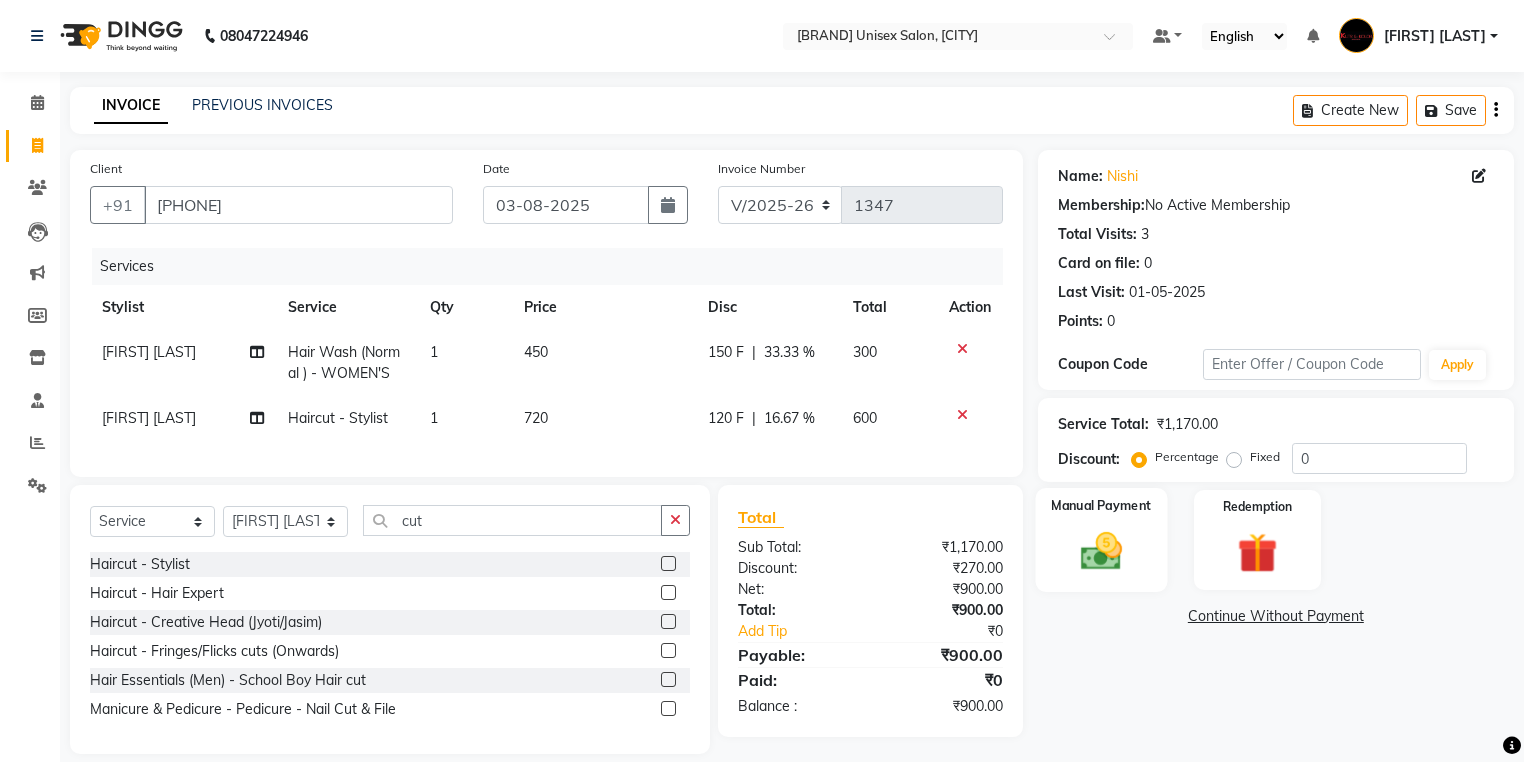 click 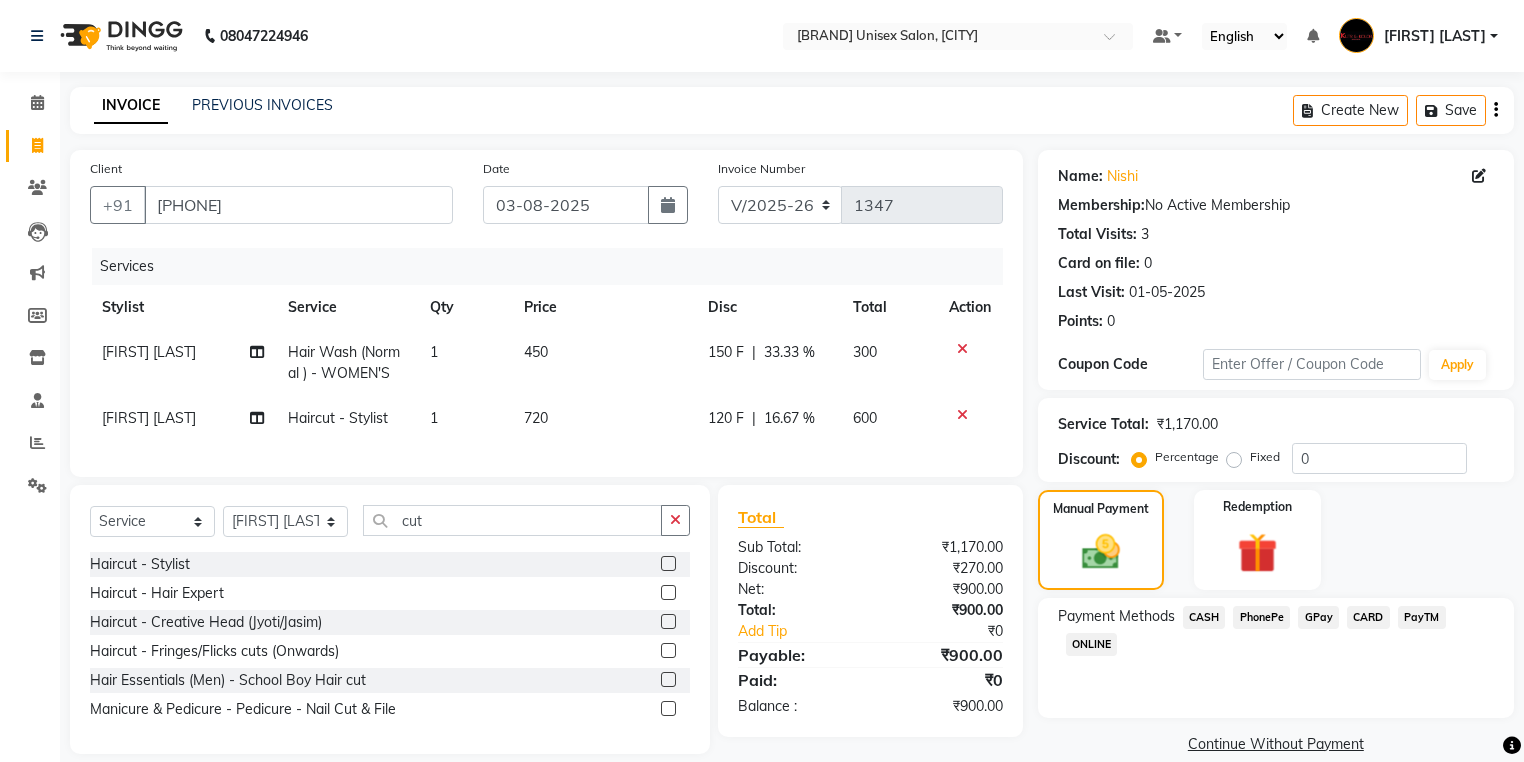 click on "CASH" 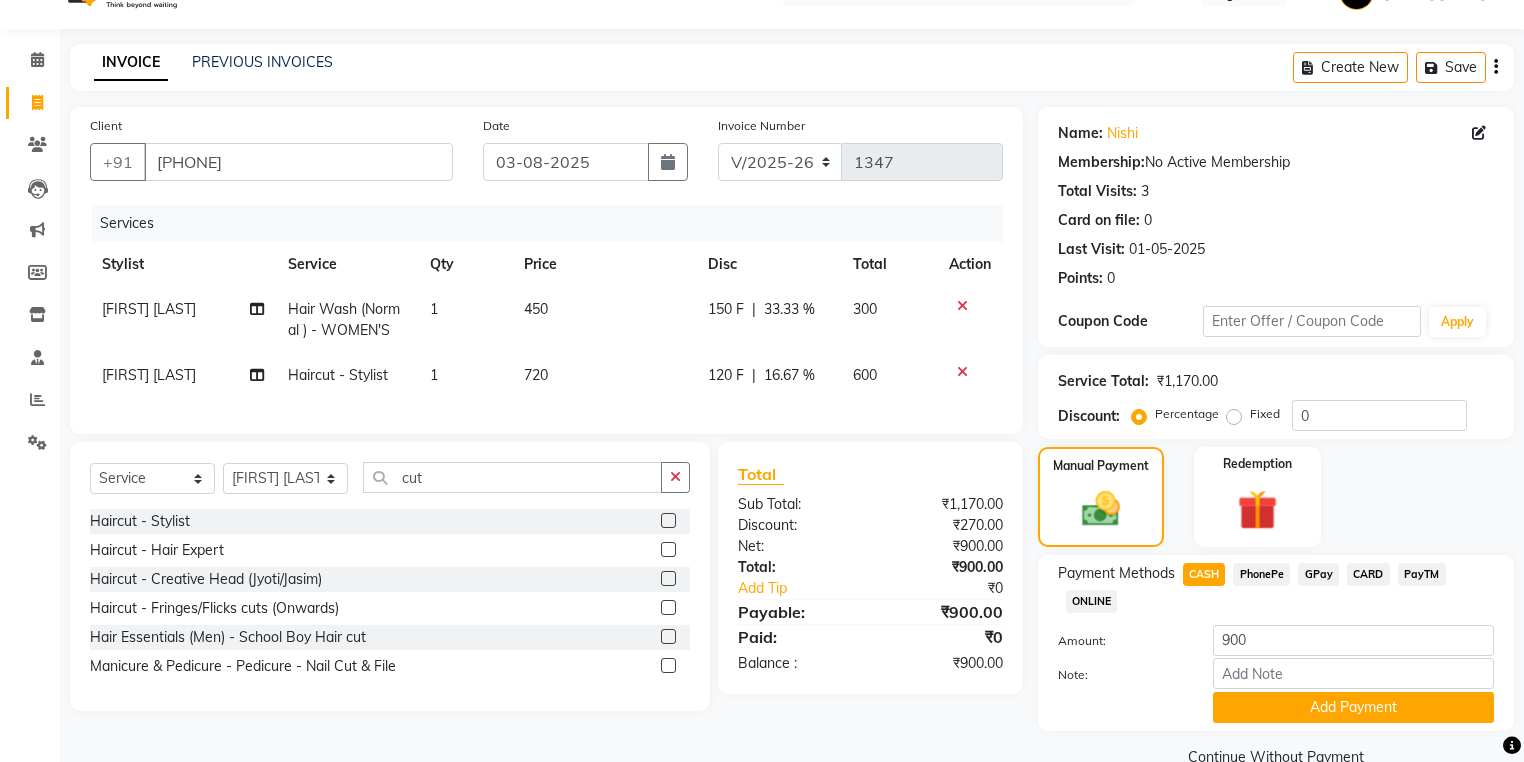 scroll, scrollTop: 84, scrollLeft: 0, axis: vertical 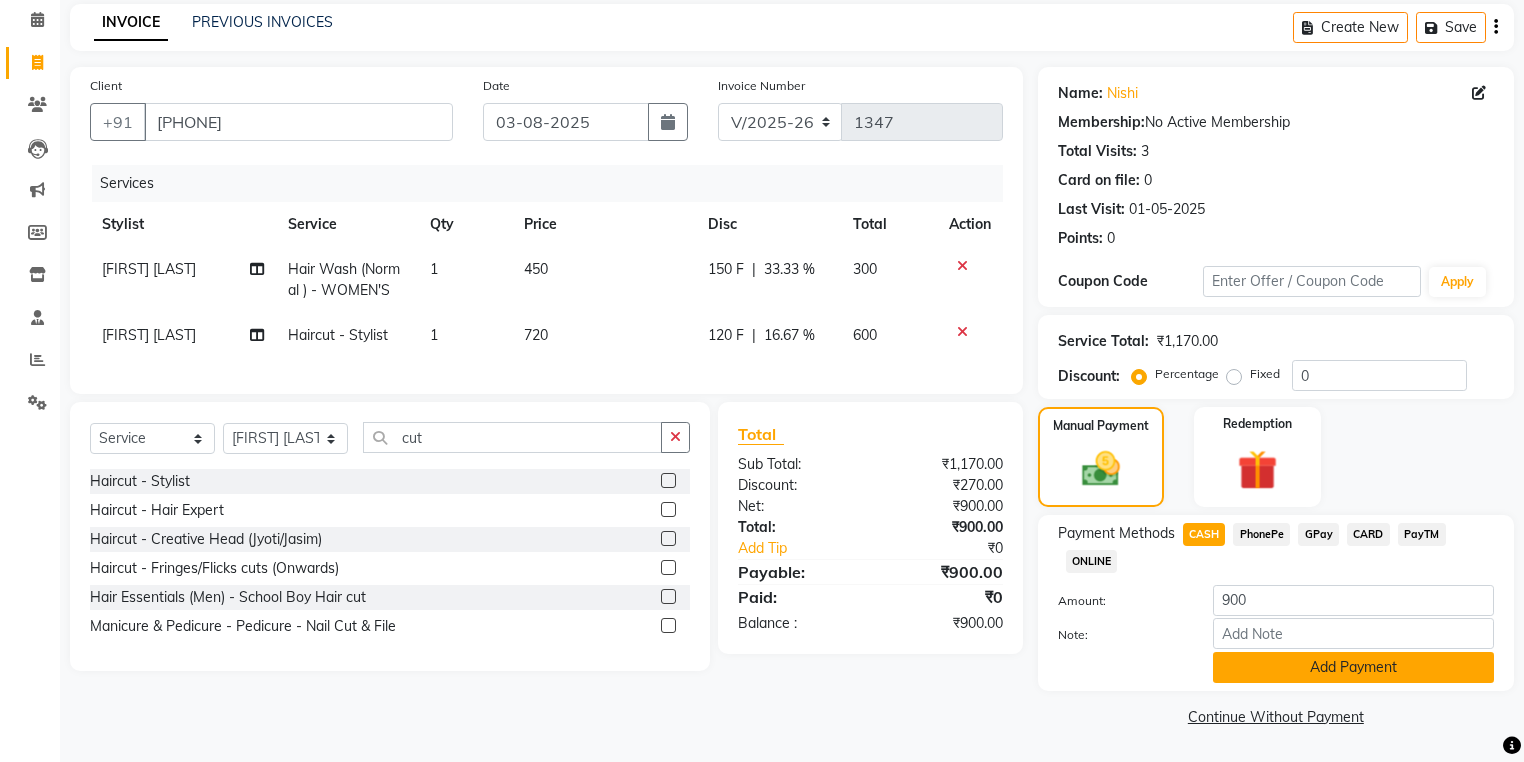 click on "Add Payment" 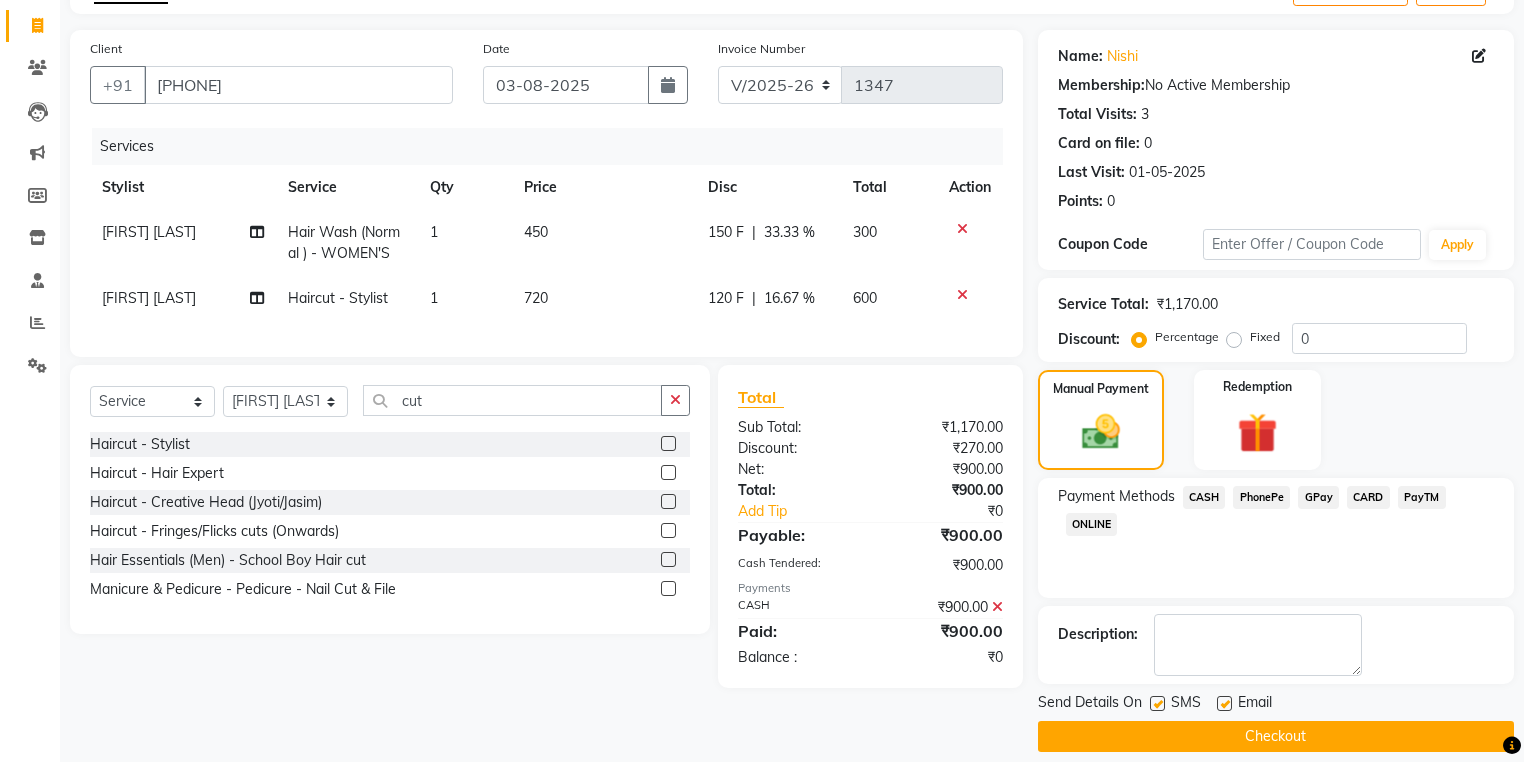 scroll, scrollTop: 138, scrollLeft: 0, axis: vertical 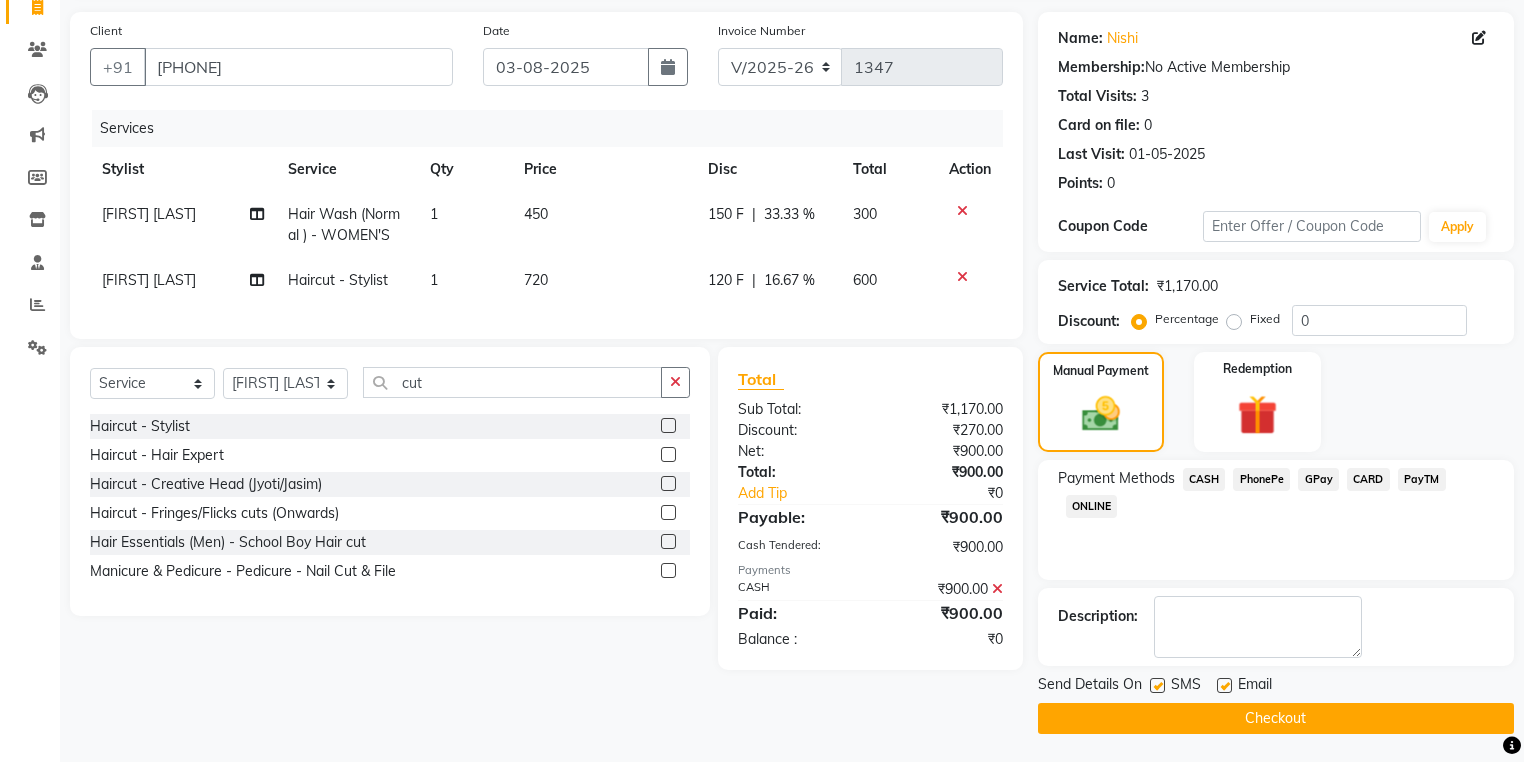 click 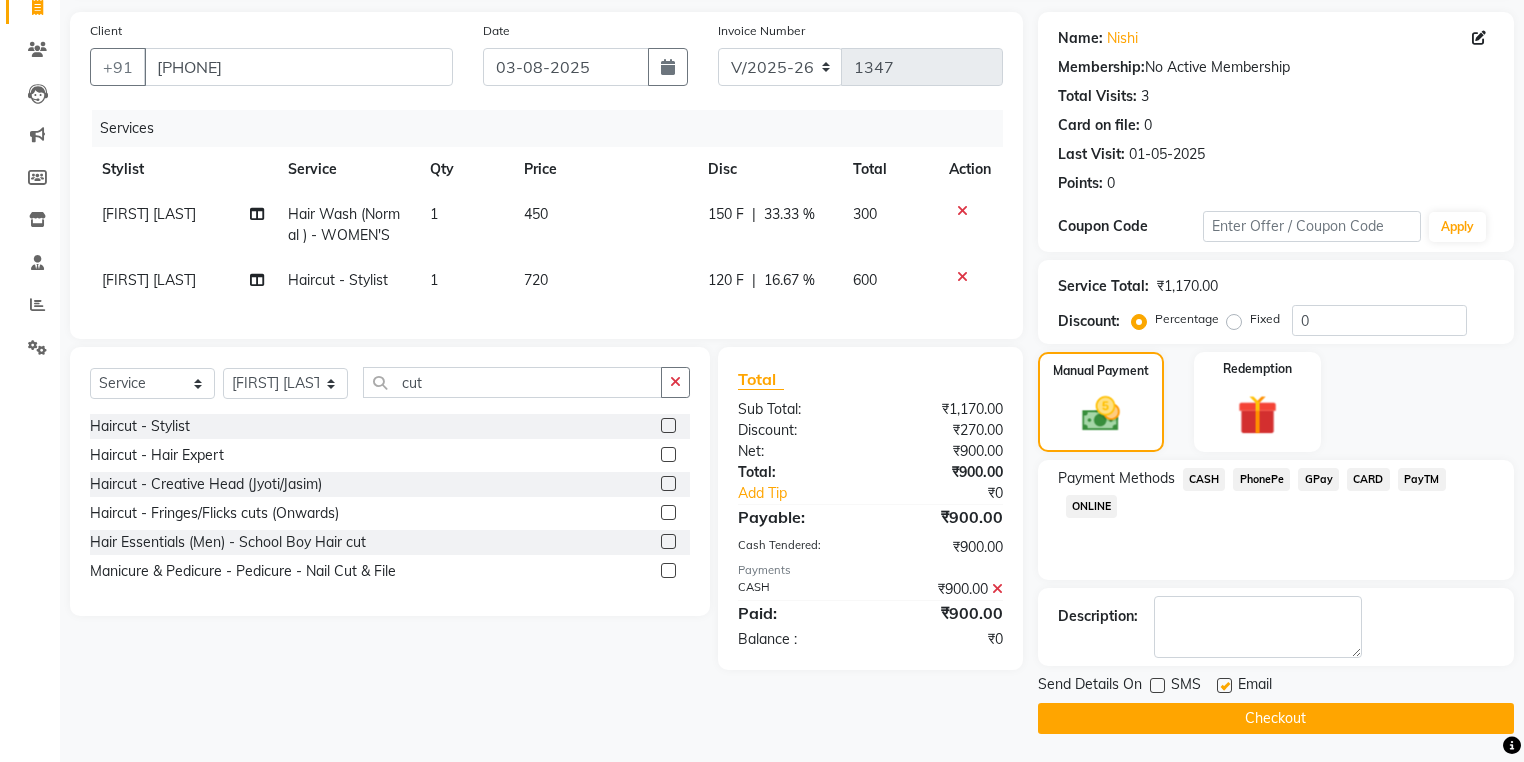 click on "Checkout" 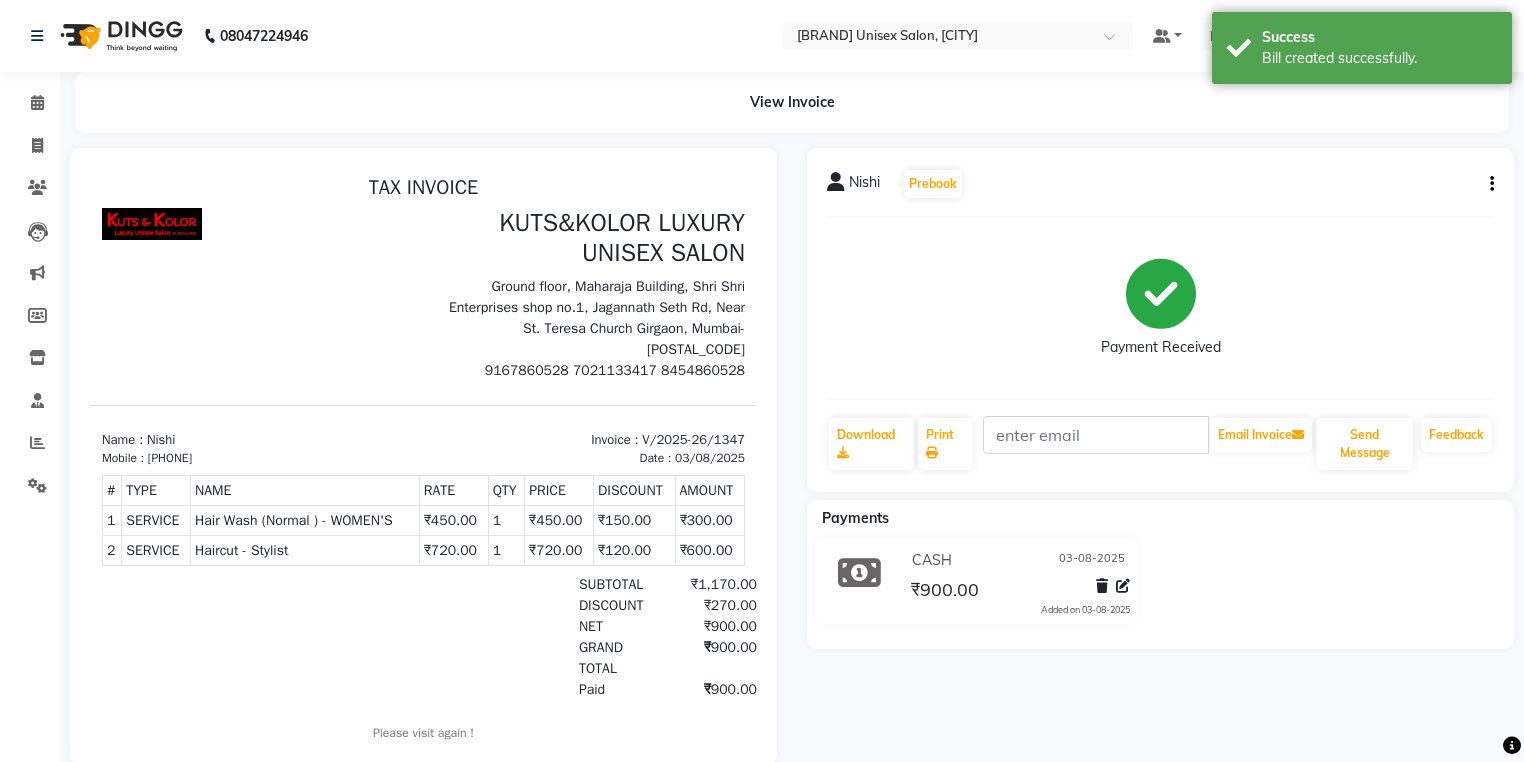 scroll, scrollTop: 0, scrollLeft: 0, axis: both 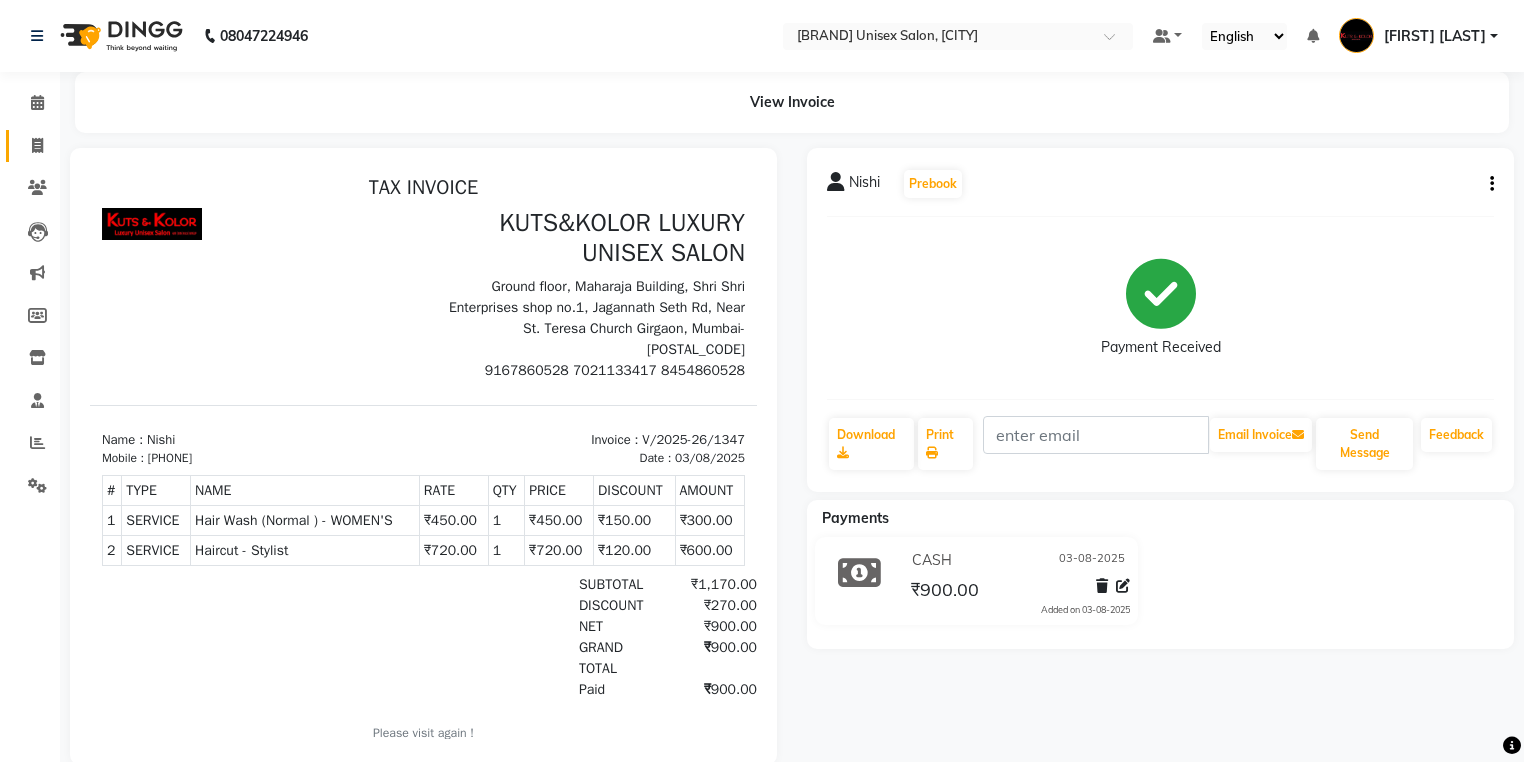 click 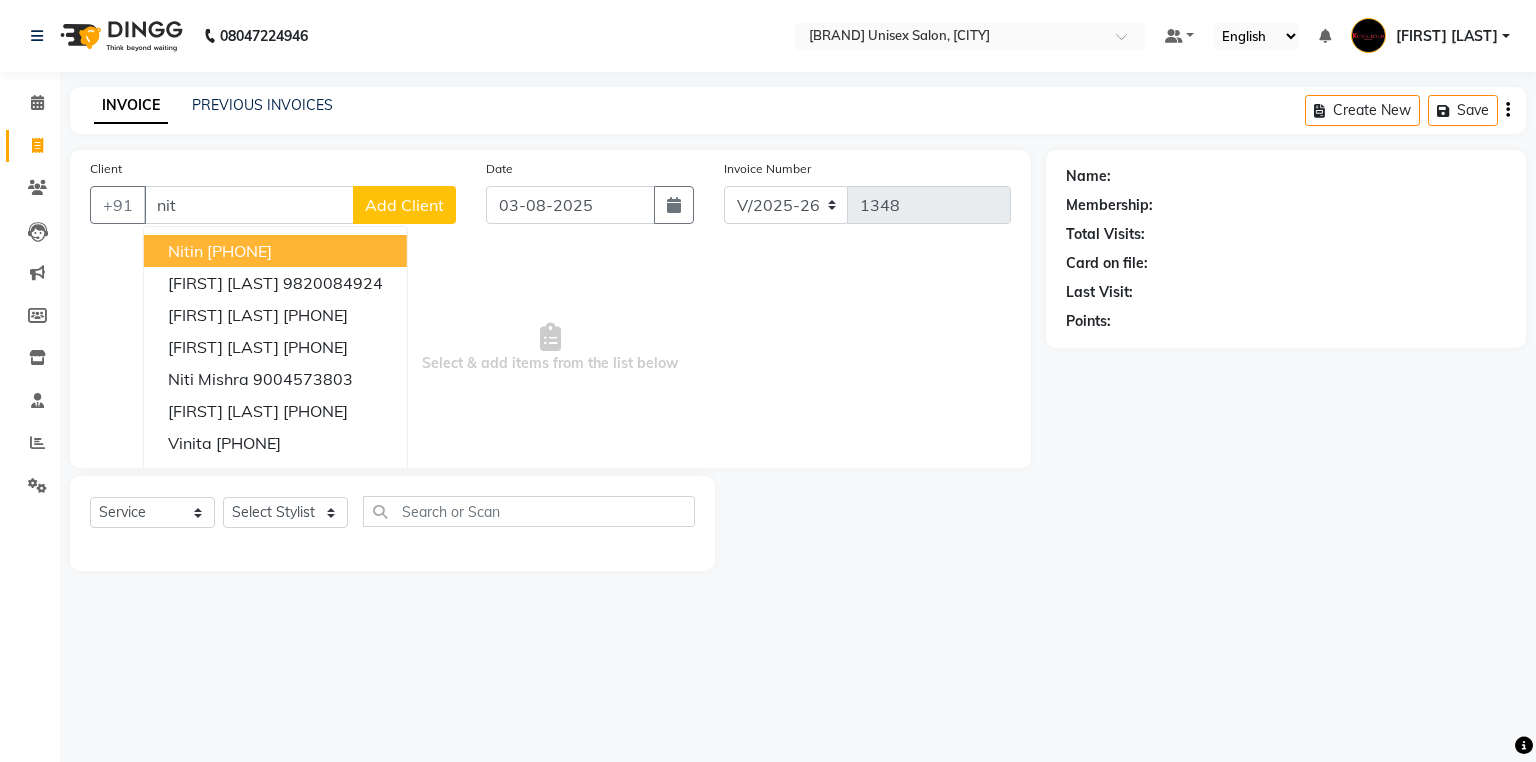 click on "nit" at bounding box center (249, 205) 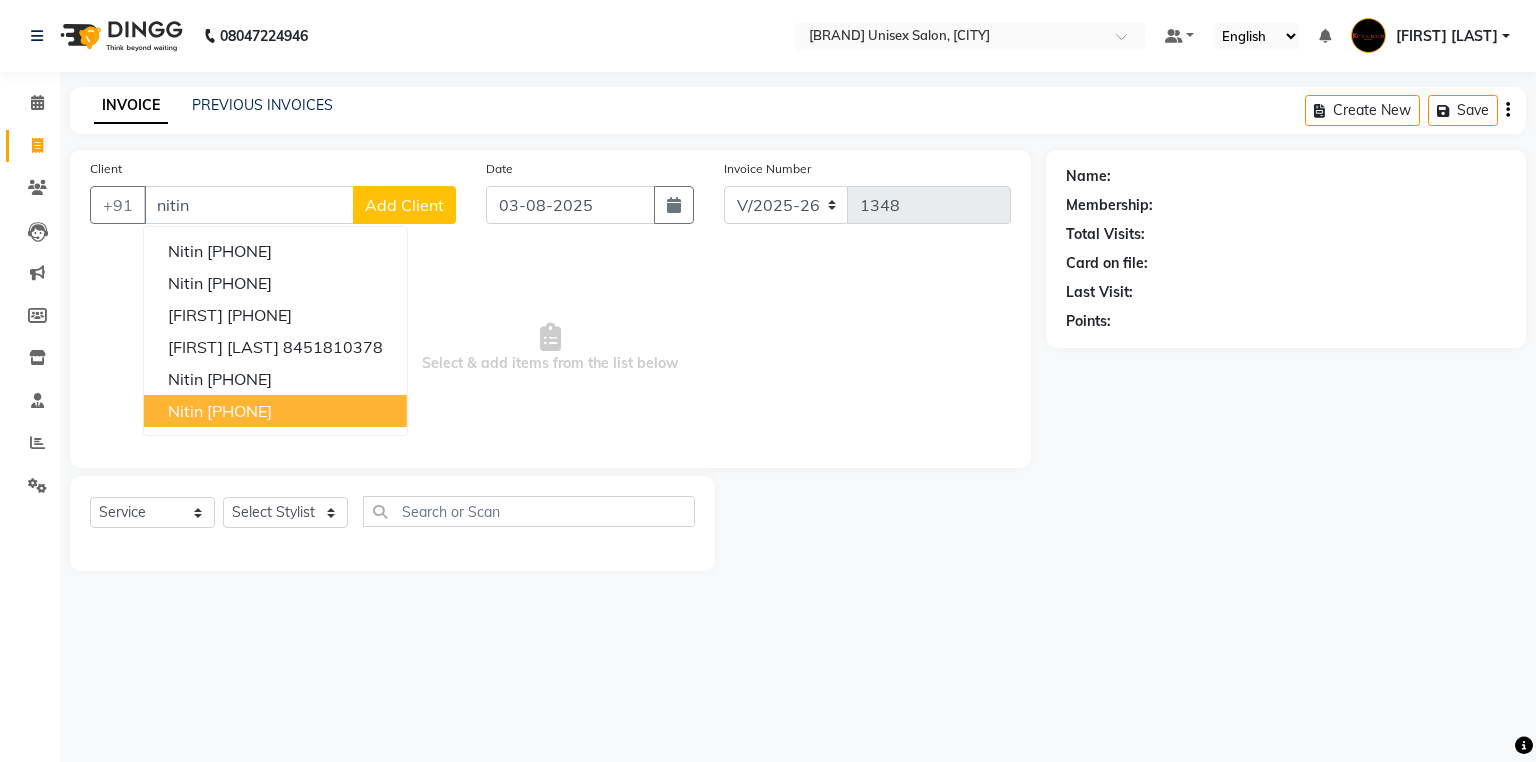 click on "[PHONE]" at bounding box center (239, 411) 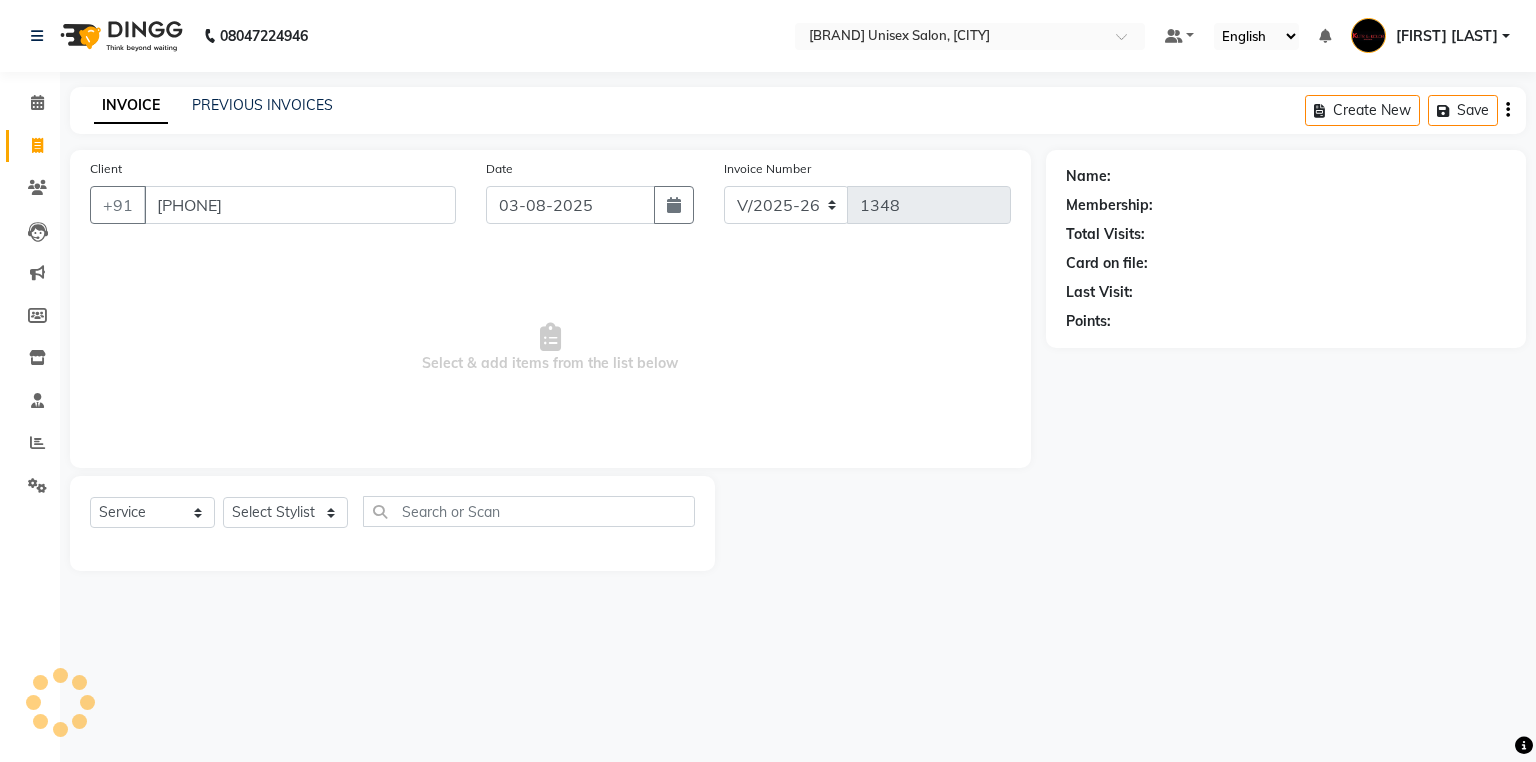 type on "[PHONE]" 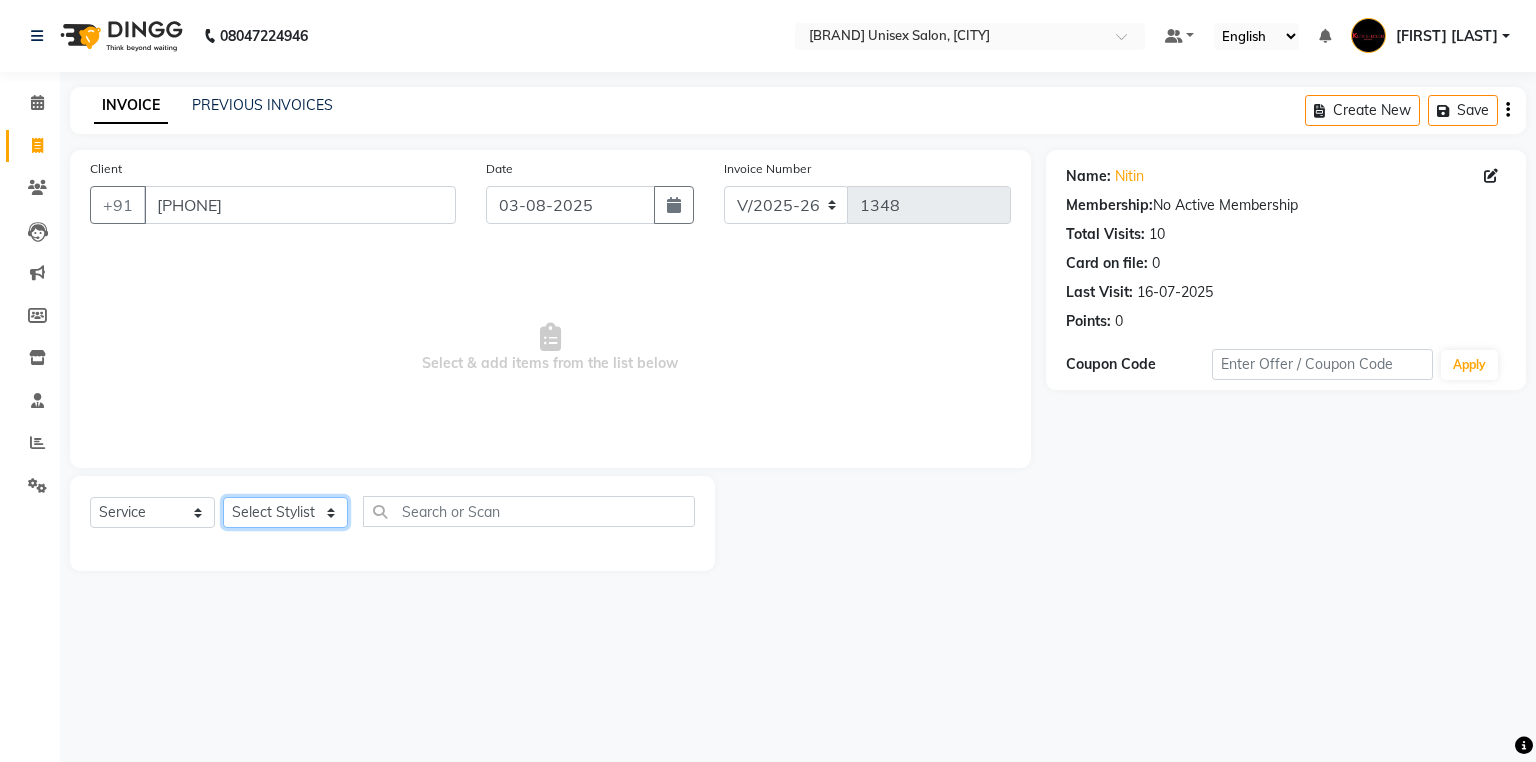 click on "Select Stylist [FIRST] [LAST] [FIRST] [LAST] [FIRST] [LAST] [FIRST] (nail artist) [FIRST]  [FIRST]  [FIRST] [LAST]  nandini  NEHA  [FIRST]  [FIRST]  [FIRST]  [FIRST]  [FIRST]" 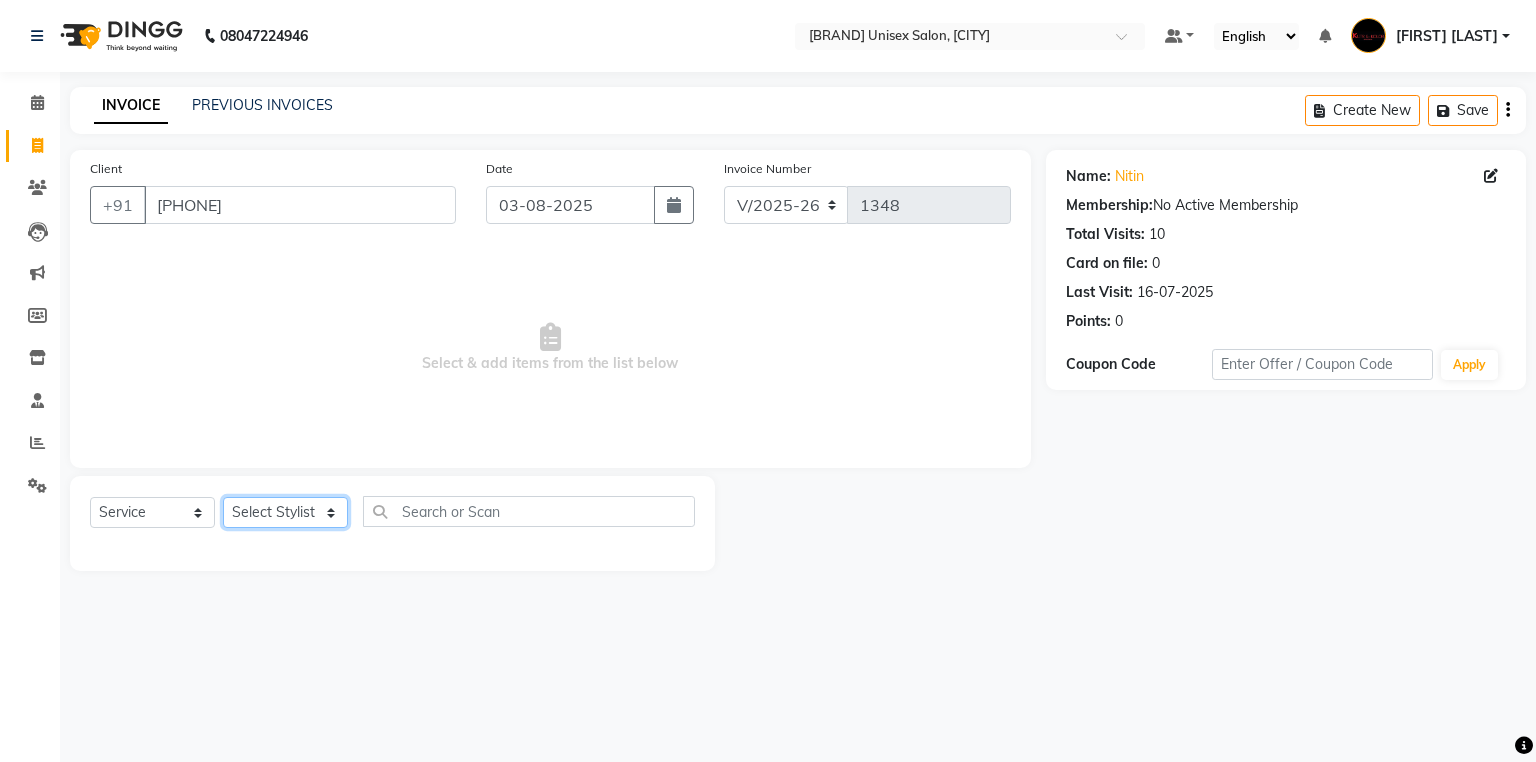 select on "64396" 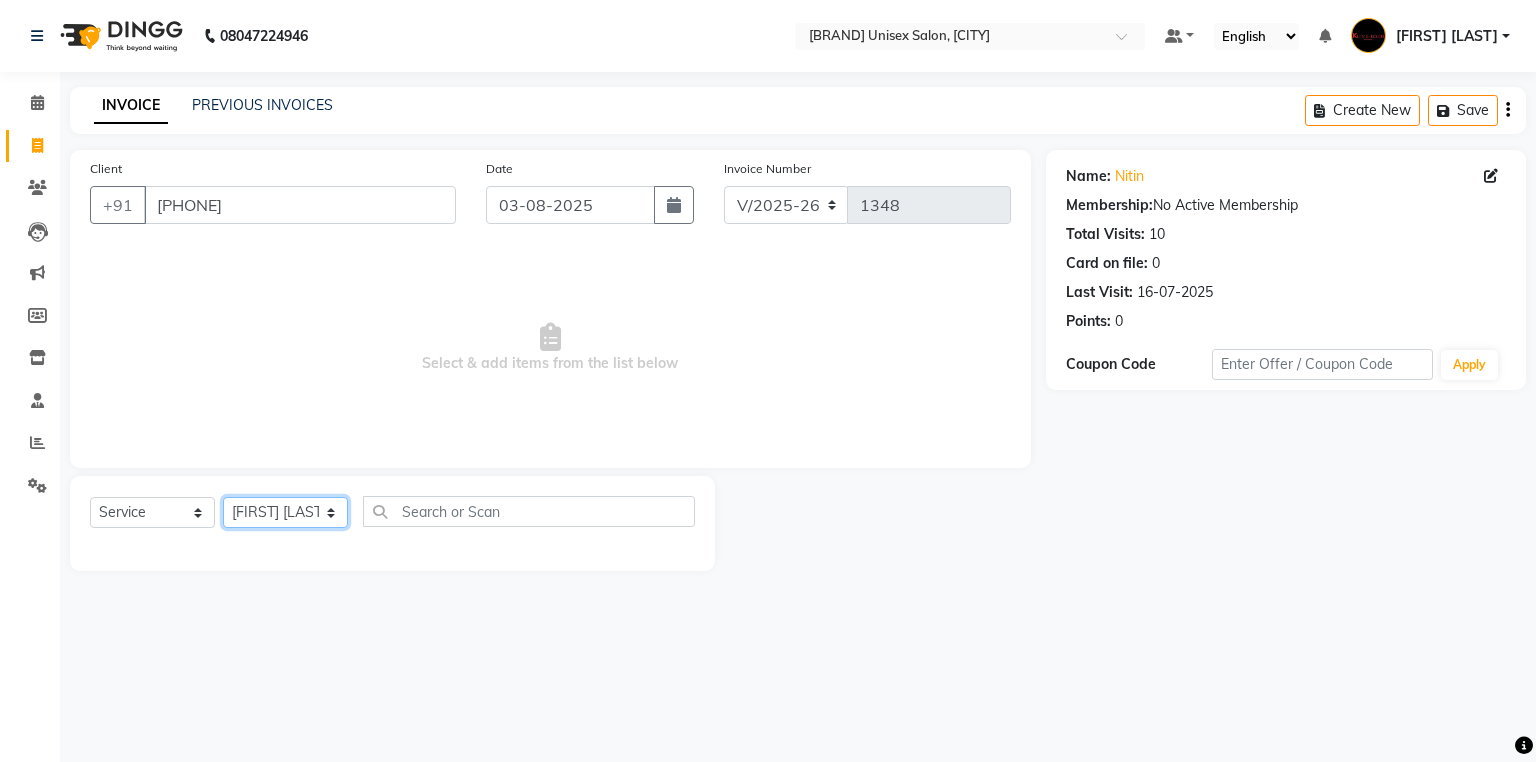 click on "Select Stylist [FIRST] [LAST] [FIRST] [LAST] [FIRST] [LAST] [FIRST] (nail artist) [FIRST]  [FIRST]  [FIRST] [LAST]  nandini  NEHA  [FIRST]  [FIRST]  [FIRST]  [FIRST]  [FIRST]" 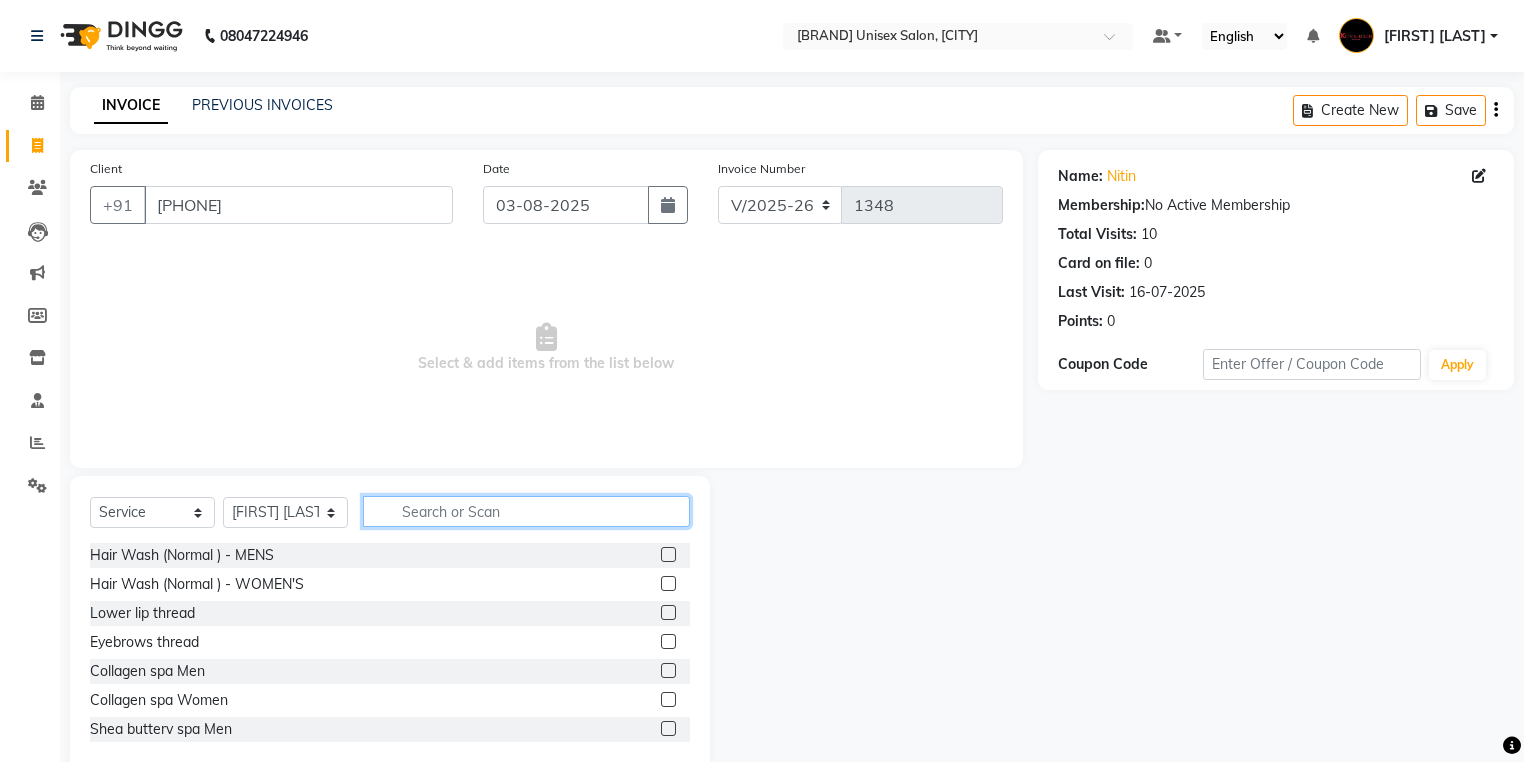 click 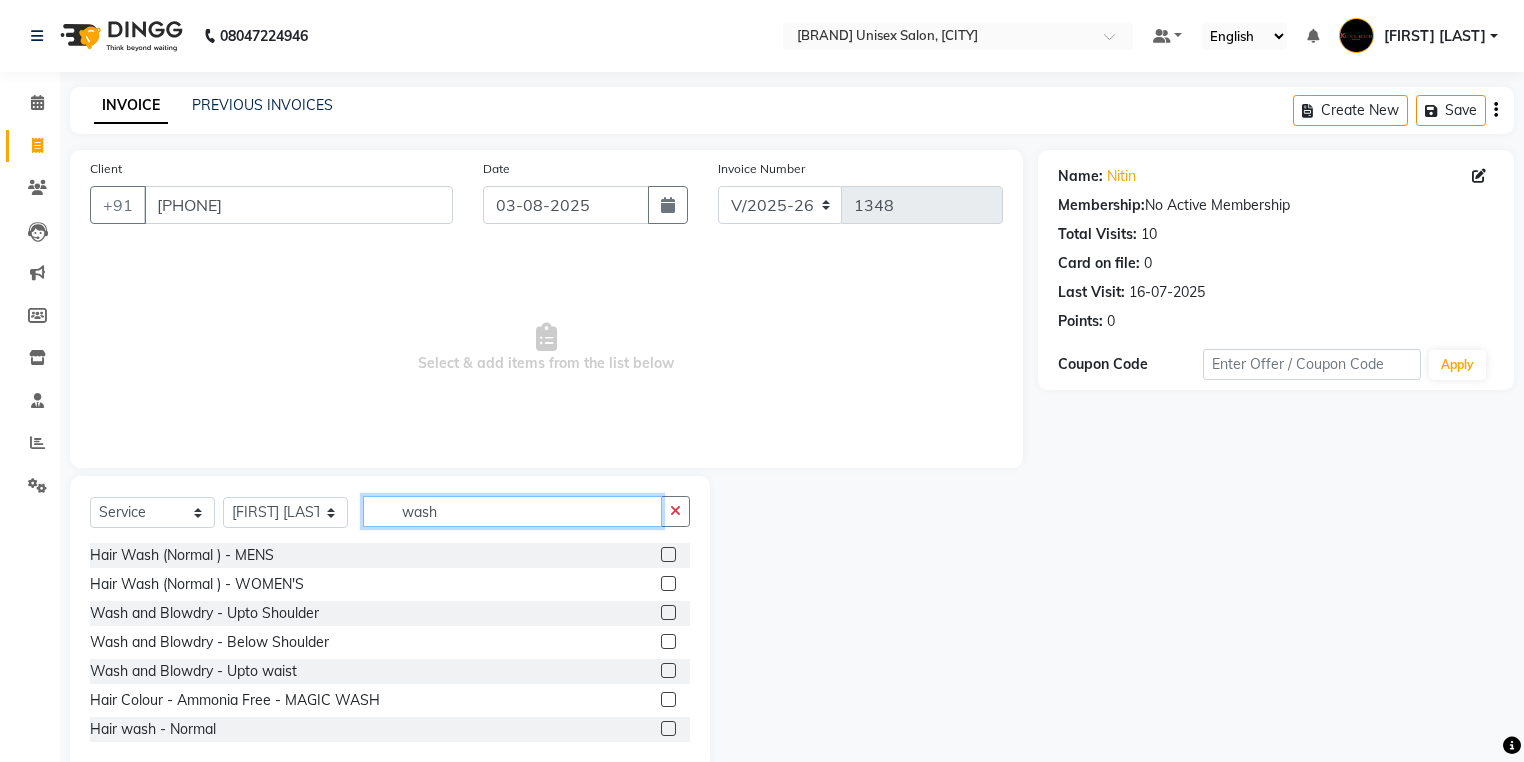 type on "wash" 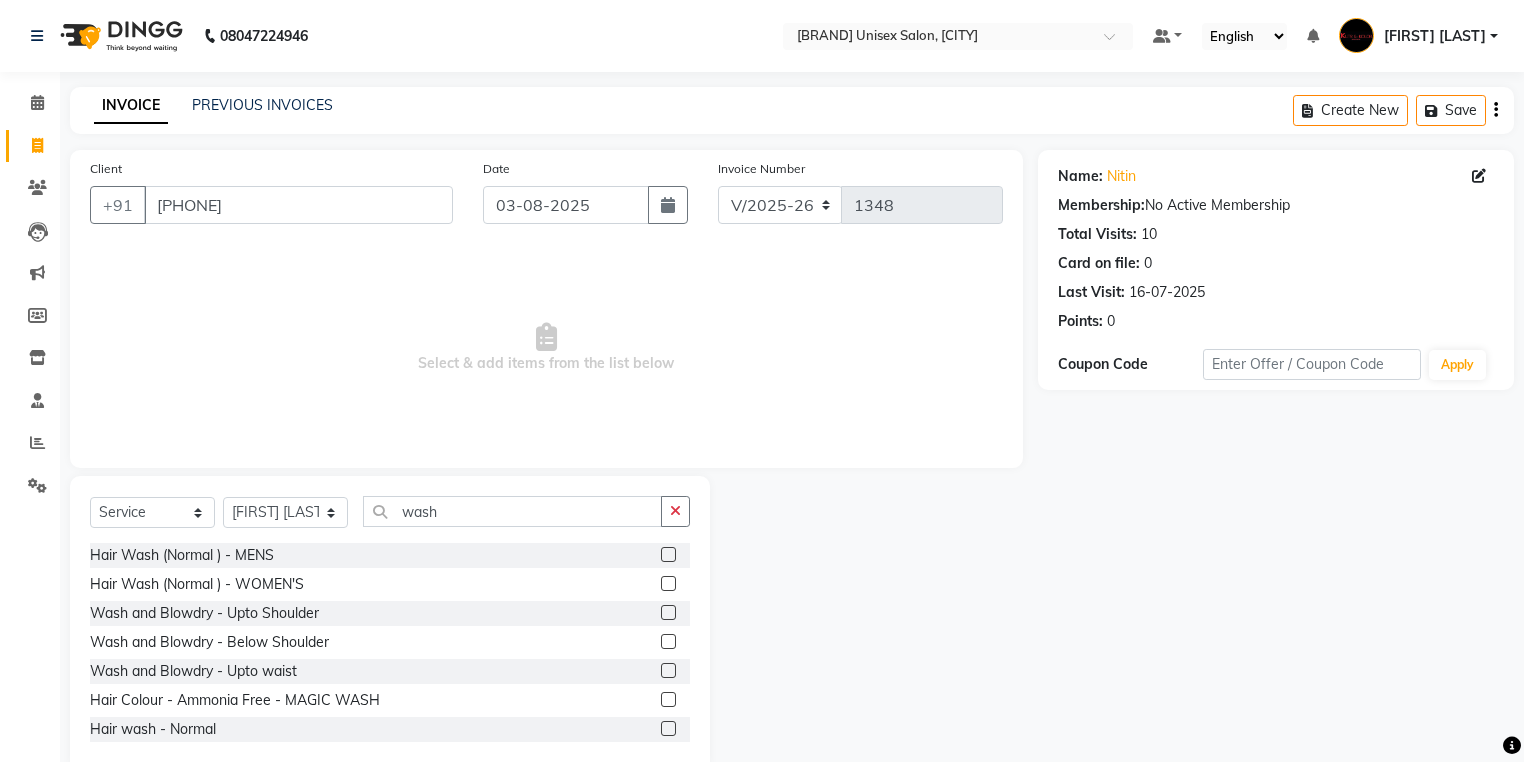 click 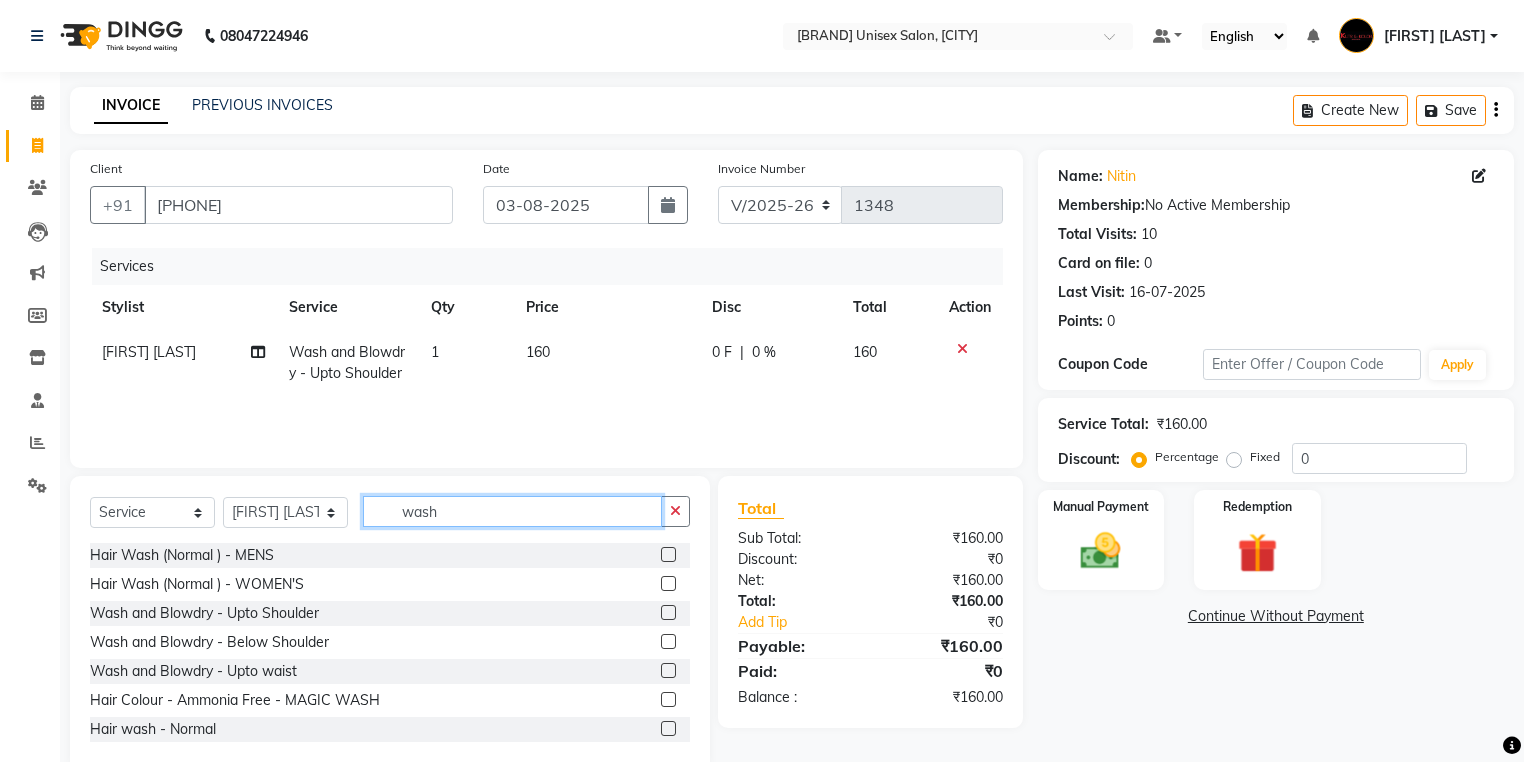 click on "wash" 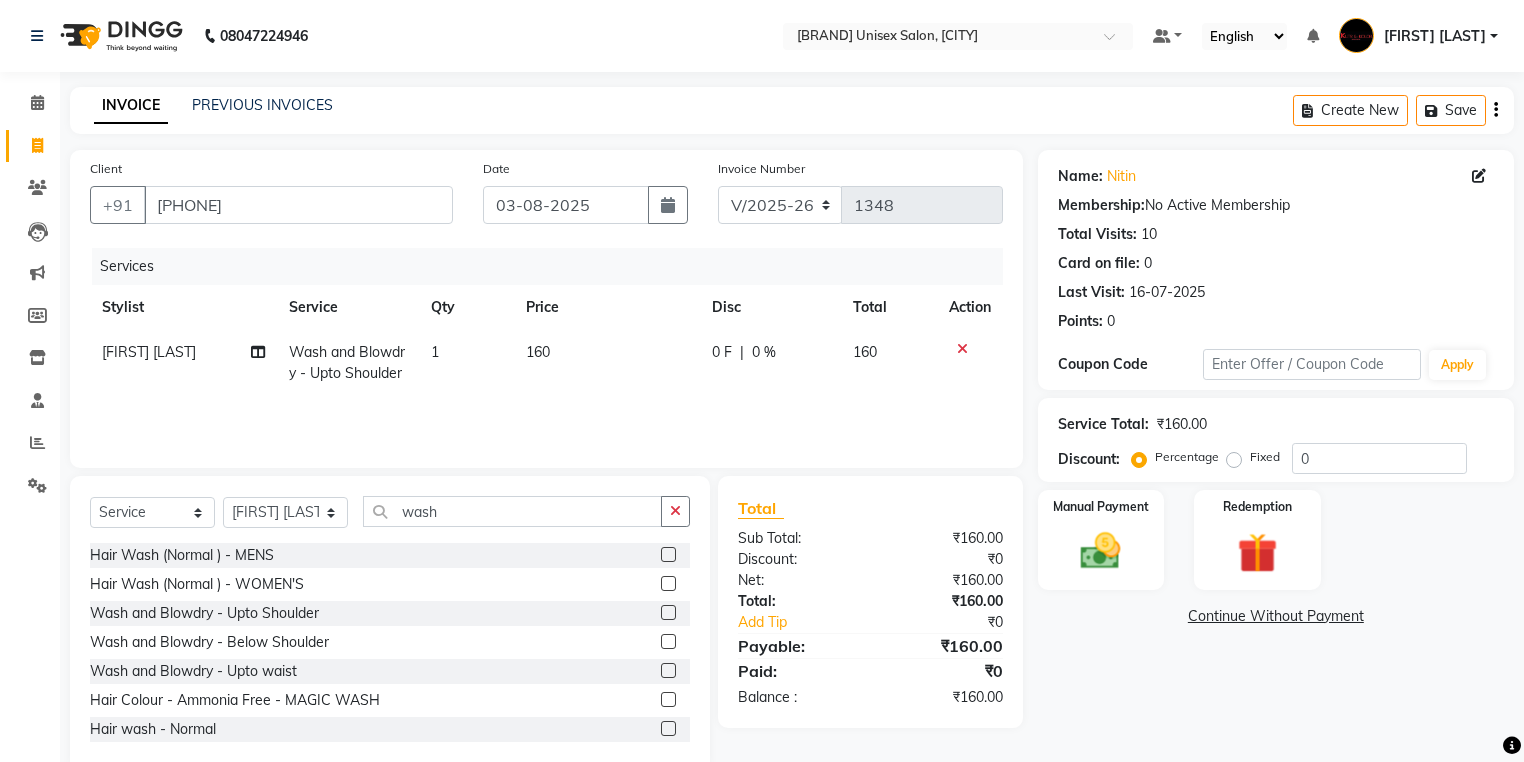 click 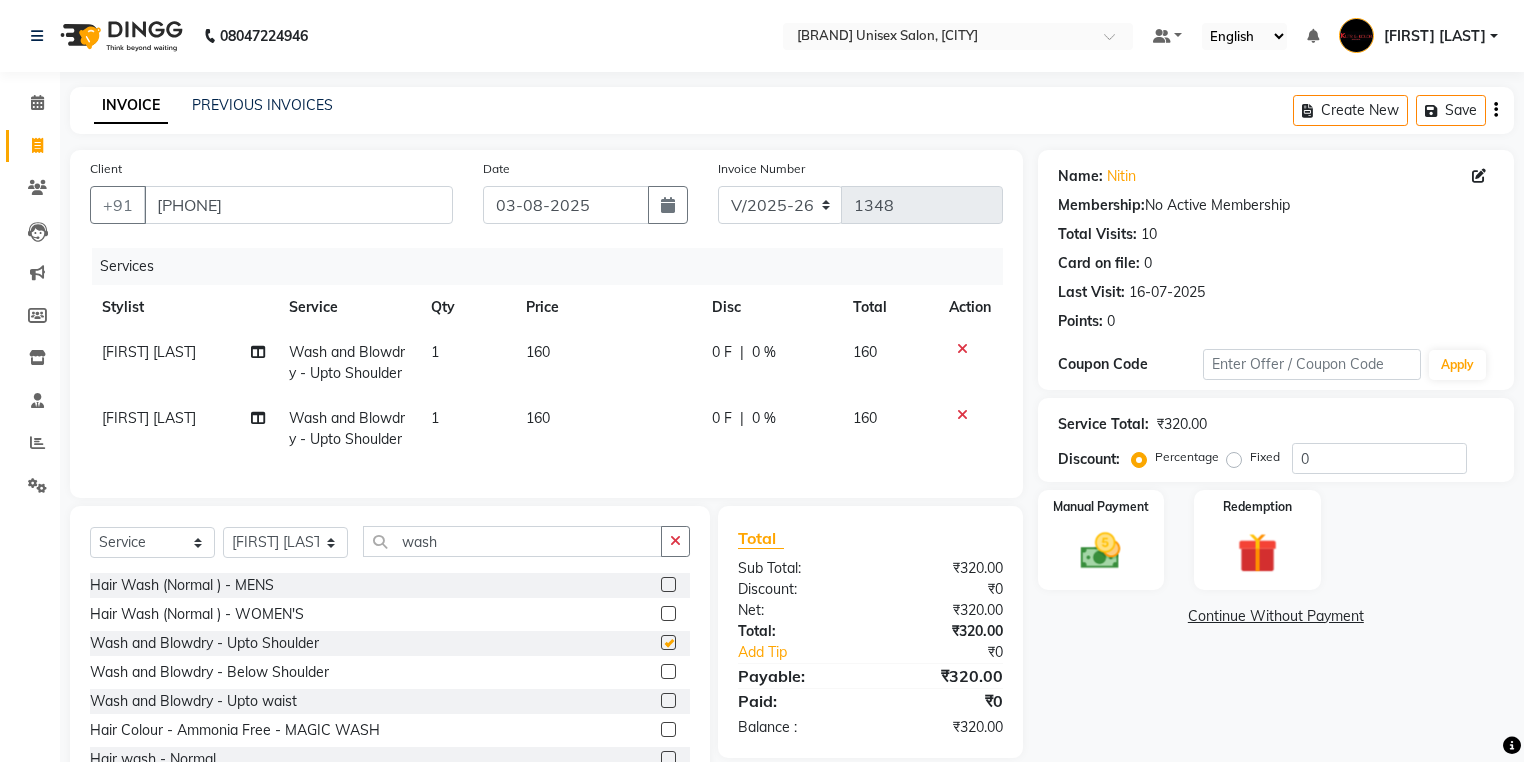 checkbox on "false" 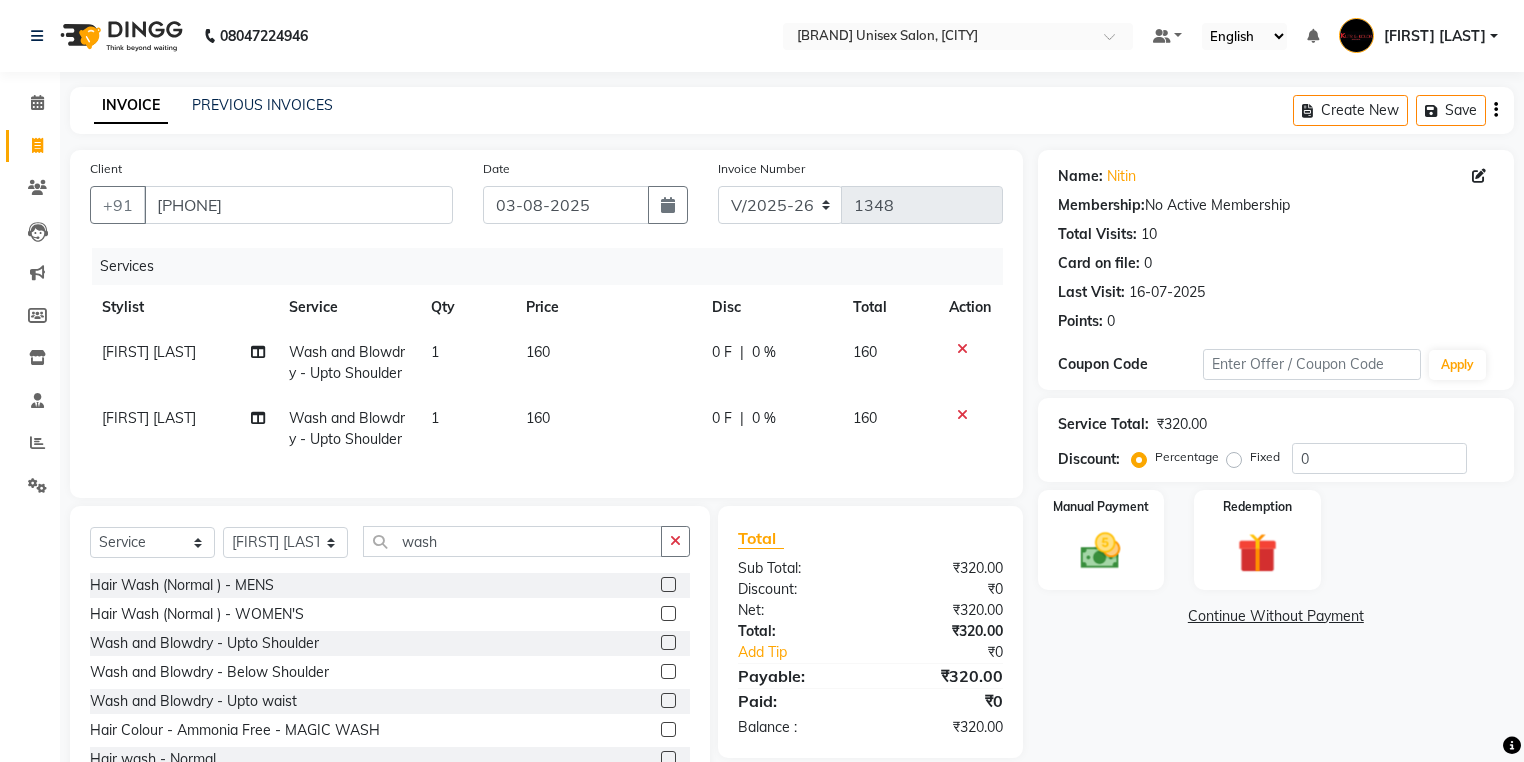click 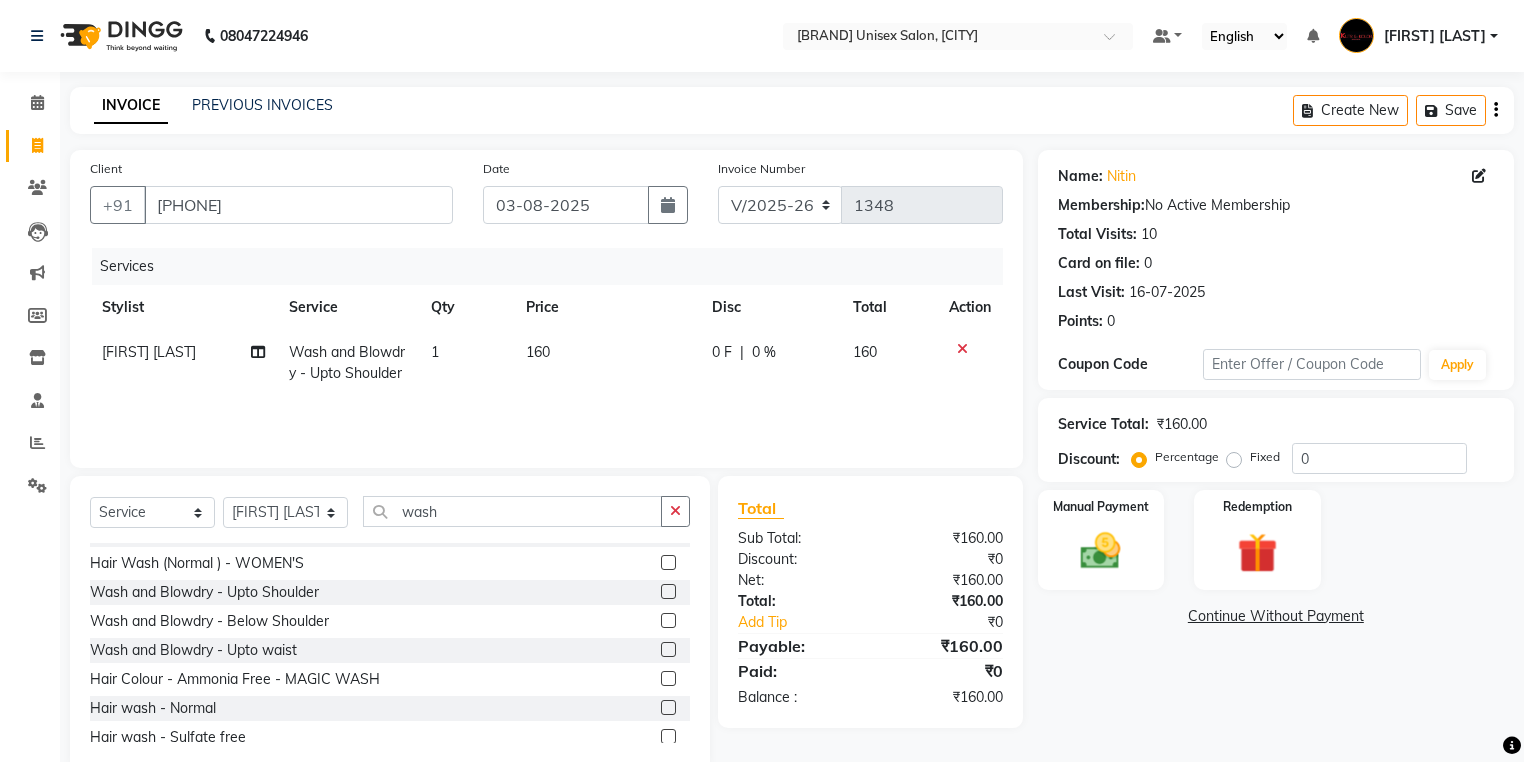 scroll, scrollTop: 32, scrollLeft: 0, axis: vertical 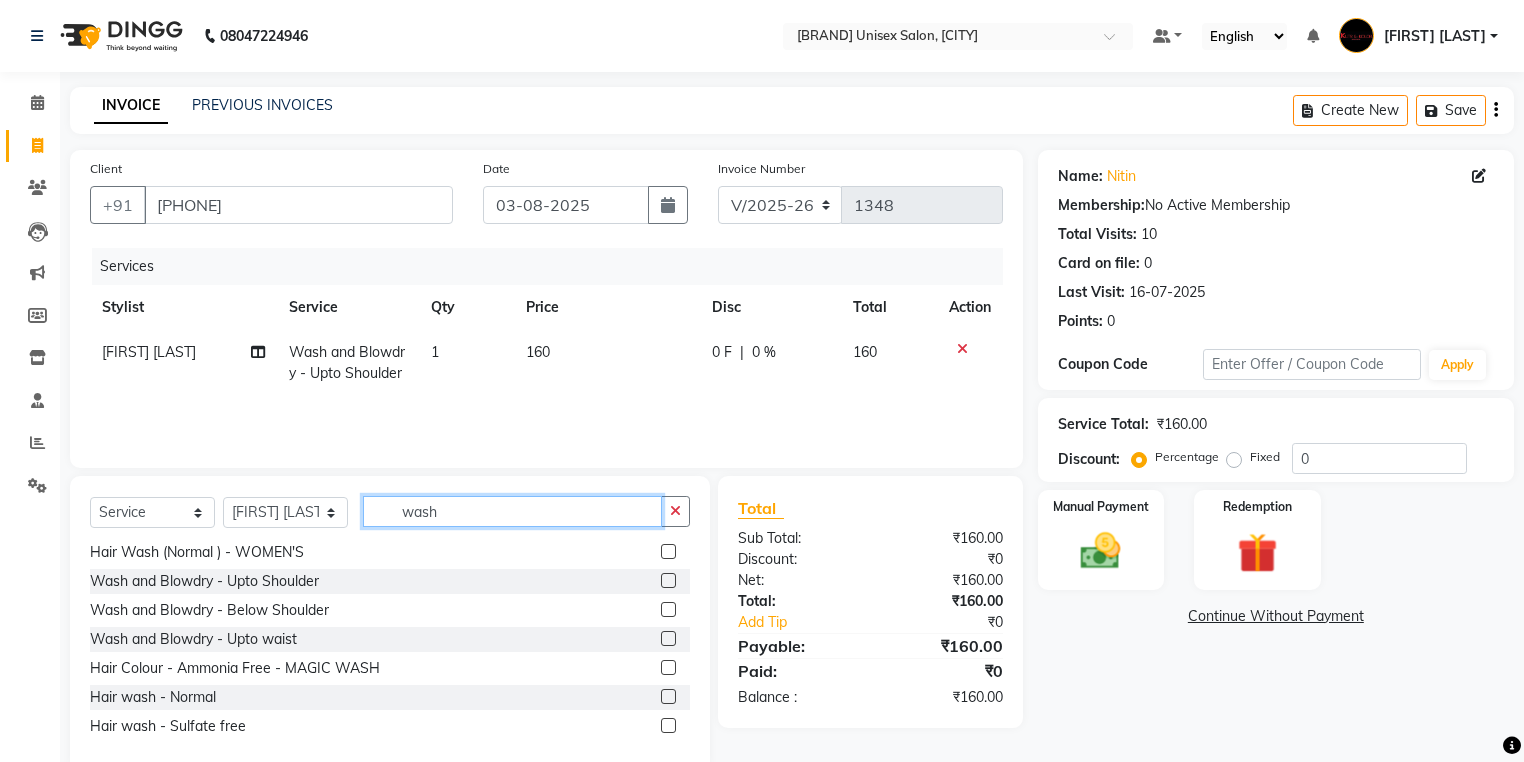 click on "wash" 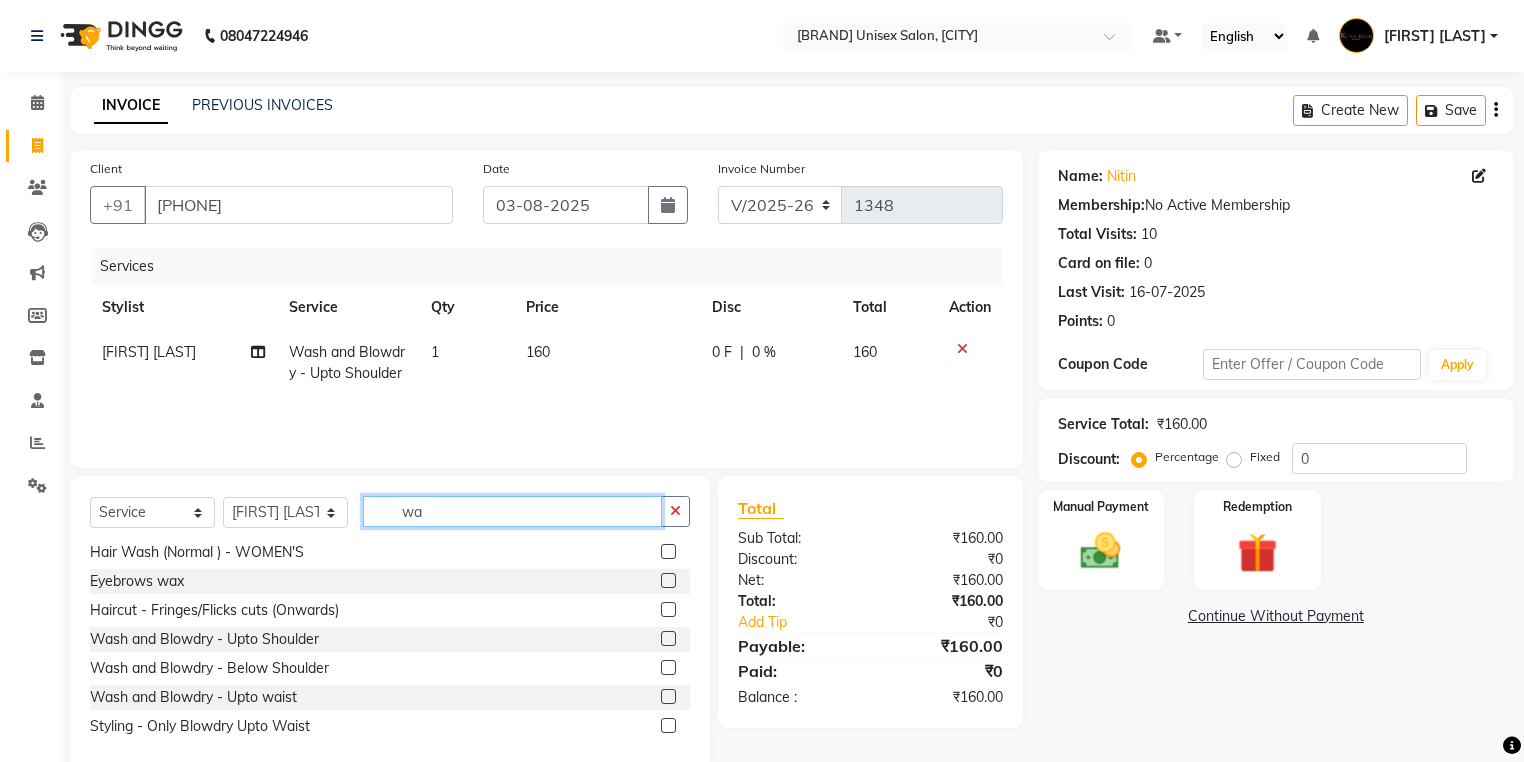 type on "w" 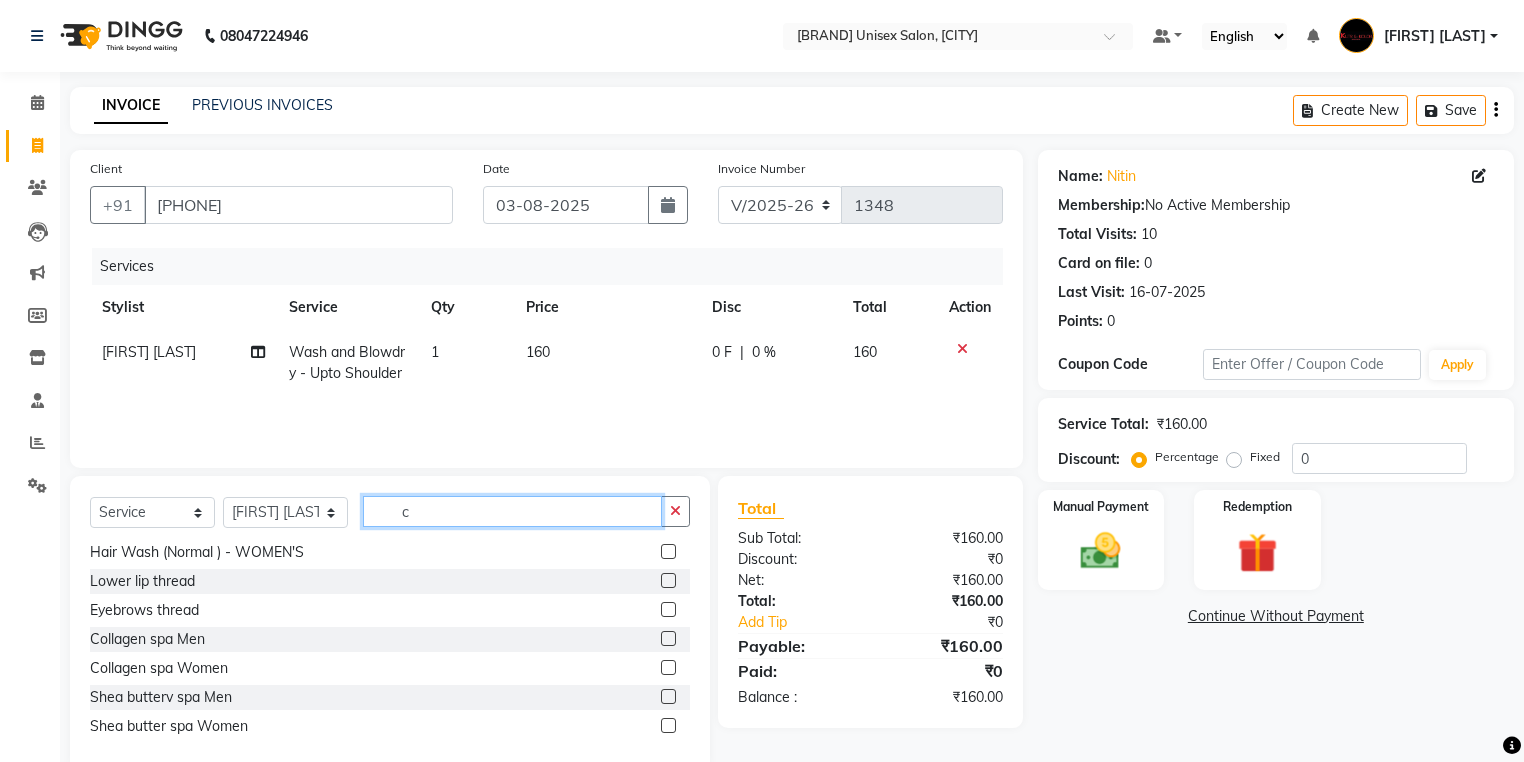 scroll, scrollTop: 0, scrollLeft: 0, axis: both 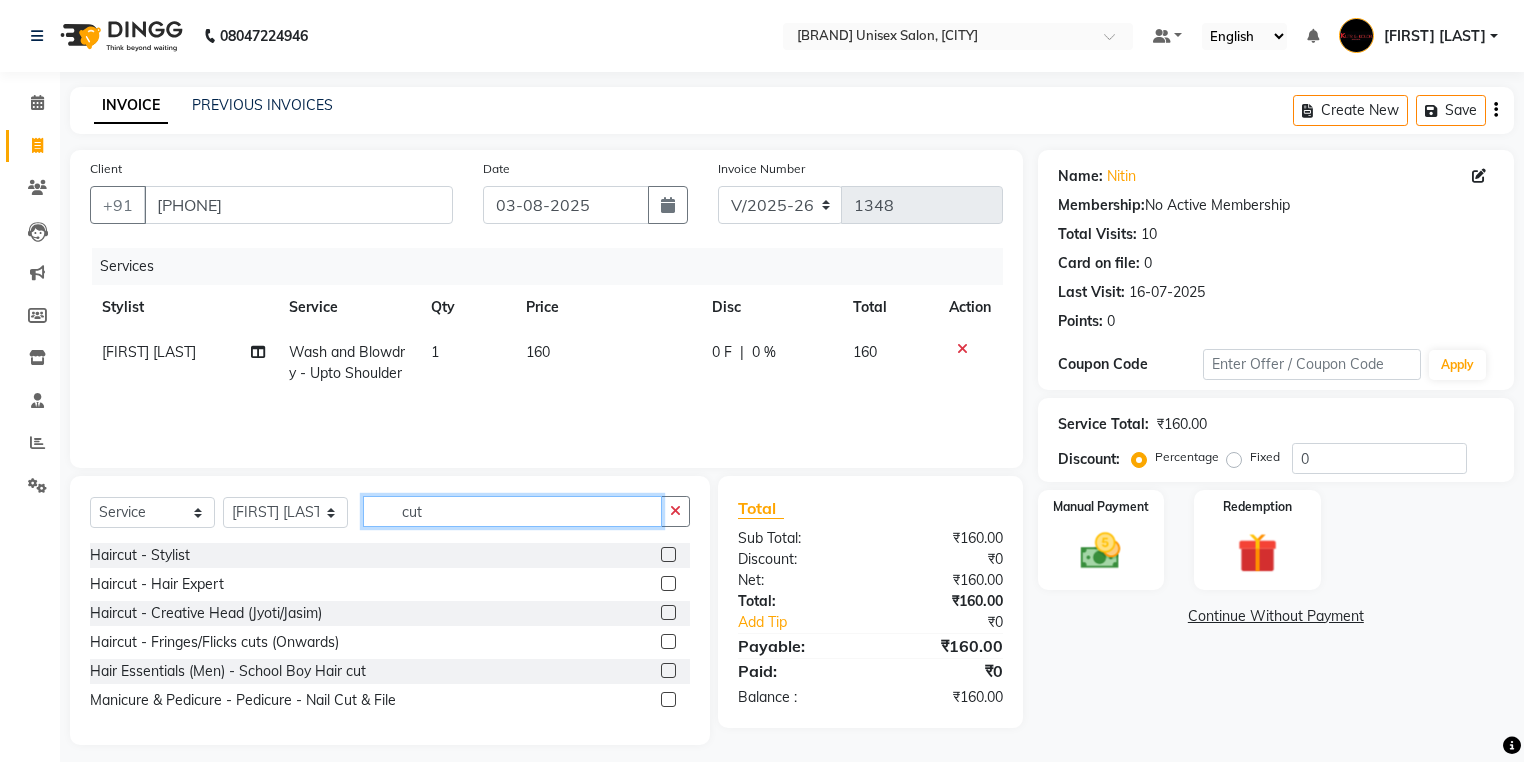 type on "cut" 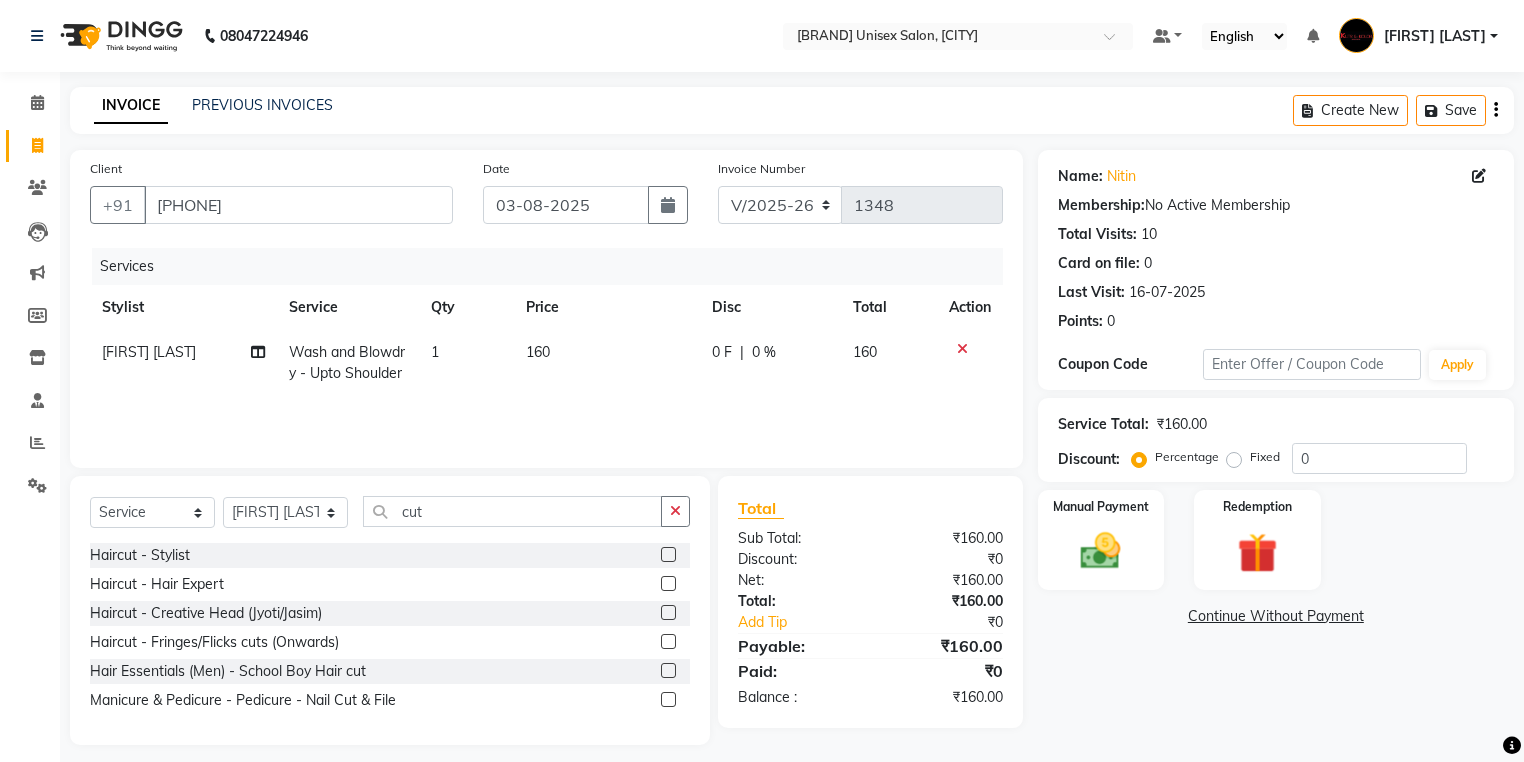click 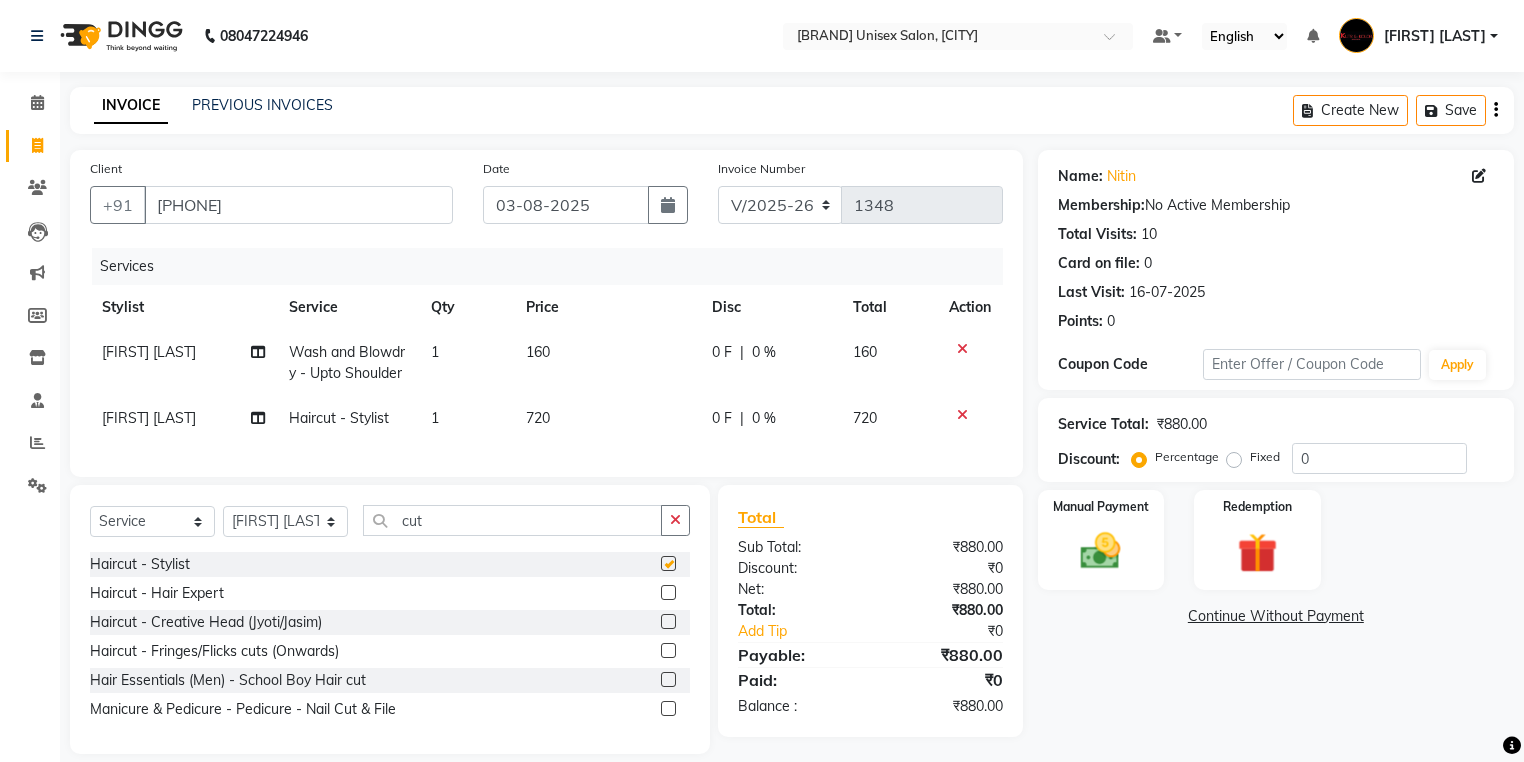 checkbox on "false" 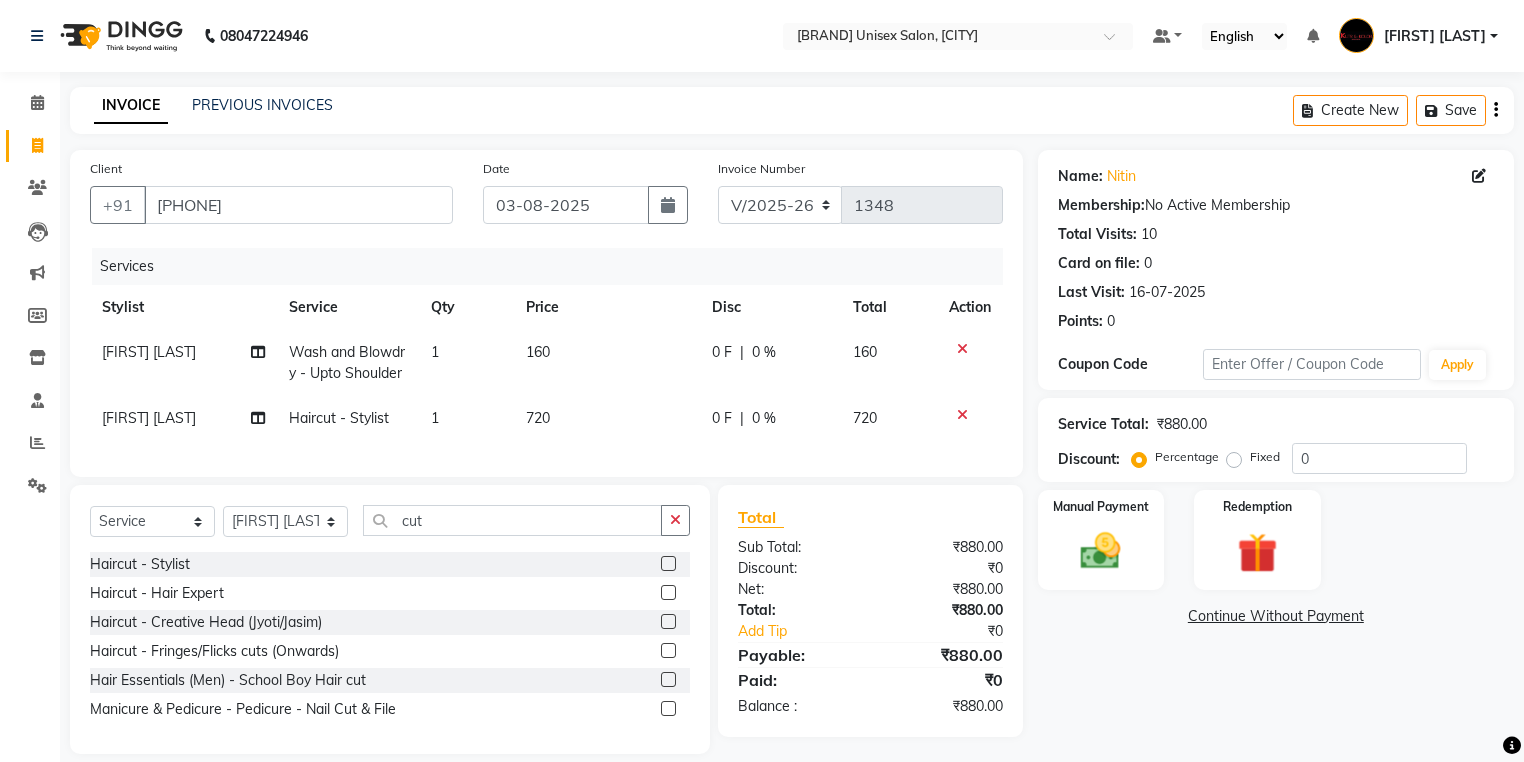 click on "0 F" 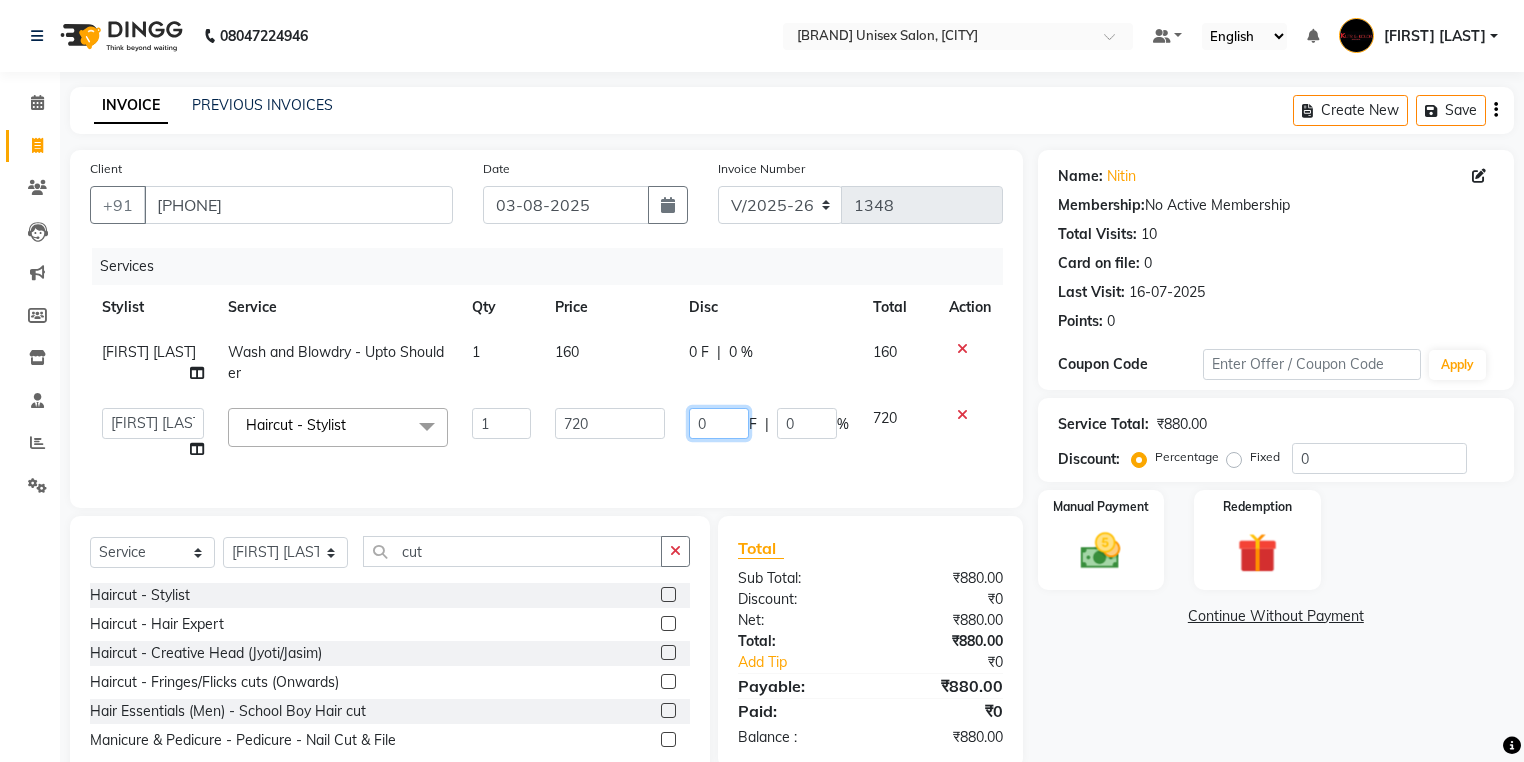 click on "0" 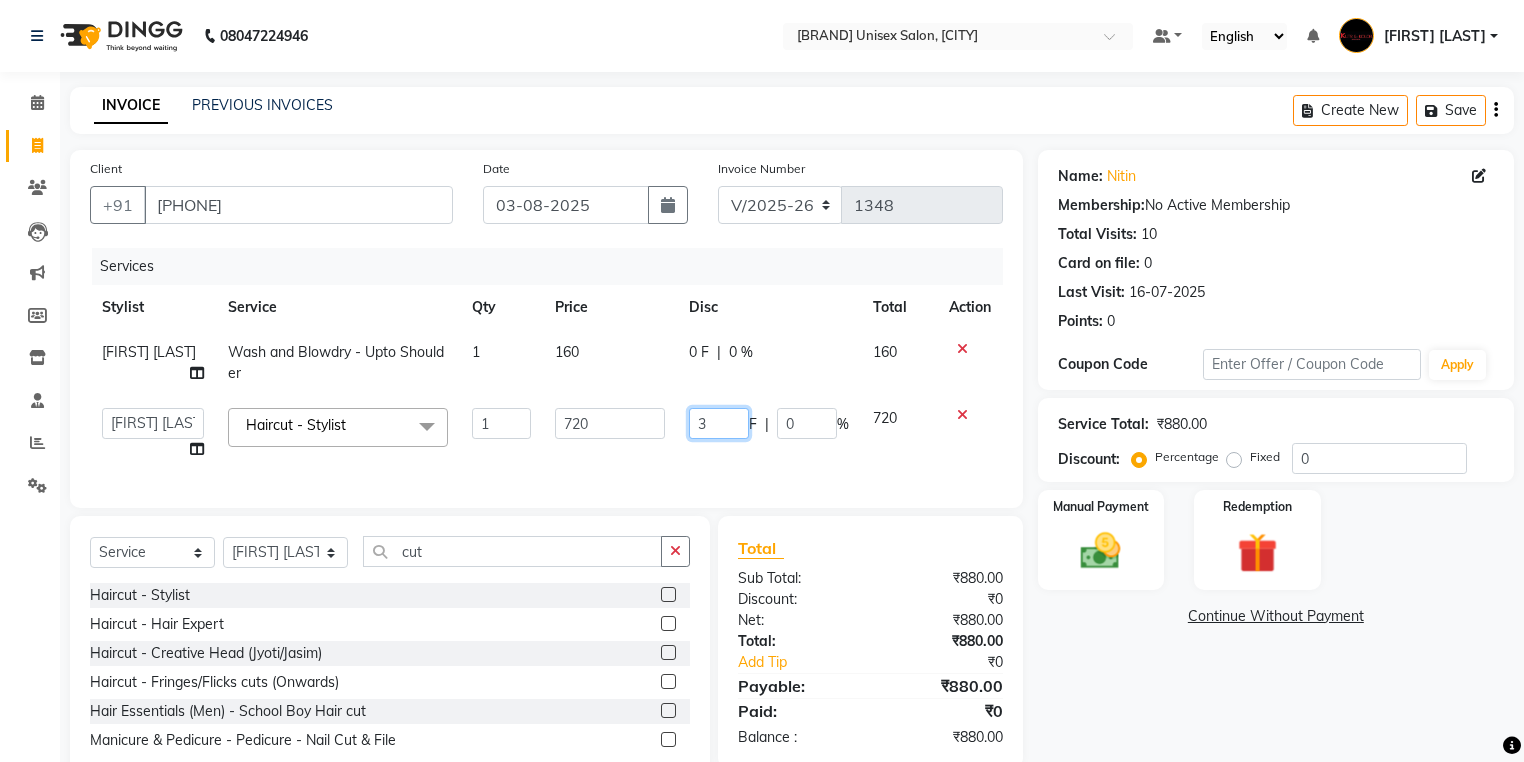 type on "30" 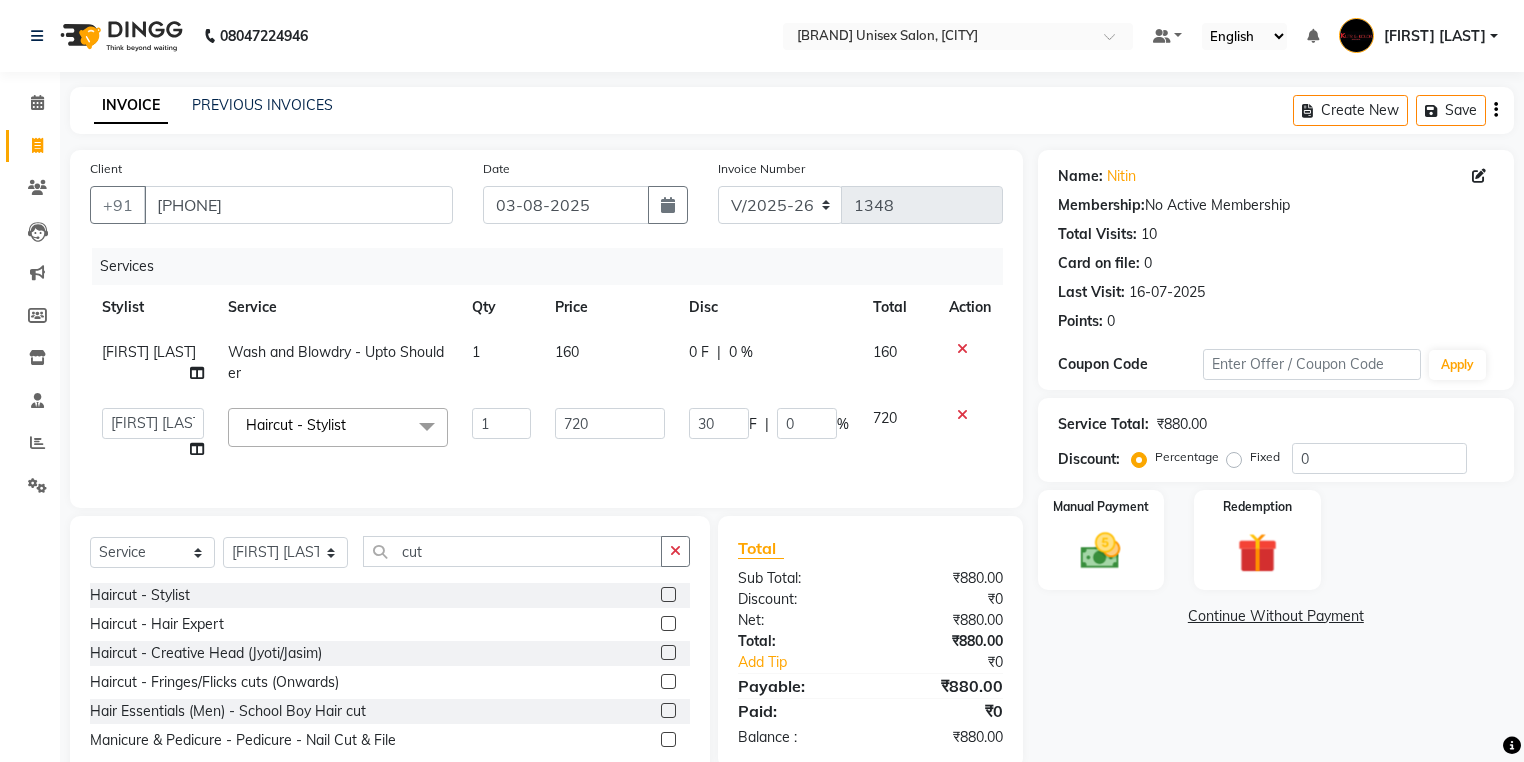 click on "Services Stylist Service Qty Price Disc Total Action [FIRST] [LAST] Wash and Blowdry - Upto Shoulder 1 160 0 F | 0 % 160  [FIRST] [LAST]   [FIRST] [LAST]   [FIRST] [LAST]   [FIRST] (nail artist)   [FIRST]    [FIRST]   [FIRST] [LAST]   nandini   NEHA   [FIRST]   [FIRST]   [FIRST]   [FIRST]   [FIRST]  Haircut - Stylist  x Hair Wash (Normal )   -   MENS Hair Wash (Normal )   -   WOMEN'S Lower lip thread Eyebrows thread  Collagen spa Men  Collagen spa Women  Shea butterv spa Men  Shea butter spa Women Eyebrows wax Haircut - Stylist Haircut - Hair Expert Haircut - Creative Head (Jyoti/Jasim) Haircut - Fringes/Flicks cuts (Onwards) Wash and Blowdry - Upto Shoulder Wash and Blowdry - Below Shoulder Wash and Blowdry - Upto waist Styling - Only Blowdry Upto Shoulder Styling - Only Blowdry Below Shoulder Styling - Only Blowdry Upto Waist Ironing/Tongs Curl/Wavy Texture - Upto Shoulder Ironing/Tongs Curl/Wavy Texture - Below Shoulder Ironing/Tongs Curl/Wavy Texture - Upto Waist Splitend Removal - Splitend Removal 1 720 30 F | 0" 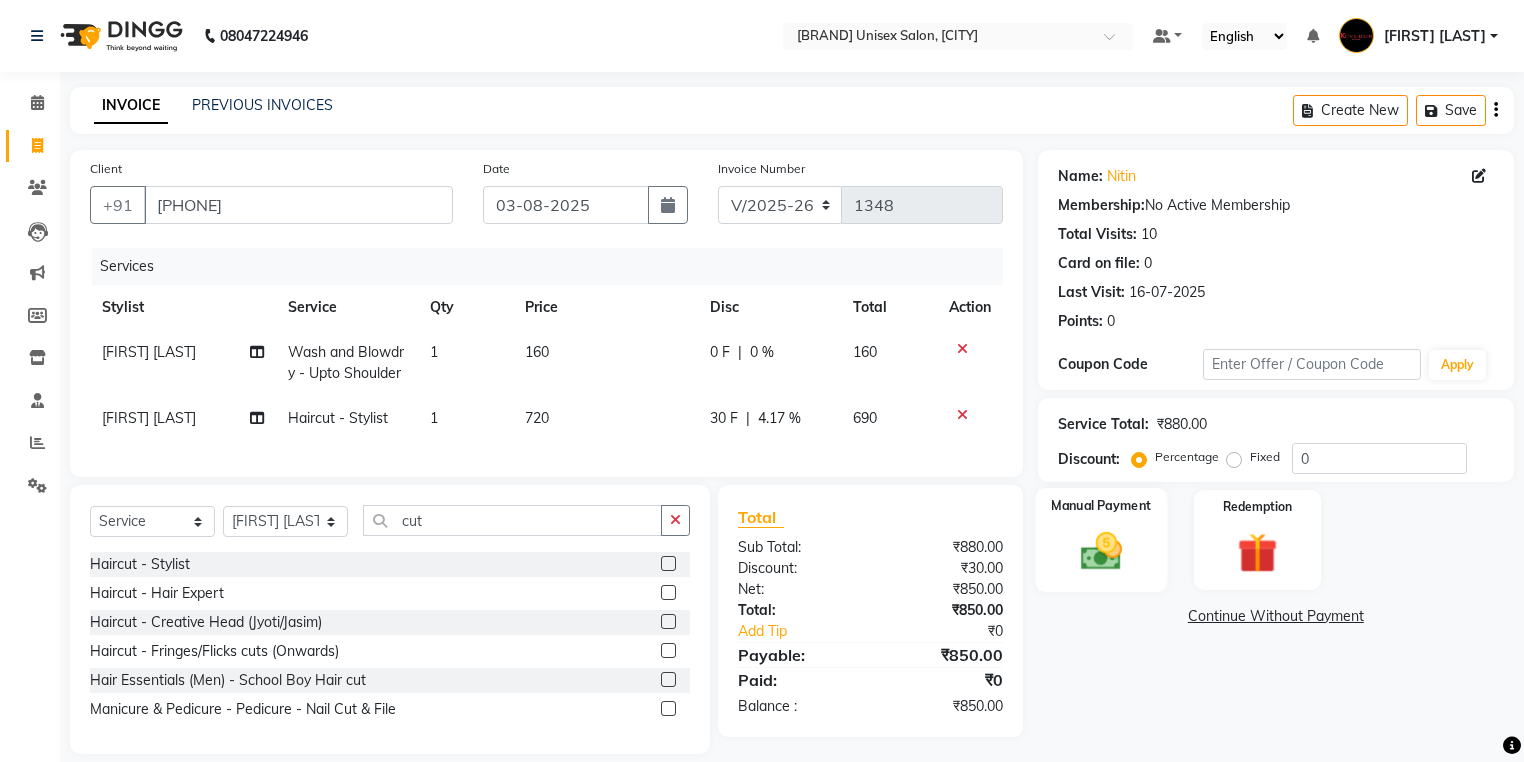 click 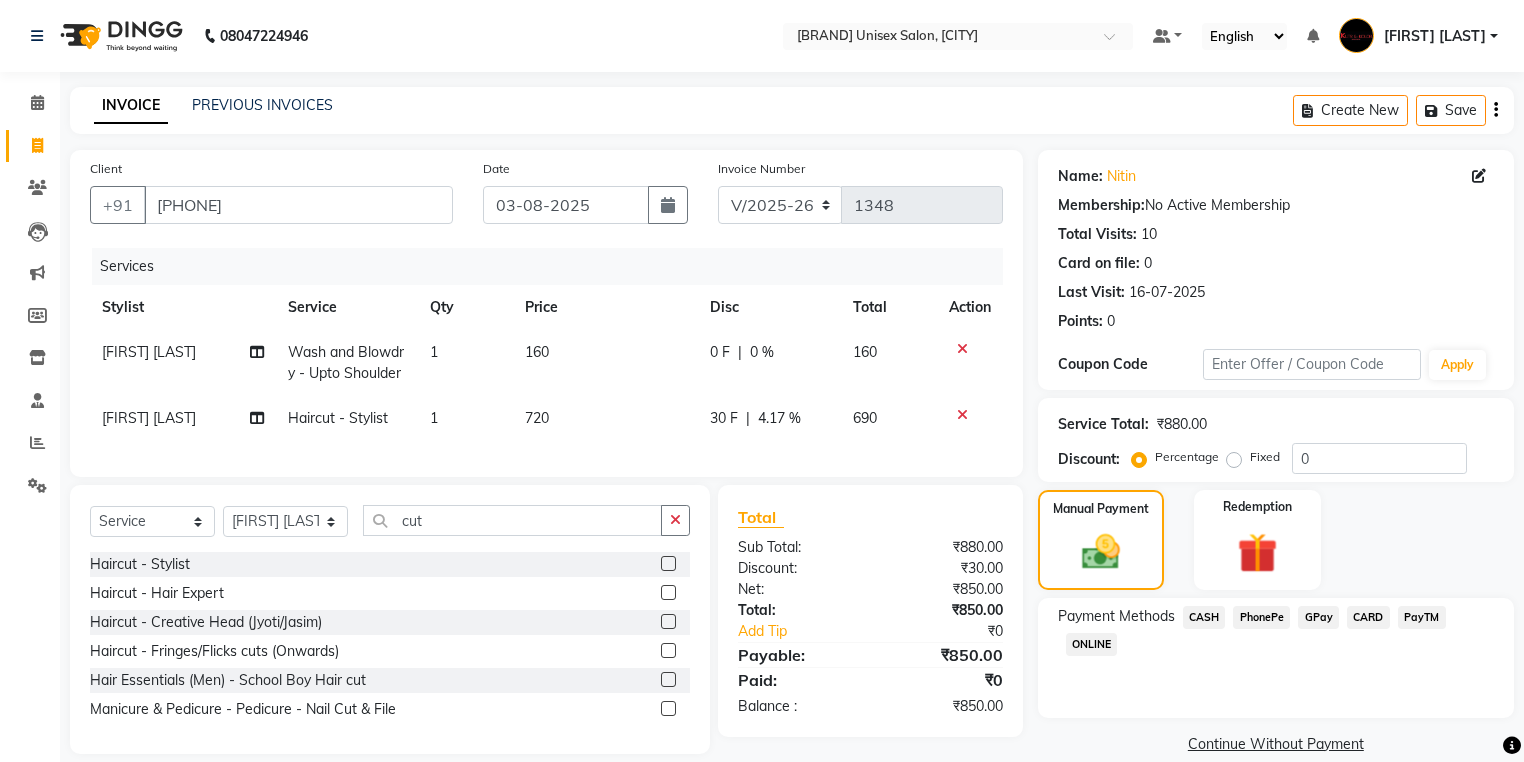 click on "GPay" 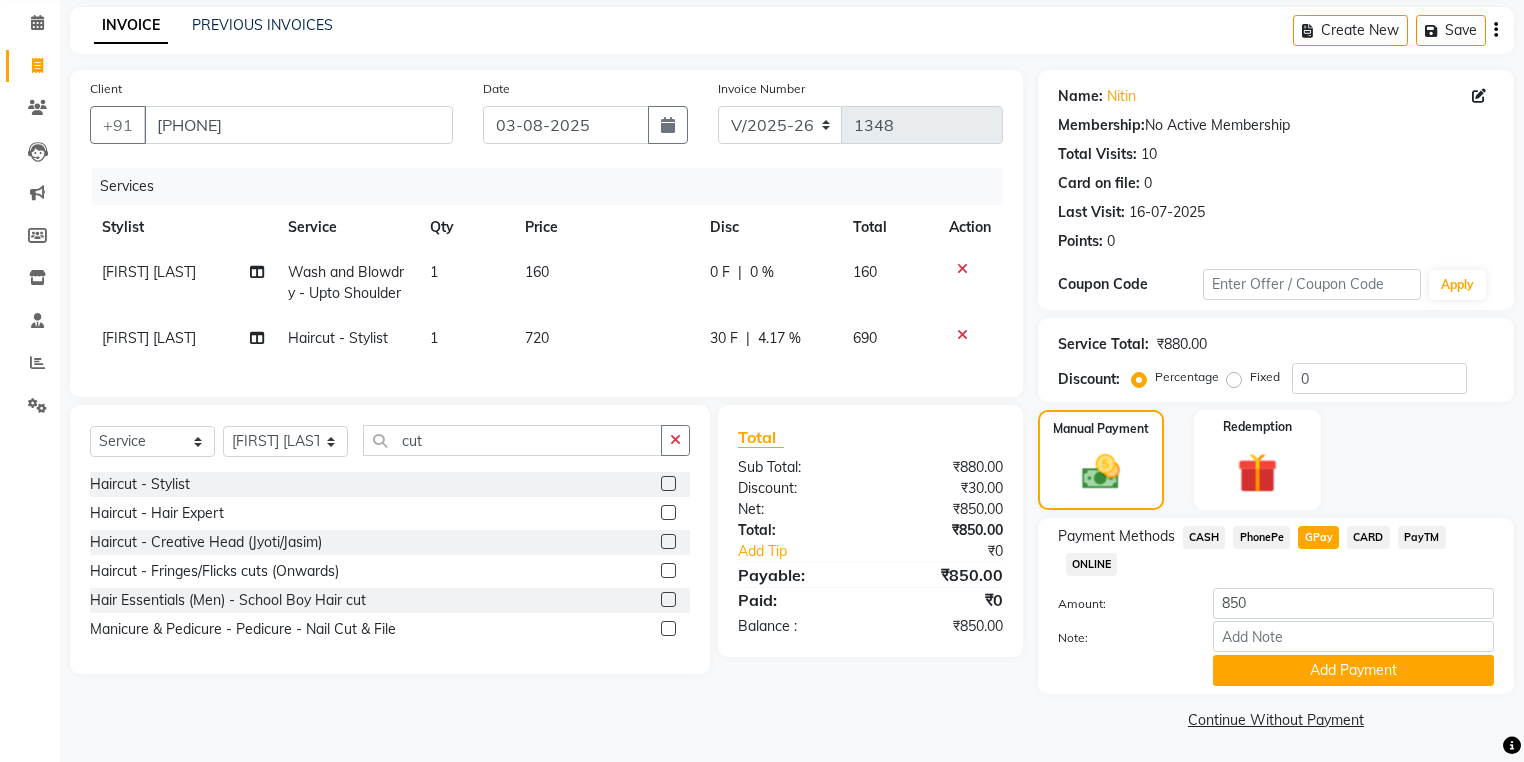 scroll, scrollTop: 84, scrollLeft: 0, axis: vertical 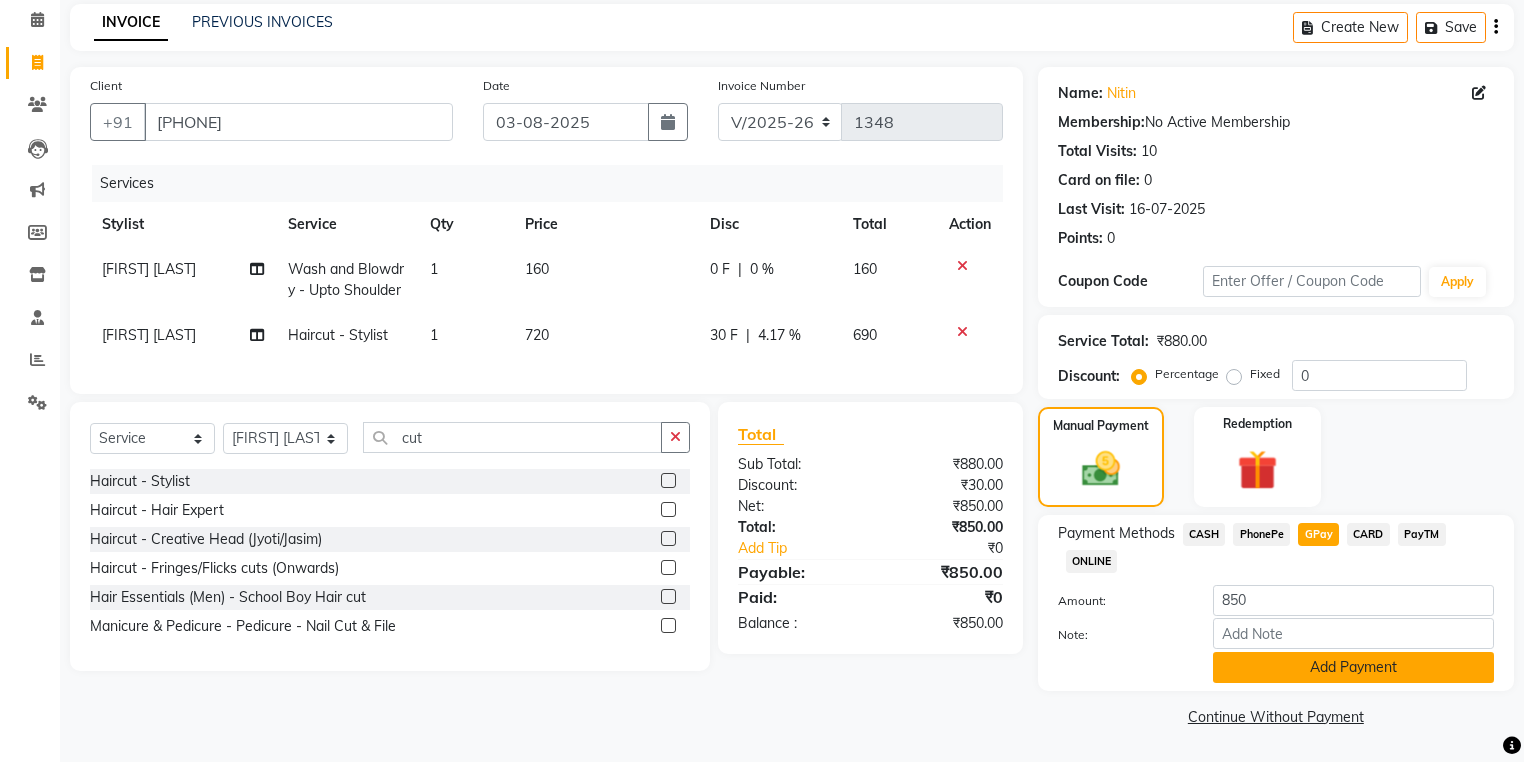 click on "Add Payment" 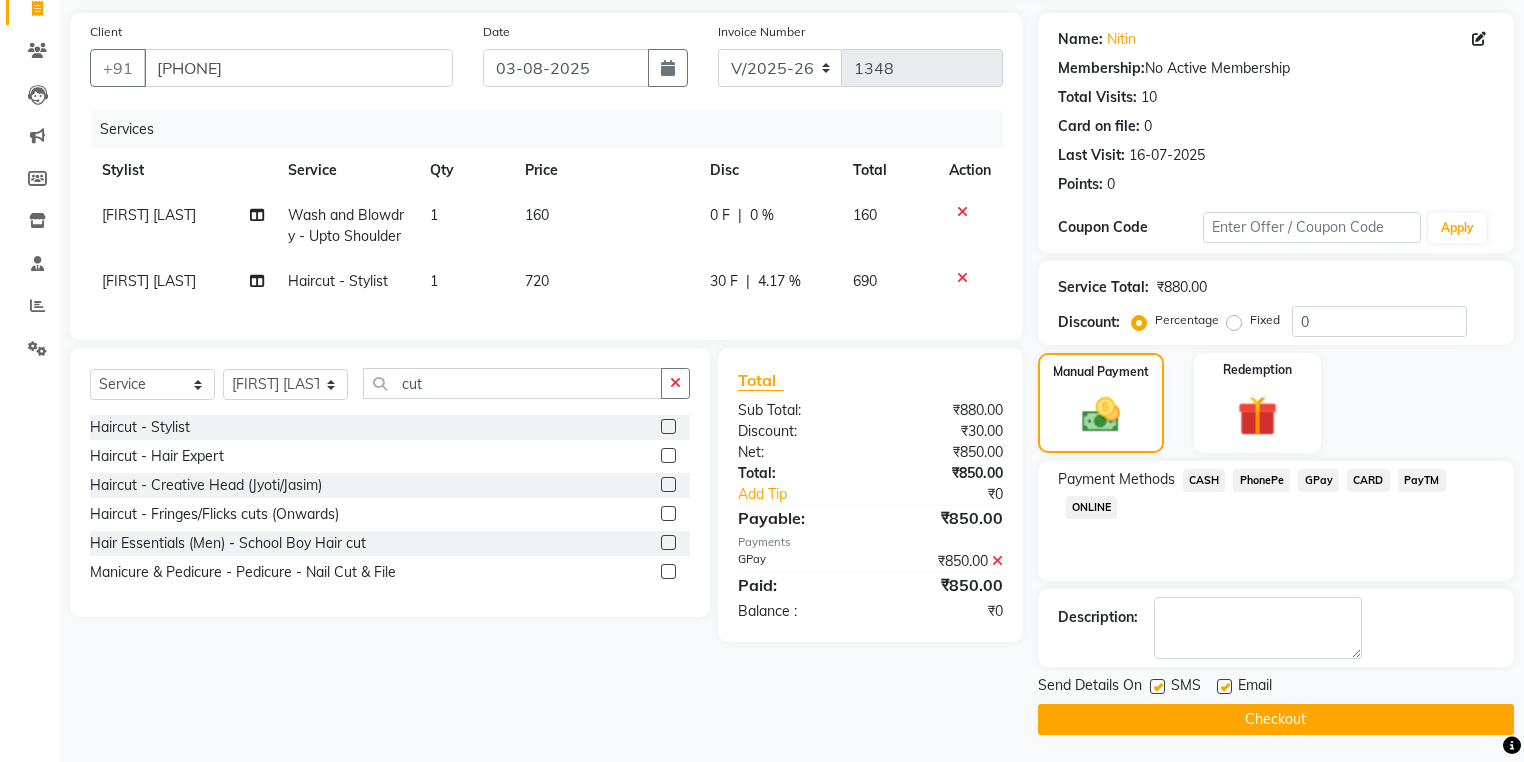 scroll, scrollTop: 138, scrollLeft: 0, axis: vertical 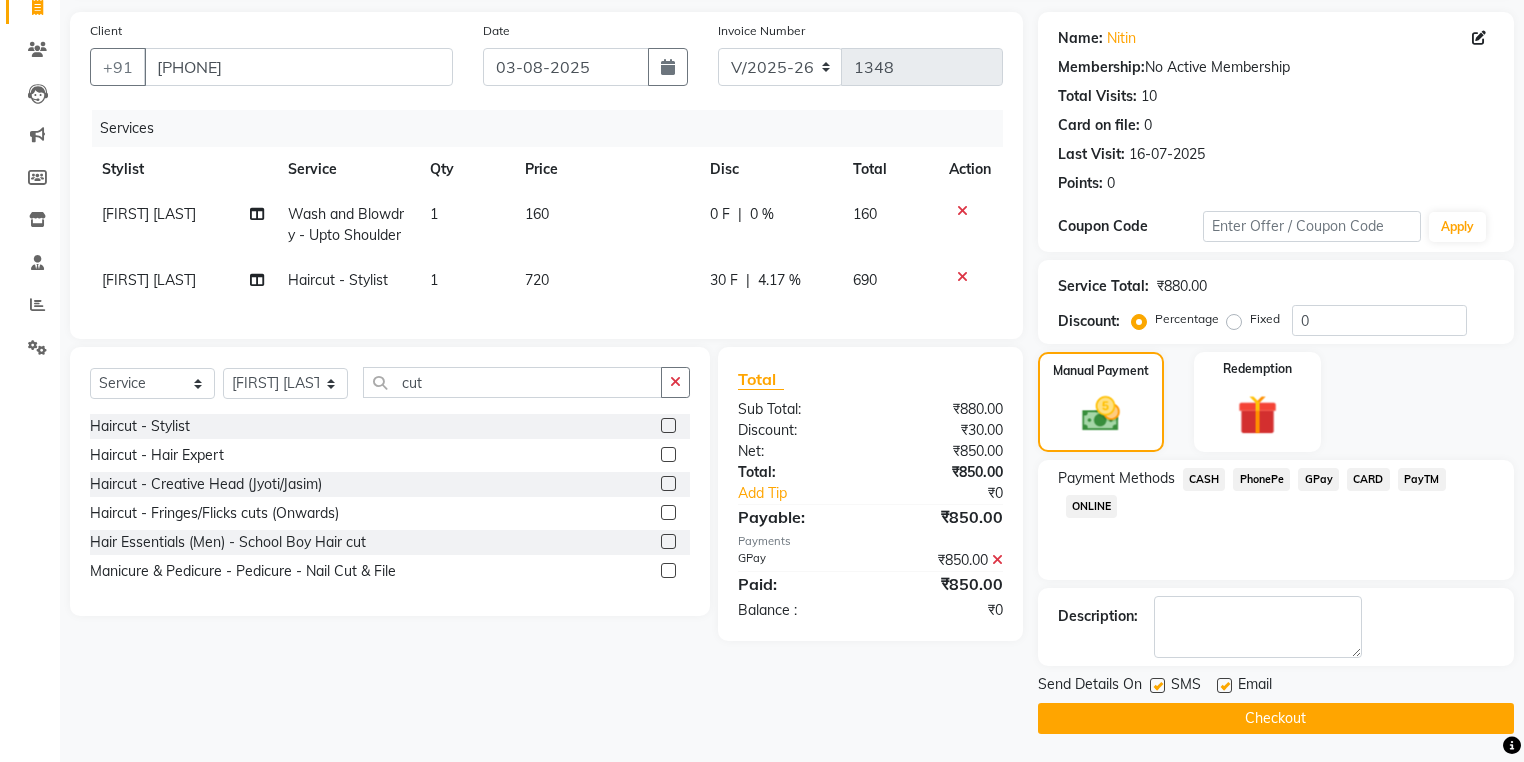 click 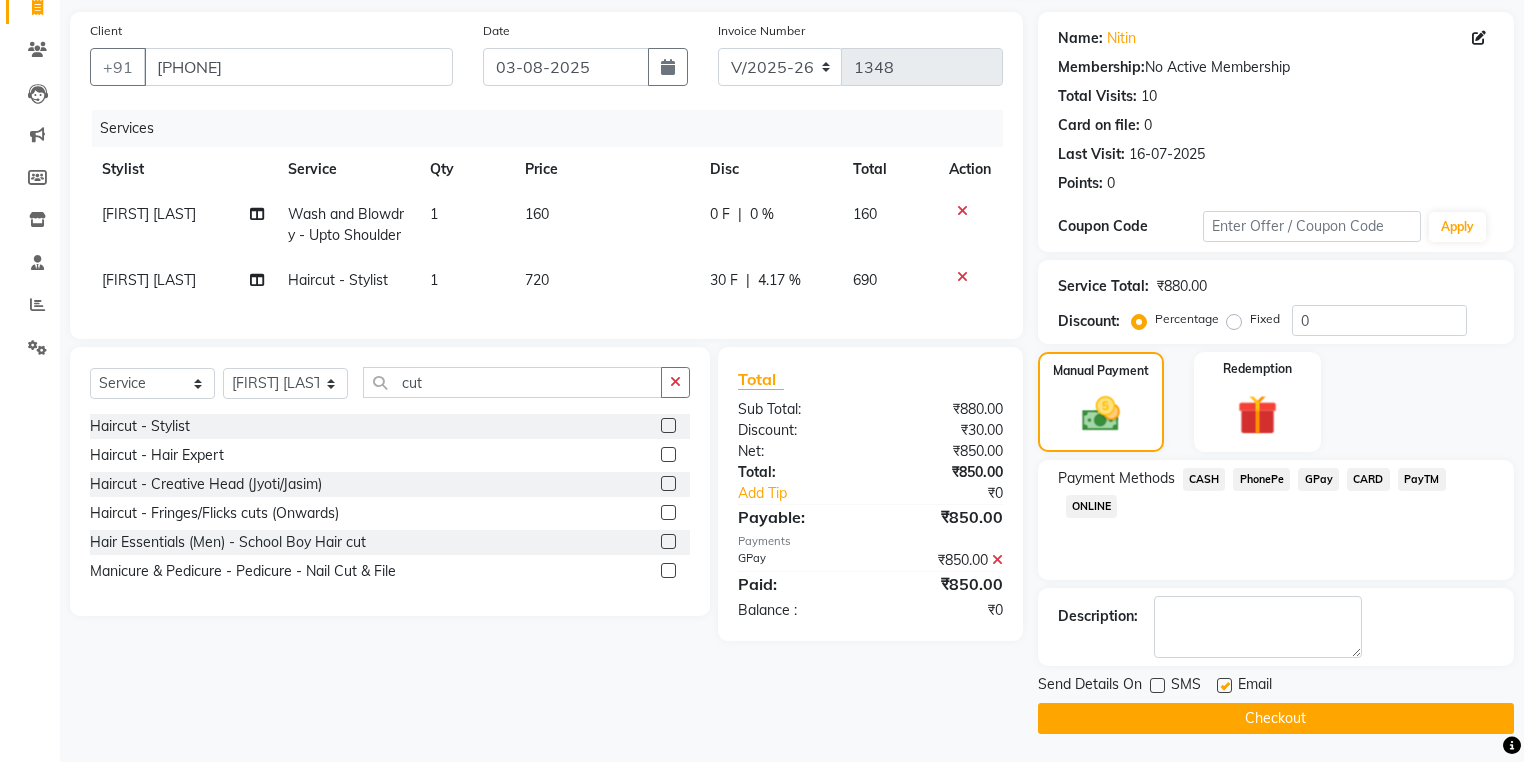 click on "Checkout" 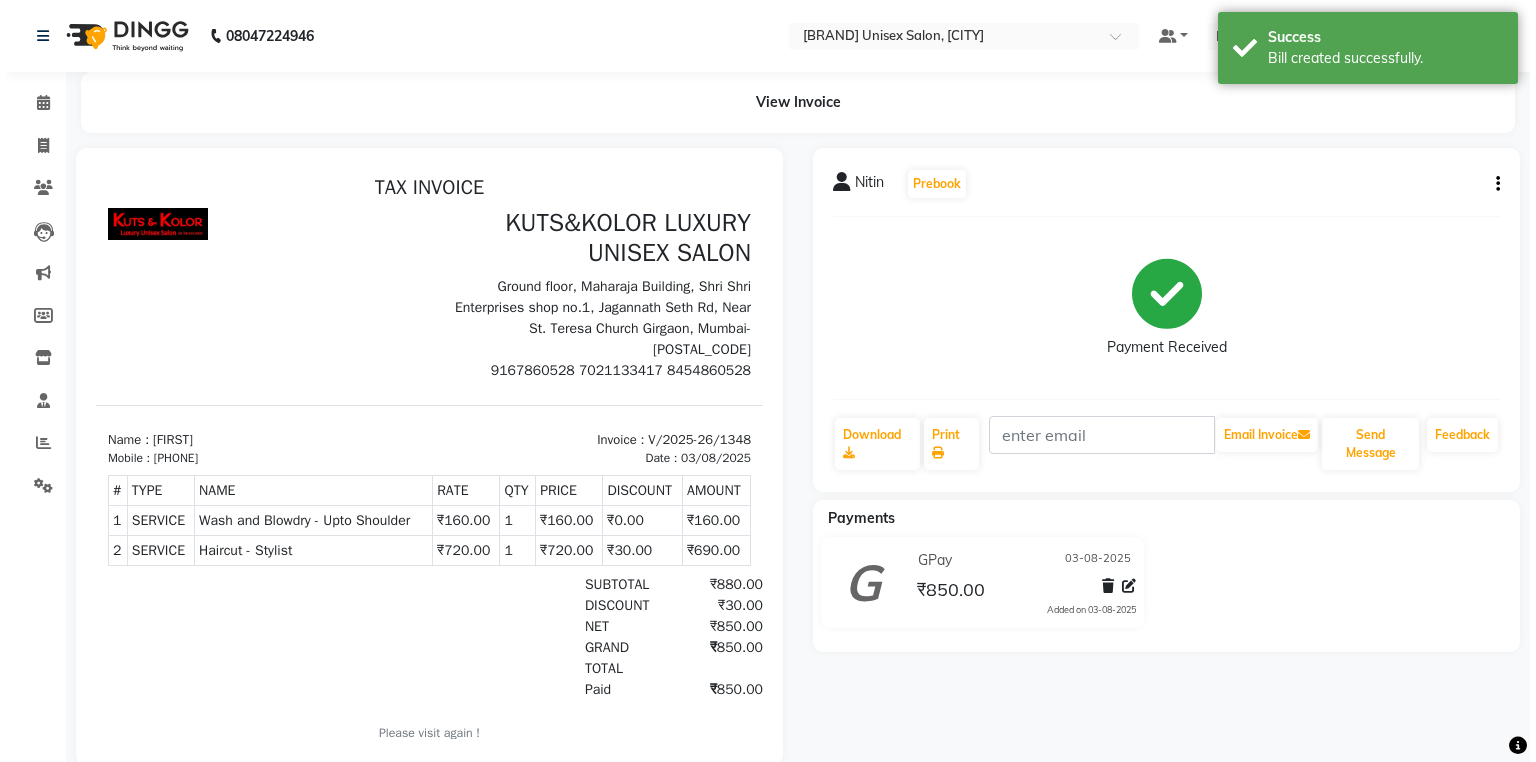 scroll, scrollTop: 0, scrollLeft: 0, axis: both 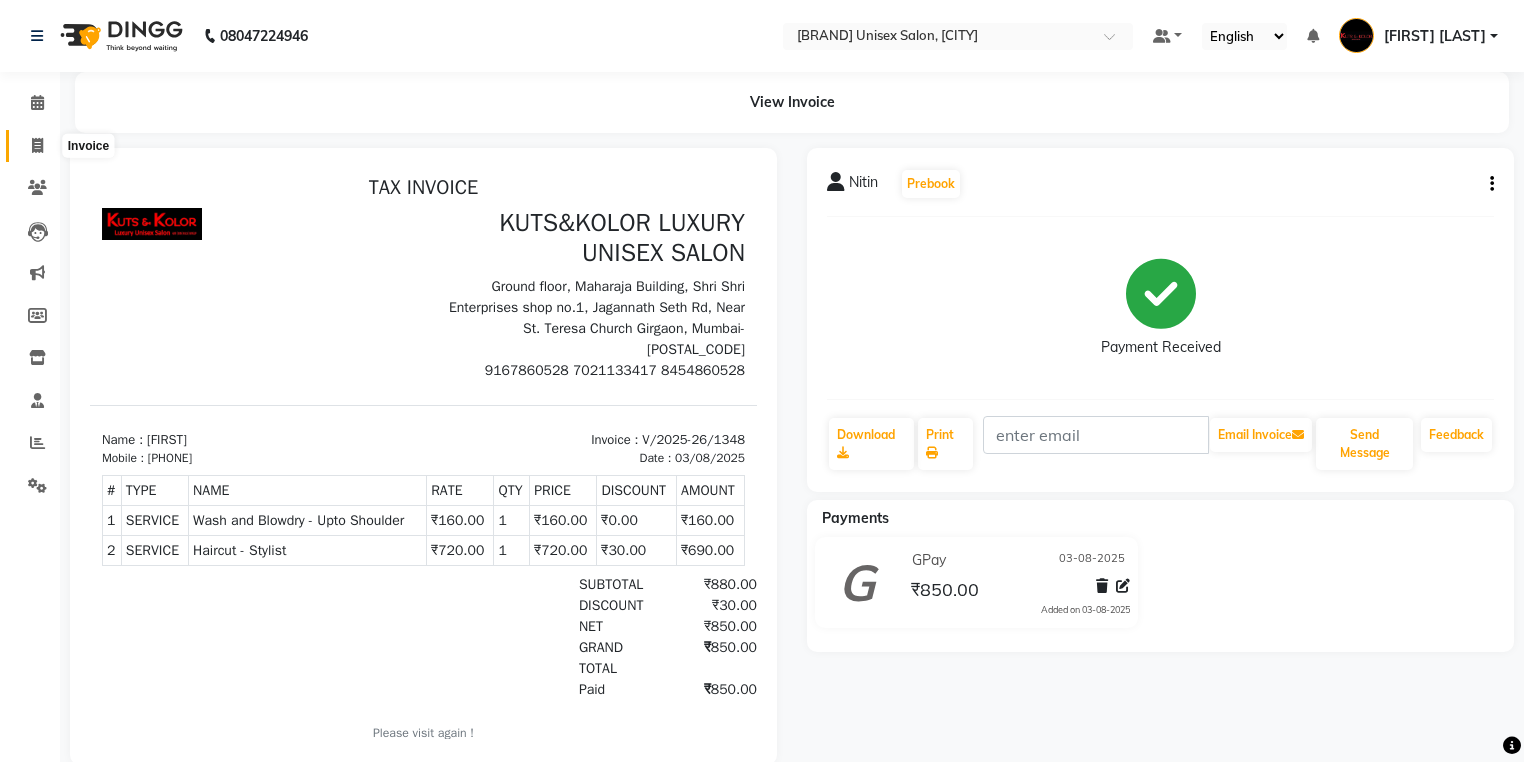 click 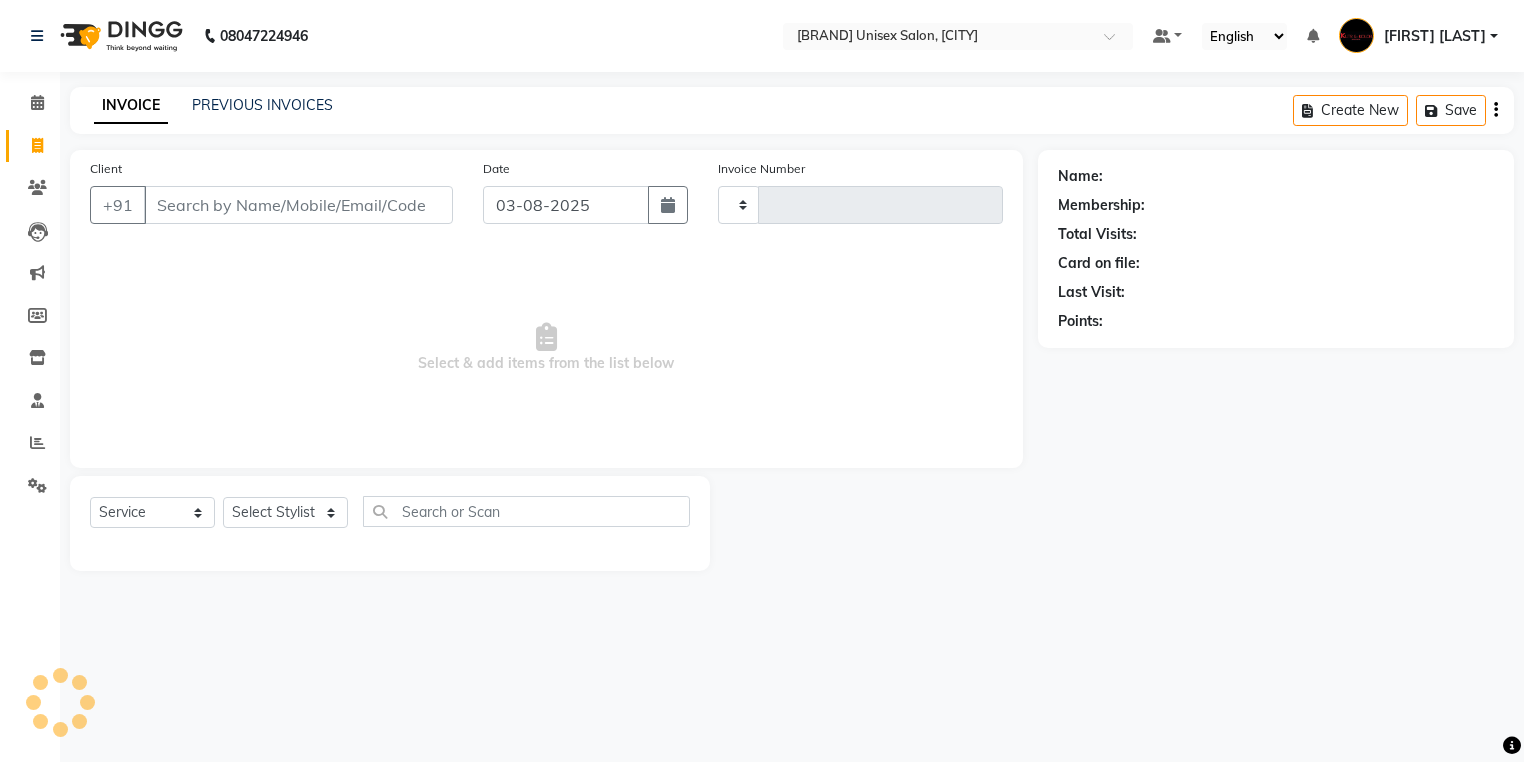 type on "1349" 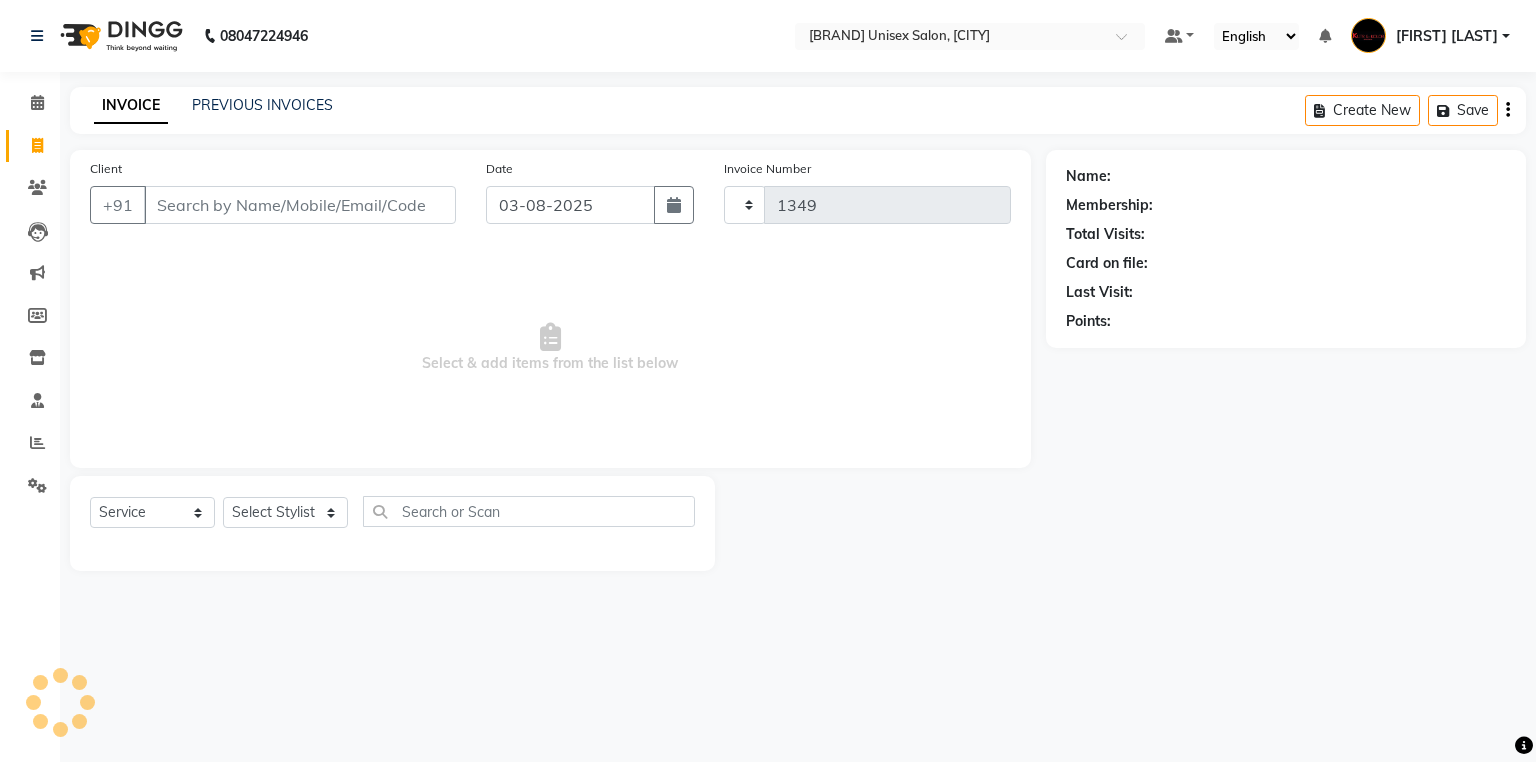 select on "7374" 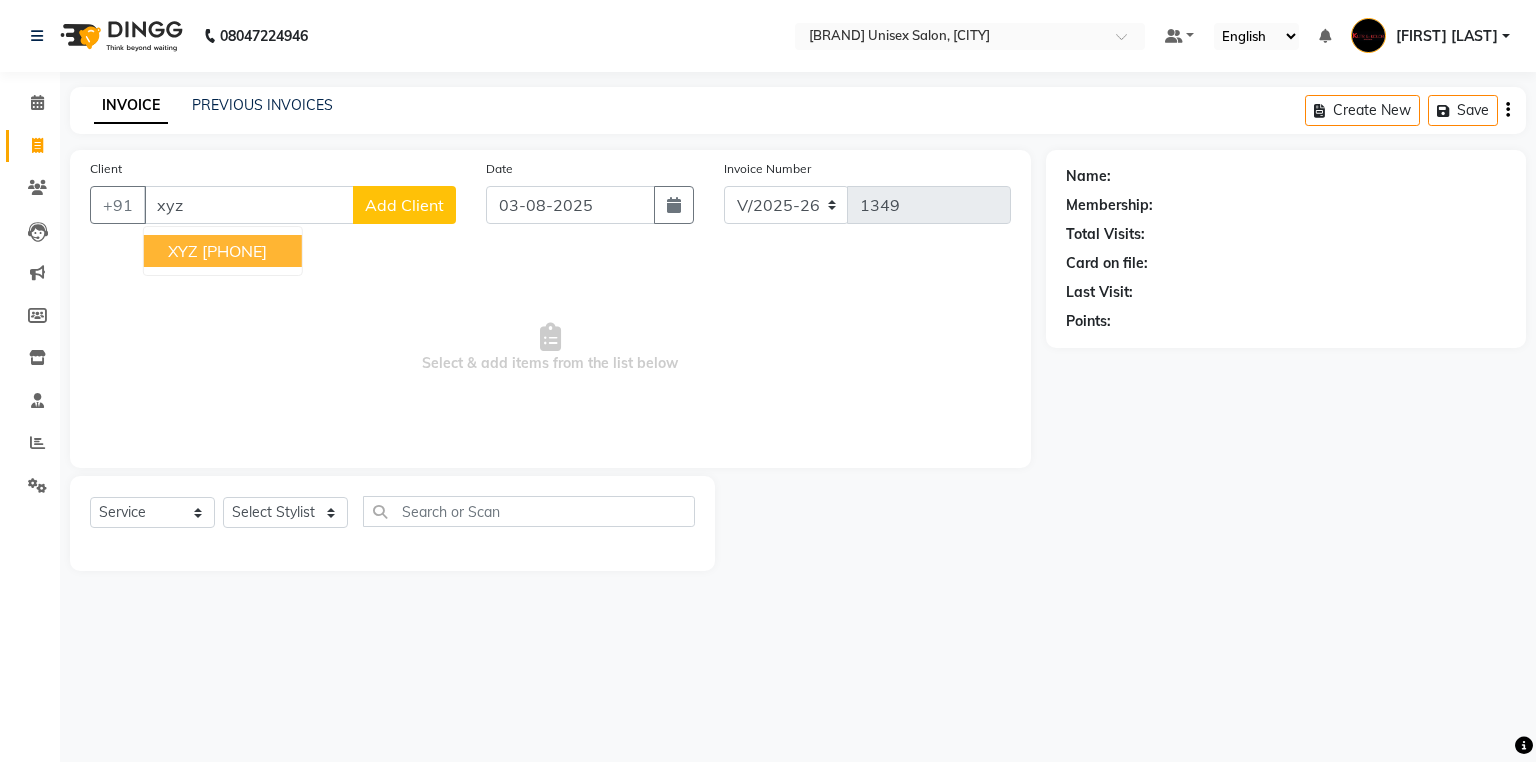click on "[PHONE]" at bounding box center [234, 251] 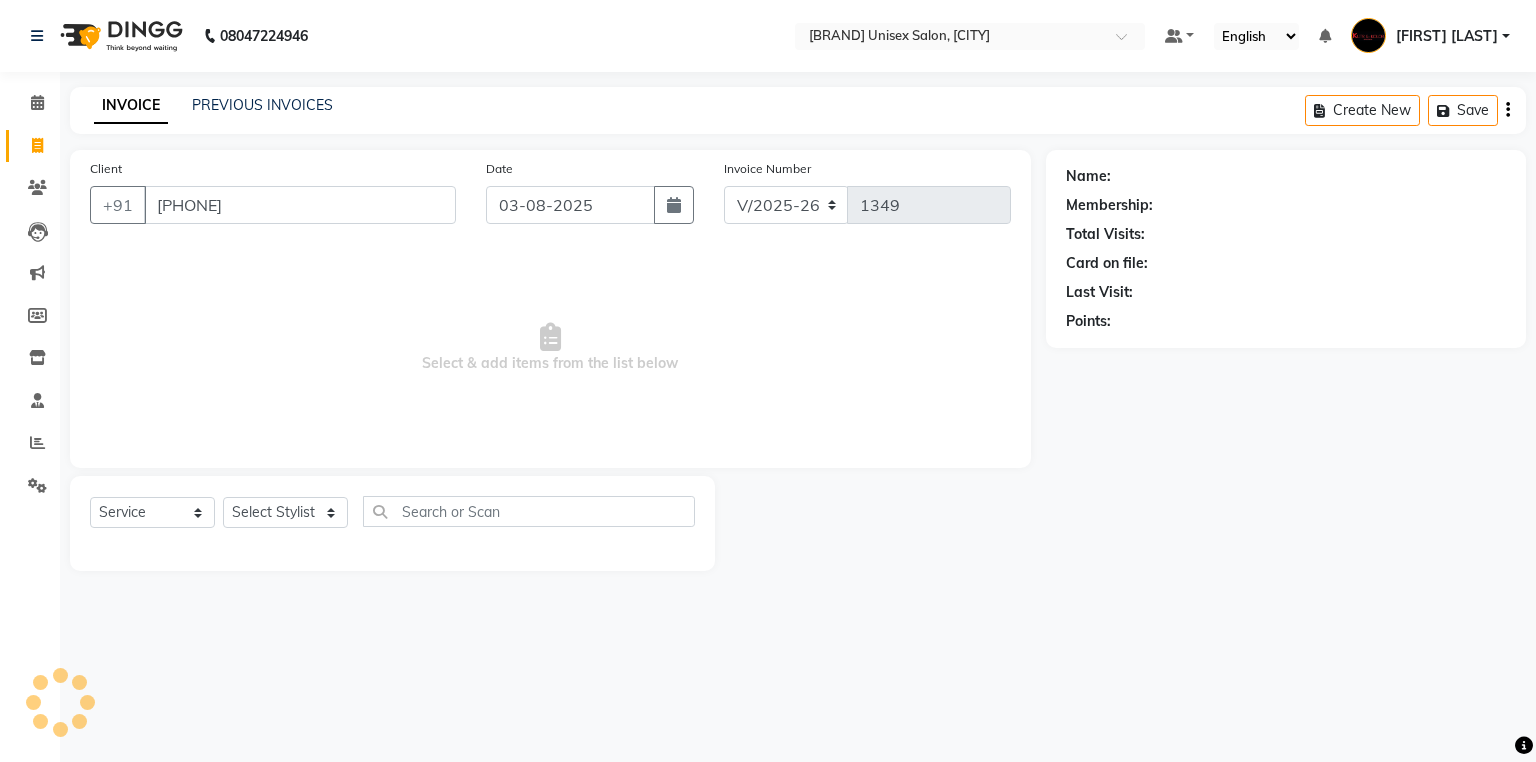 type on "[PHONE]" 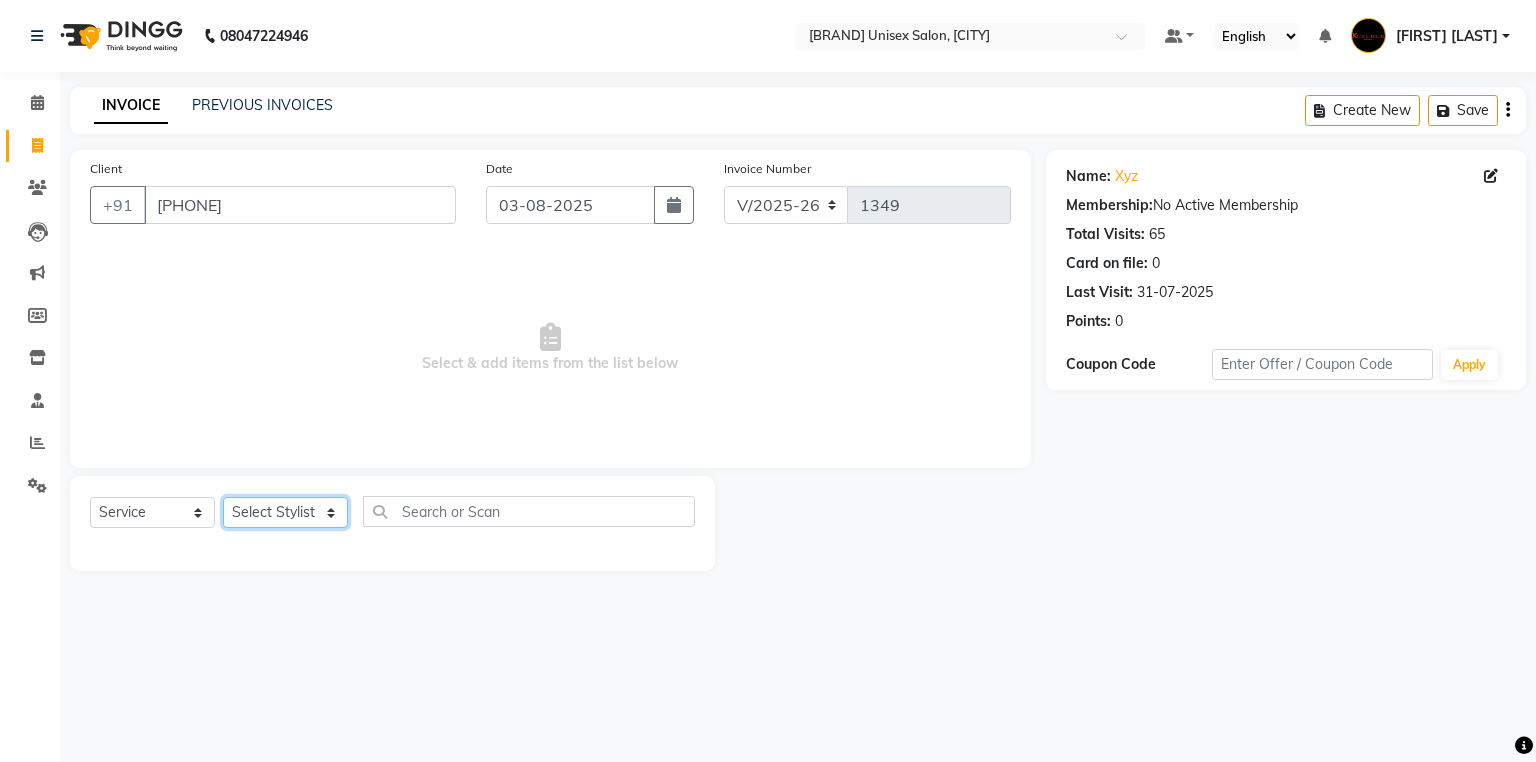 click on "Select Stylist [FIRST] [LAST] [FIRST] [LAST] [FIRST] [LAST] [FIRST] (nail artist) [FIRST]  [FIRST]  [FIRST] [LAST]  nandini  NEHA  [FIRST]  [FIRST]  [FIRST]  [FIRST]  [FIRST]" 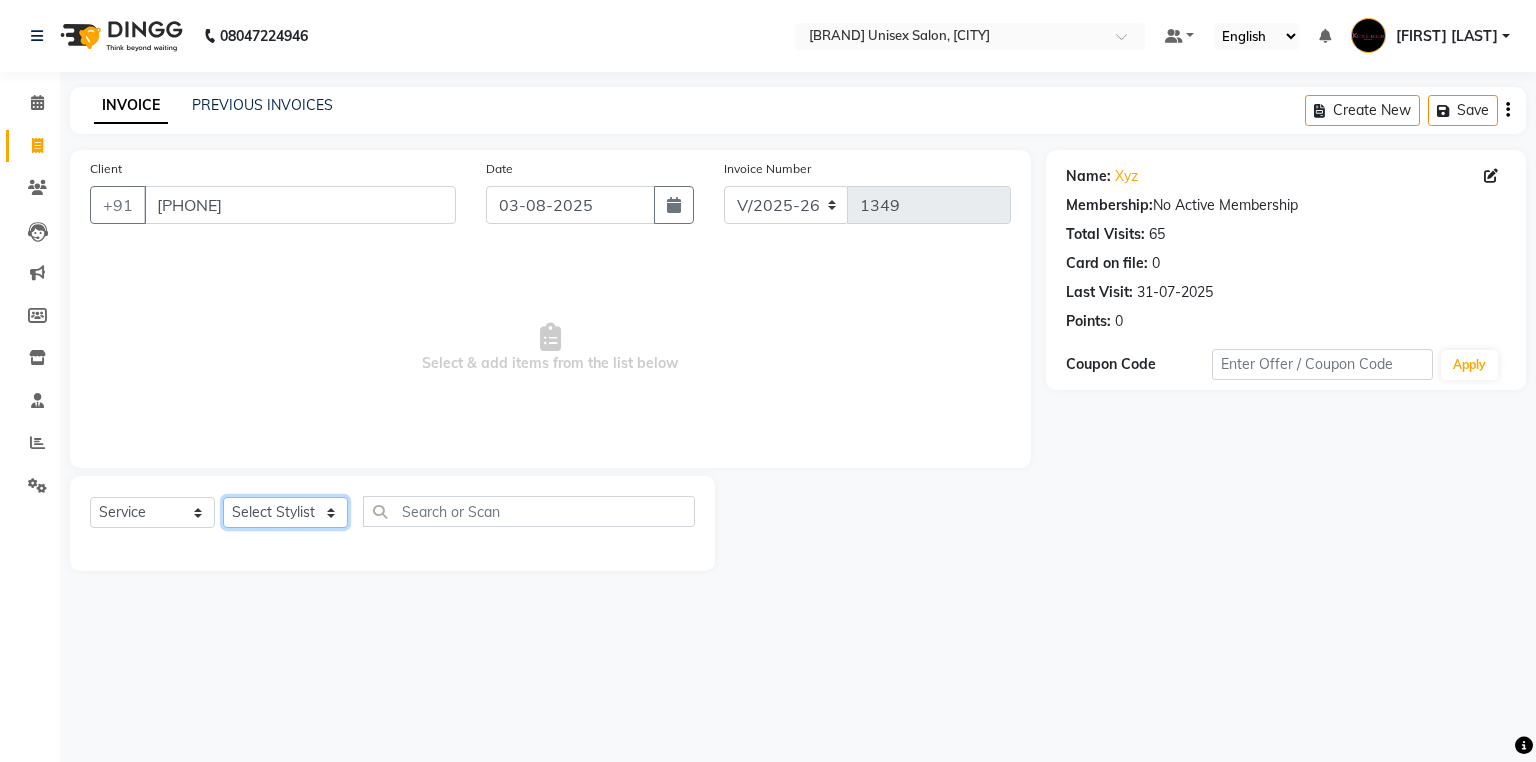 select on "[PHONE]" 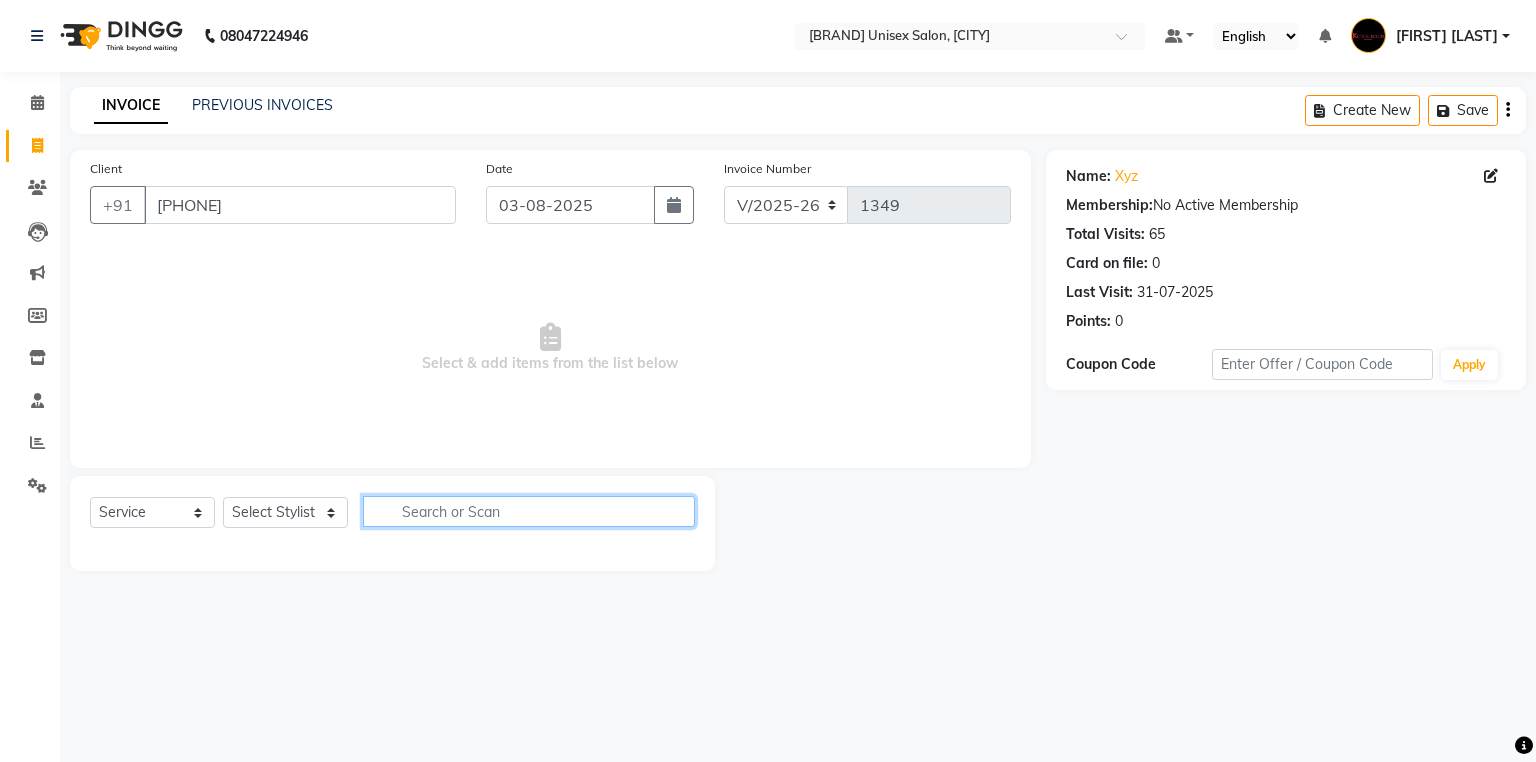 click 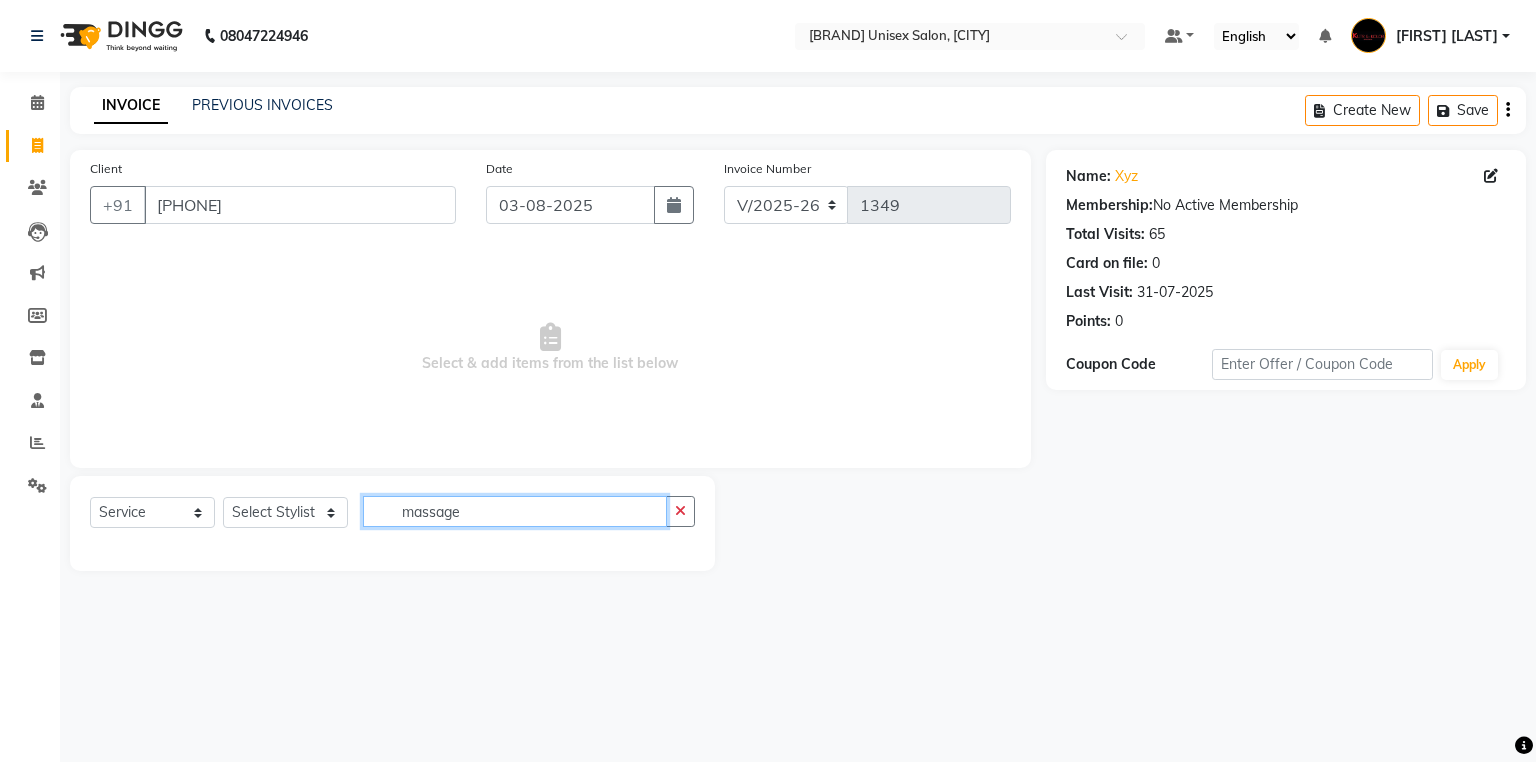 click on "massage" 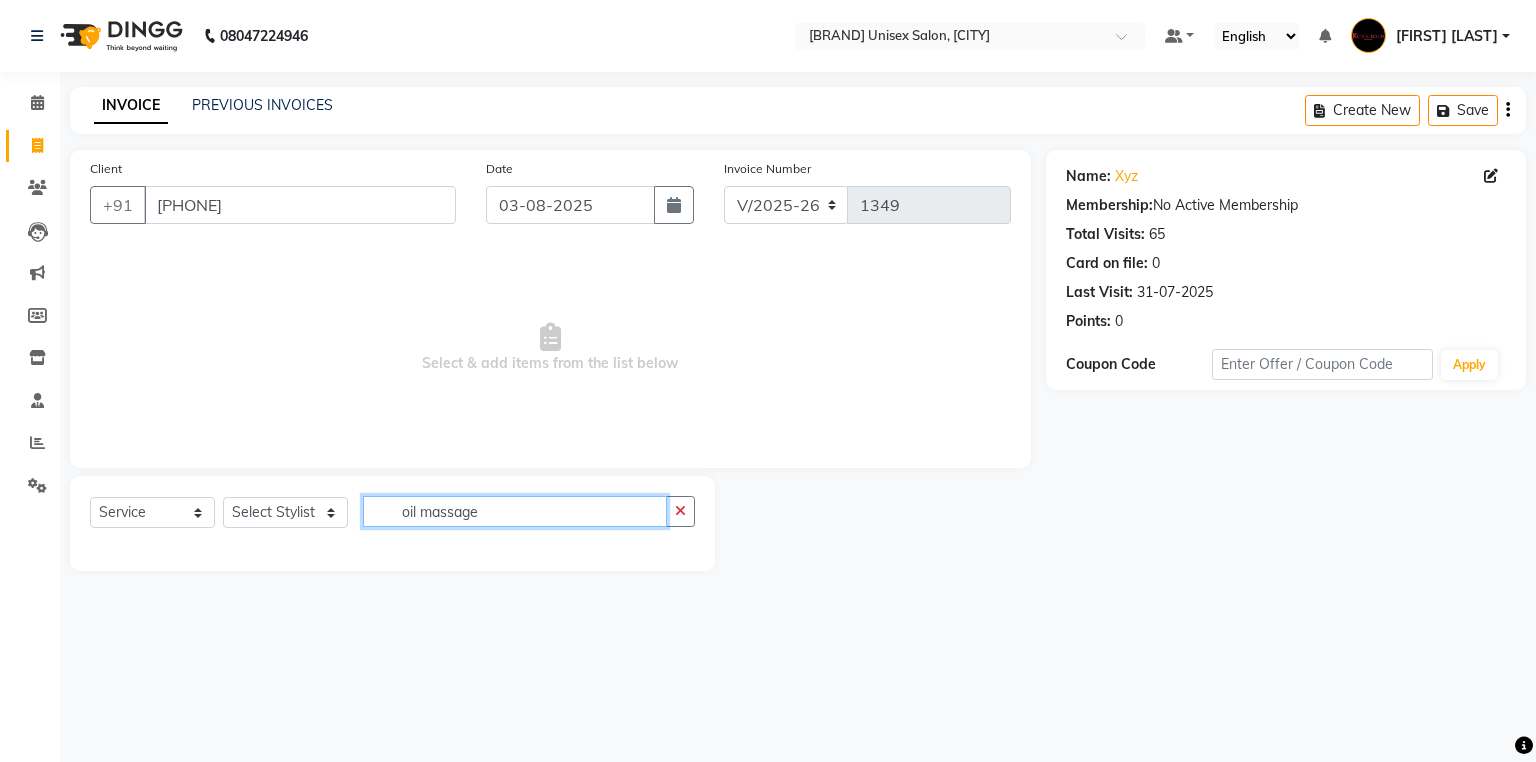 click on "oil massage" 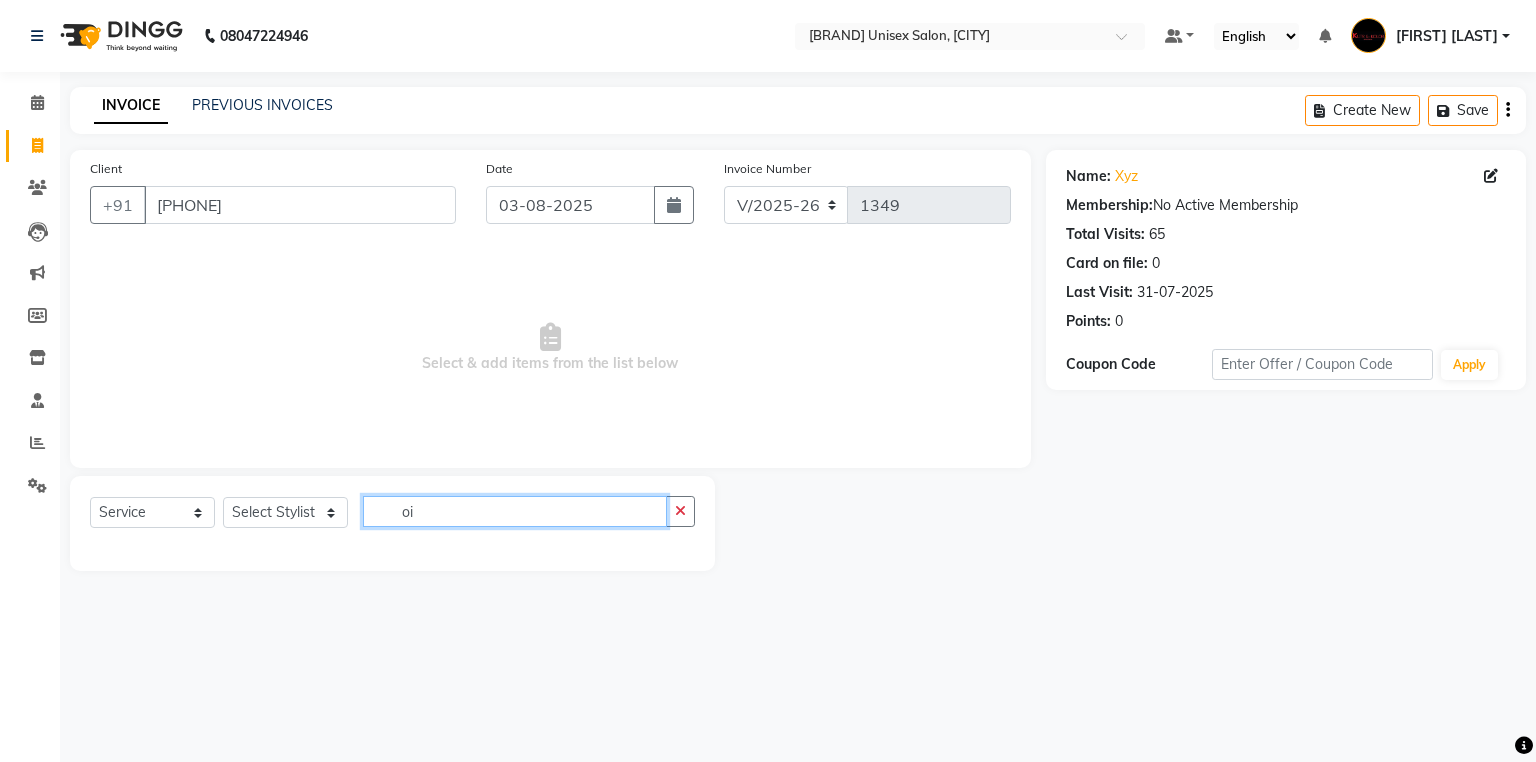 type on "o" 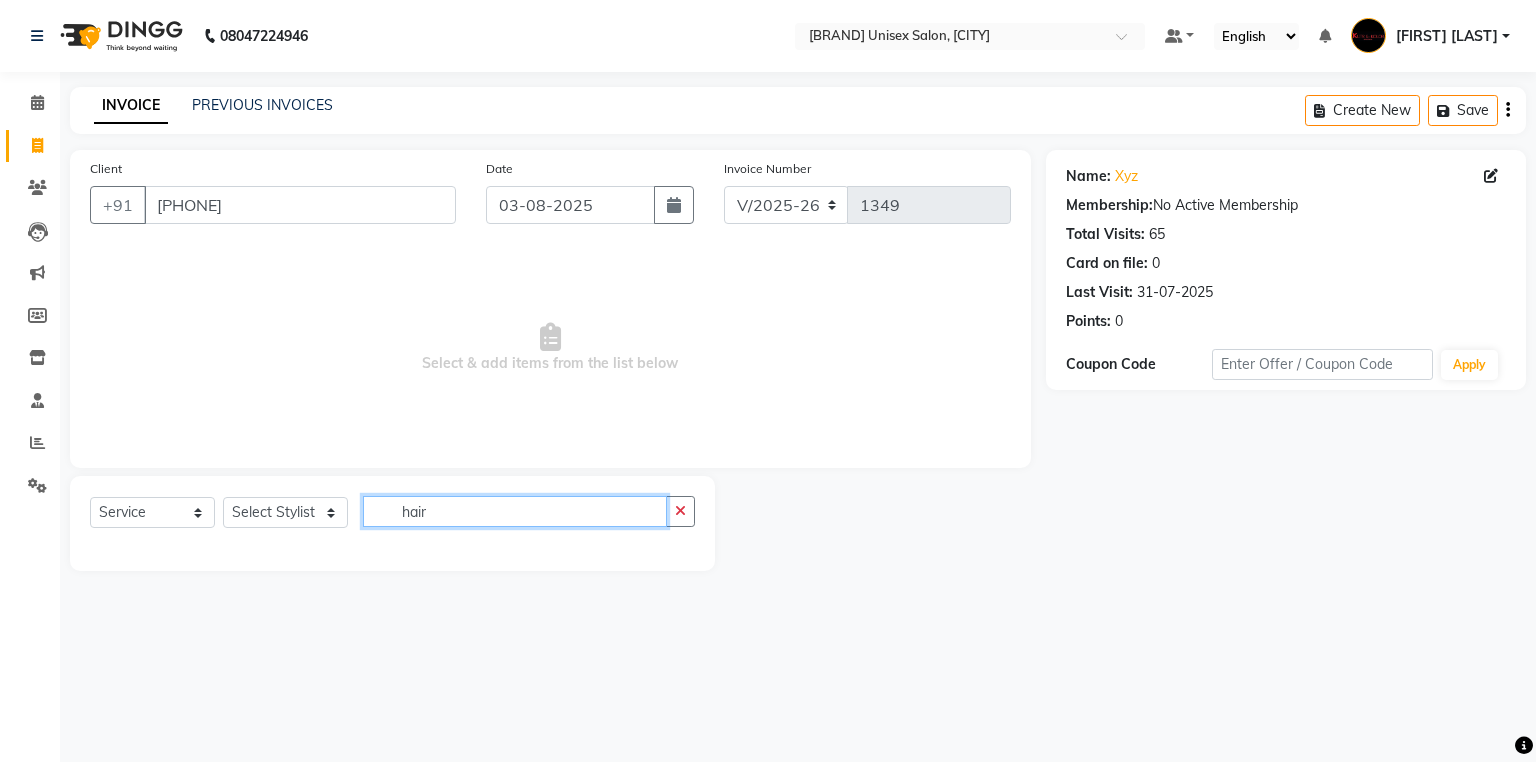 click on "hair" 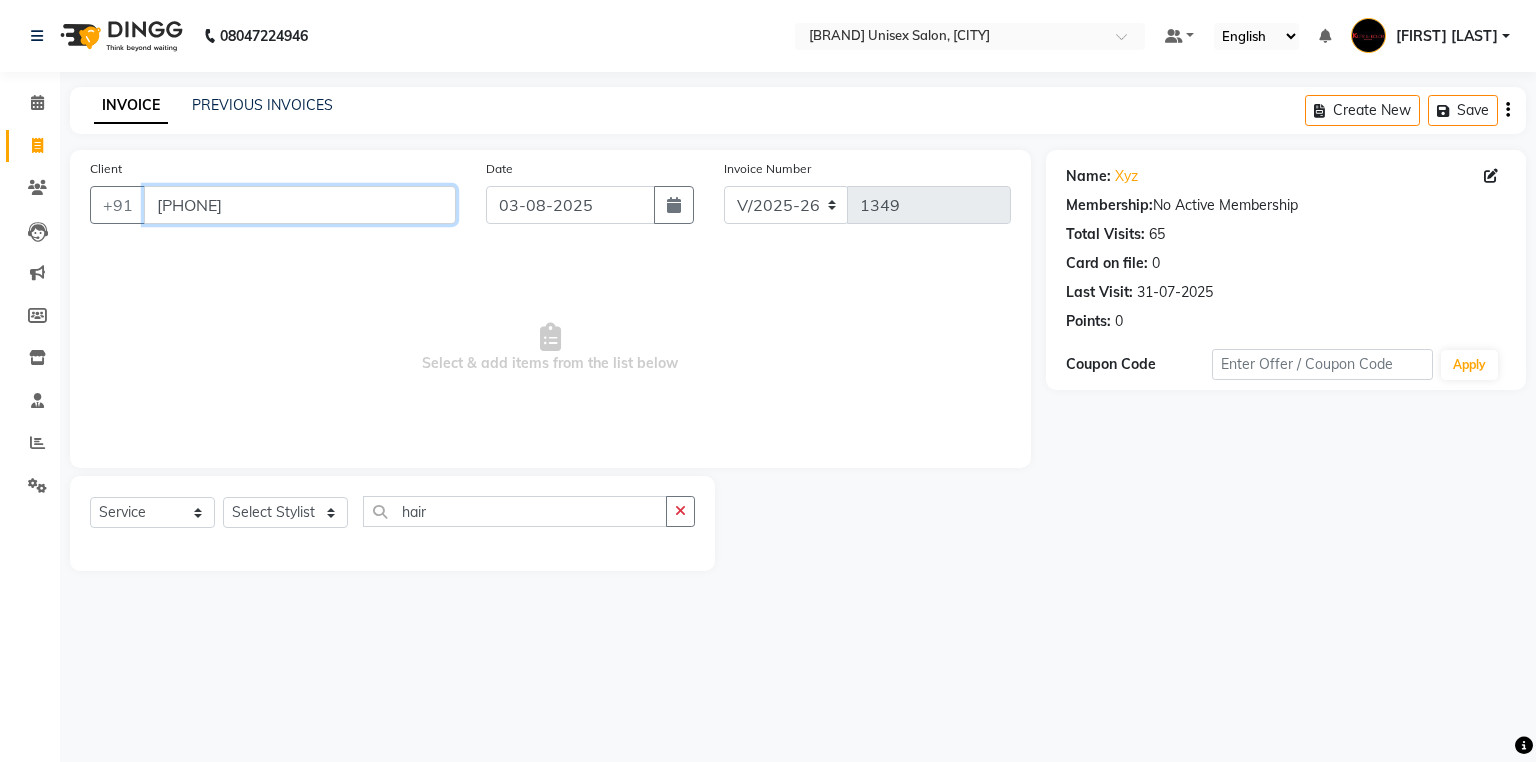 click on "[PHONE]" at bounding box center [300, 205] 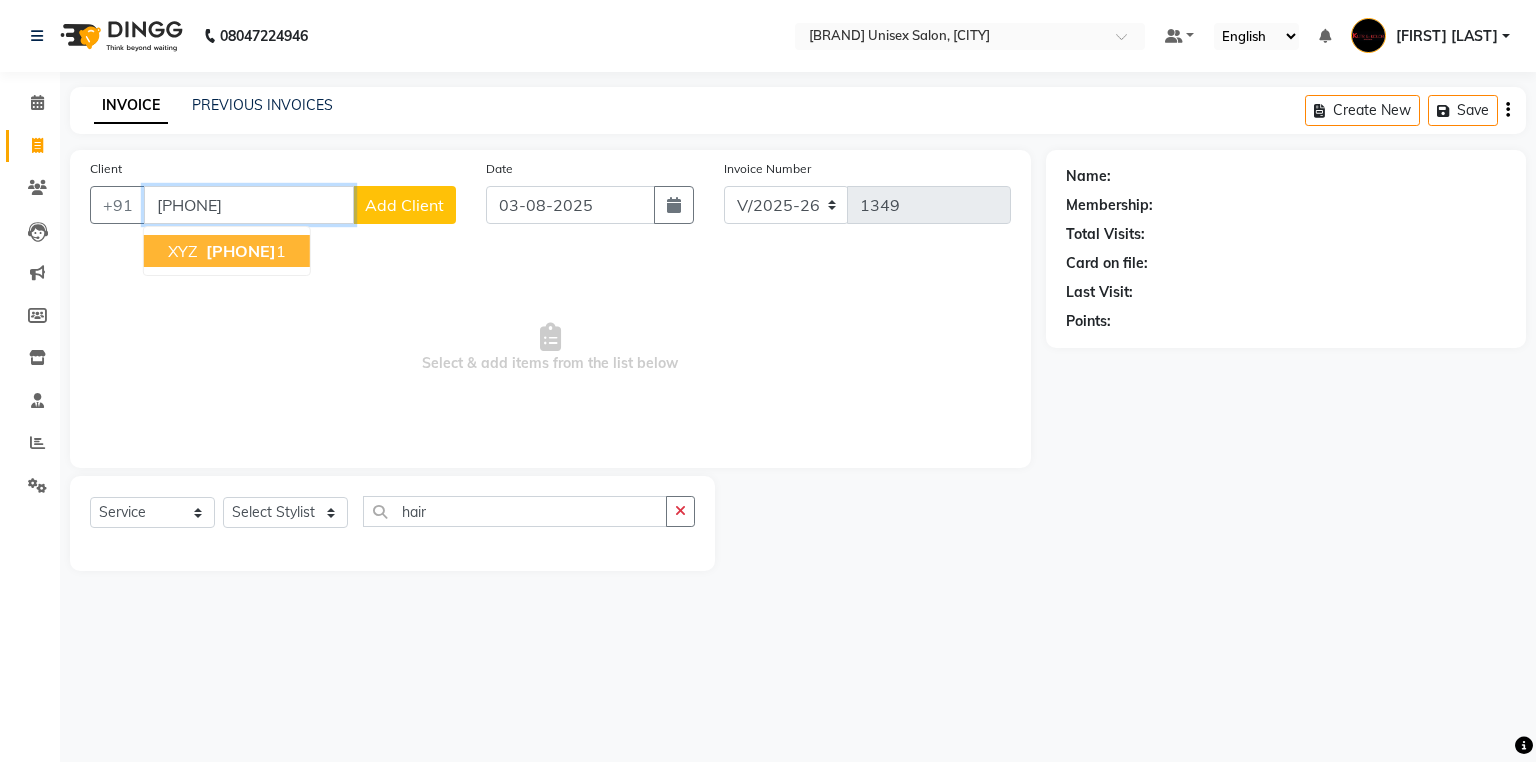 click on "XYZ" at bounding box center (183, 251) 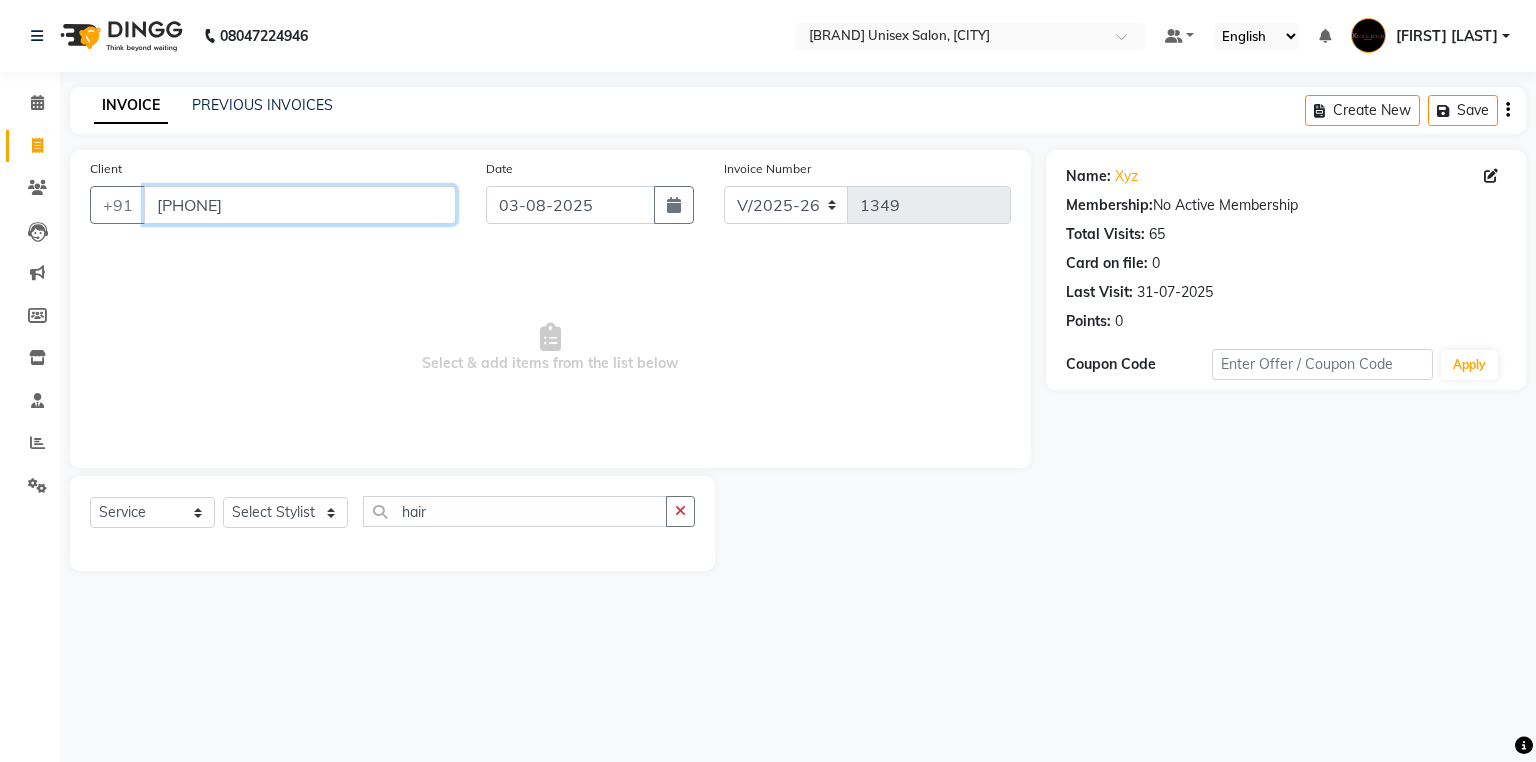 click on "[PHONE]" at bounding box center [300, 205] 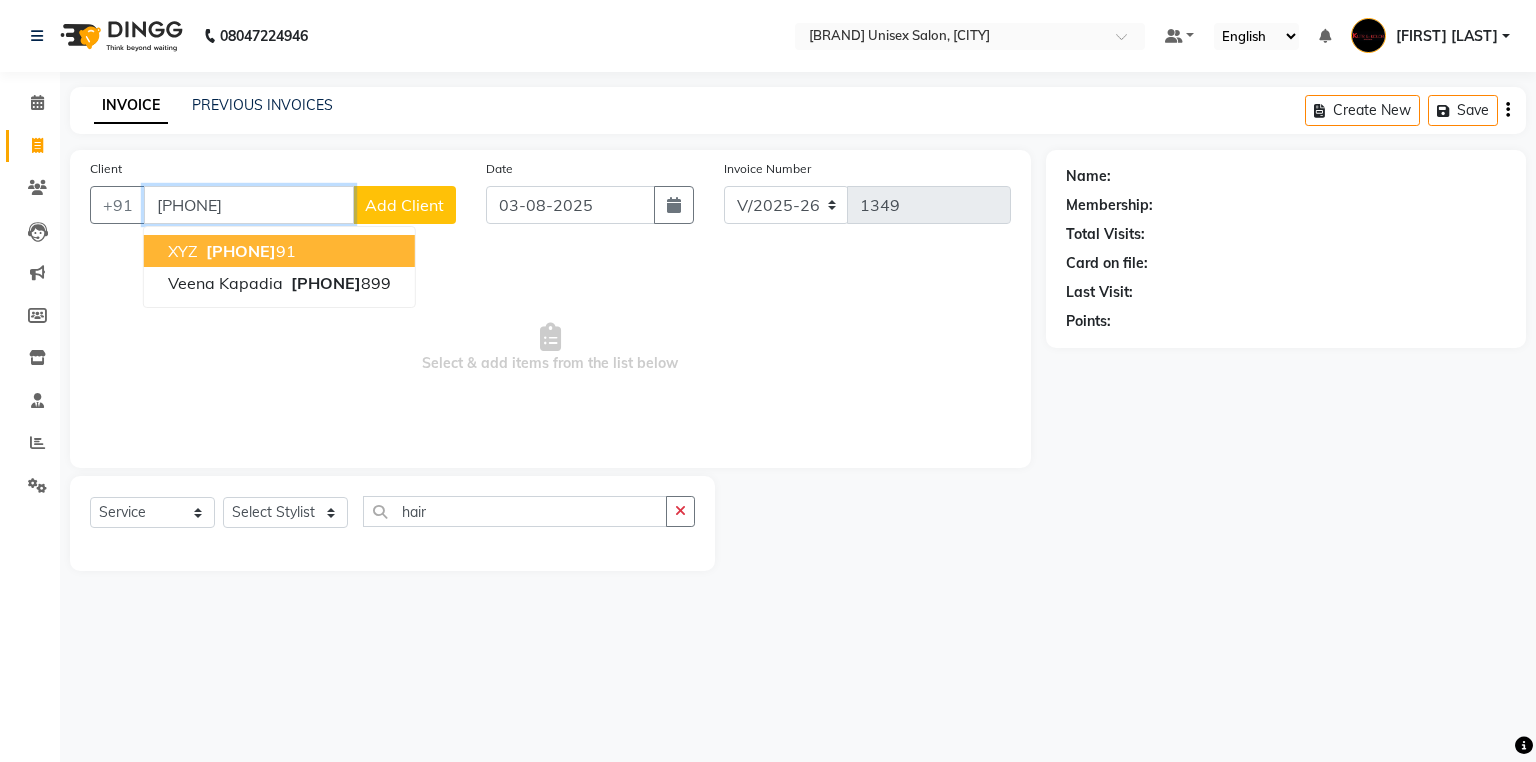 click on "[PHONE]" at bounding box center [241, 251] 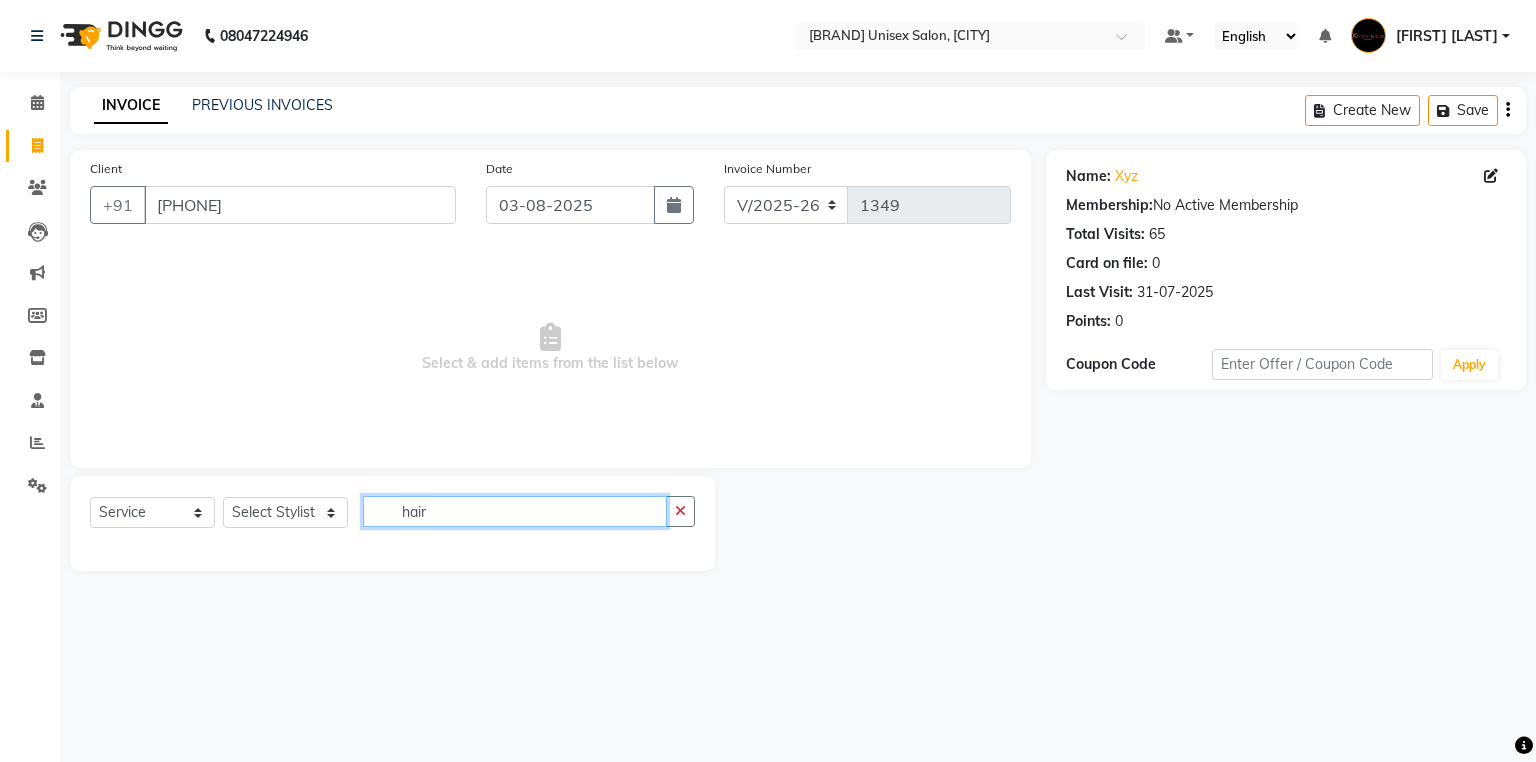 click on "hair" 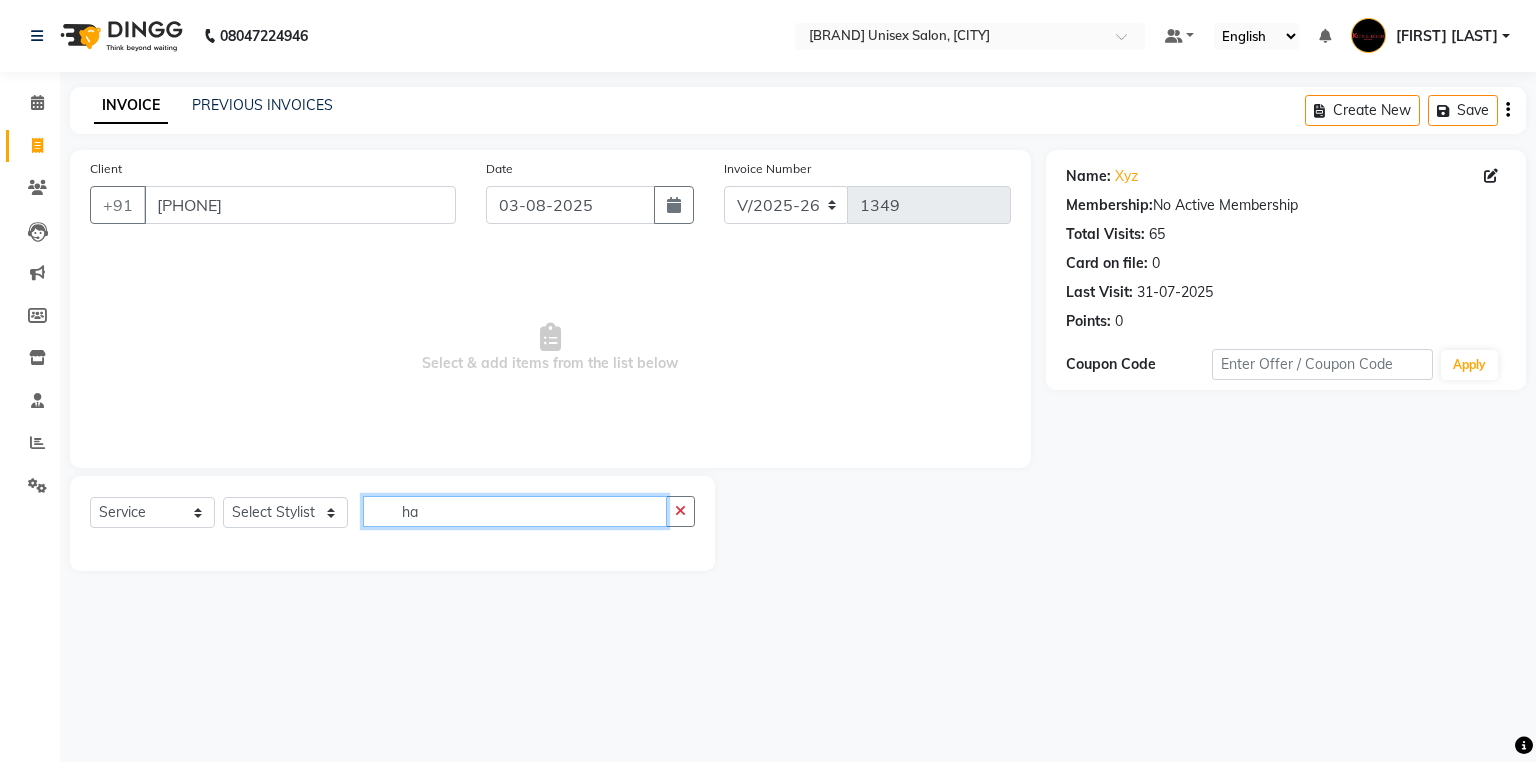 type on "h" 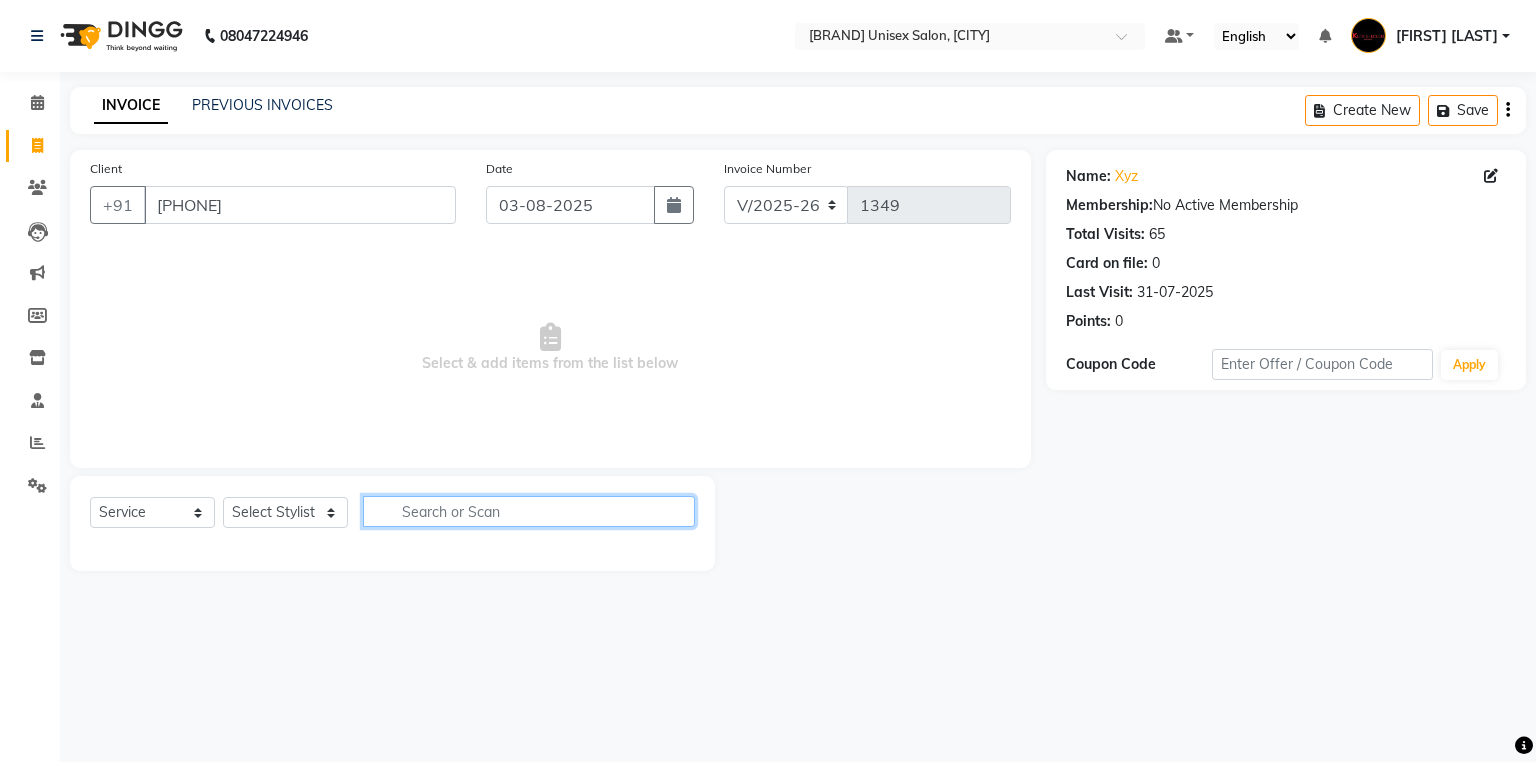 type 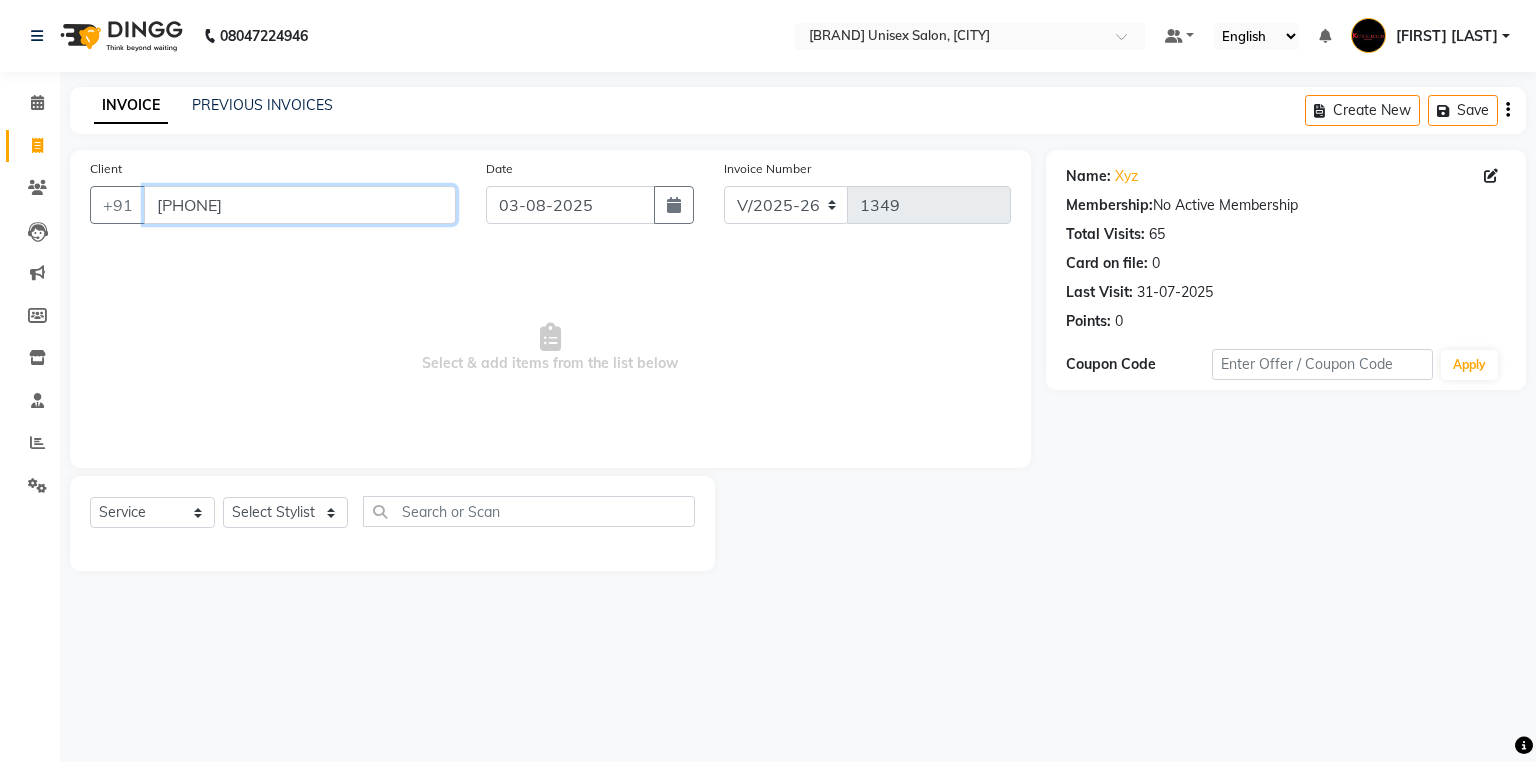 click on "[PHONE]" at bounding box center (300, 205) 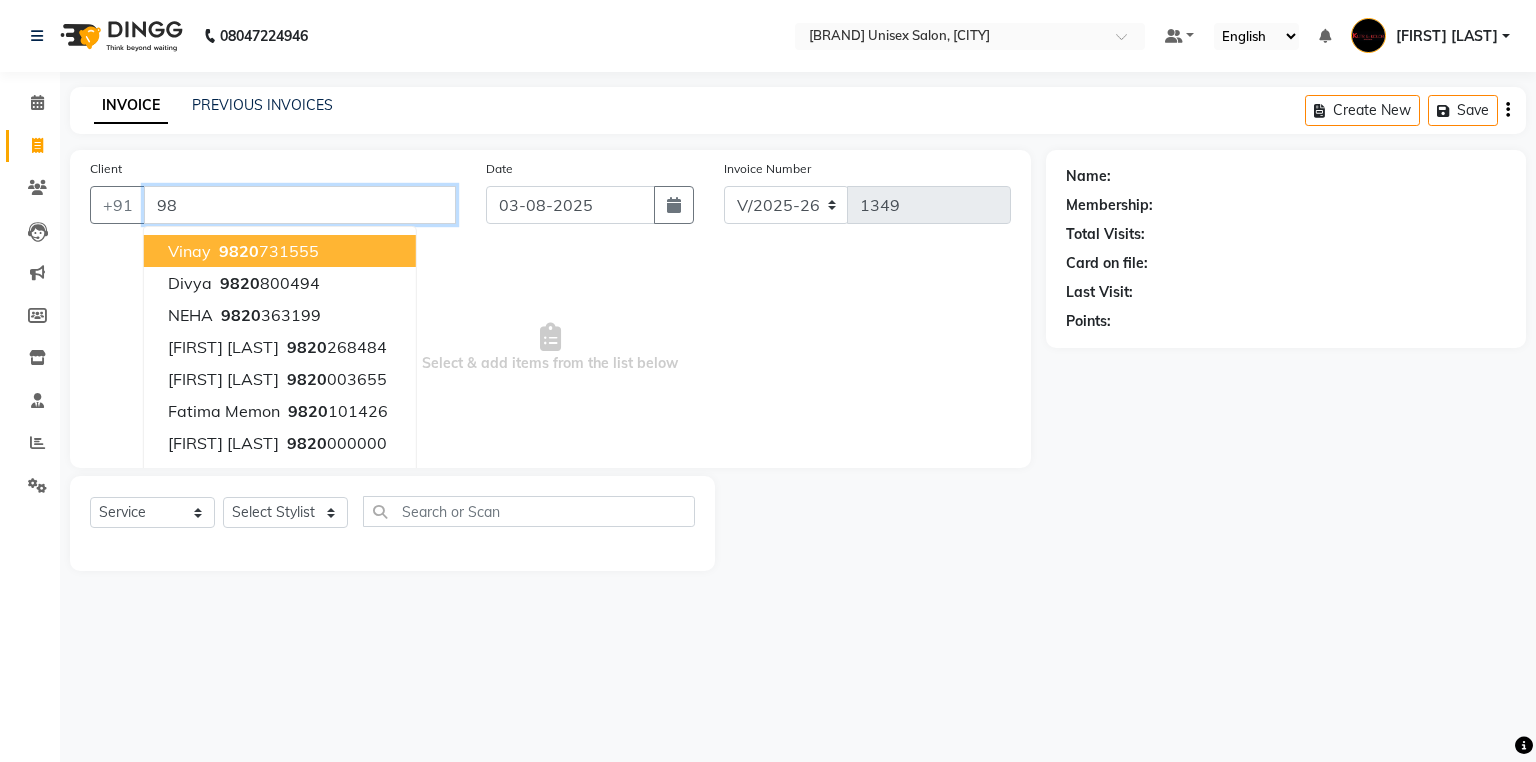 type on "9" 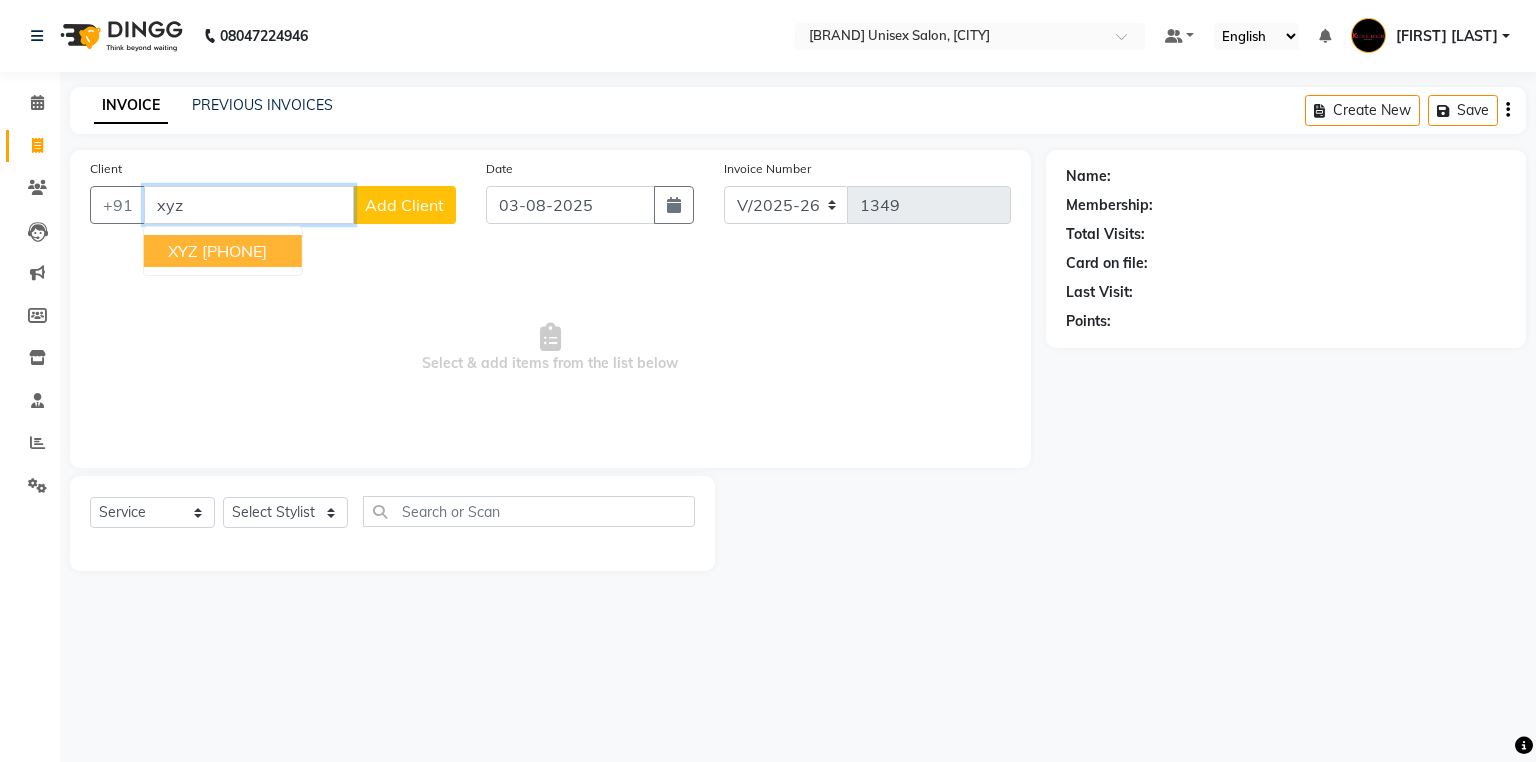 click on "XYZ" at bounding box center [183, 251] 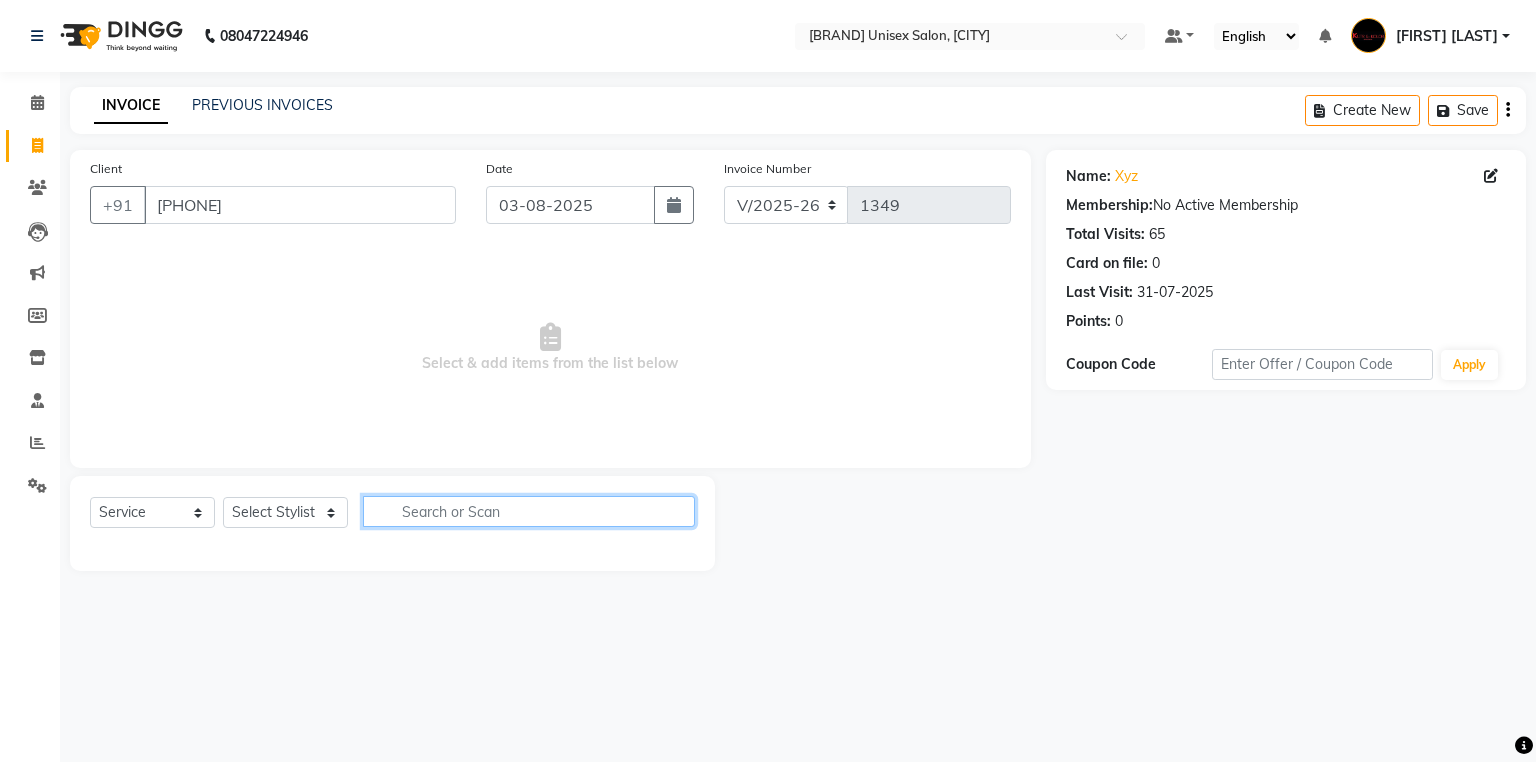 click 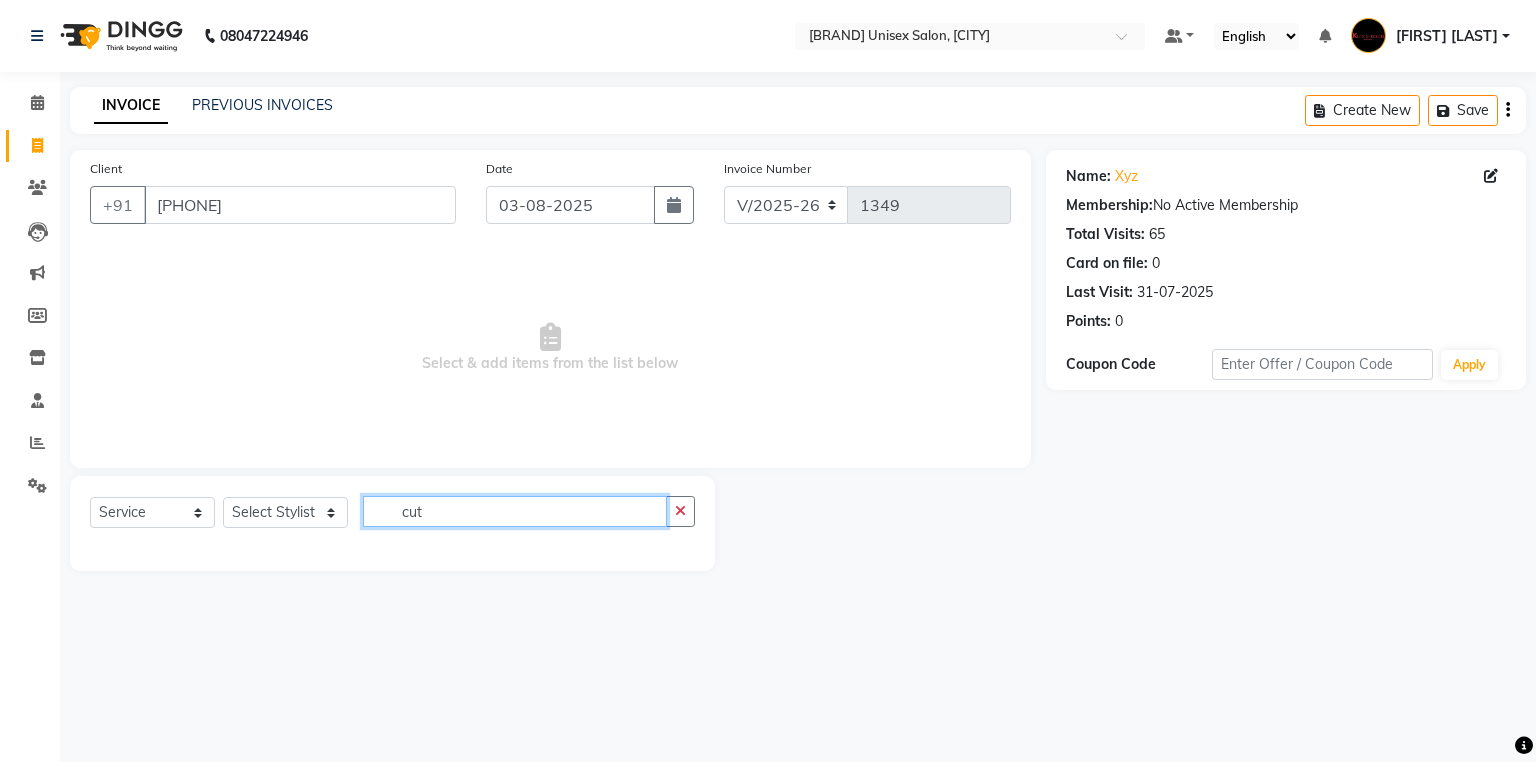 click on "cut" 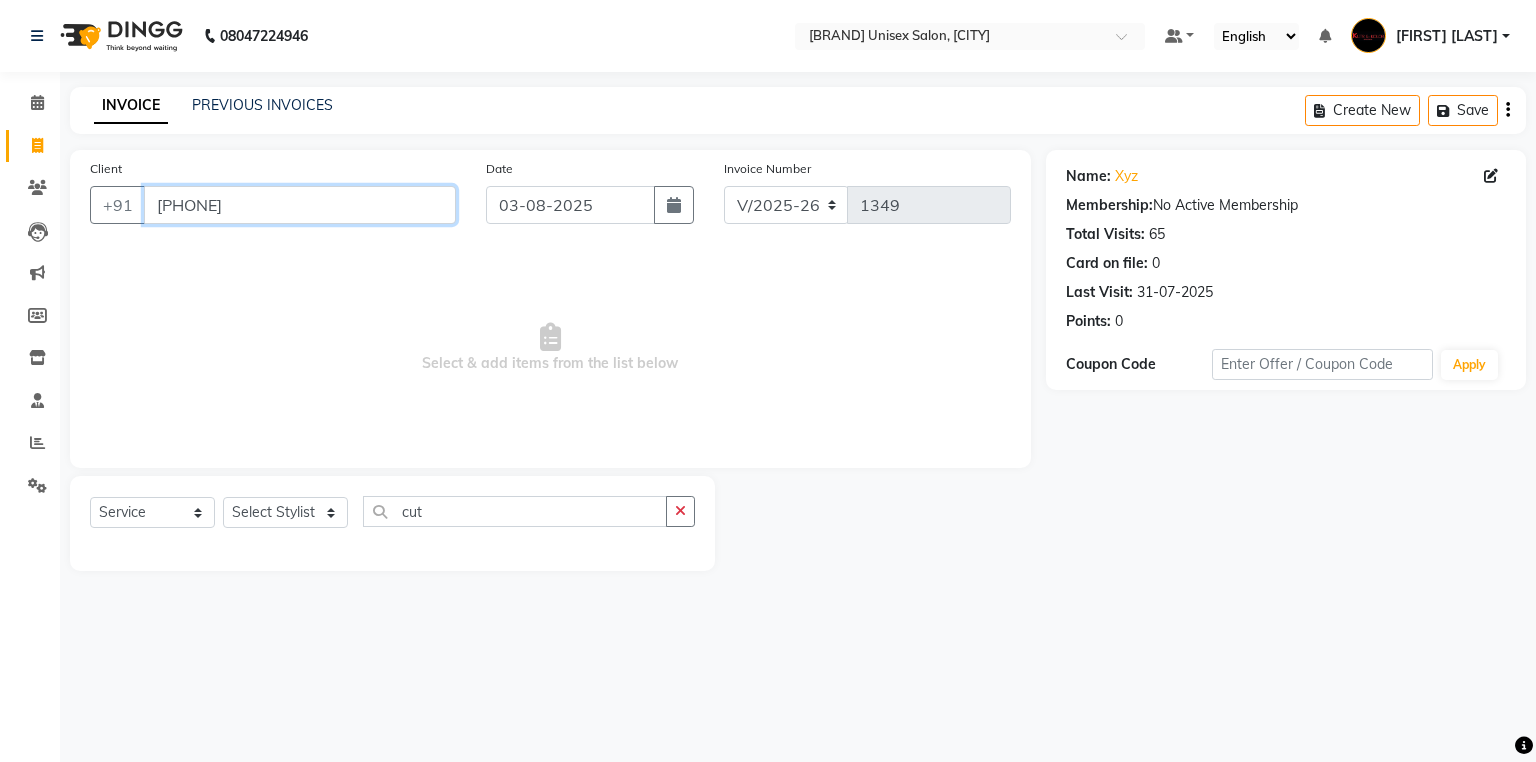 click on "[PHONE]" at bounding box center (300, 205) 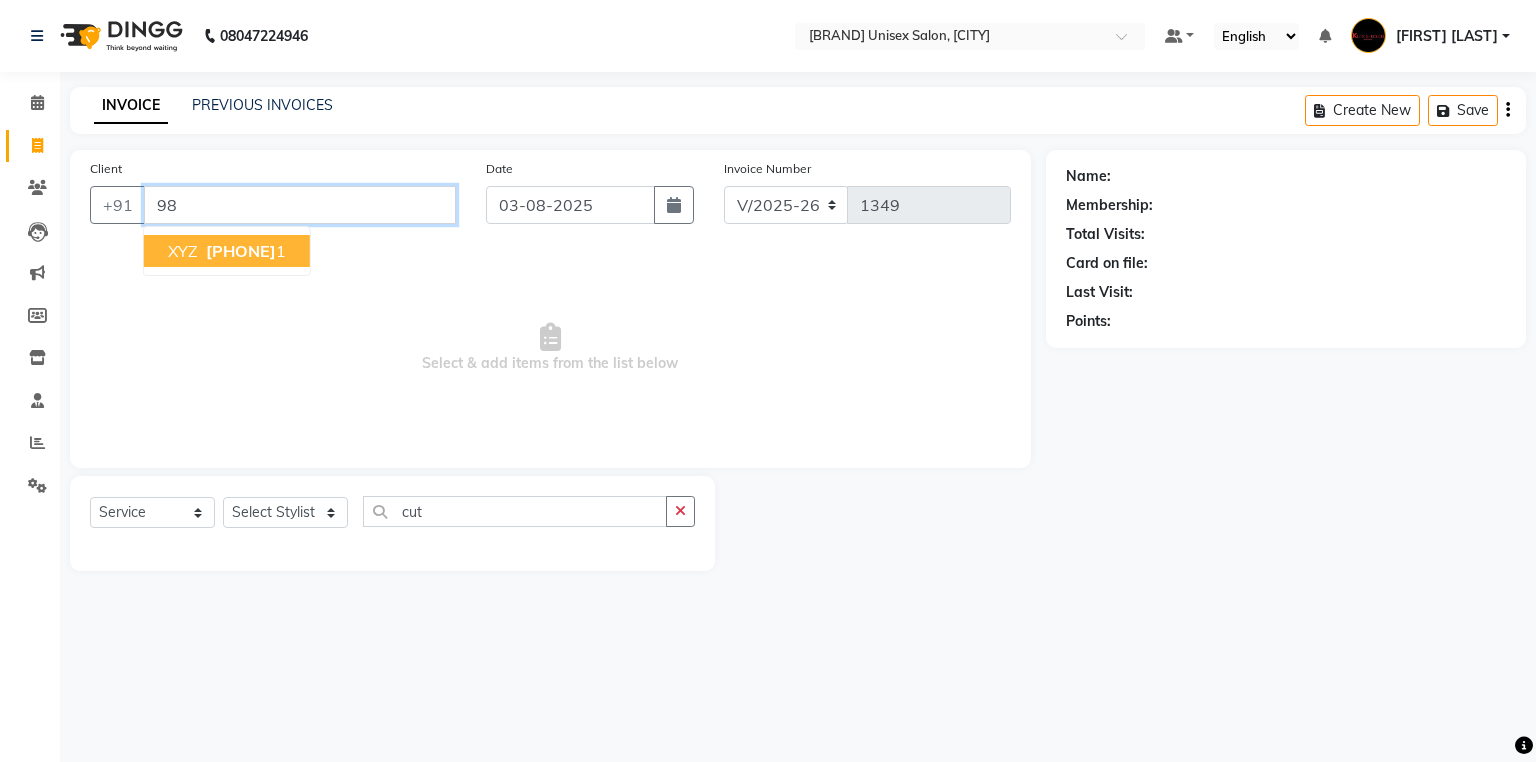 type on "9" 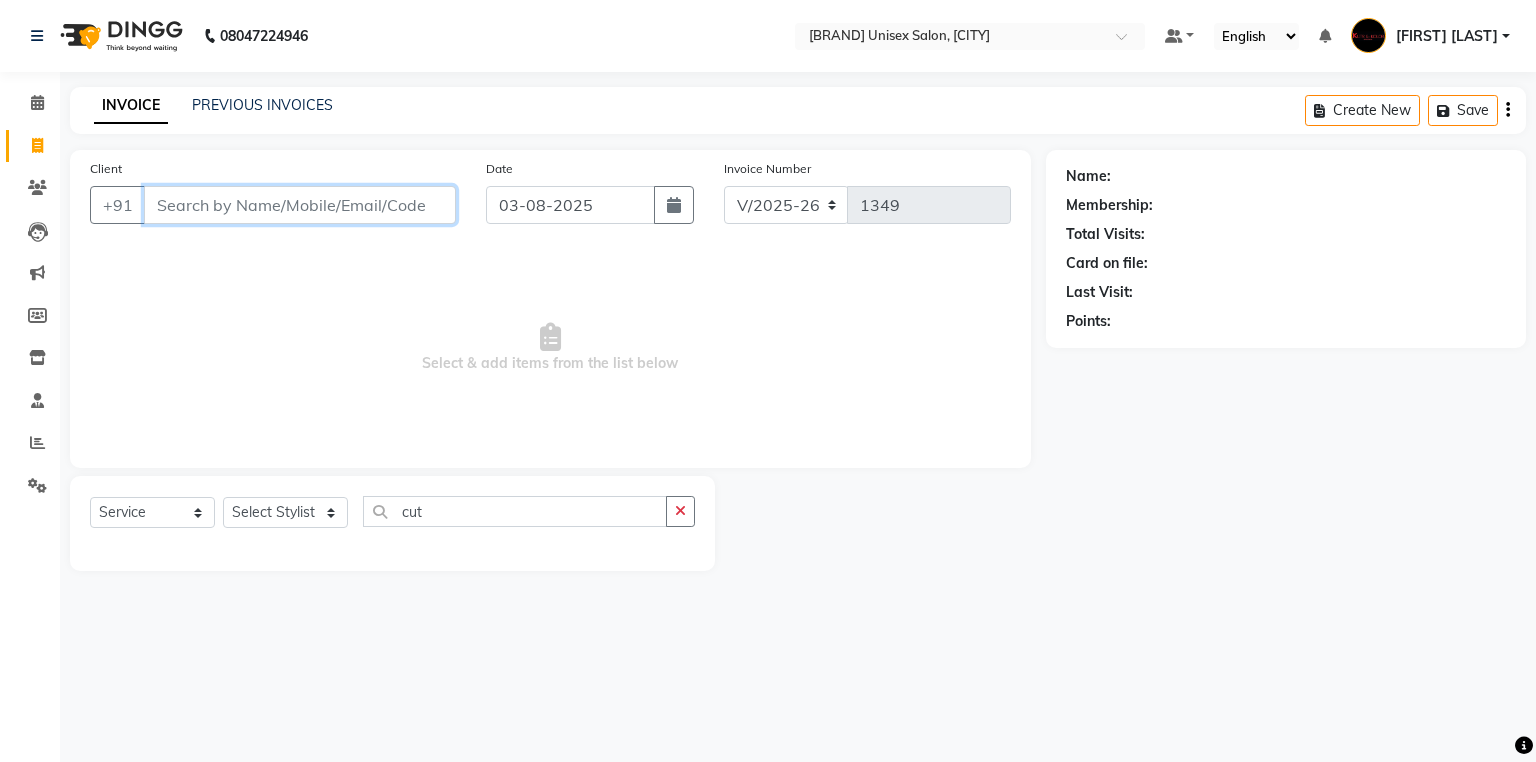 click on "Client" at bounding box center (300, 205) 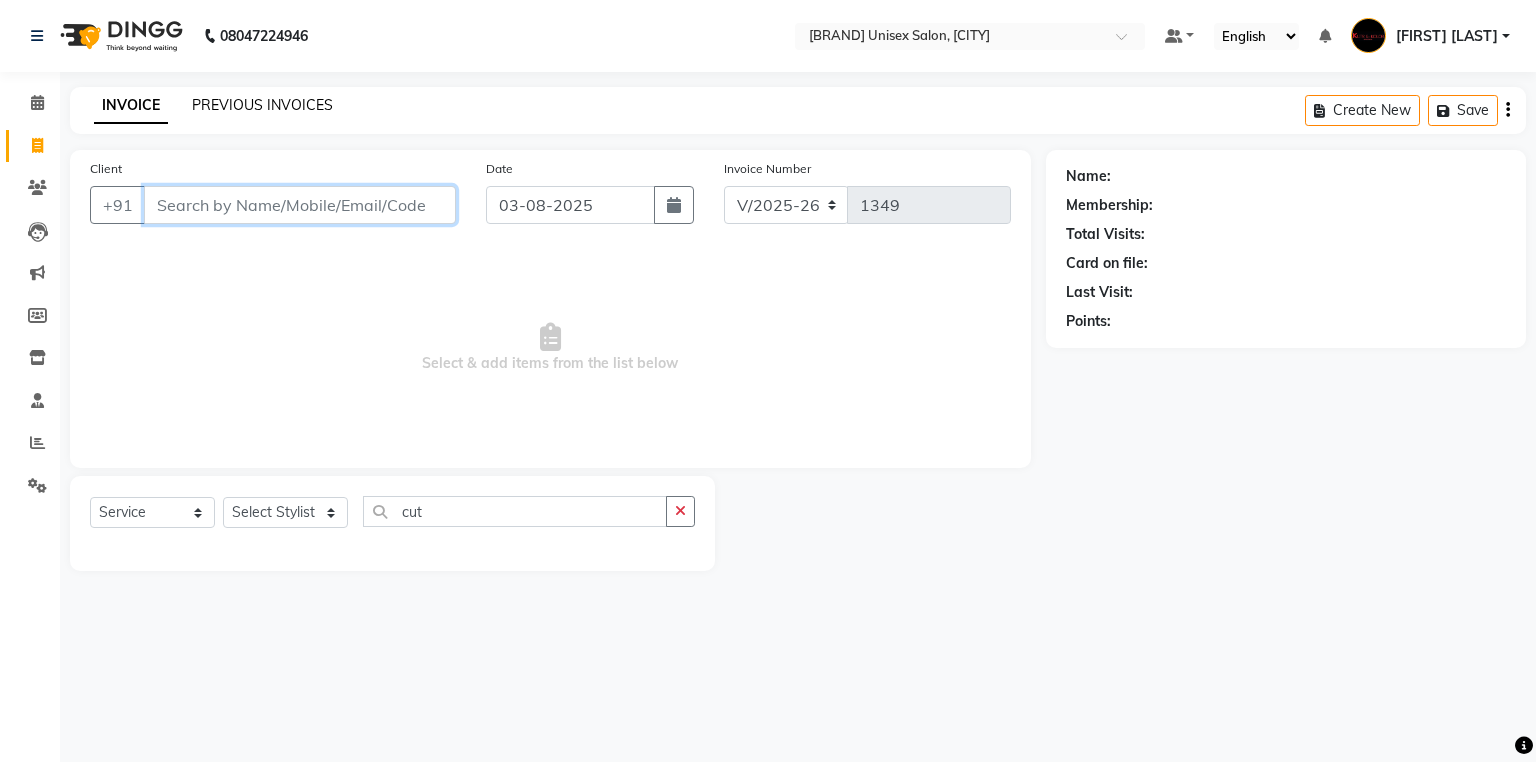 type 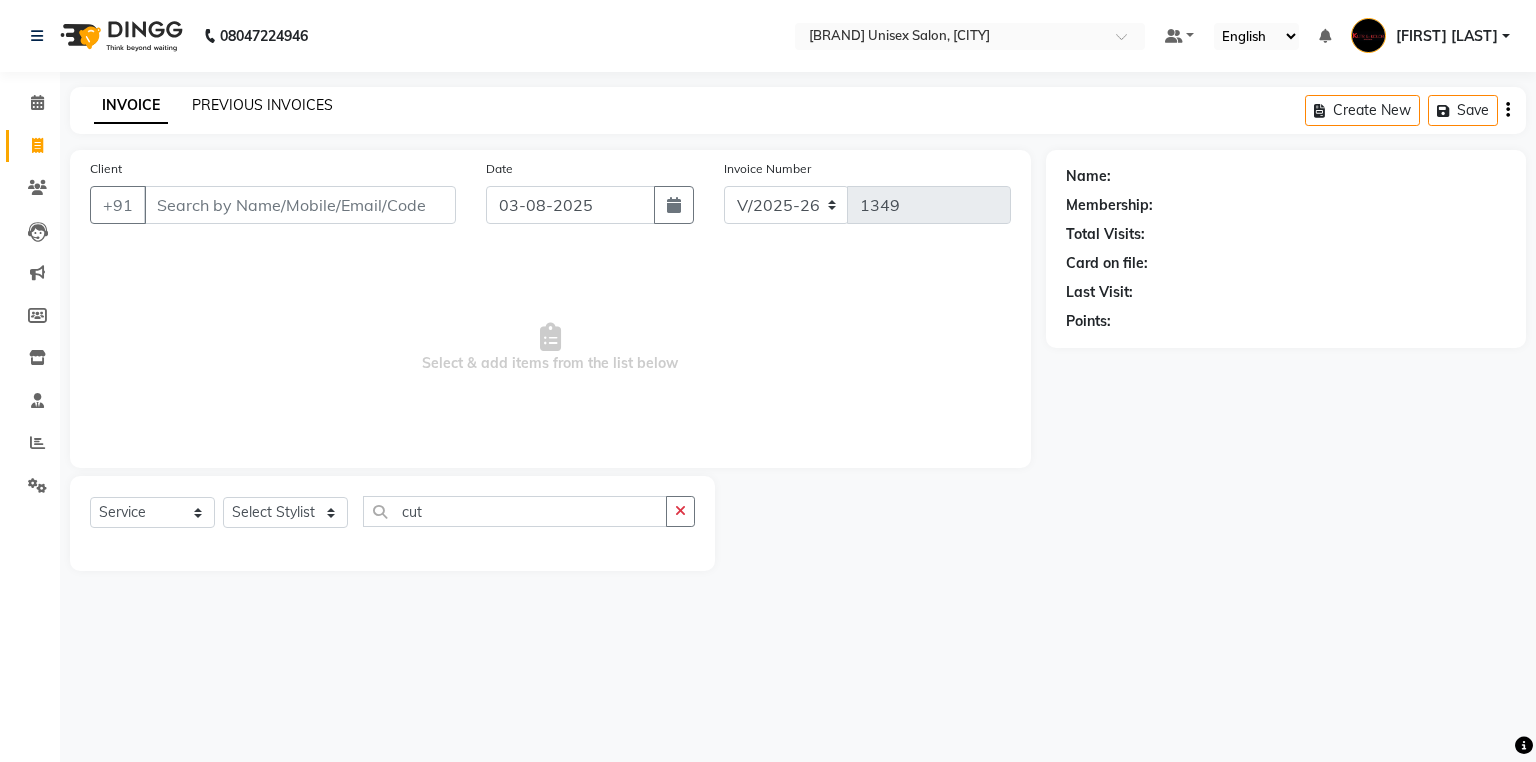 click on "PREVIOUS INVOICES" 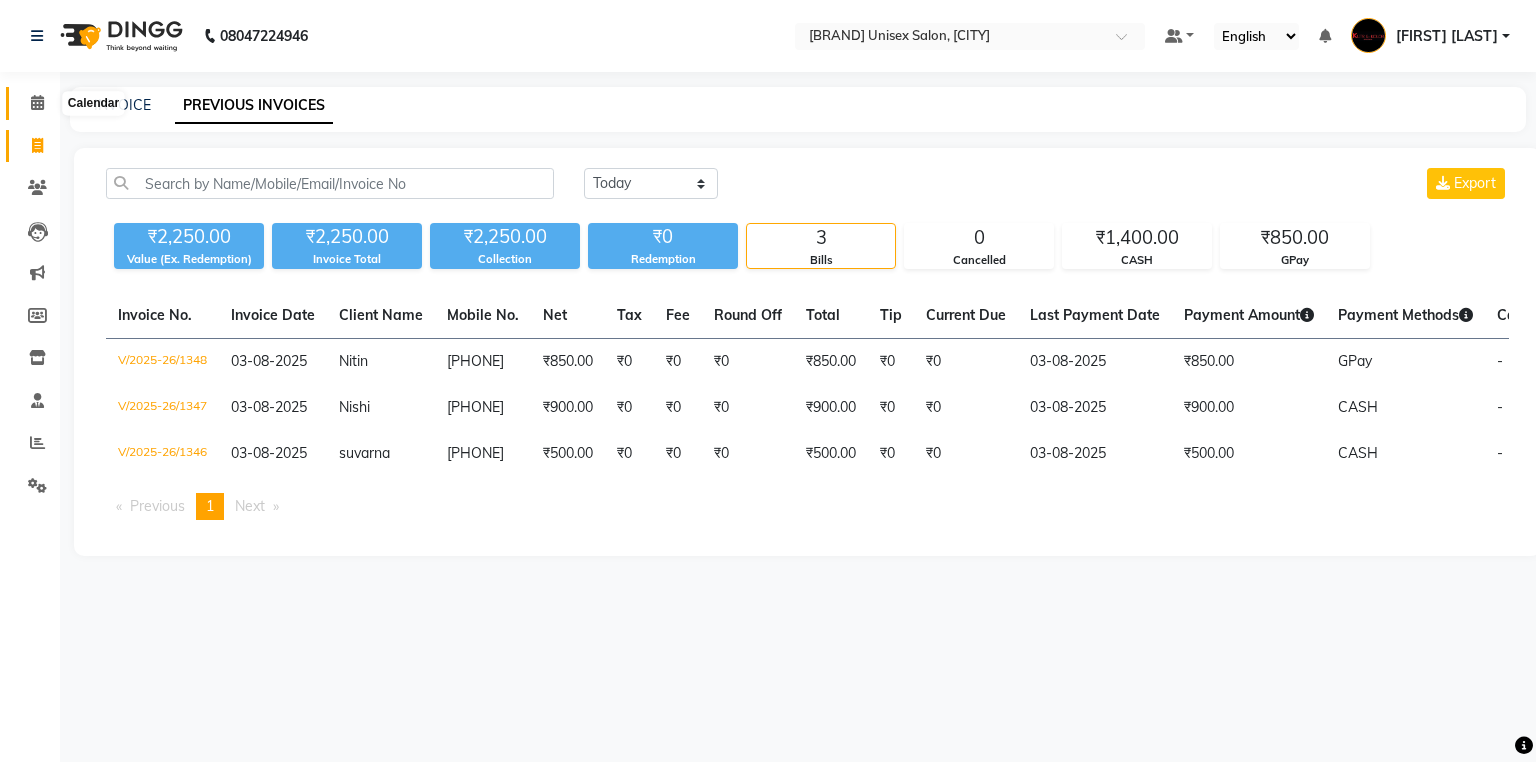 click 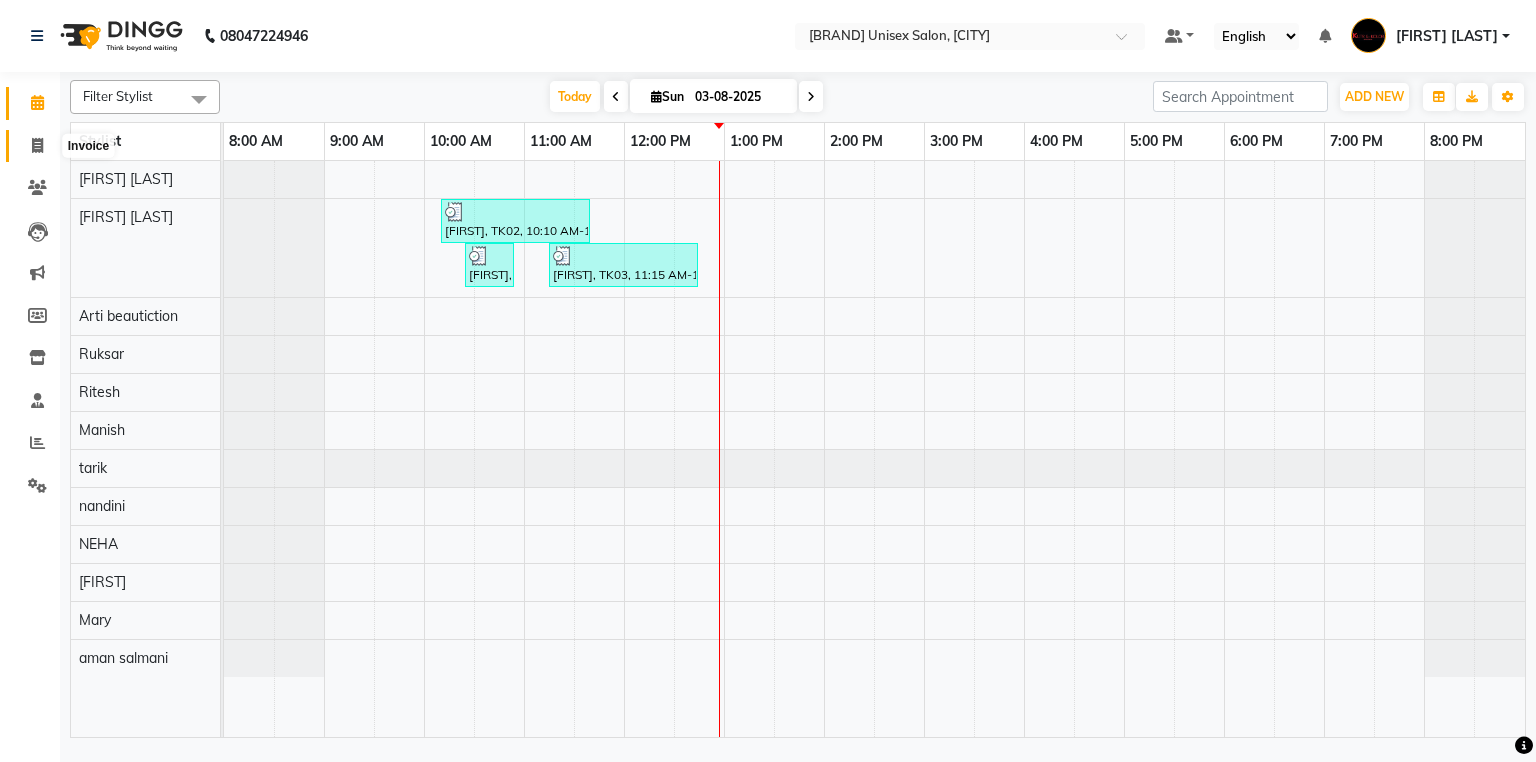 click 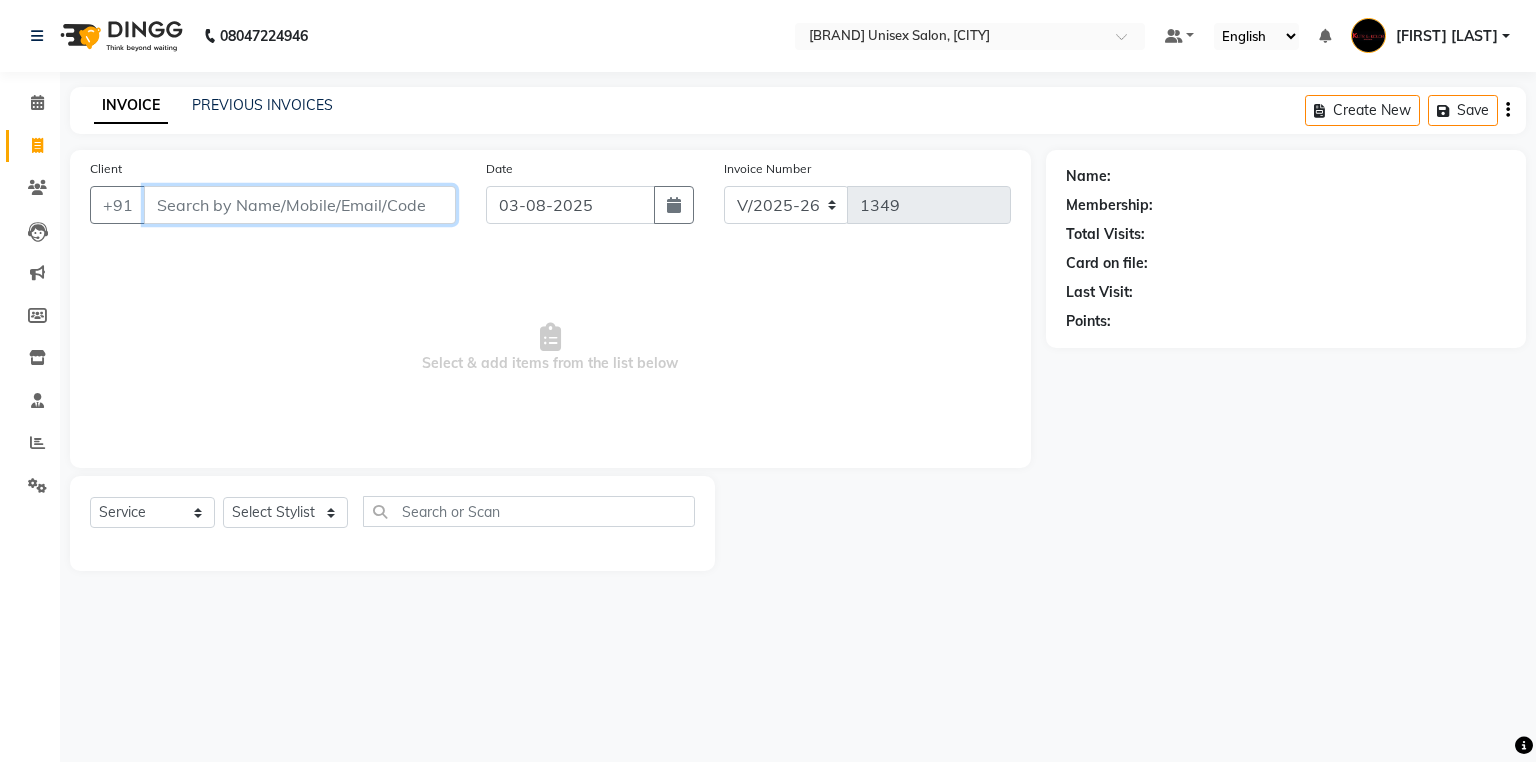 click on "Client" at bounding box center [300, 205] 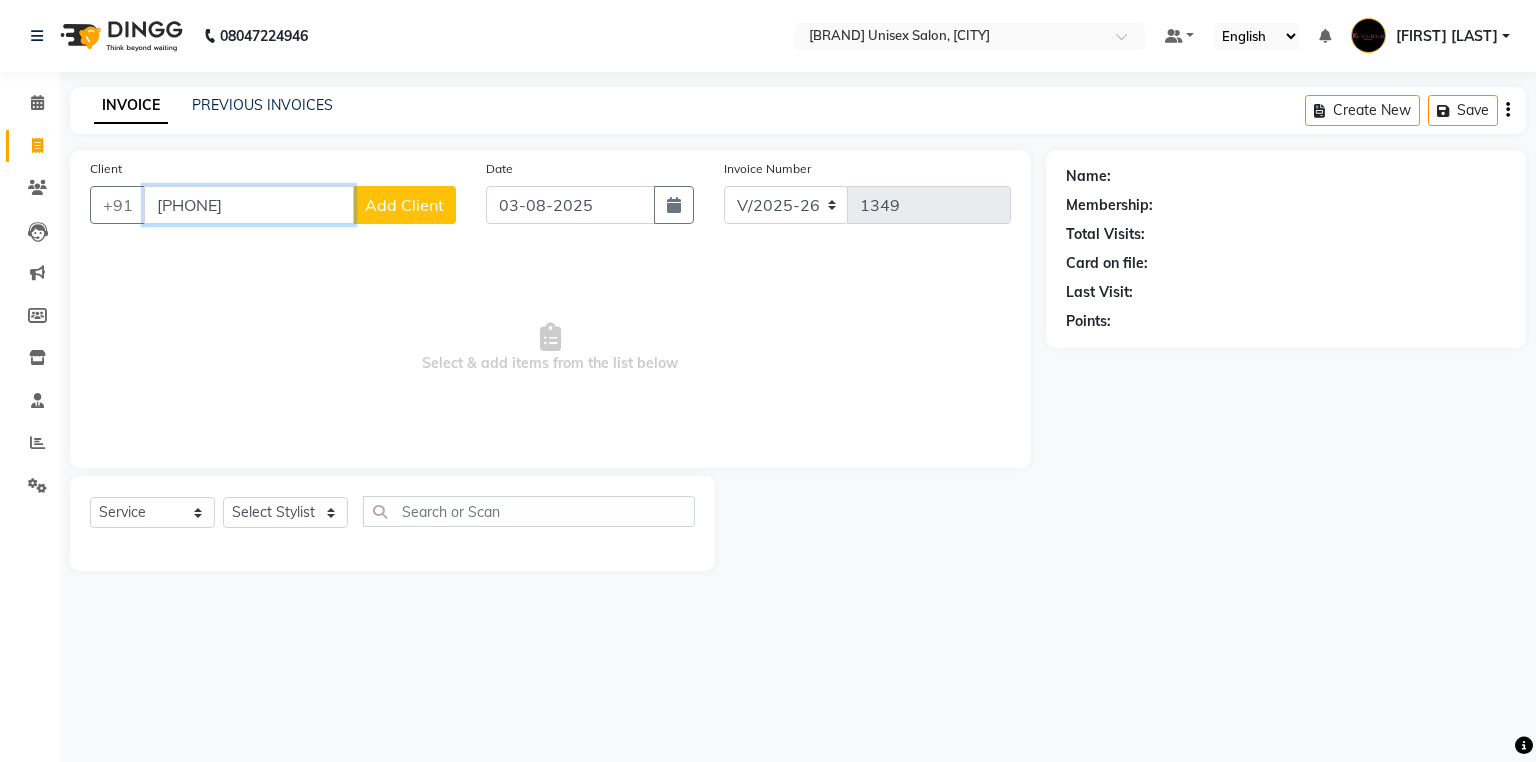 type on "[PHONE]" 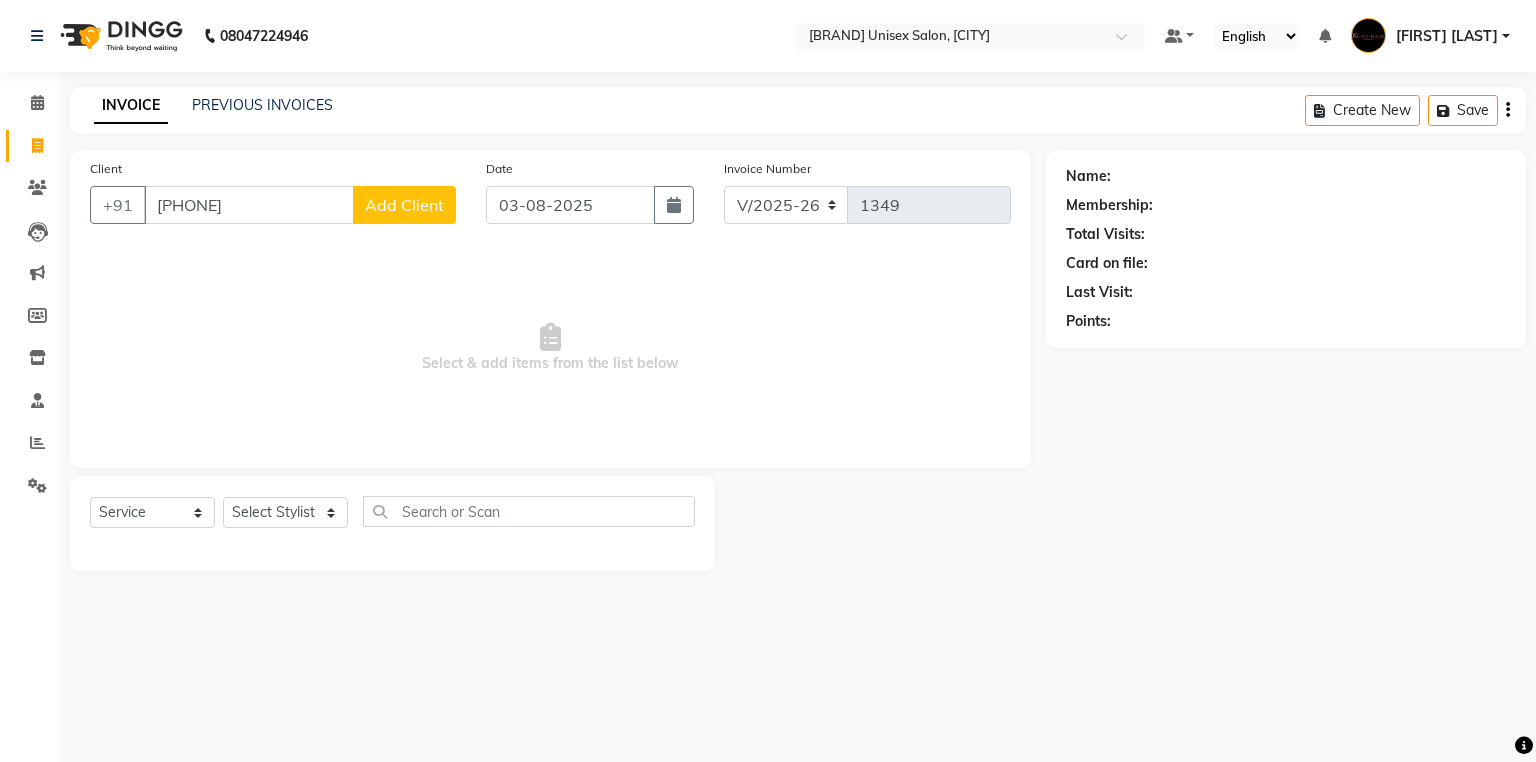 click on "Add Client" 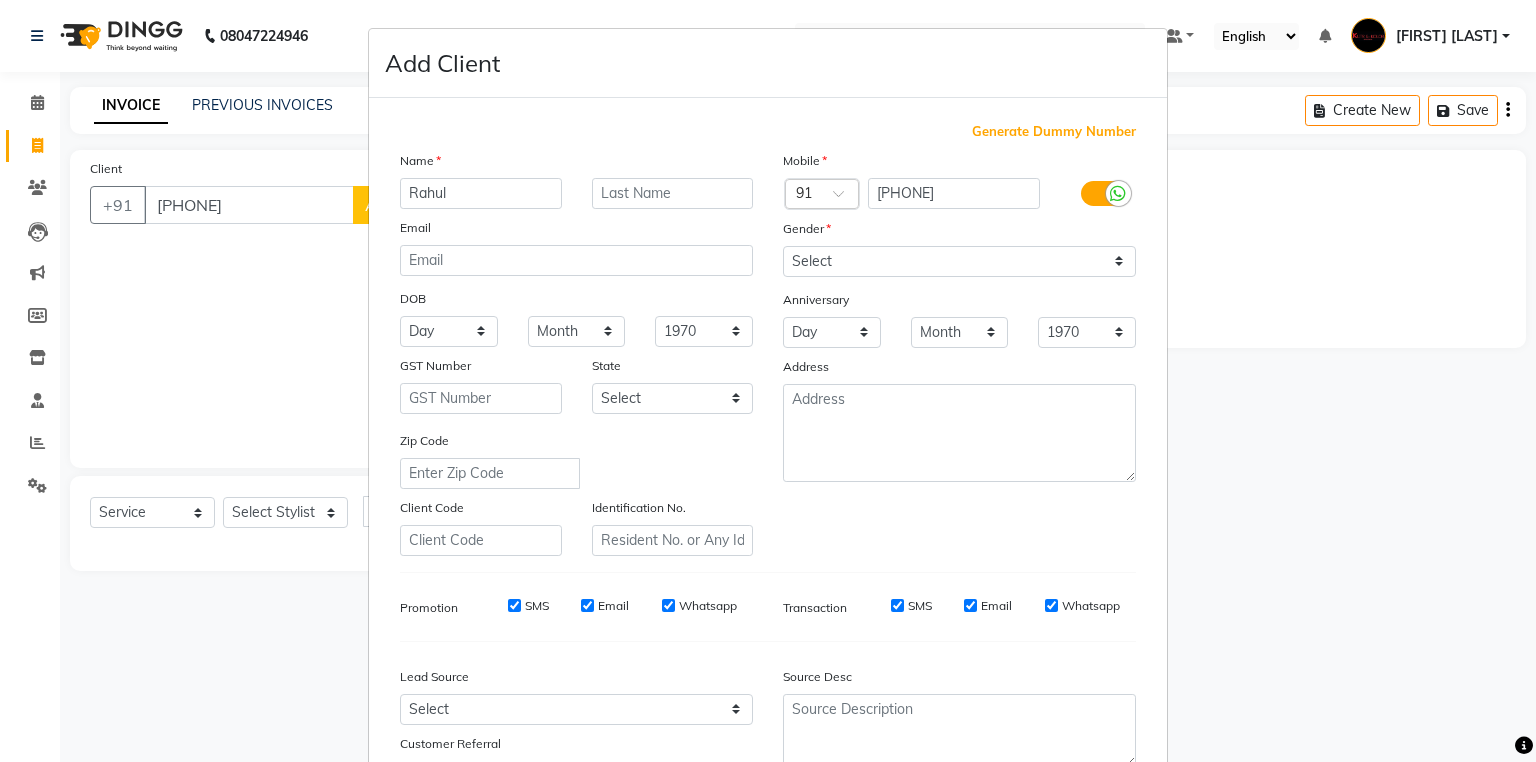 type on "Rahul" 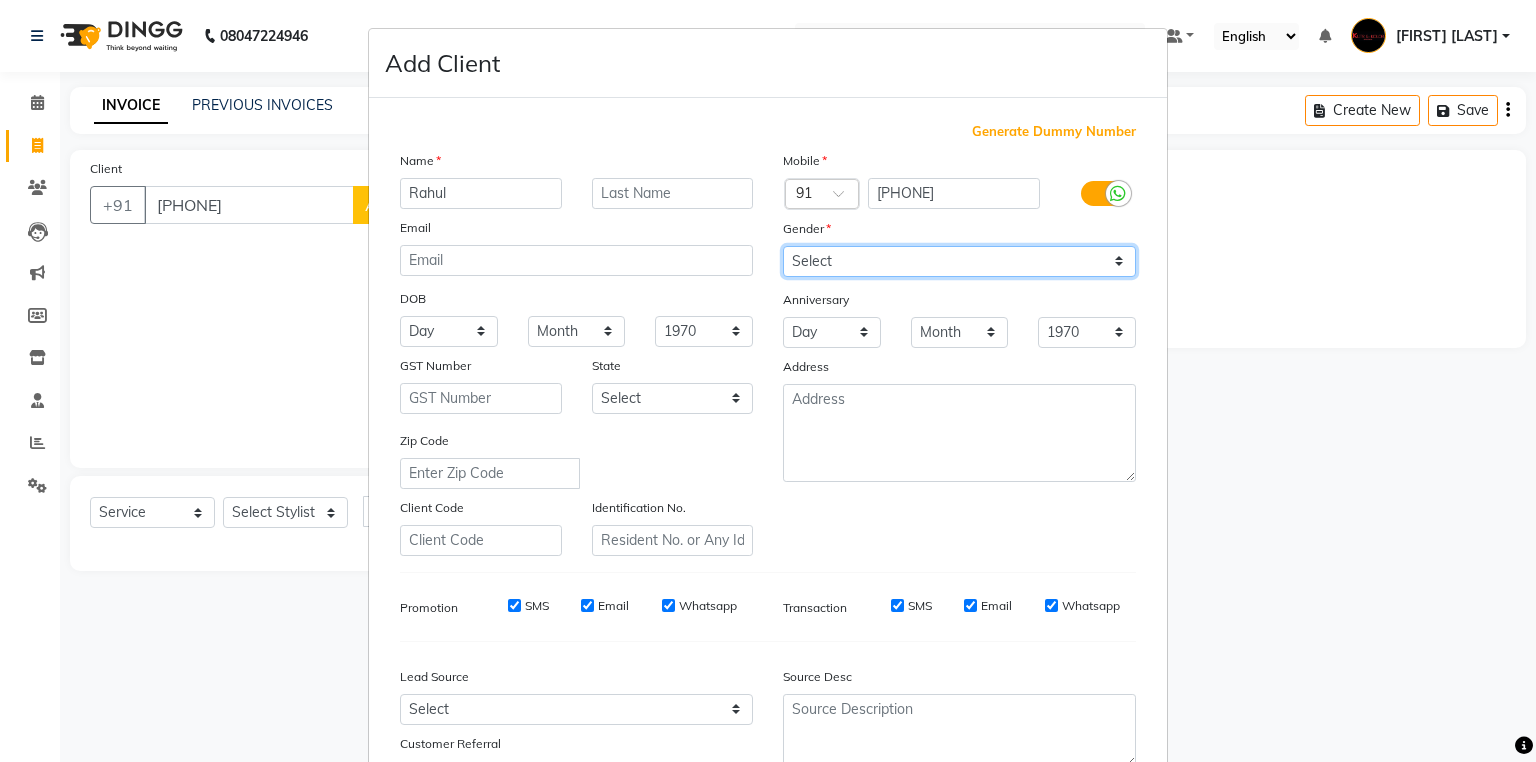 click on "Select Male Female Other Prefer Not To Say" at bounding box center [959, 261] 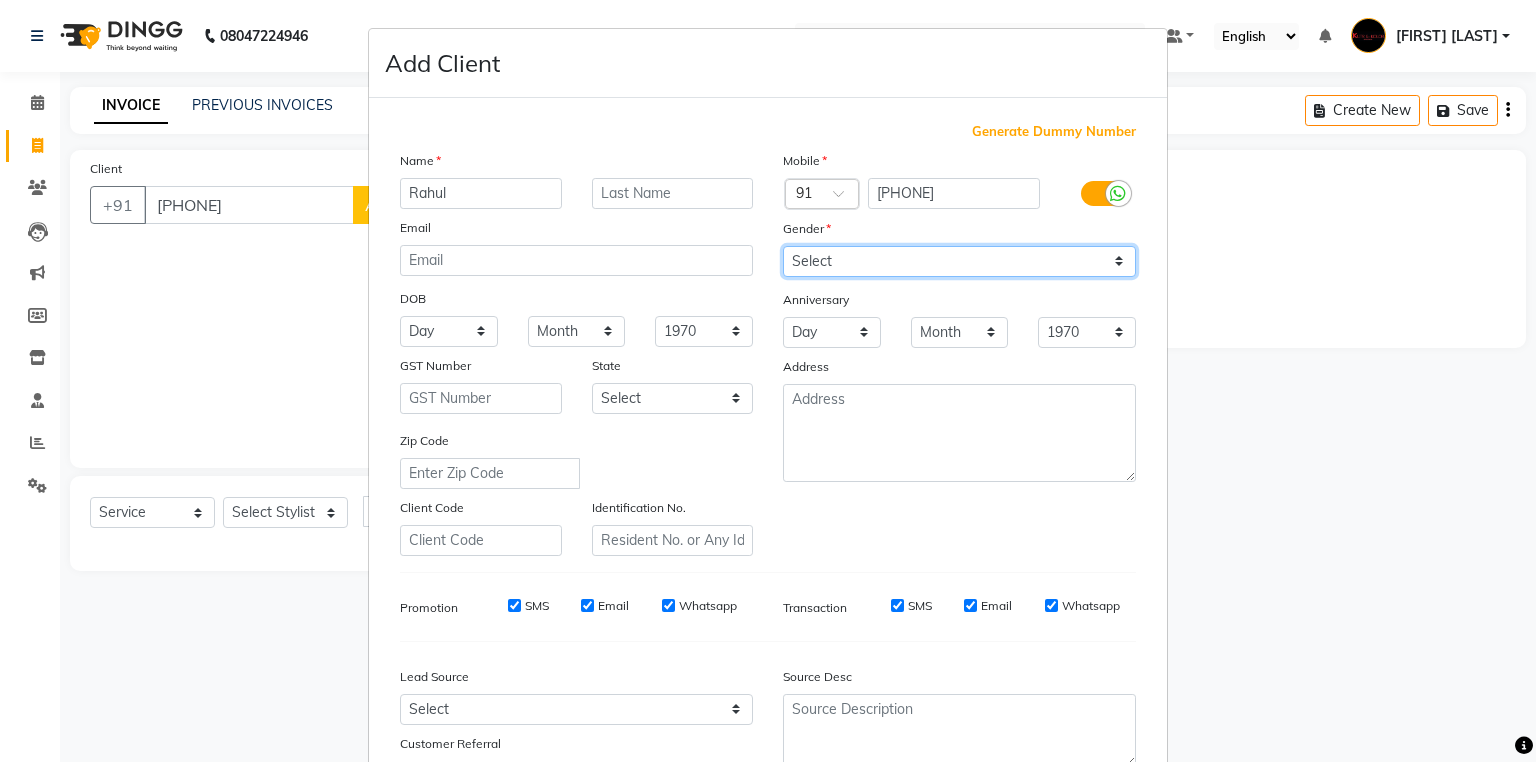select on "male" 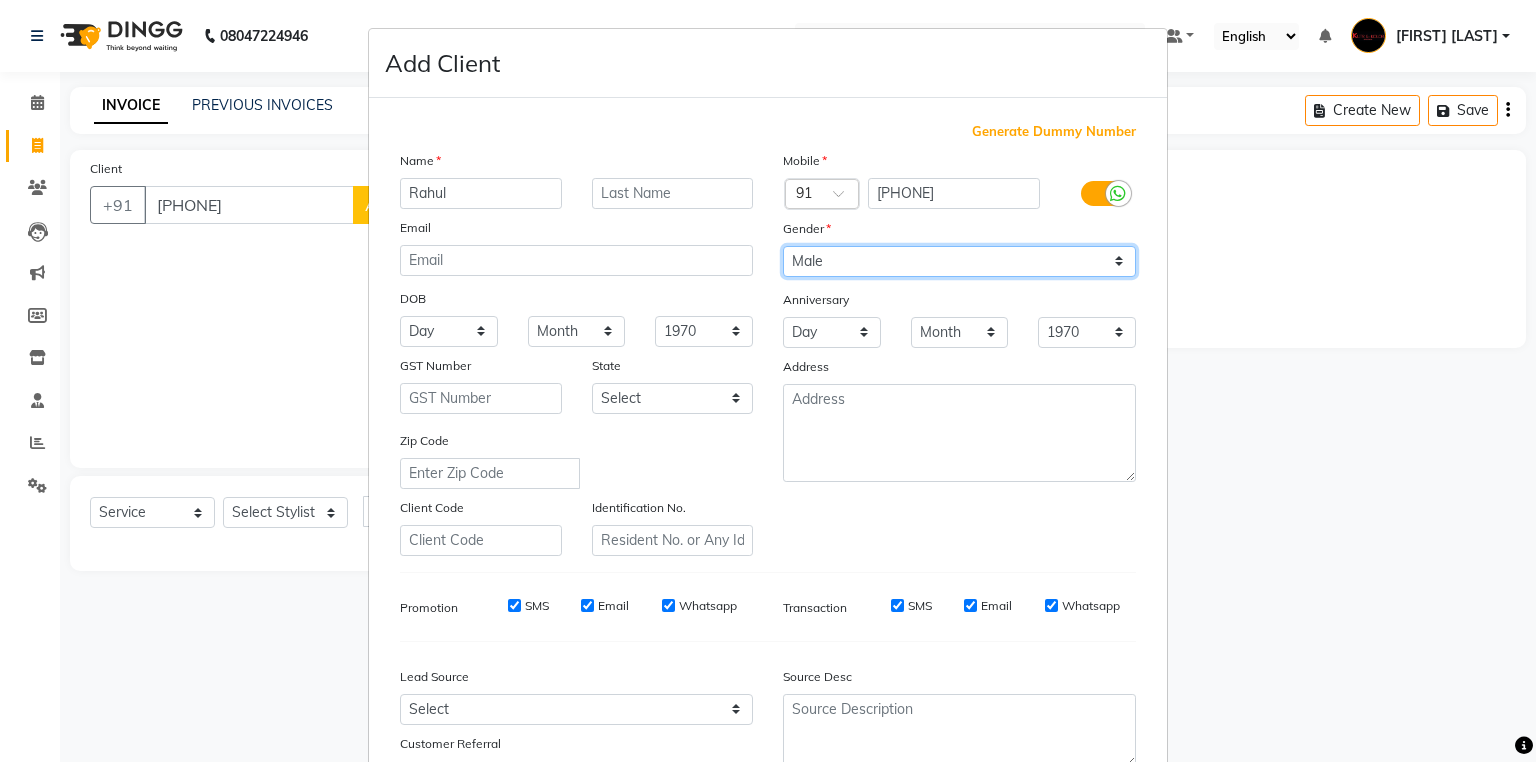 click on "Select Male Female Other Prefer Not To Say" at bounding box center (959, 261) 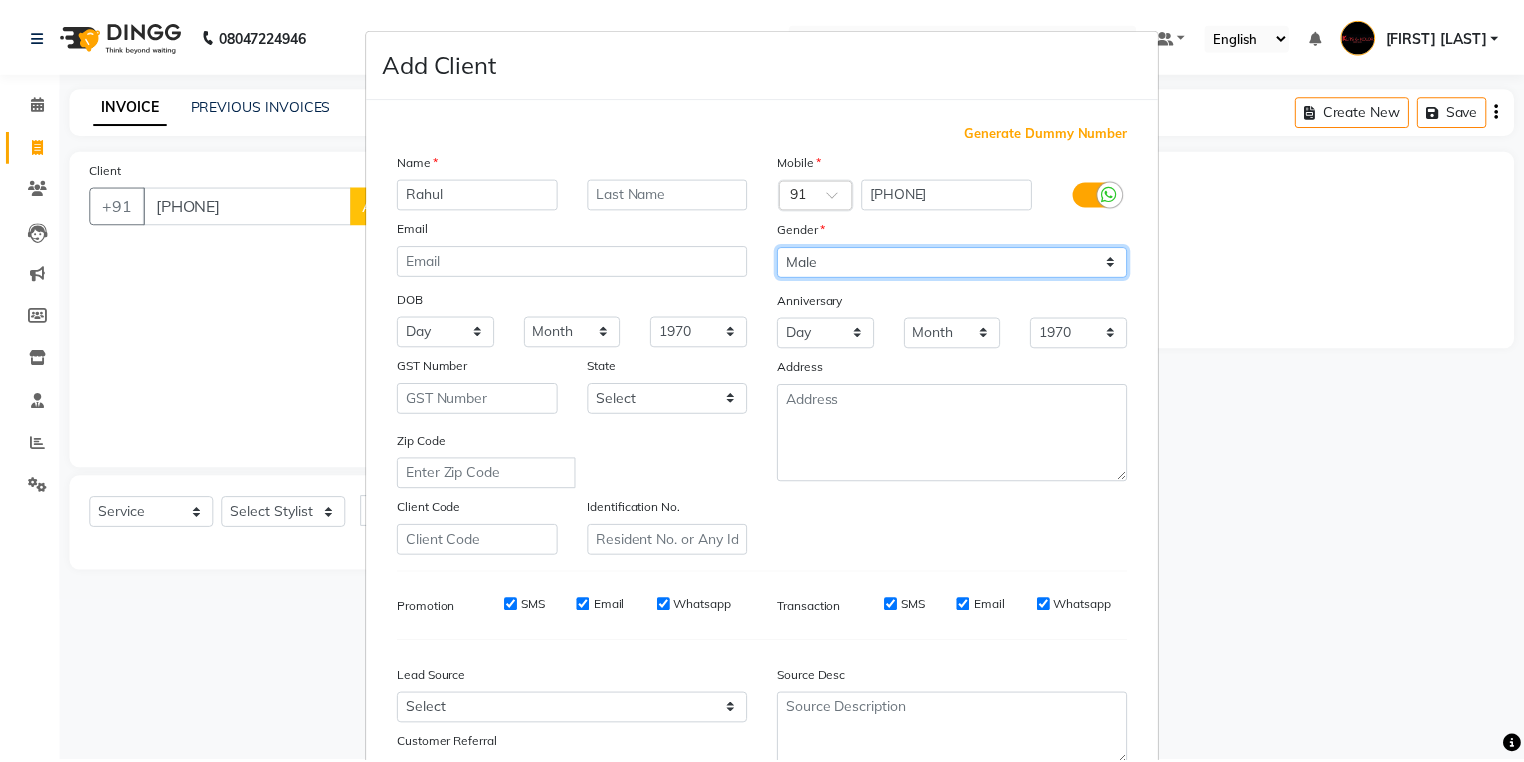 scroll, scrollTop: 170, scrollLeft: 0, axis: vertical 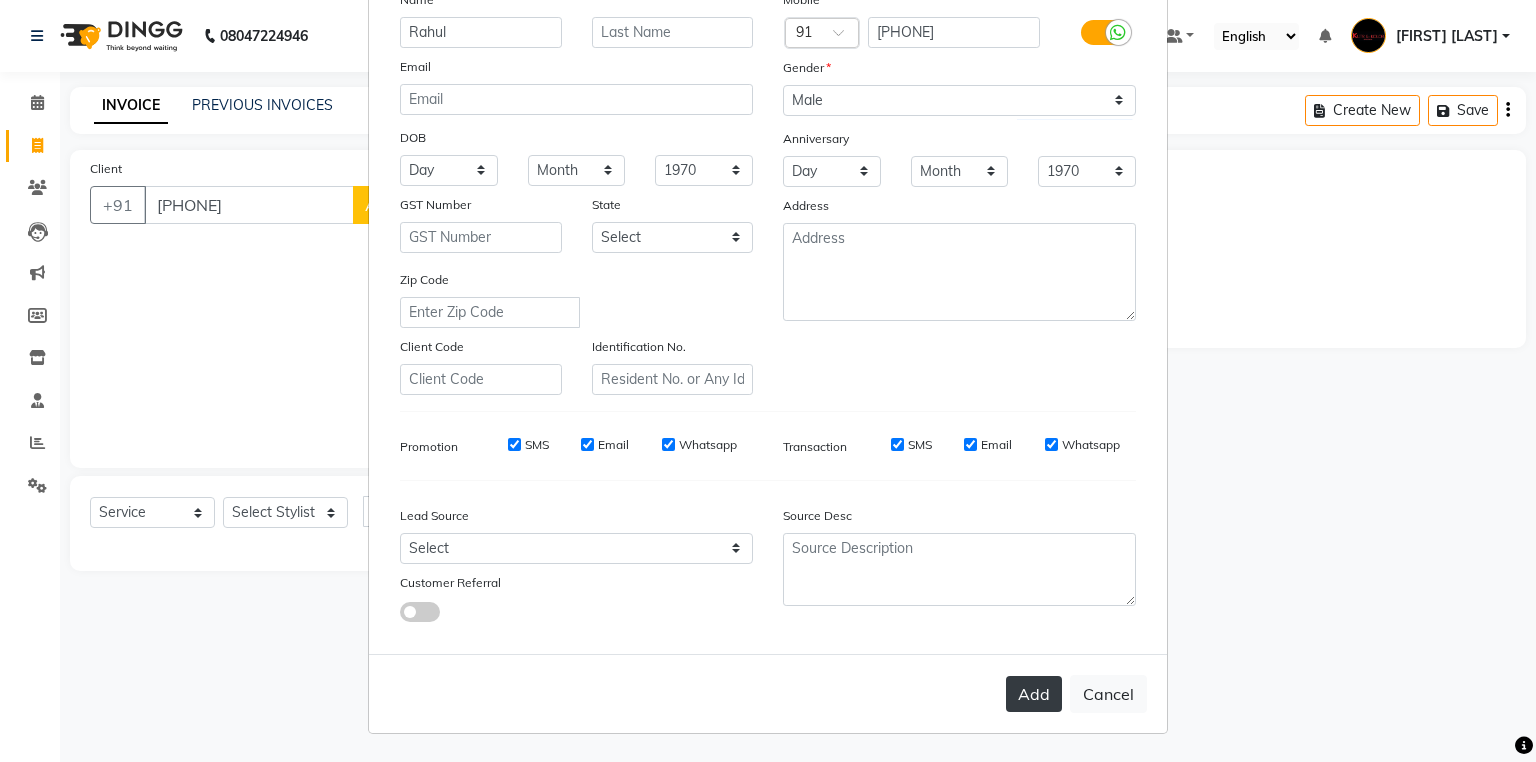 click on "Add" at bounding box center (1034, 694) 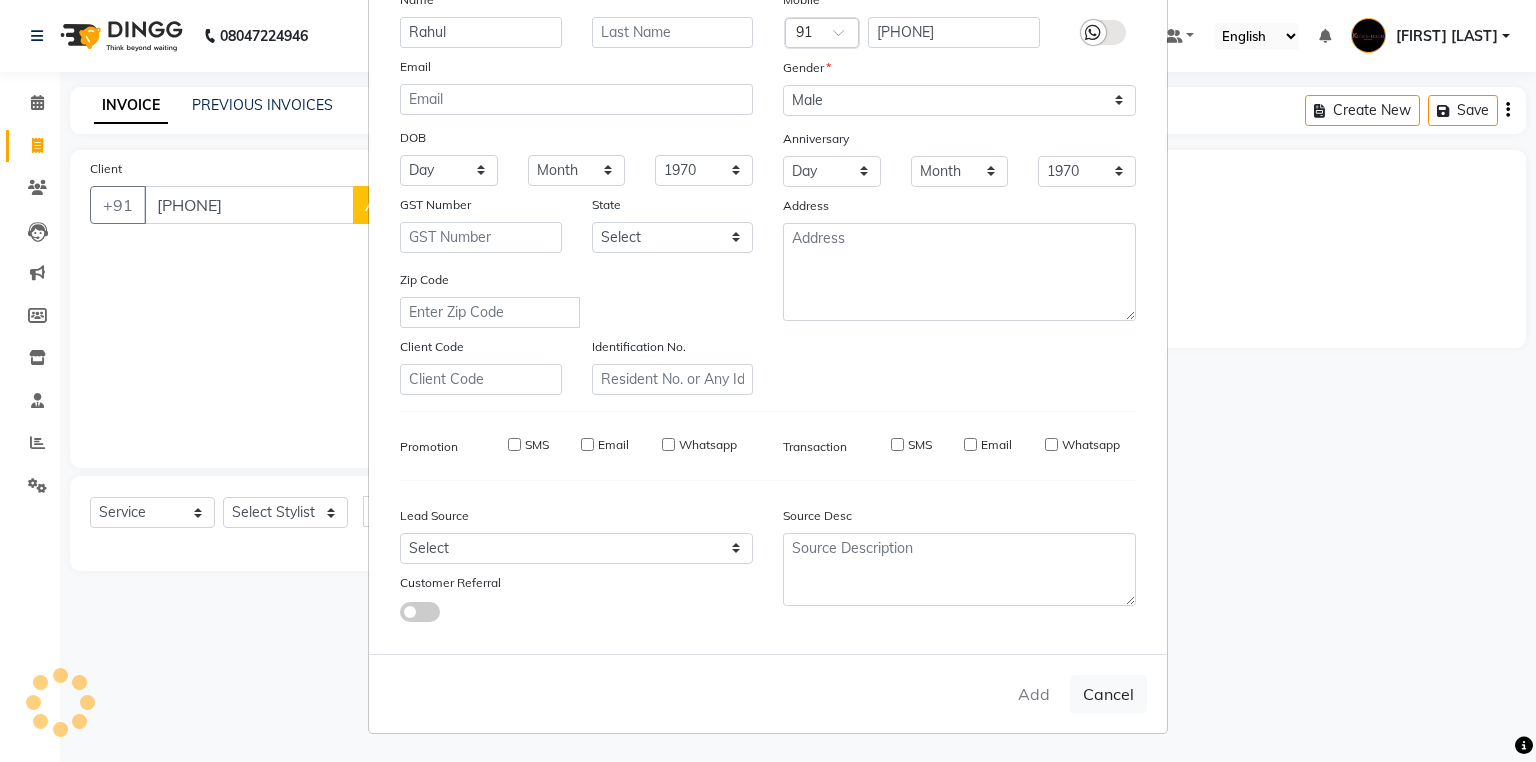 type 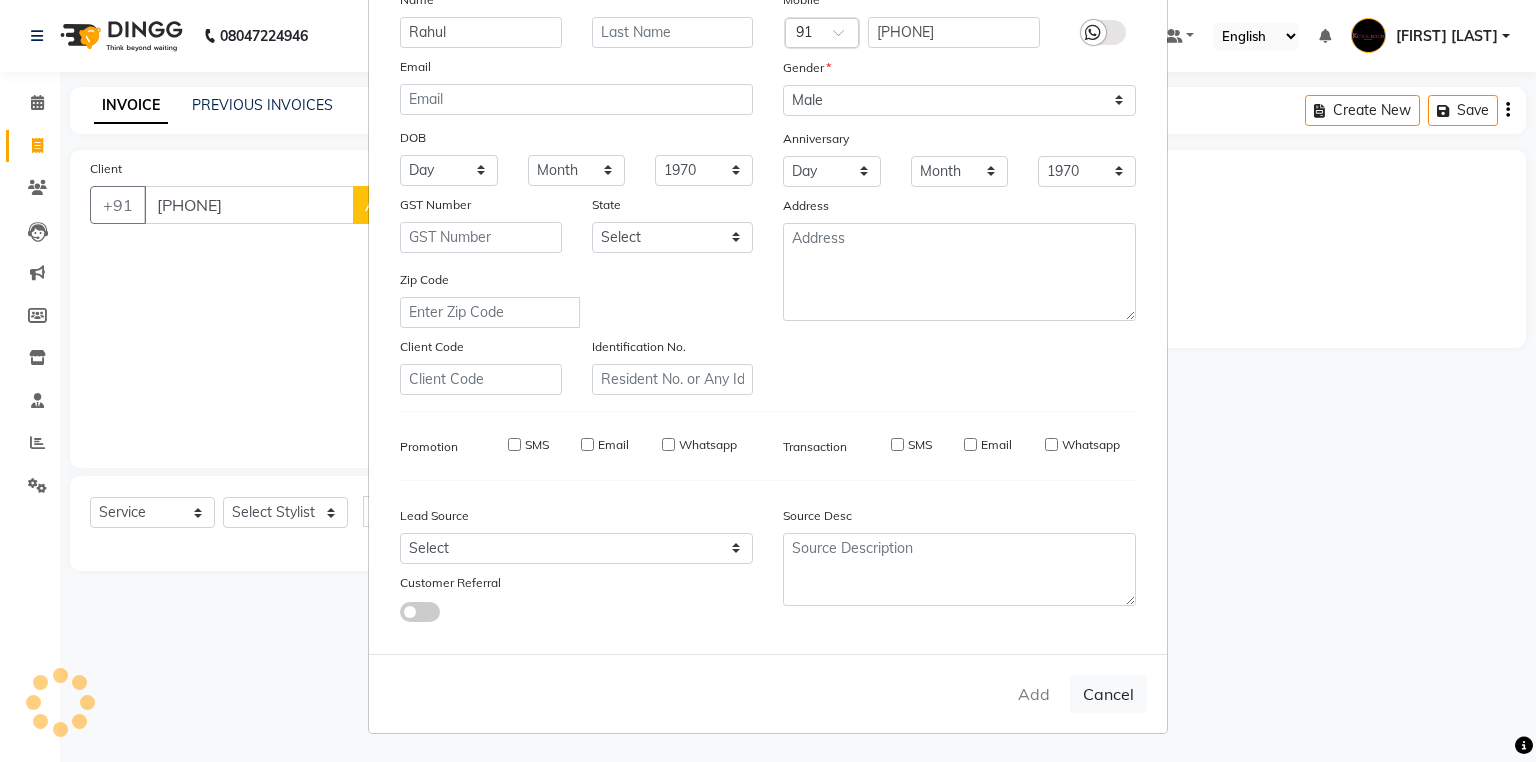select 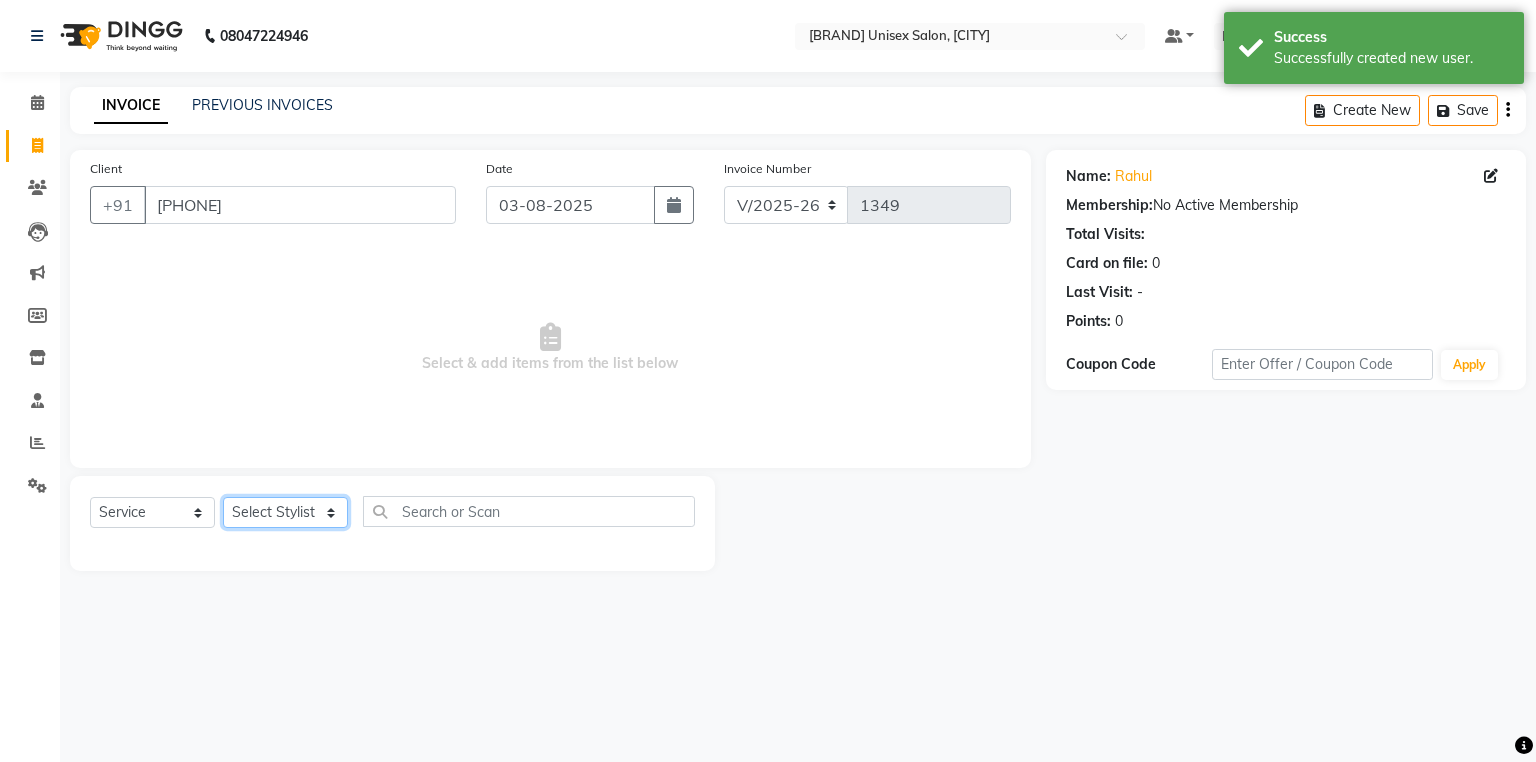 click on "Select Stylist [FIRST] [LAST] [FIRST] [LAST] [FIRST] [LAST] [FIRST] (nail artist) [FIRST]  [FIRST]  [FIRST] [LAST]  nandini  NEHA  [FIRST]  [FIRST]  [FIRST]  [FIRST]  [FIRST]" 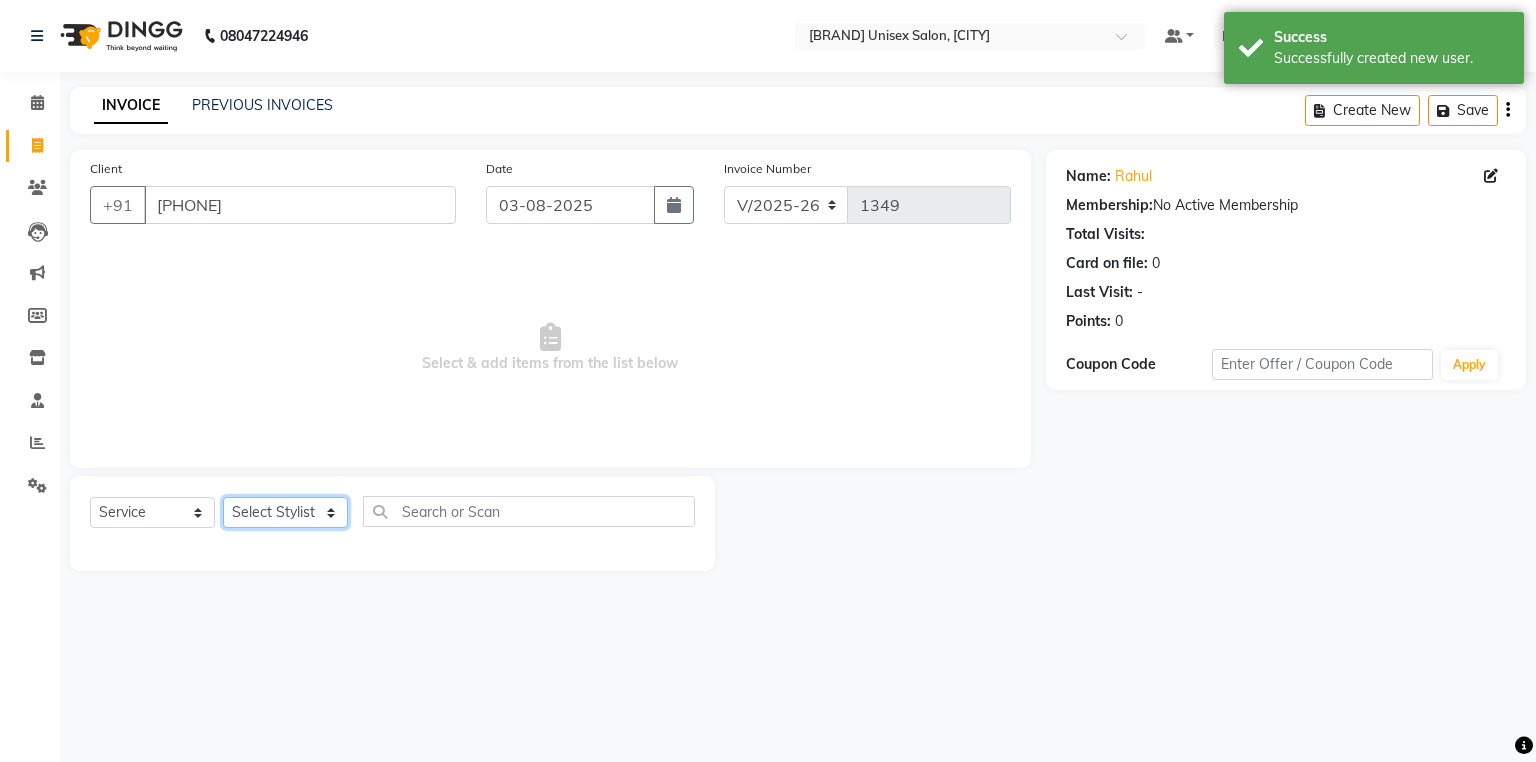 select on "68550" 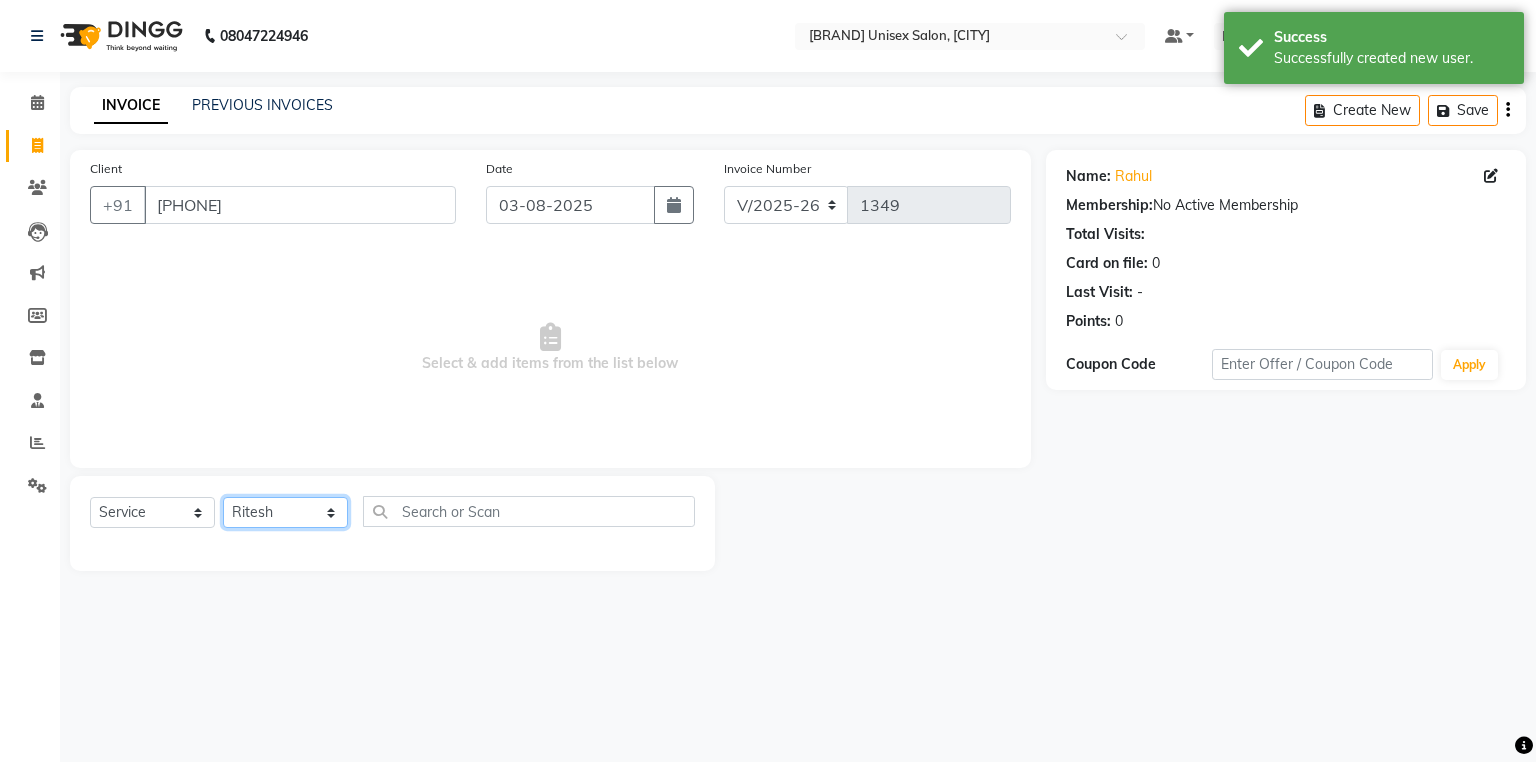 click on "Select Stylist [FIRST] [LAST] [FIRST] [LAST] [FIRST] [LAST] [FIRST] (nail artist) [FIRST]  [FIRST]  [FIRST] [LAST]  nandini  NEHA  [FIRST]  [FIRST]  [FIRST]  [FIRST]  [FIRST]" 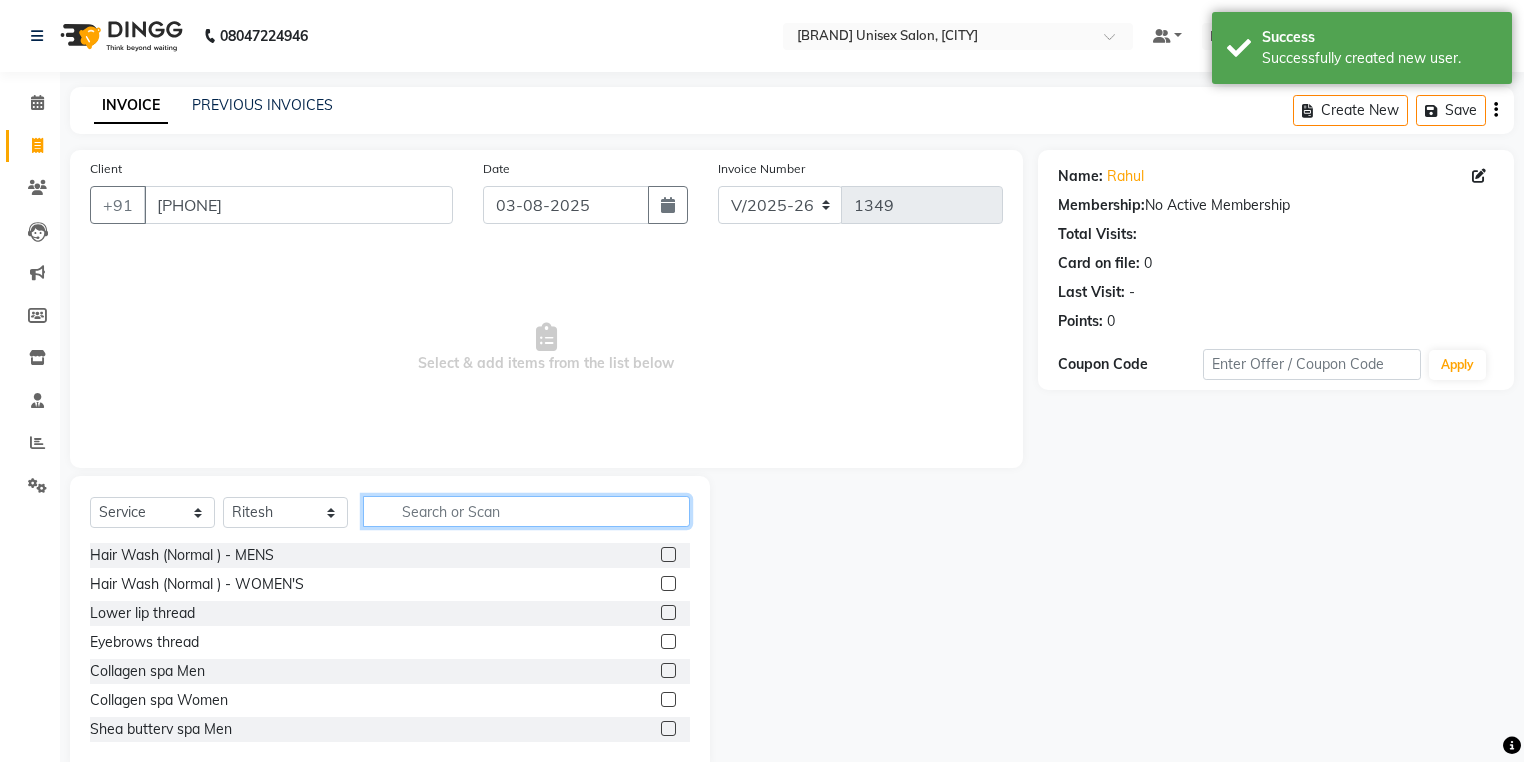 click 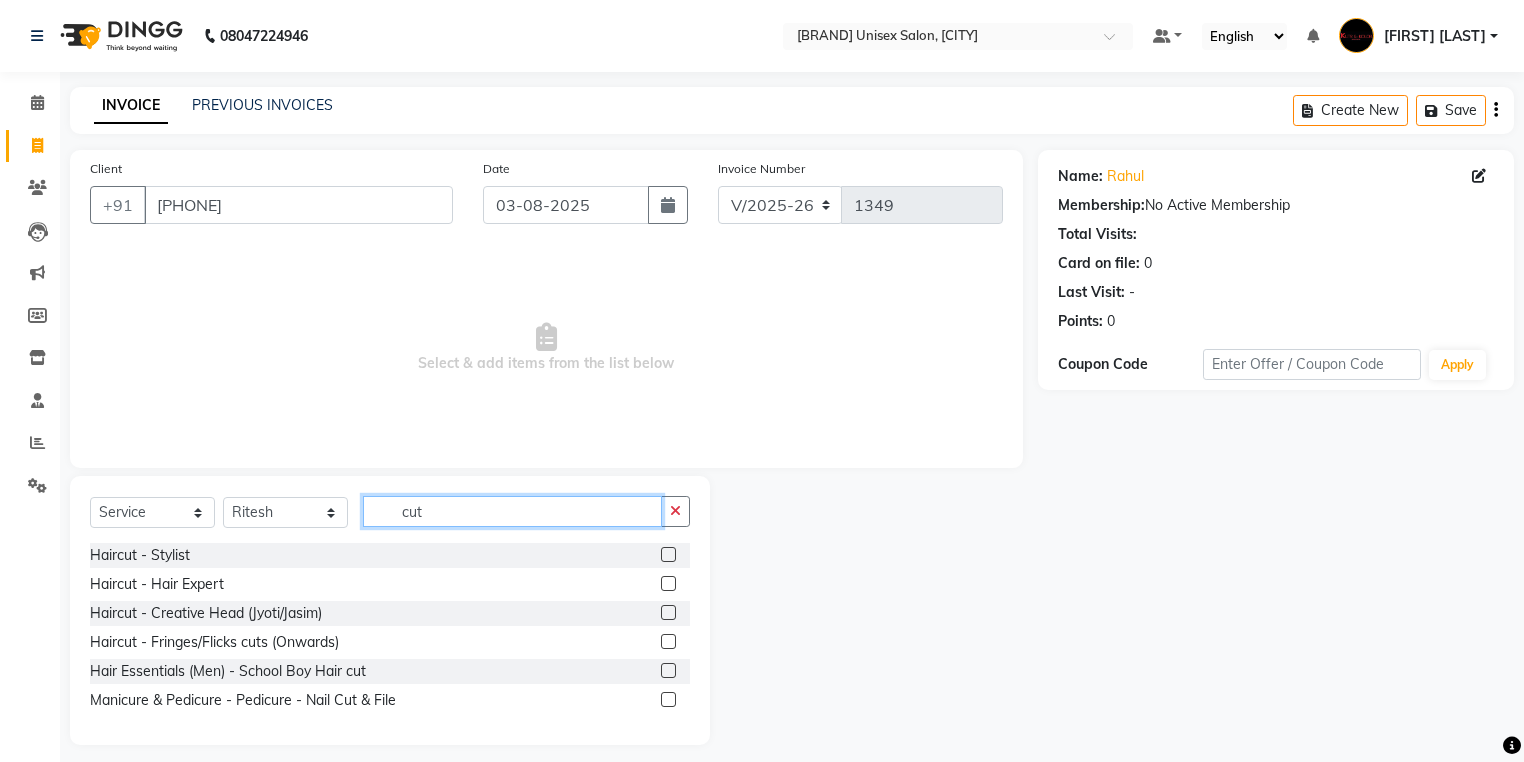 type on "cut" 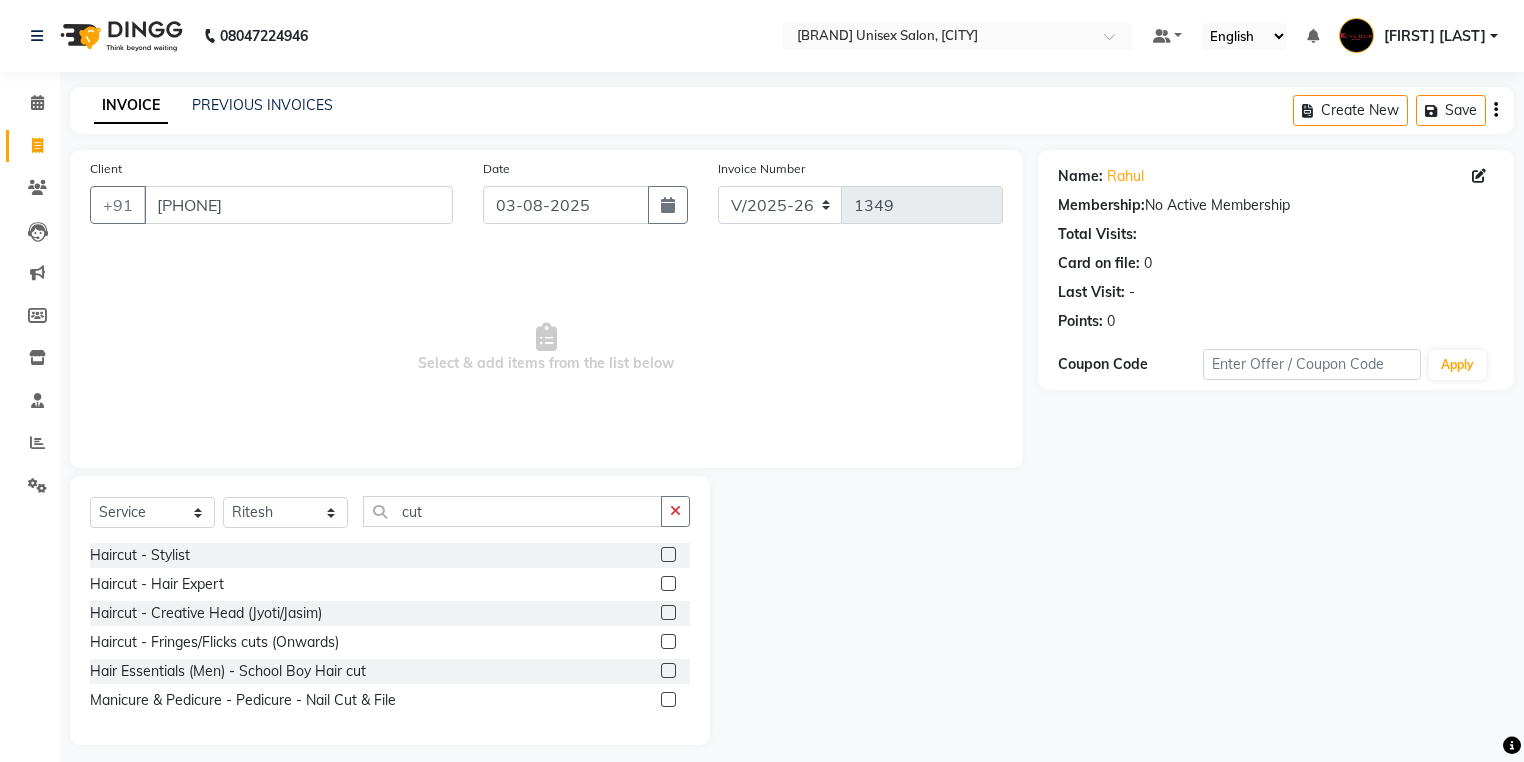 click 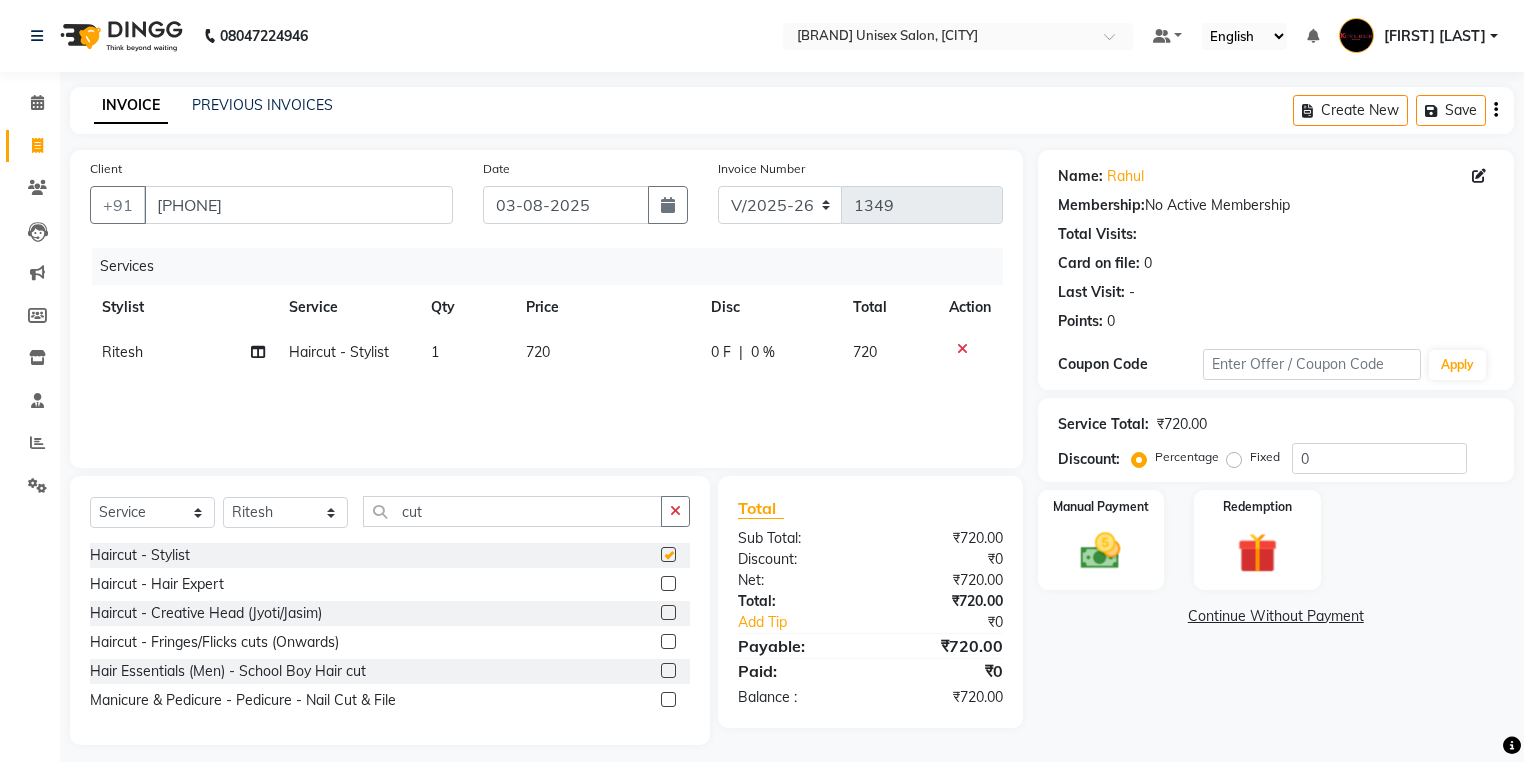checkbox on "false" 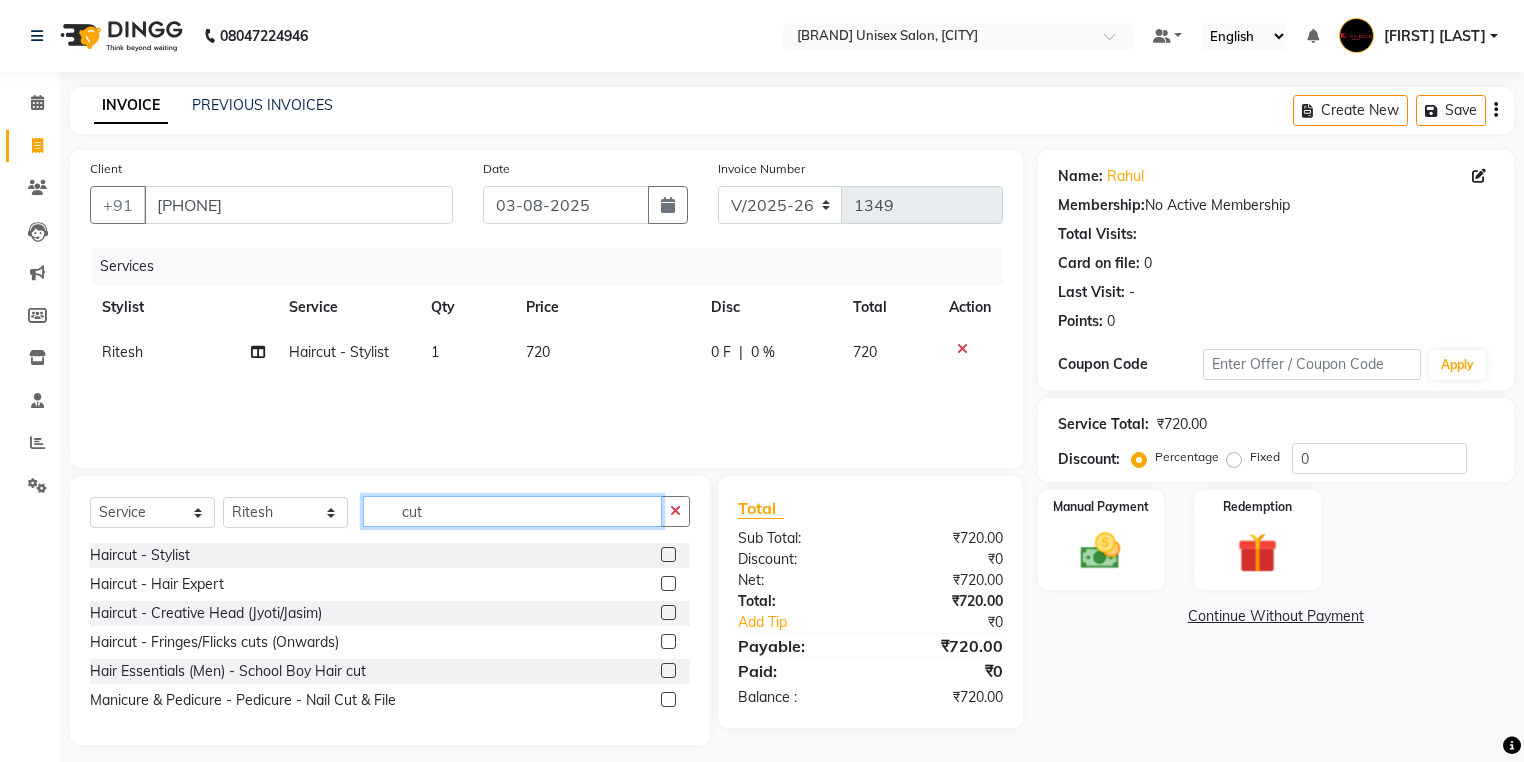 click on "cut" 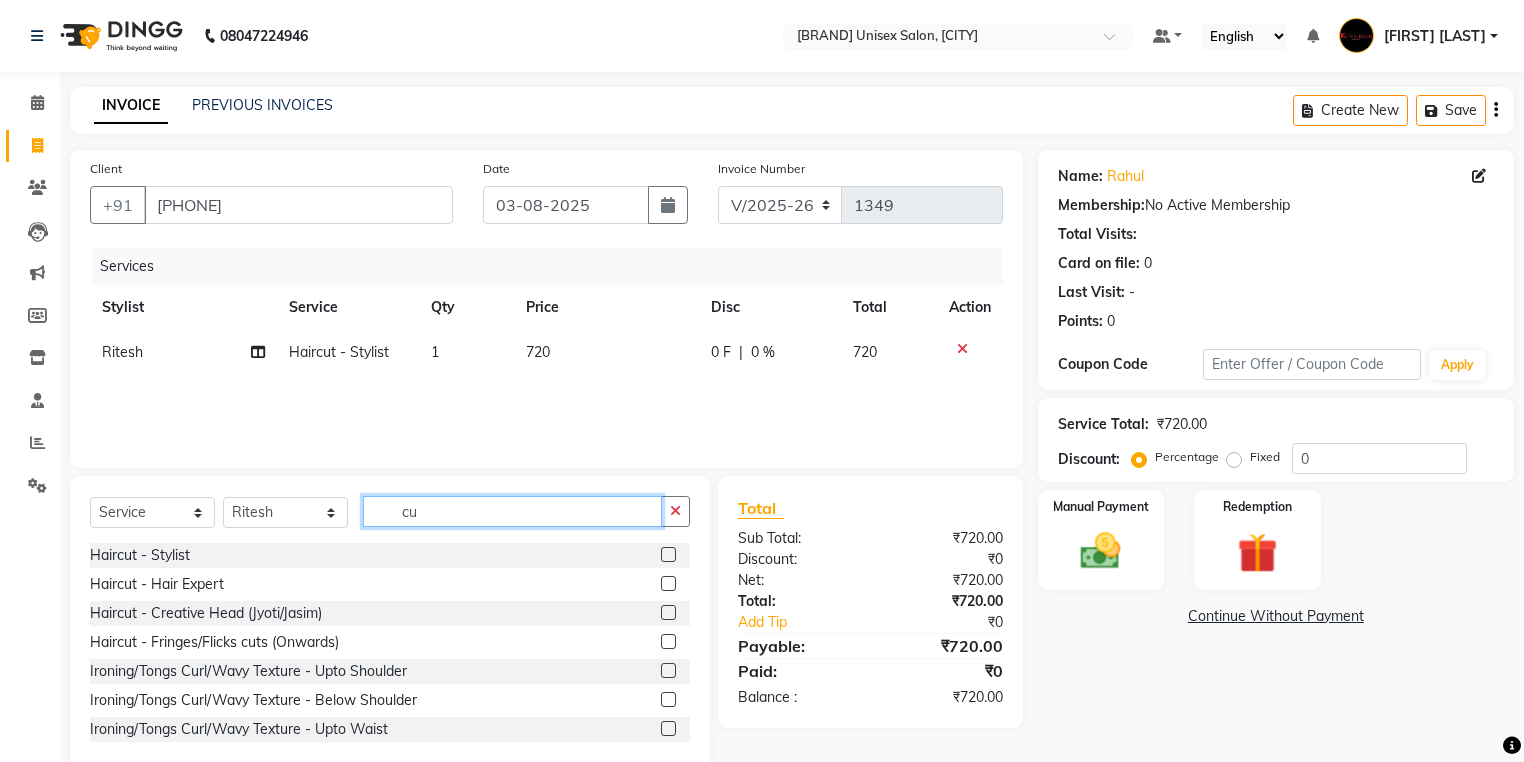 type on "c" 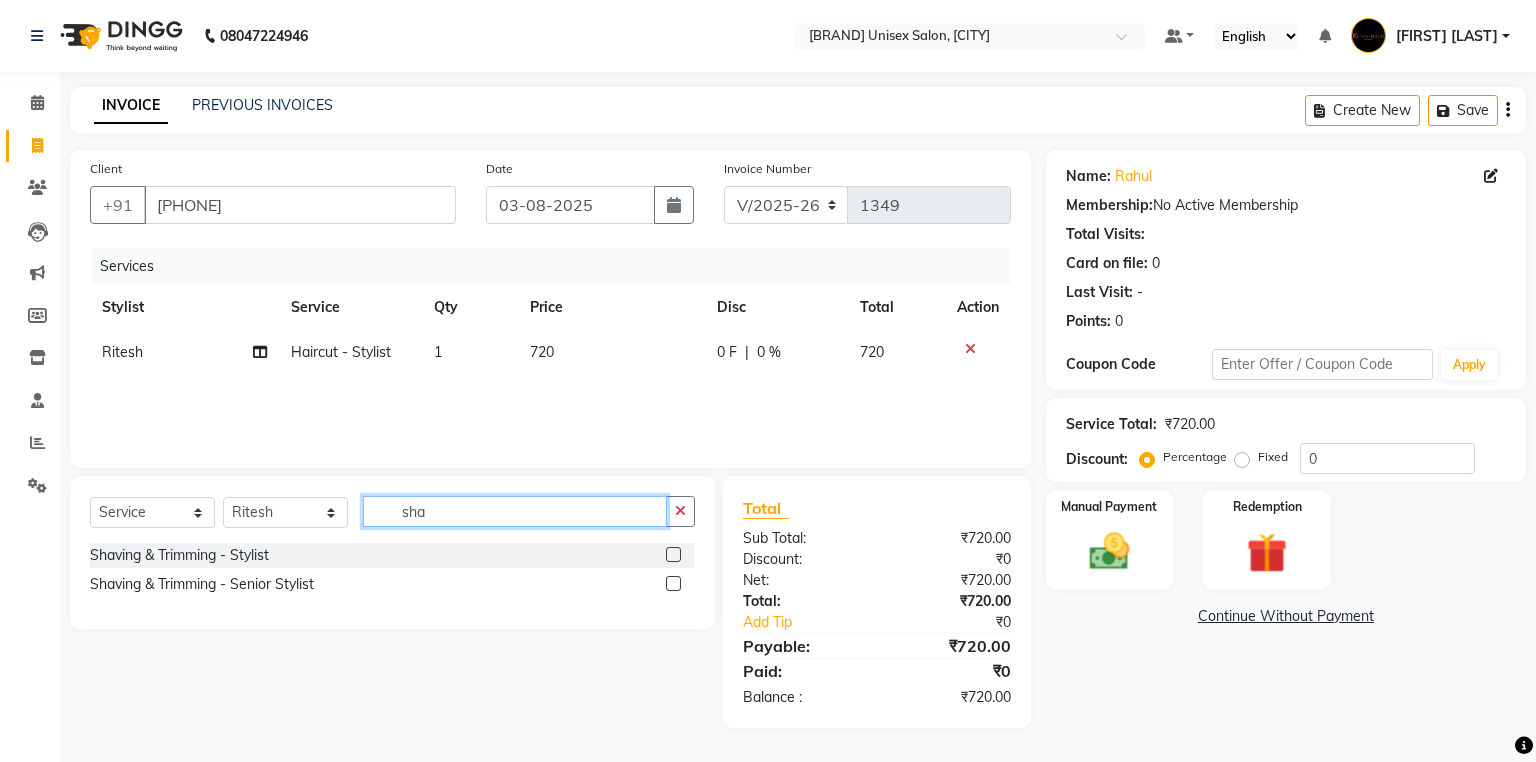 type on "sha" 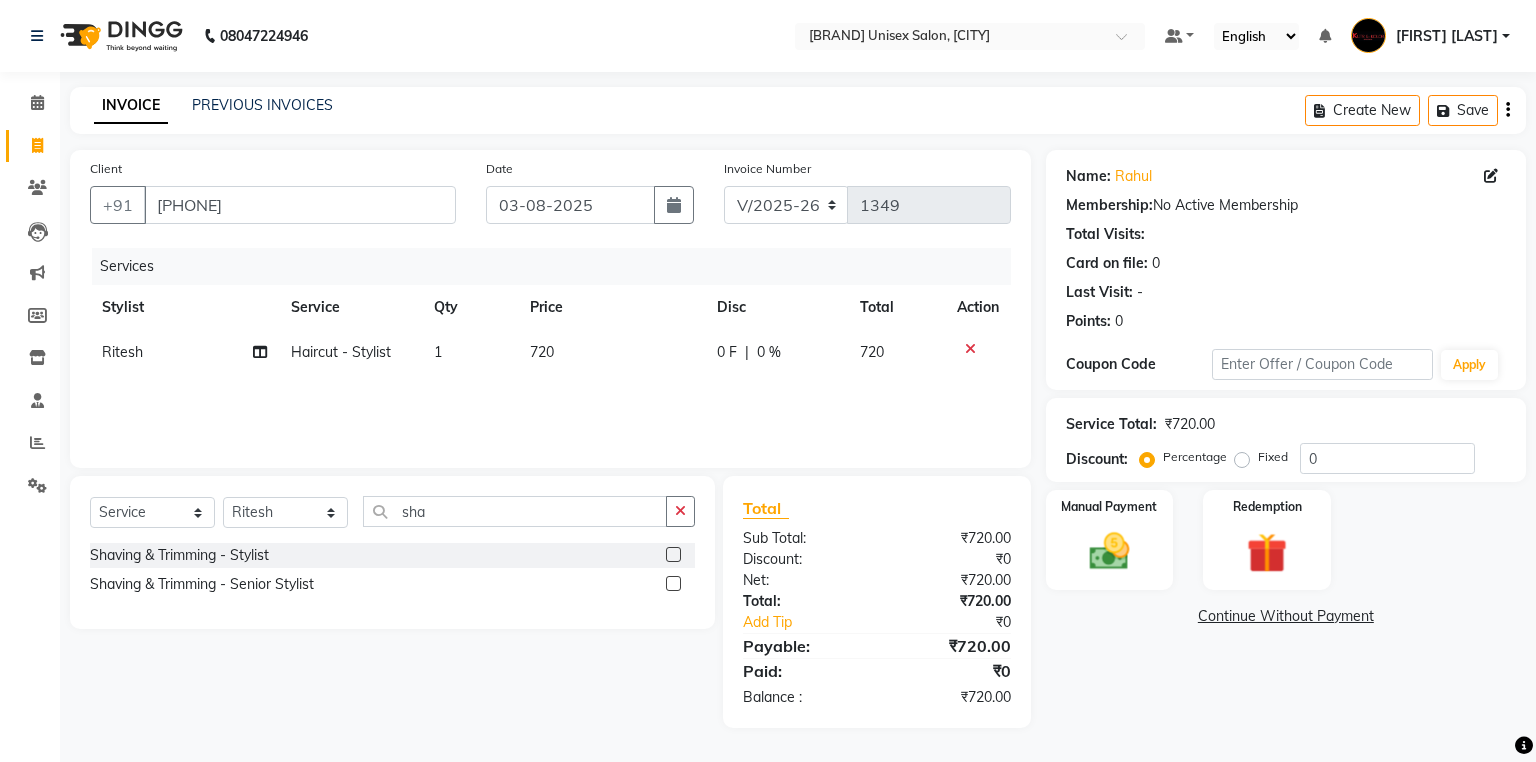 click 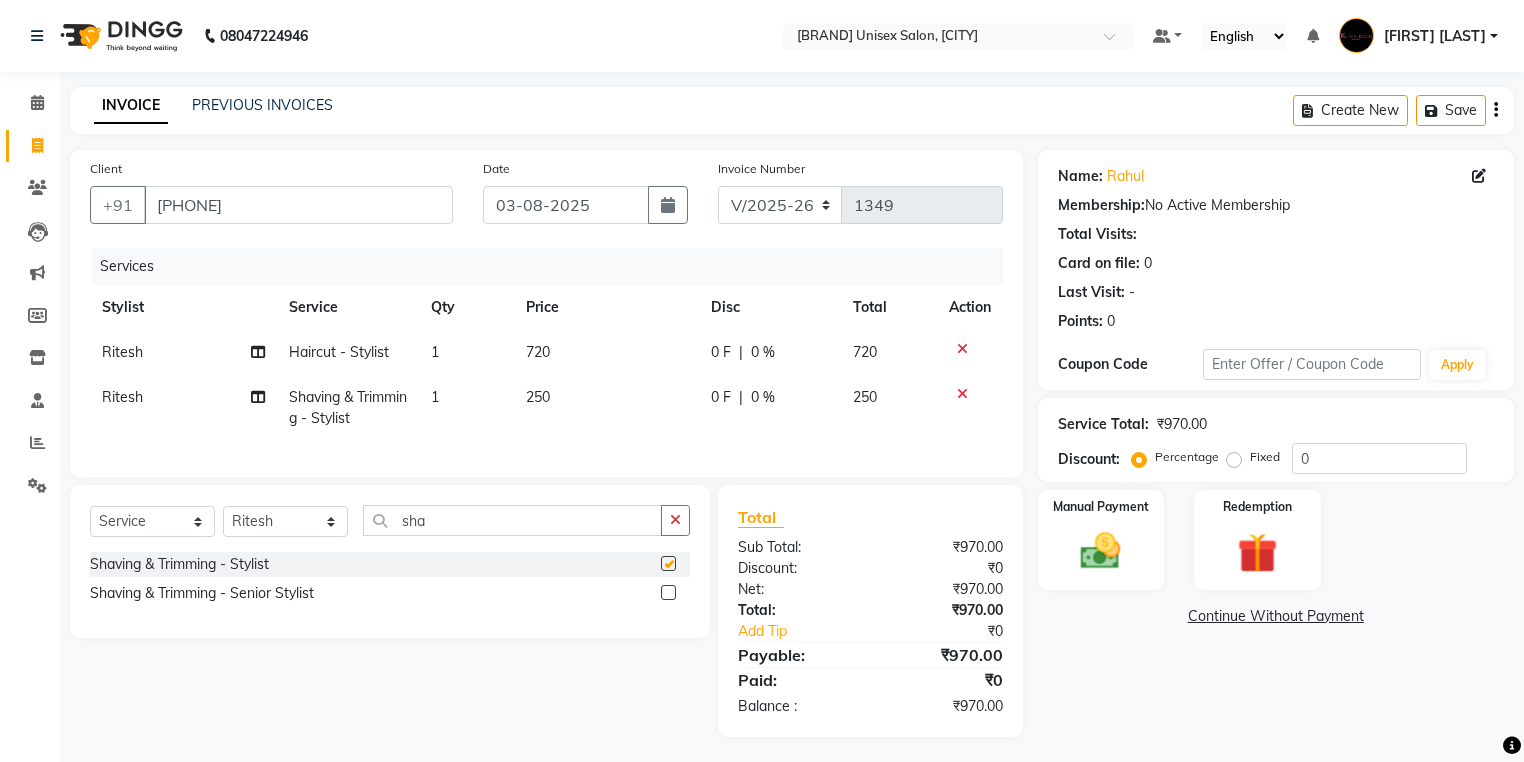 checkbox on "false" 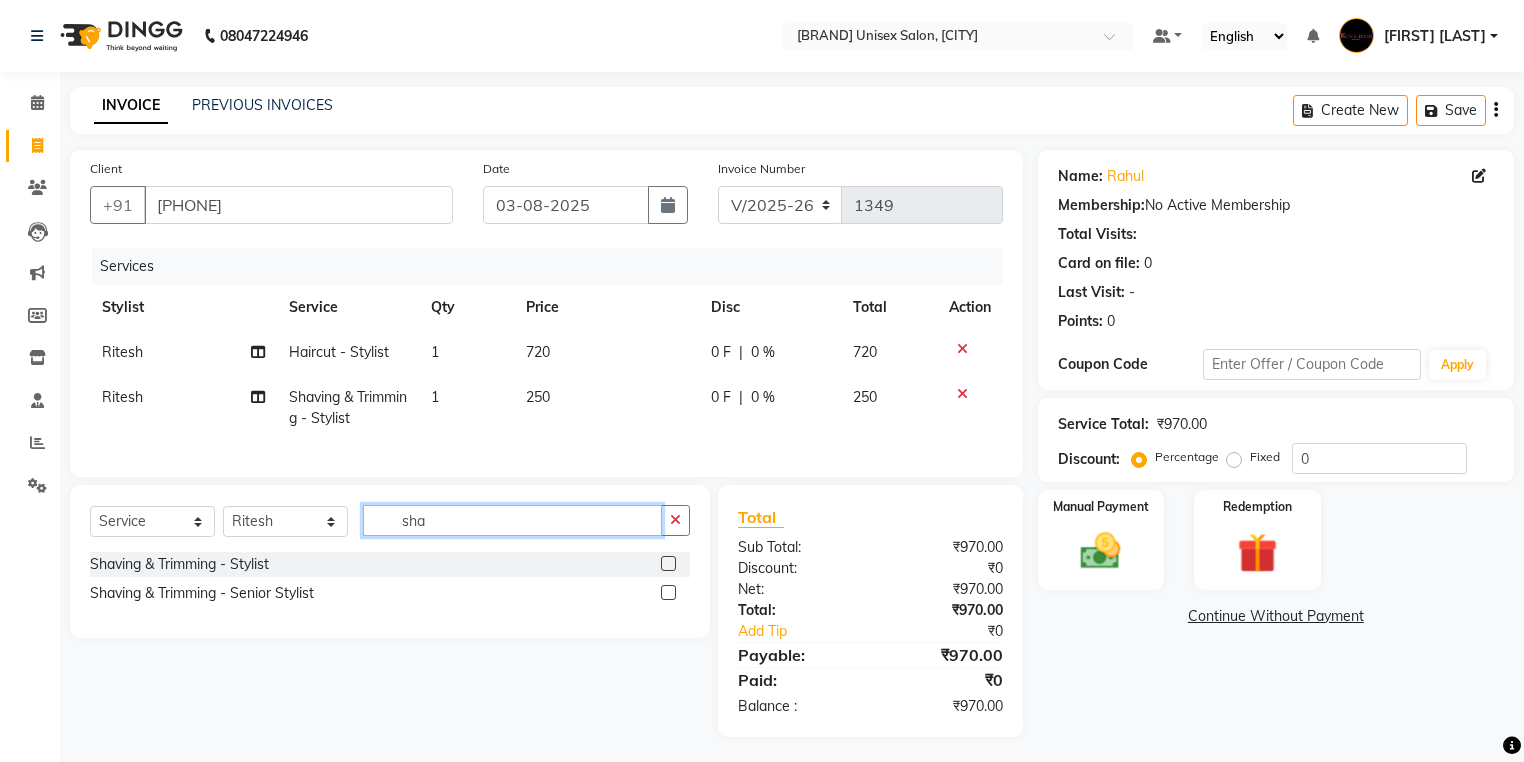 click on "sha" 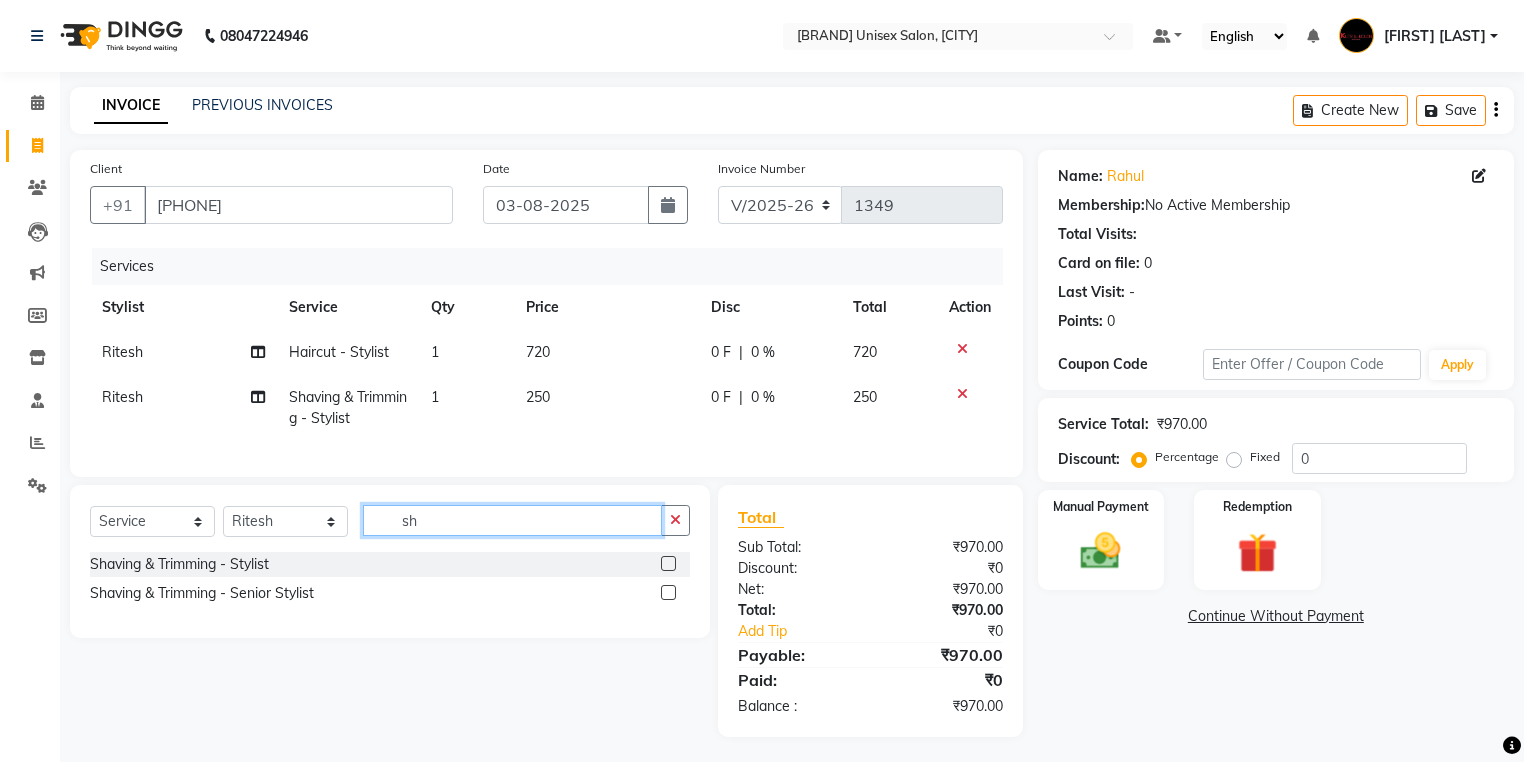 type on "s" 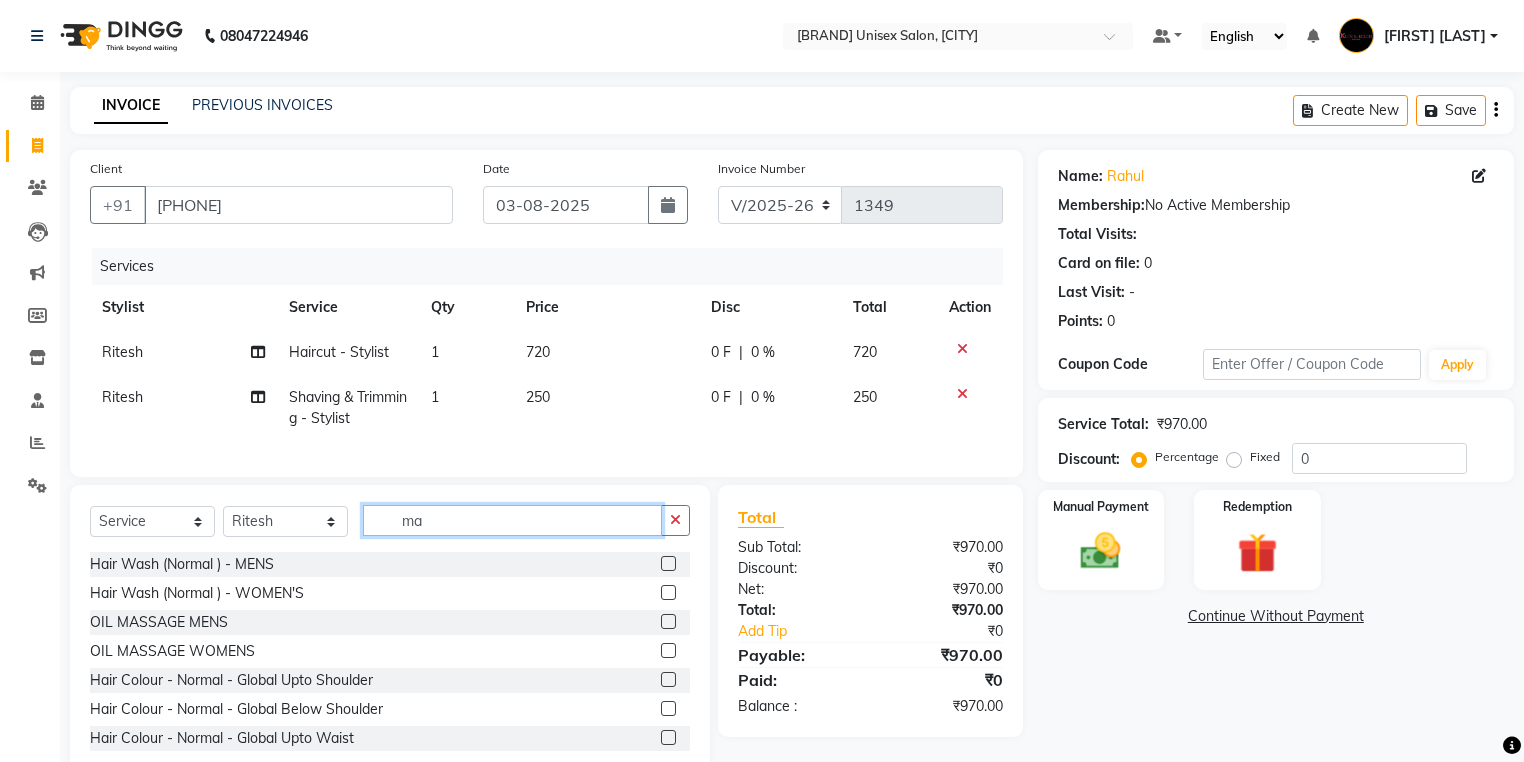 type on "ma" 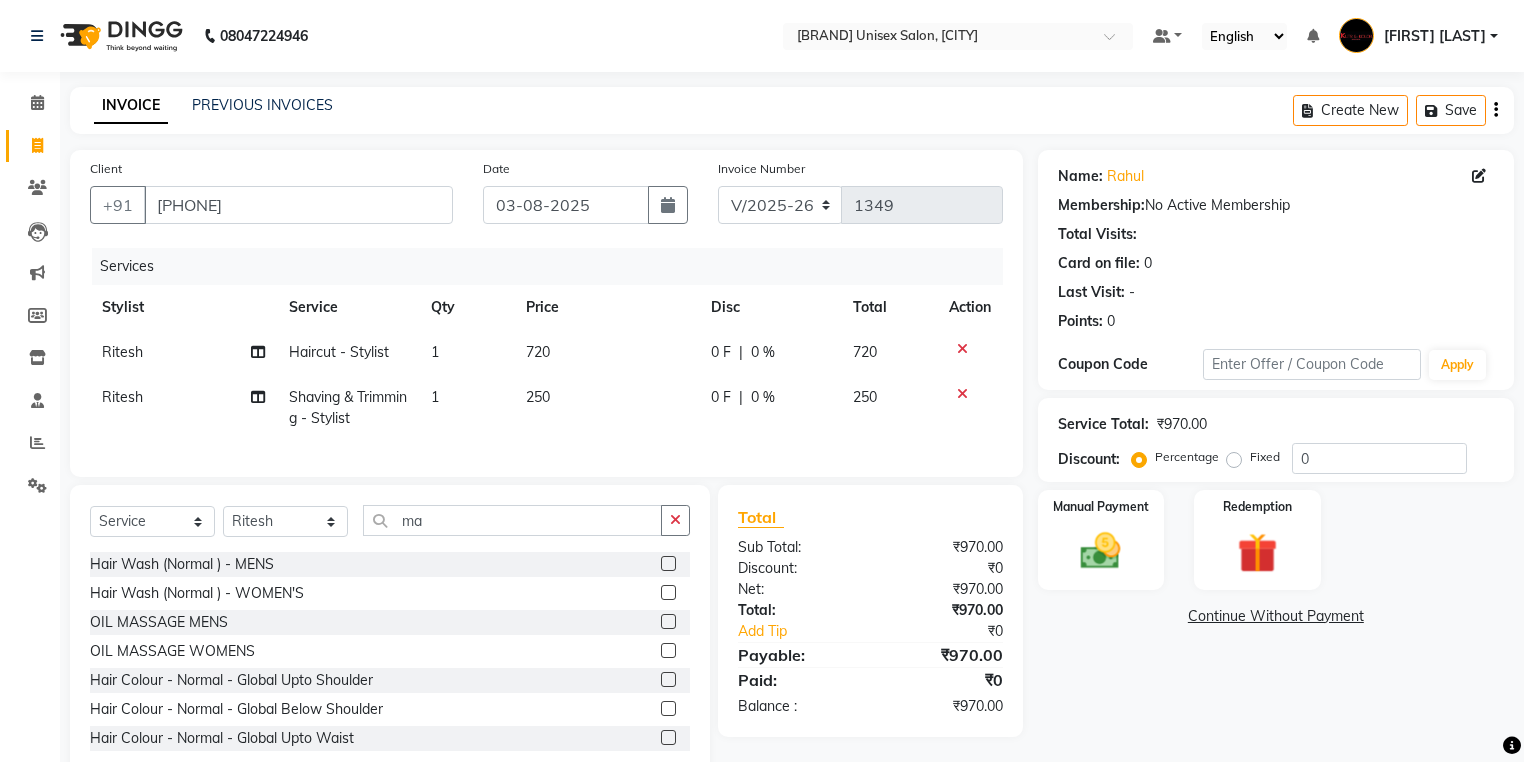 click 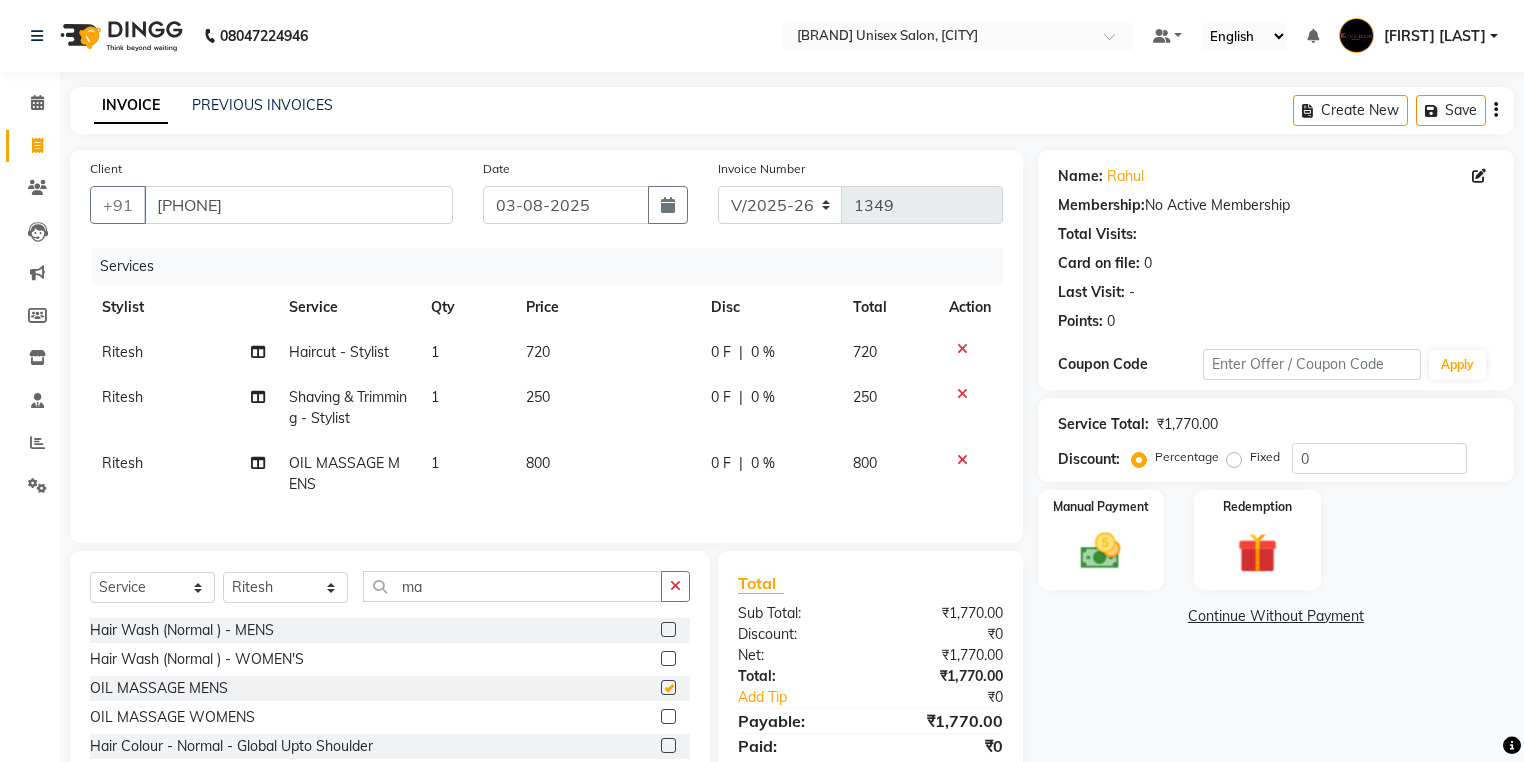 checkbox on "false" 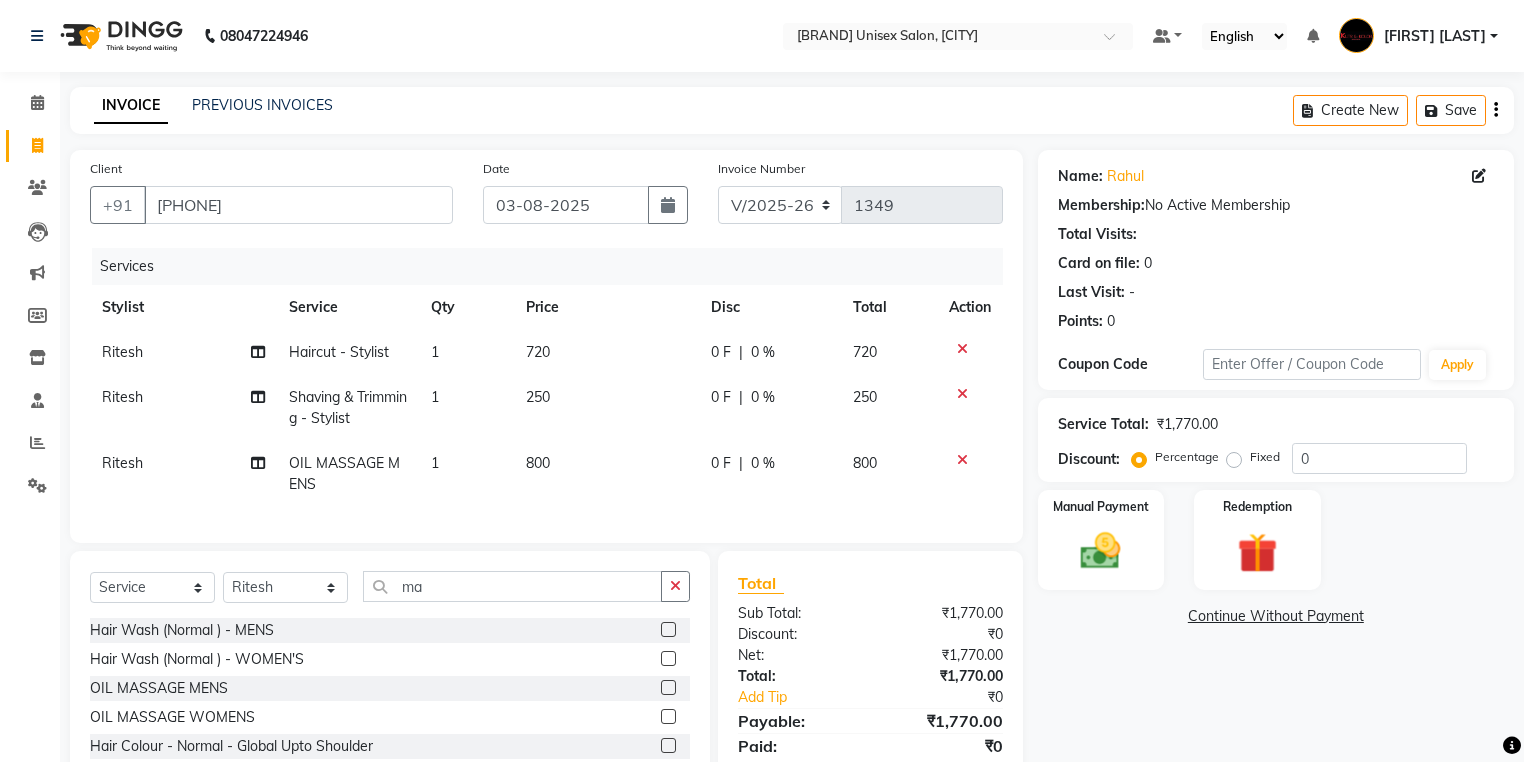 click on "0 F" 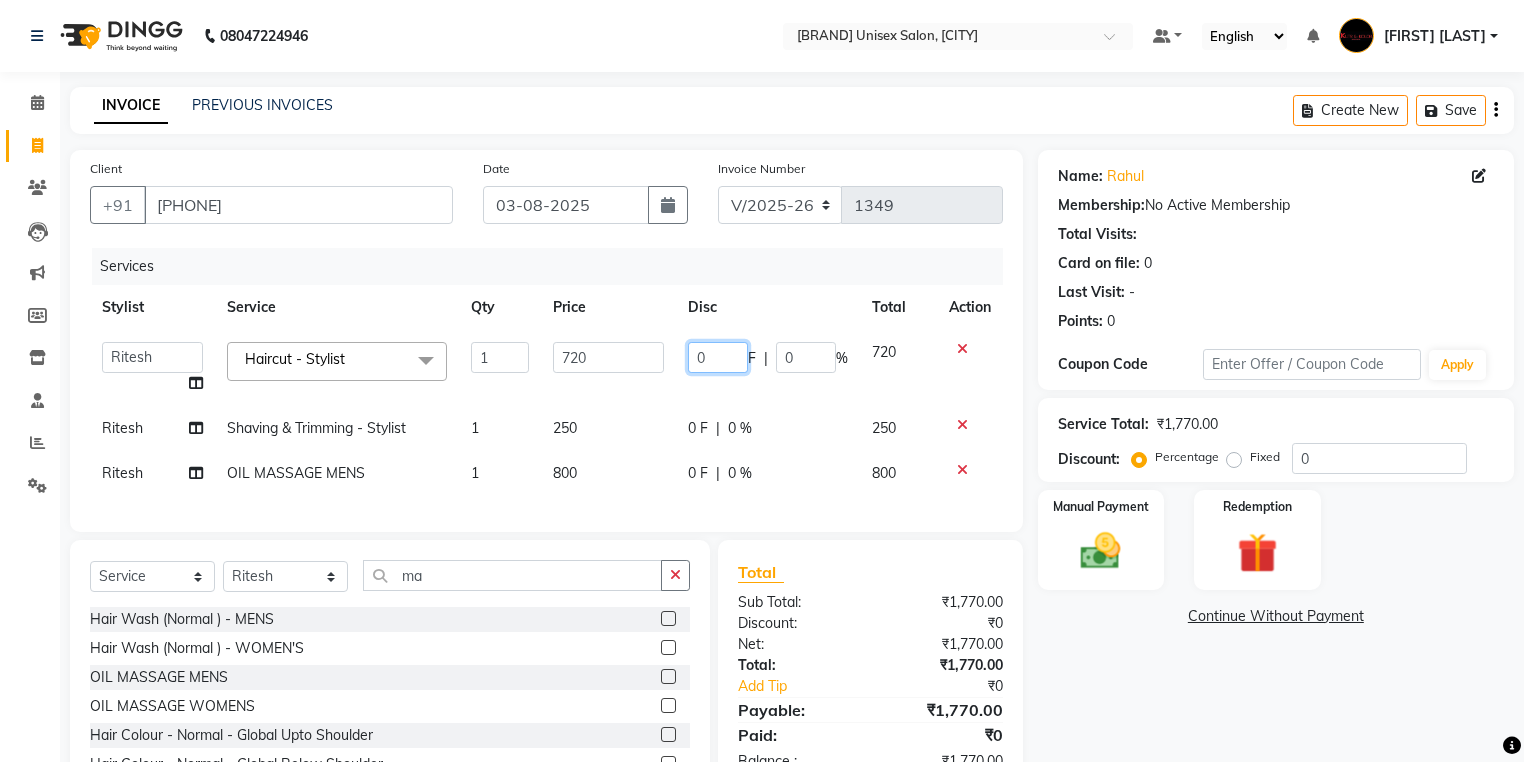 click on "0" 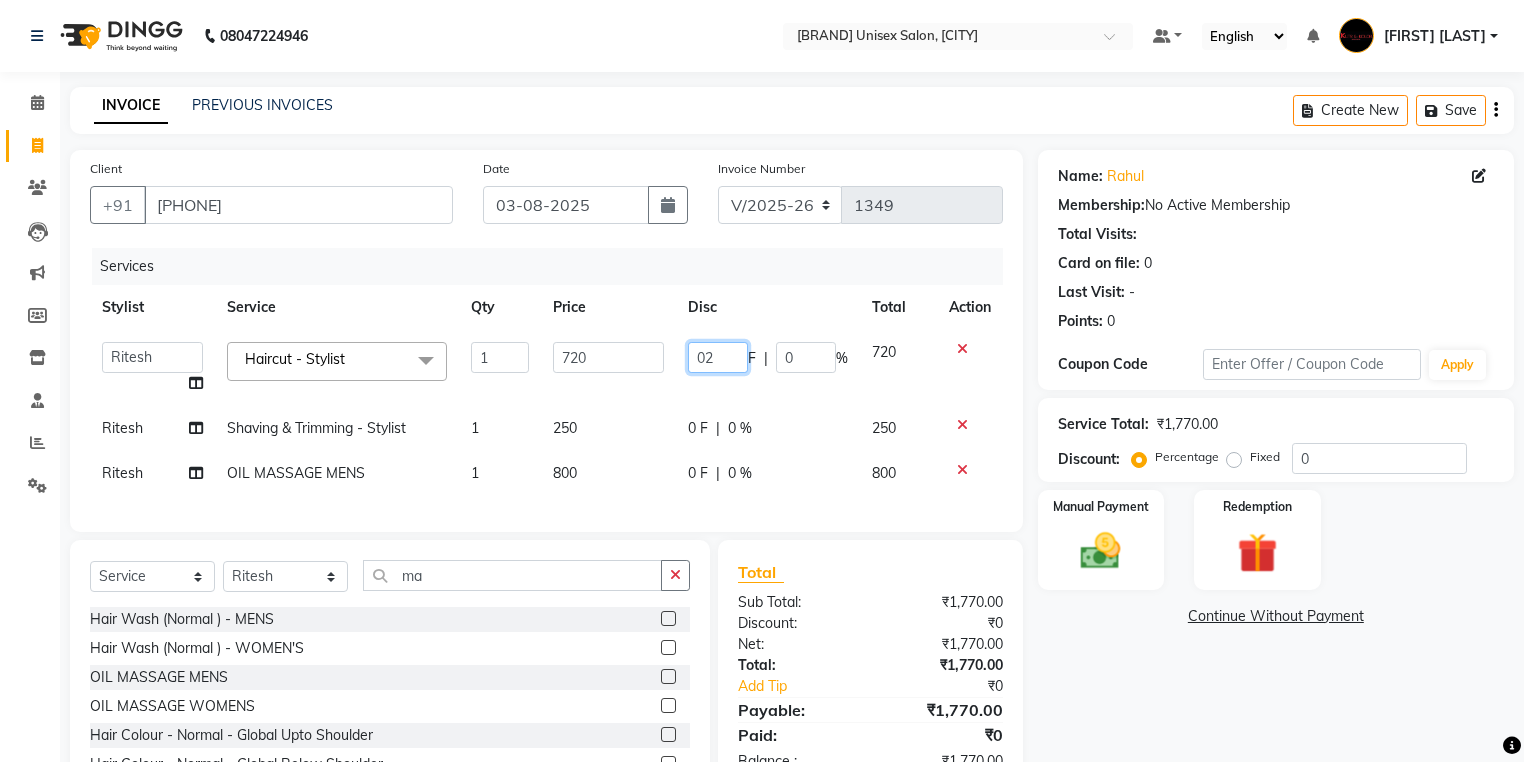 type on "0" 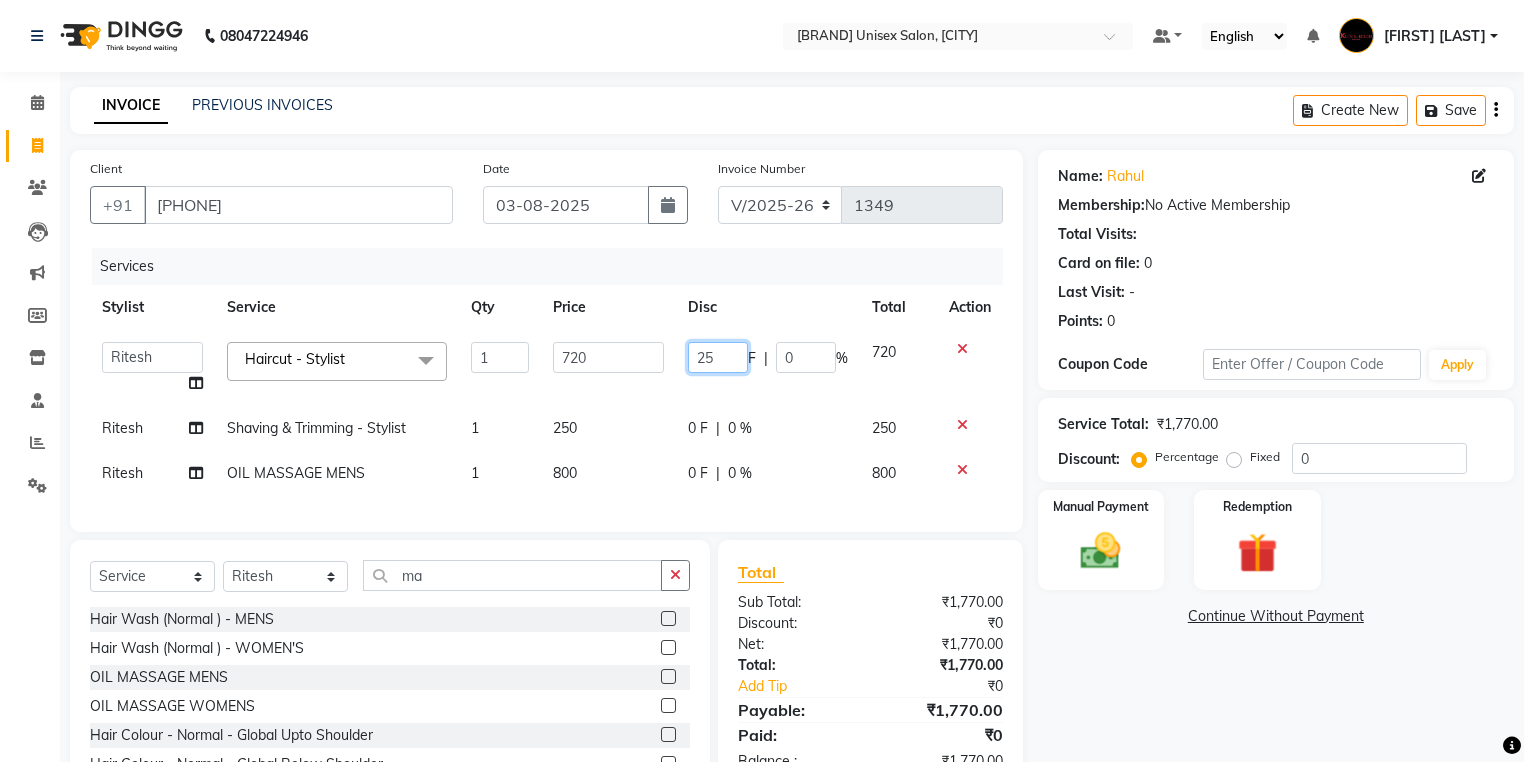 type on "250" 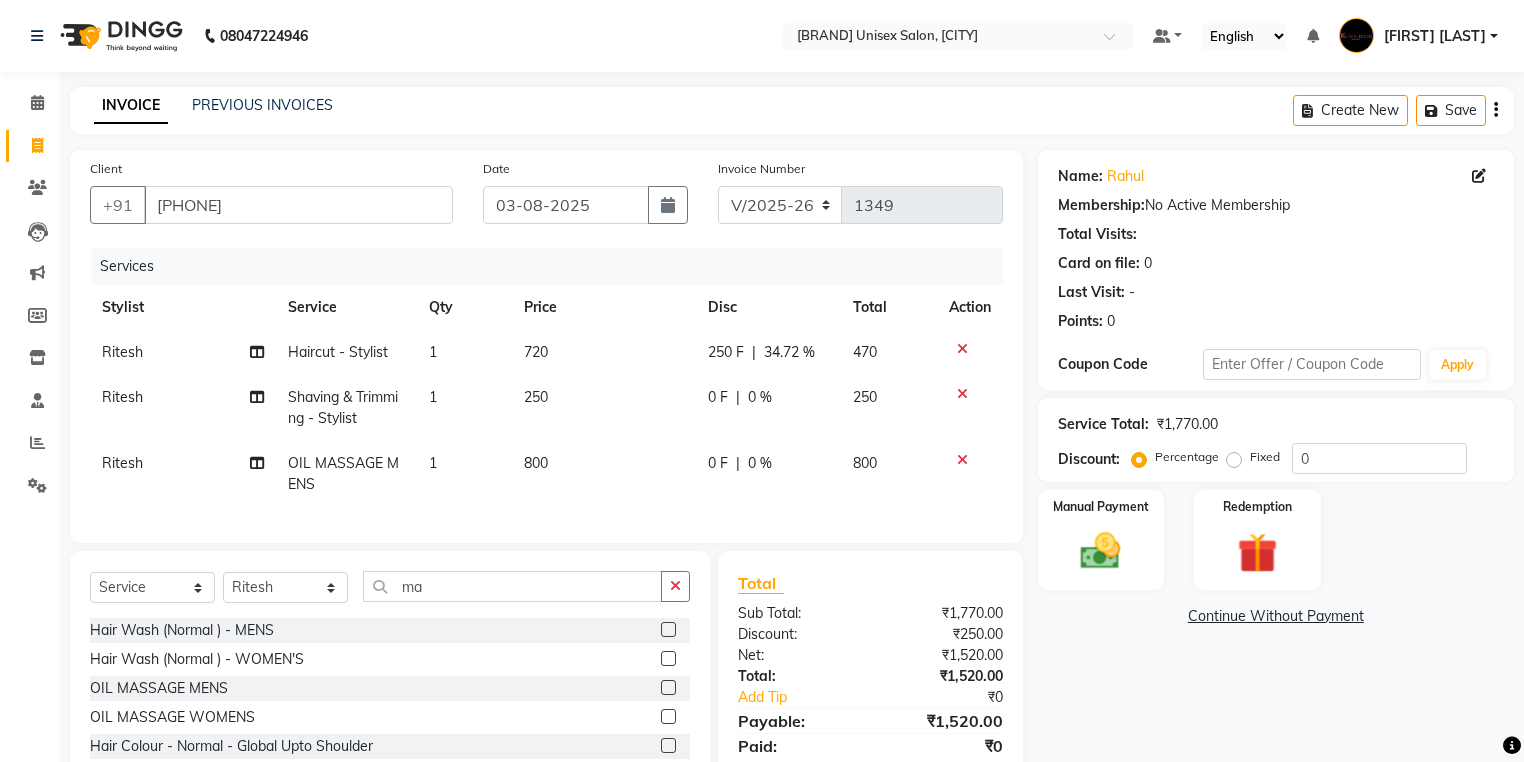 click on "Ritesh Haircut - Stylist 1 720 250 F | 34.72 % 470 Ritesh Shaving & Trimming - Stylist 1 250 0 F | 0 % 250 Ritesh OIL MASSAGE MENS 1 800 0 F | 0 % 800" 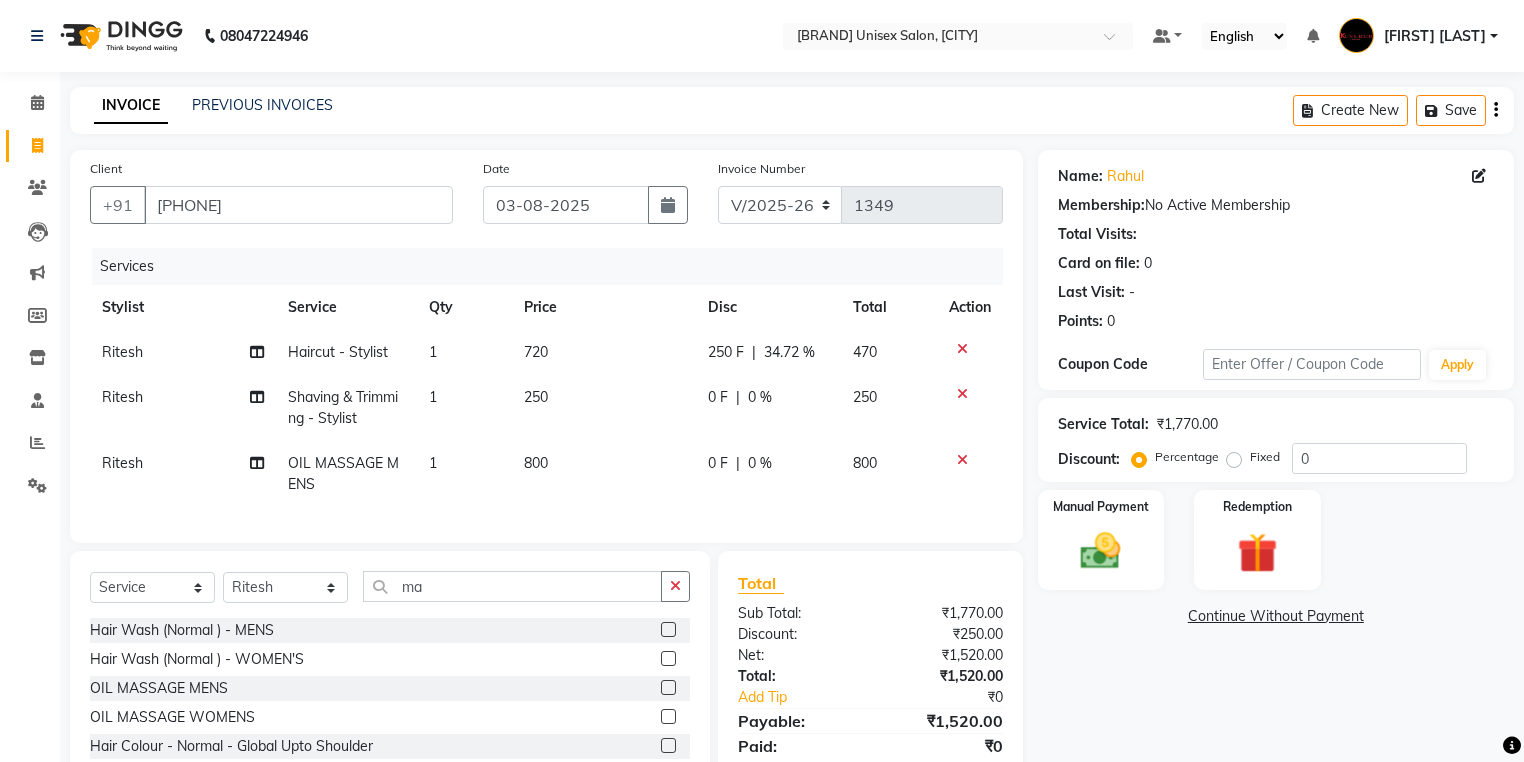 click on "0 F | 0 %" 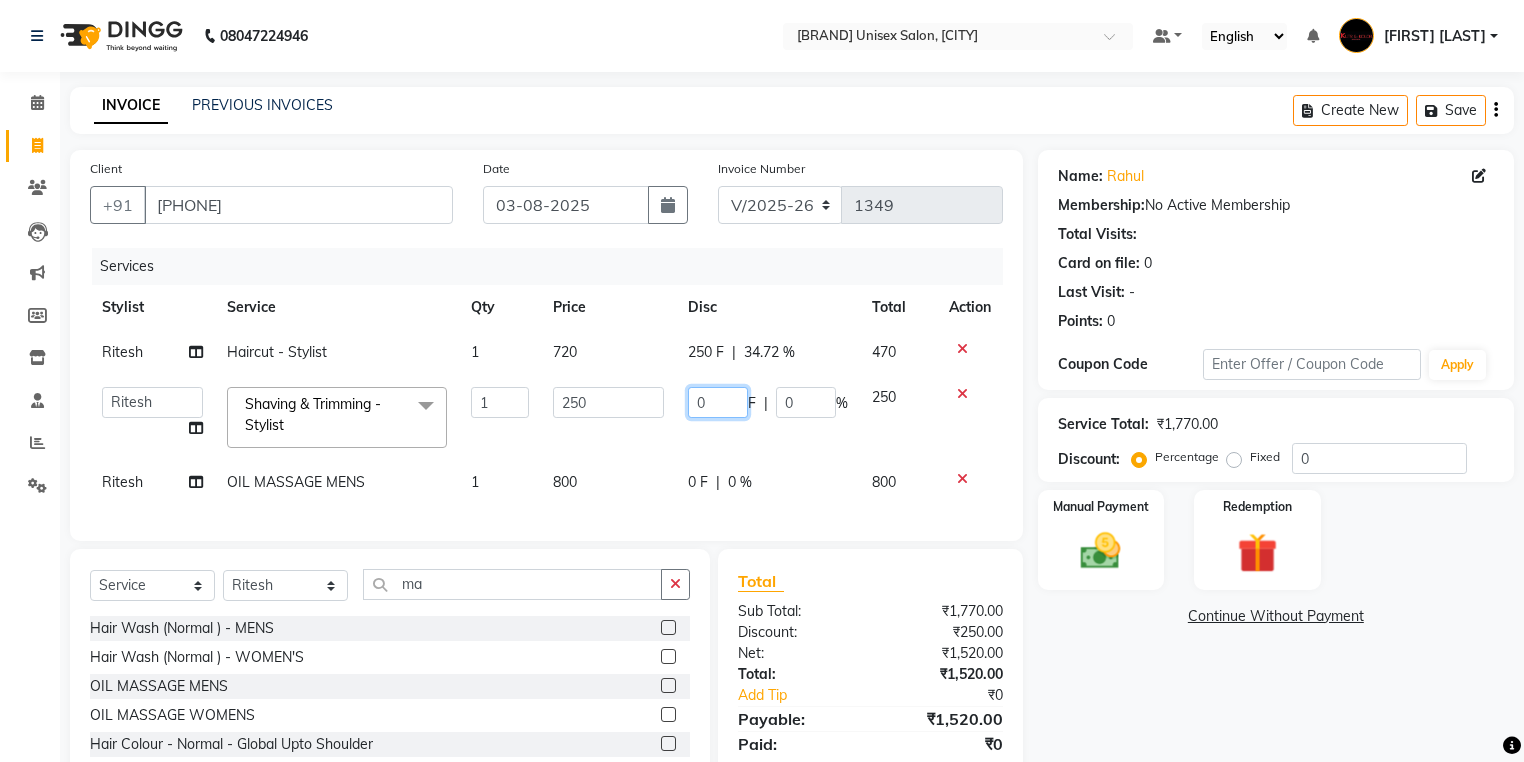 click on "0" 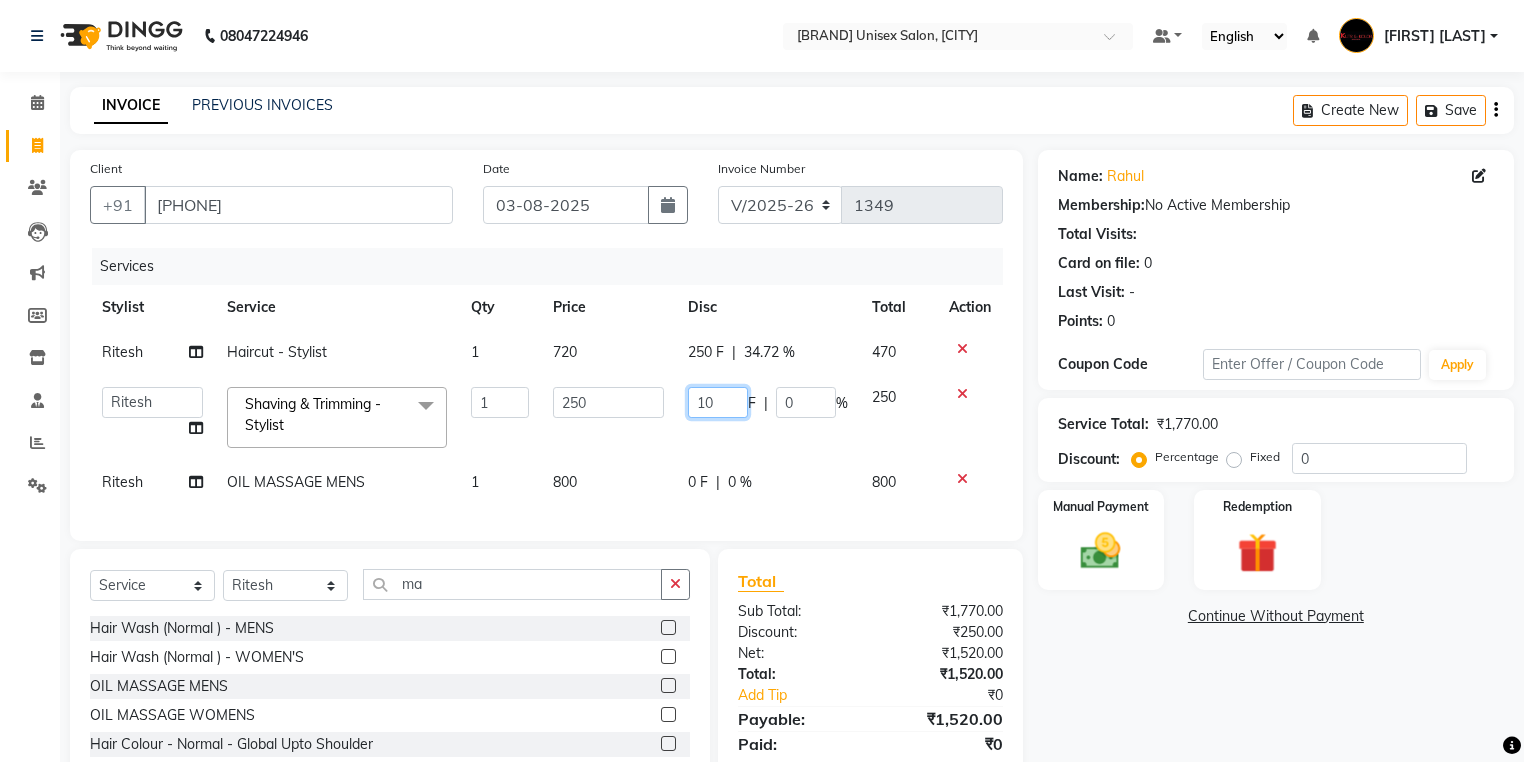type on "100" 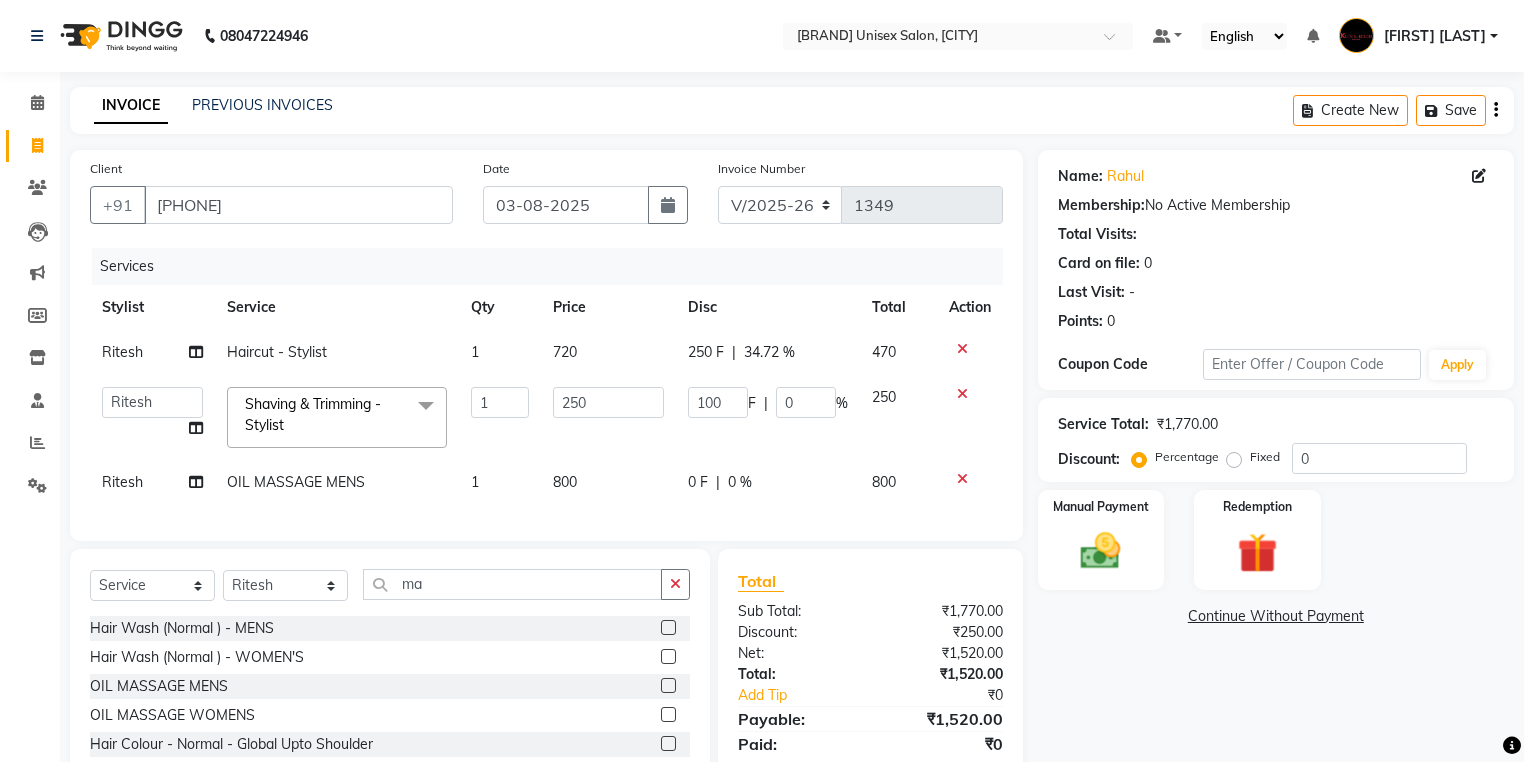 click on "[FIRST] Haircut - Stylist 1 720 250 F | 34.72 % 470  [FIRST] [LAST]   [FIRST] [LAST]   [FIRST] [LAST]   [FIRST] (nail artist)   [FIRST]    [FIRST]   [FIRST] [LAST]   nandini   NEHA   [FIRST]   [FIRST]   [FIRST]   [FIRST]   [FIRST]  Shaving & Trimming - Stylist  x Hair Wash (Normal )   -   MENS Hair Wash (Normal )   -   WOMEN'S Lower lip thread Eyebrows thread  Collagen spa Men  Collagen spa Women  Shea butterv spa Men  Shea butter spa Women Eyebrows wax Haircut - Stylist Haircut - Hair Expert Haircut - Creative Head (Jyoti/Jasim) Haircut - Fringes/Flicks cuts (Onwards) Wash and Blowdry - Upto Shoulder Wash and Blowdry - Below Shoulder Wash and Blowdry - Upto waist Styling - Only Blowdry Upto Shoulder Styling - Only Blowdry Below Shoulder Styling - Only Blowdry Upto Waist Ironing/Tongs Curl/Wavy Texture - Upto Shoulder Ironing/Tongs Curl/Wavy Texture - Below Shoulder Ironing/Tongs Curl/Wavy Texture - Upto Waist Splitend Removal - Splitend Removal Scalp Detox - Scalp Detox OIL MASSAGE MENS OIL MASSAGE WOMENS 1 250 100 F |" 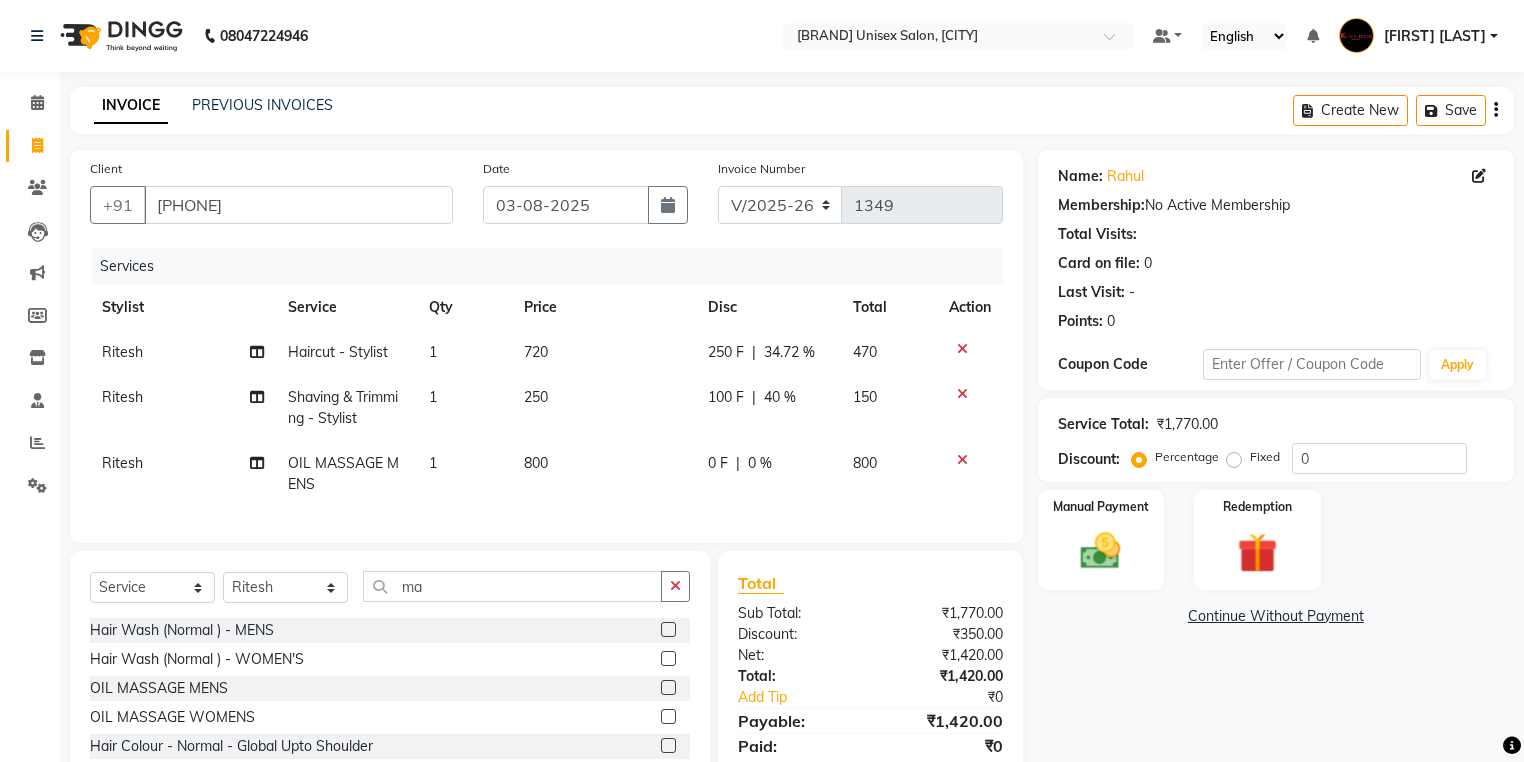 click on "0 F | 0 %" 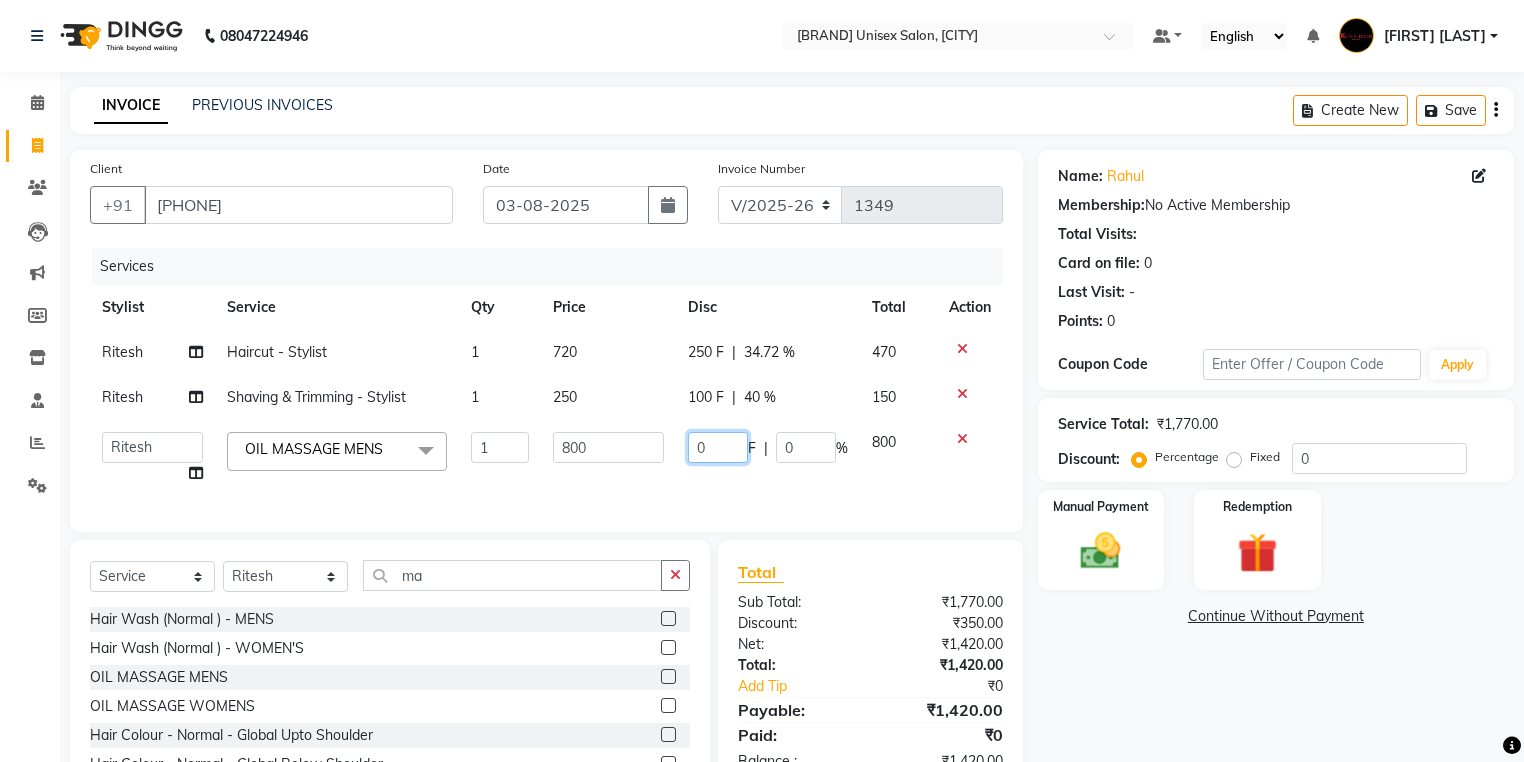 click on "0" 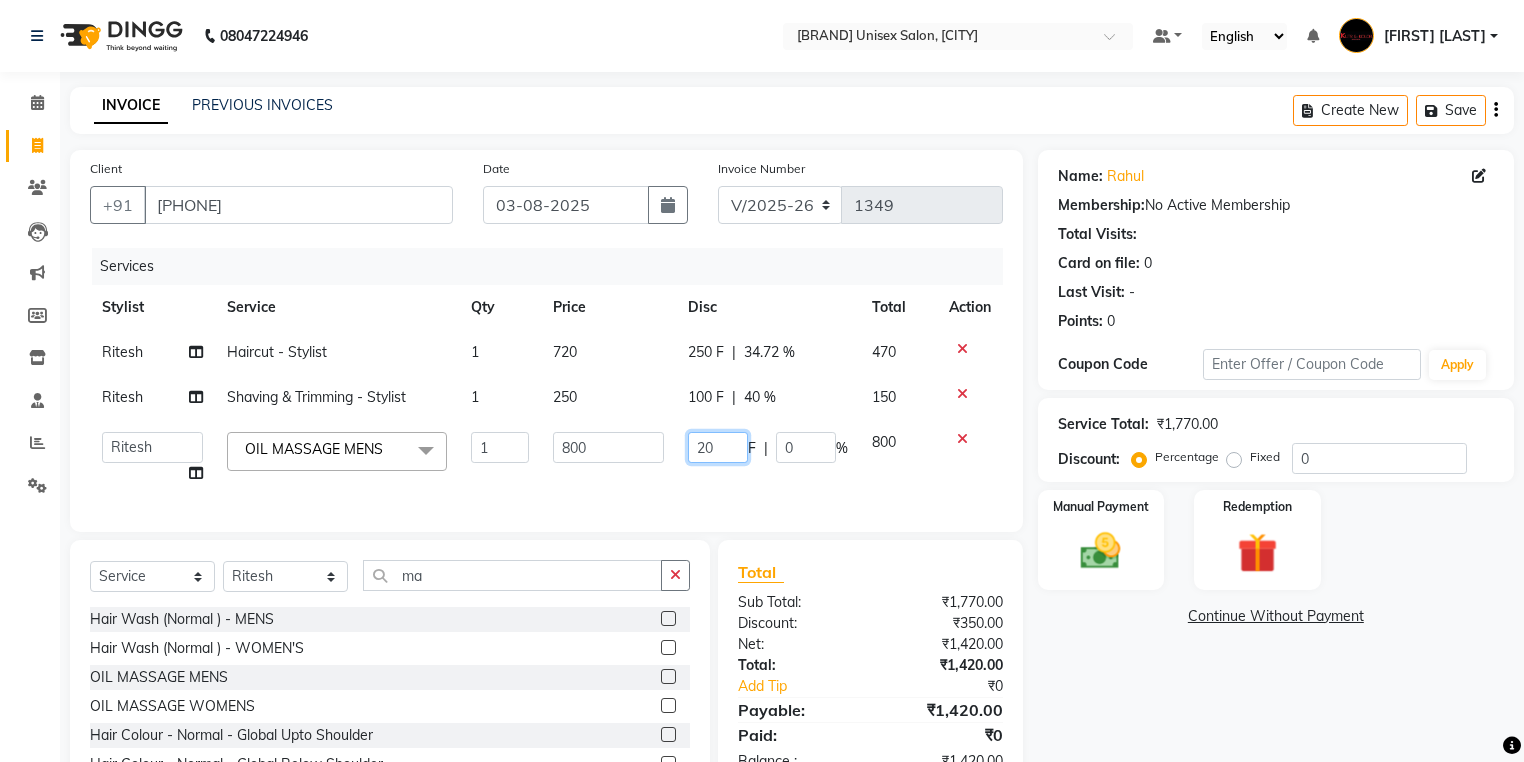 type on "200" 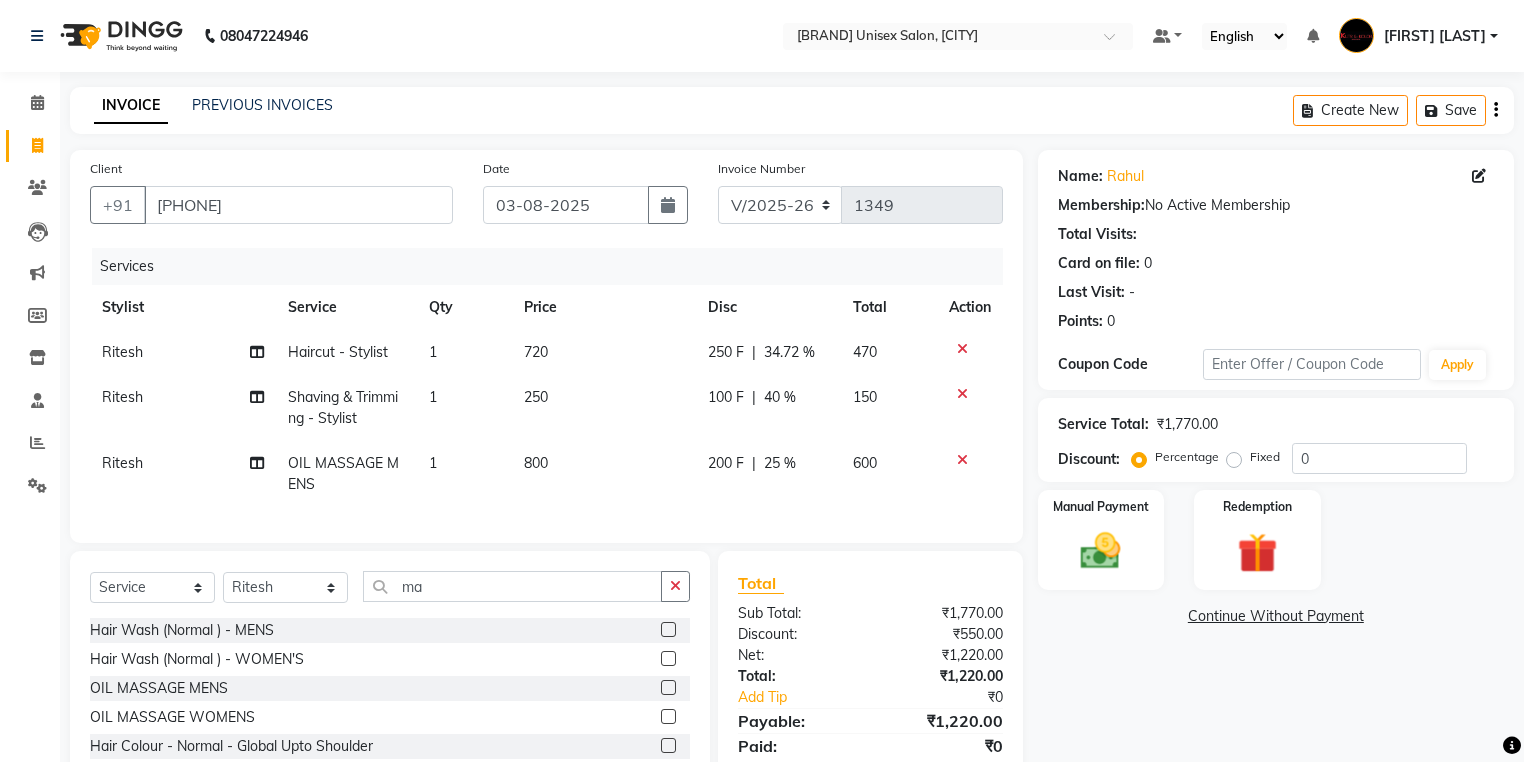 click on "Services Stylist Service Qty Price Disc Total Action [FIRST] Haircut - Stylist 1 720 250 F | 34.72 % 470 [FIRST] Shaving & Trimming - Stylist 1 250 100 F | 40 % 150 [FIRST] OIL MASSAGE MENS 1 800 200 F | 25 % 600" 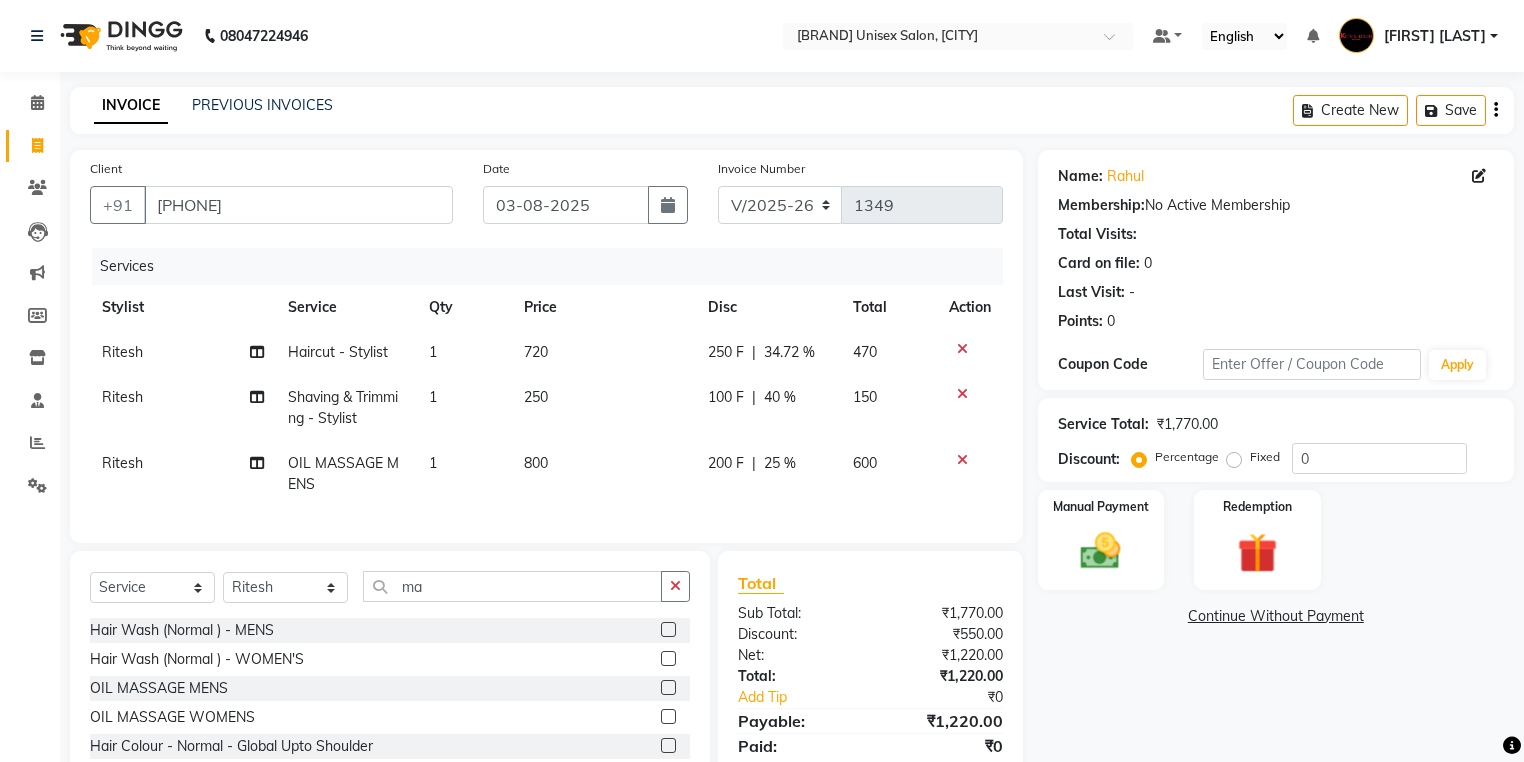 click on "250 F" 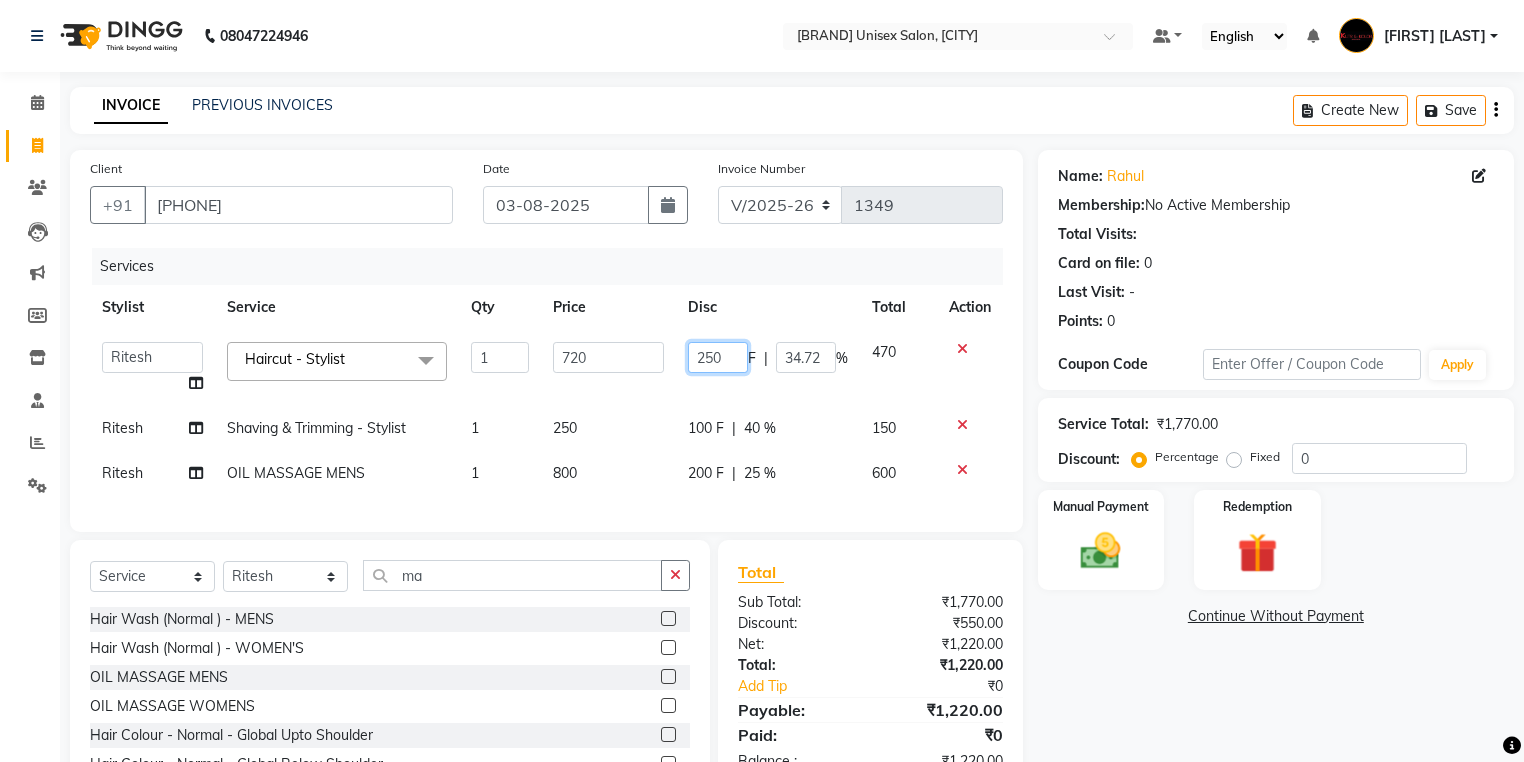 click on "250" 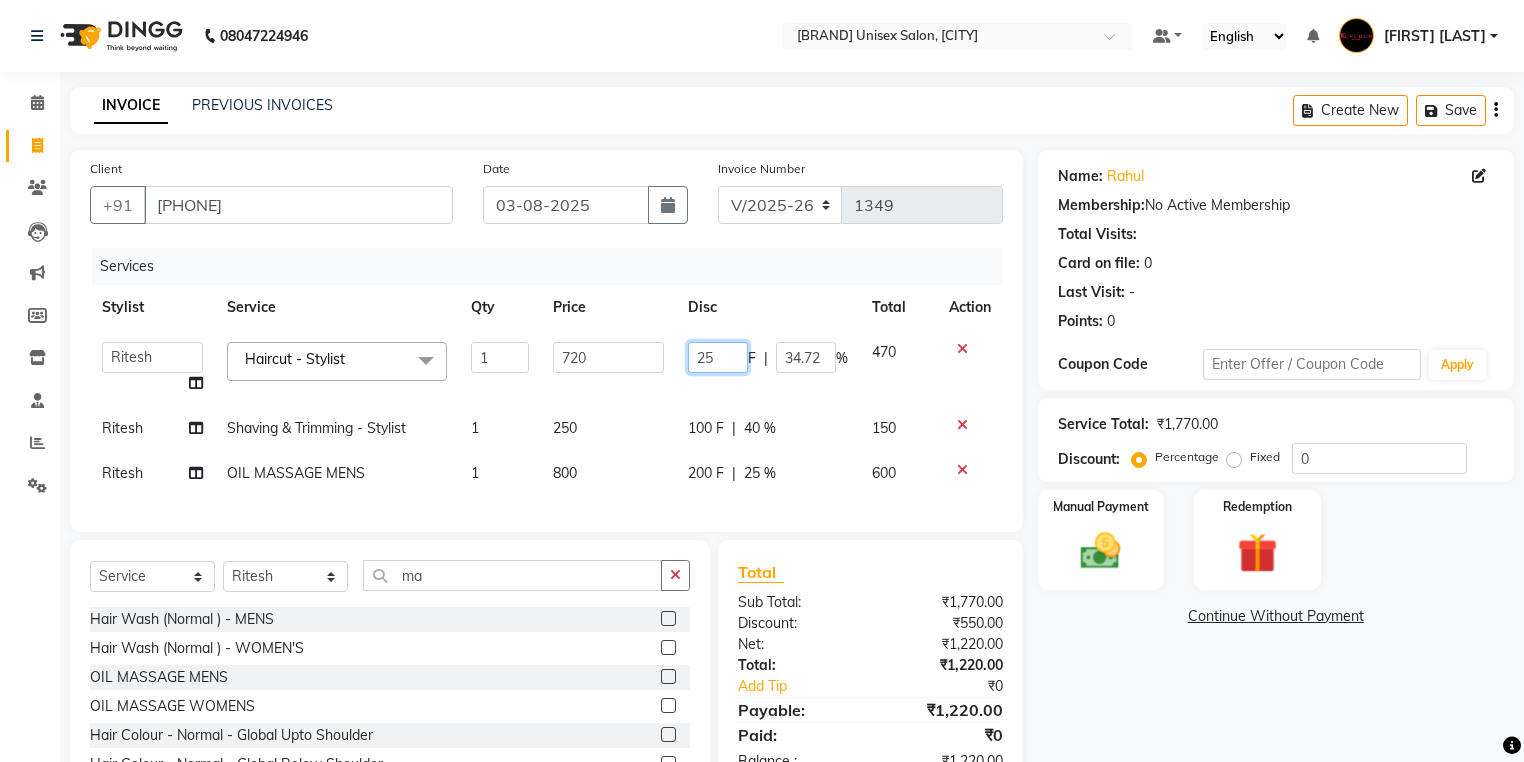type on "2" 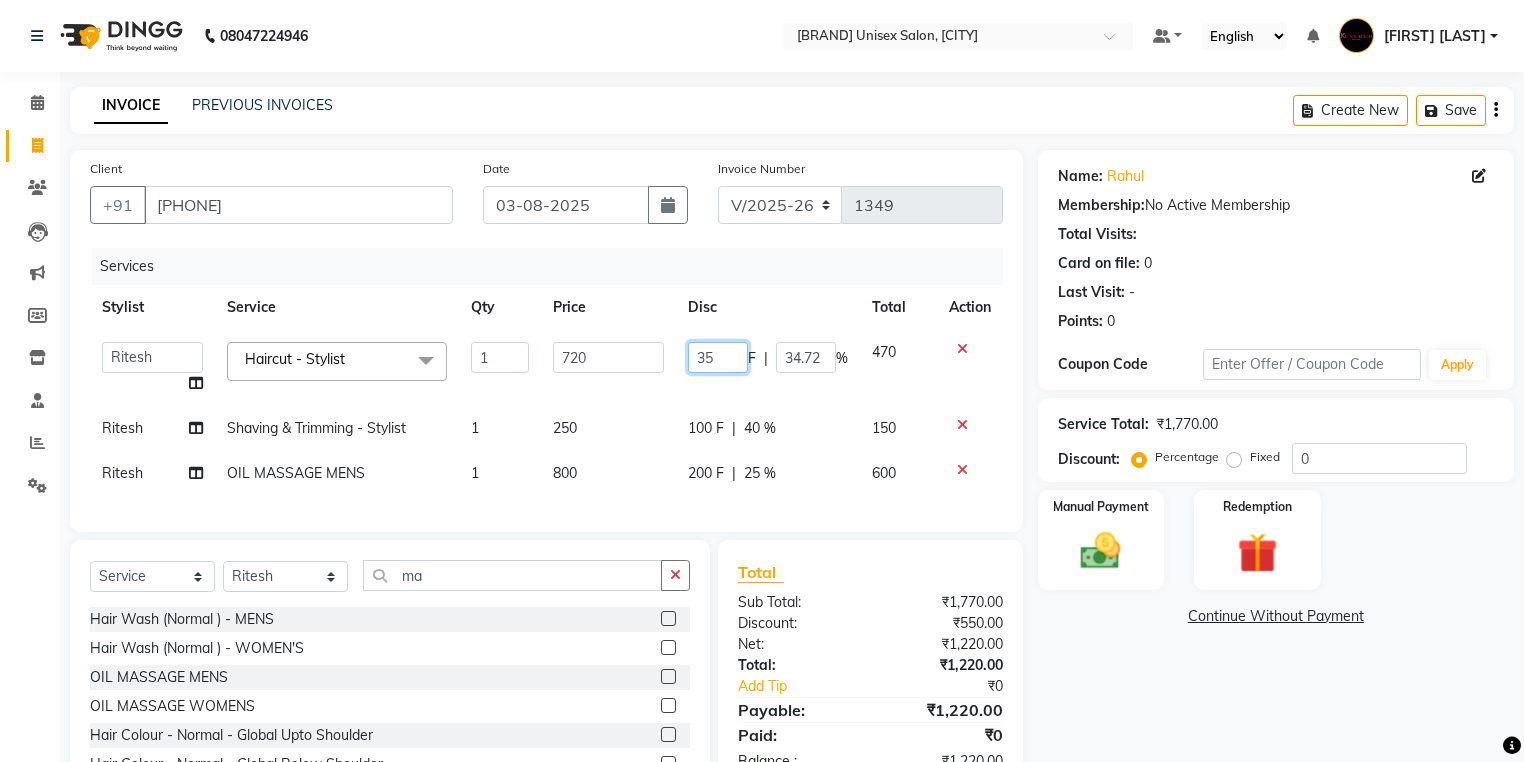 type on "350" 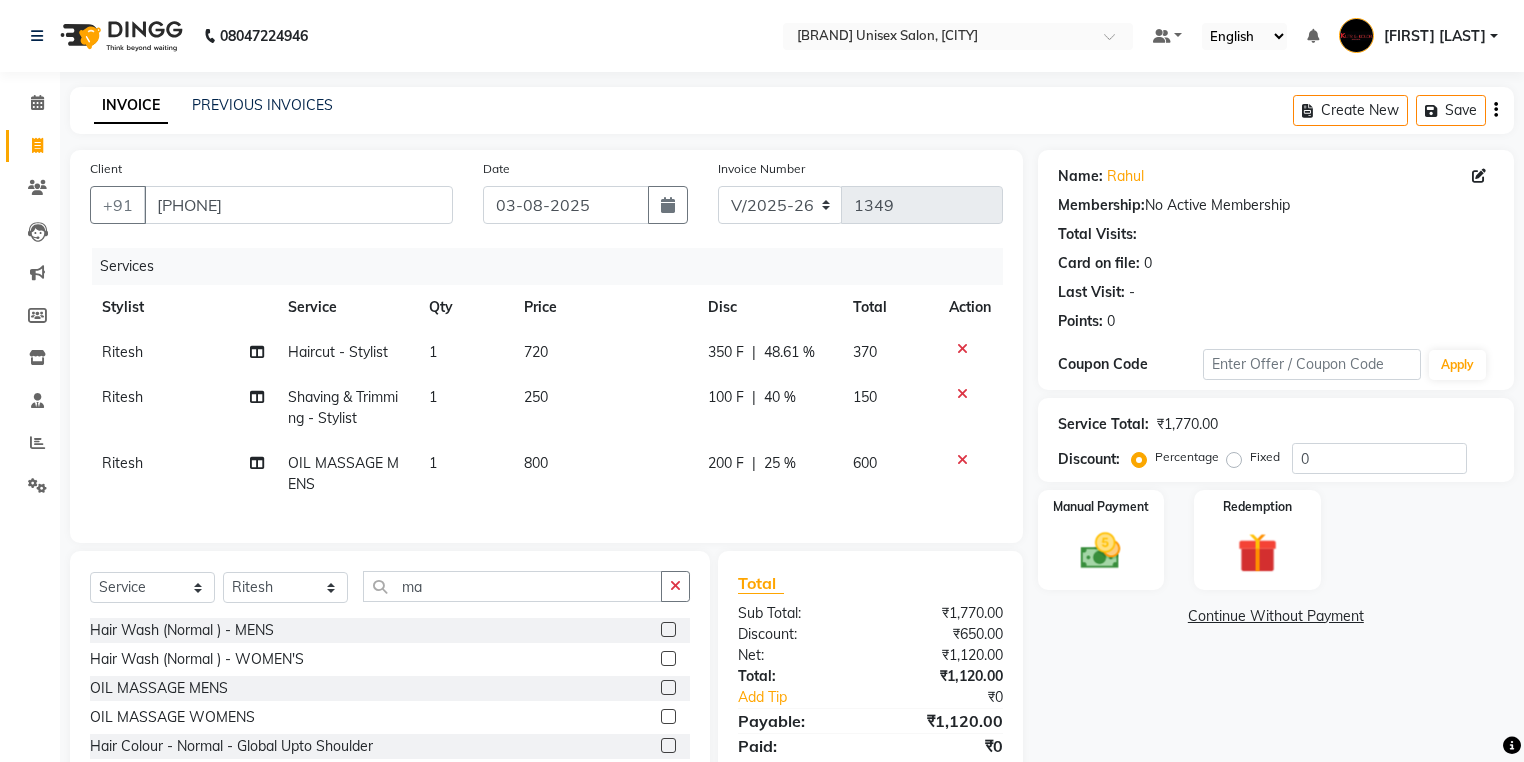 click on "[FIRST] Haircut - Stylist 1 720 350 F | 48.61 % 370 [FIRST] Shaving & Trimming - Stylist 1 250 100 F | 40 % 150 [FIRST] OIL MASSAGE MENS 1 800 200 F | 25 % 600" 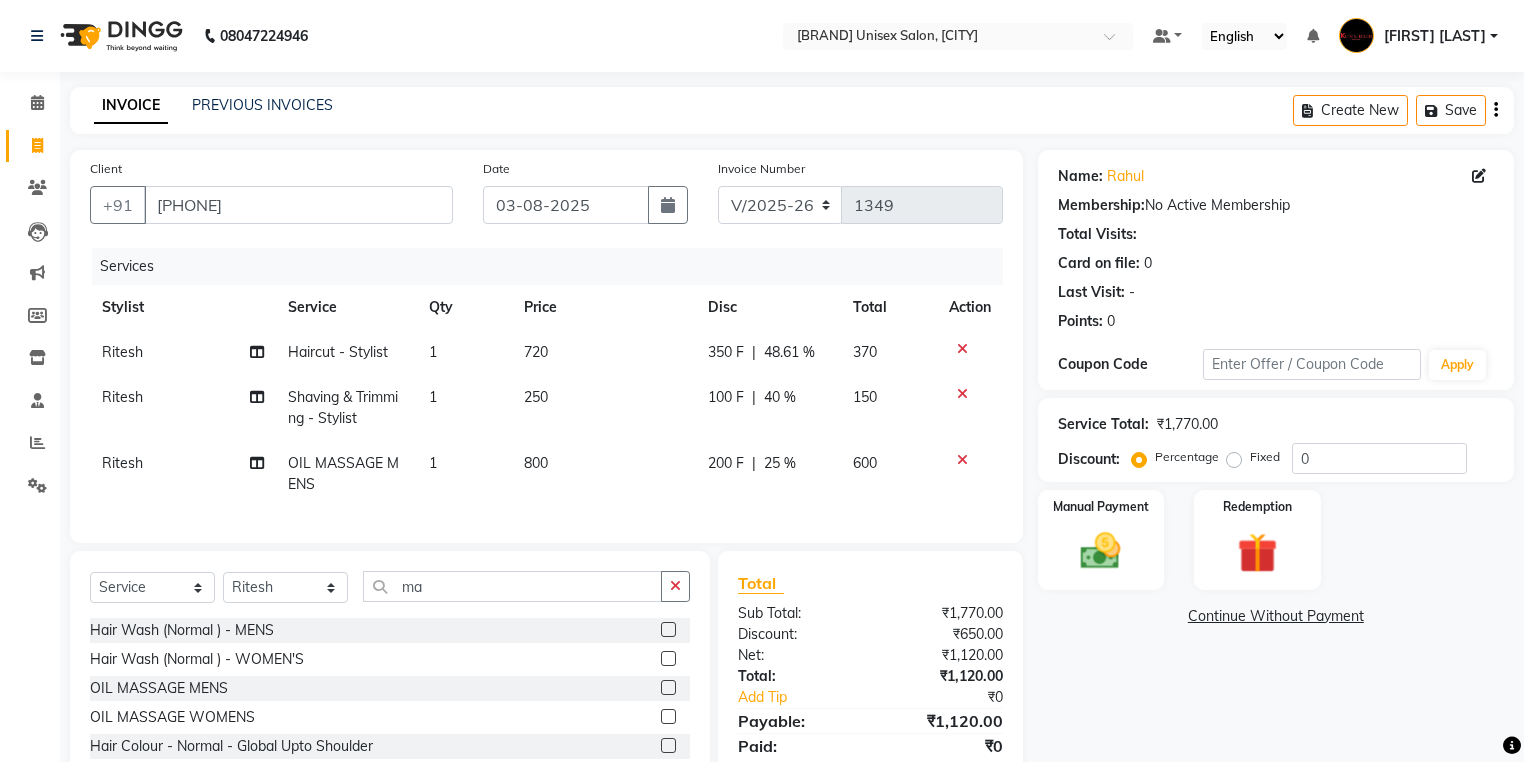 click on "200 F" 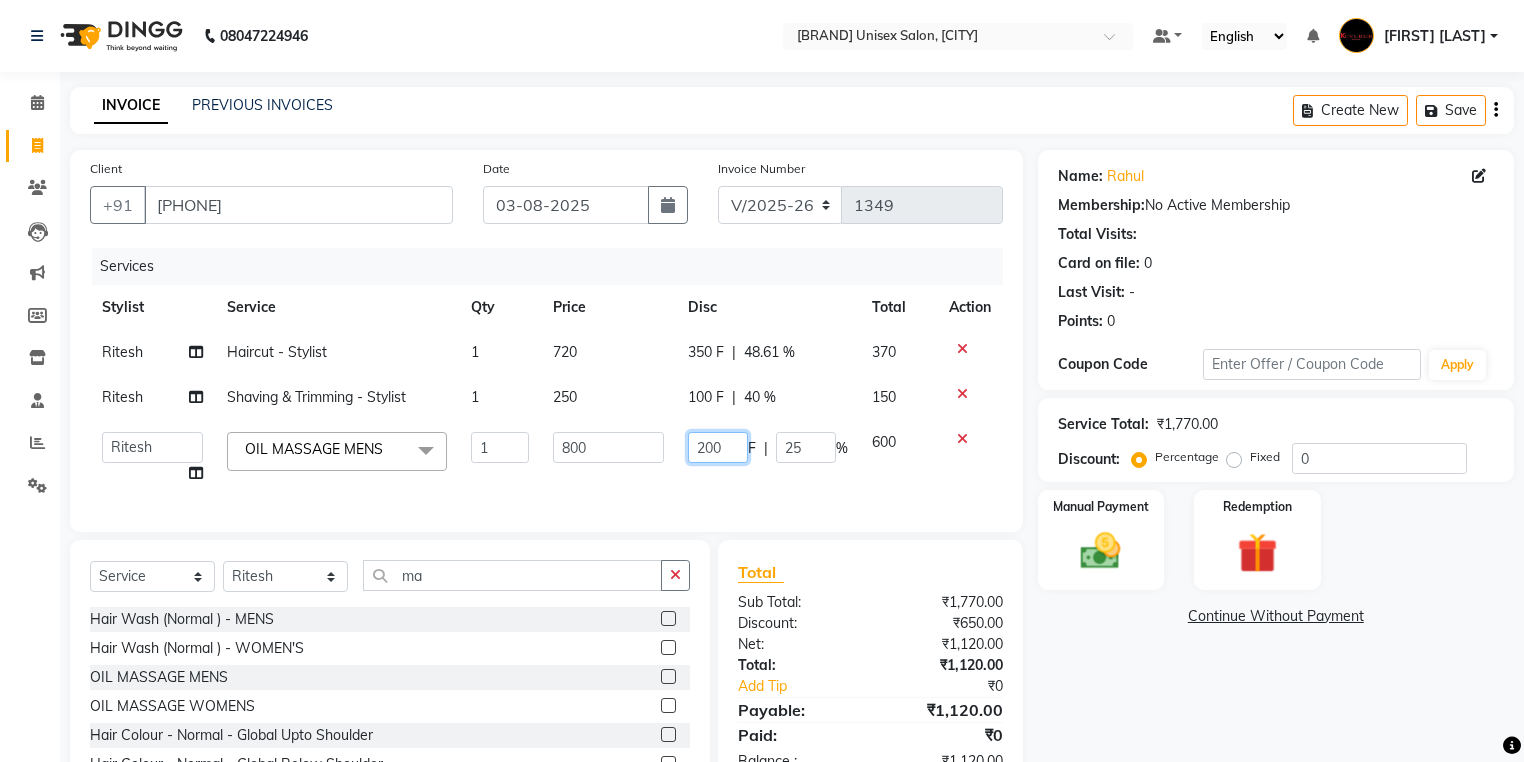 click on "200" 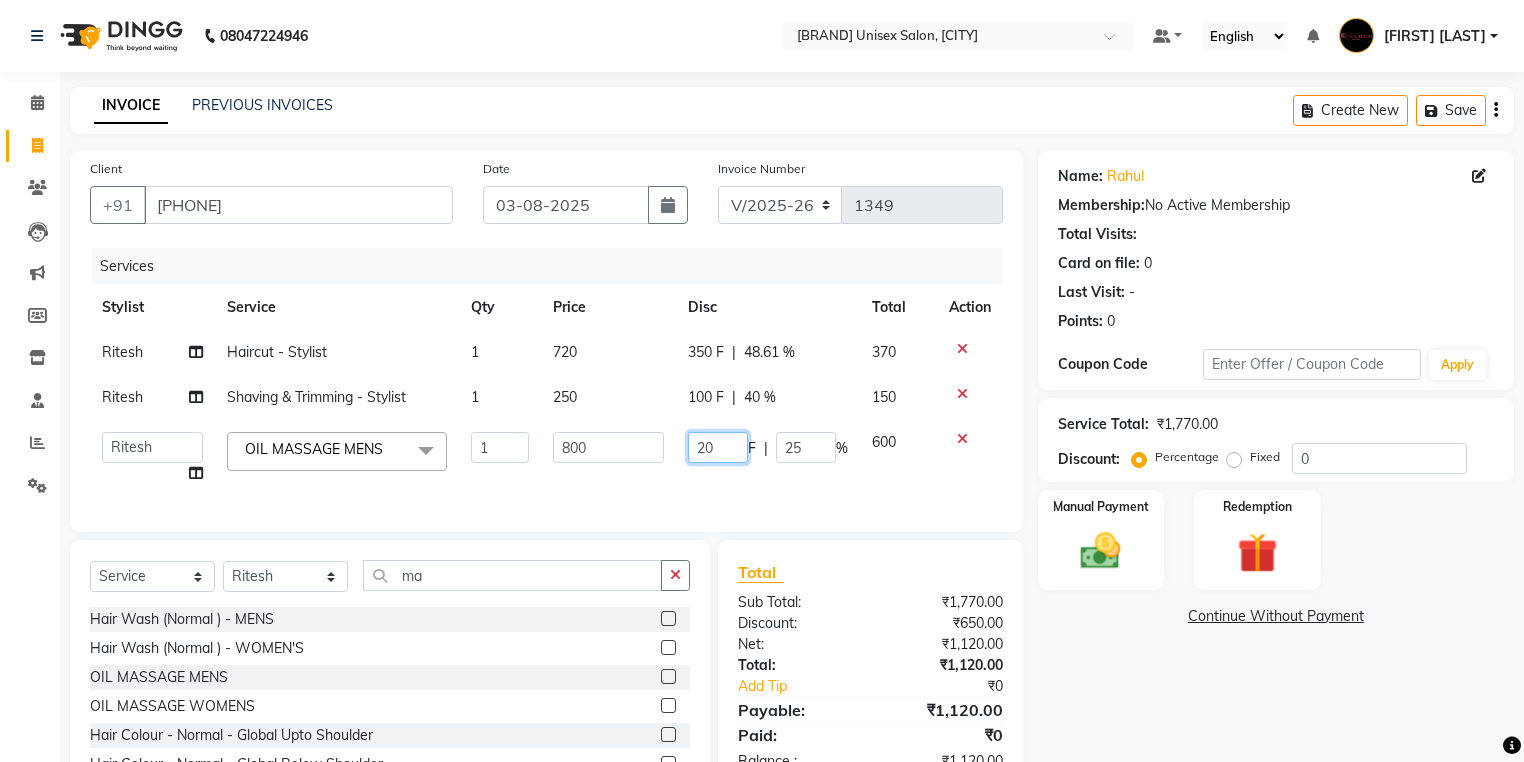 type on "2" 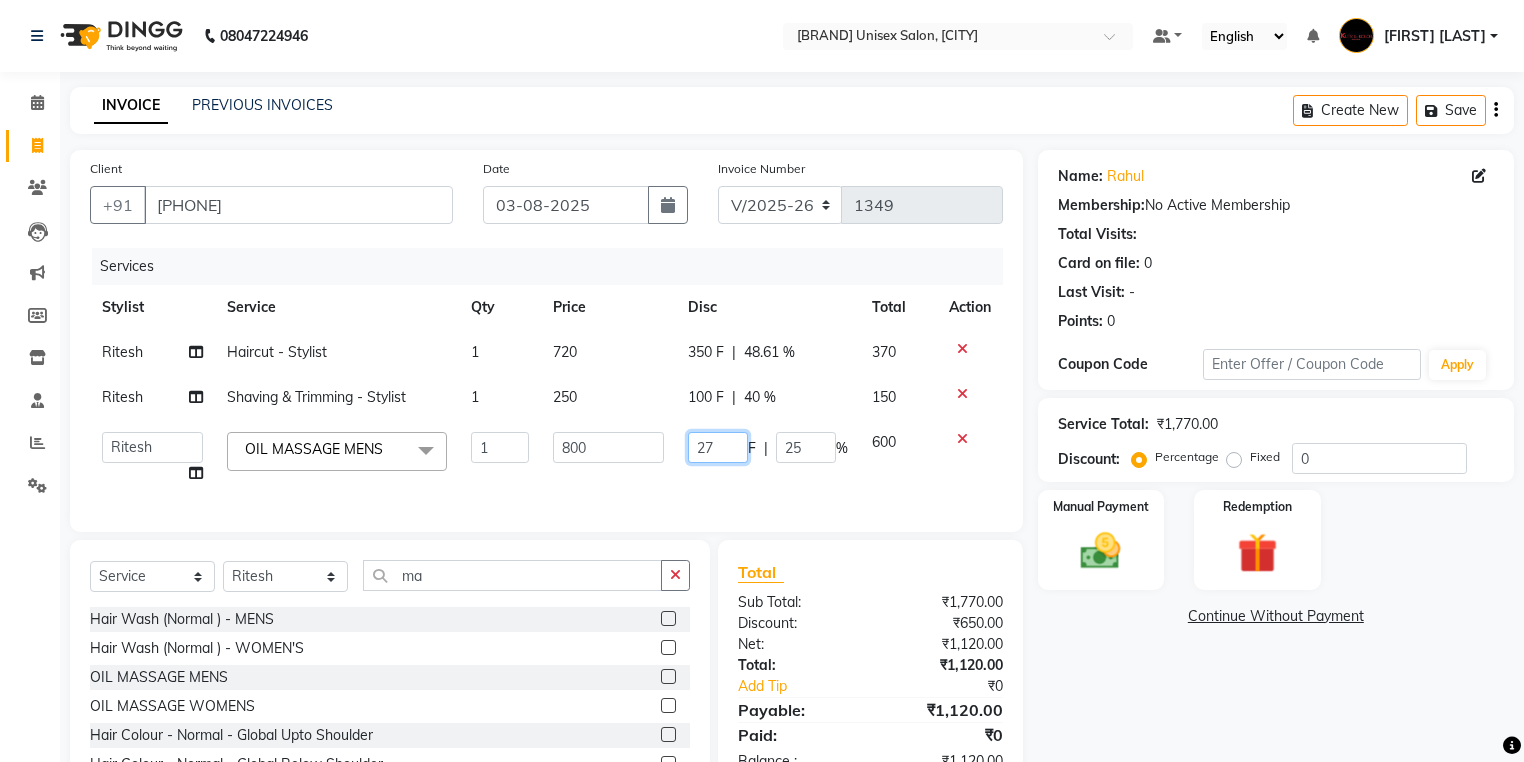 type on "270" 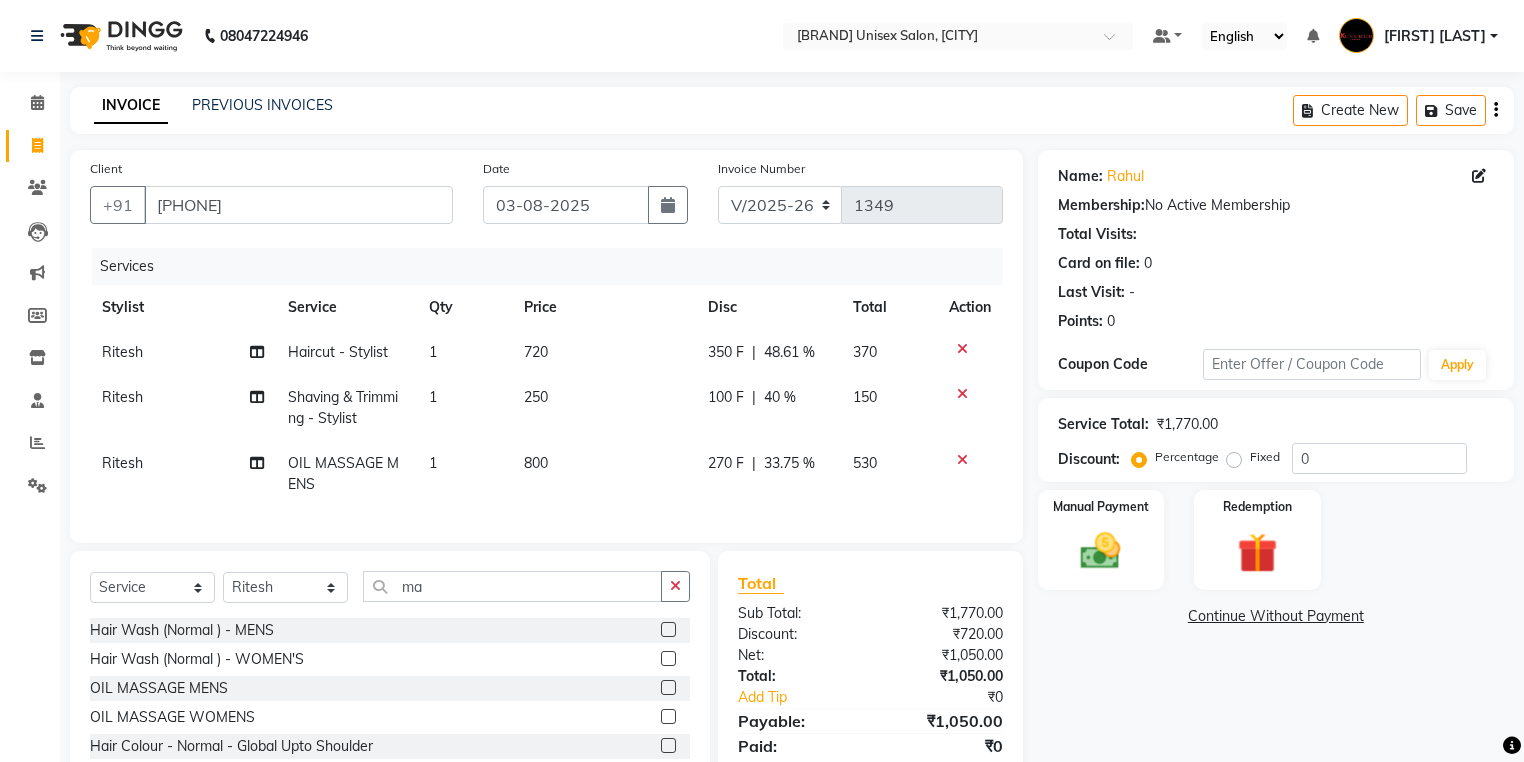 click on "270 F | 33.75 %" 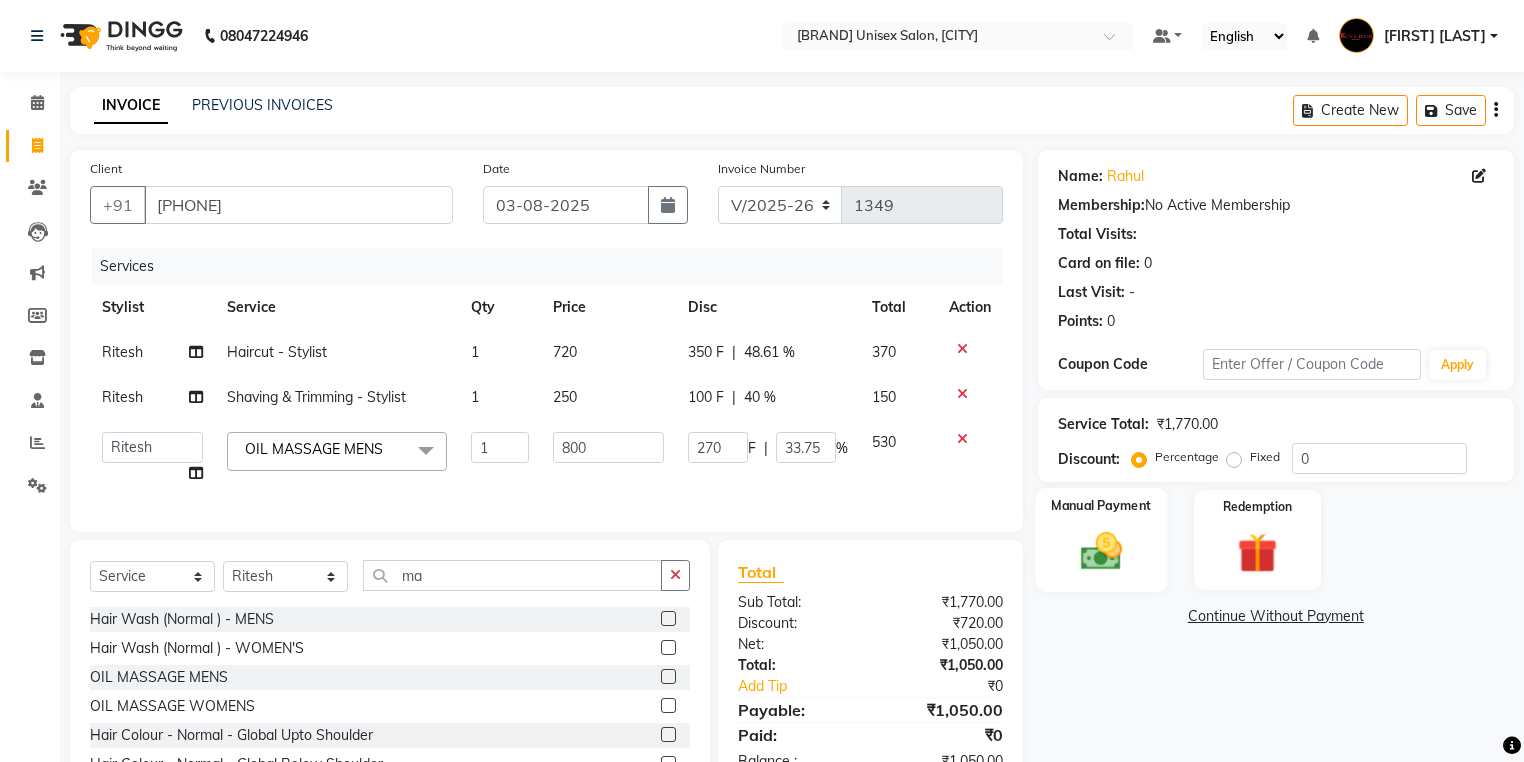 click 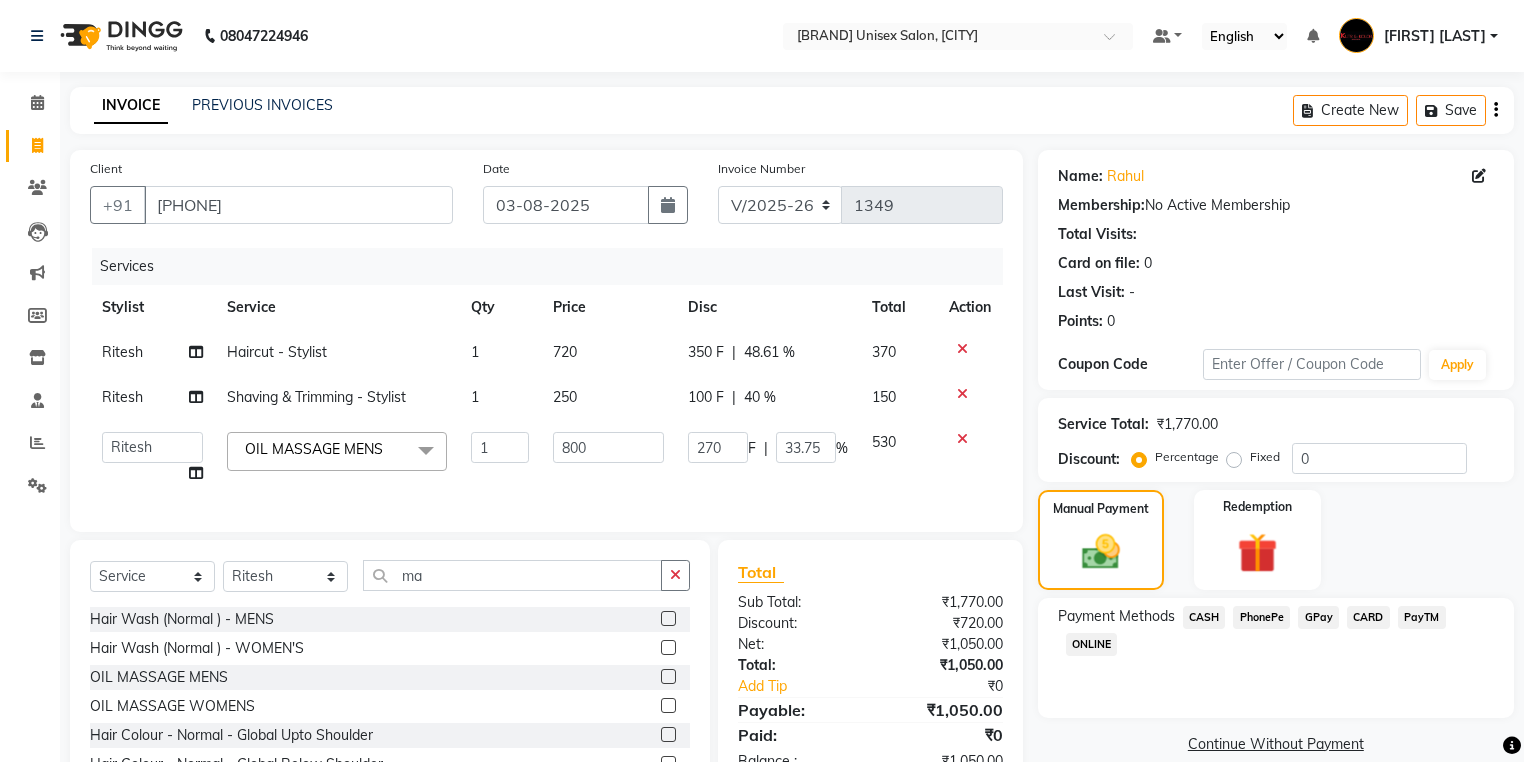 click on "CASH" 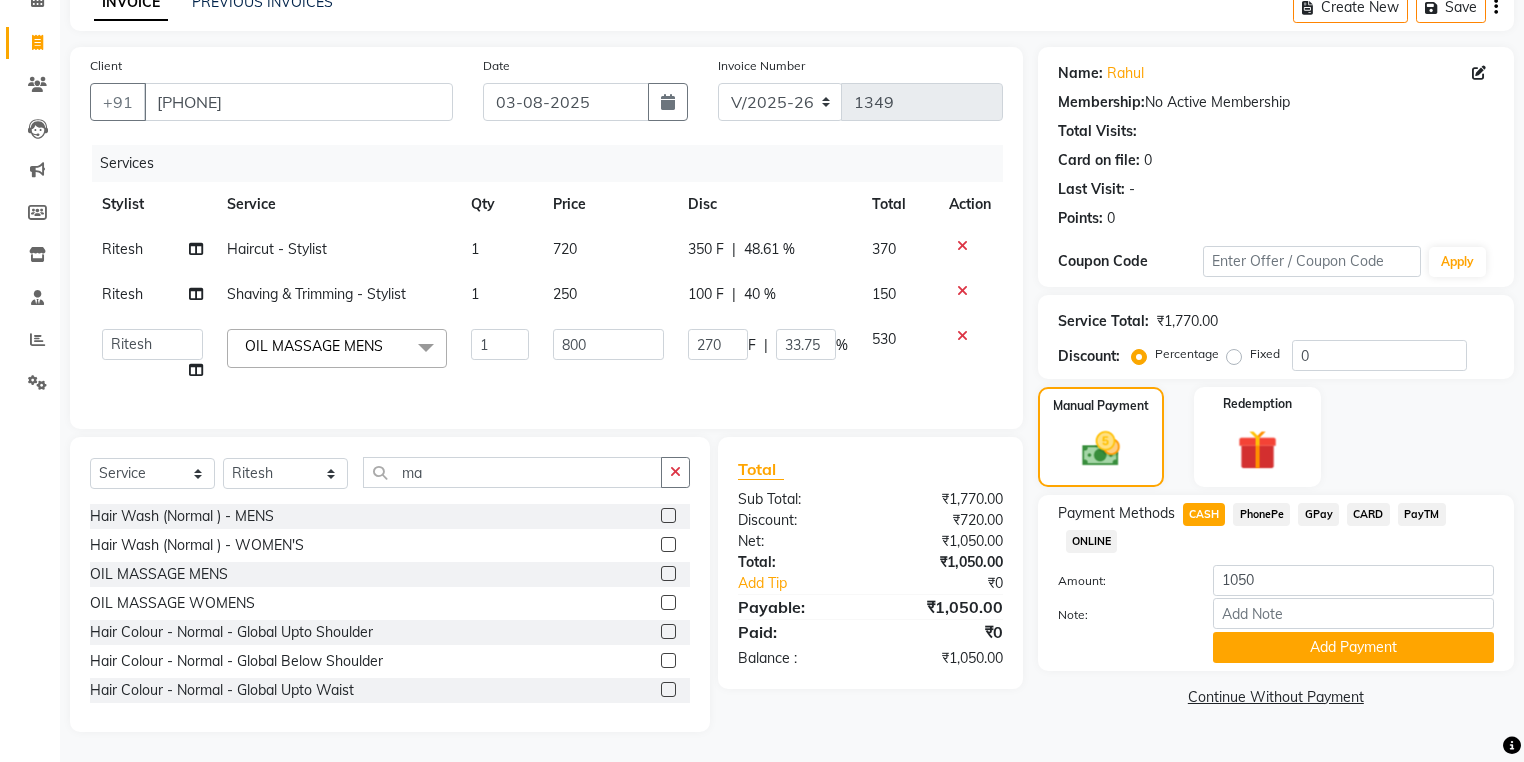 scroll, scrollTop: 115, scrollLeft: 0, axis: vertical 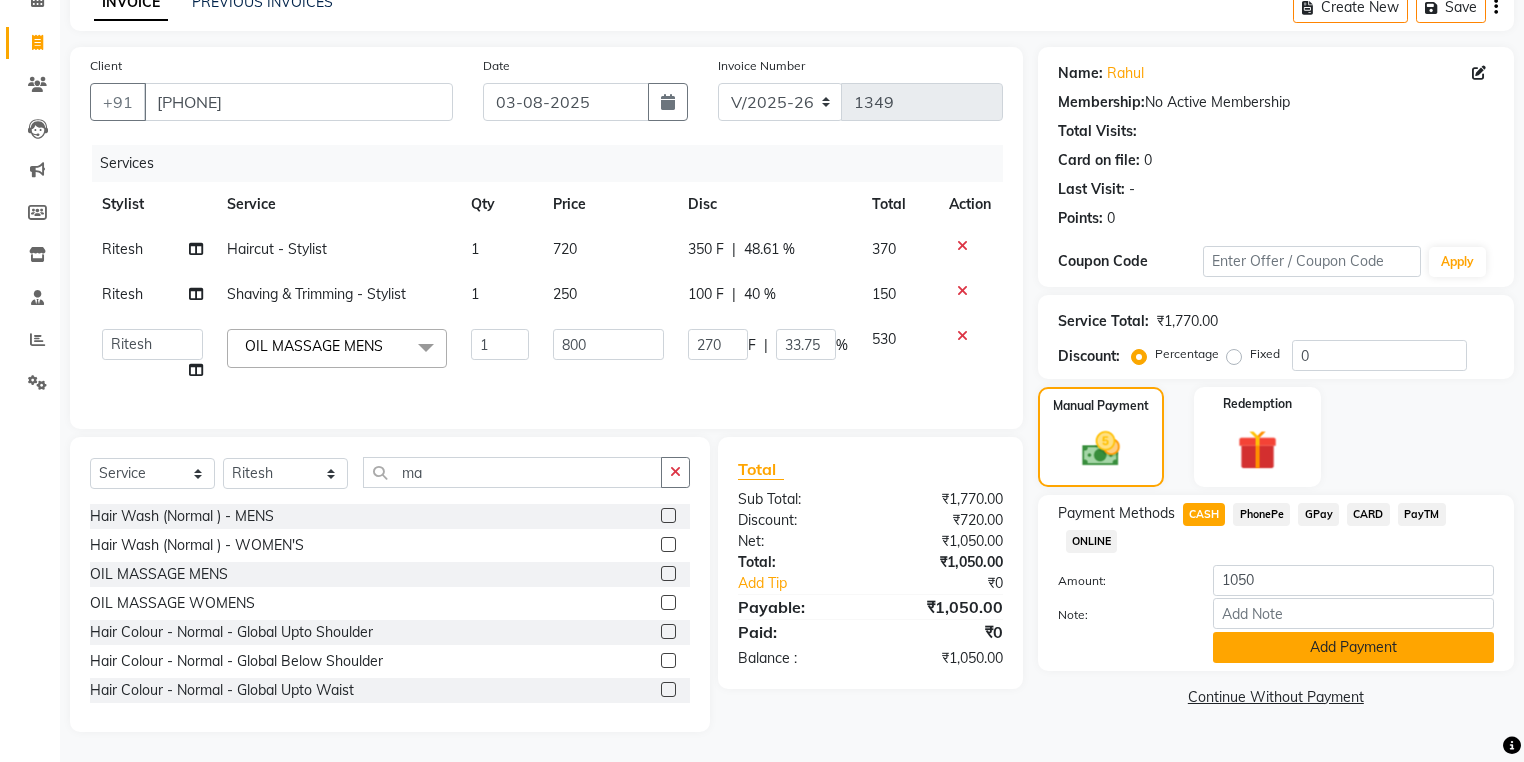 click on "Add Payment" 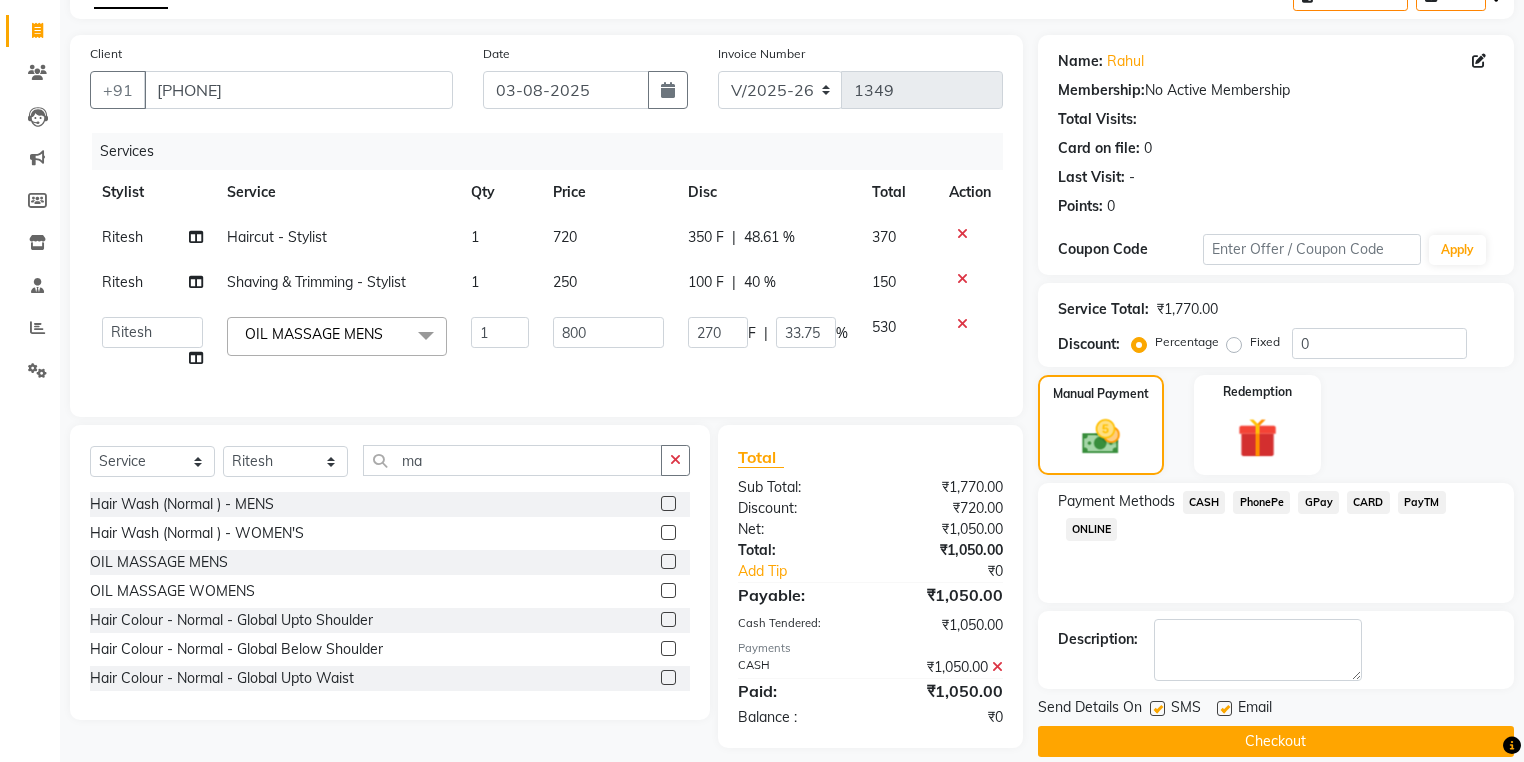 click on "SMS" 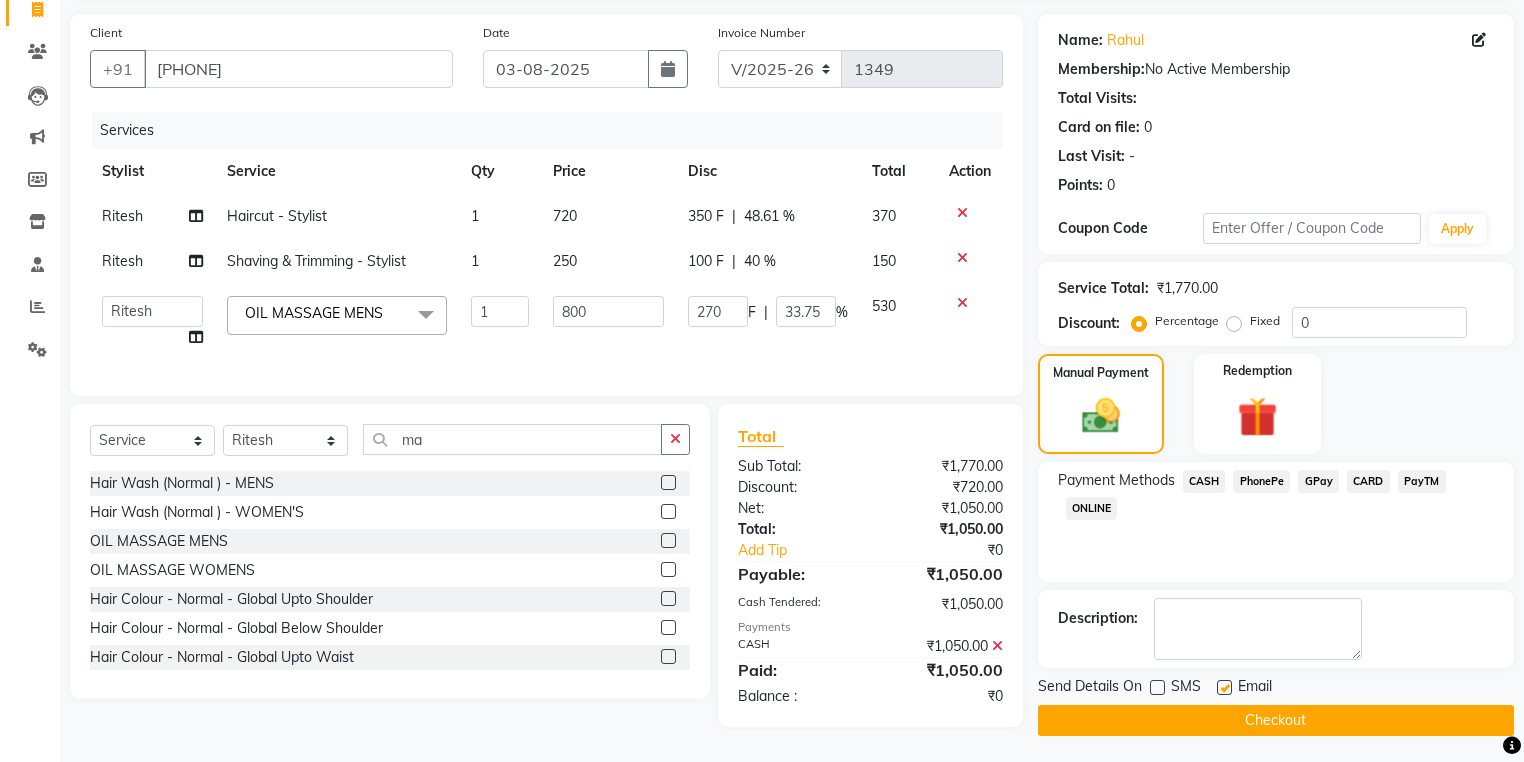 scroll, scrollTop: 143, scrollLeft: 0, axis: vertical 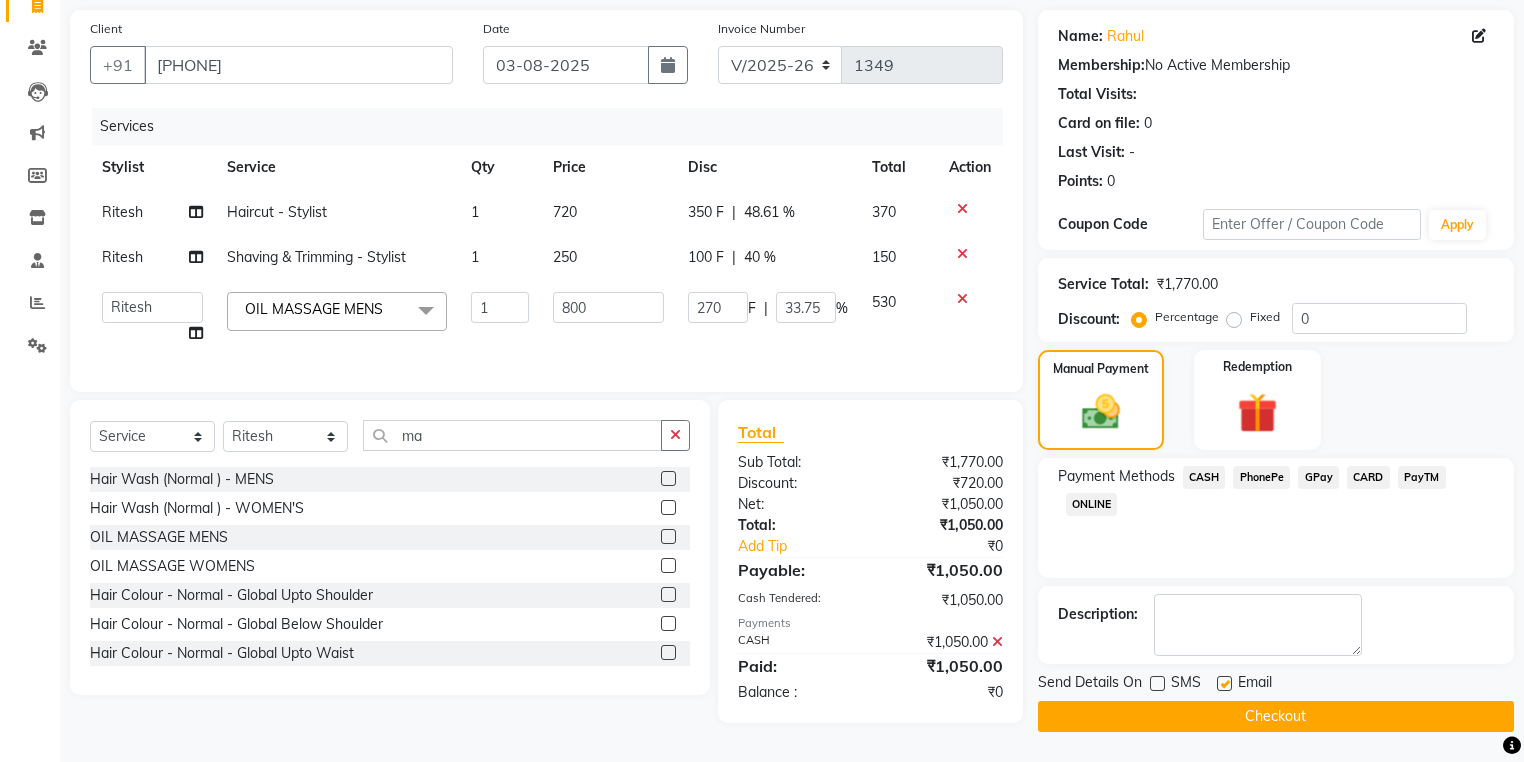 click on "Checkout" 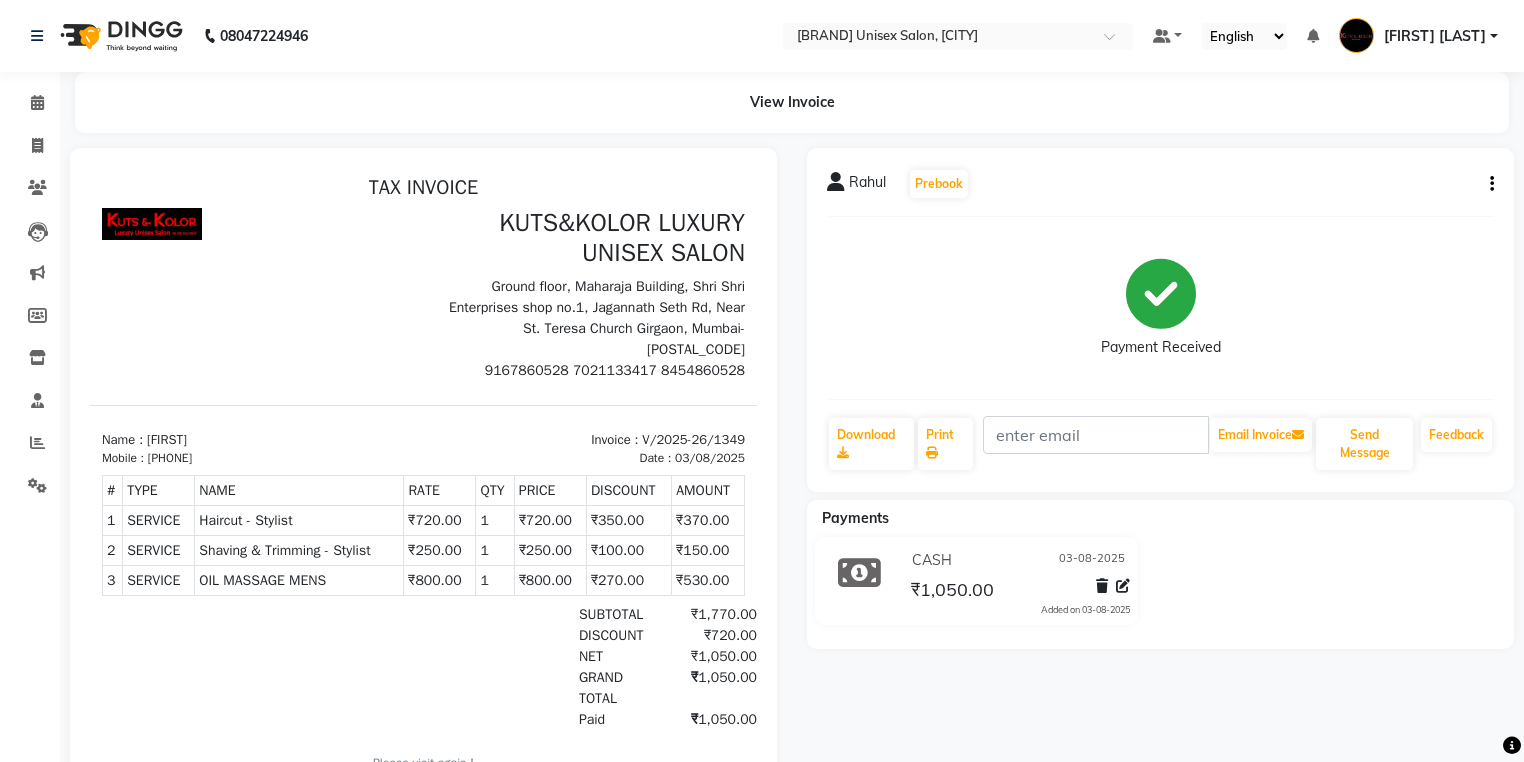 scroll, scrollTop: 16, scrollLeft: 0, axis: vertical 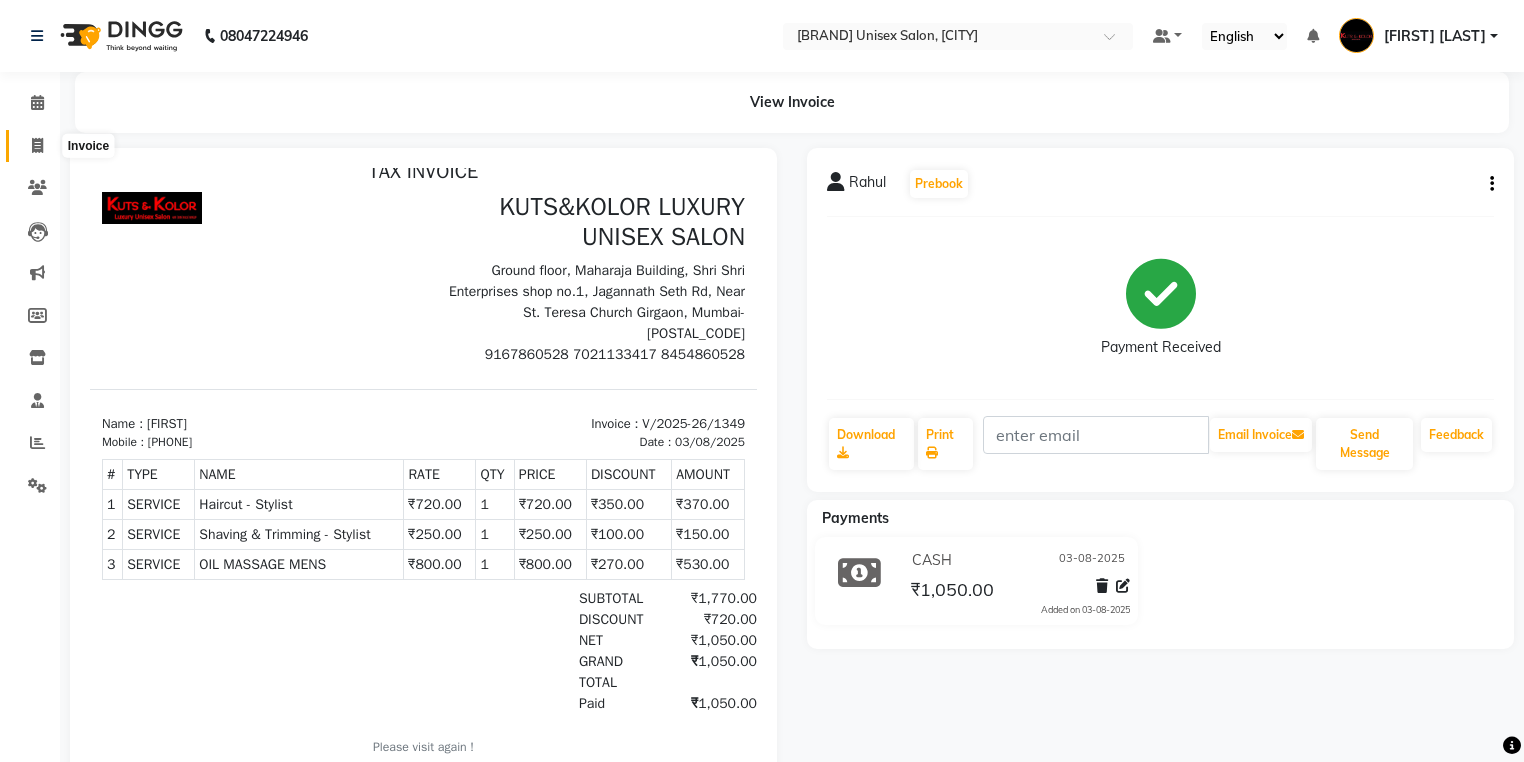 click 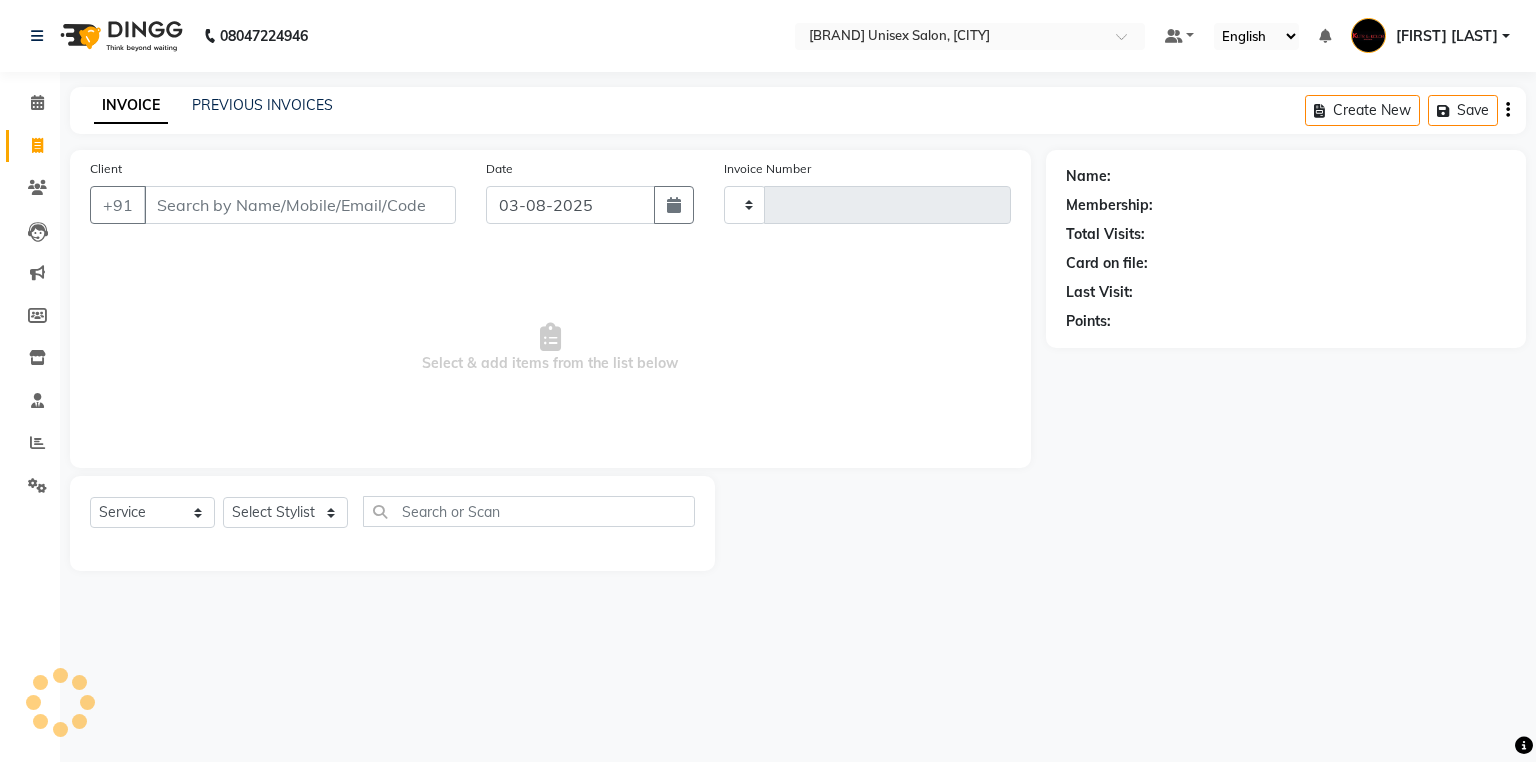 type on "1350" 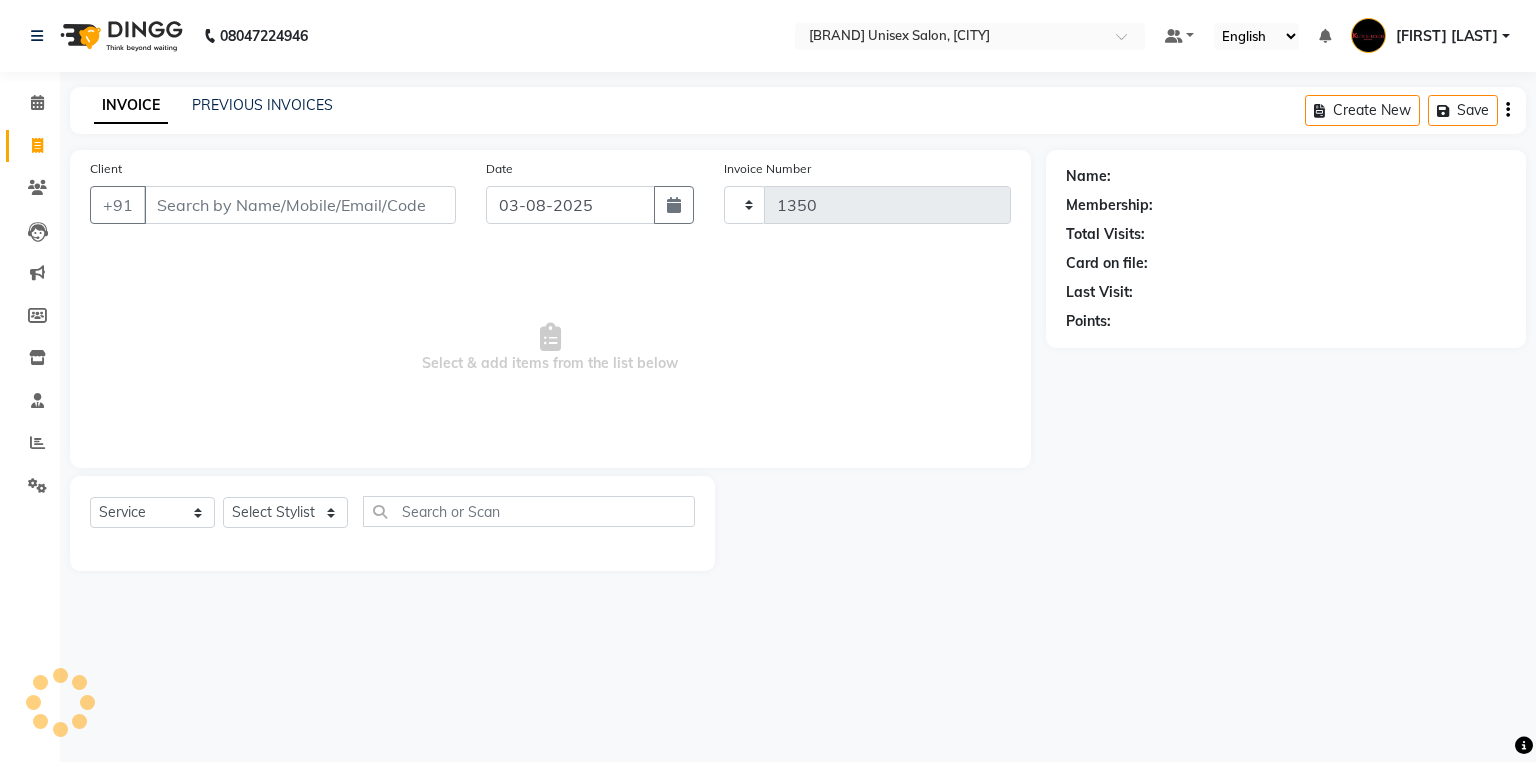 select on "7374" 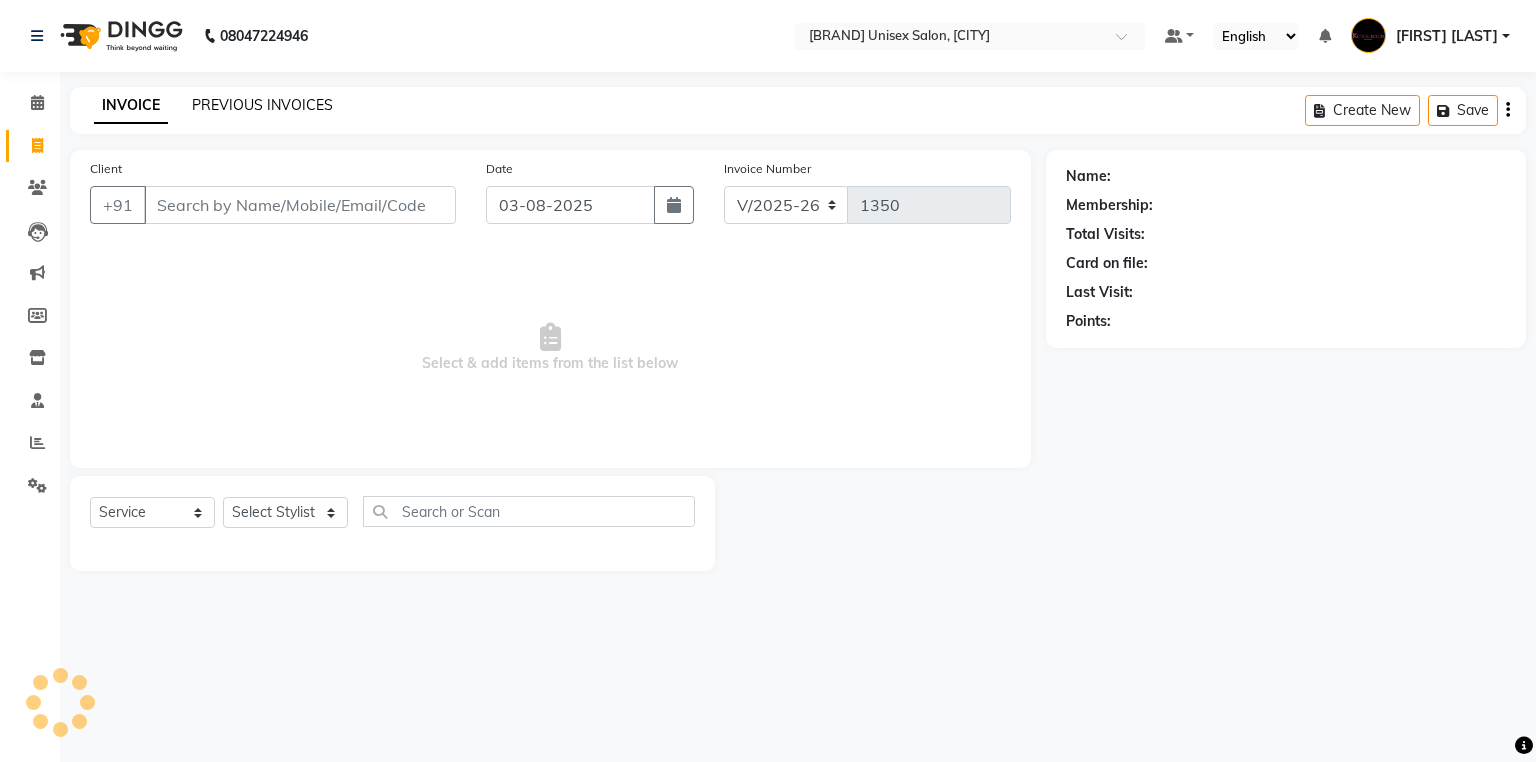 click on "PREVIOUS INVOICES" 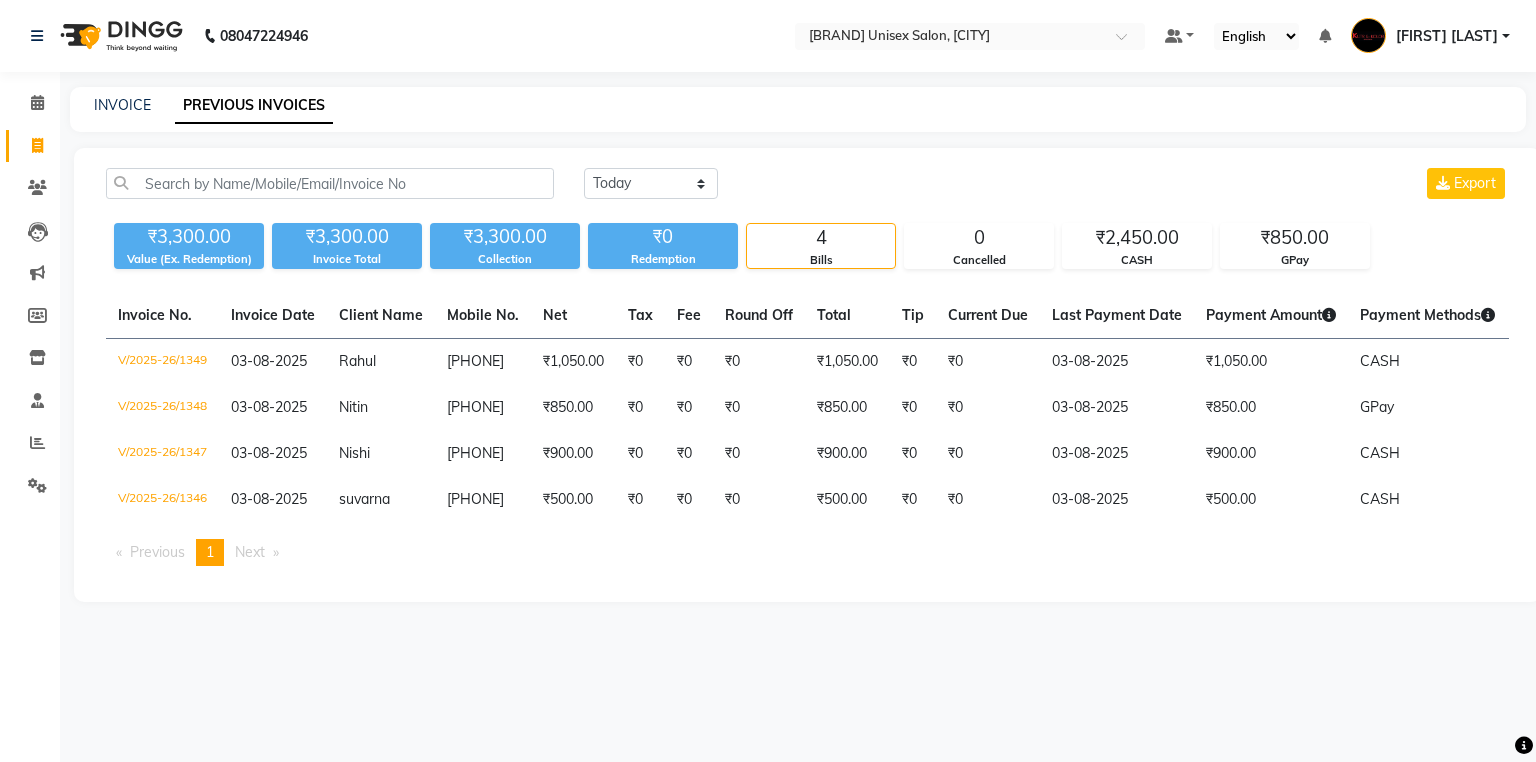select on "7374" 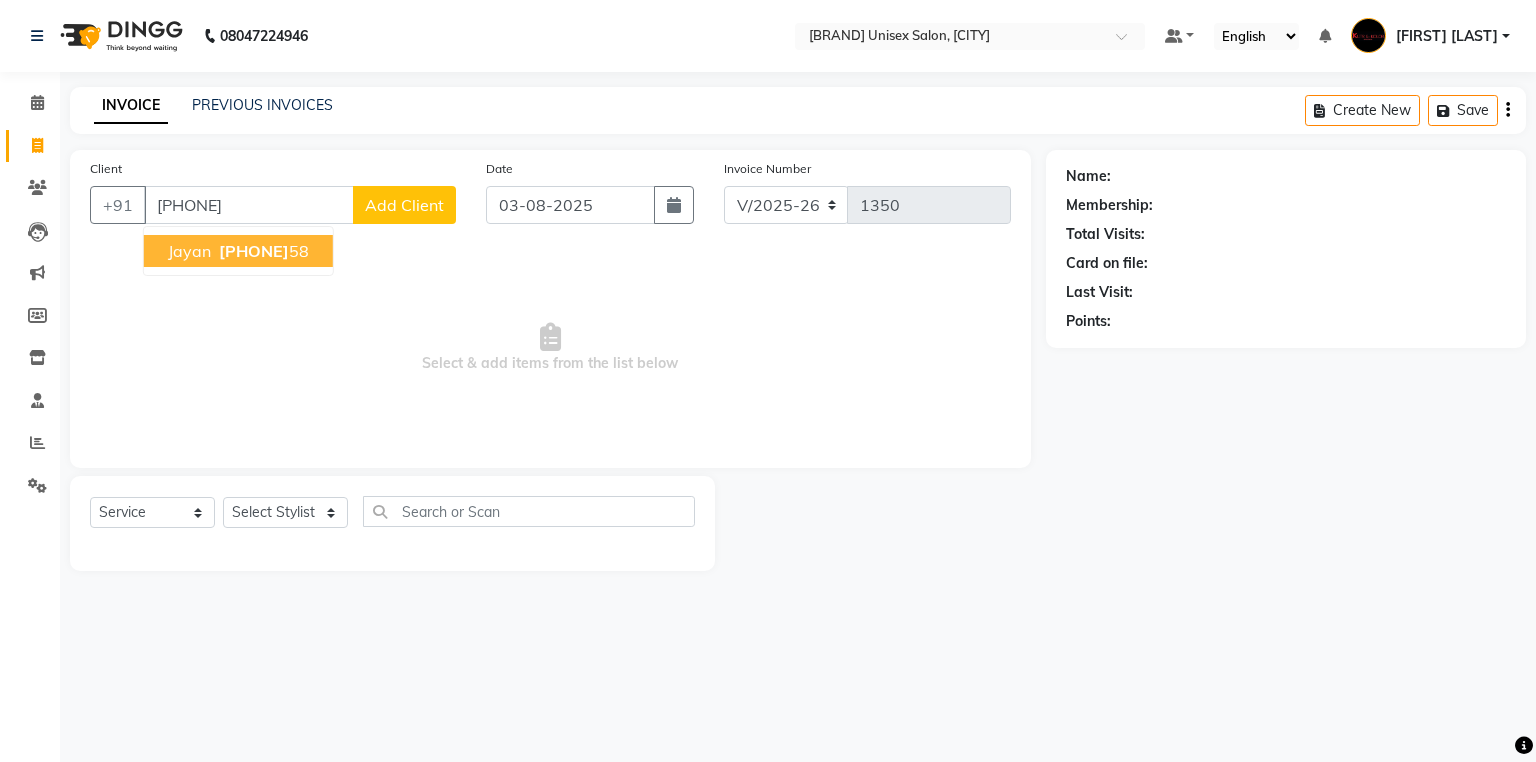 click on "[PHONE]" at bounding box center [254, 251] 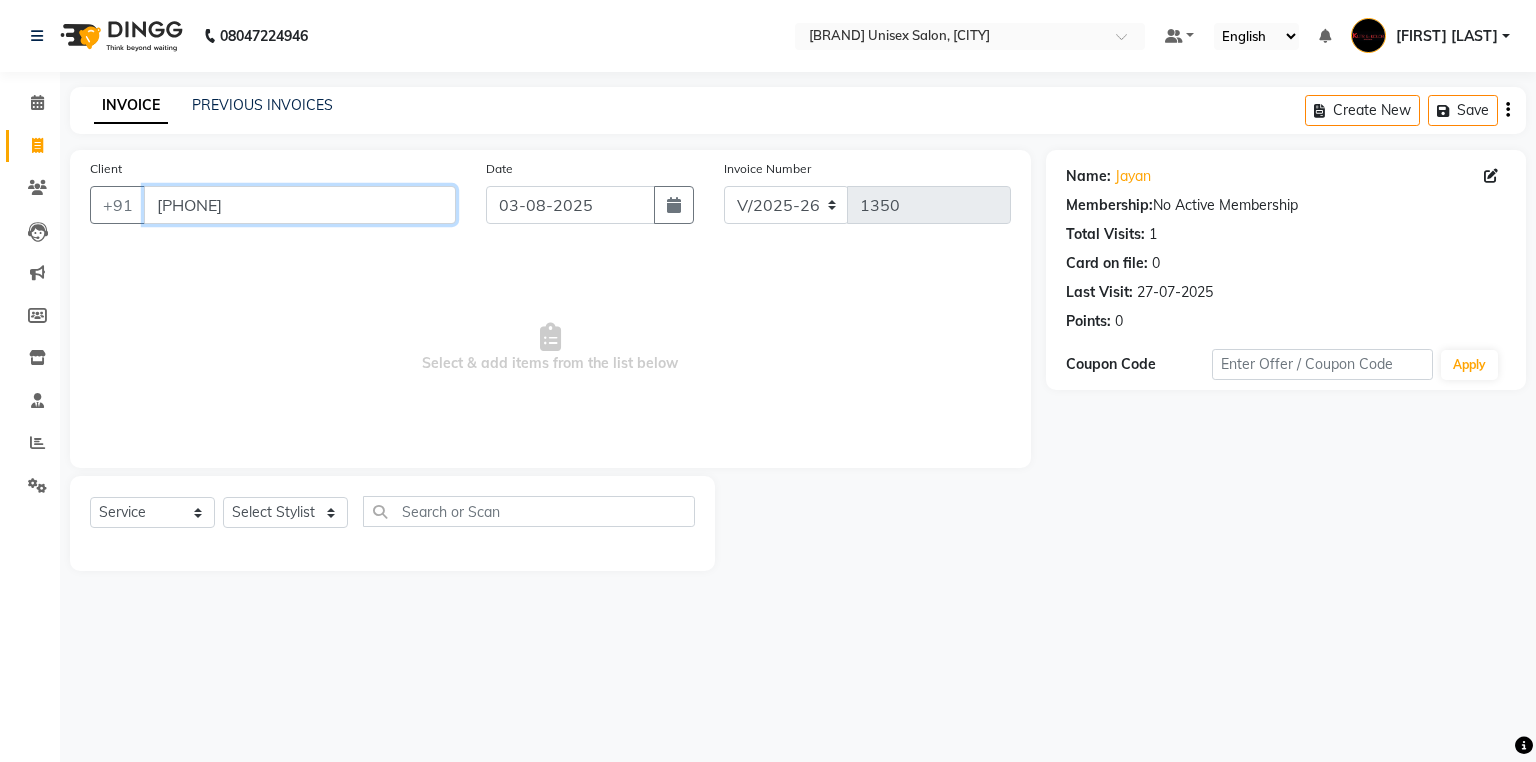 click on "[PHONE]" at bounding box center (300, 205) 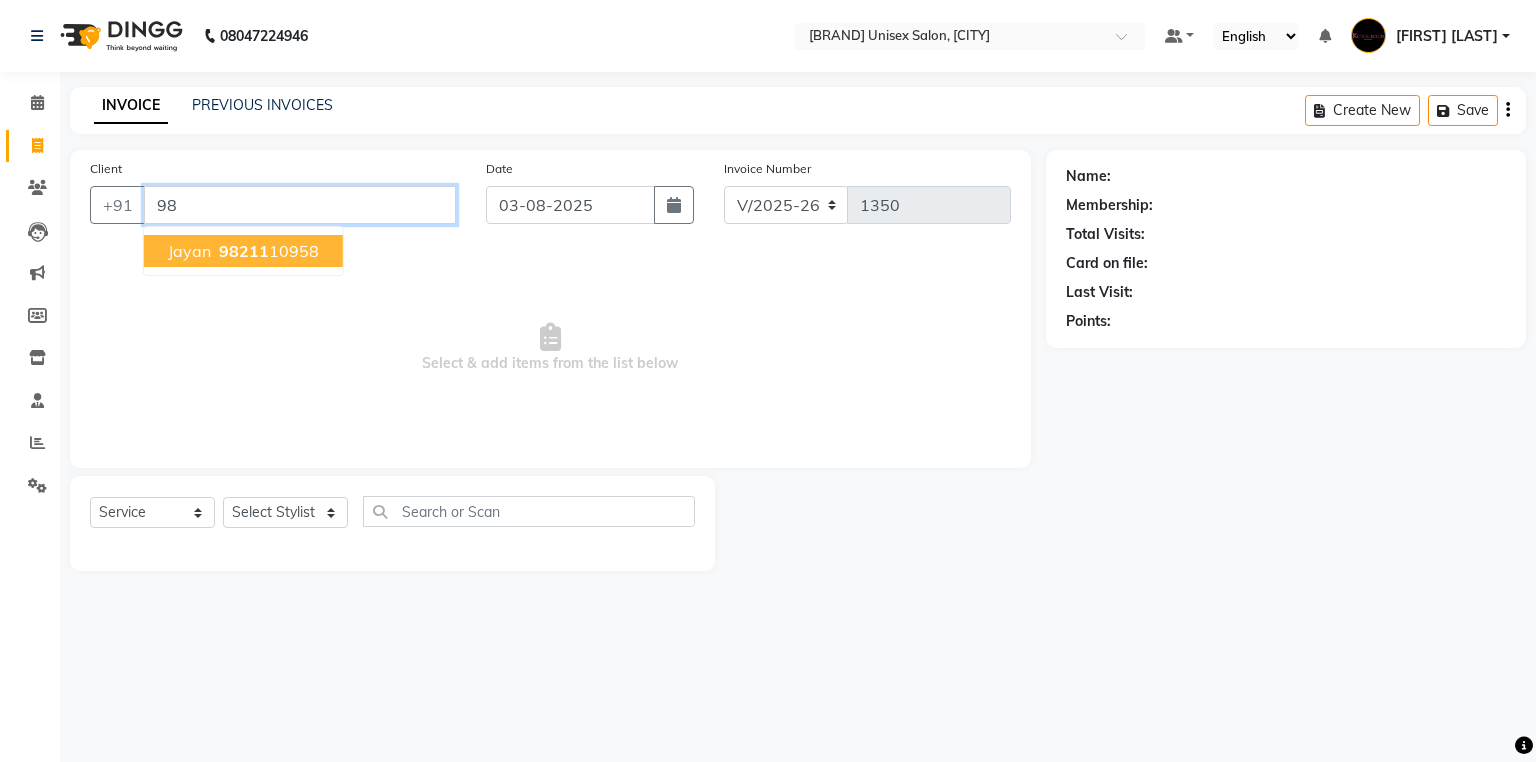 type on "9" 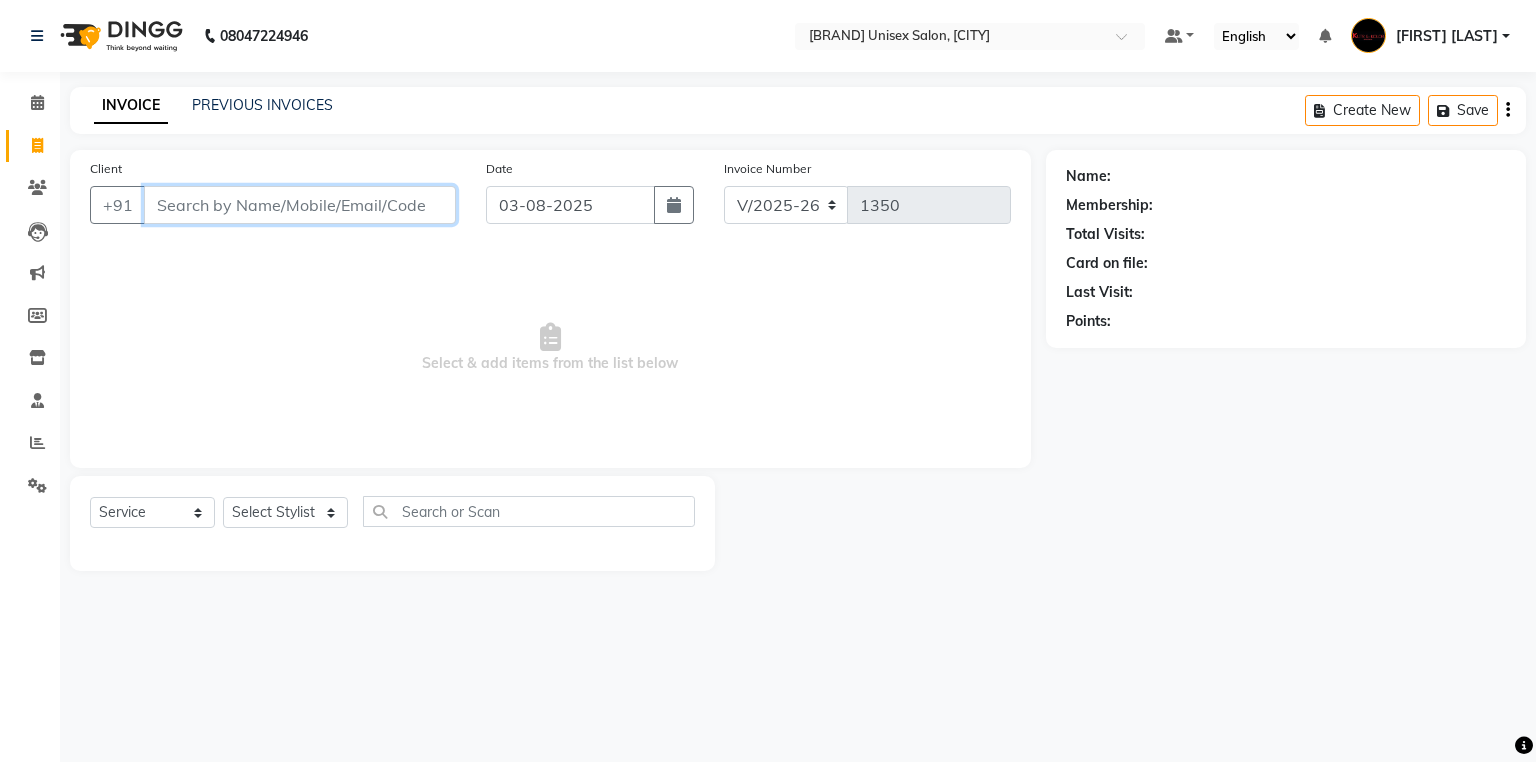 click on "Client" at bounding box center [300, 205] 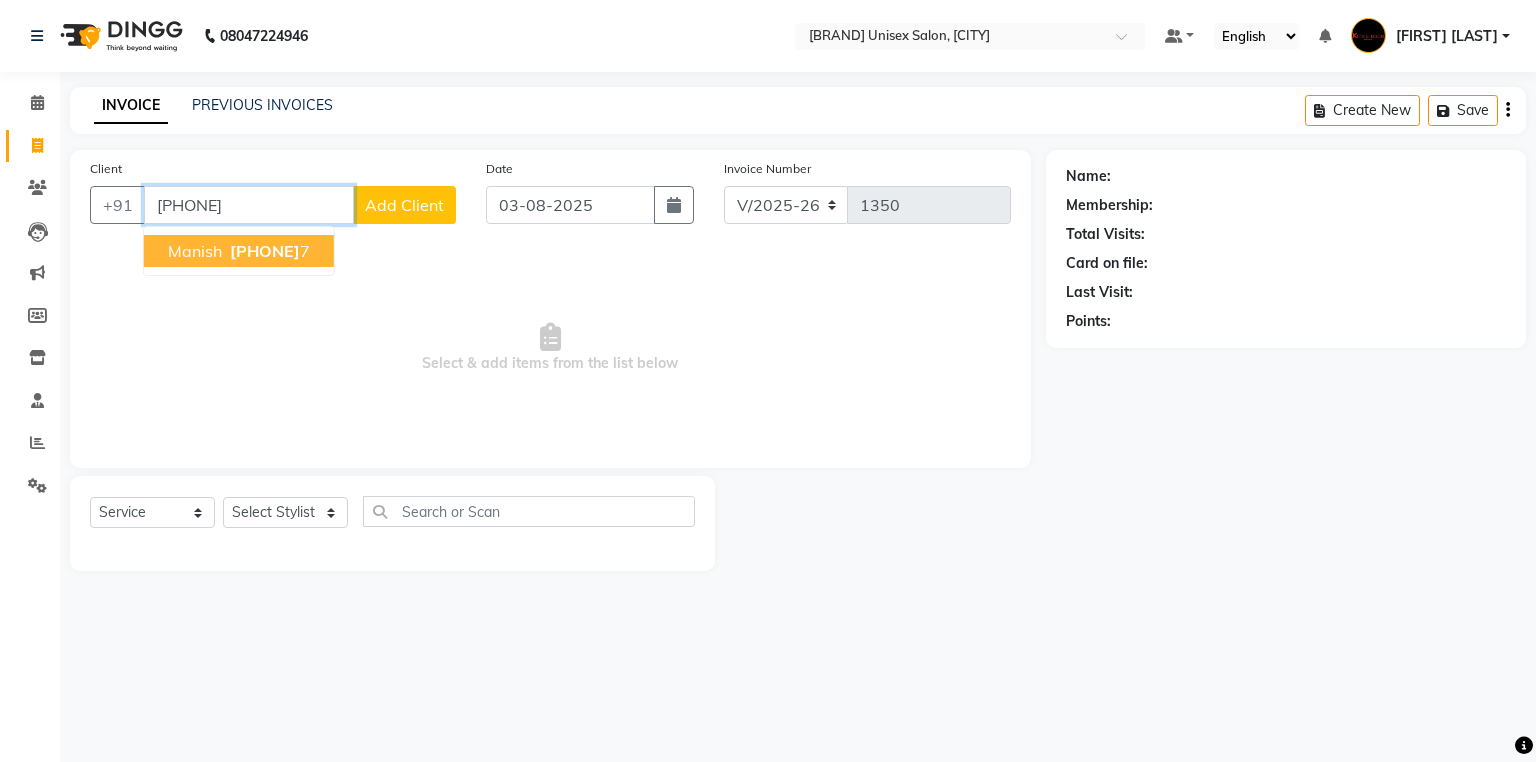 click on "[PHONE]" at bounding box center [265, 251] 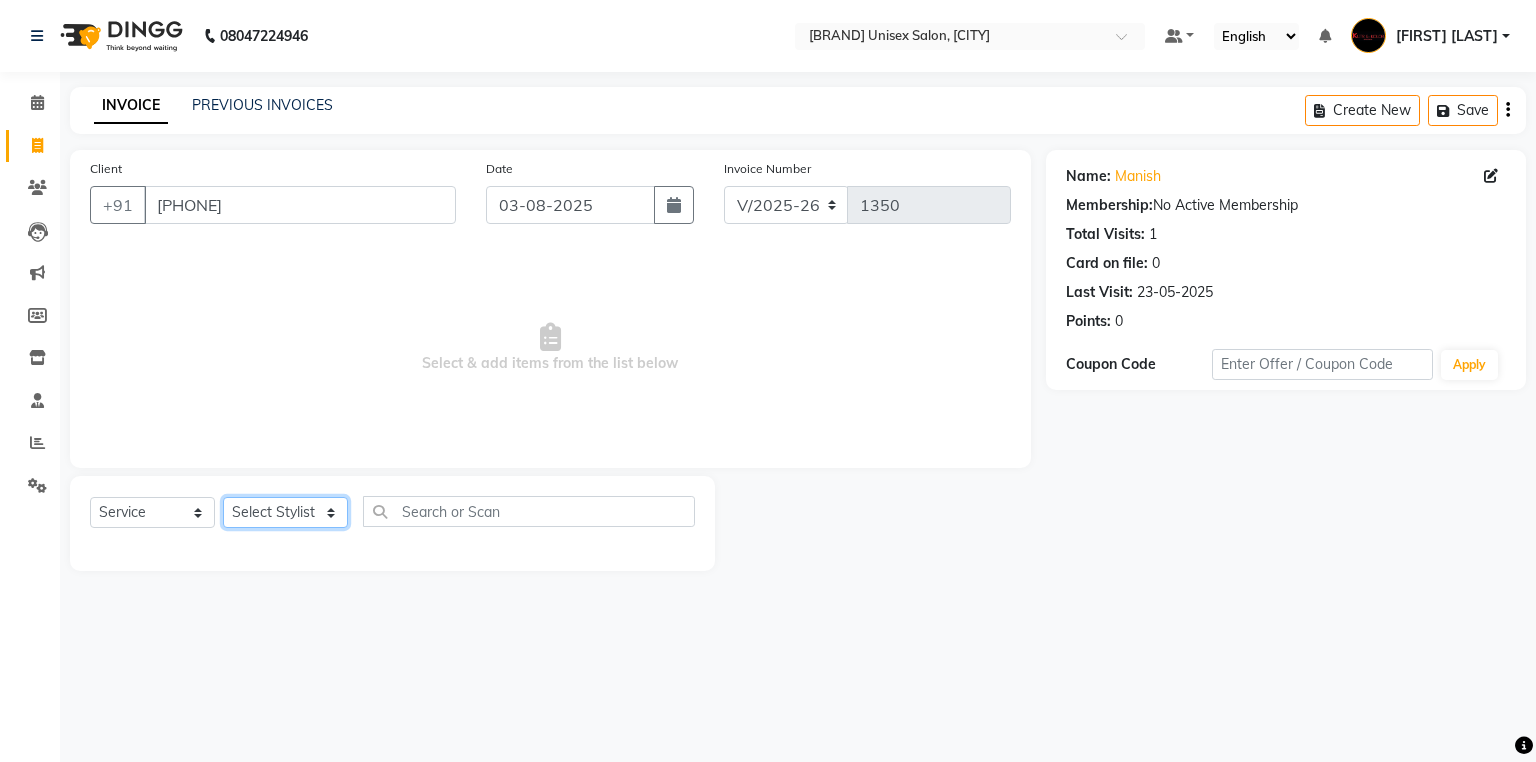 click on "Select Stylist [FIRST] [LAST] [FIRST] [LAST] [FIRST] [LAST] [FIRST] (nail artist) [FIRST]  [FIRST]  [FIRST] [LAST]  nandini  NEHA  [FIRST]  [FIRST]  [FIRST]  [FIRST]  [FIRST]" 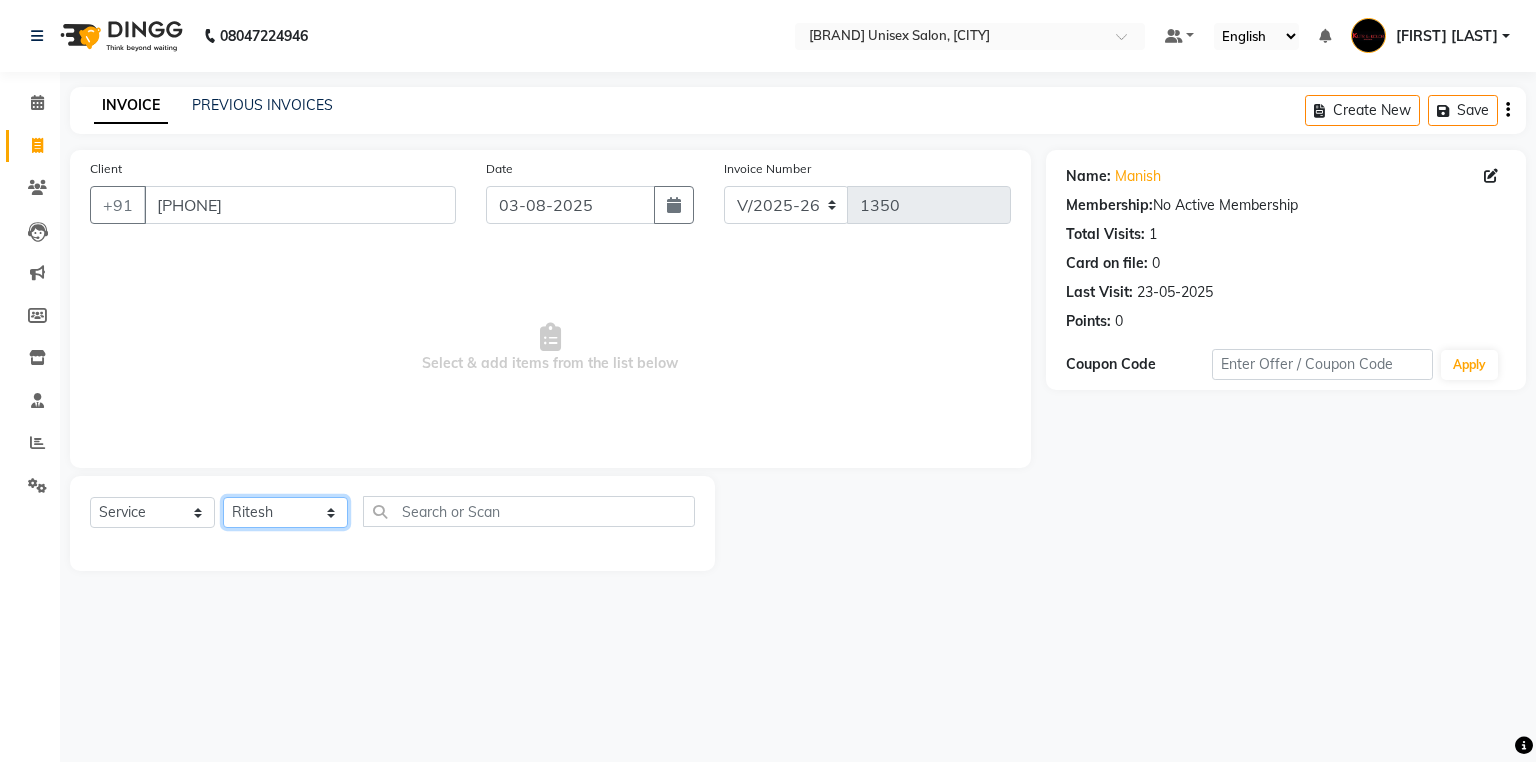 click on "Select Stylist [FIRST] [LAST] [FIRST] [LAST] [FIRST] [LAST] [FIRST] (nail artist) [FIRST]  [FIRST]  [FIRST] [LAST]  nandini  NEHA  [FIRST]  [FIRST]  [FIRST]  [FIRST]  [FIRST]" 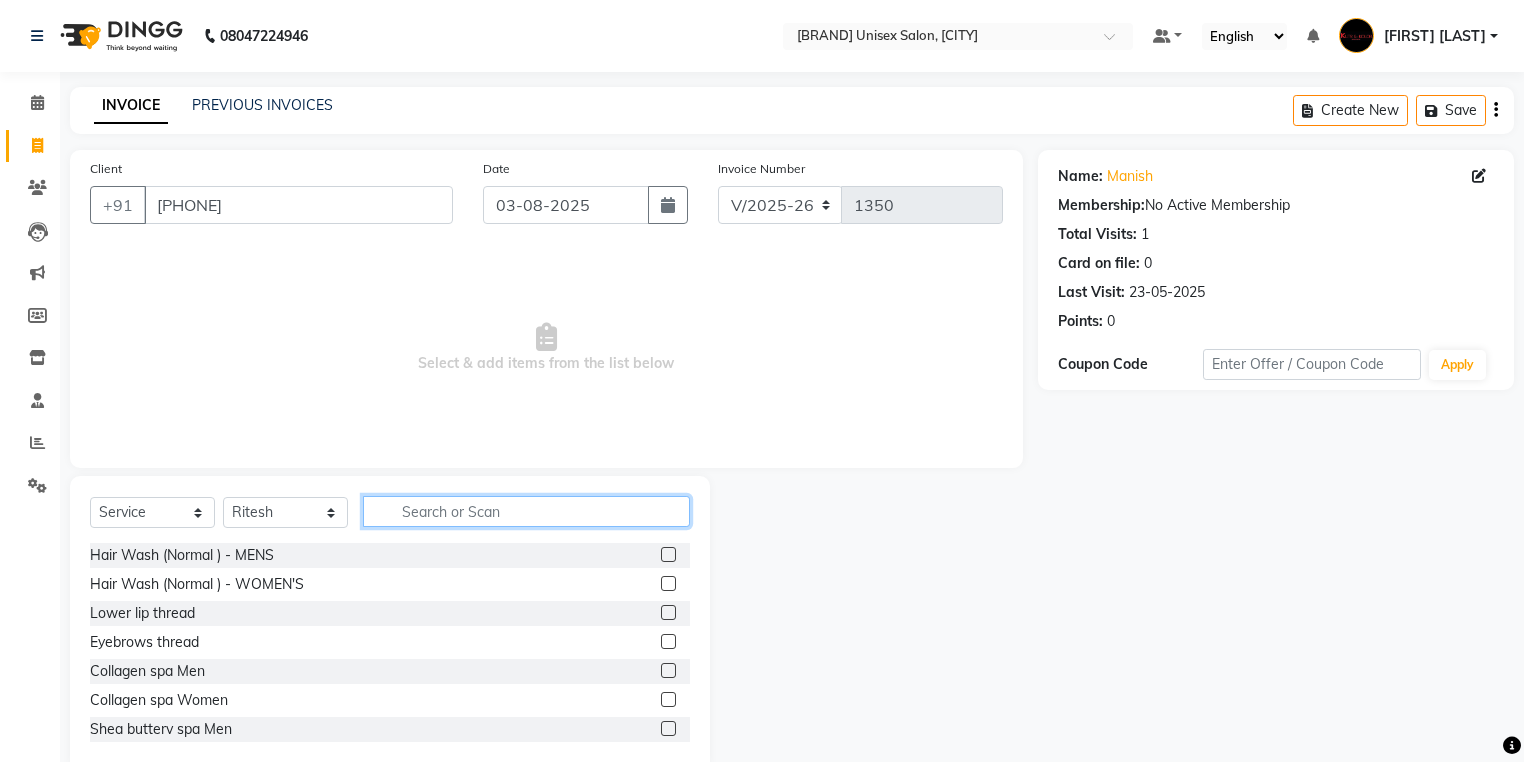 click 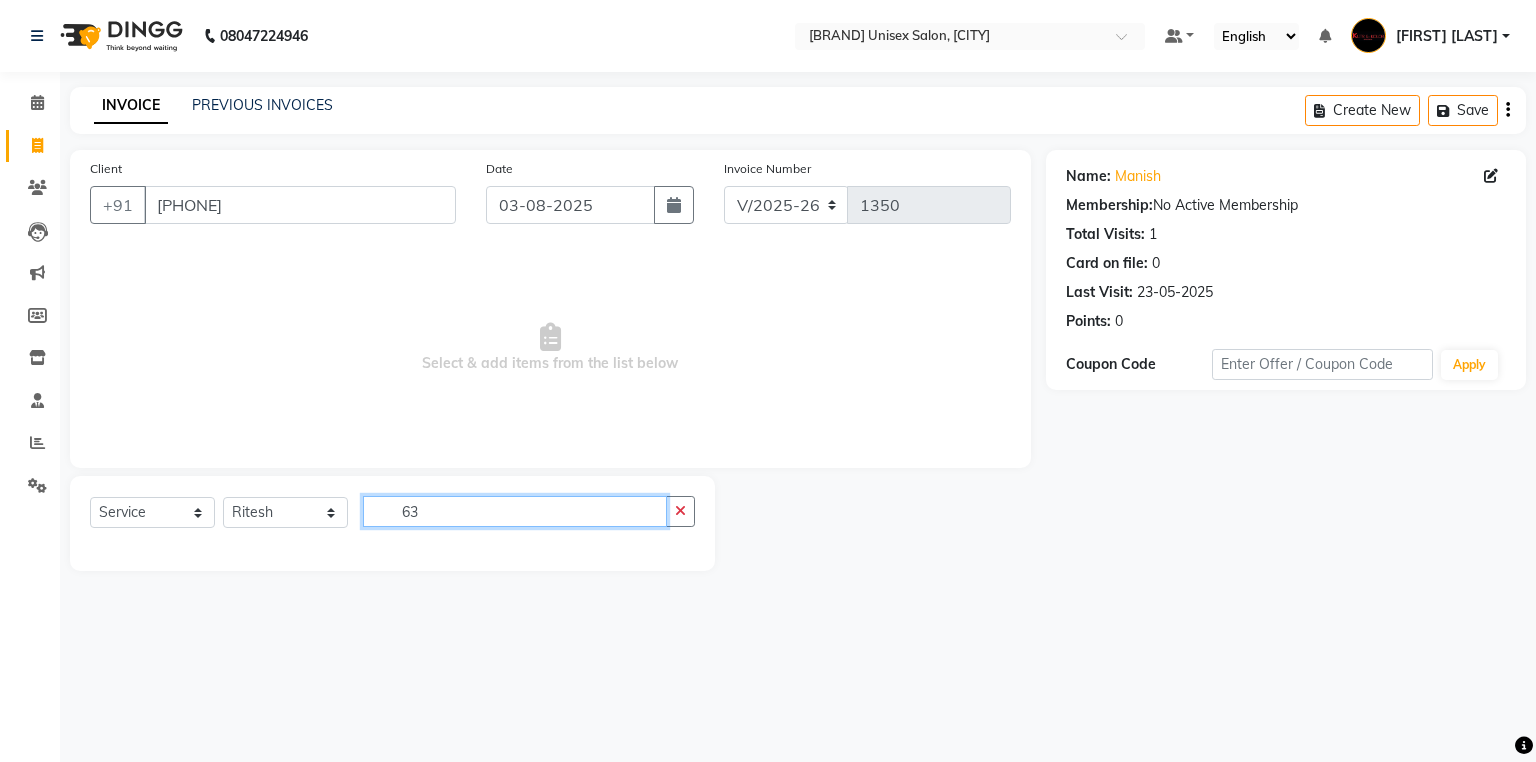 type on "6" 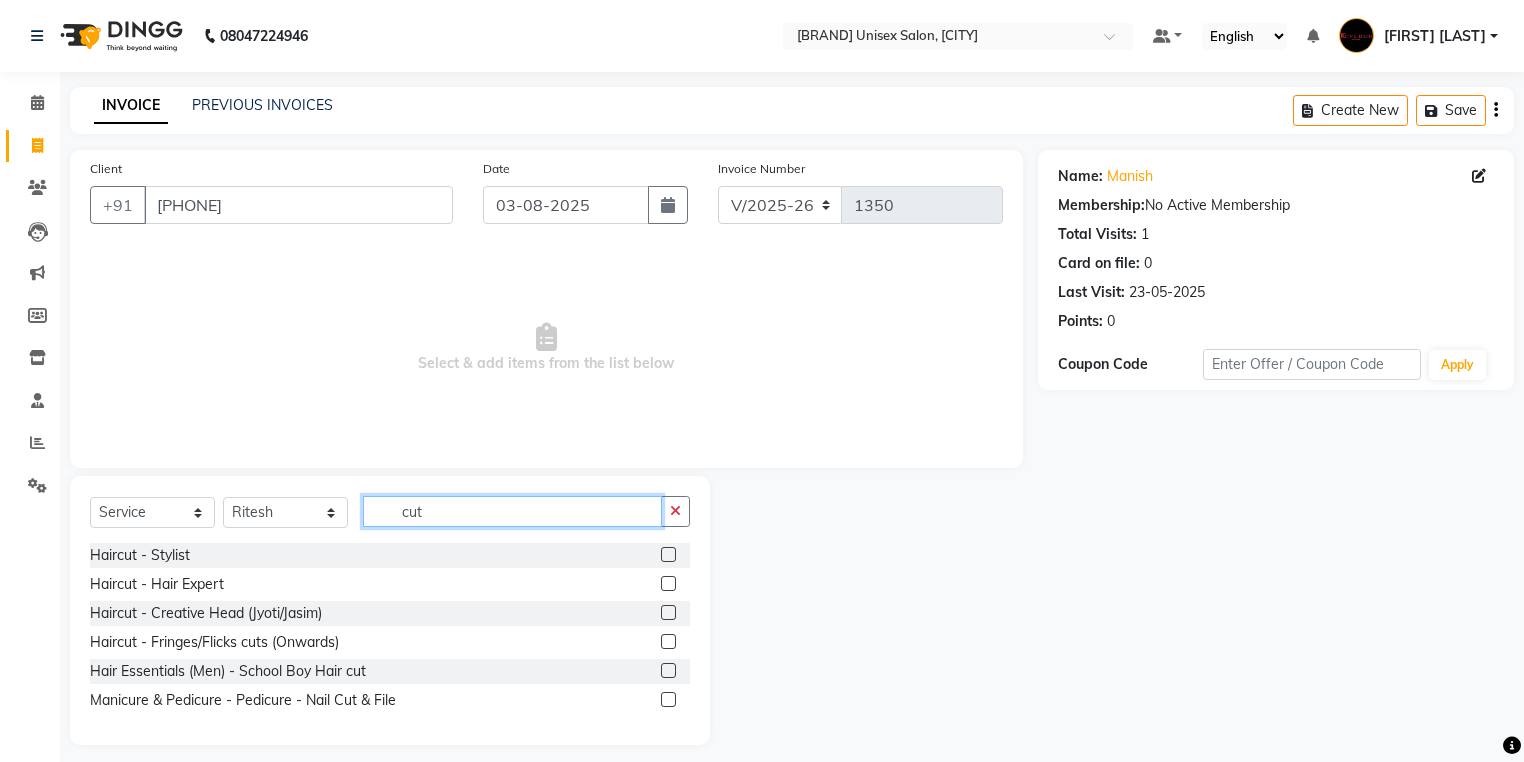 type on "cut" 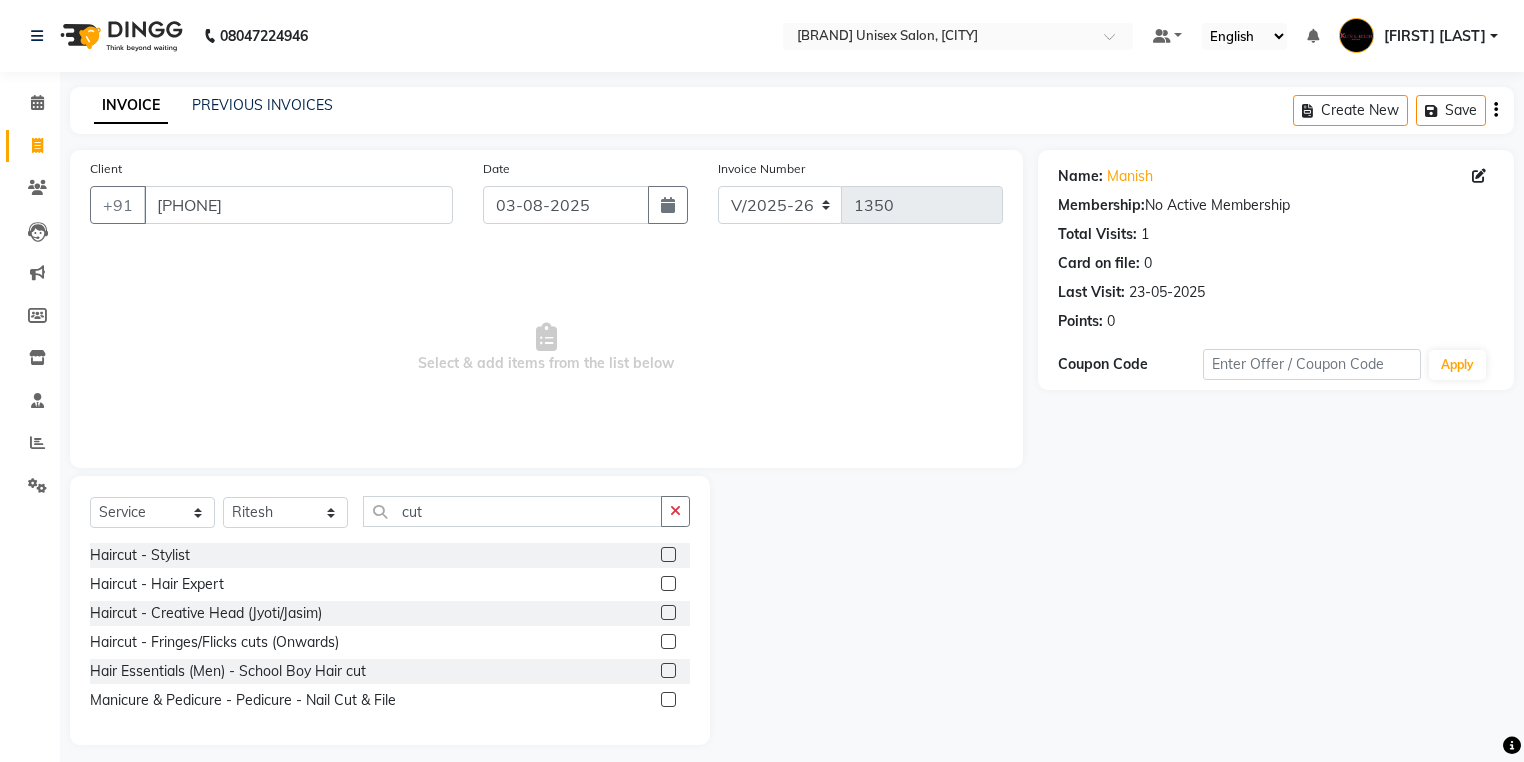 click 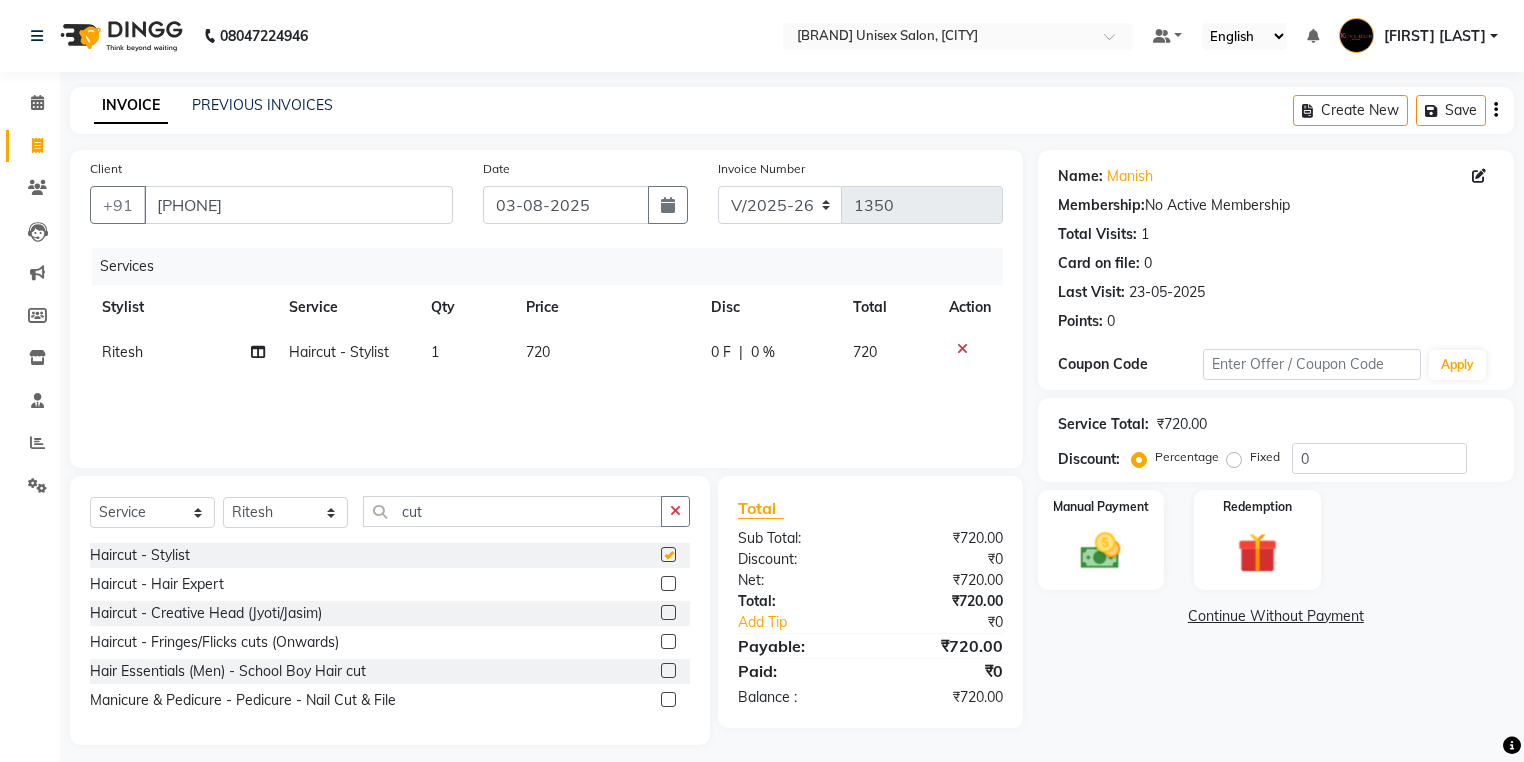 checkbox on "false" 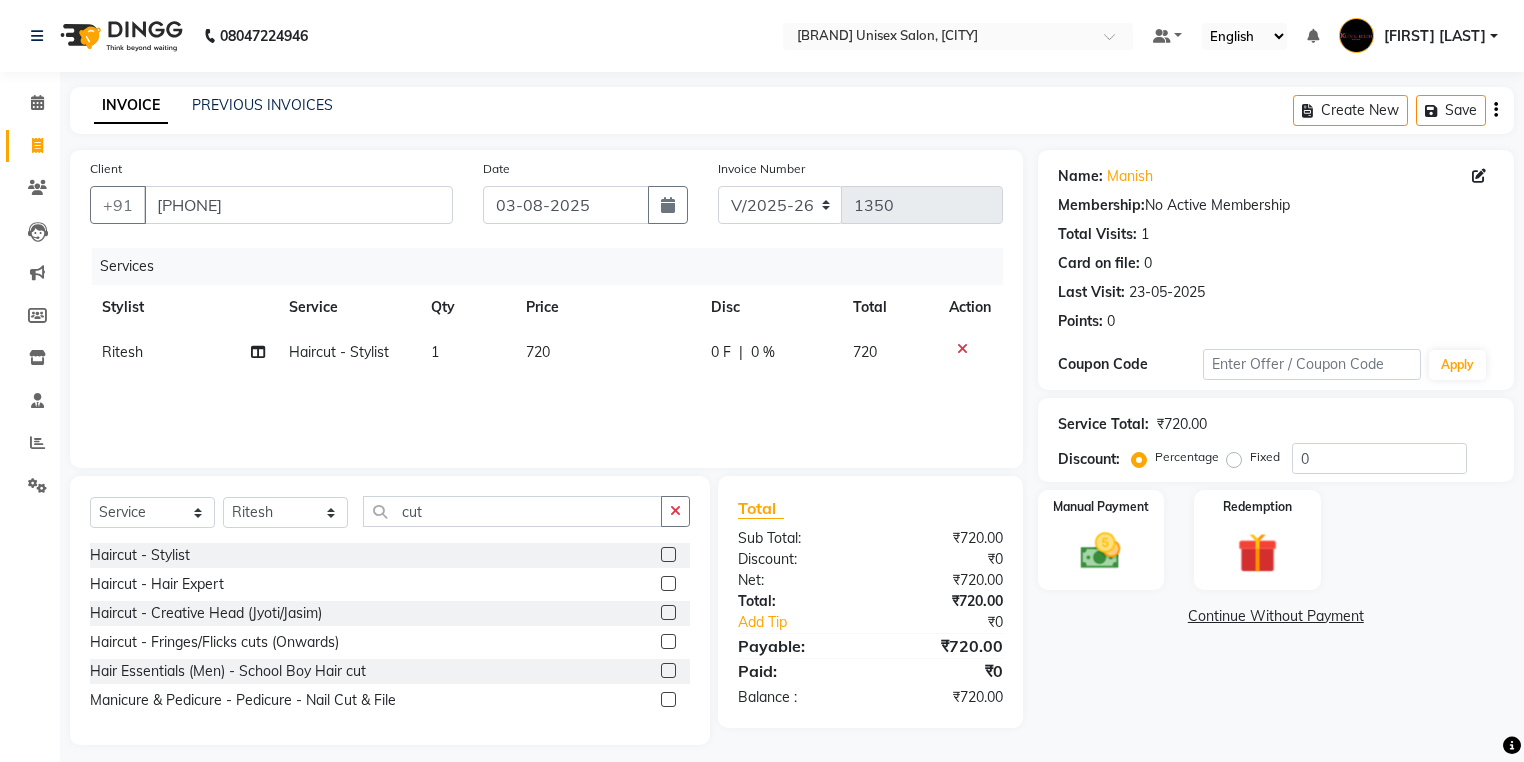 click on "720" 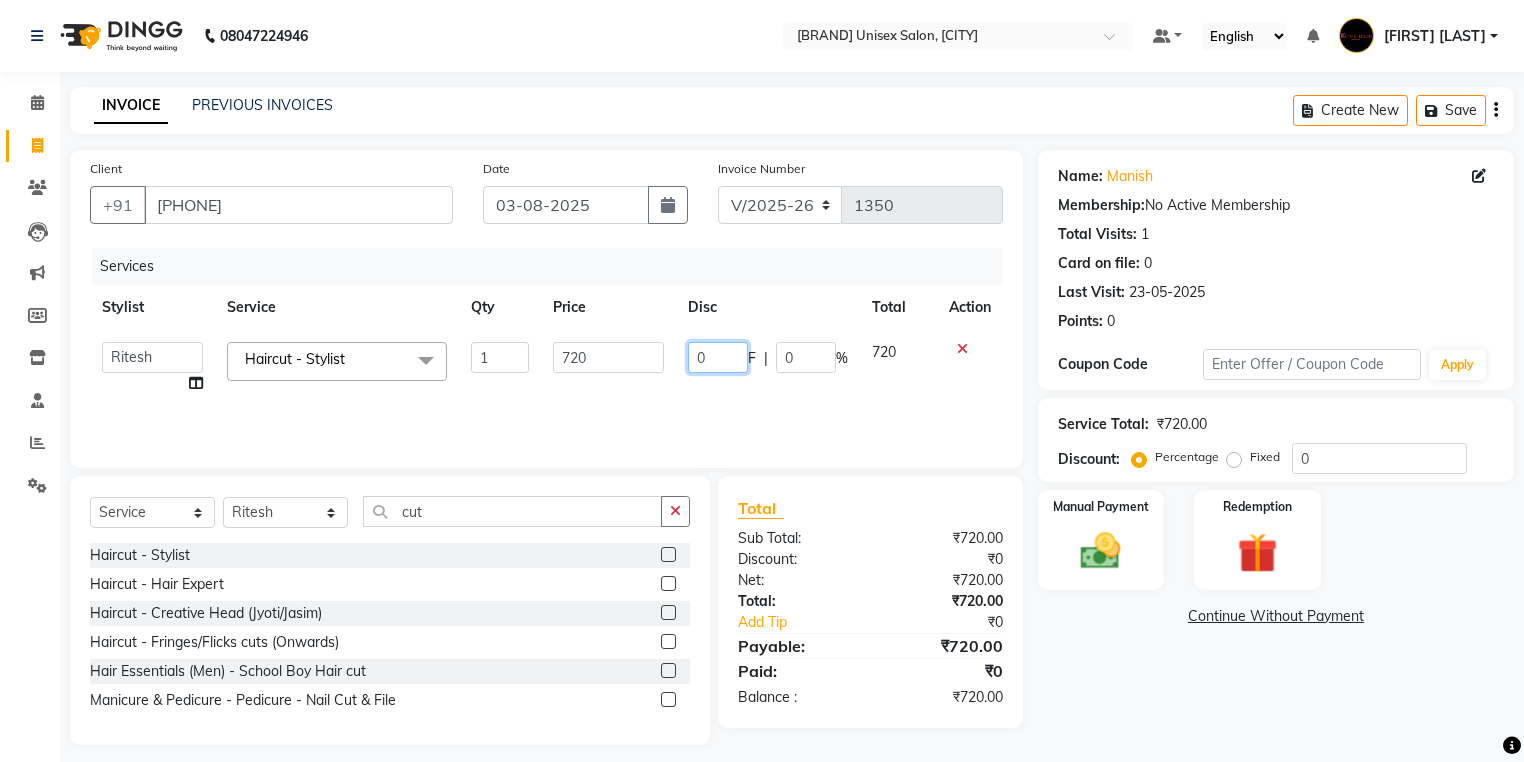 click on "0" 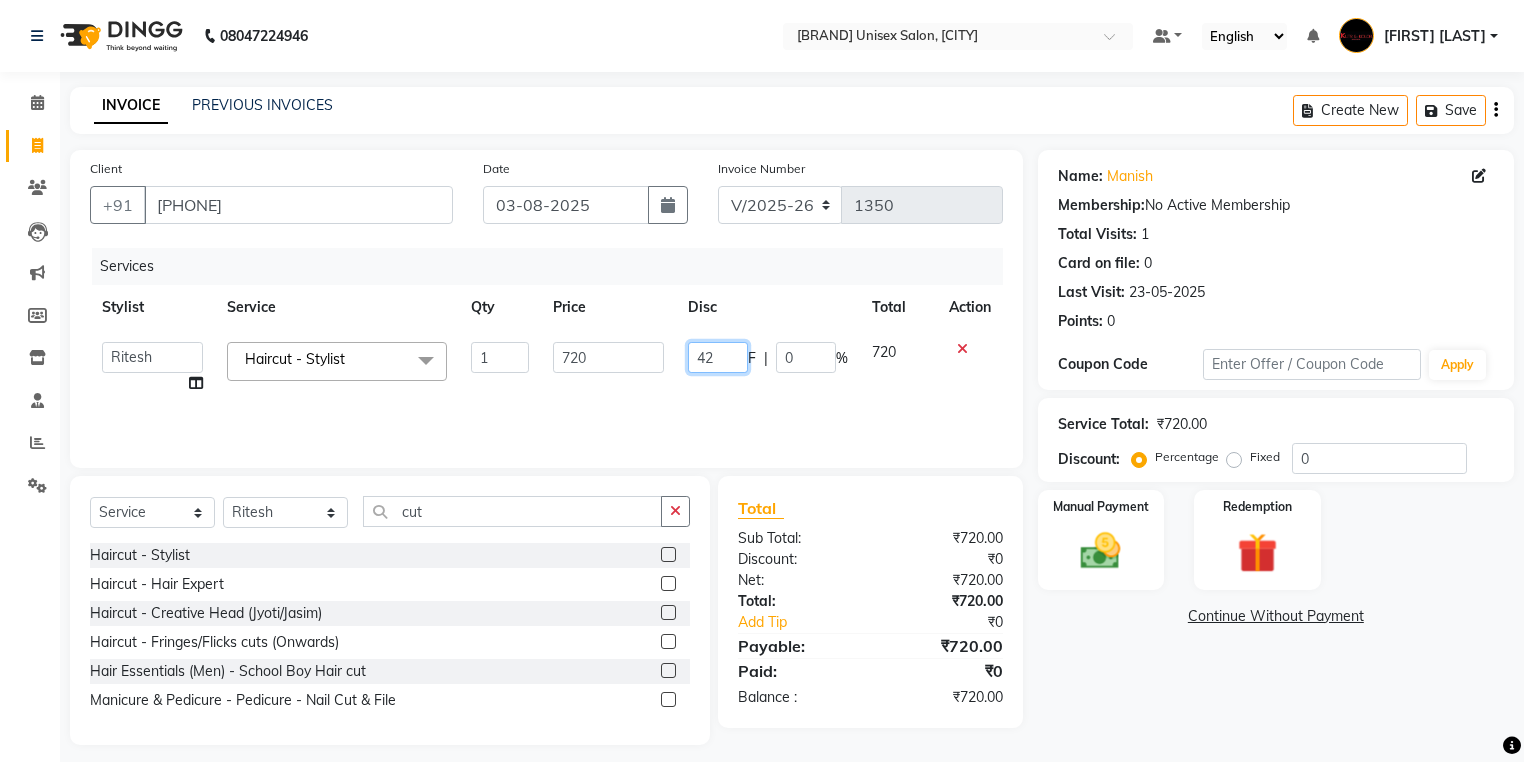 type on "420" 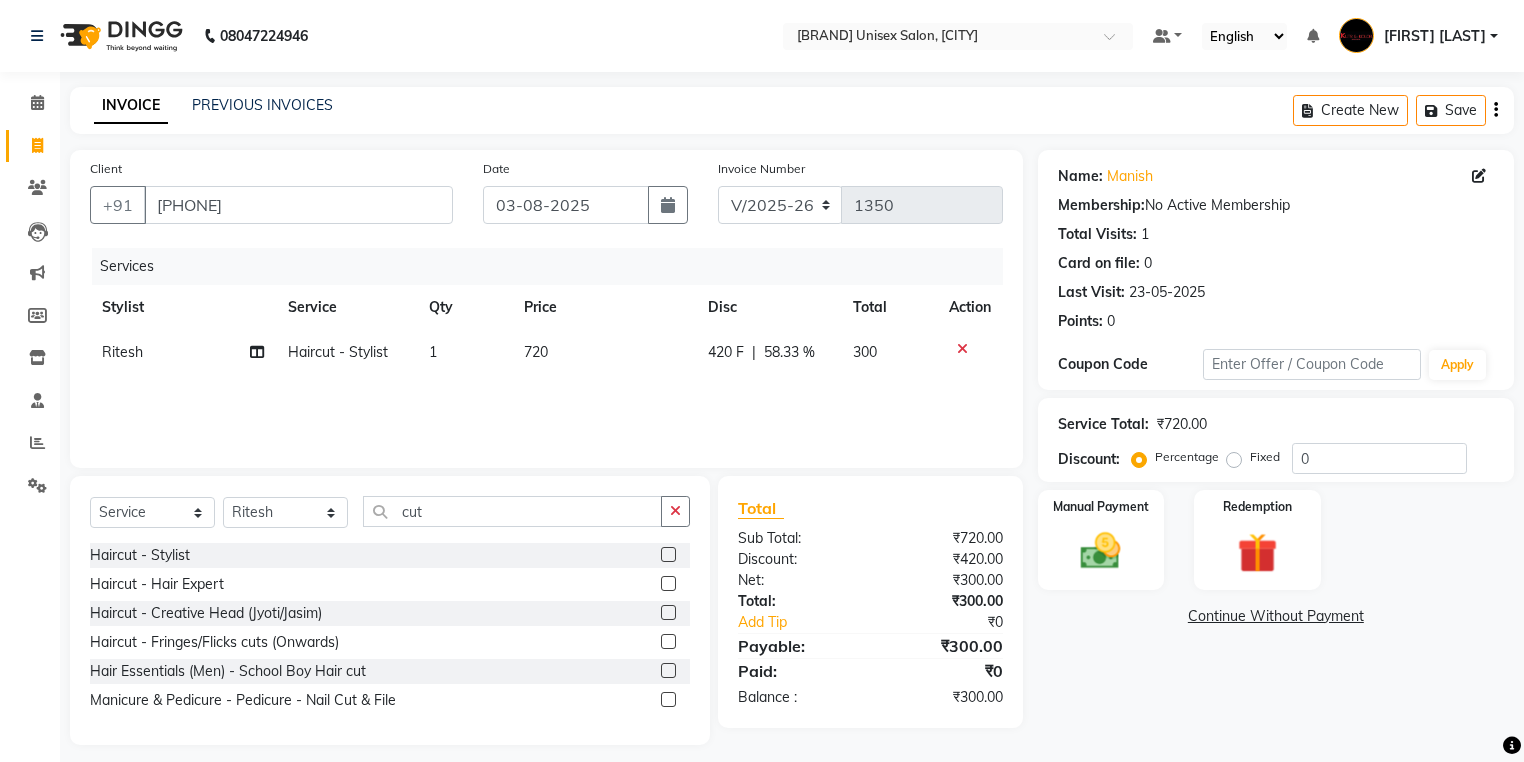 click on "Services Stylist Service Qty Price Disc Total Action [FIRST] Haircut - Stylist 1 720 420 F | 58.33 % 300" 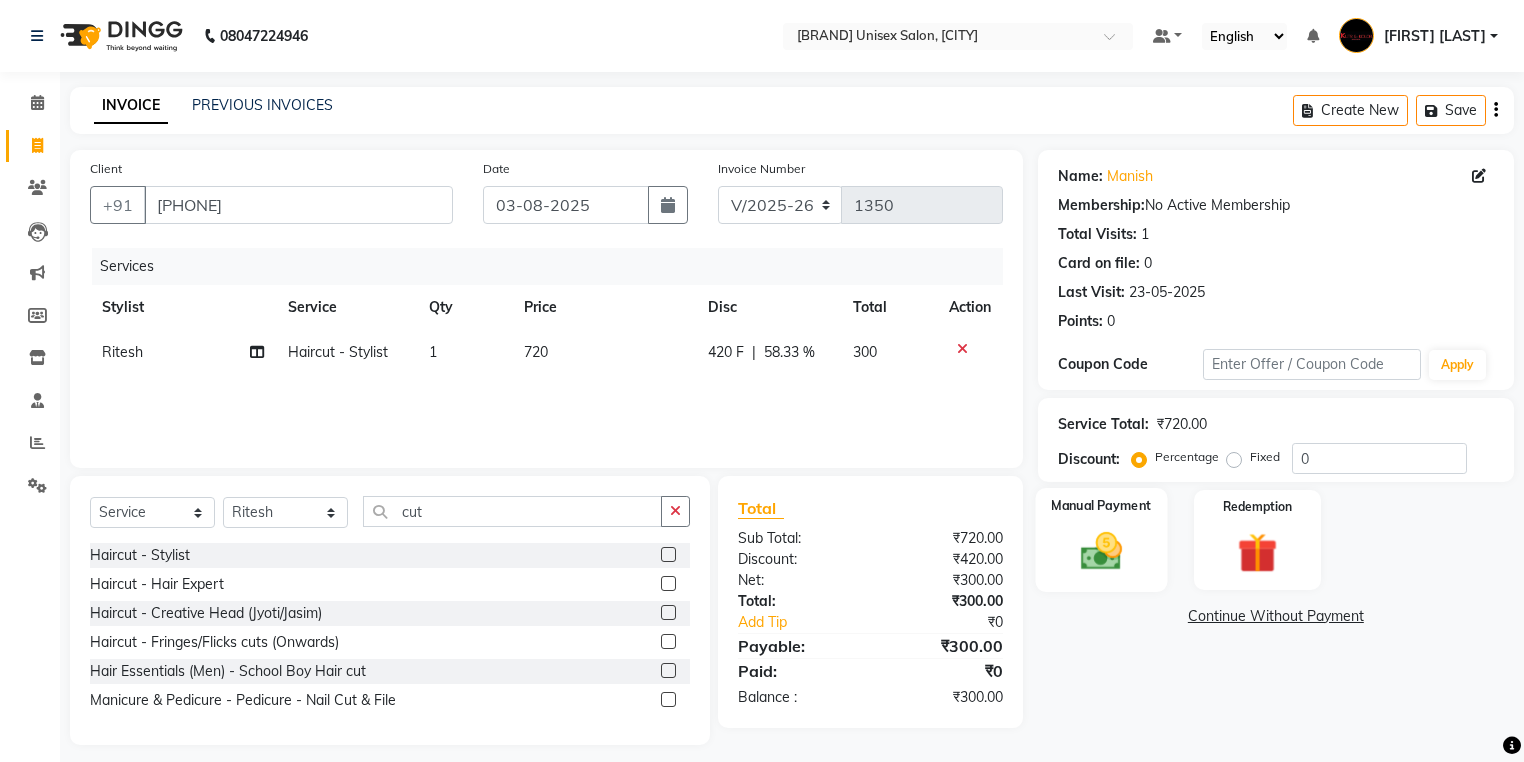 click 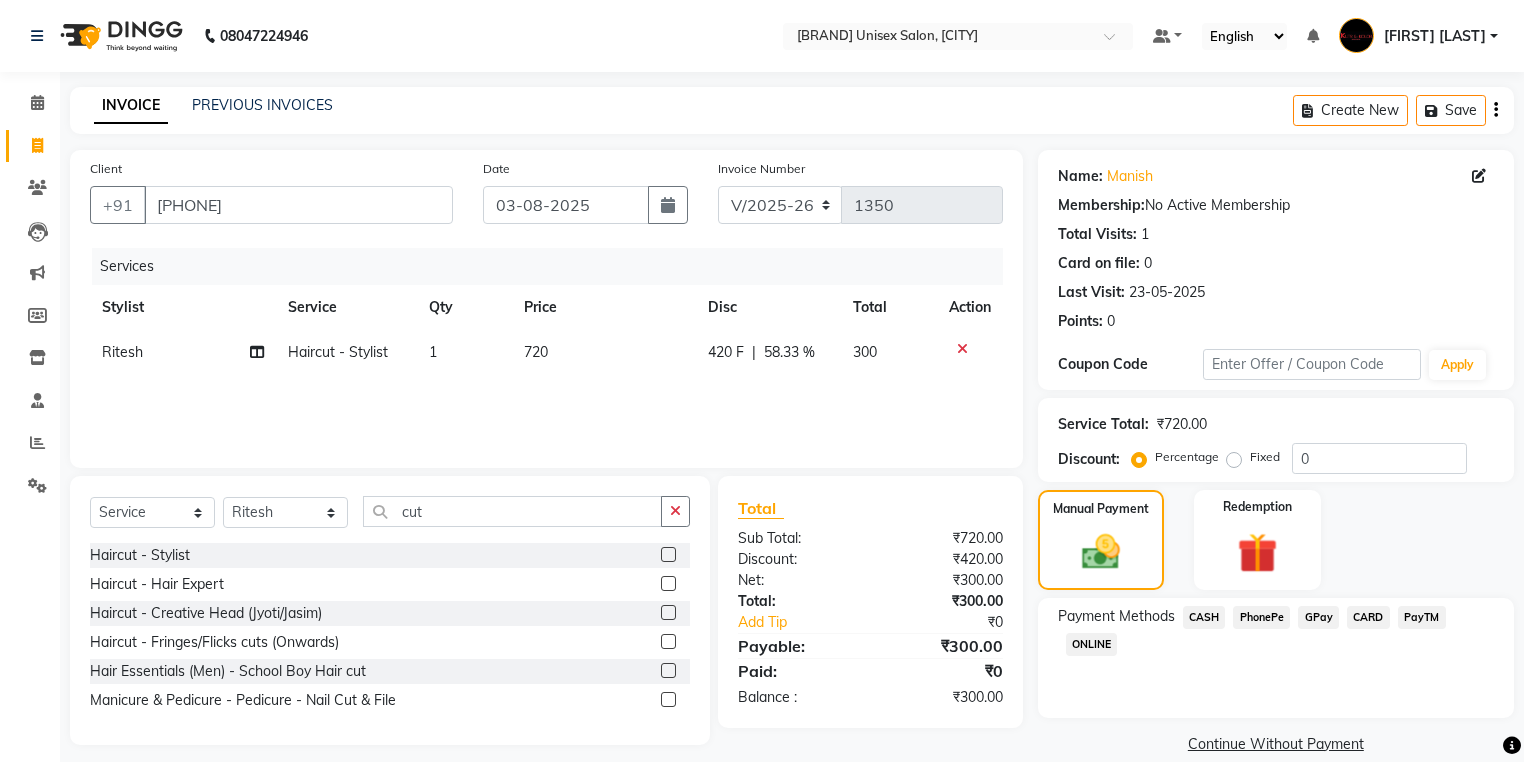 click on "GPay" 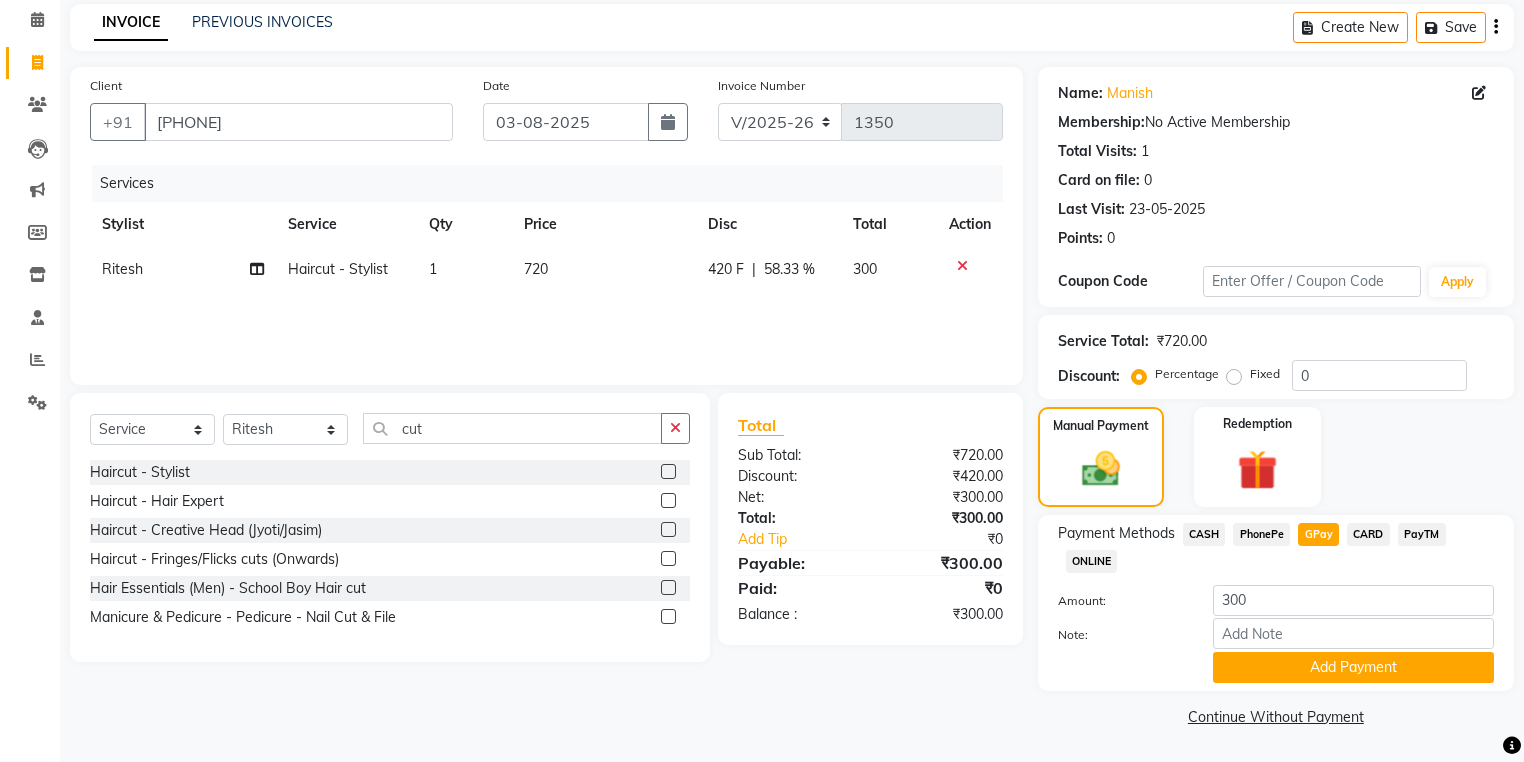 scroll, scrollTop: 84, scrollLeft: 0, axis: vertical 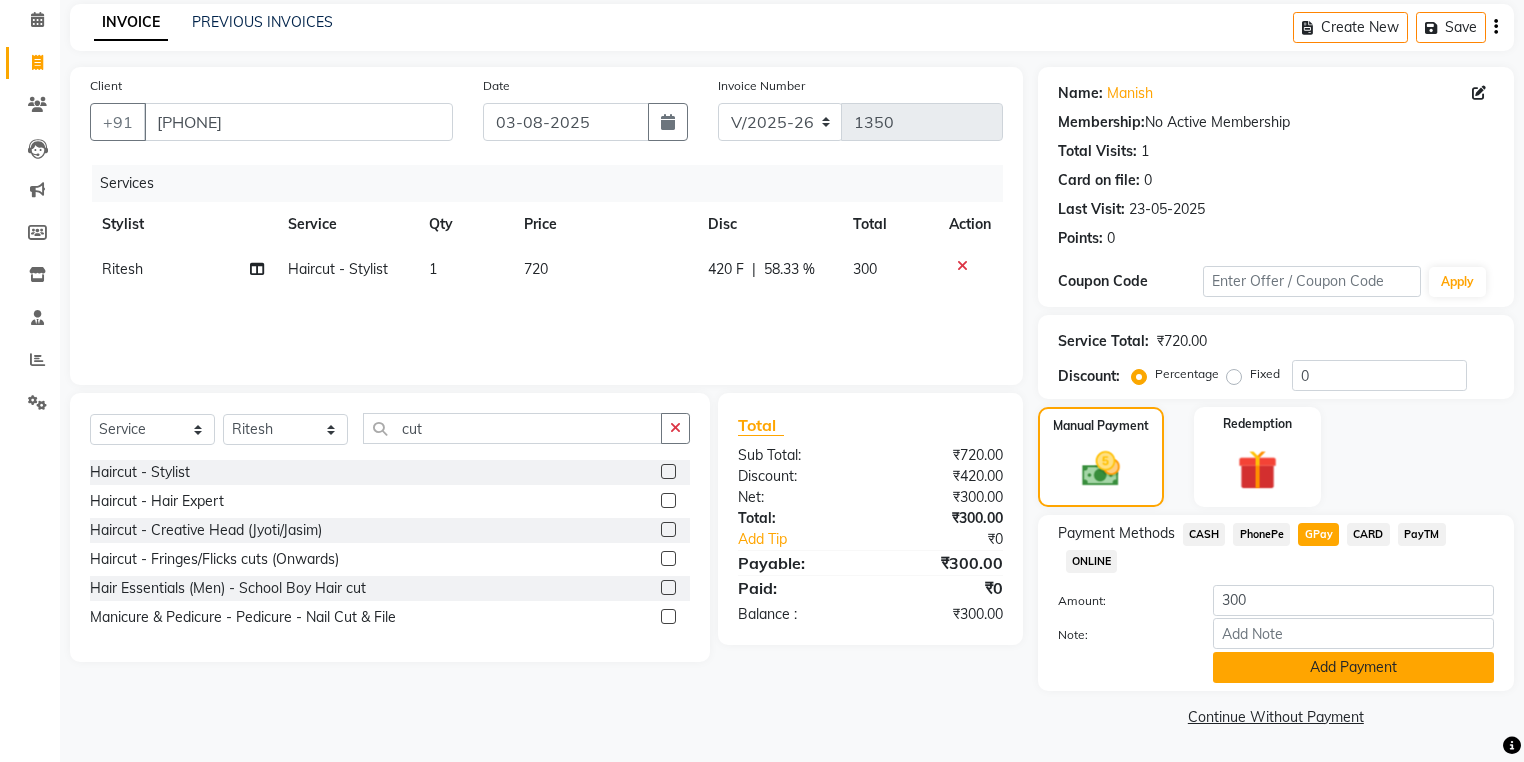 click on "Add Payment" 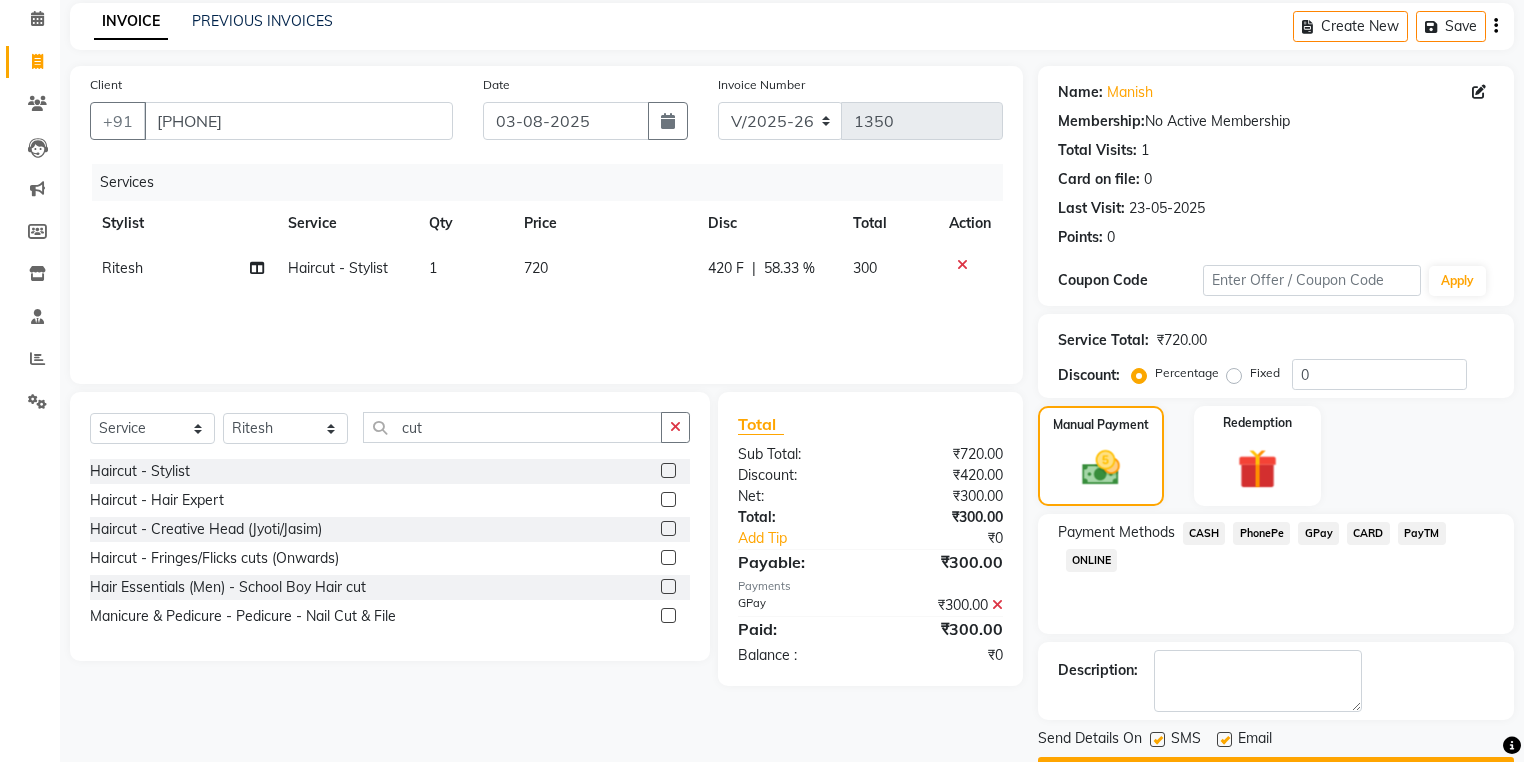 scroll, scrollTop: 138, scrollLeft: 0, axis: vertical 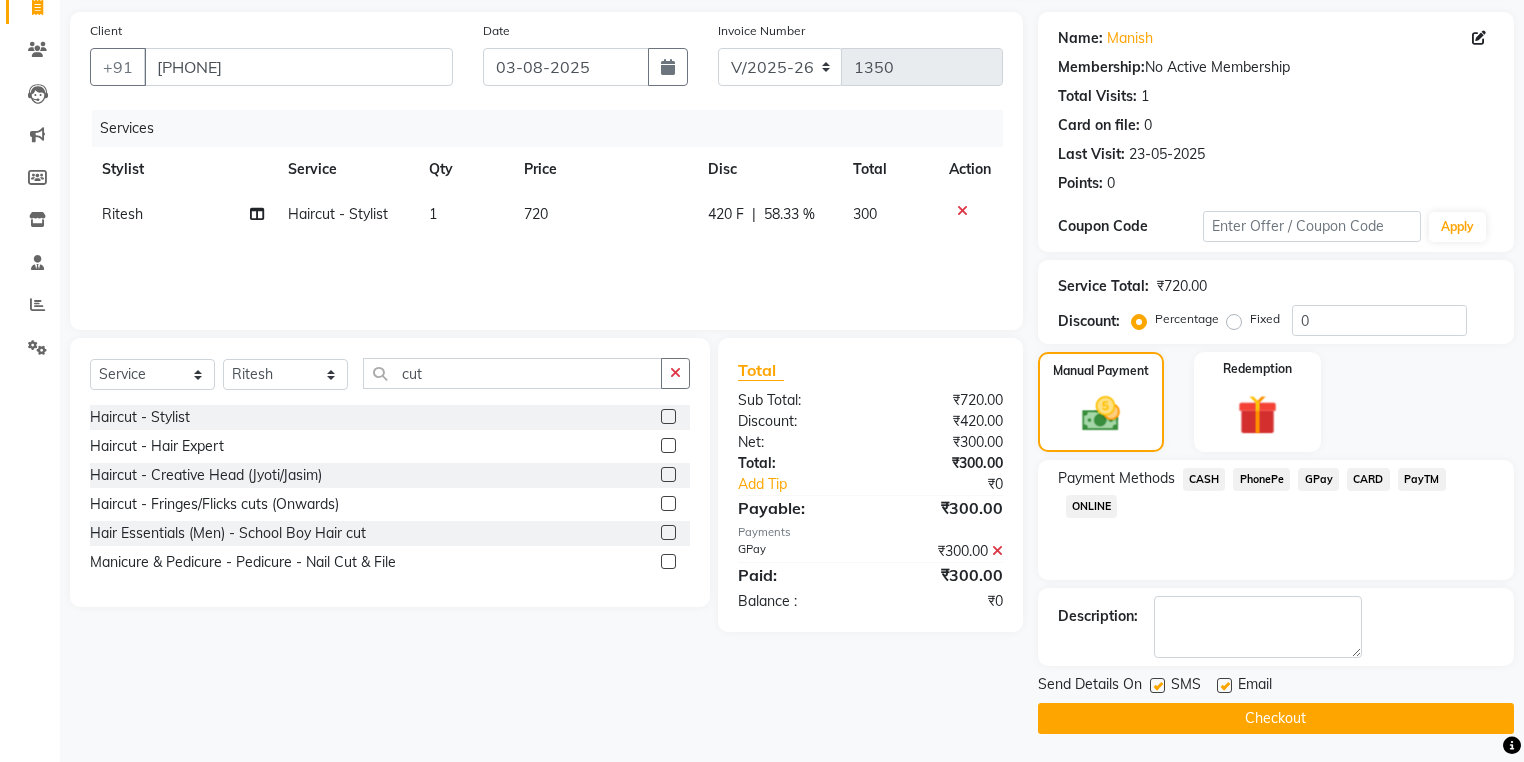 click 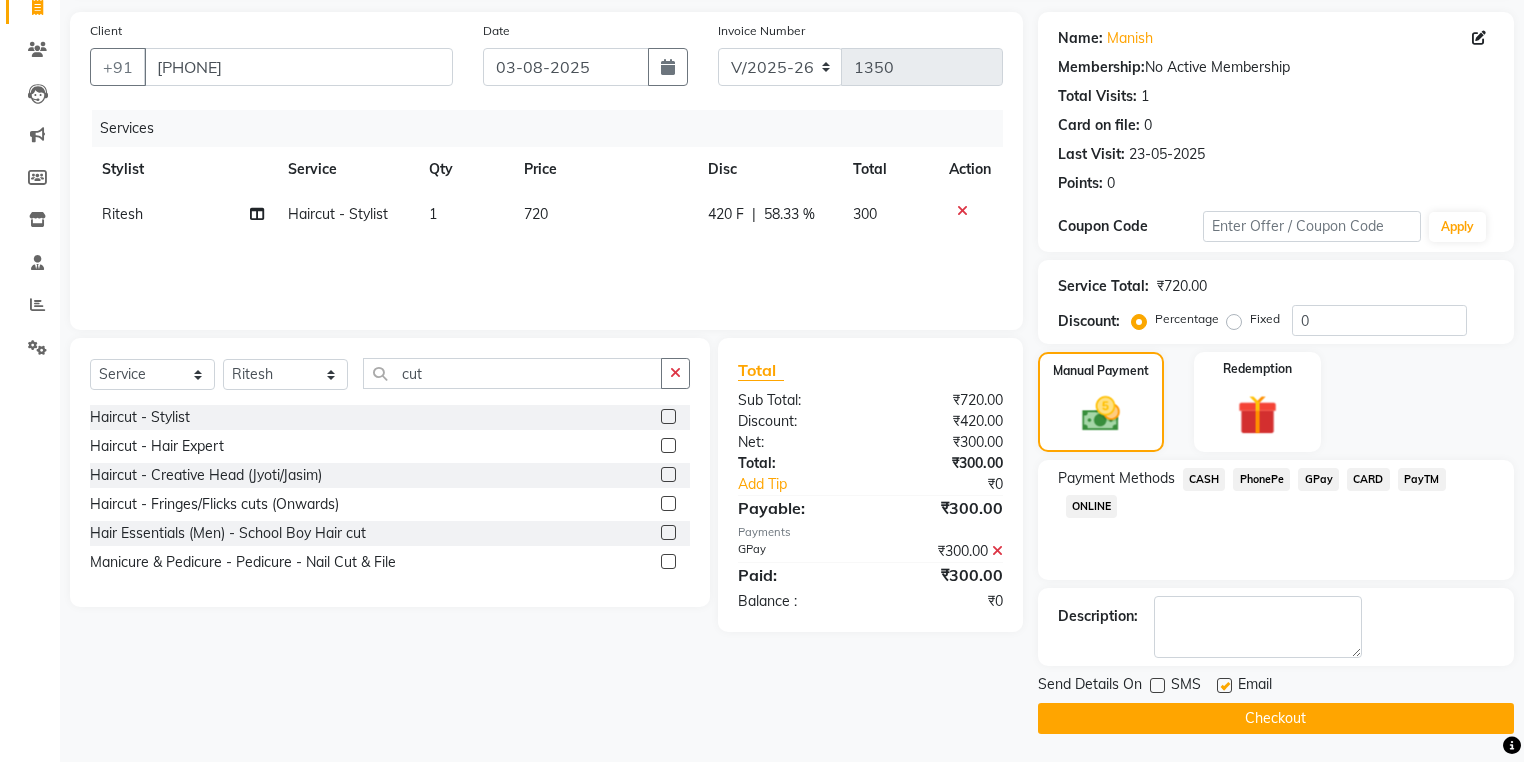 click on "Checkout" 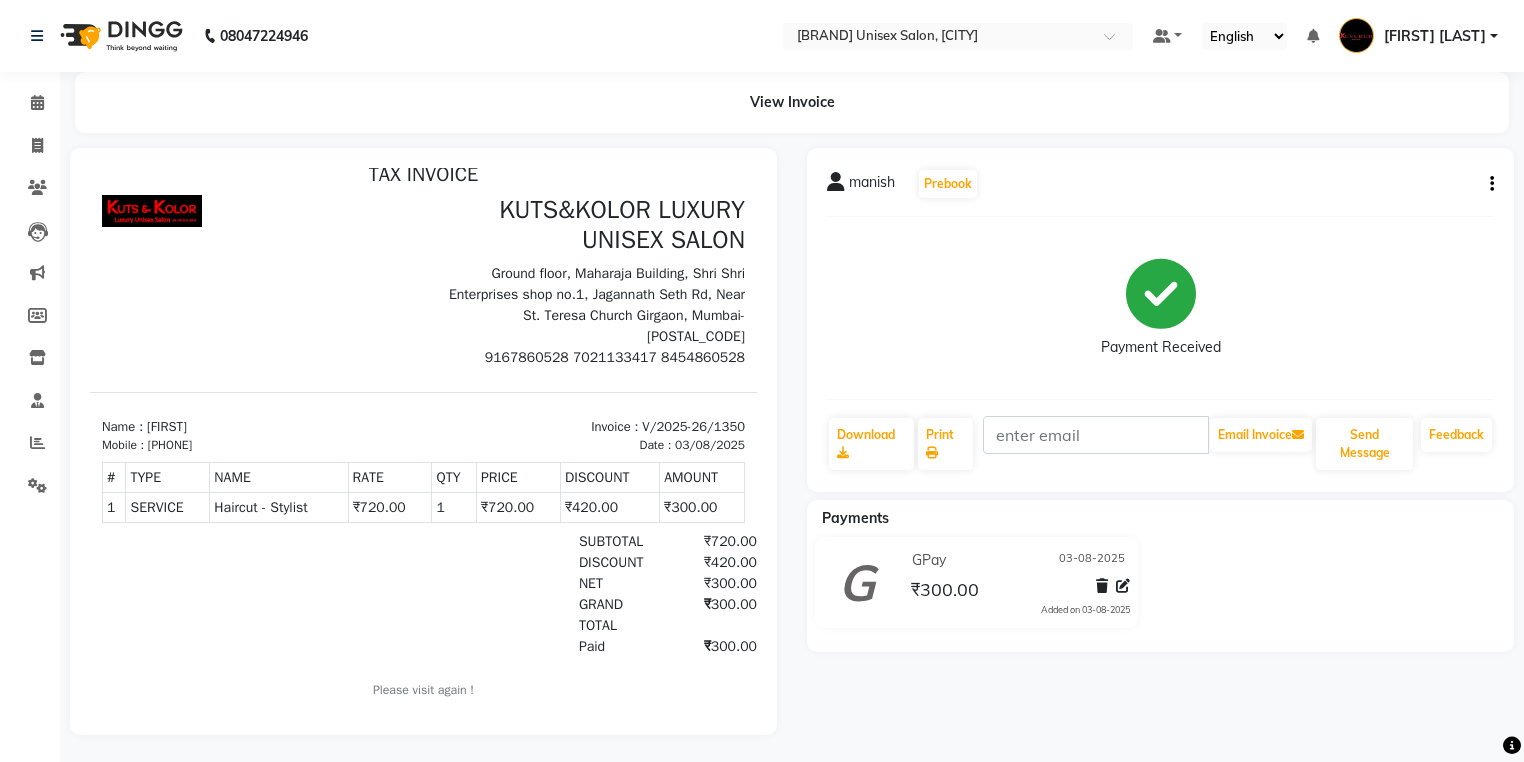 scroll, scrollTop: 16, scrollLeft: 0, axis: vertical 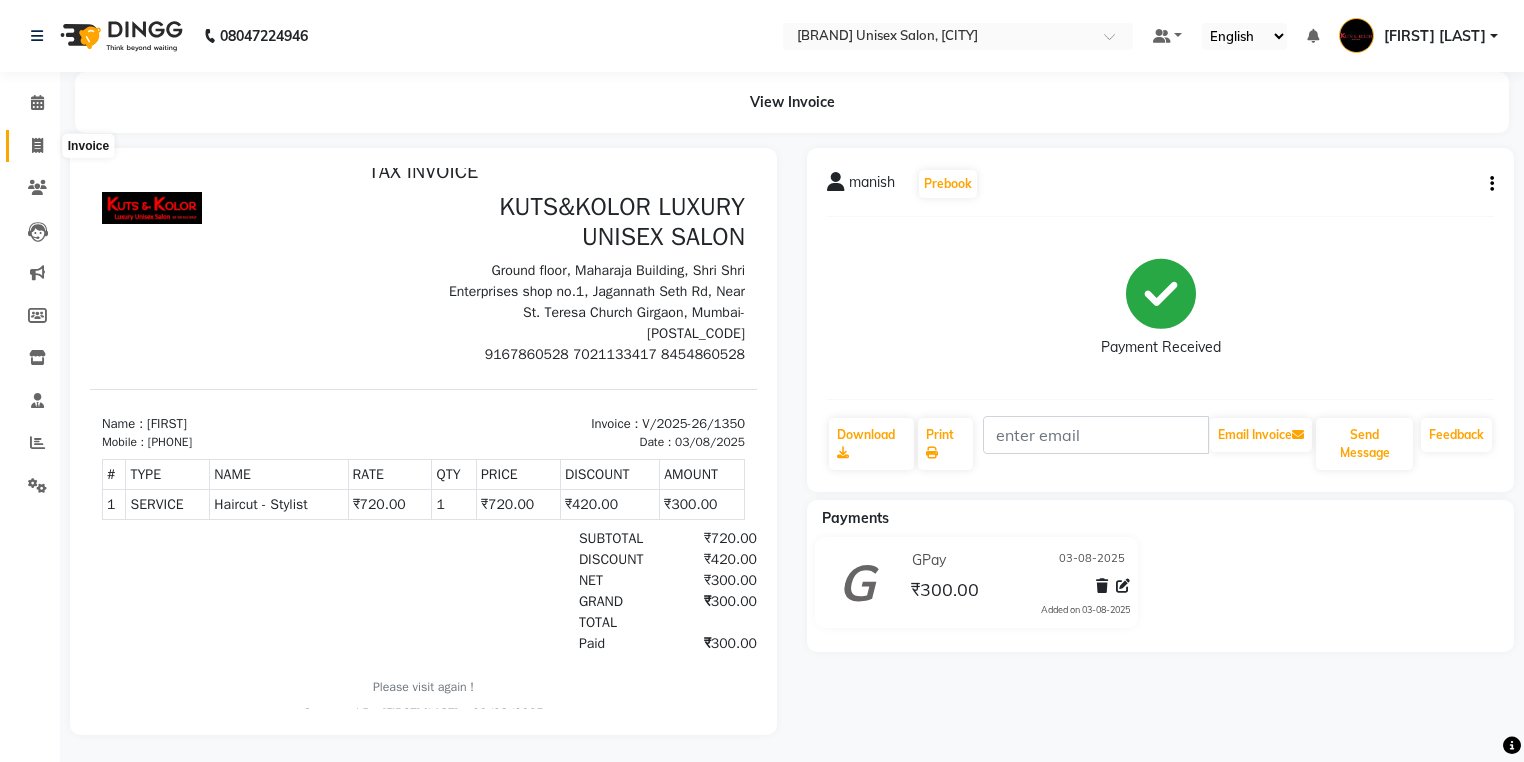 click 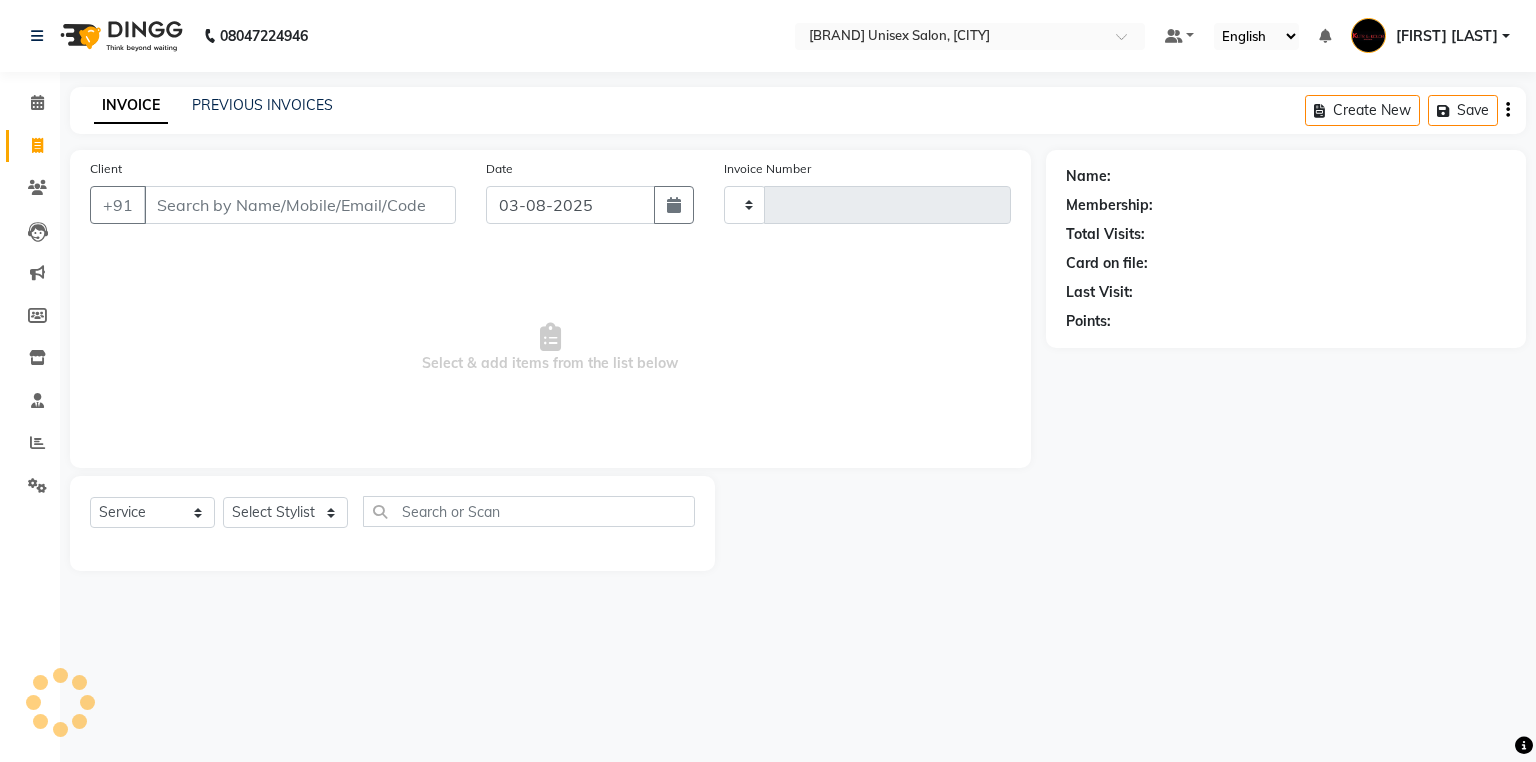 type on "1351" 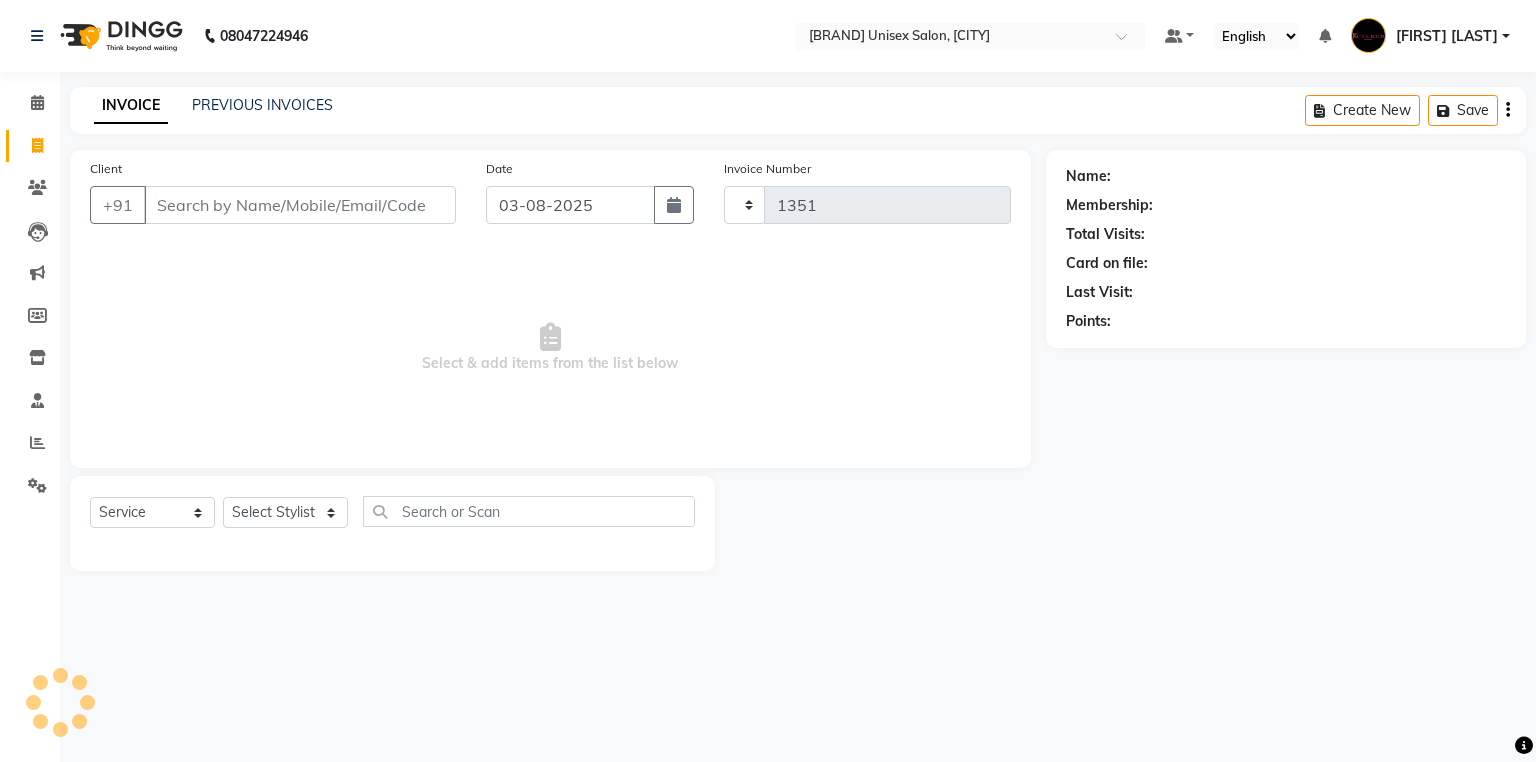 select on "7374" 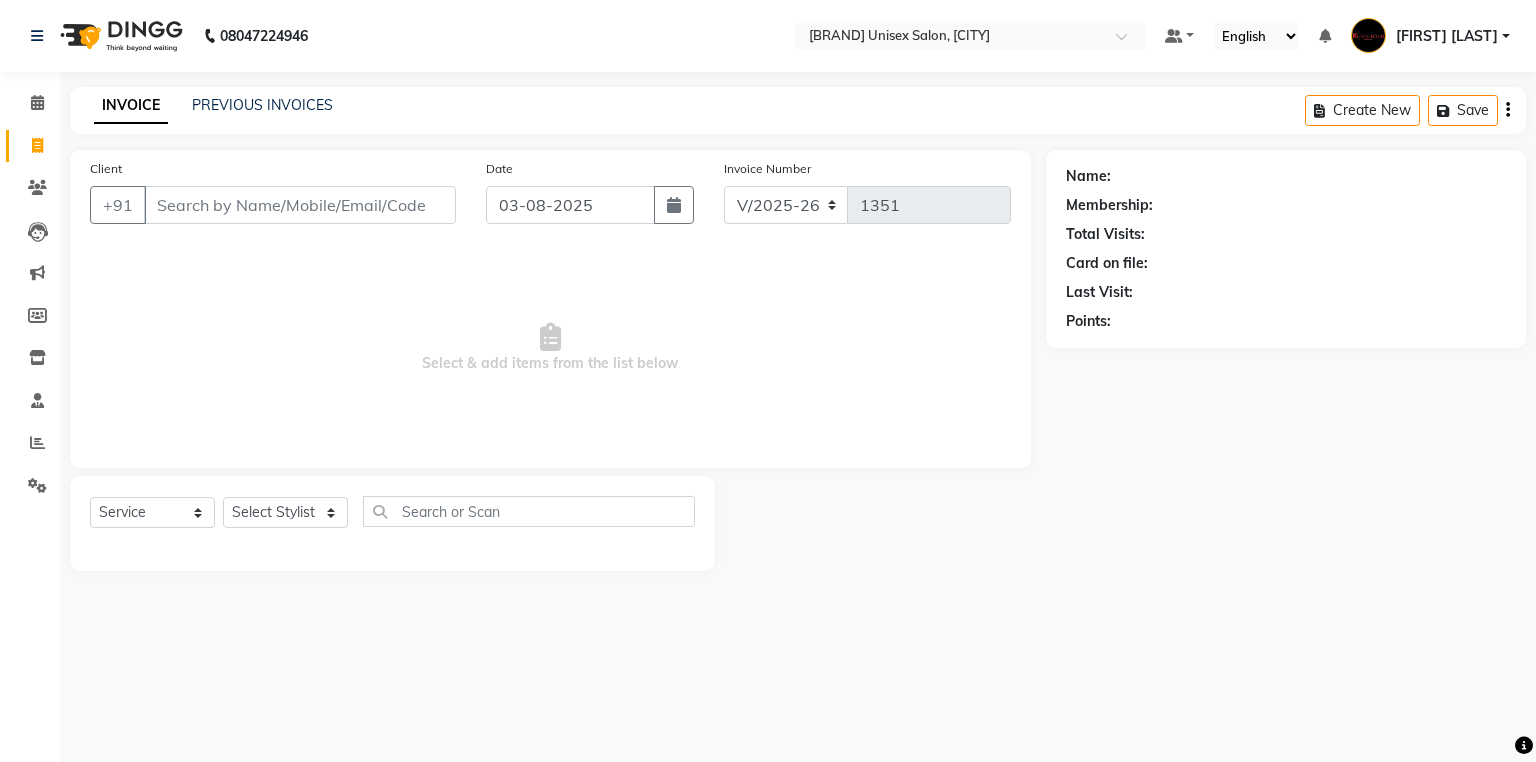 click on "Client" at bounding box center [300, 205] 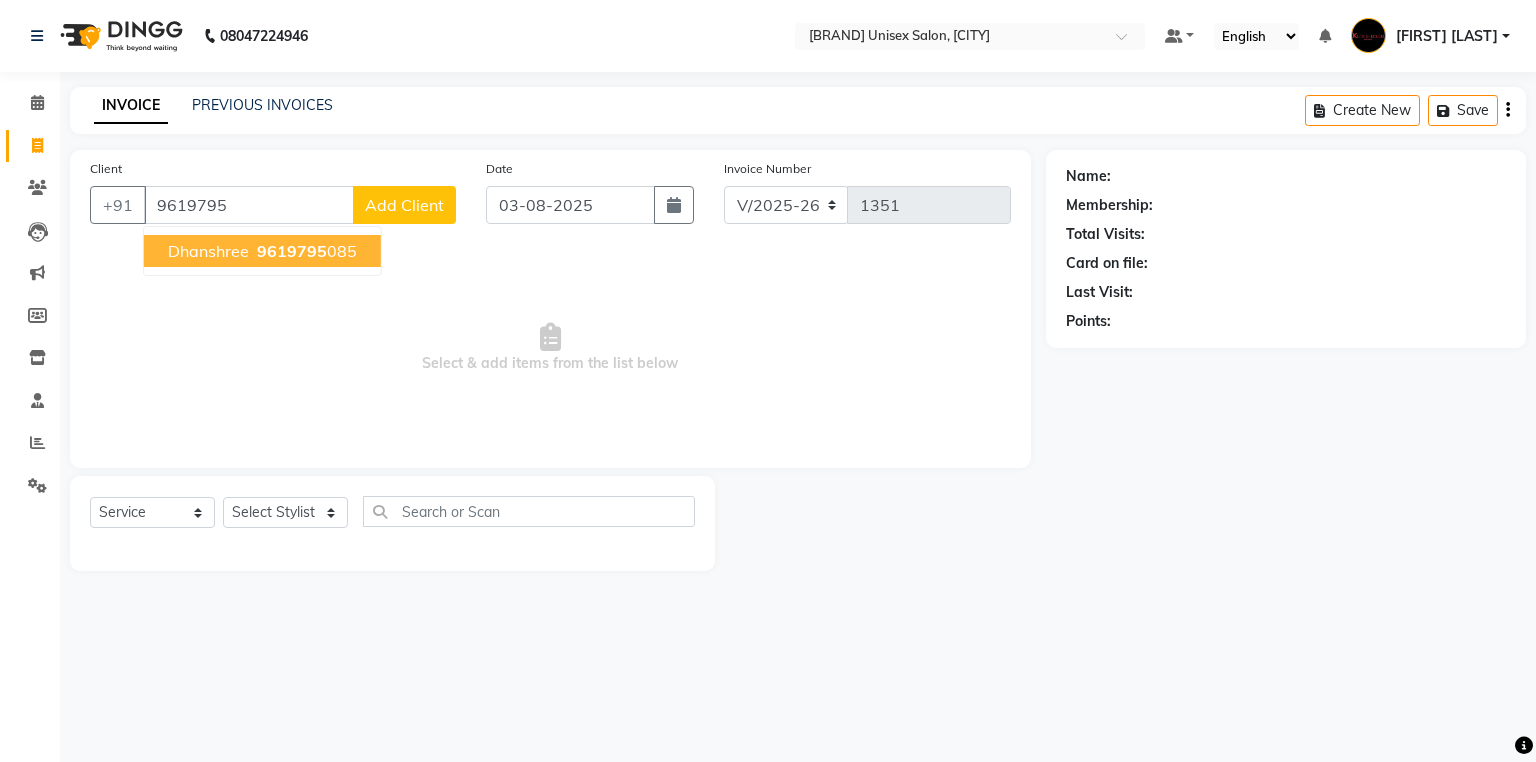 click on "9619795" at bounding box center (292, 251) 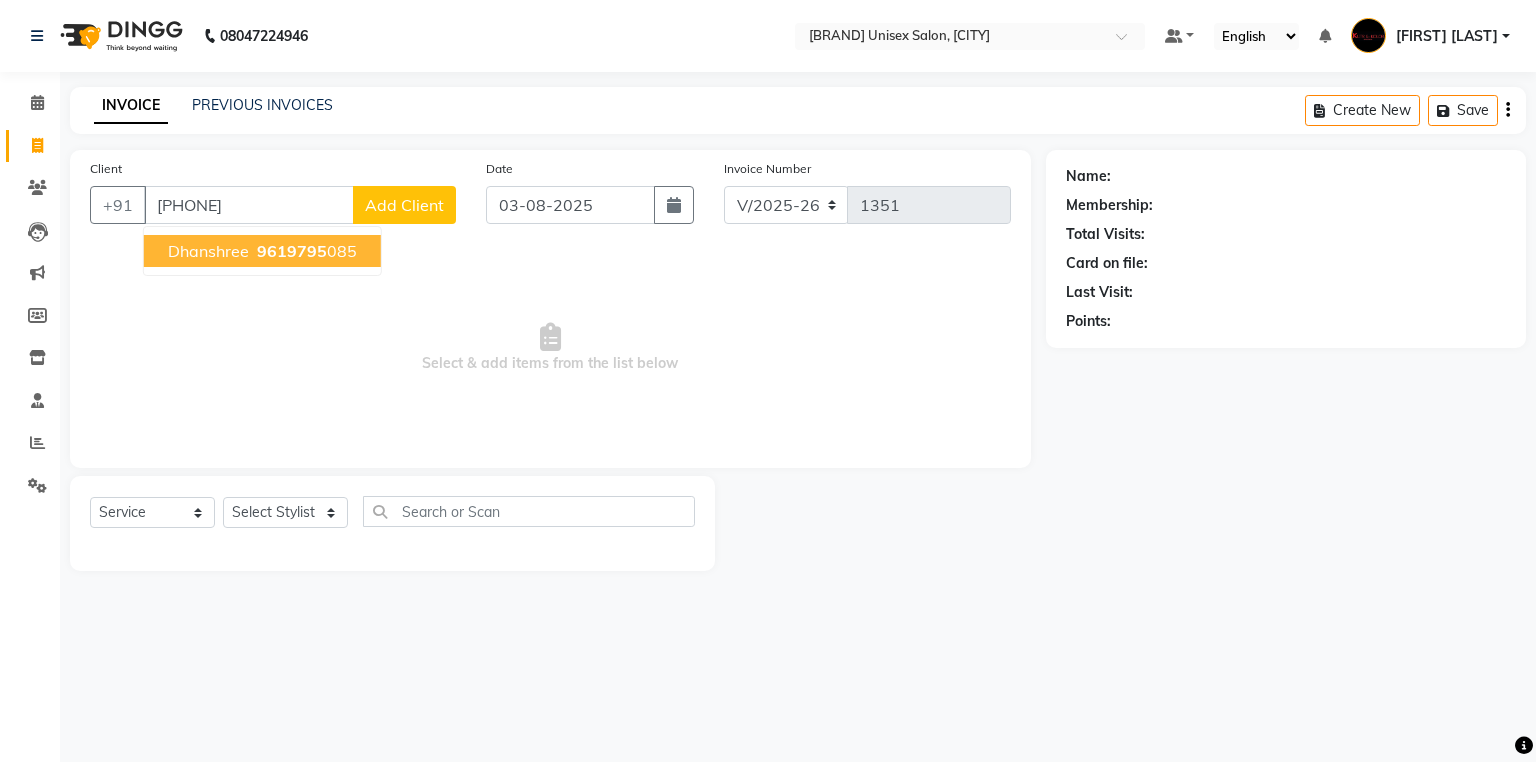 type on "[PHONE]" 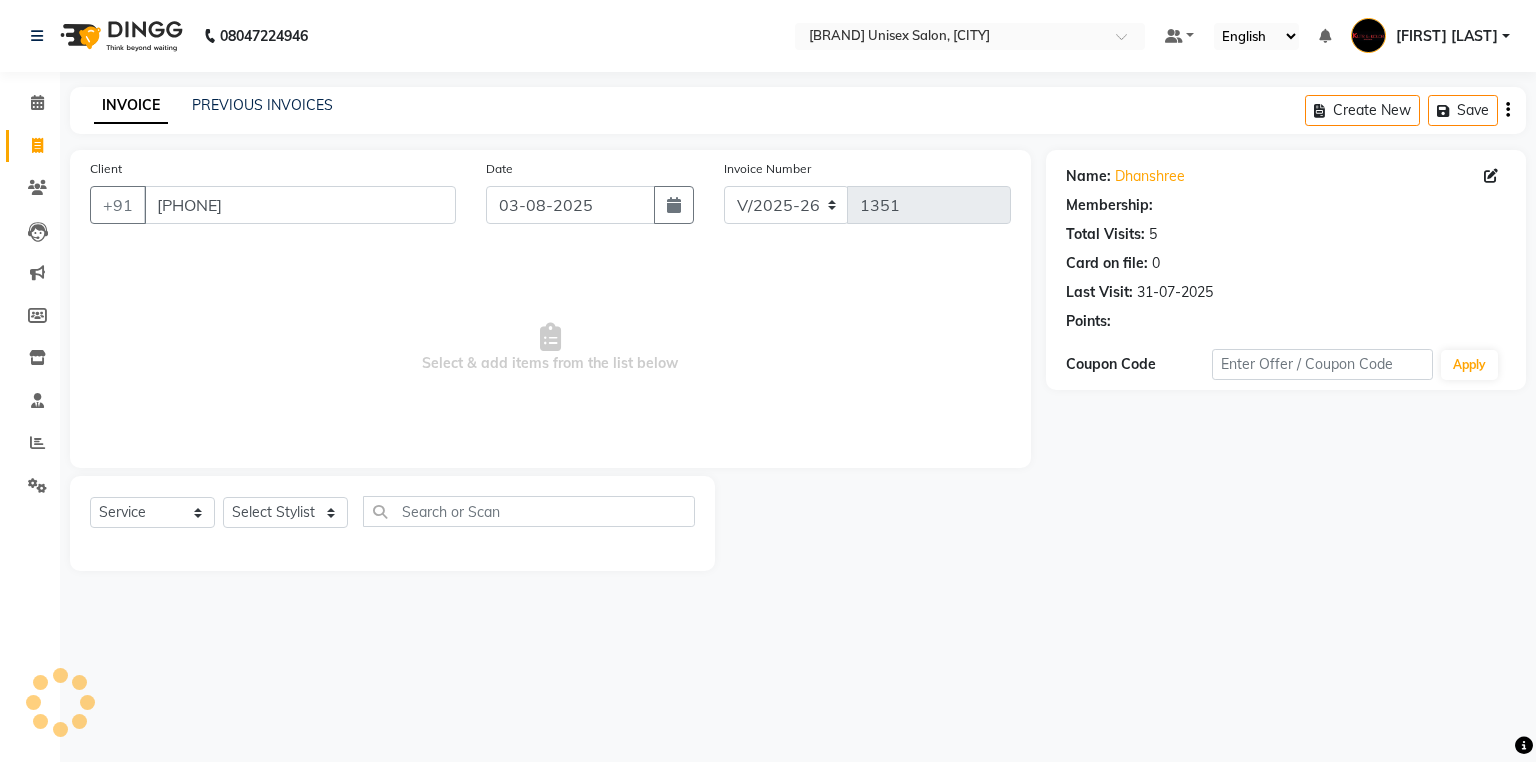 select on "1: Object" 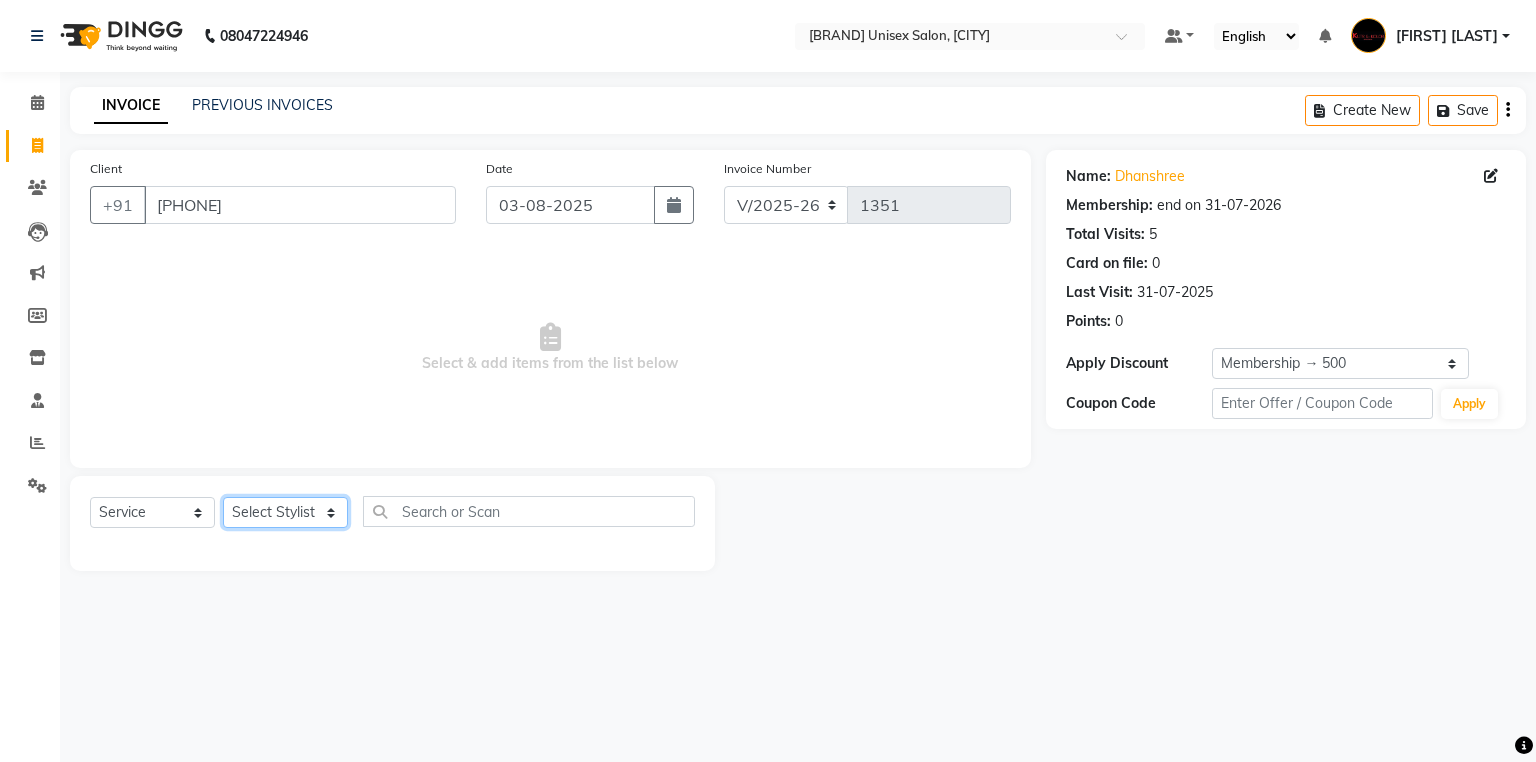 click on "Select Stylist [FIRST] [LAST] [FIRST] [LAST] [FIRST] [LAST] [FIRST] (nail artist) [FIRST]  [FIRST]  [FIRST] [LAST]  nandini  NEHA  [FIRST]  [FIRST]  [FIRST]  [FIRST]  [FIRST]" 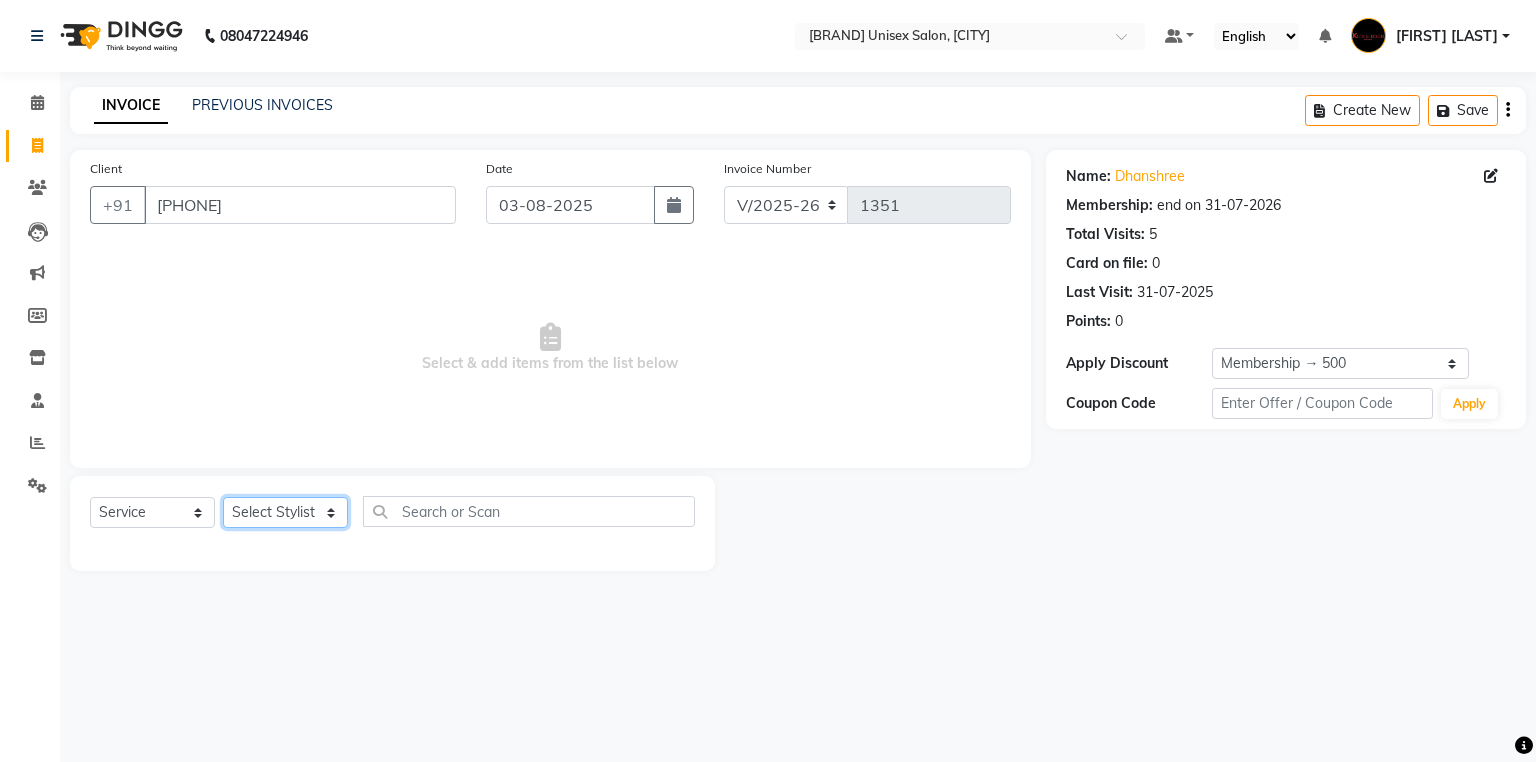 select on "64396" 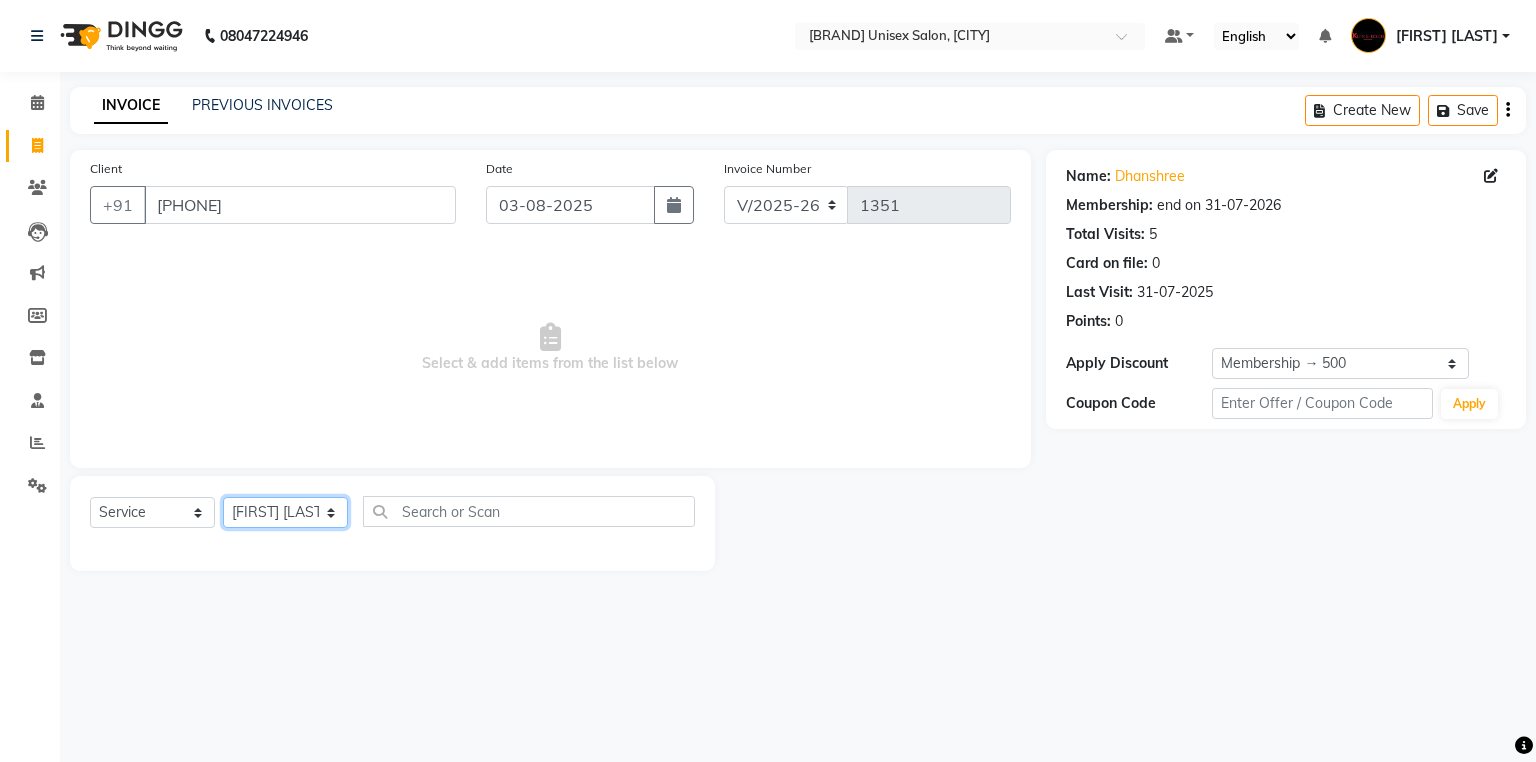 click on "Select Stylist [FIRST] [LAST] [FIRST] [LAST] [FIRST] [LAST] [FIRST] (nail artist) [FIRST]  [FIRST]  [FIRST] [LAST]  nandini  NEHA  [FIRST]  [FIRST]  [FIRST]  [FIRST]  [FIRST]" 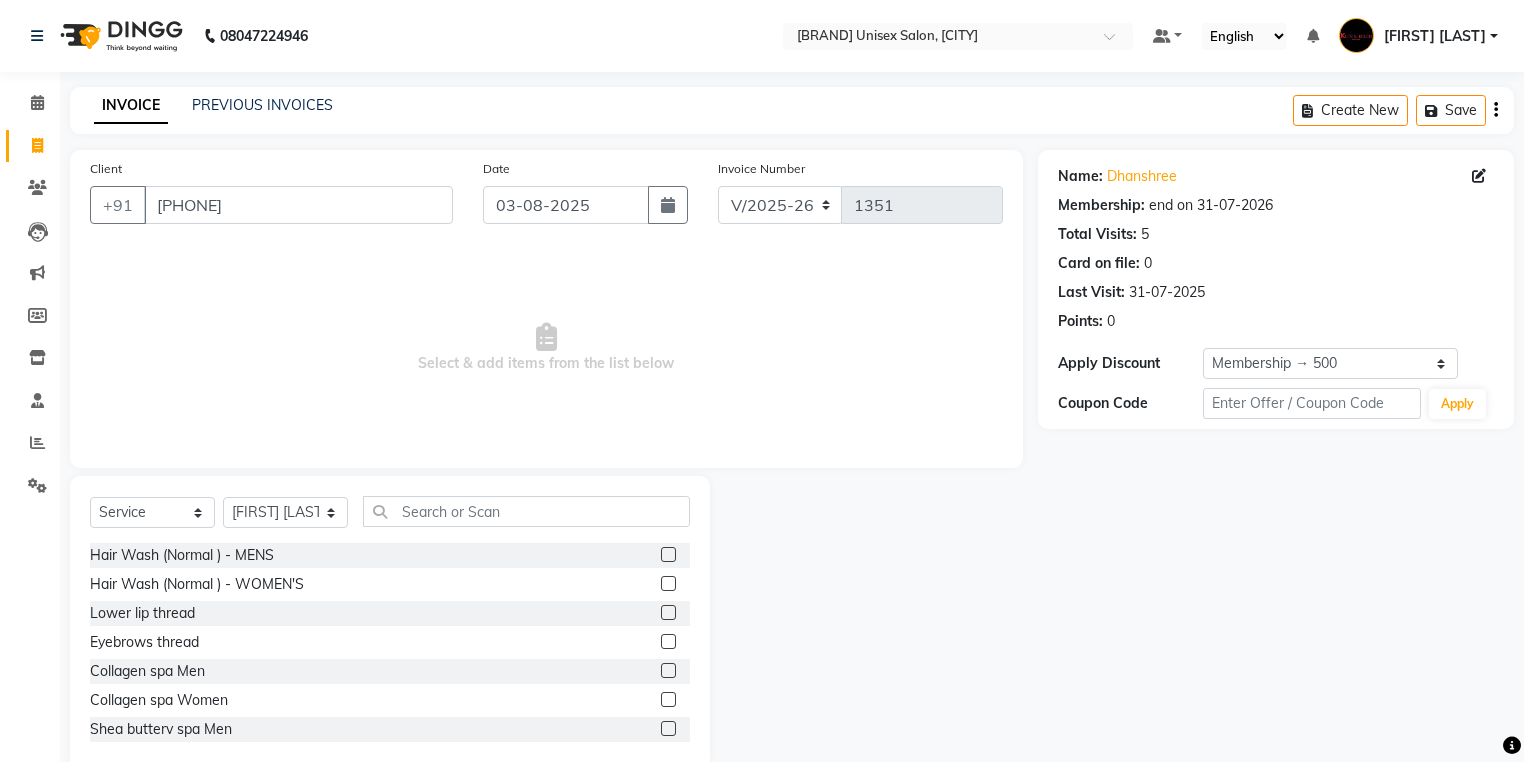 click 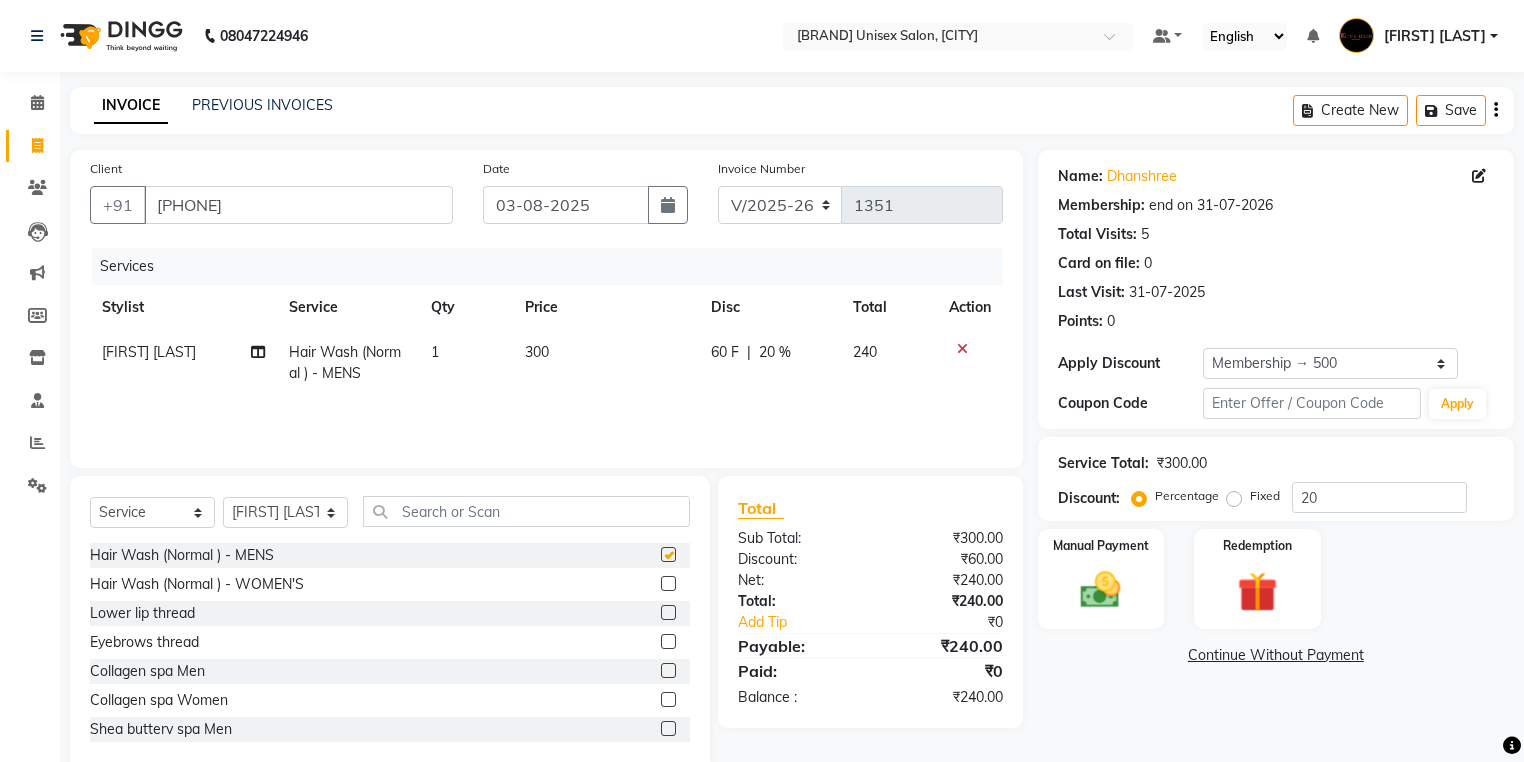 checkbox on "false" 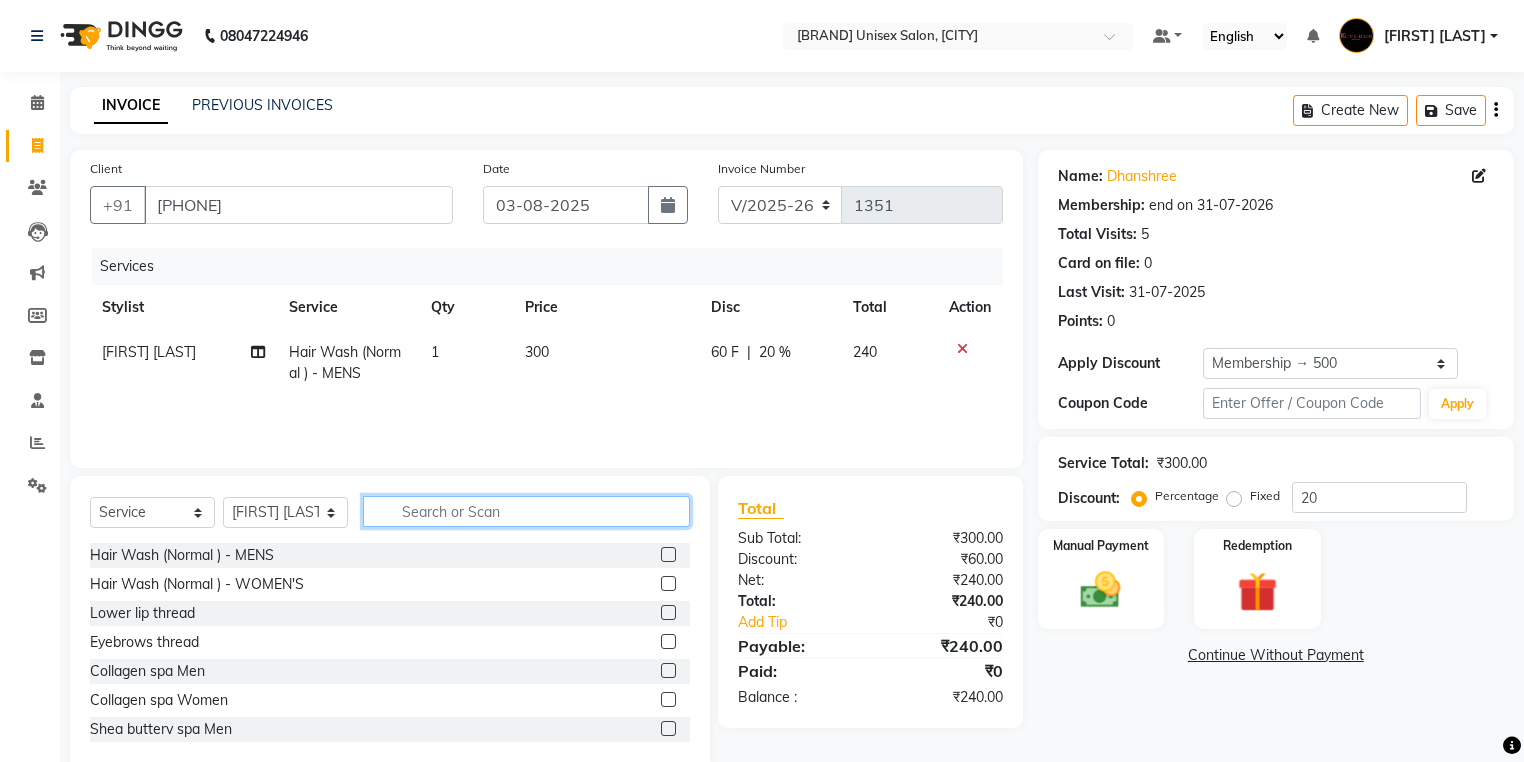 click 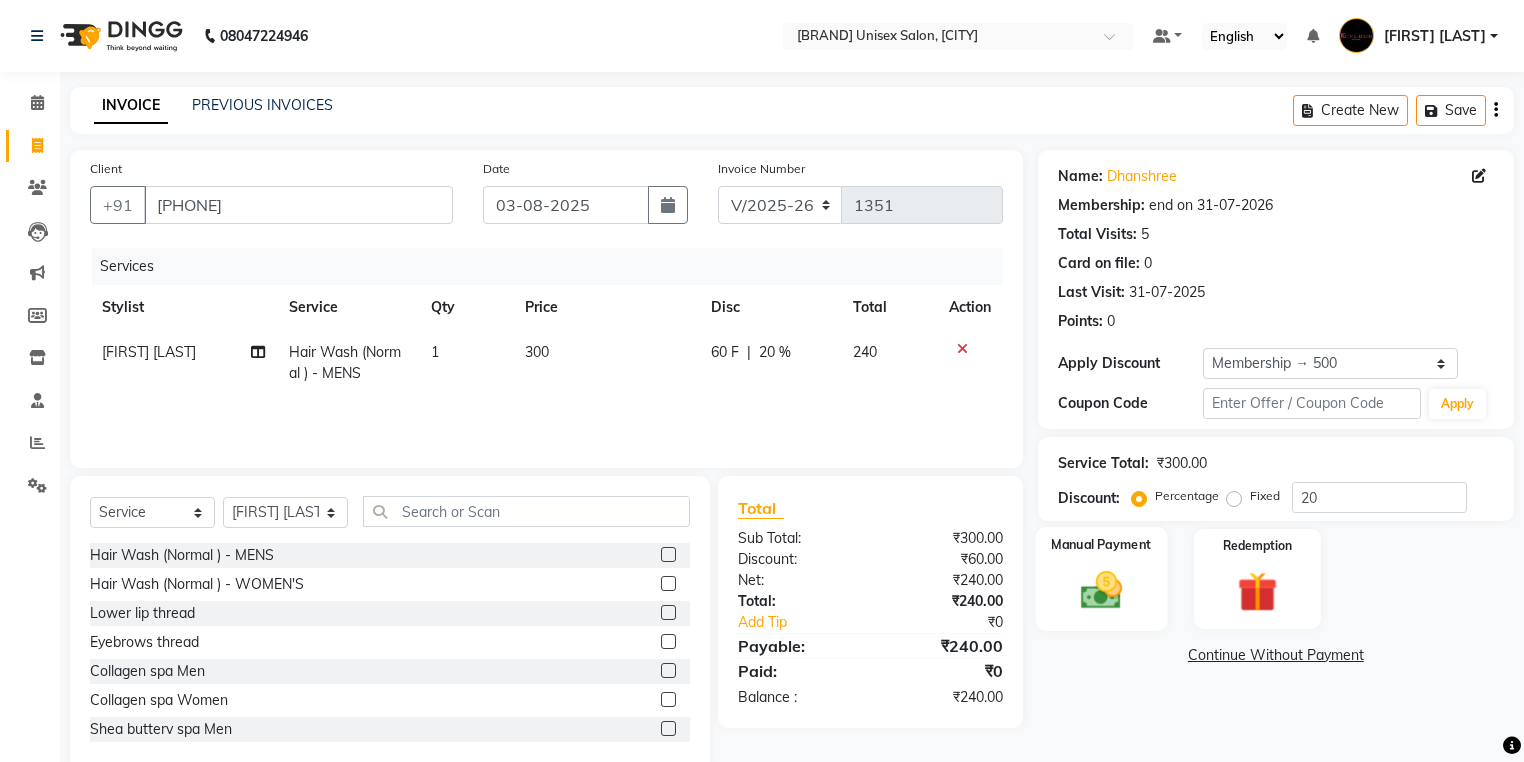 click 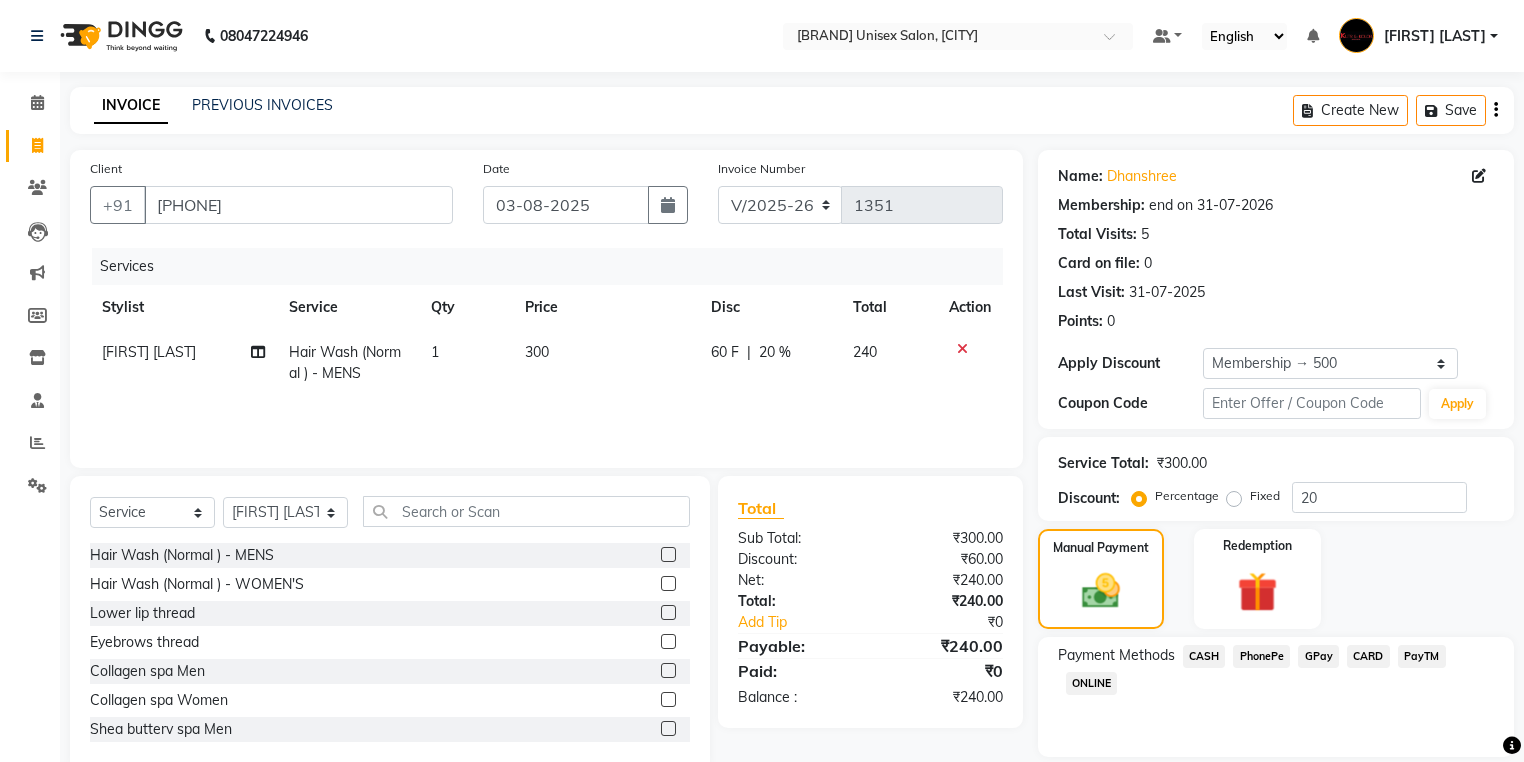 click on "GPay" 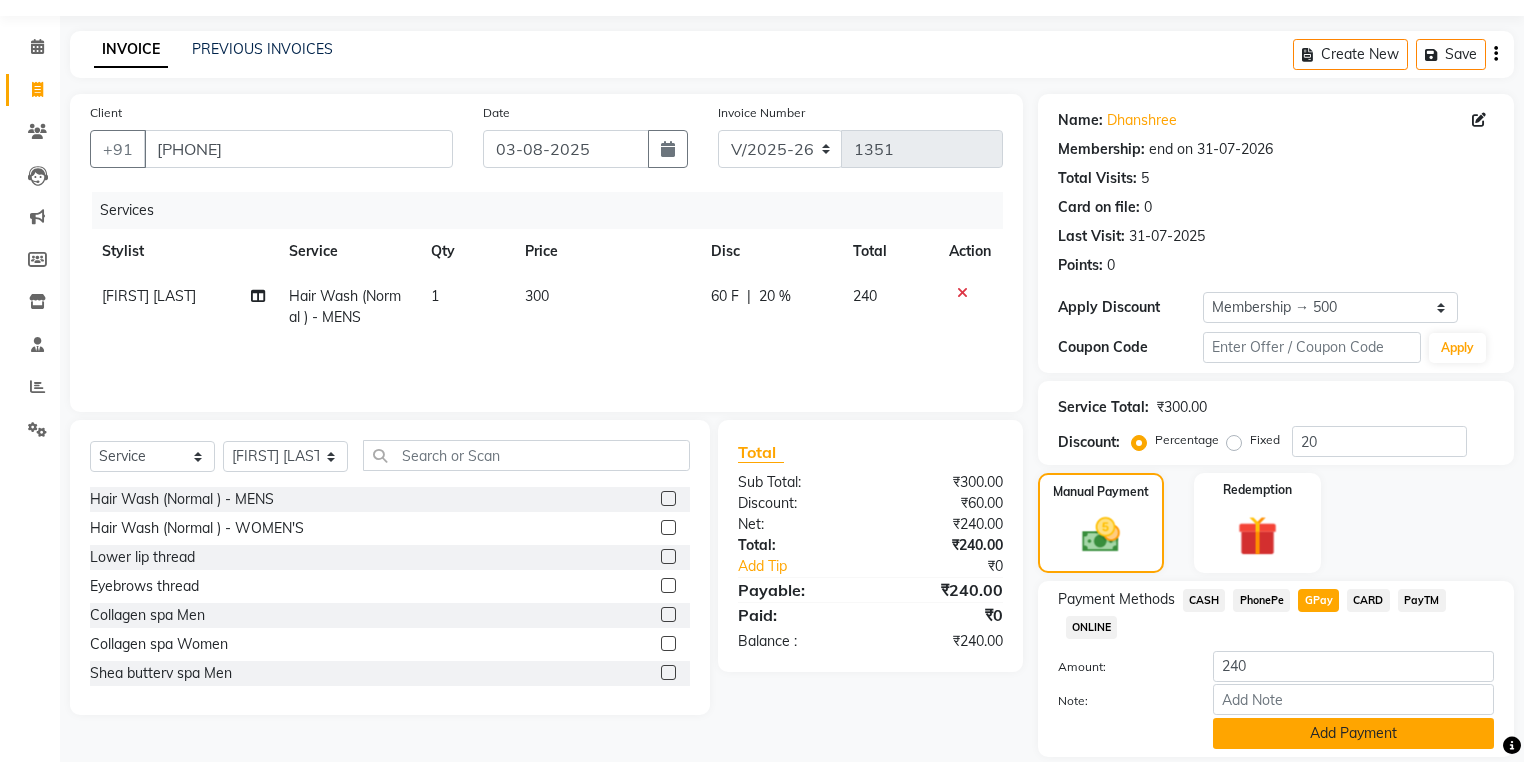 scroll, scrollTop: 124, scrollLeft: 0, axis: vertical 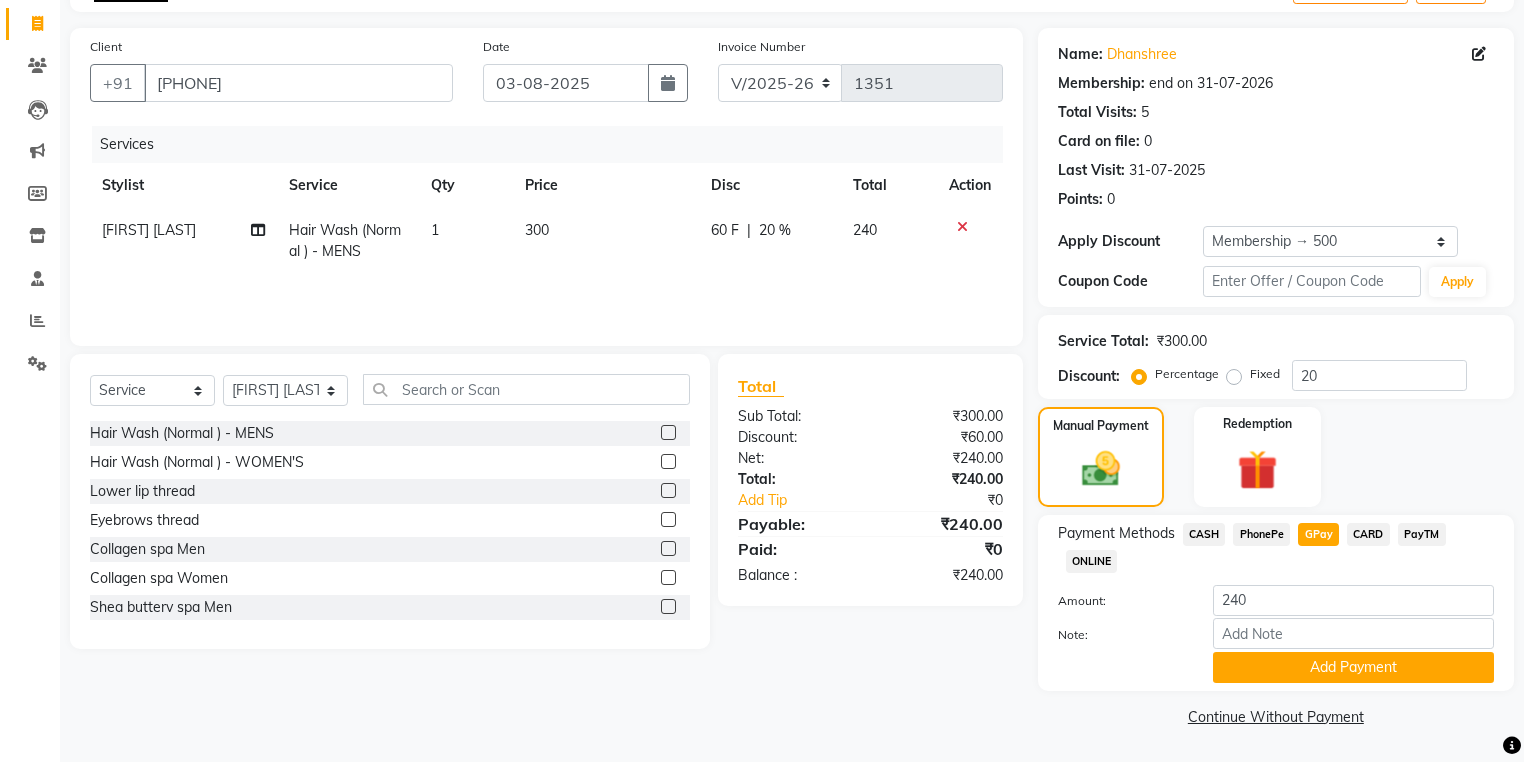 click on "60 F" 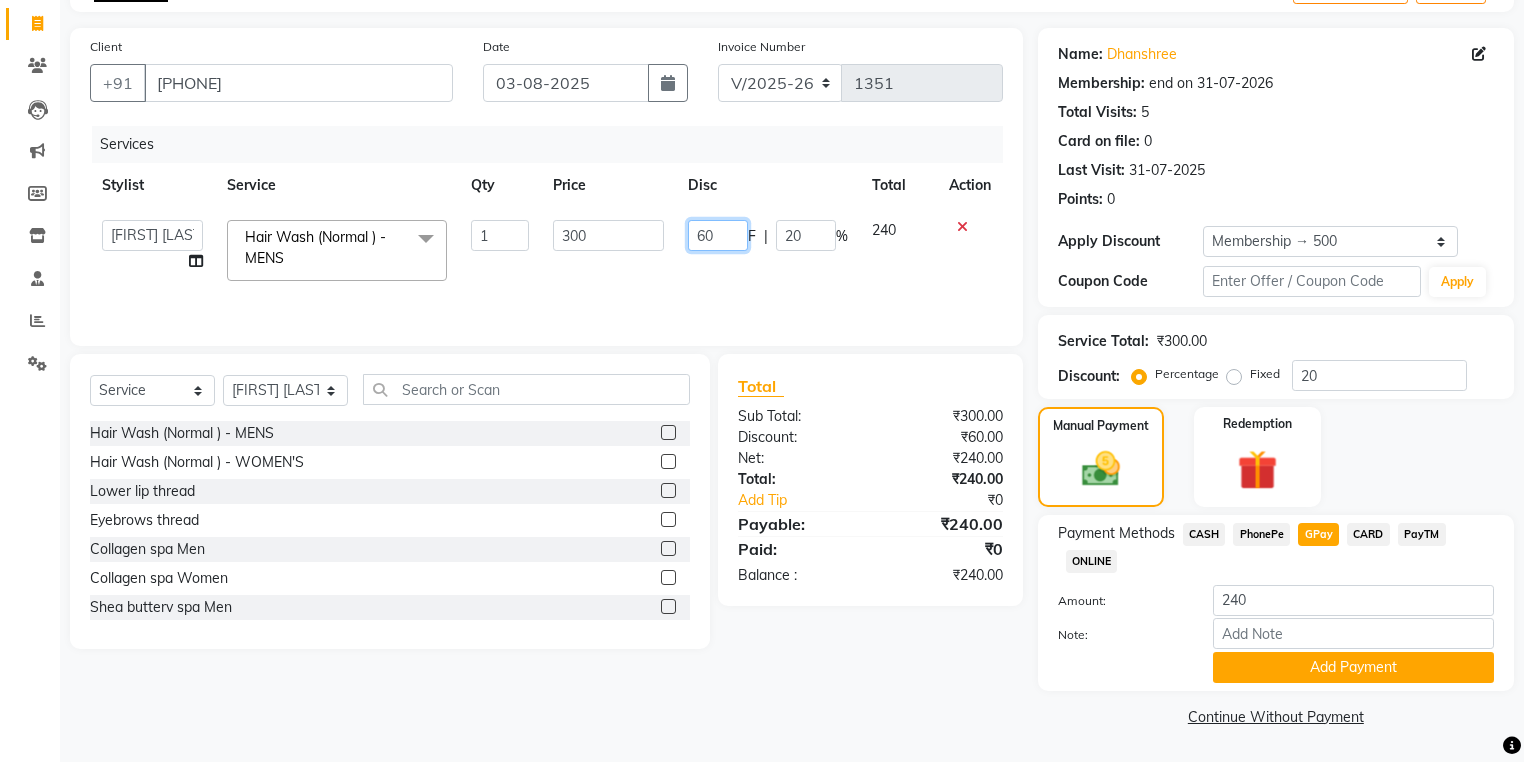 click on "60" 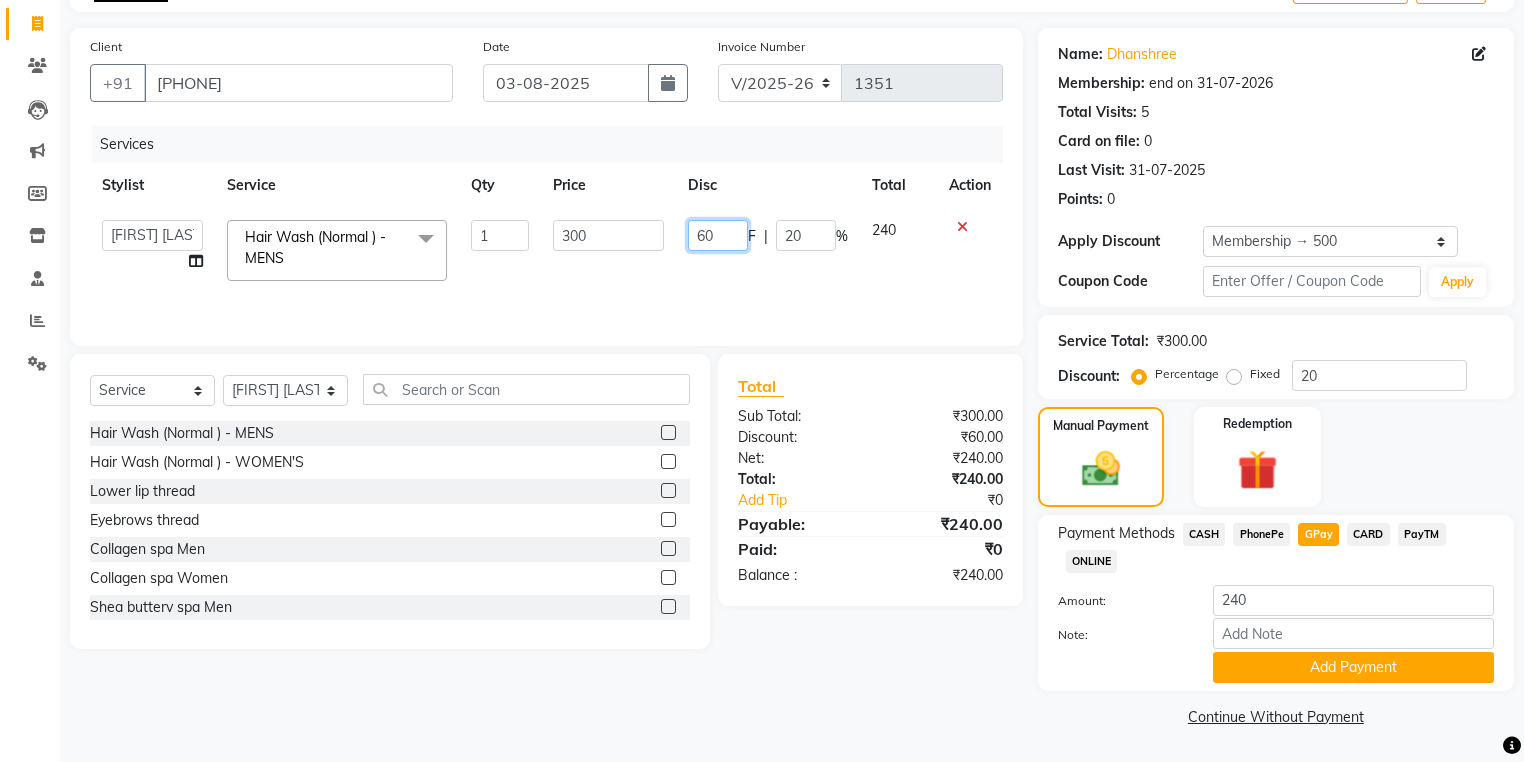 type on "6" 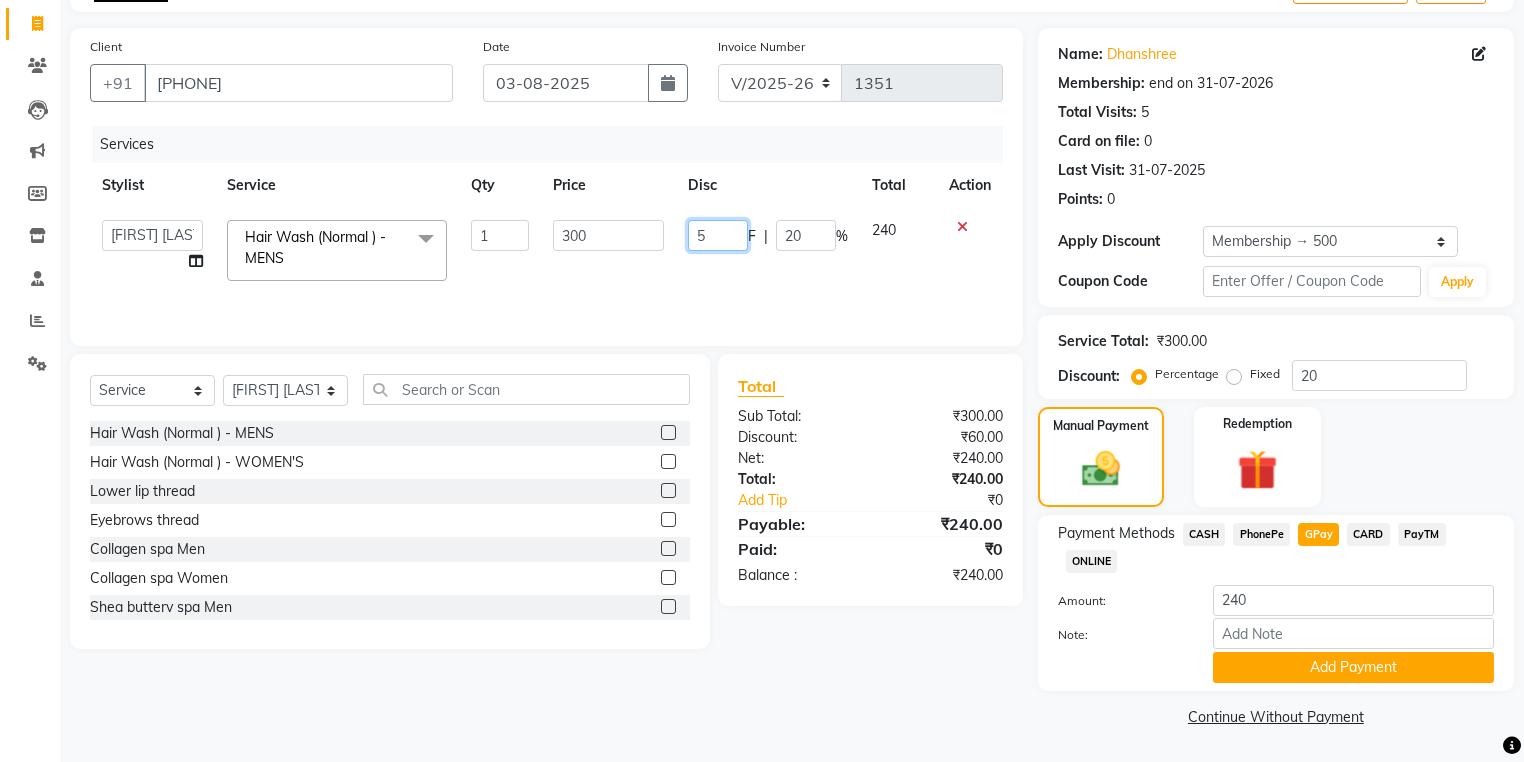 type on "50" 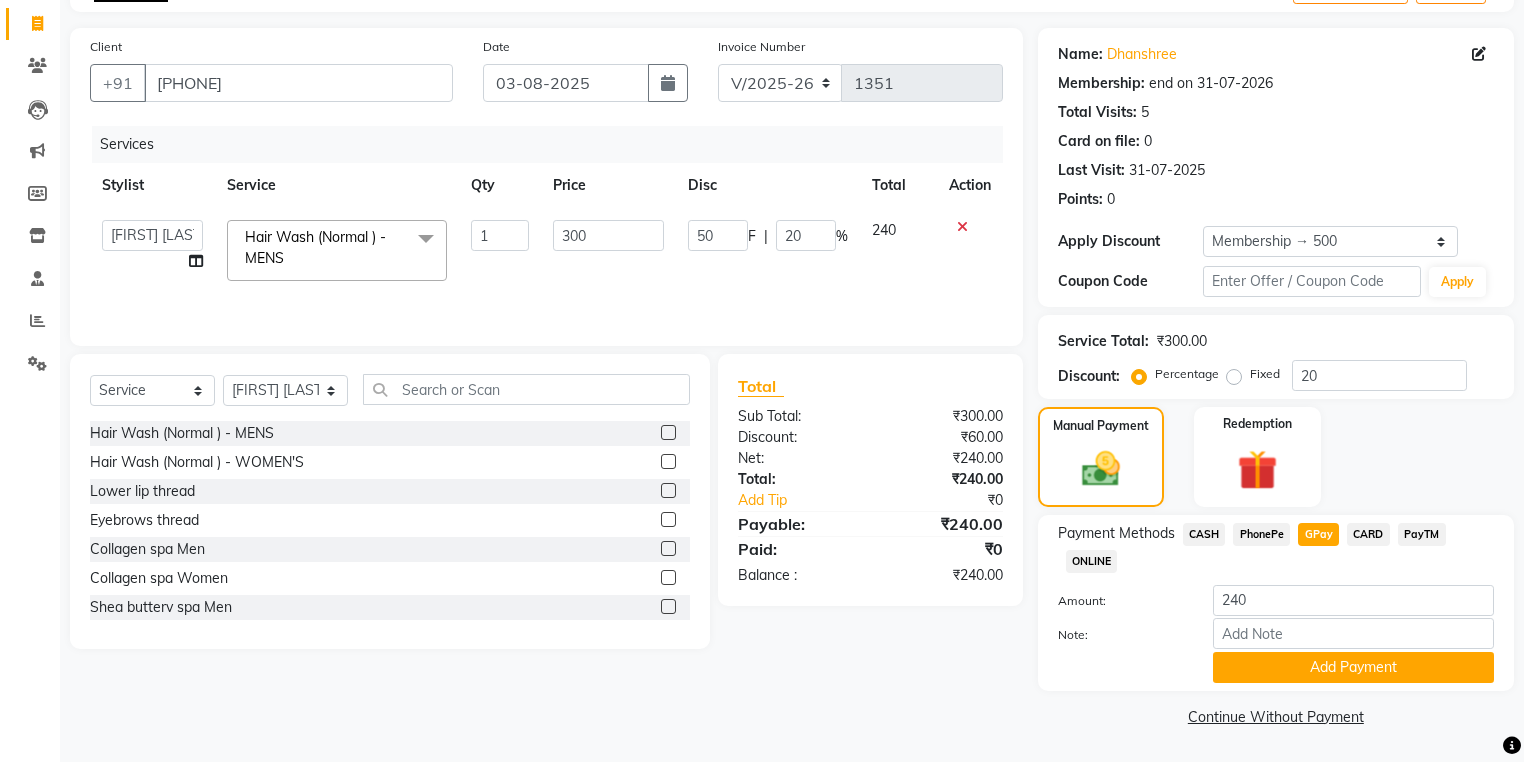 click on "Services Stylist Service Qty Price Disc Total Action  [FIRST] [LAST]   [FIRST] [LAST]   [FIRST] [LAST]   [FIRST] (nail artist)   [FIRST]    [FIRST]   [FIRST] [LAST]   nandini   NEHA   [FIRST]   [FIRST]   [FIRST]   [FIRST]   [FIRST]  Hair Wash (Normal )   -   MENS  x Hair Wash (Normal )   -   MENS Hair Wash (Normal )   -   WOMEN'S Lower lip thread Eyebrows thread  Collagen spa Men  Collagen spa Women  Shea butterv spa Men  Shea butter spa Women Eyebrows wax Haircut - Stylist Haircut - Hair Expert Haircut - Creative Head (Jyoti/Jasim) Haircut - Fringes/Flicks cuts (Onwards) Wash and Blowdry - Upto Shoulder Wash and Blowdry - Below Shoulder Wash and Blowdry - Upto waist Styling - Only Blowdry Upto Shoulder Styling - Only Blowdry Below Shoulder Styling - Only Blowdry Upto Waist Ironing/Tongs Curl/Wavy Texture - Upto Shoulder Ironing/Tongs Curl/Wavy Texture - Below Shoulder Ironing/Tongs Curl/Wavy Texture - Upto Waist Splitend Removal - Splitend Removal Scalp Detox - Scalp Detox OIL MASSAGE MENS OIL MASSAGE WOMENS 1 300 50" 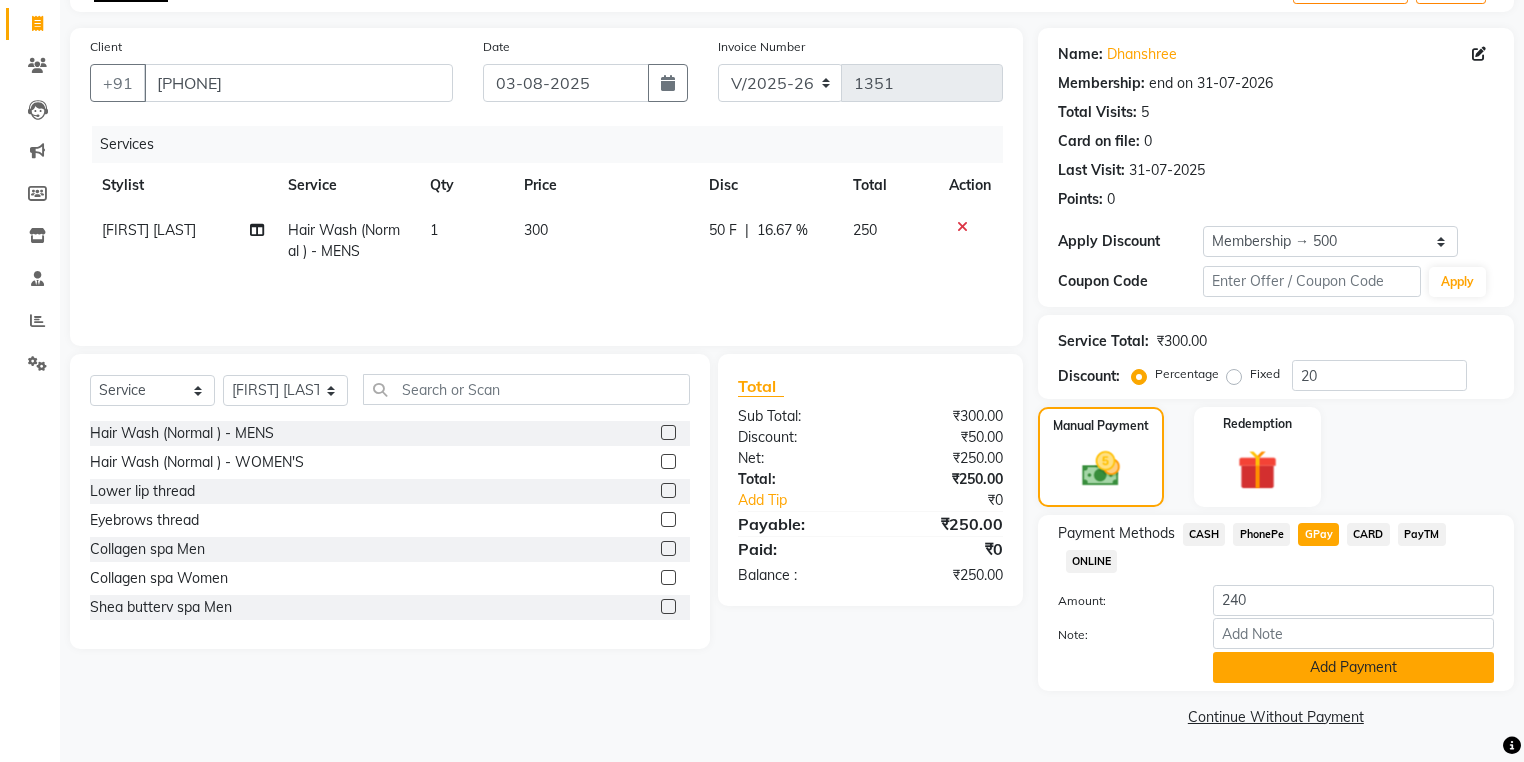 click on "Add Payment" 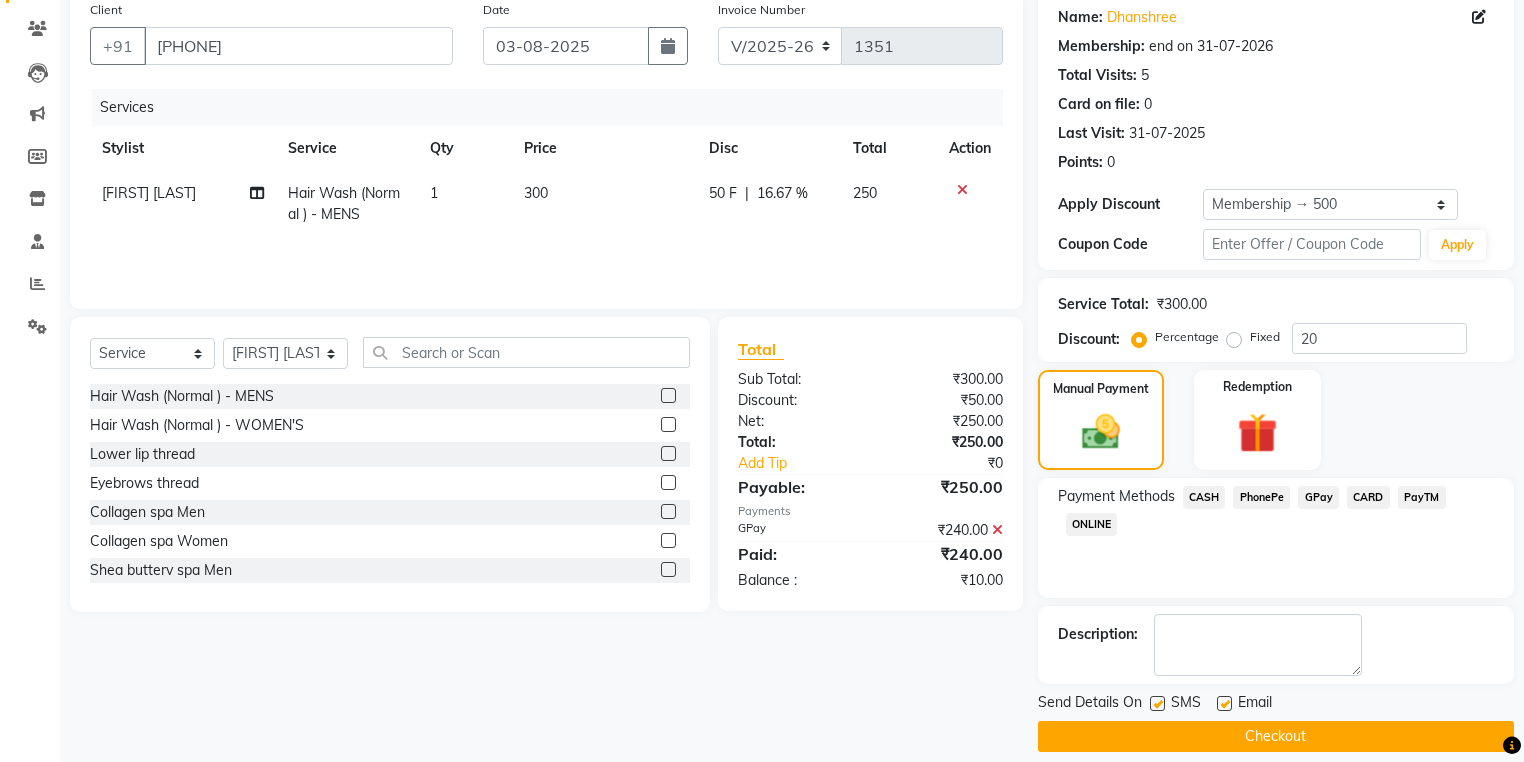 scroll, scrollTop: 177, scrollLeft: 0, axis: vertical 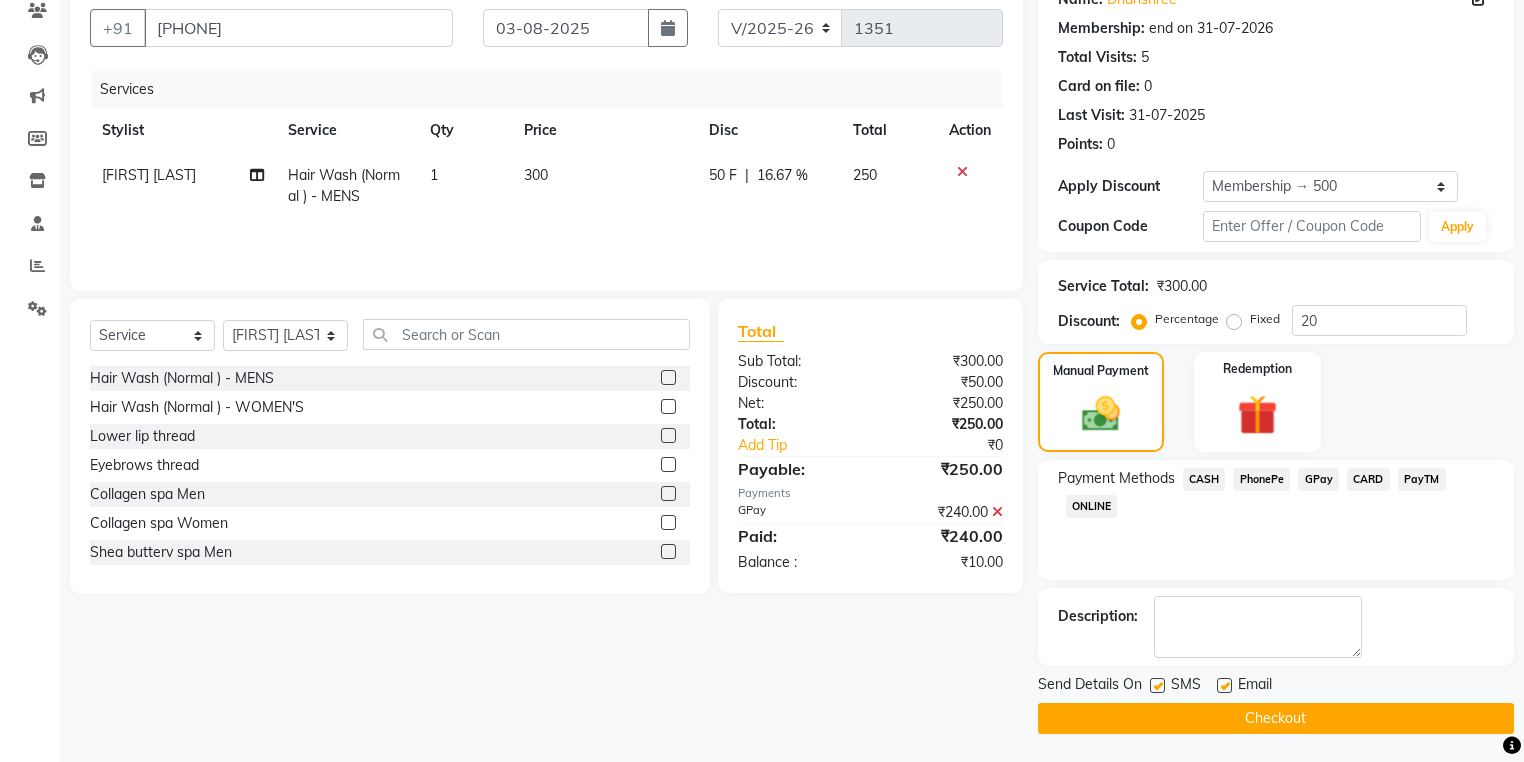 click 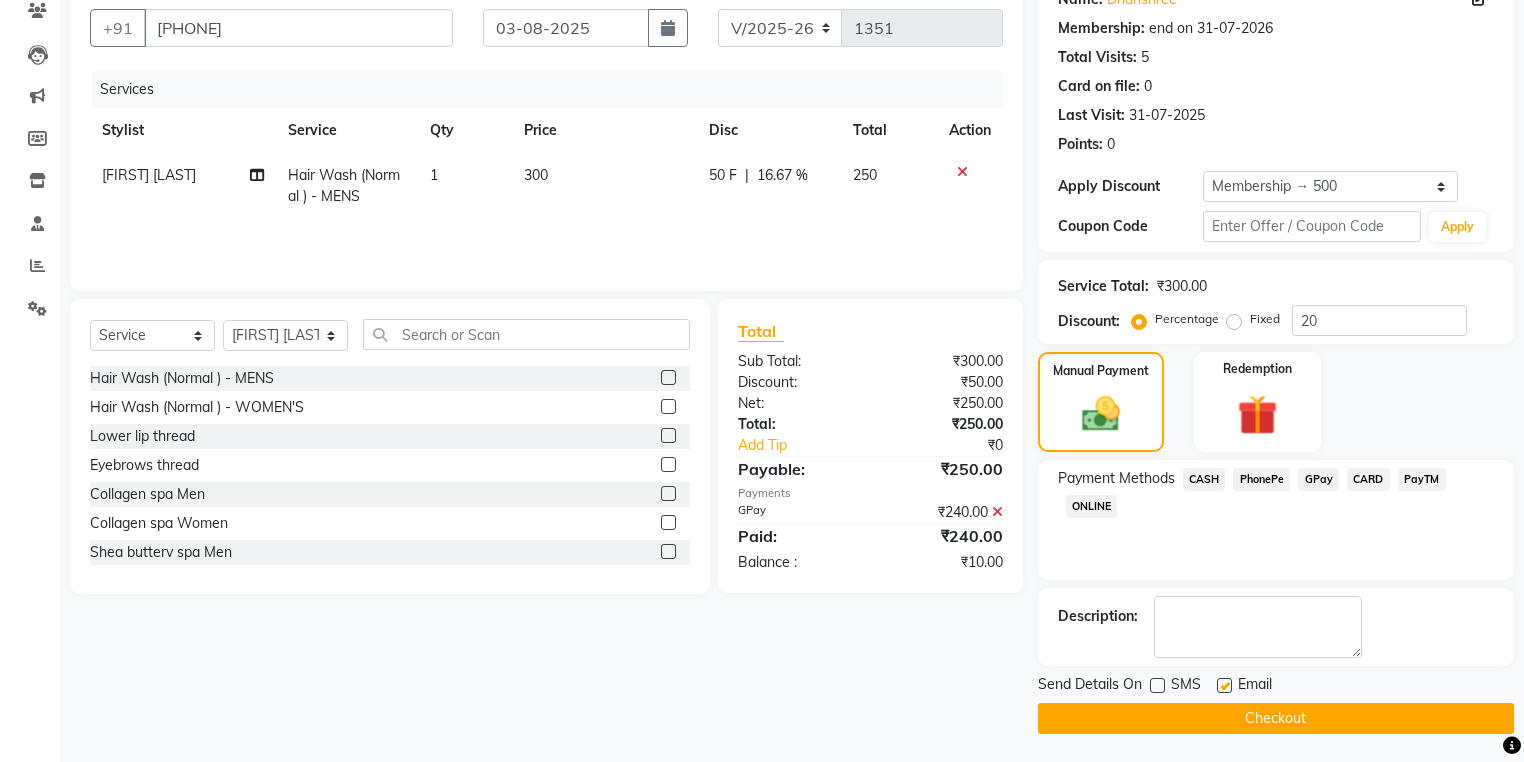 click on "Checkout" 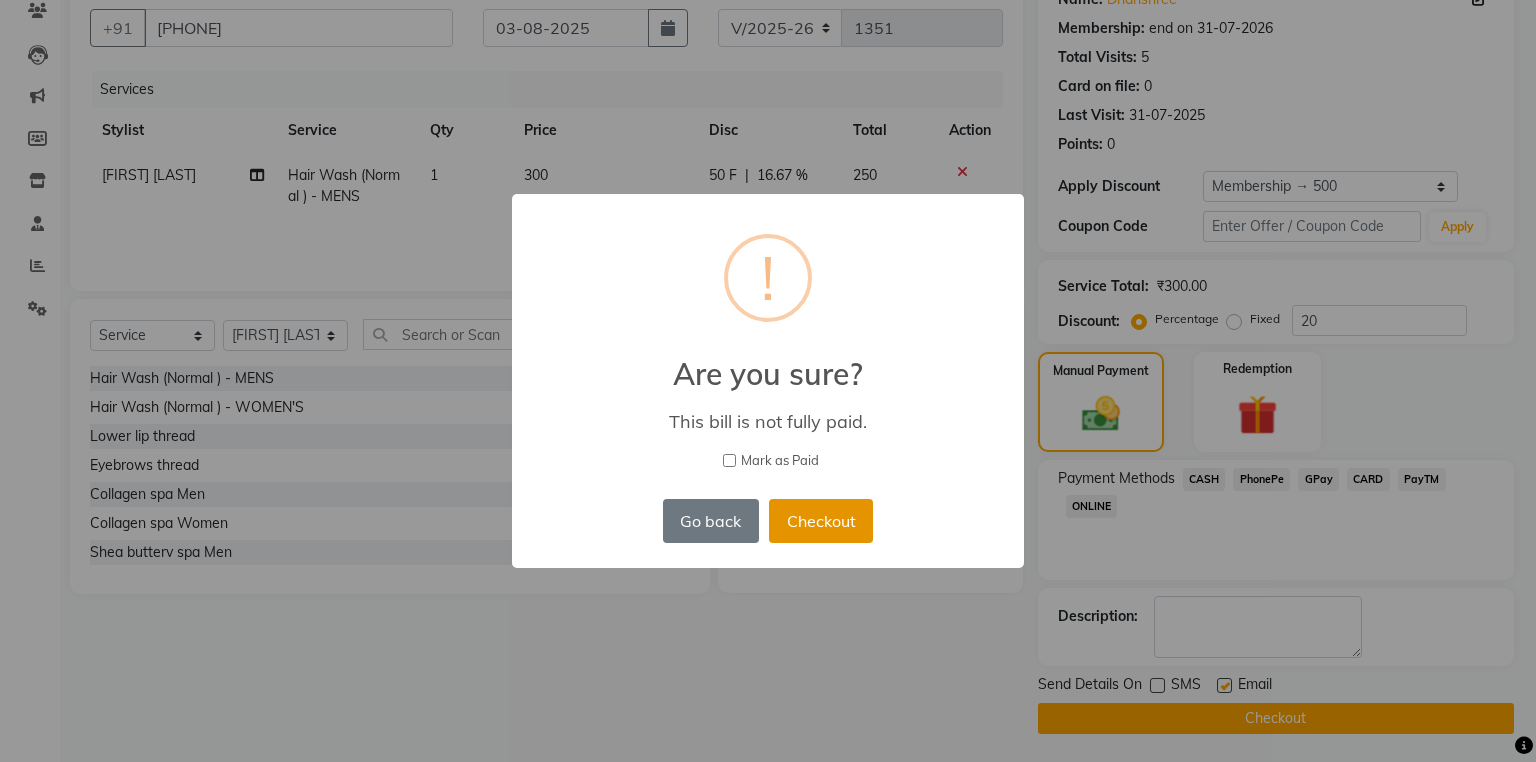 click on "Checkout" at bounding box center [821, 521] 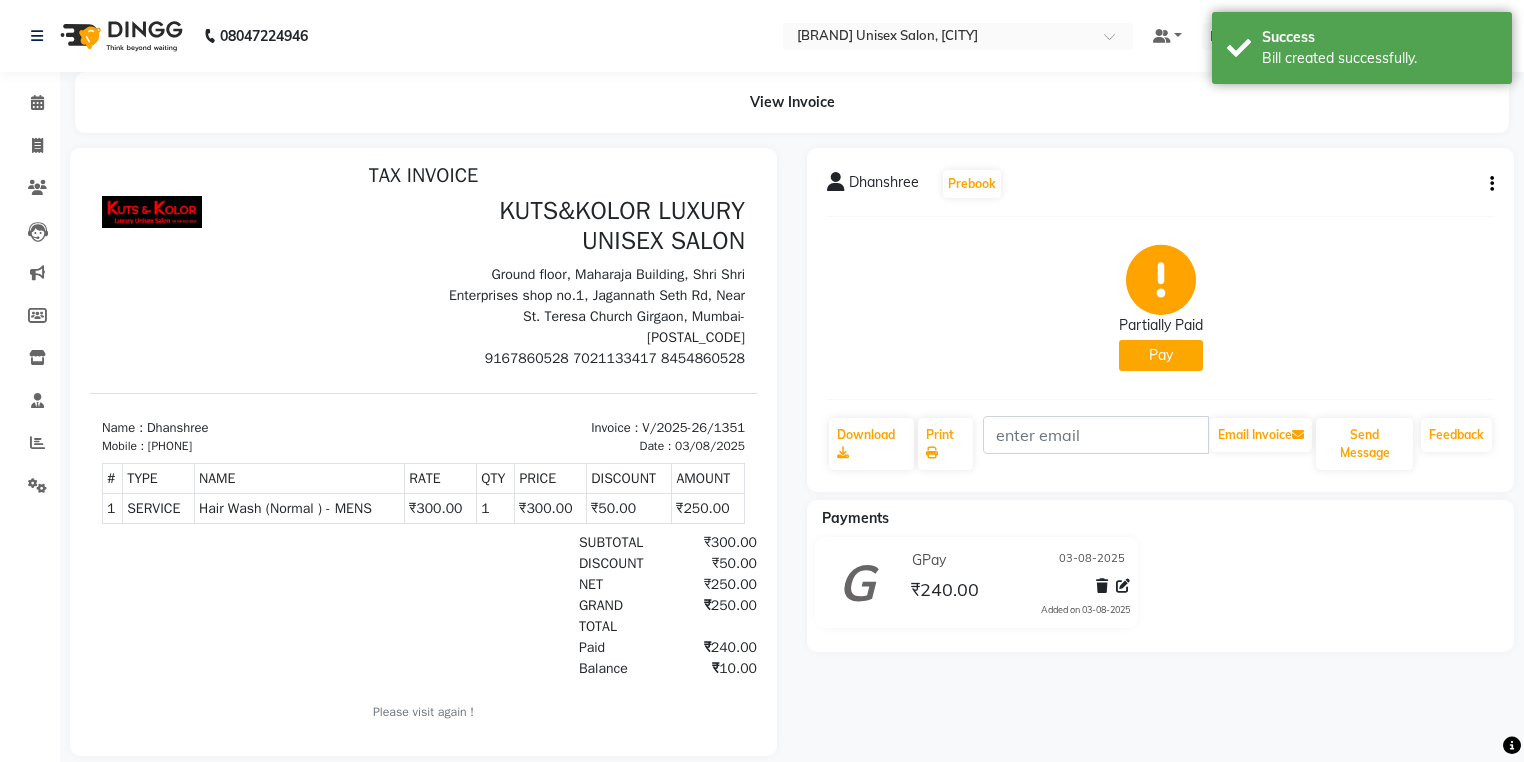 scroll, scrollTop: 15, scrollLeft: 0, axis: vertical 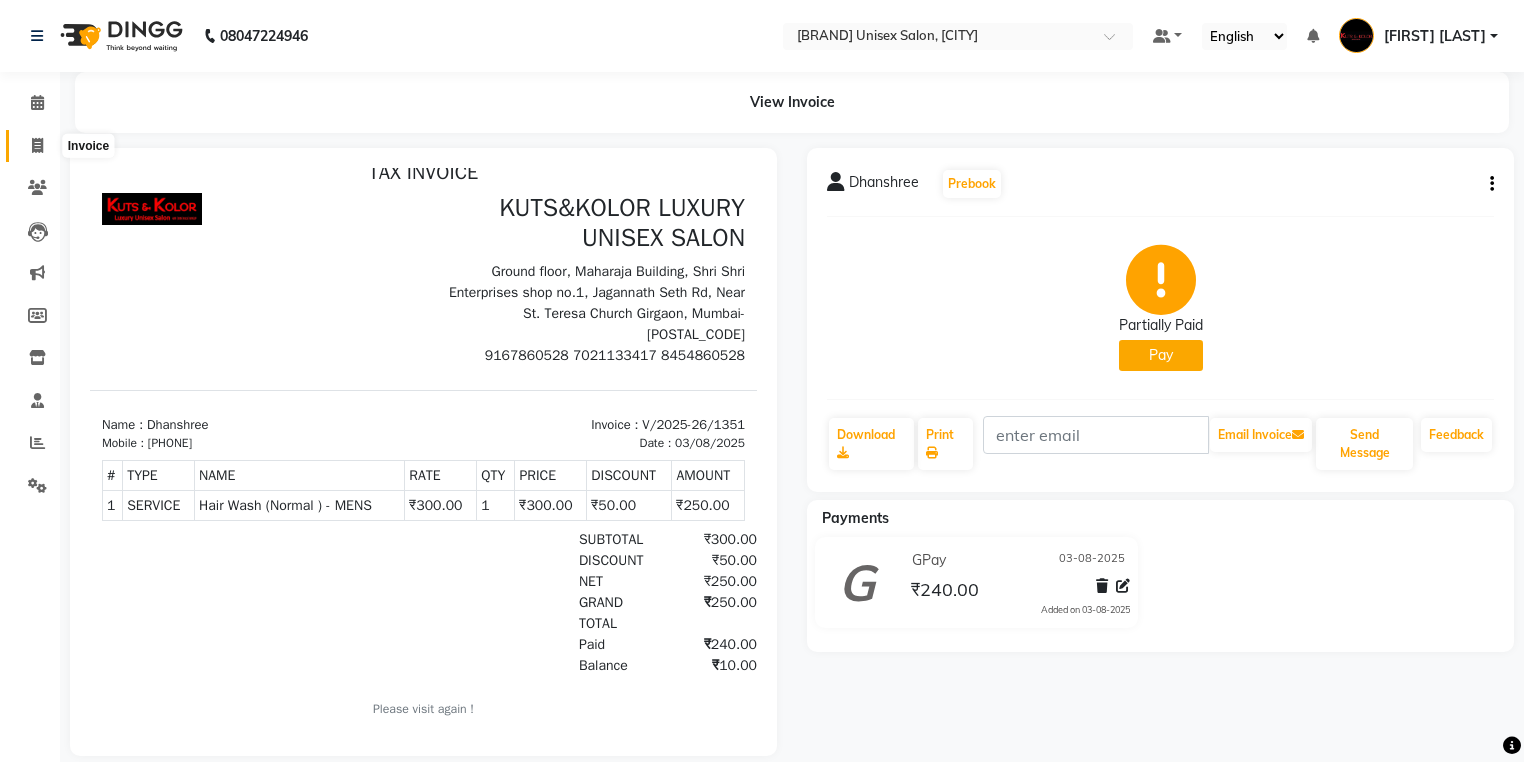 click 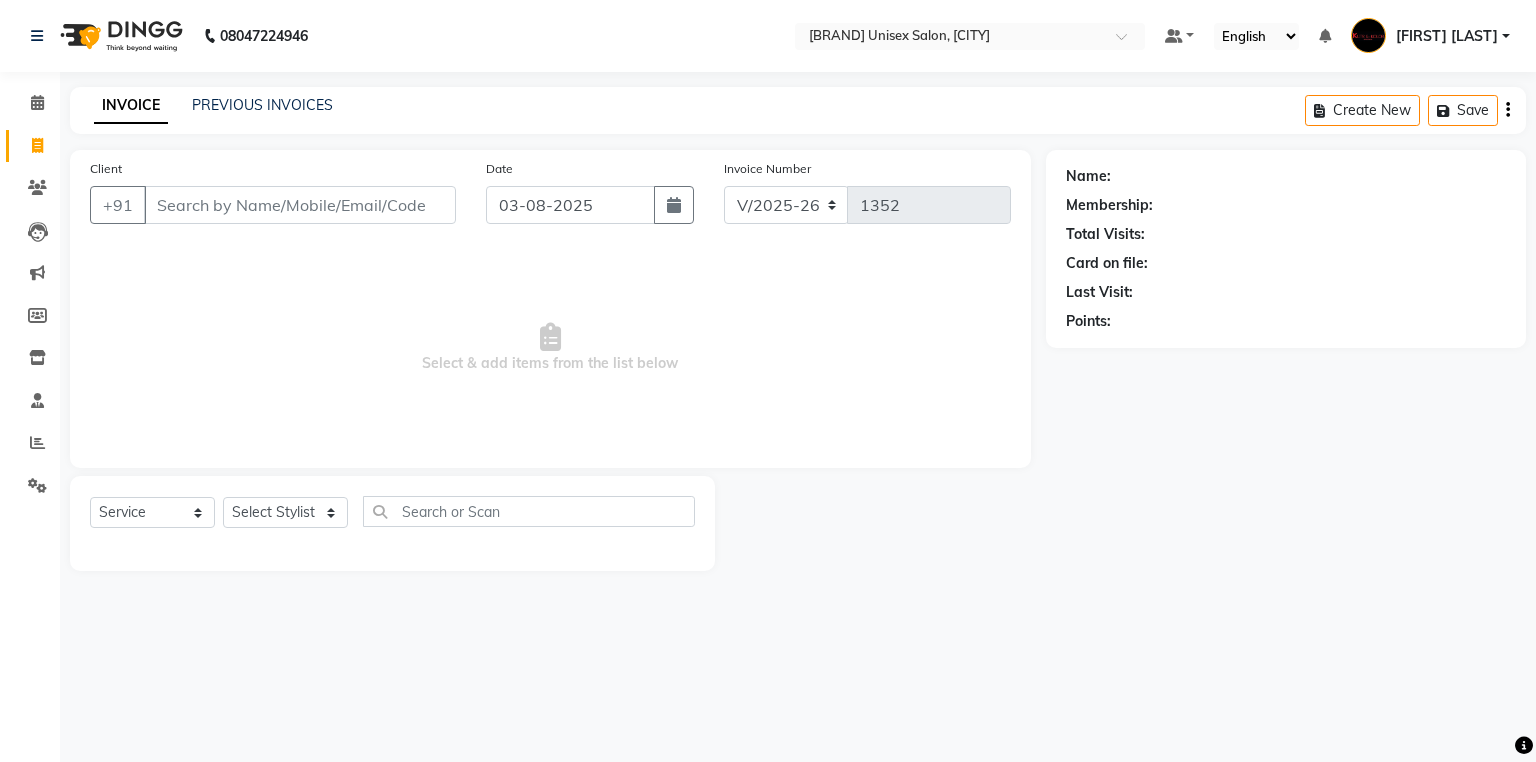 click on "Client" at bounding box center [300, 205] 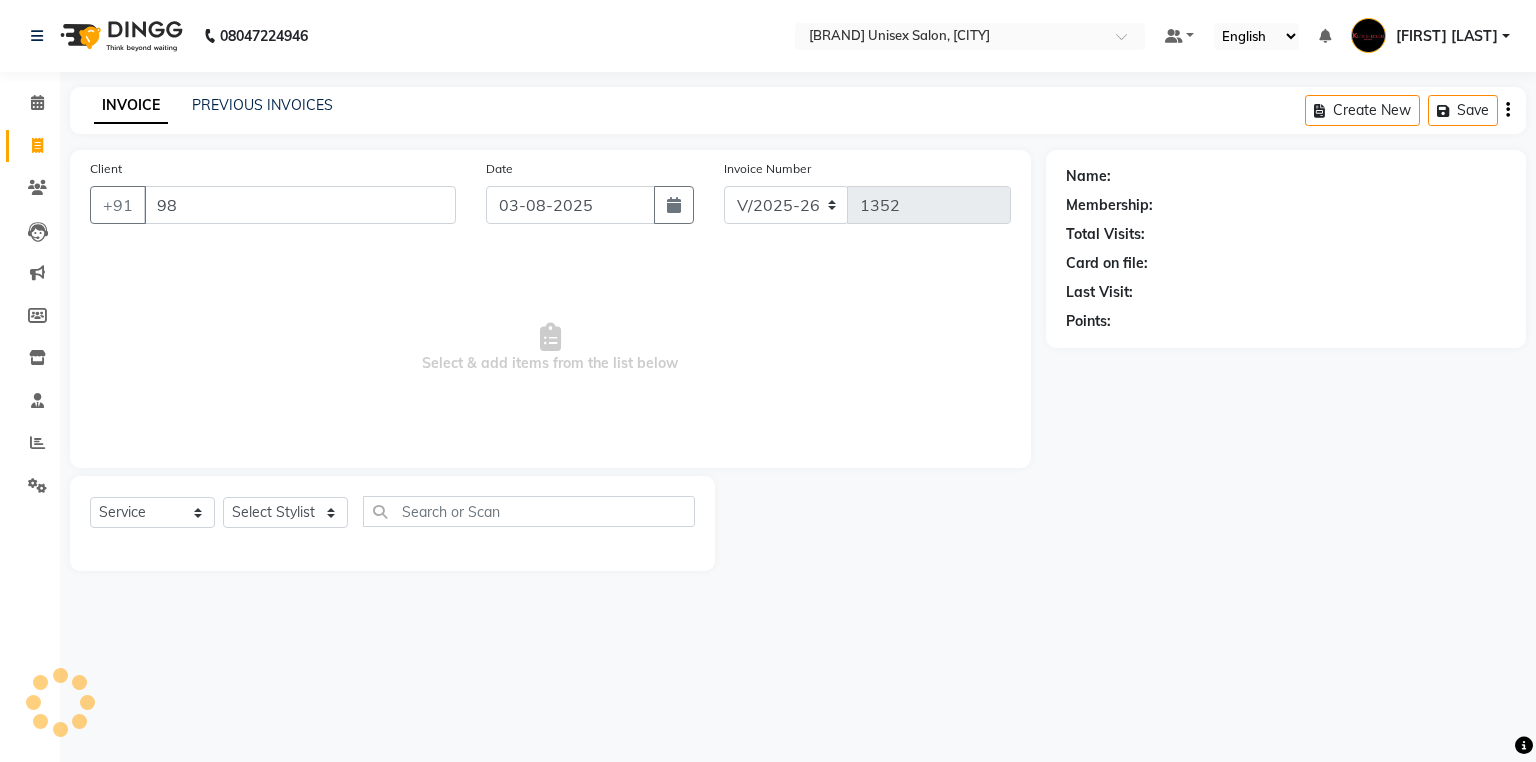 type on "9" 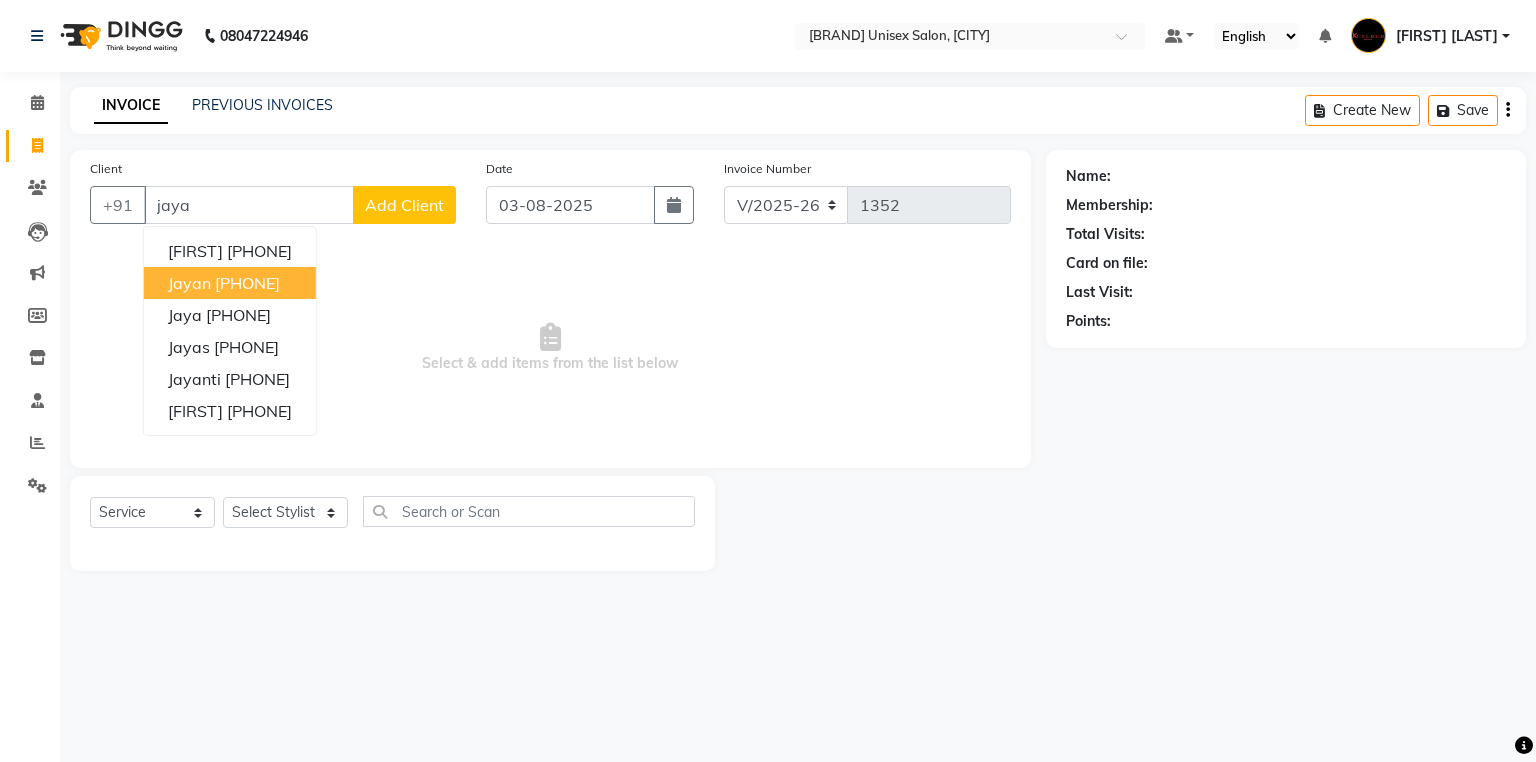 click on "[FIRST]  [PHONE]" at bounding box center [230, 283] 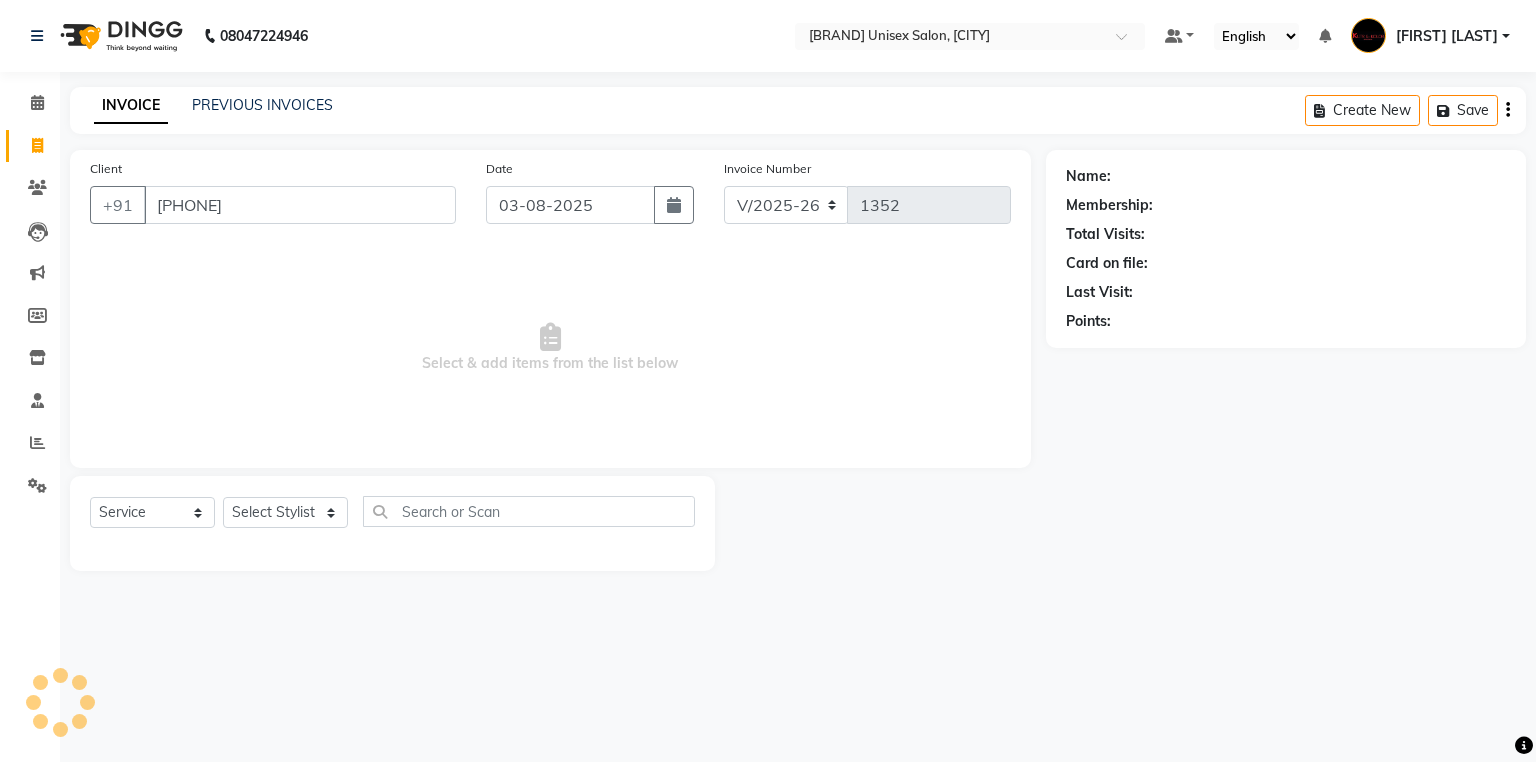 type on "[PHONE]" 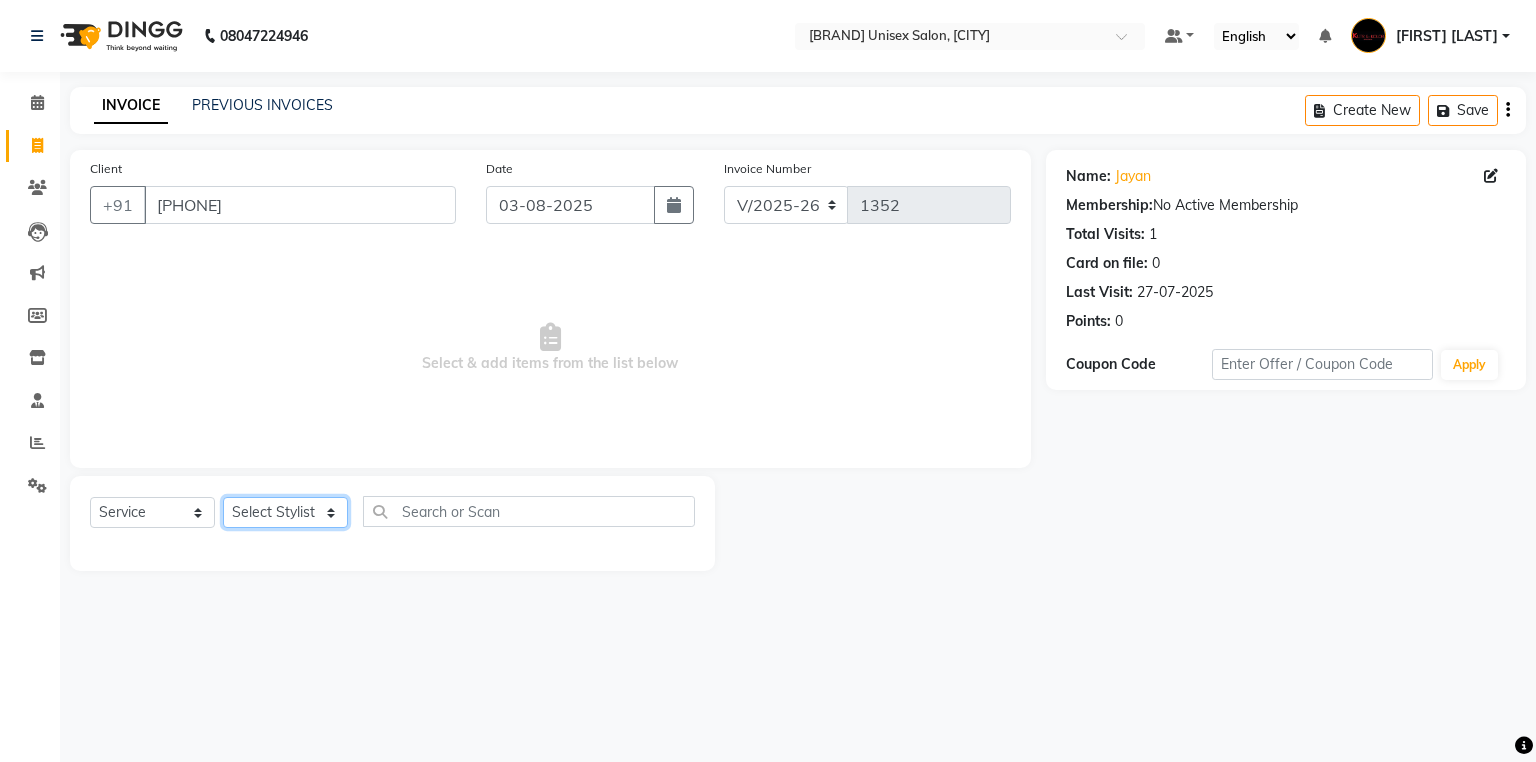 click on "Select Stylist [FIRST] [LAST] [FIRST] [LAST] [FIRST] [LAST] [FIRST] (nail artist) [FIRST]  [FIRST]  [FIRST] [LAST]  nandini  NEHA  [FIRST]  [FIRST]  [FIRST]  [FIRST]  [FIRST]" 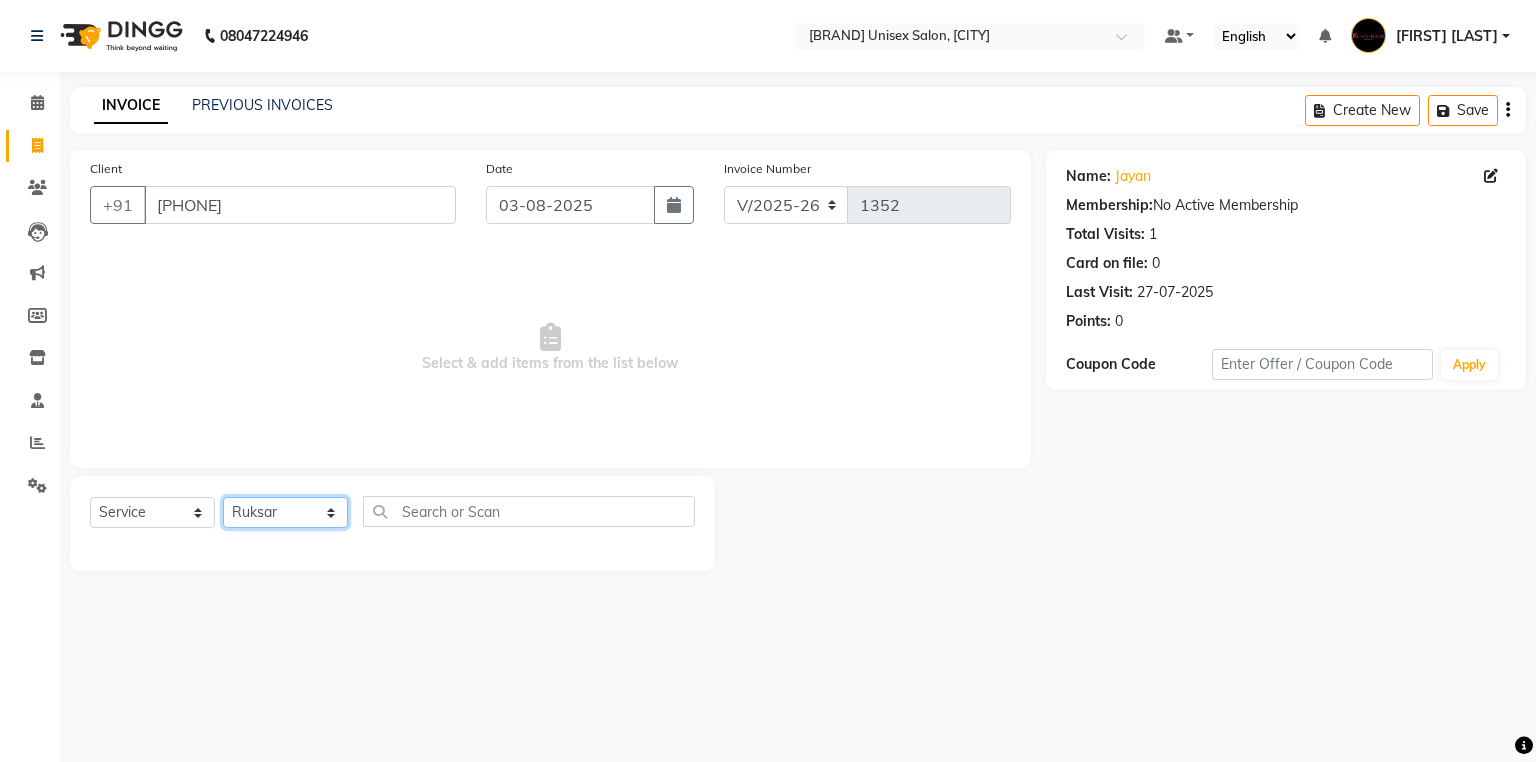 click on "Select Stylist [FIRST] [LAST] [FIRST] [LAST] [FIRST] [LAST] [FIRST] (nail artist) [FIRST]  [FIRST]  [FIRST] [LAST]  nandini  NEHA  [FIRST]  [FIRST]  [FIRST]  [FIRST]  [FIRST]" 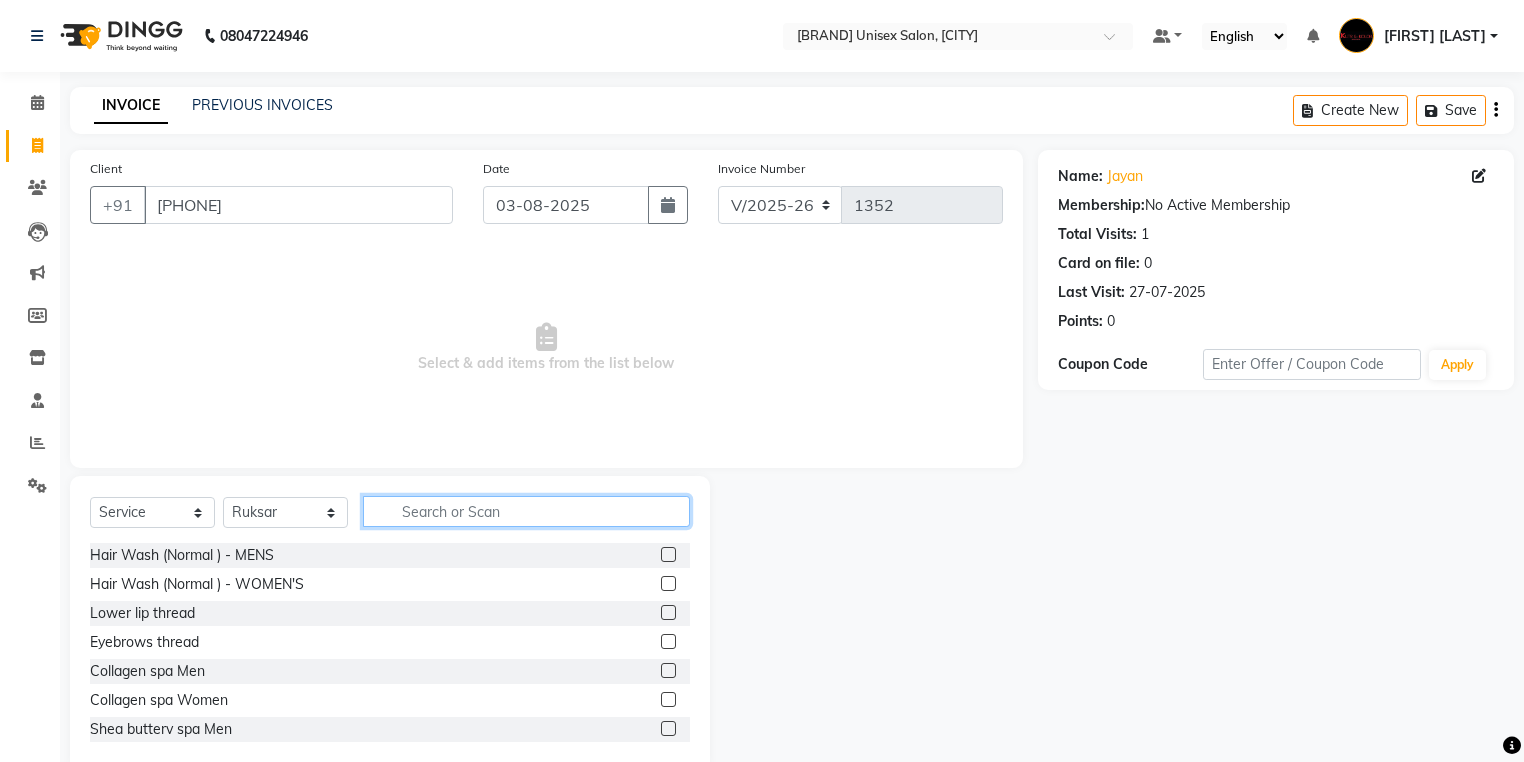 click 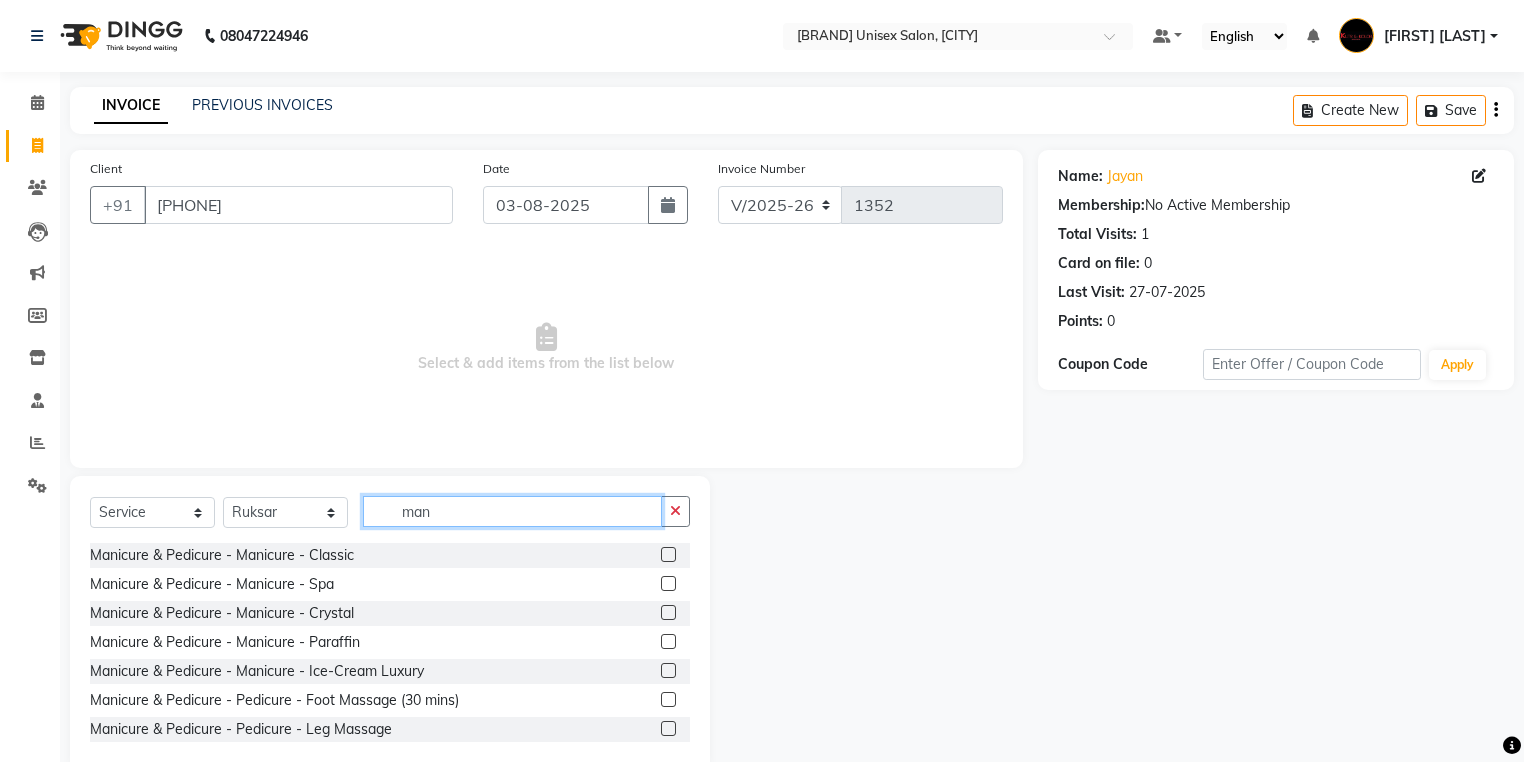 type on "man" 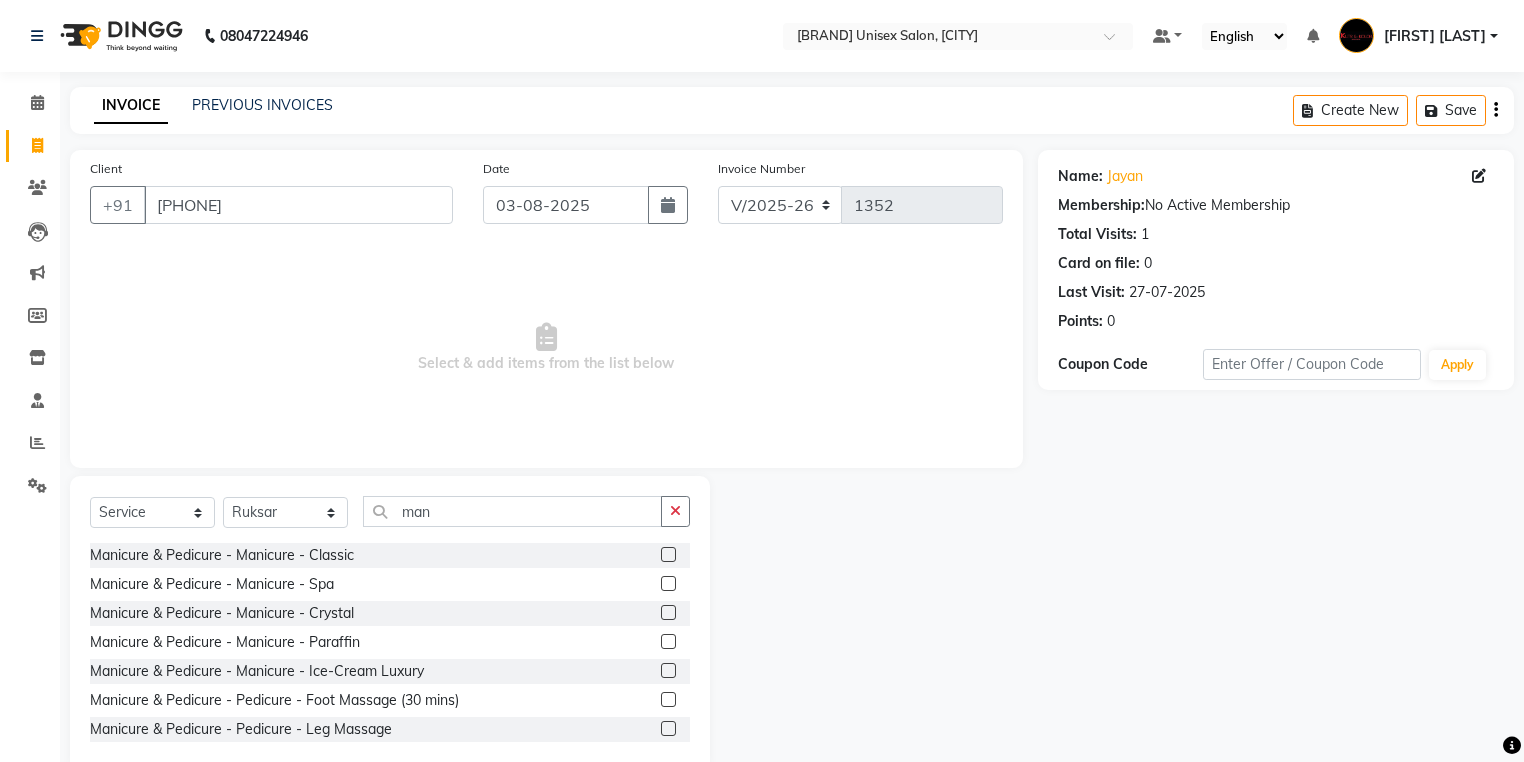 click 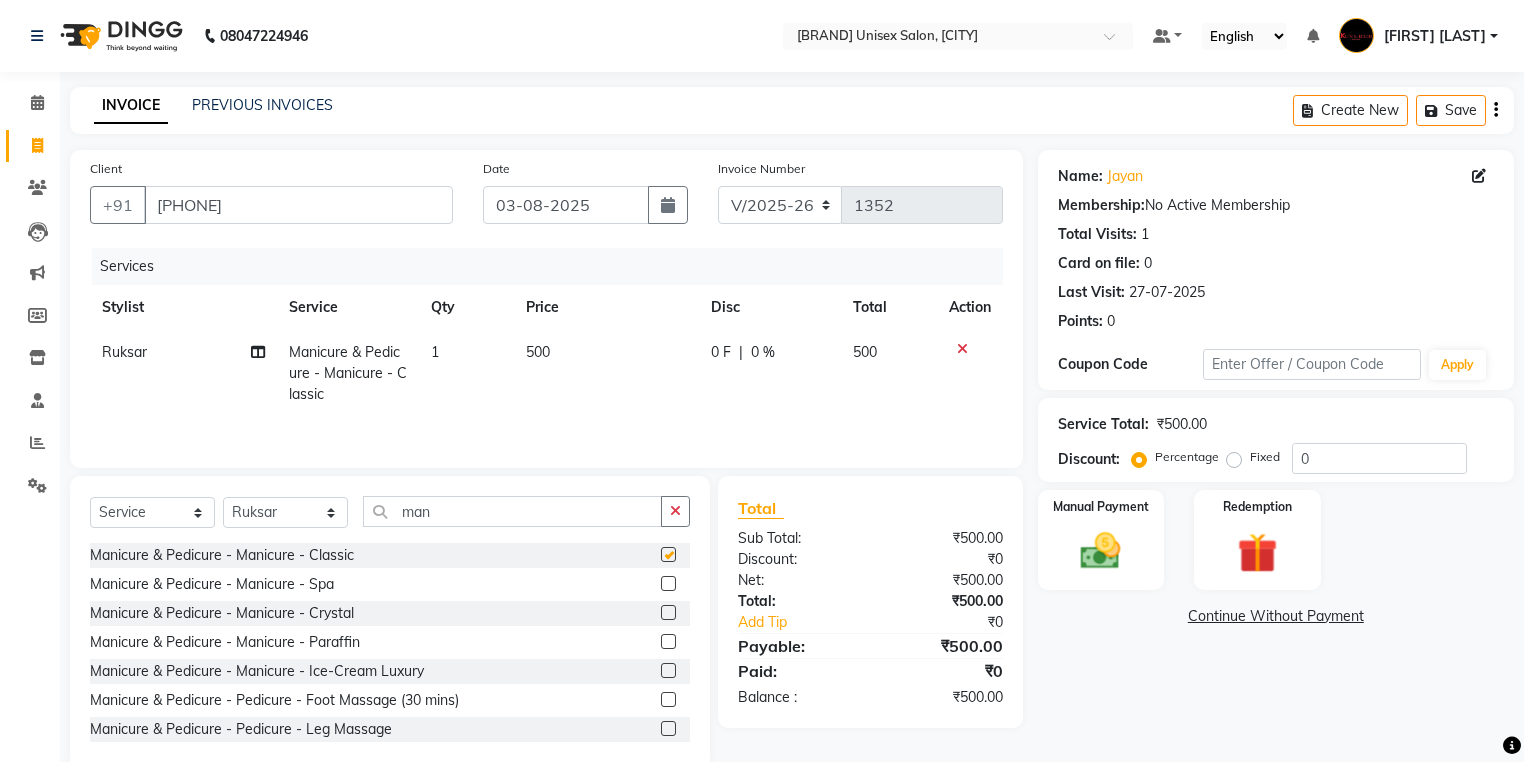 checkbox on "false" 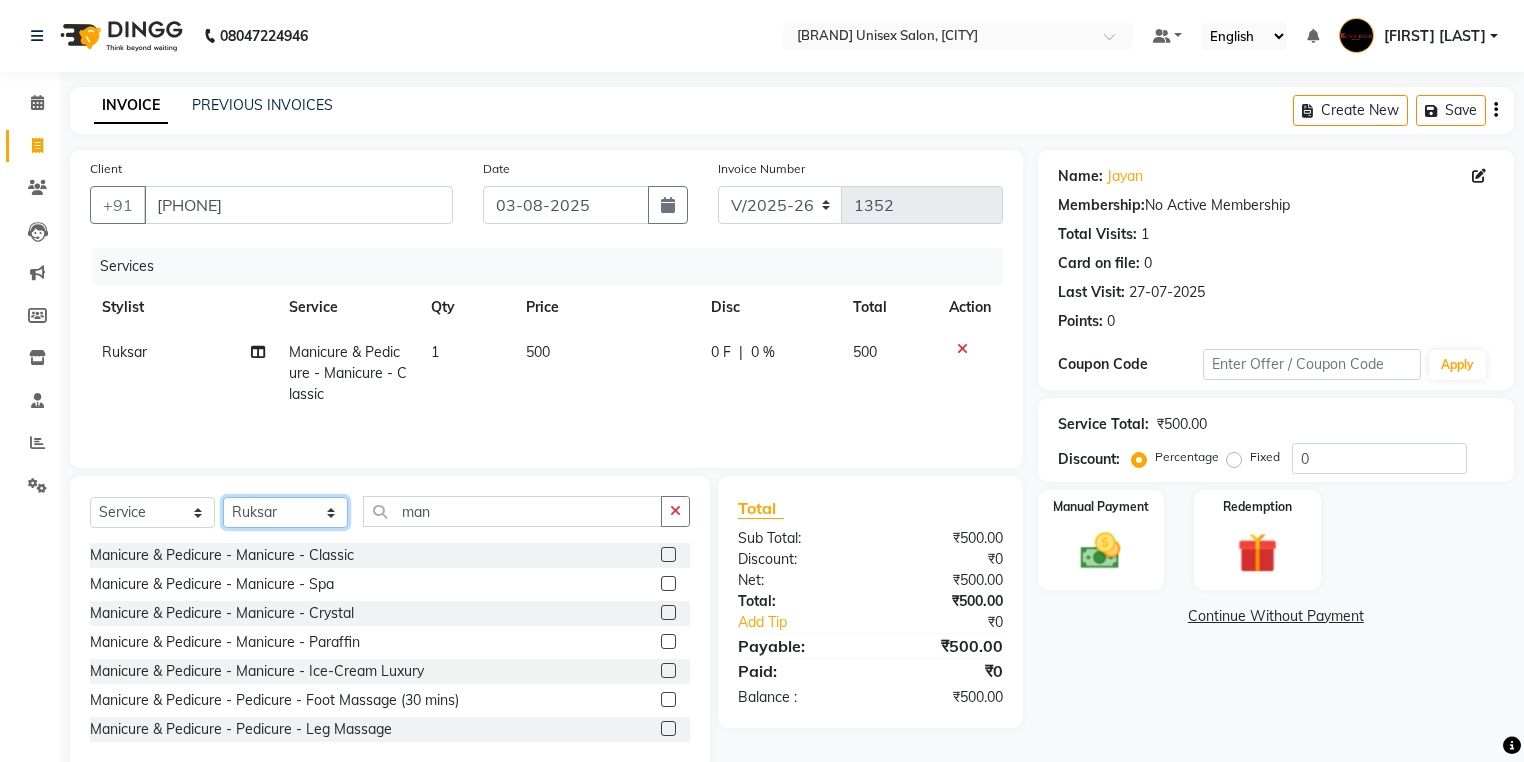click on "Select Stylist [FIRST] [LAST] [FIRST] [LAST] [FIRST] [LAST] [FIRST] (nail artist) [FIRST]  [FIRST]  [FIRST] [LAST]  nandini  NEHA  [FIRST]  [FIRST]  [FIRST]  [FIRST]  [FIRST]" 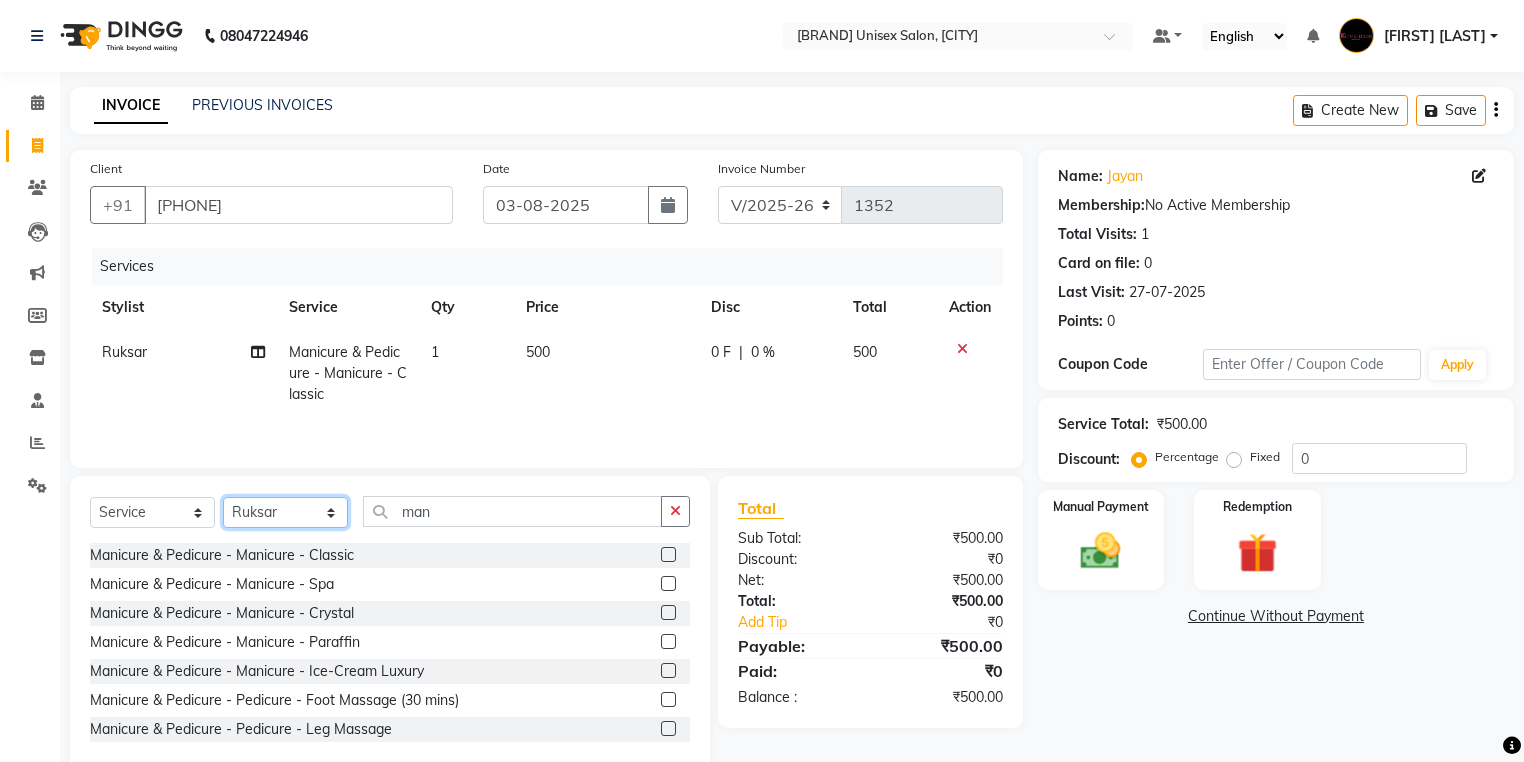 select on "77100" 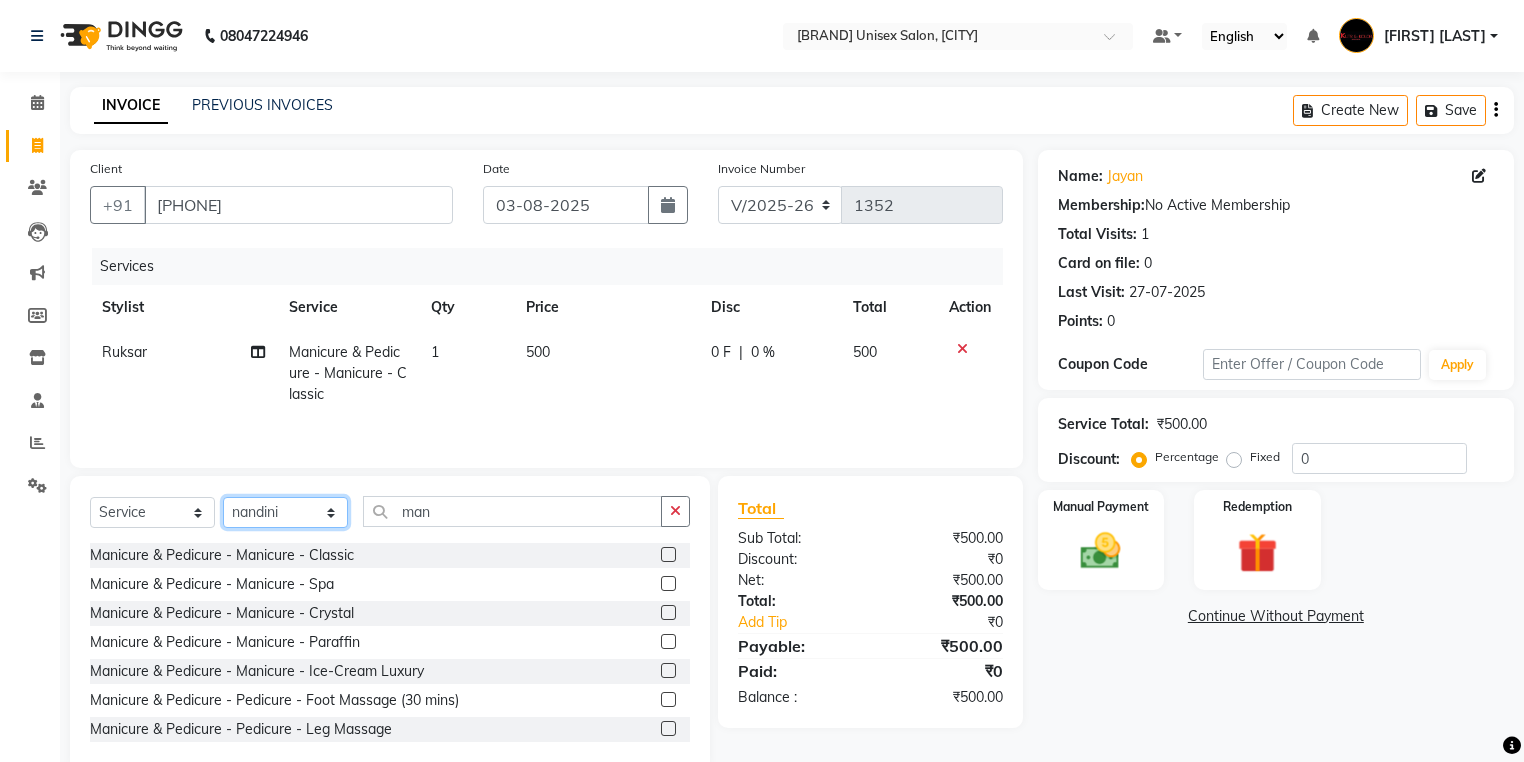 click on "Select Stylist [FIRST] [LAST] [FIRST] [LAST] [FIRST] [LAST] [FIRST] (nail artist) [FIRST]  [FIRST]  [FIRST] [LAST]  nandini  NEHA  [FIRST]  [FIRST]  [FIRST]  [FIRST]  [FIRST]" 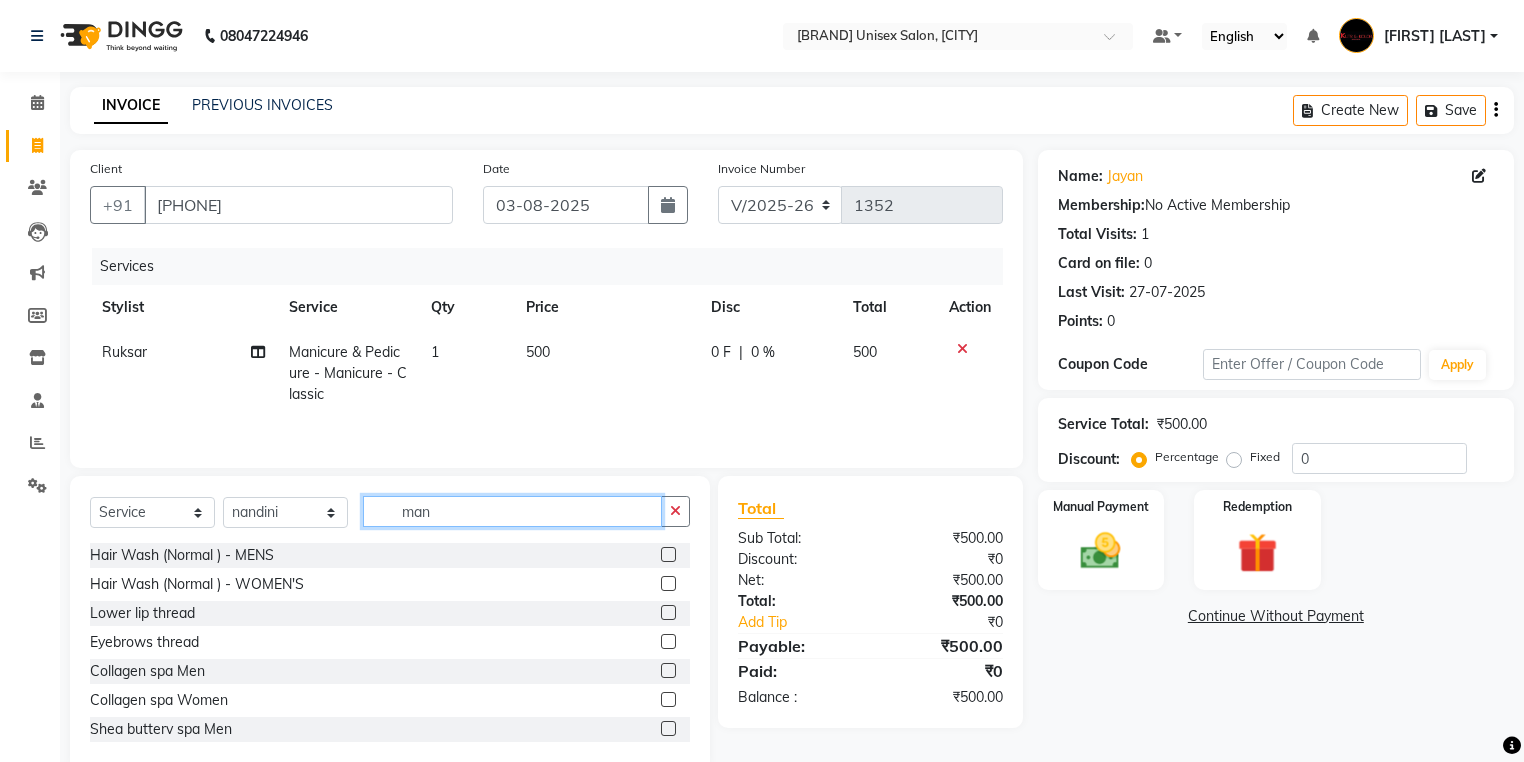 click on "man" 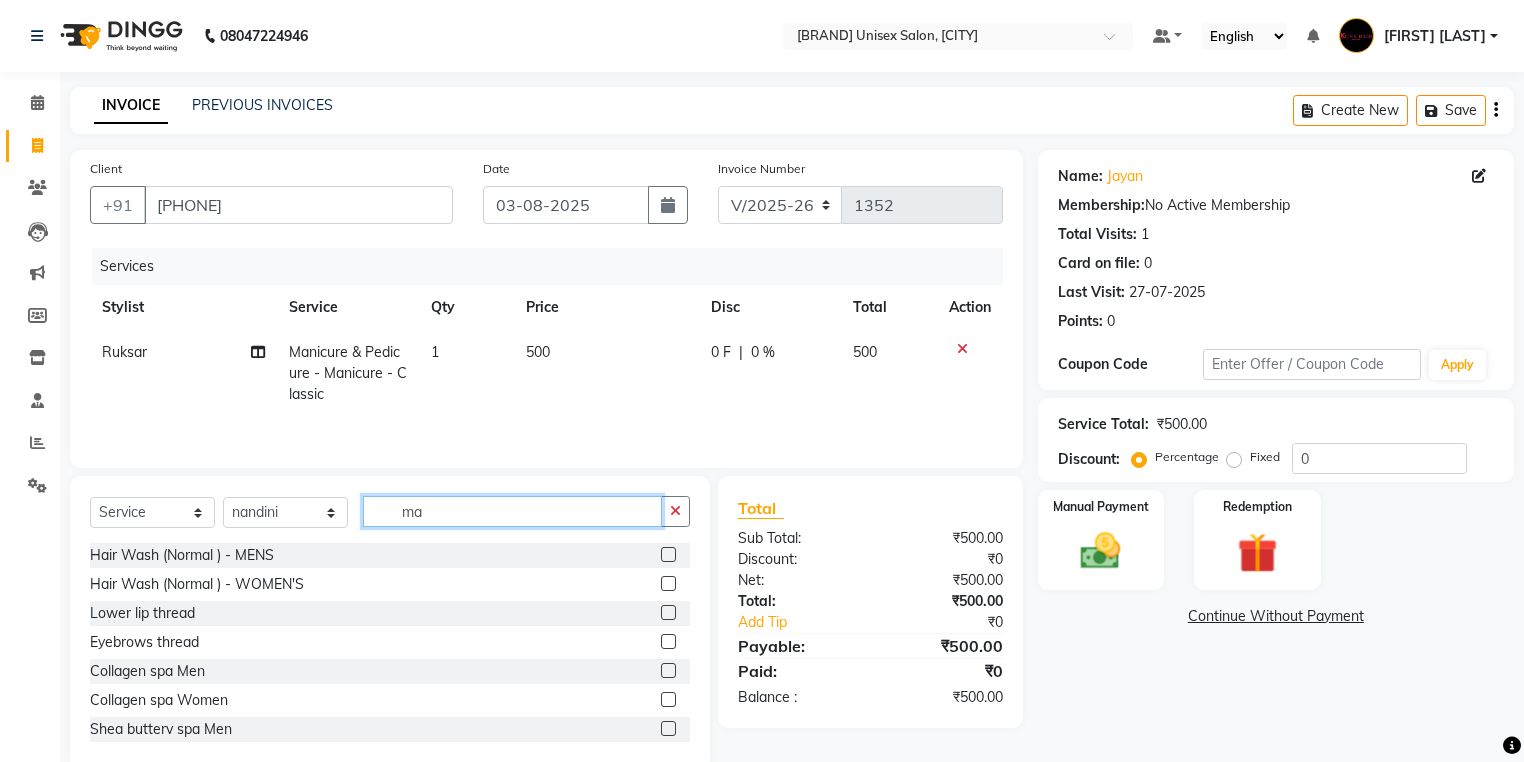 type on "m" 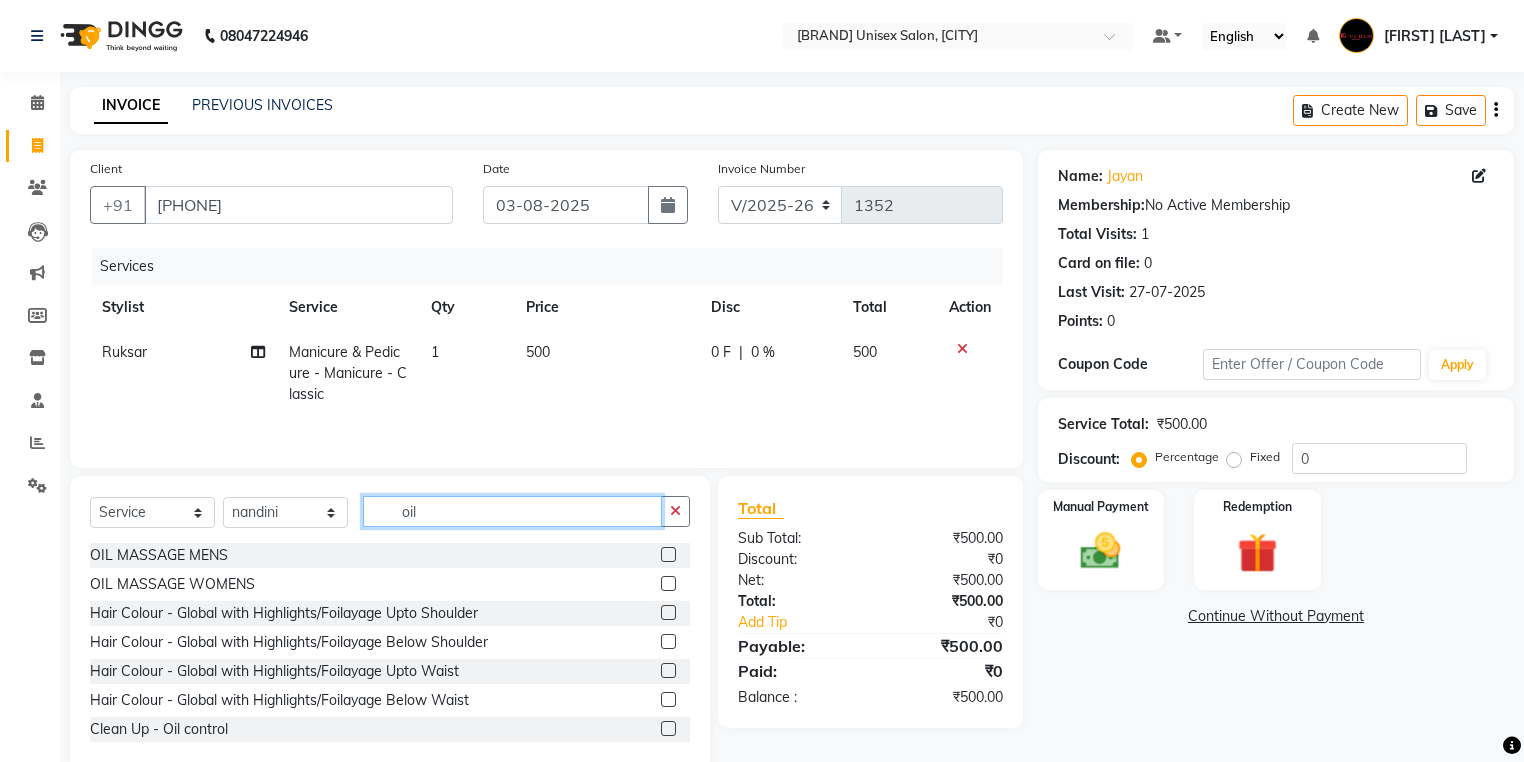 type on "oil" 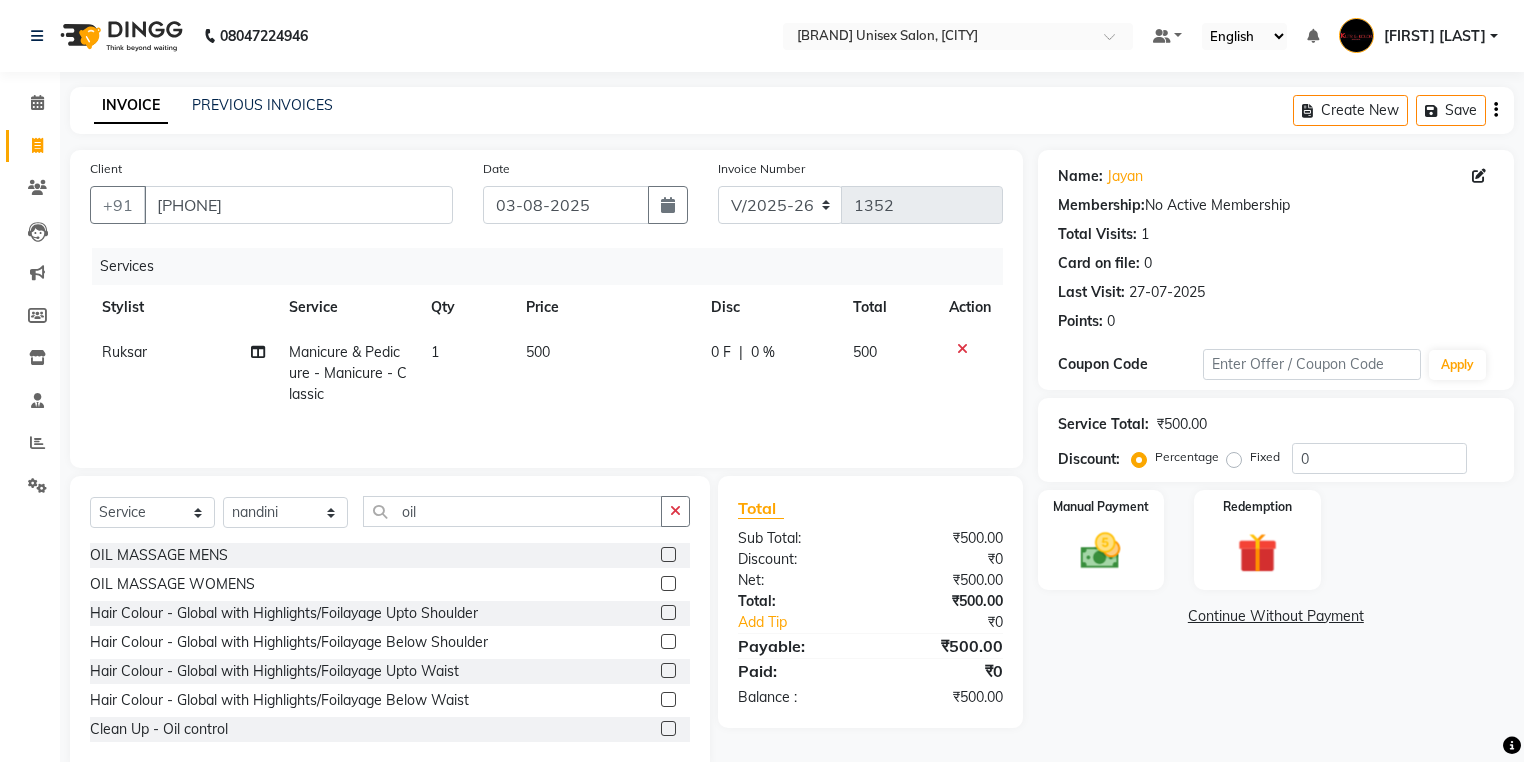 click 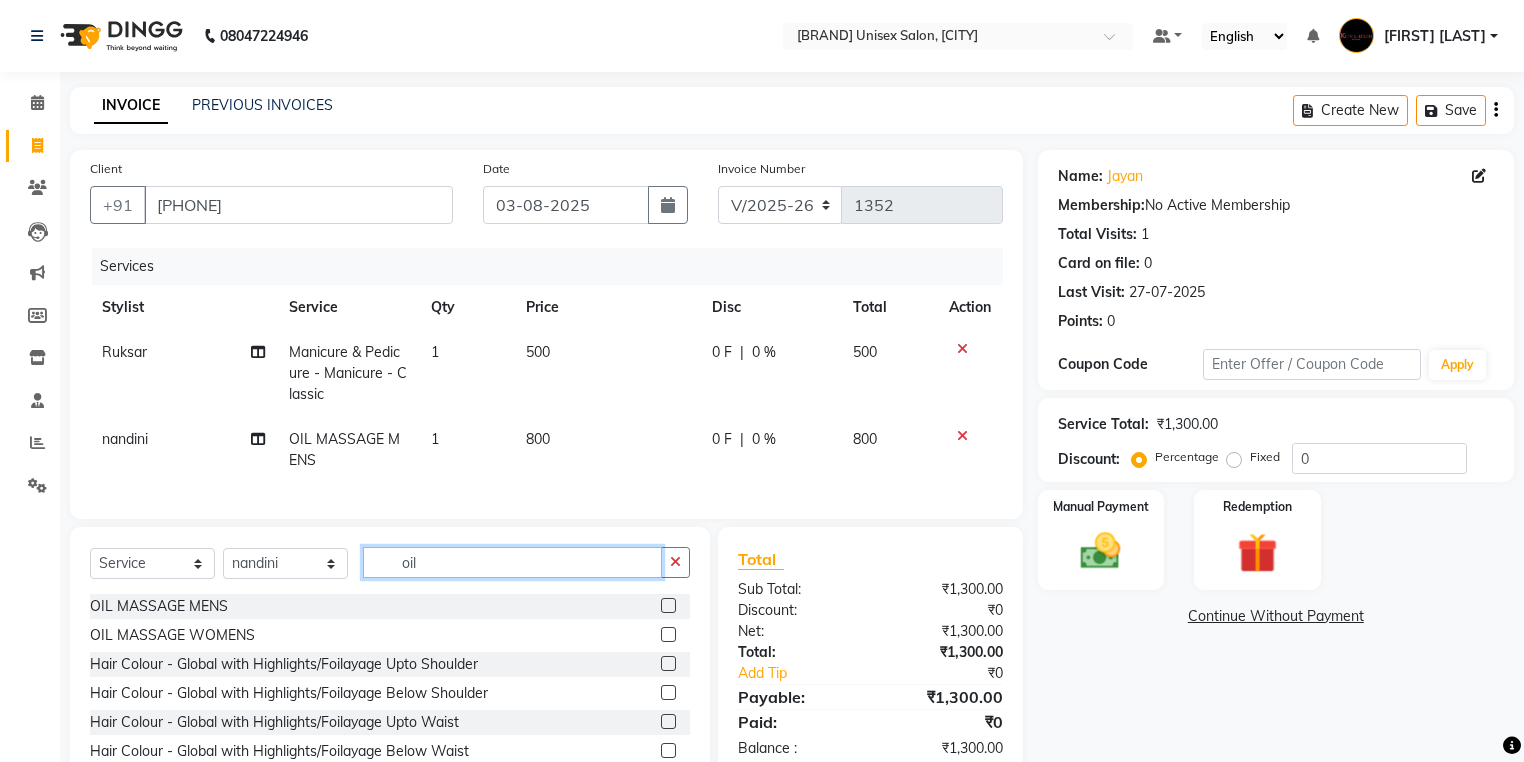 click on "oil" 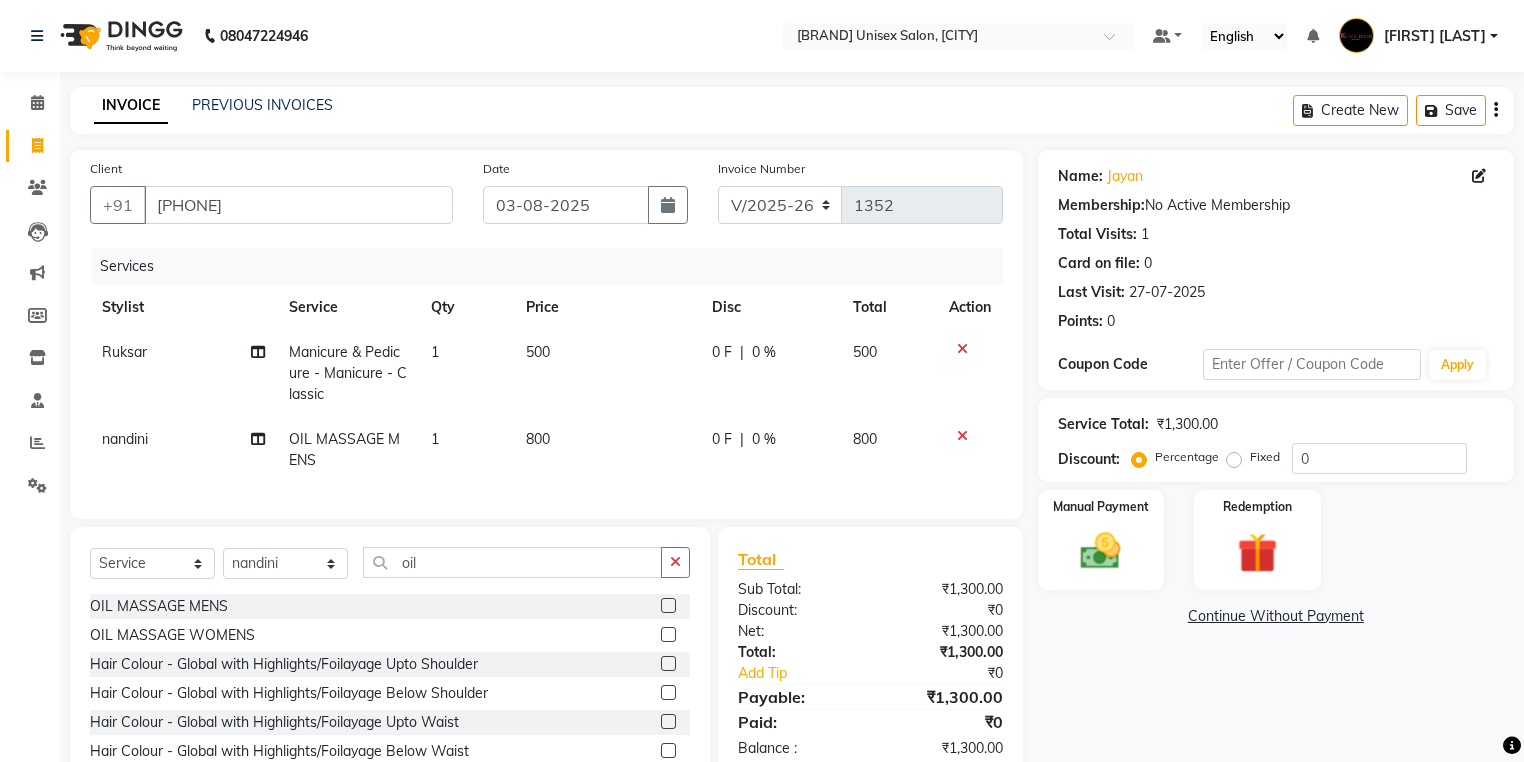 click 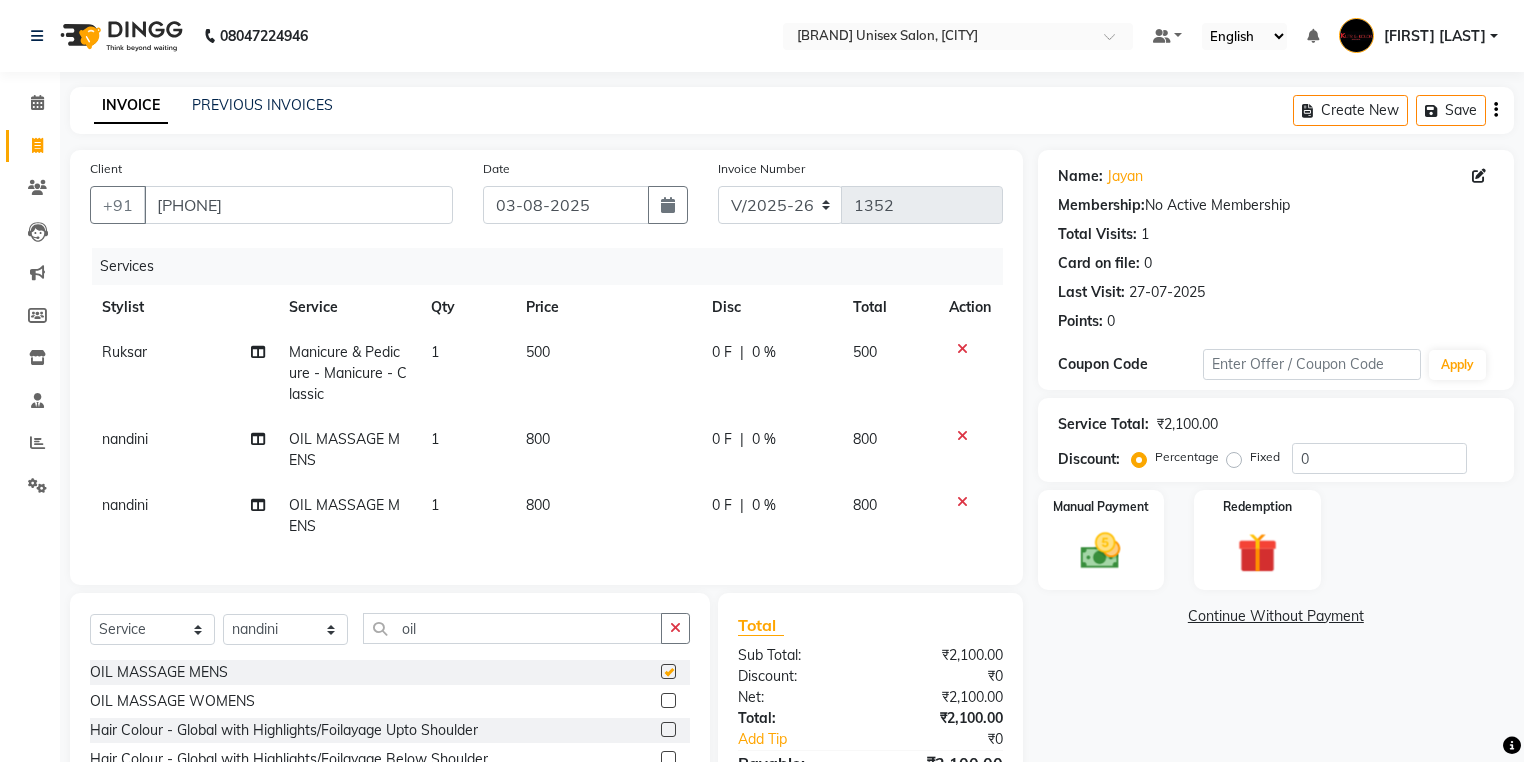 checkbox on "false" 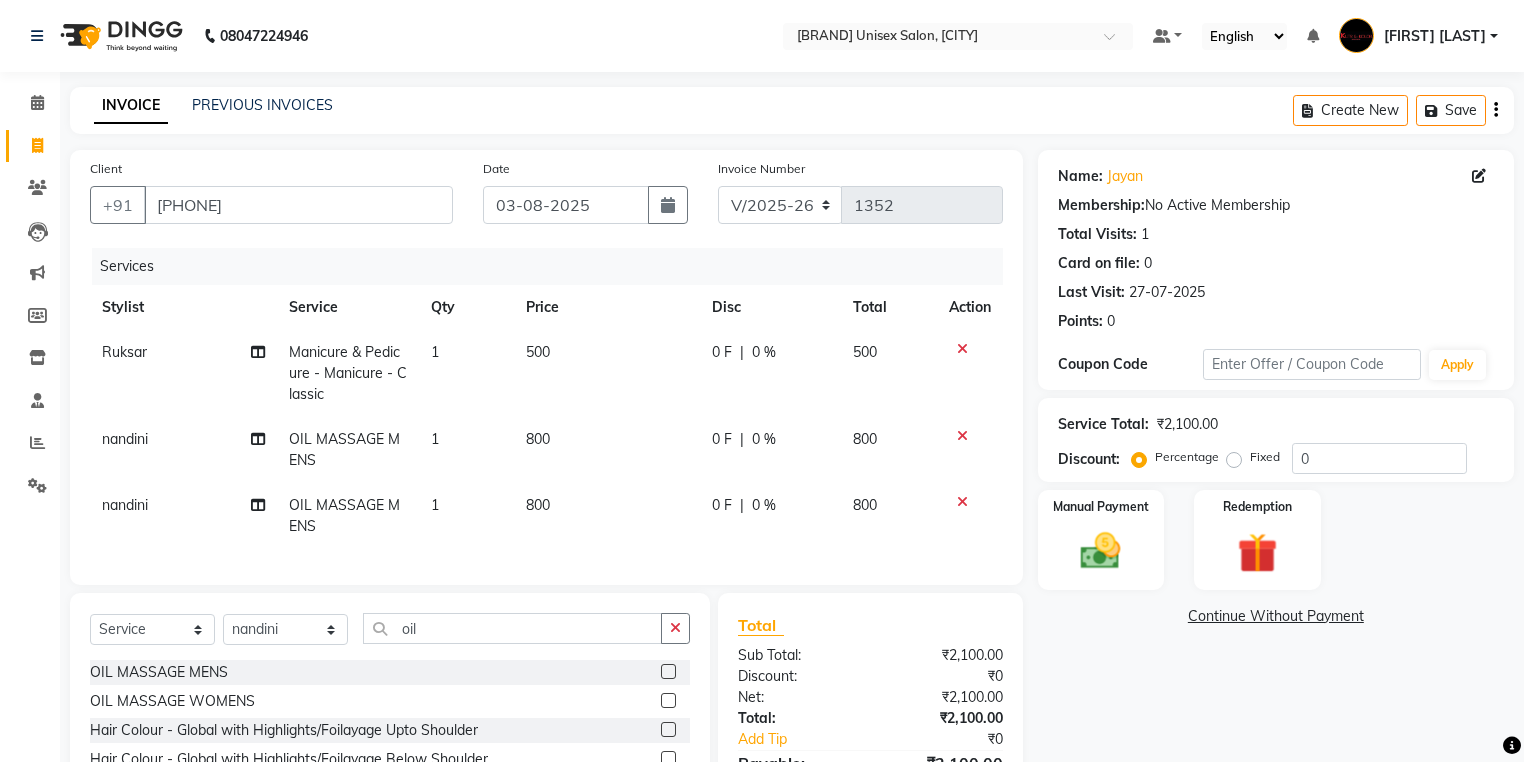 click on "Select  Service  Product  Membership  Package Voucher Prepaid Gift Card  Select Stylist [FIRST] [LAST] [FIRST] [LAST] [FIRST] [LAST] [FIRST] (nail artist) [FIRST]  [FIRST]  [FIRST] [LAST]  nandini  NEHA  [FIRST]  [FIRST]  [FIRST]  [FIRST]  [FIRST]  oil" 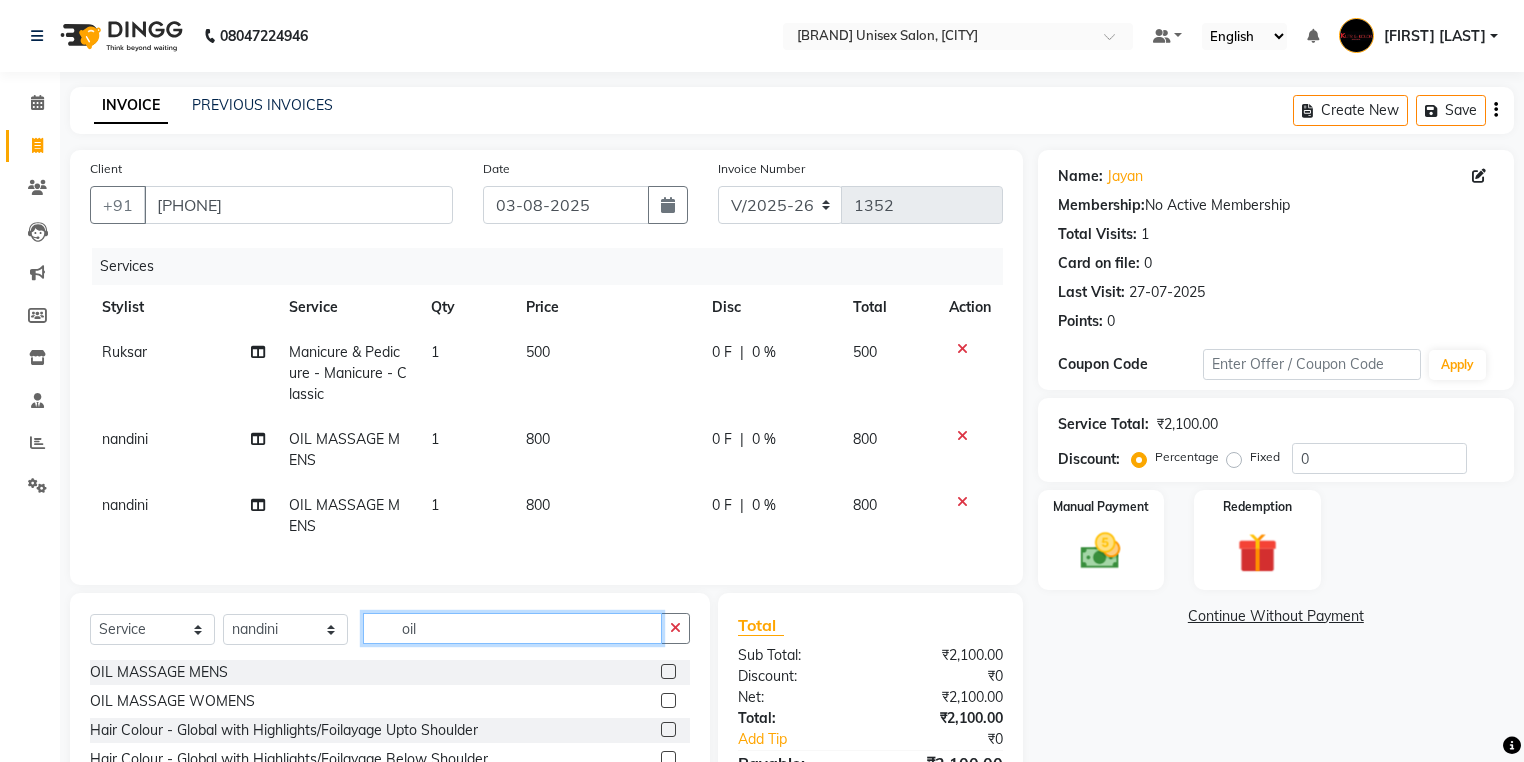 click on "oil" 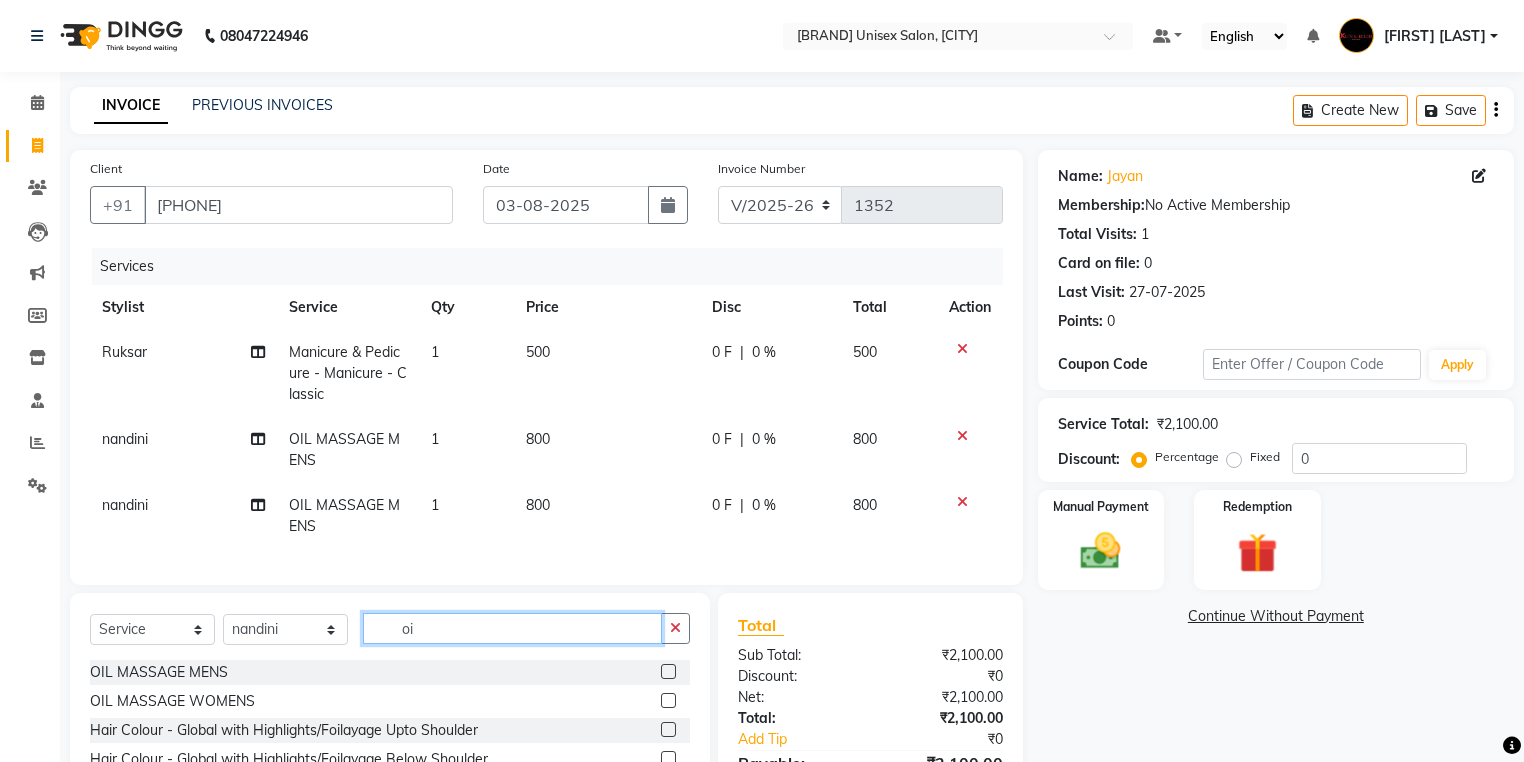 type on "o" 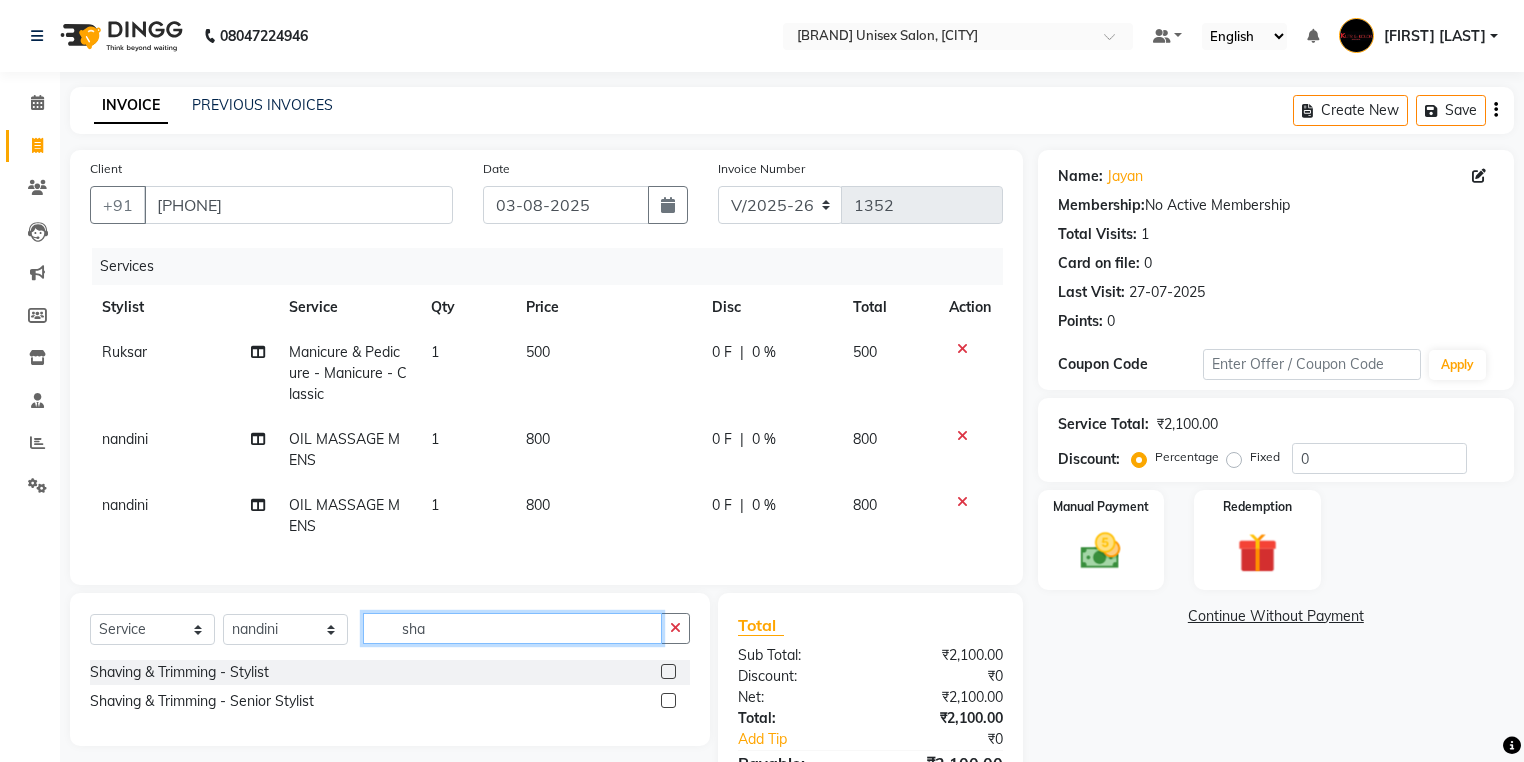 type on "sha" 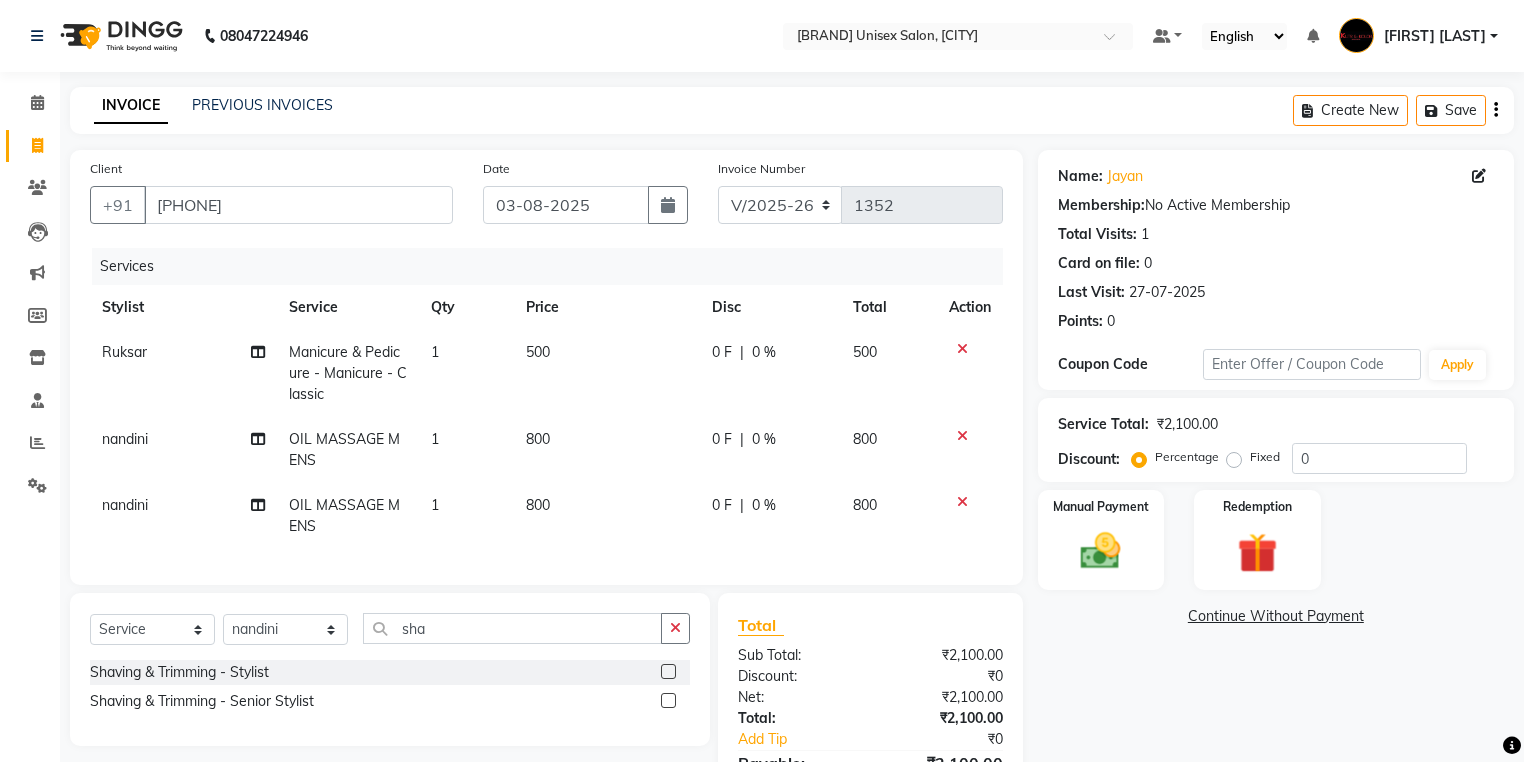 click 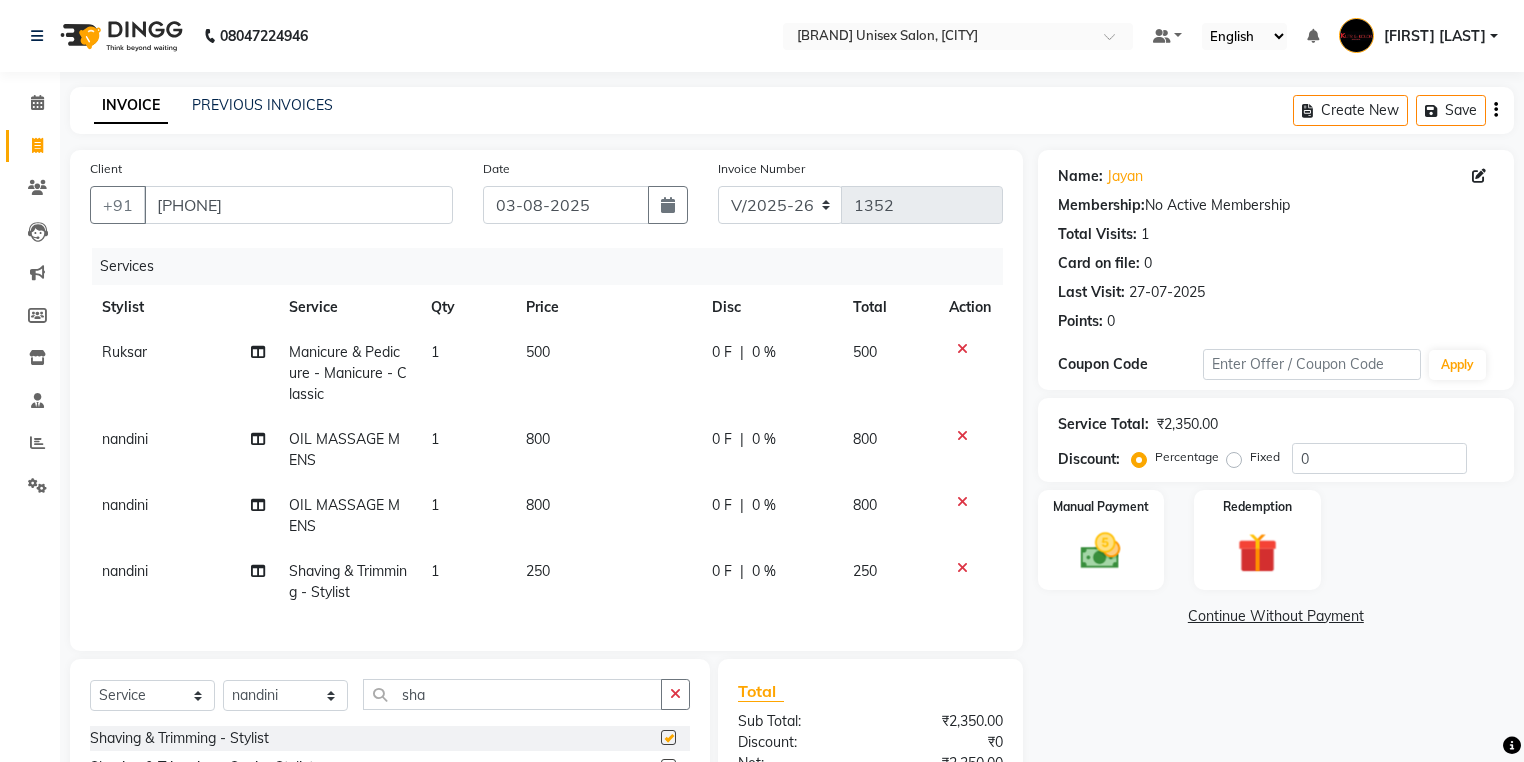 checkbox on "false" 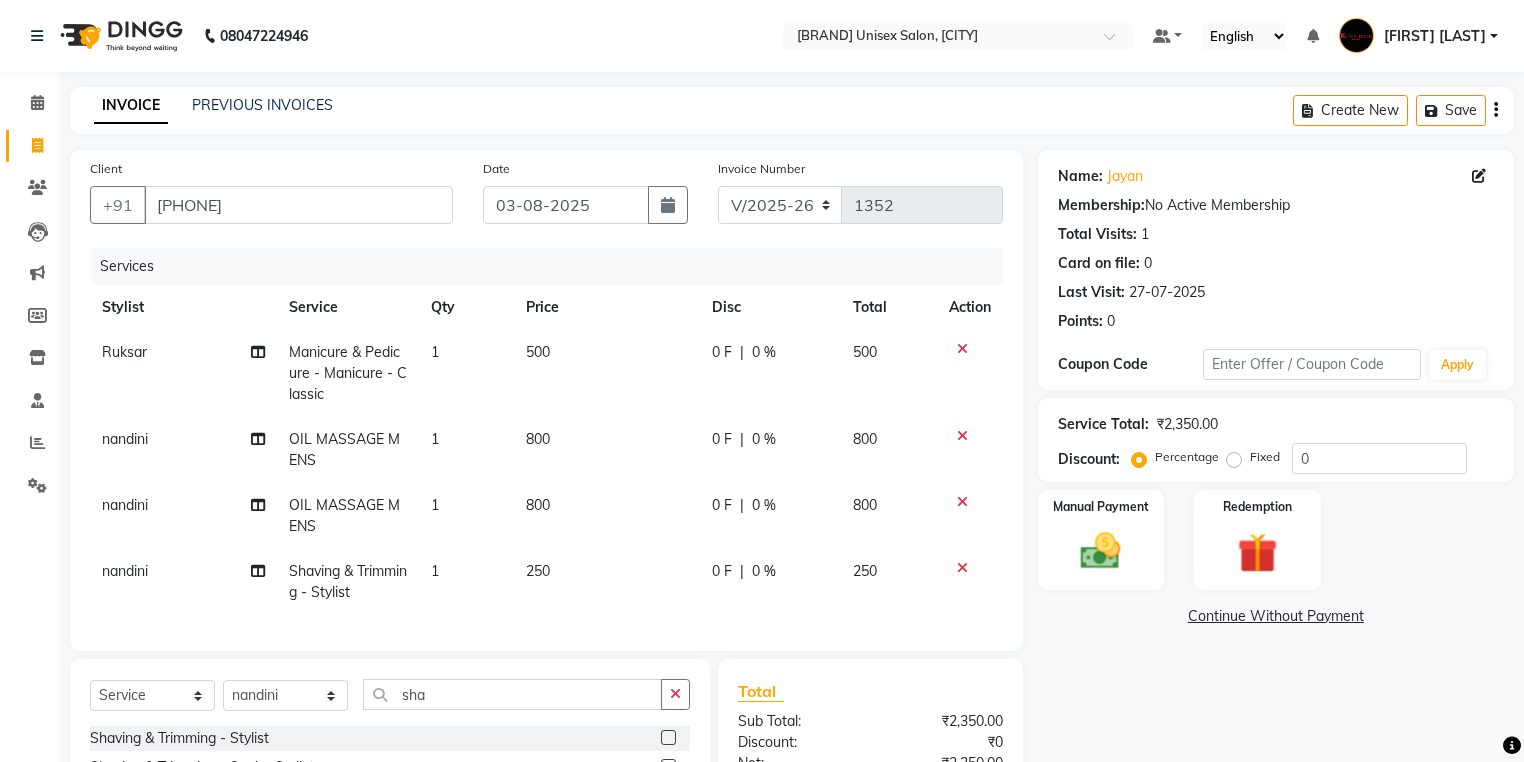 click on "500" 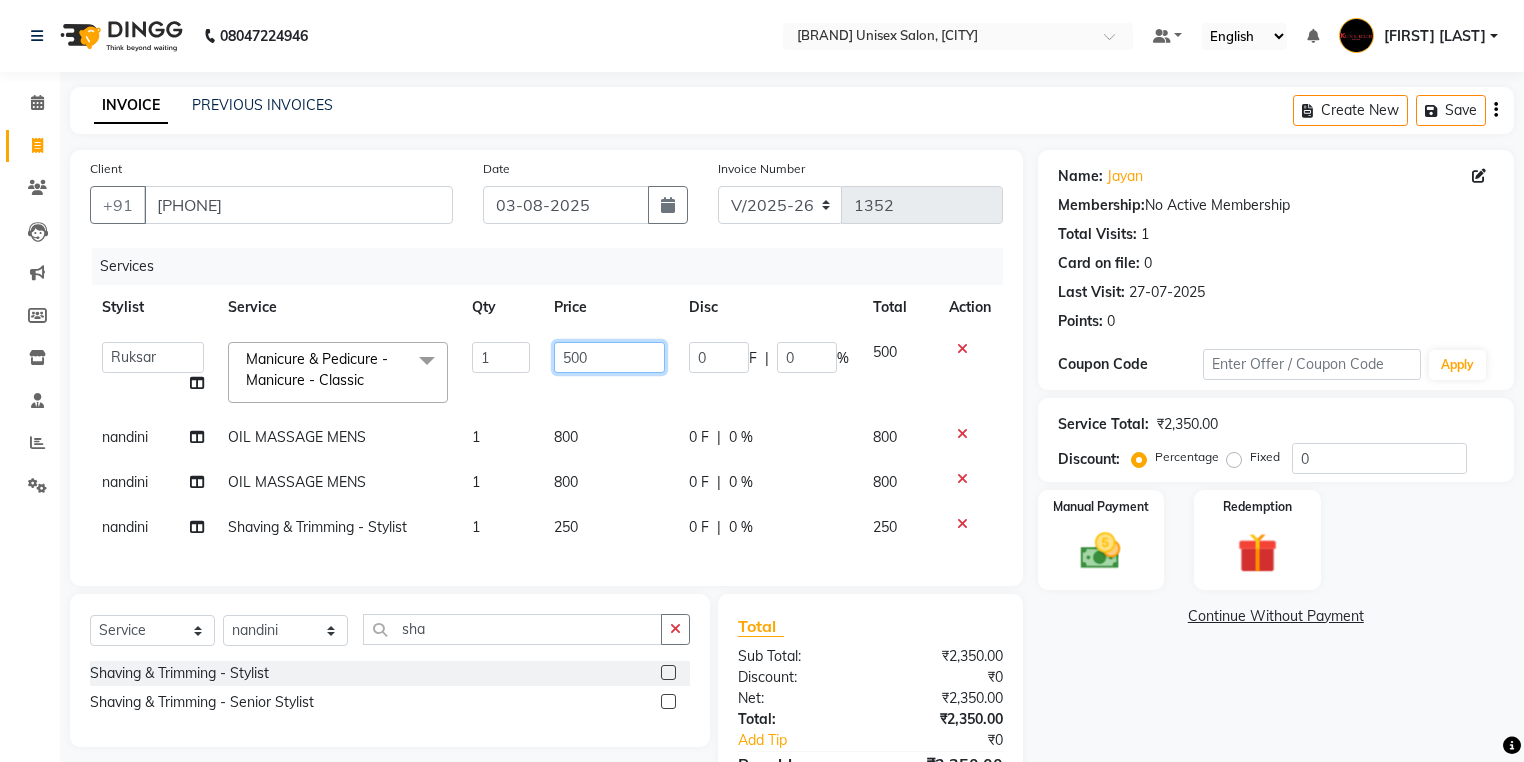 click on "500" 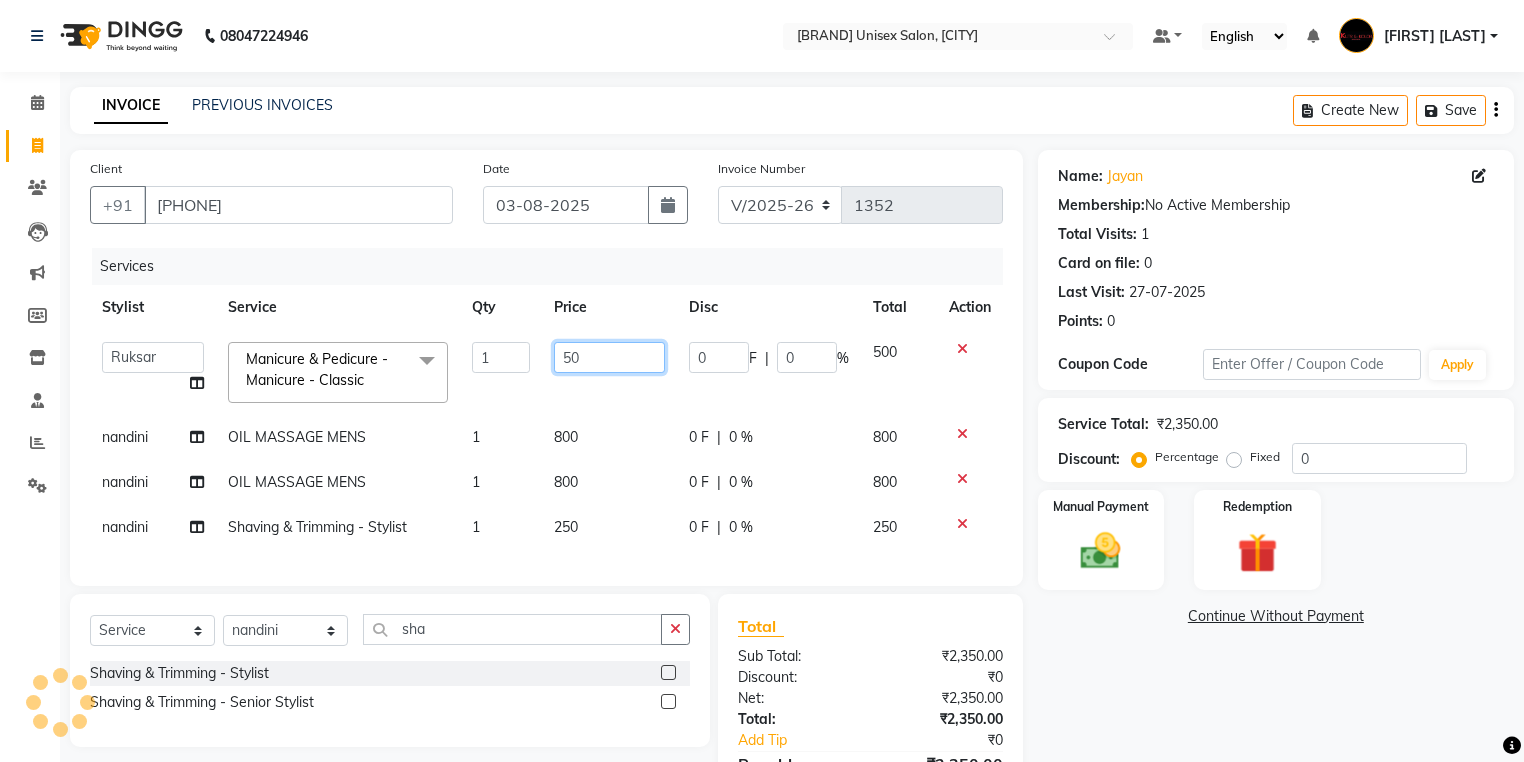 type on "5" 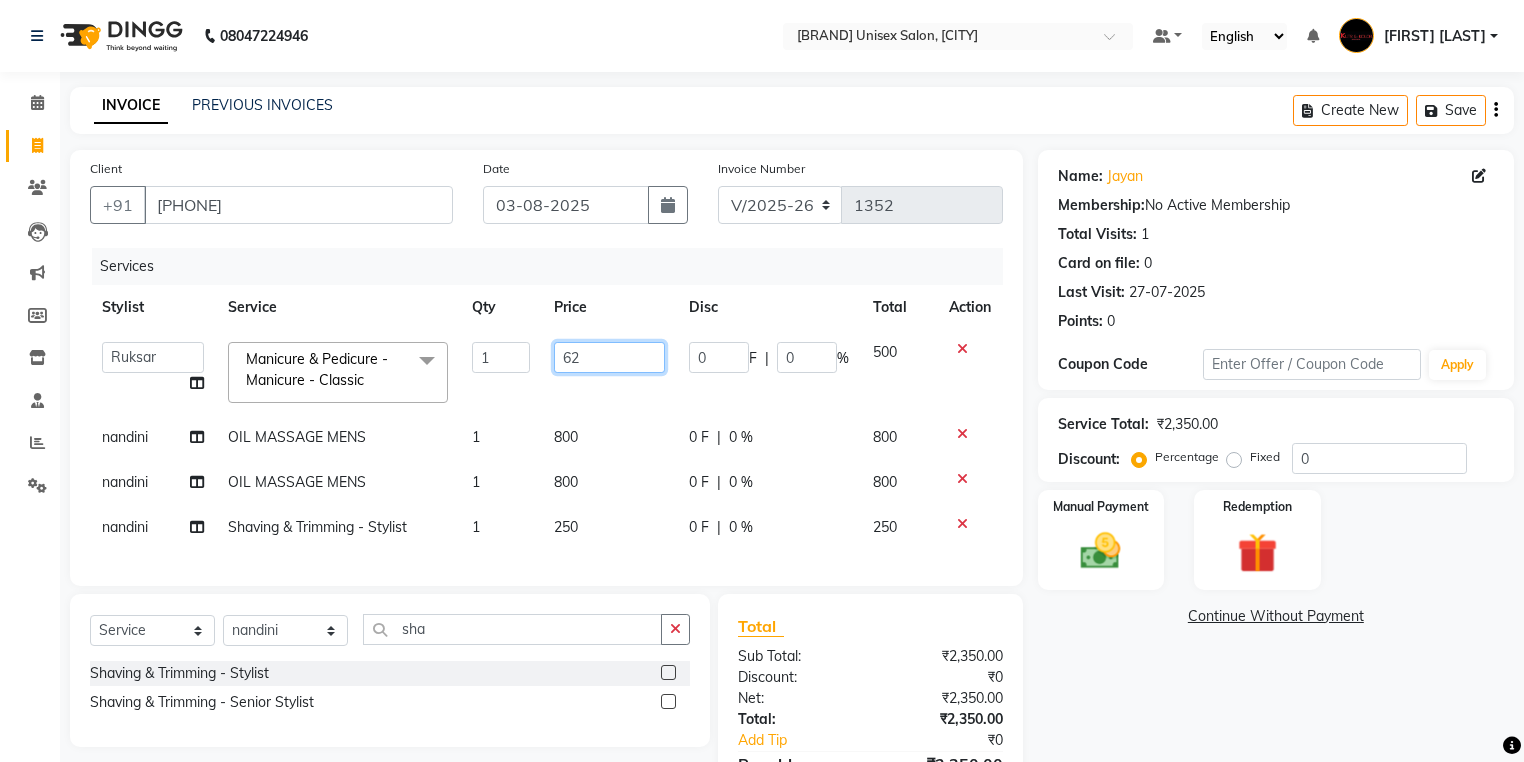 type on "625" 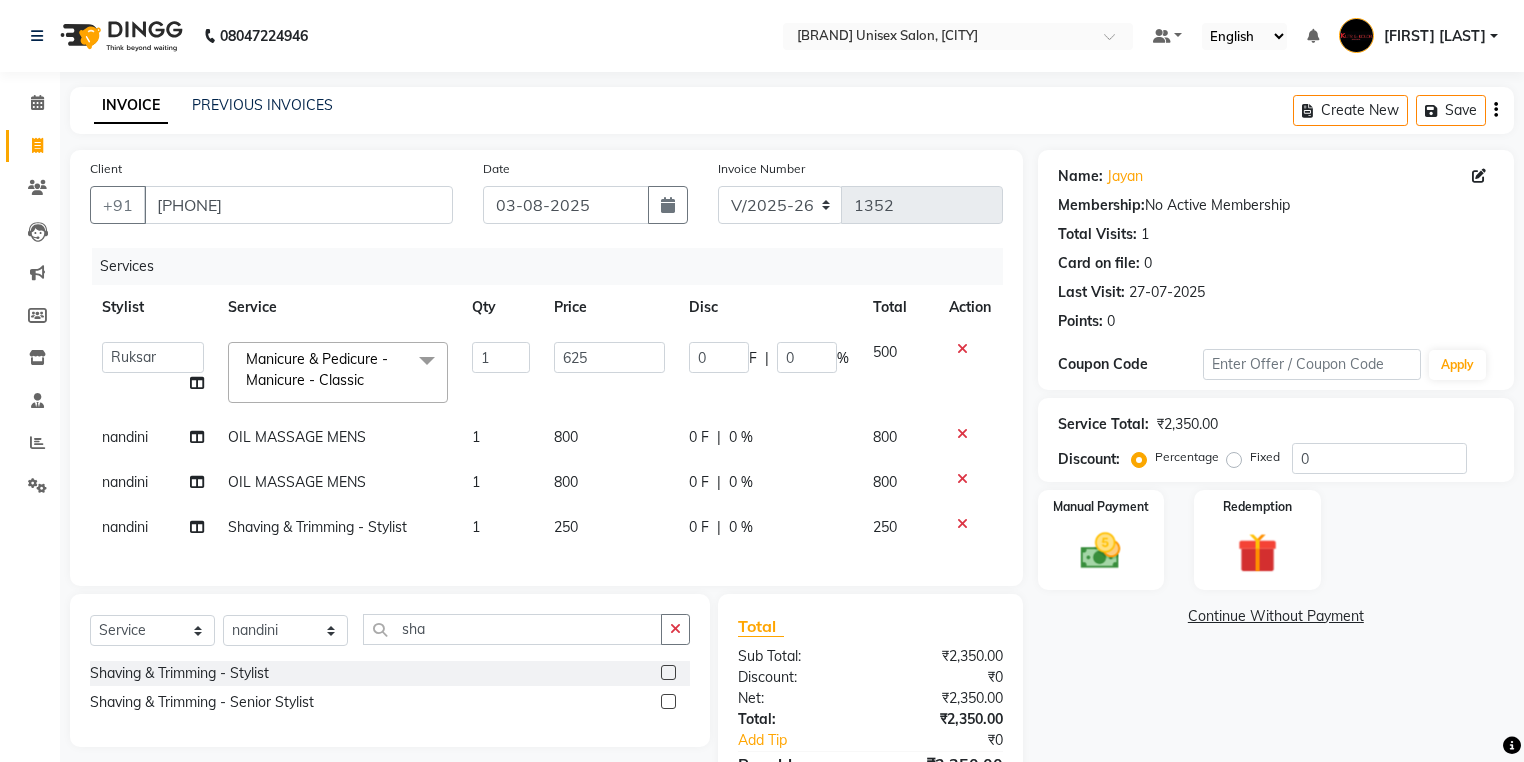 click on "800" 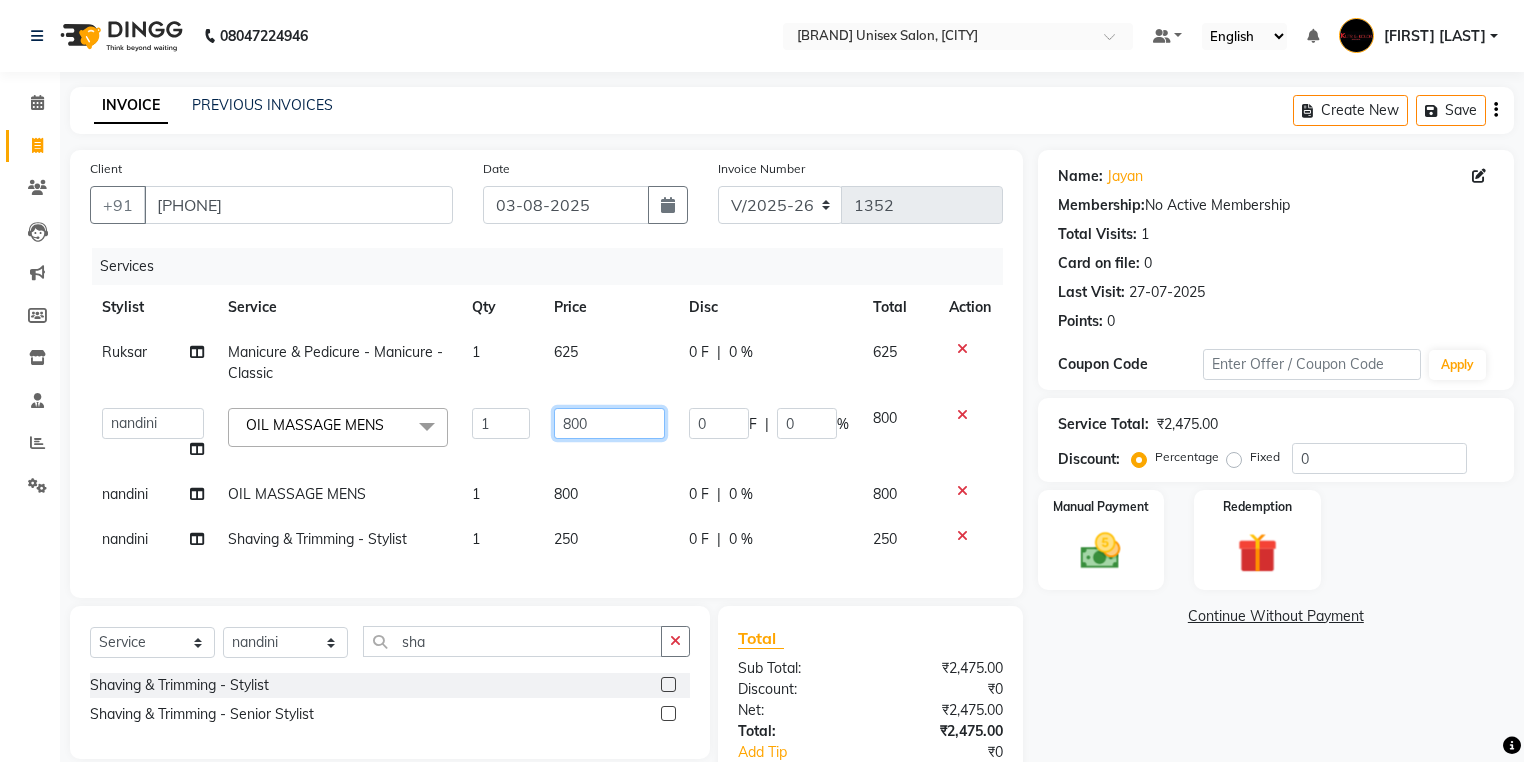 click on "800" 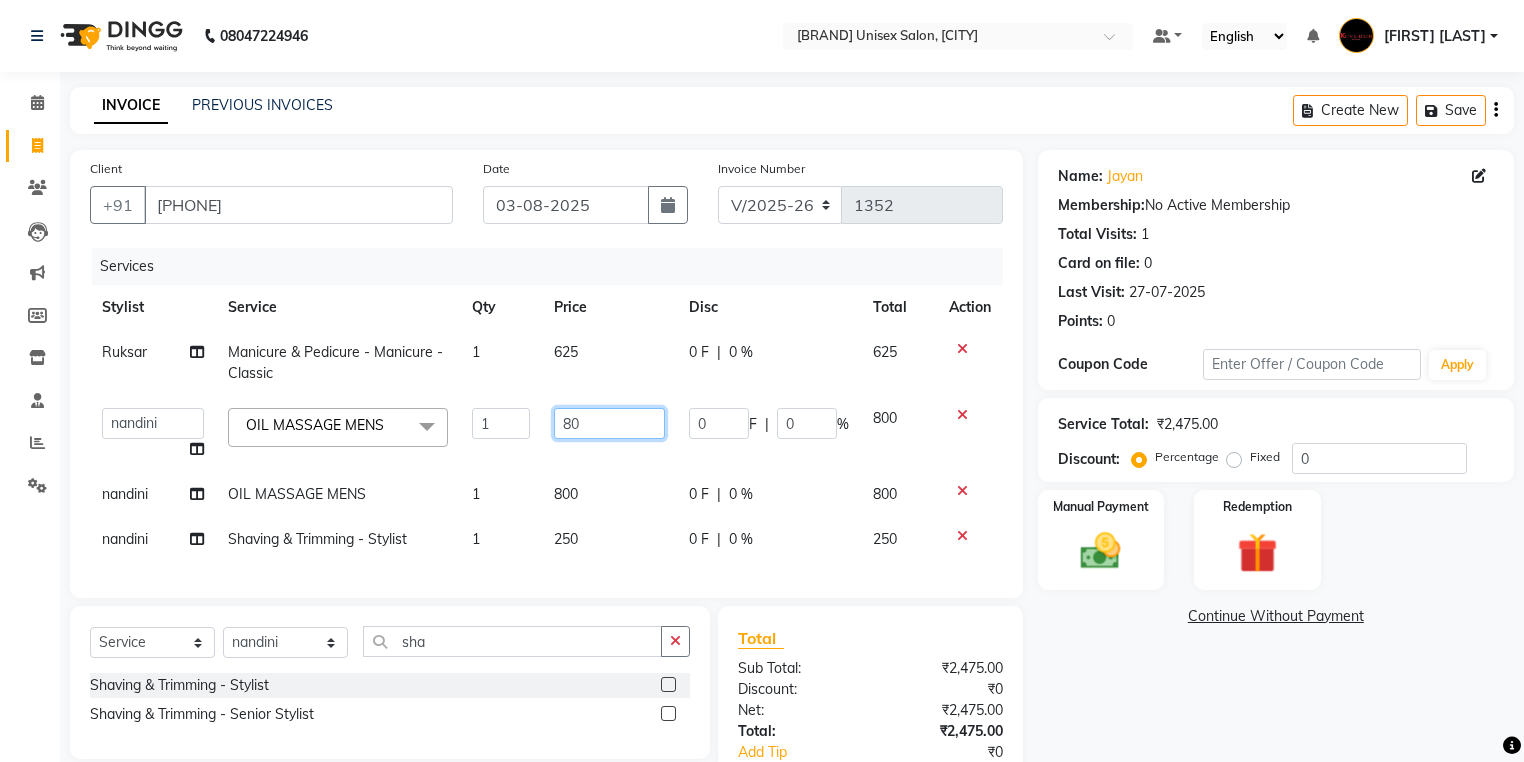 type on "8" 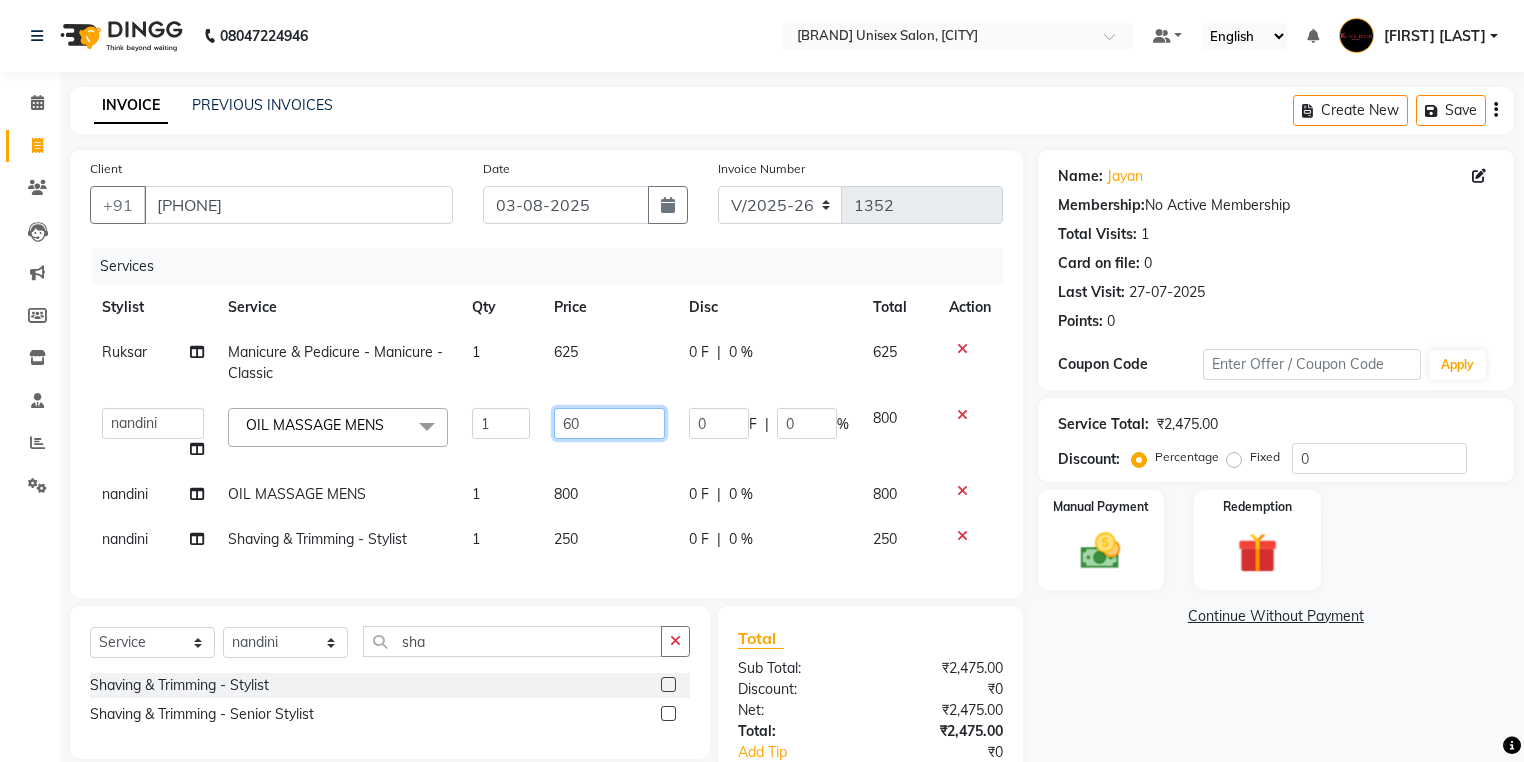 type on "600" 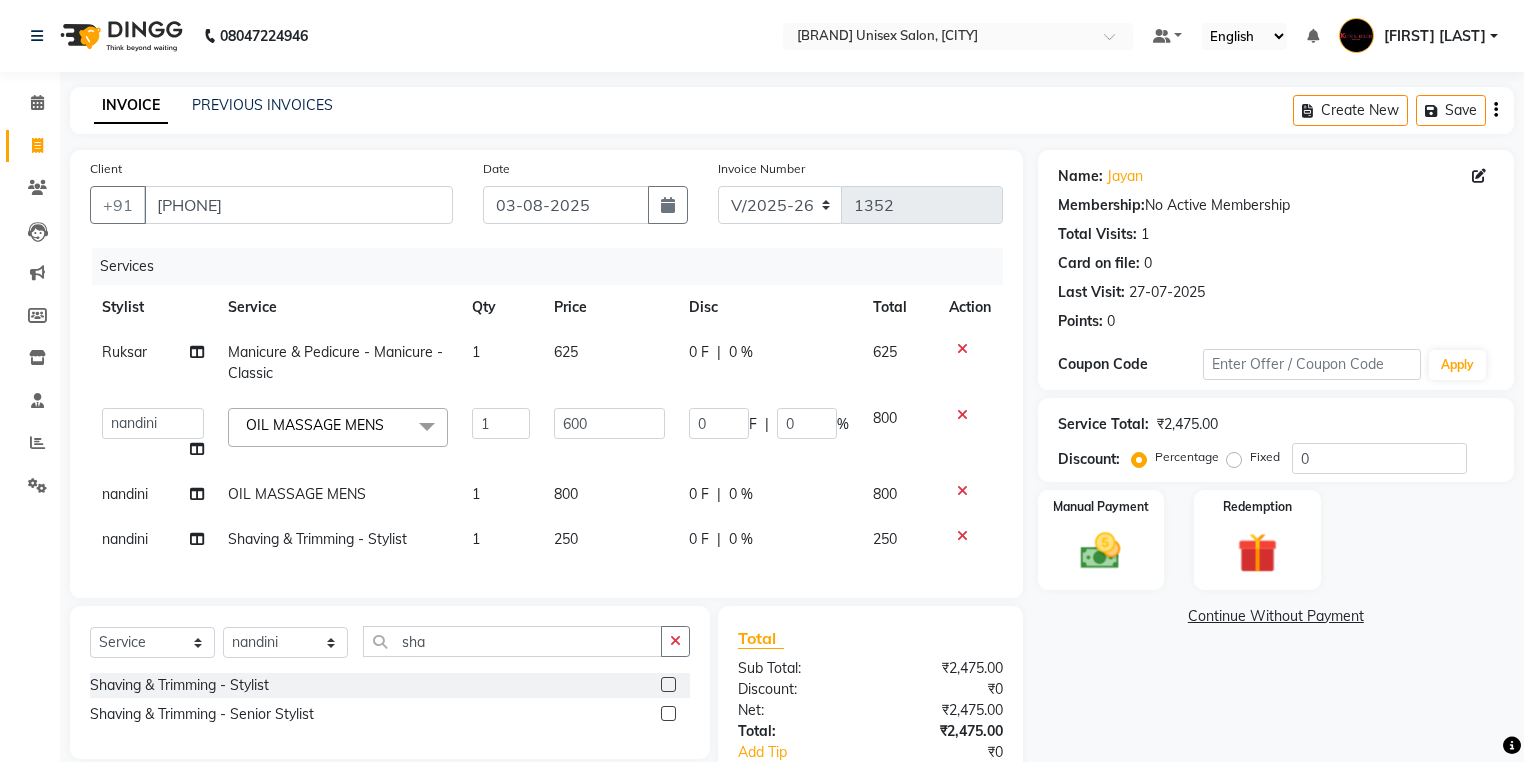 click on "800" 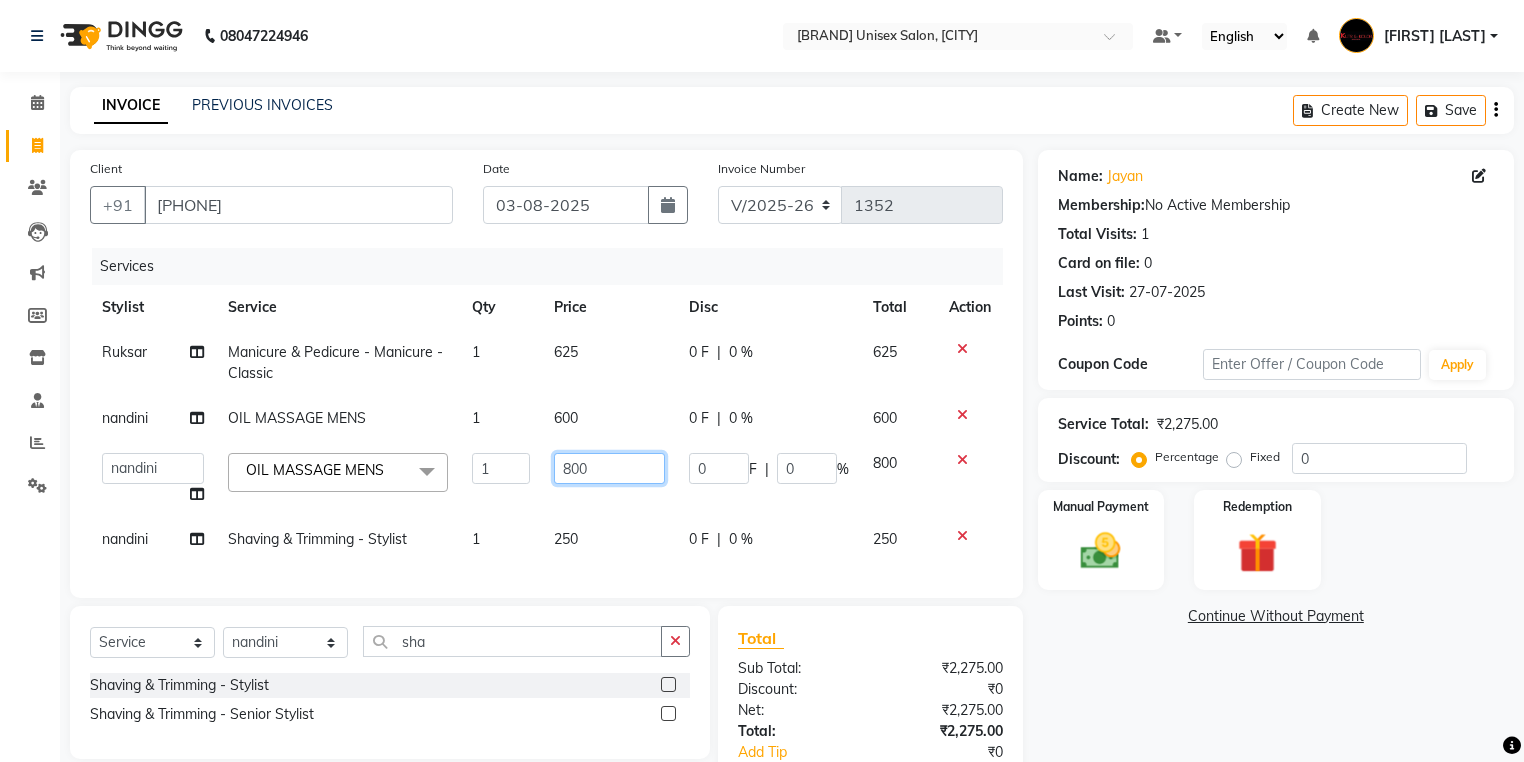 click on "800" 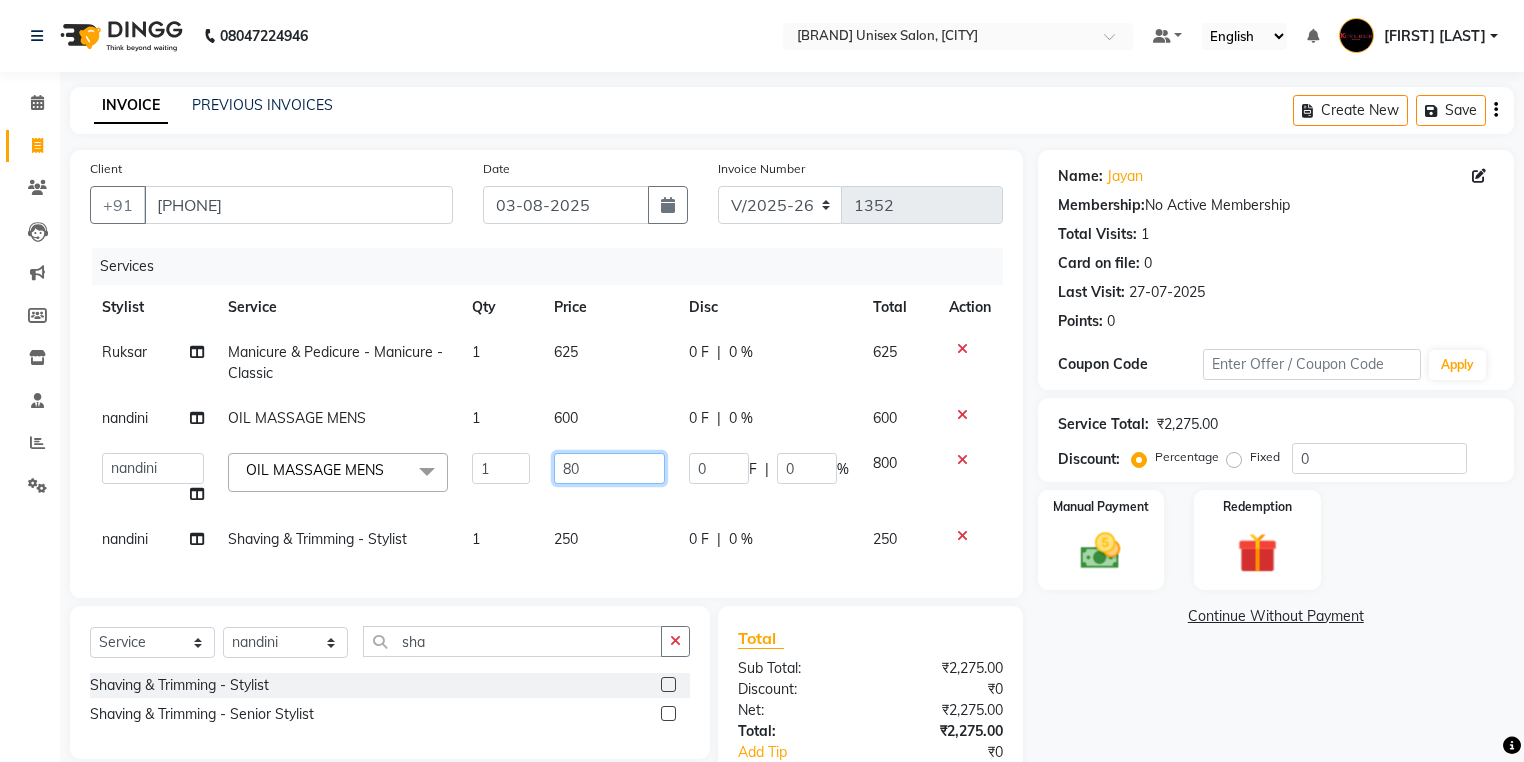 type on "8" 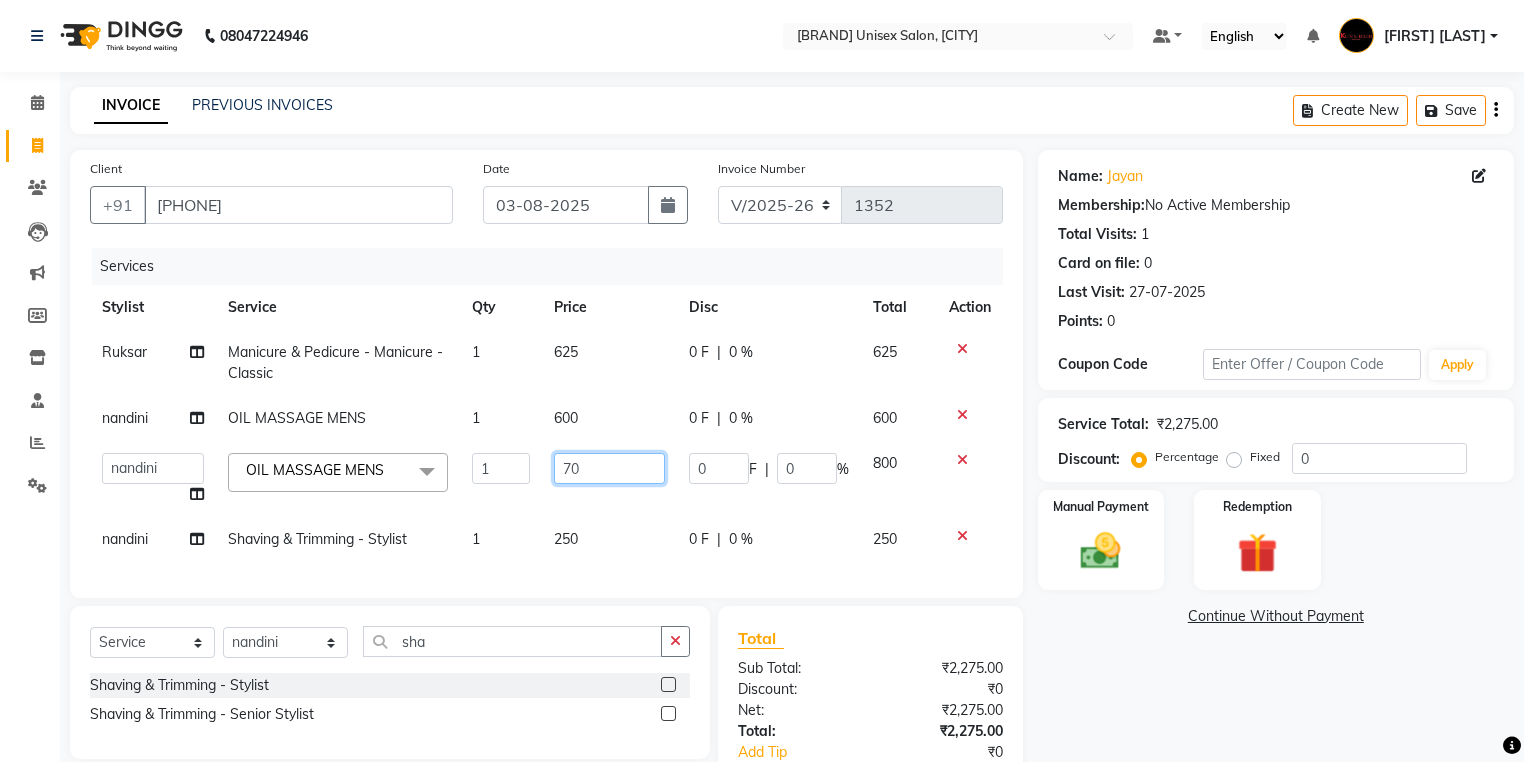 type on "700" 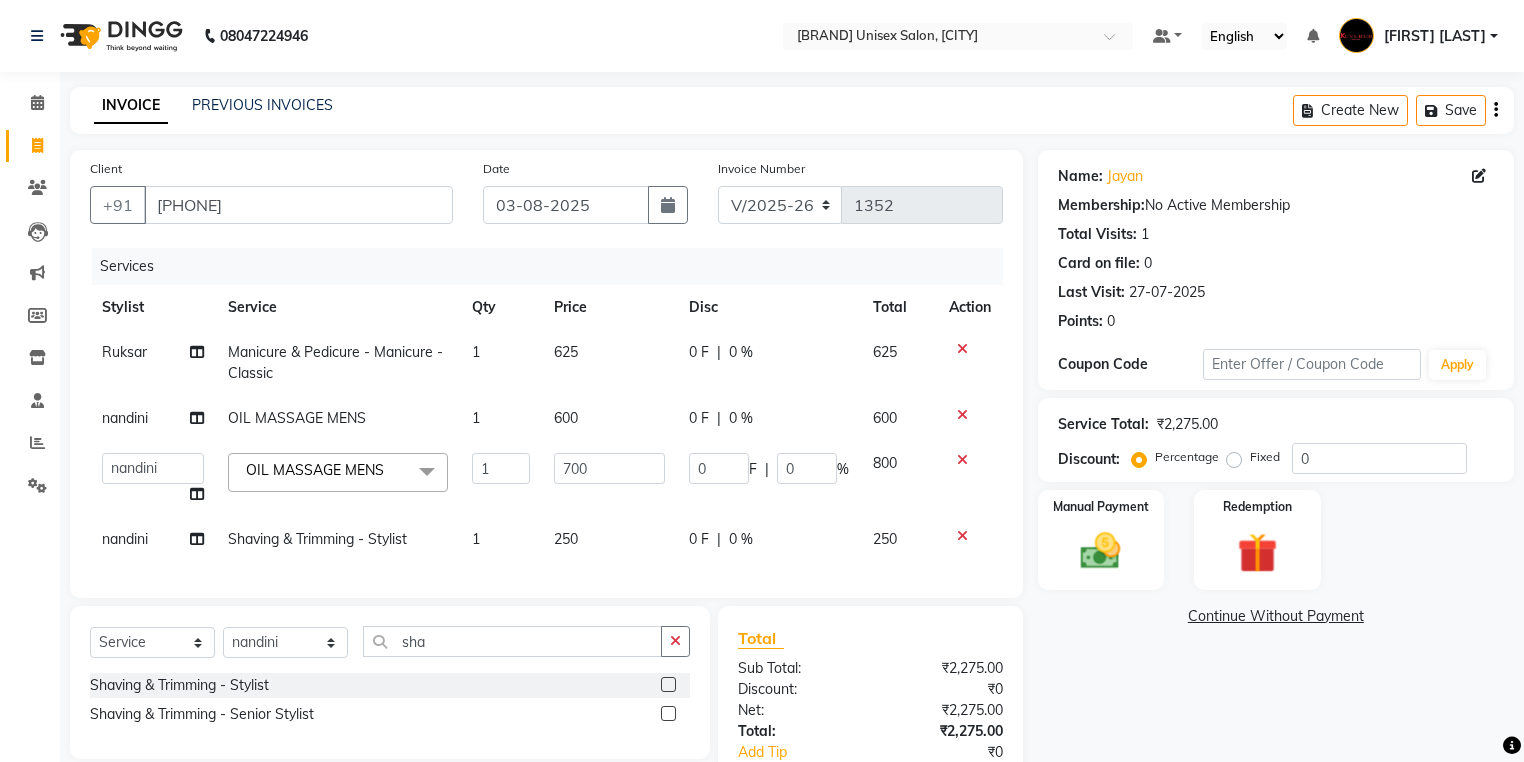 click on "[FIRST] Manicure & Pedicure - Manicure - Classic 1 625 0 F | 0 % 625 nandini OIL MASSAGE MENS 1 600 0 F | 0 % 600  [FIRST] [LAST]   [FIRST] [LAST]   [FIRST] [LAST]   [FIRST] (nail artist)   [FIRST]    [FIRST]   [FIRST] [LAST]   nandini   NEHA   [FIRST]   [FIRST]   [FIRST]   [FIRST]   [FIRST]  OIL MASSAGE MENS  x Hair Wash (Normal )   -   MENS Hair Wash (Normal )   -   WOMEN'S Lower lip thread Eyebrows thread  Collagen spa Men  Collagen spa Women  Shea butterv spa Men  Shea butter spa Women Eyebrows wax Haircut - Stylist Haircut - Hair Expert Haircut - Creative Head (Jyoti/Jasim) Haircut - Fringes/Flicks cuts (Onwards) Wash and Blowdry - Upto Shoulder Wash and Blowdry - Below Shoulder Wash and Blowdry - Upto waist Styling - Only Blowdry Upto Shoulder Styling - Only Blowdry Below Shoulder Styling - Only Blowdry Upto Waist Ironing/Tongs Curl/Wavy Texture - Upto Shoulder Ironing/Tongs Curl/Wavy Texture - Below Shoulder Ironing/Tongs Curl/Wavy Texture - Upto Waist Splitend Removal - Splitend Removal Scalp Detox - Scalp Detox" 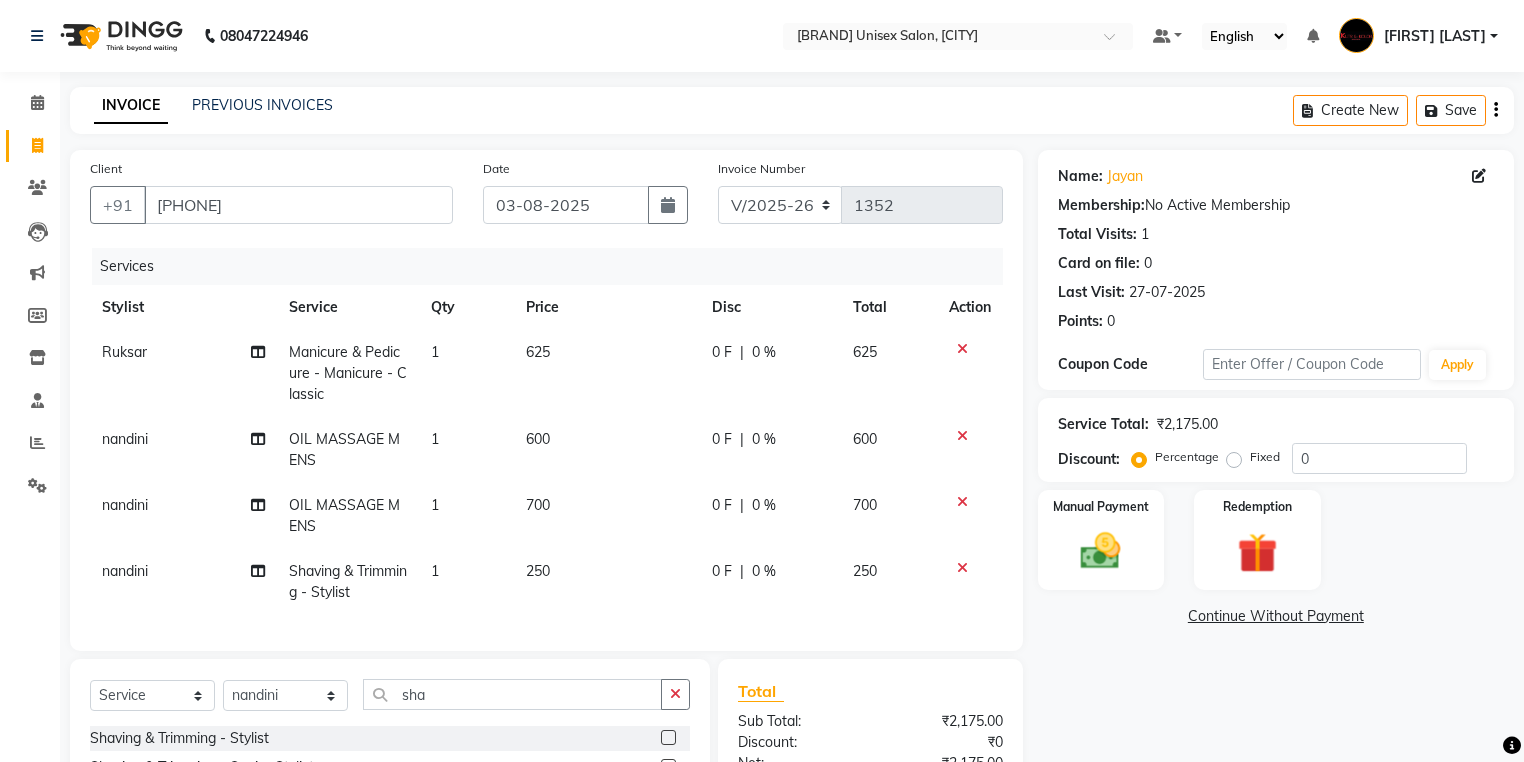 click on "250" 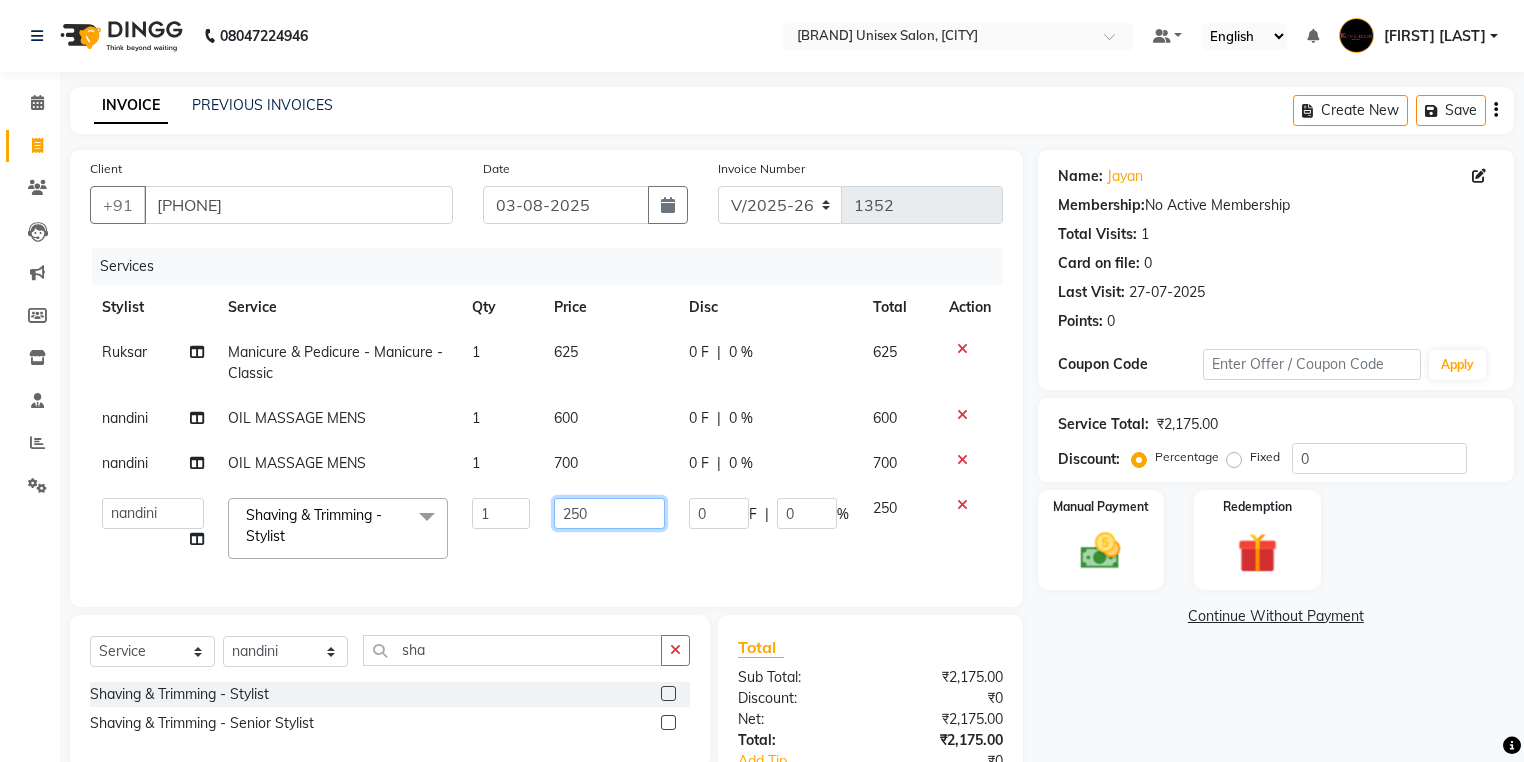 click on "250" 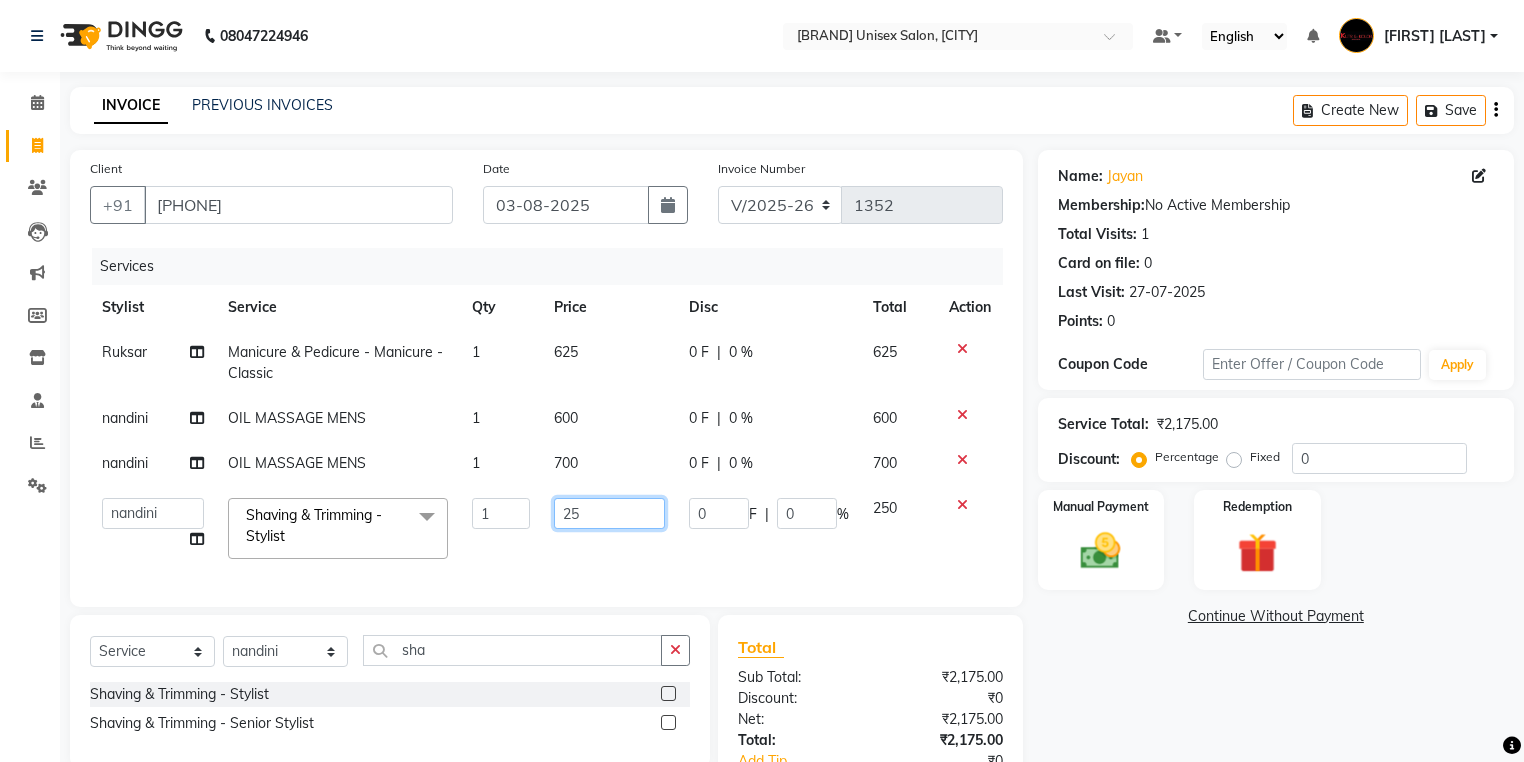 type on "2" 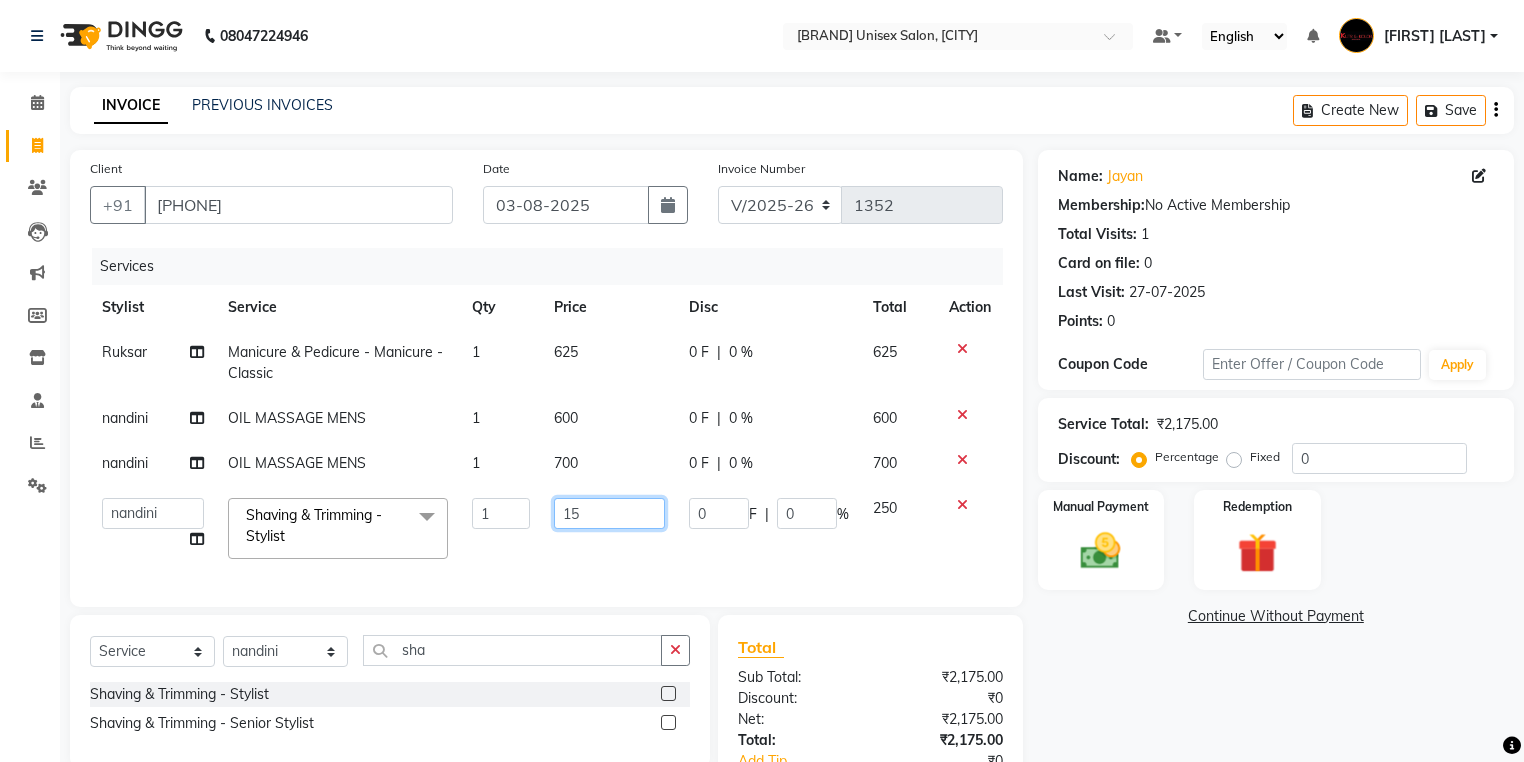 type on "150" 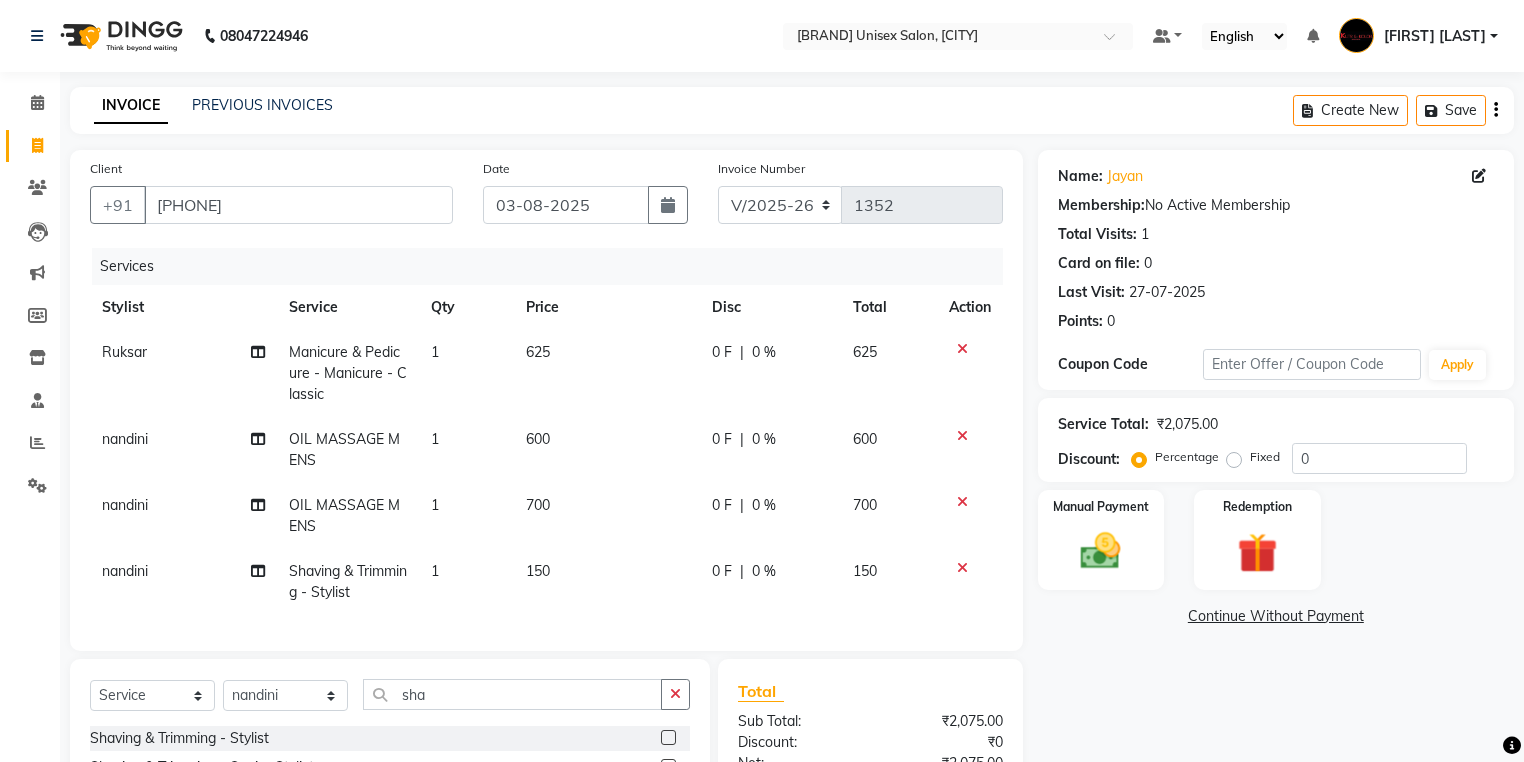 click on "[FIRST] Manicure & Pedicure - Manicure - Classic 1 625 0 F | 0 % 625 nandini OIL MASSAGE MENS 1 600 0 F | 0 % 600 nandini OIL MASSAGE MENS 1 700 0 F | 0 % 700 nandini Shaving & Trimming - Stylist 1 150 0 F | 0 % 150" 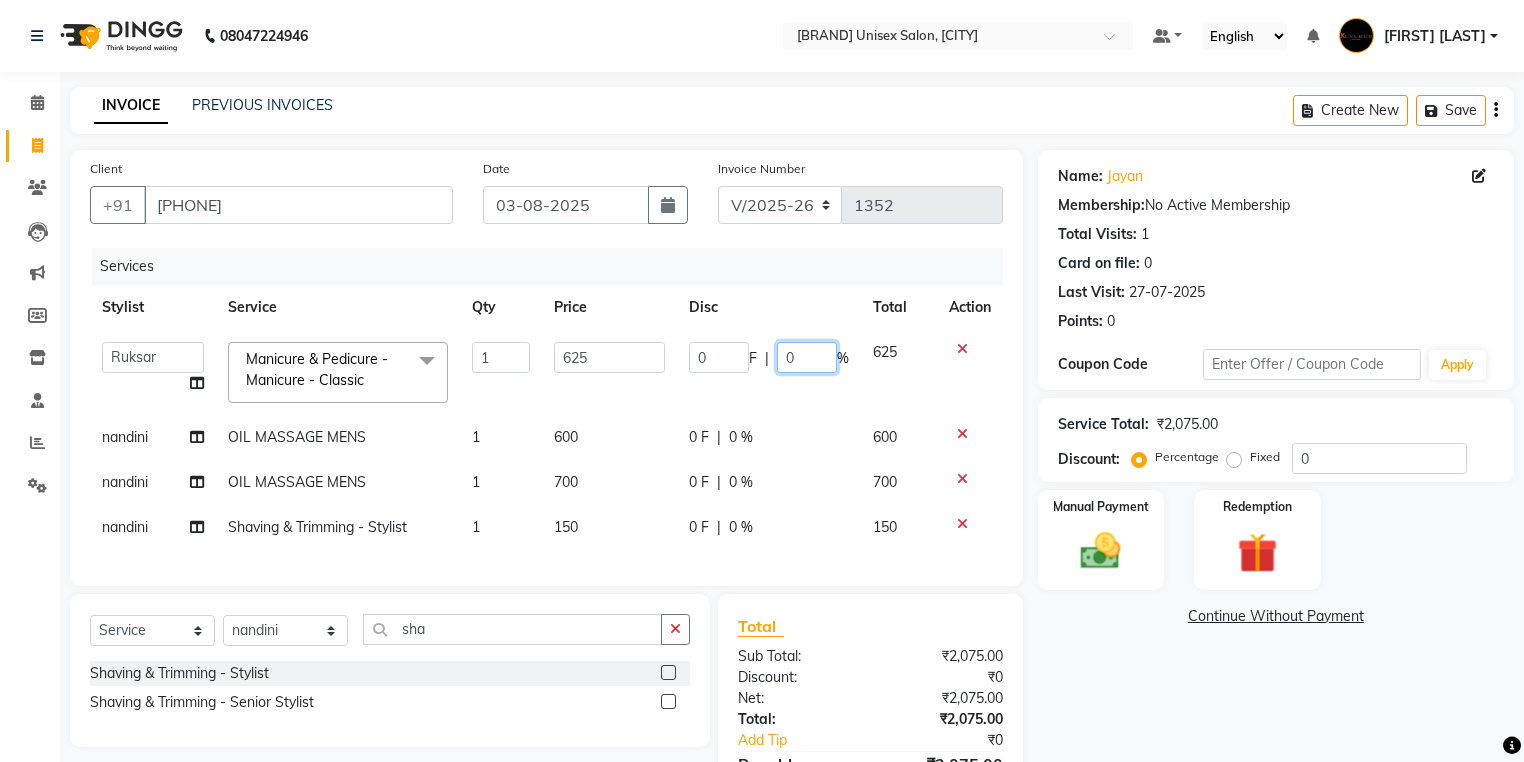 click on "0" 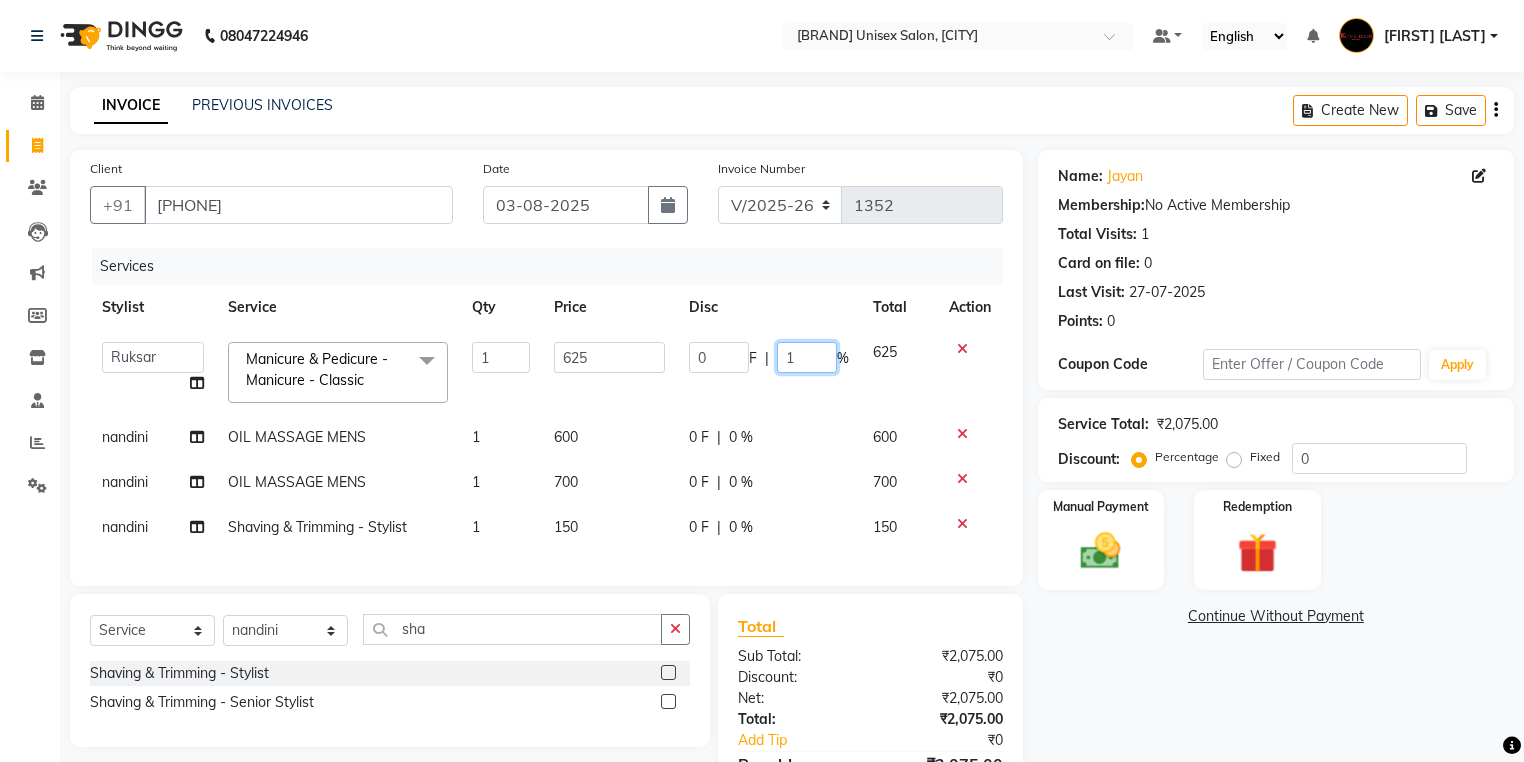 type on "10" 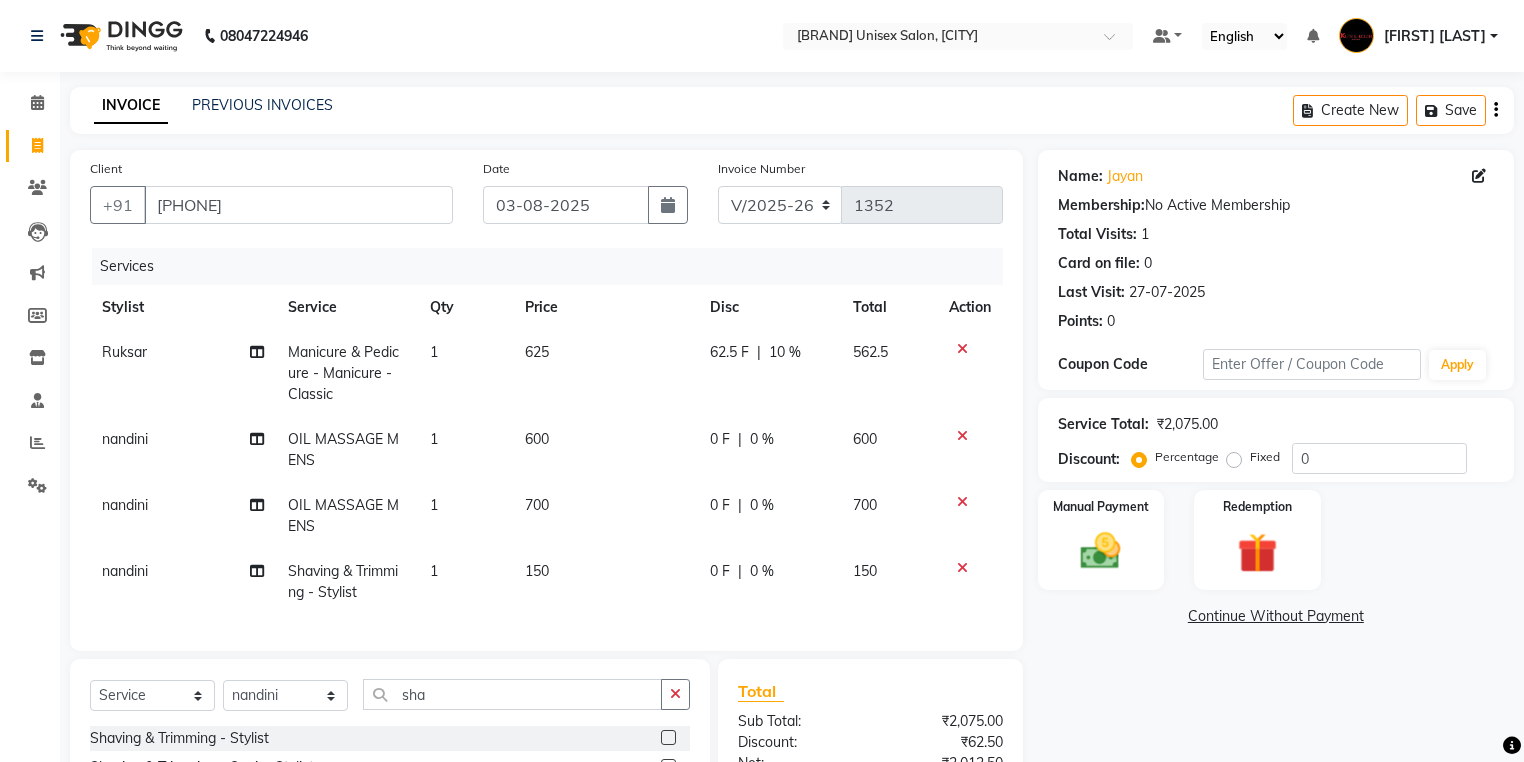 click on "0 F | 0 %" 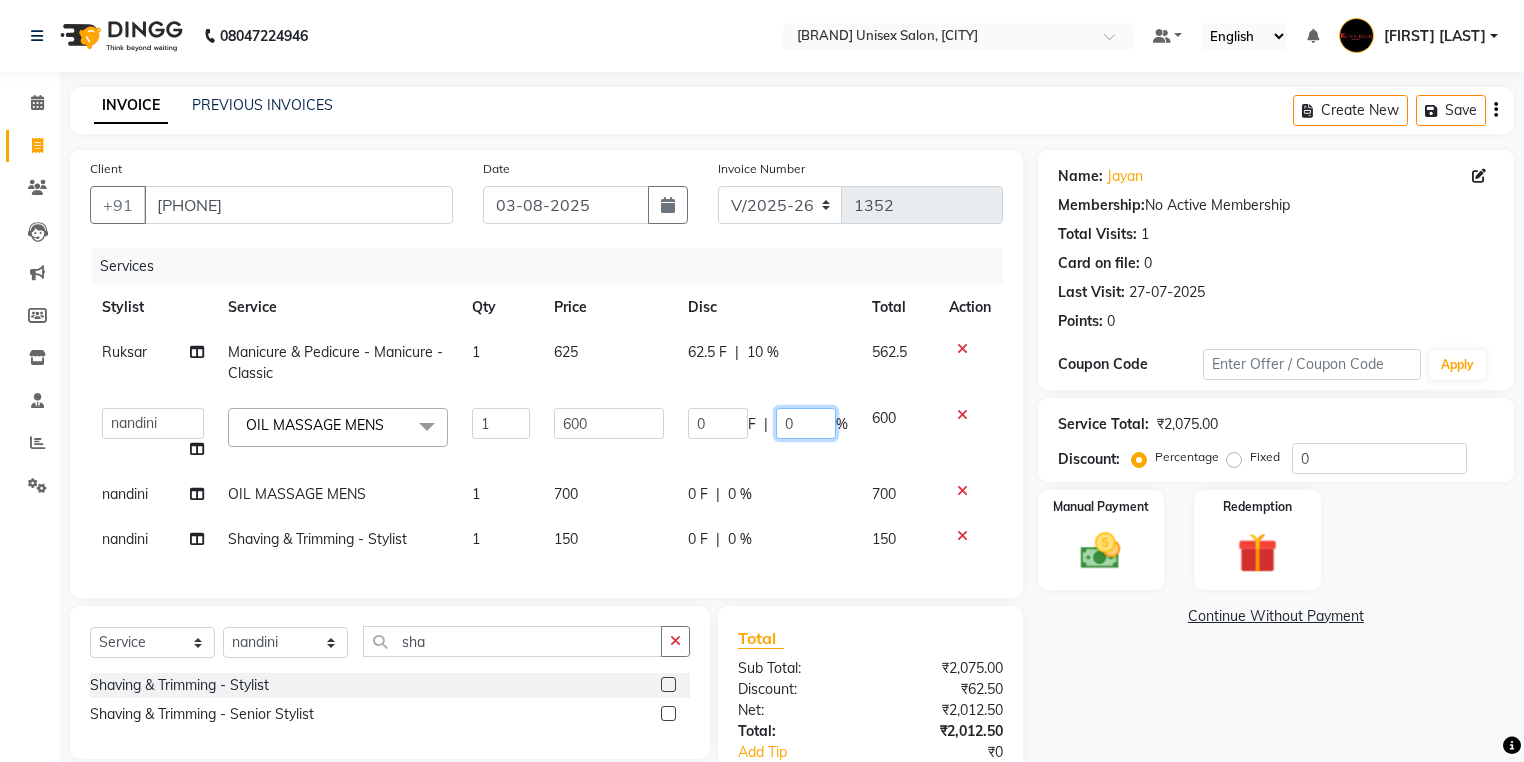 click on "0" 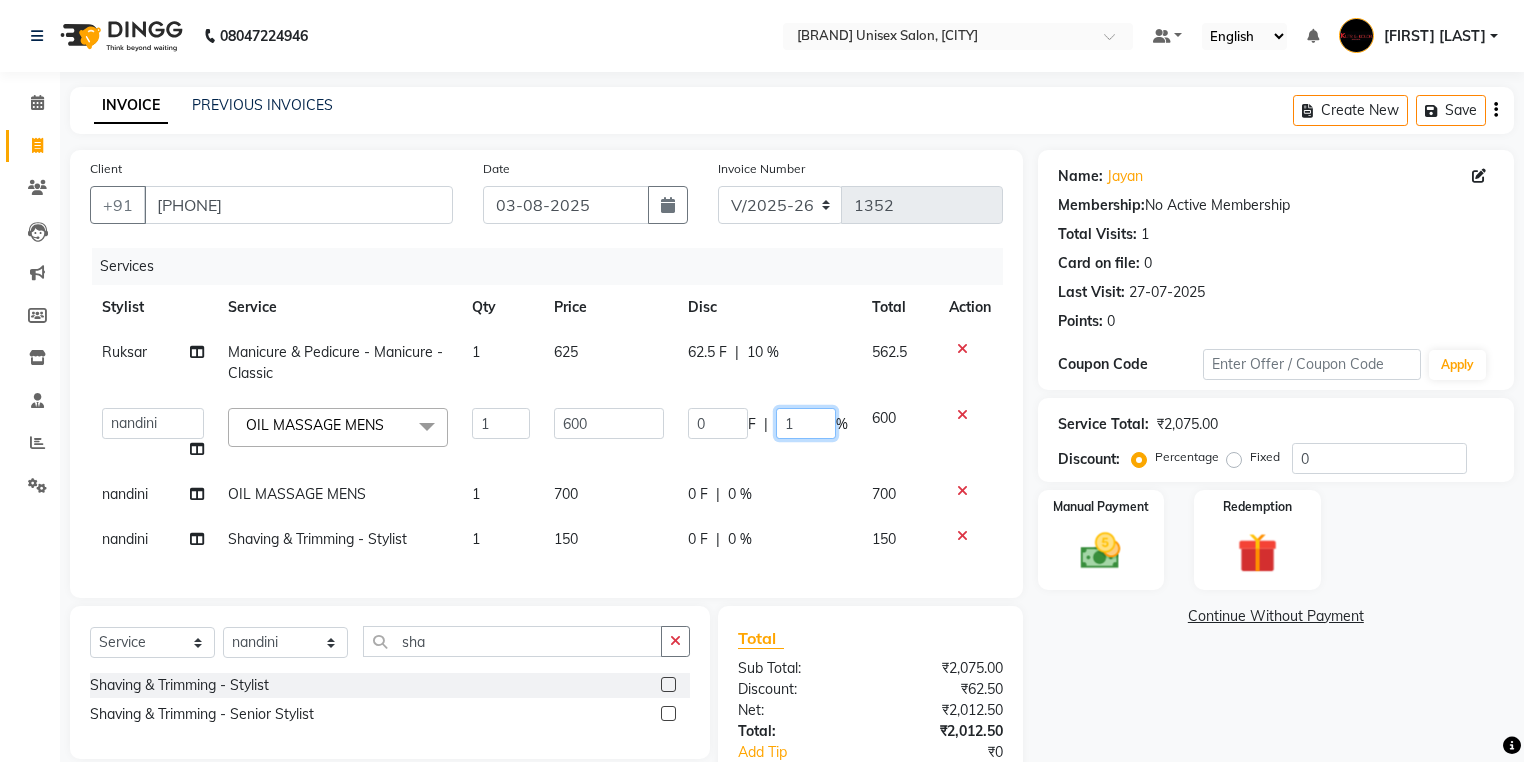 type on "10" 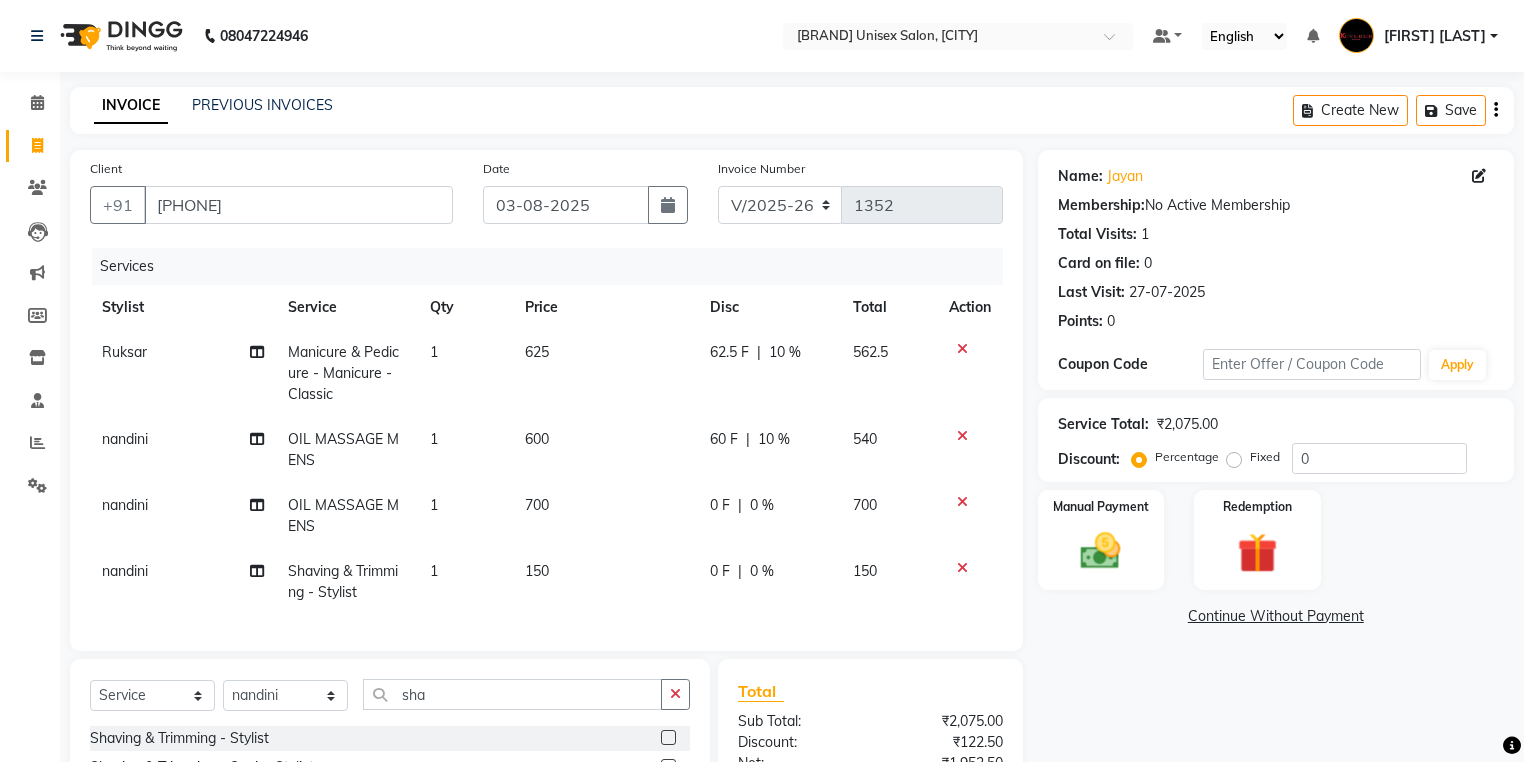 click on "0 F | 0 %" 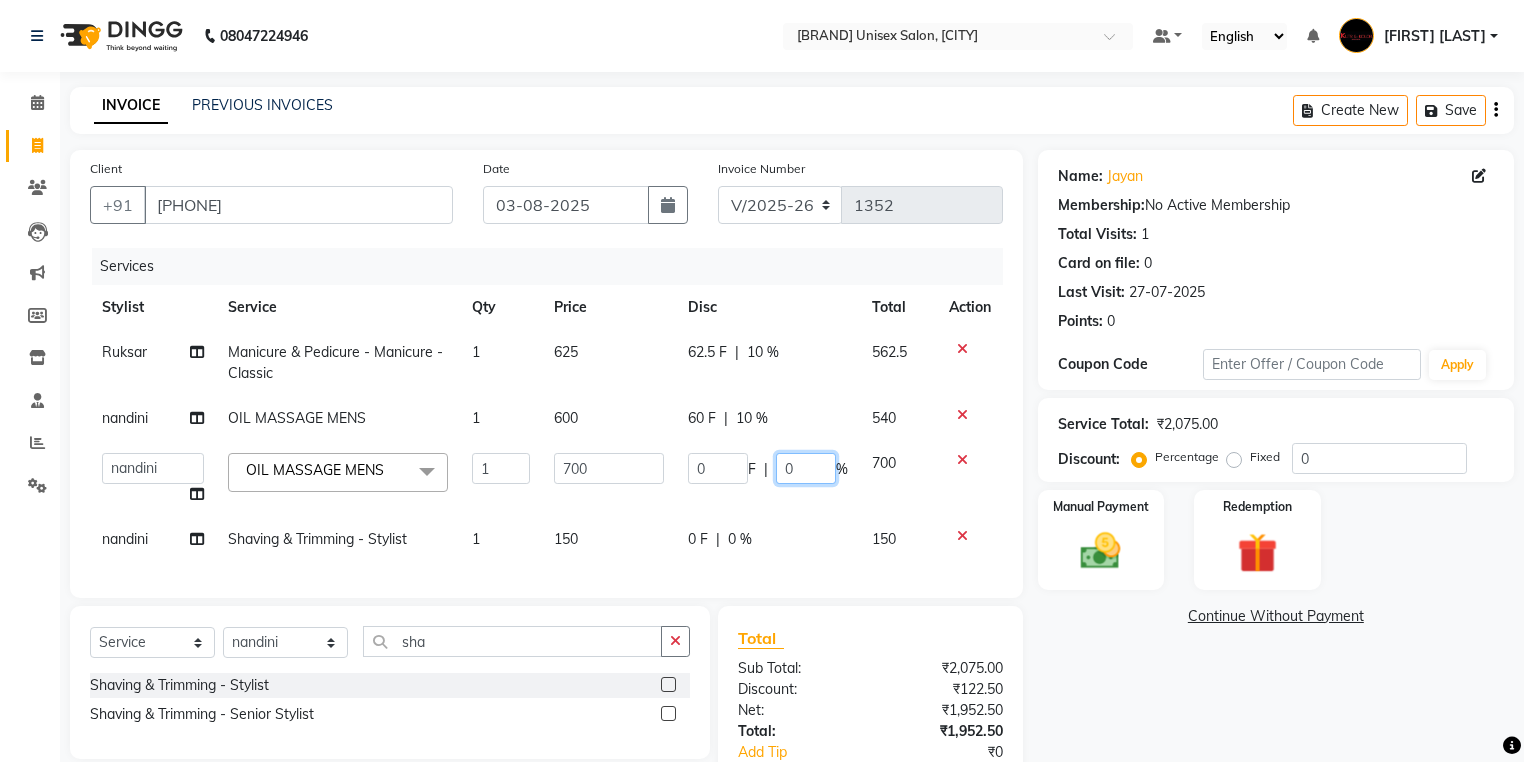 click on "0" 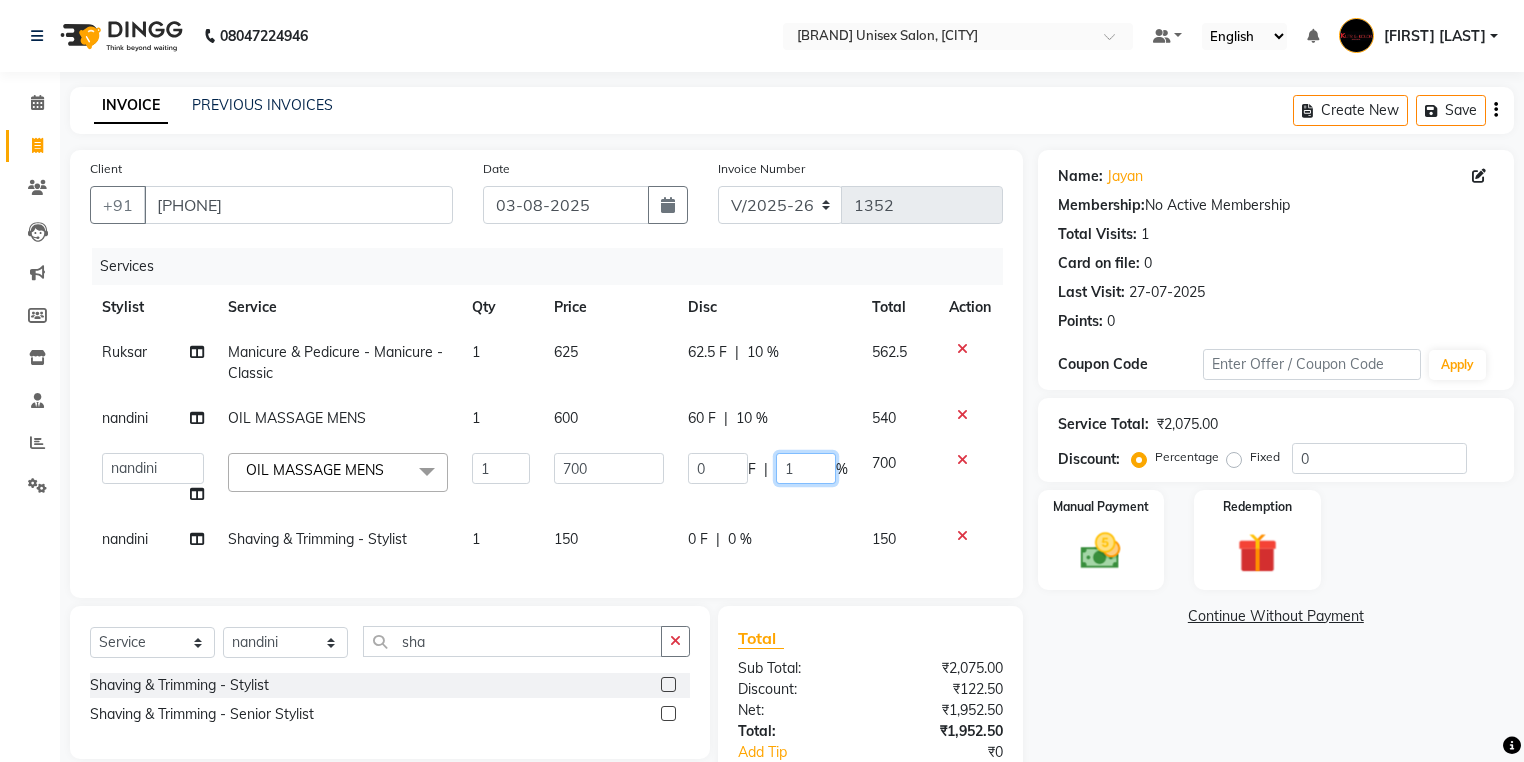 type on "10" 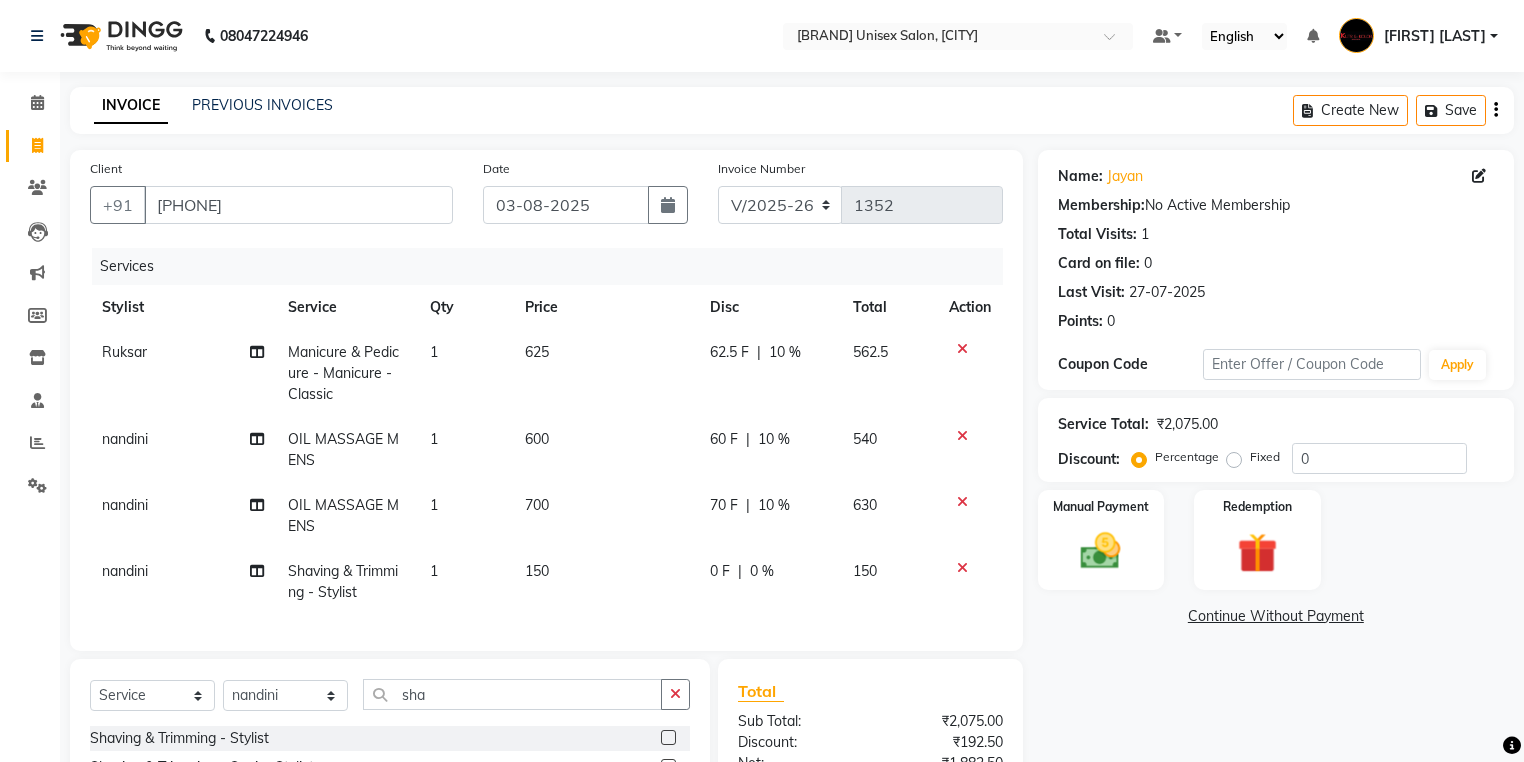 click on "Ruksar Manicure & Pedicure - Manicure - Classic 1 625 62.5 F | 10 % 562.5 nandini OIL MASSAGE MENS 1 600 60 F | 10 % 540 nandini OIL MASSAGE MENS 1 700 70 F | 10 % 630 nandini Shaving & Trimming - Stylist 1 150 0 F | 0 % 150" 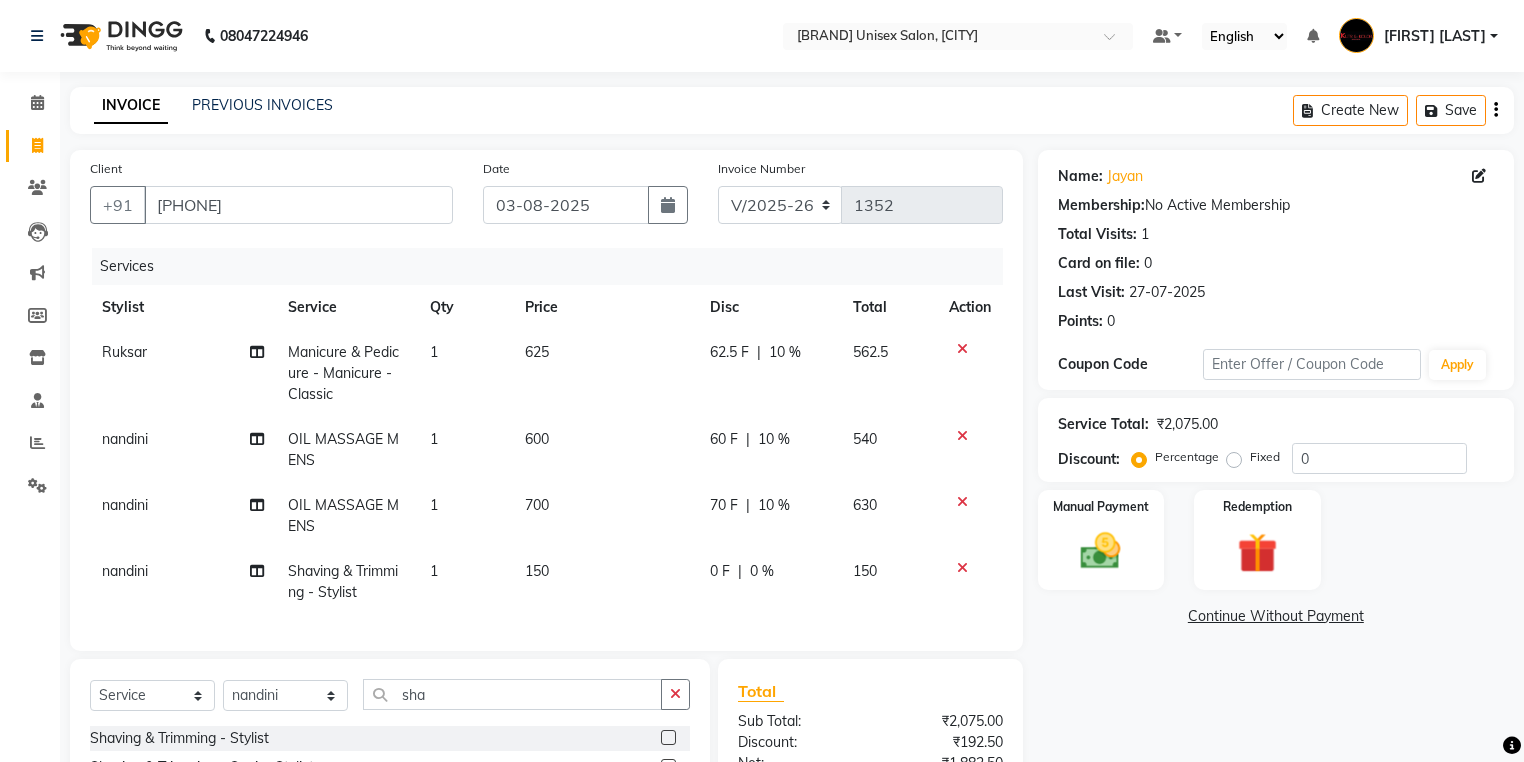 click on "0 %" 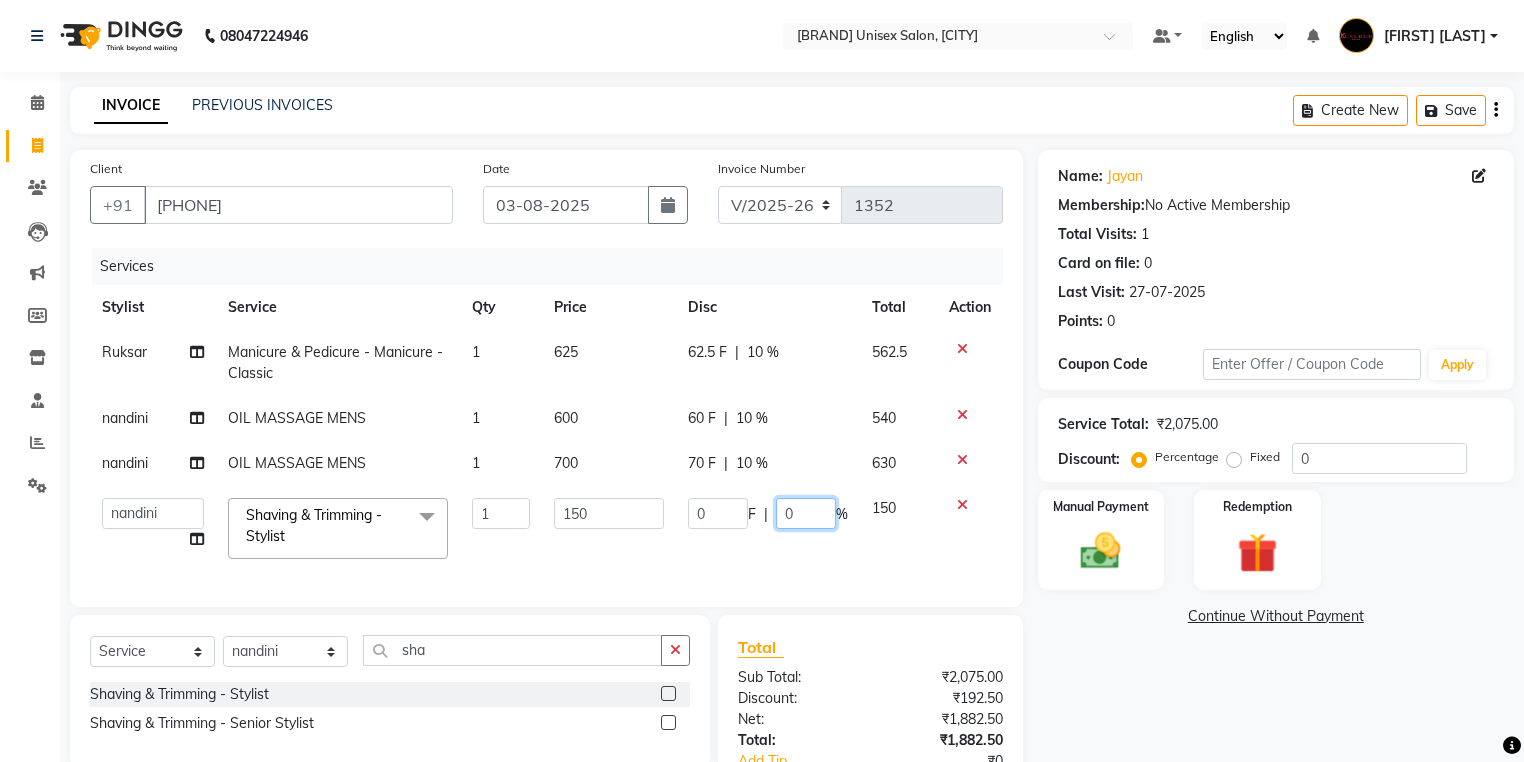 click on "0" 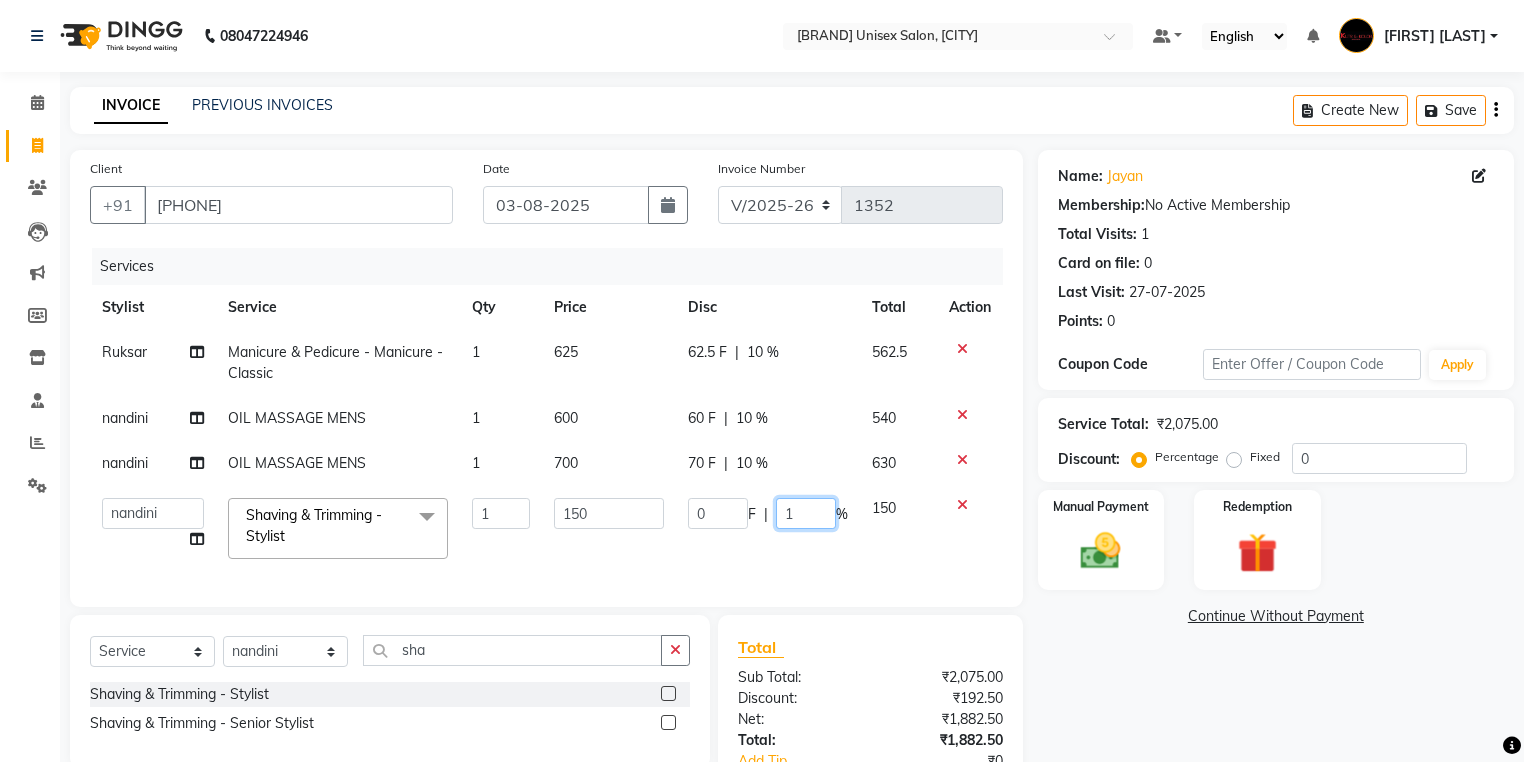type on "10" 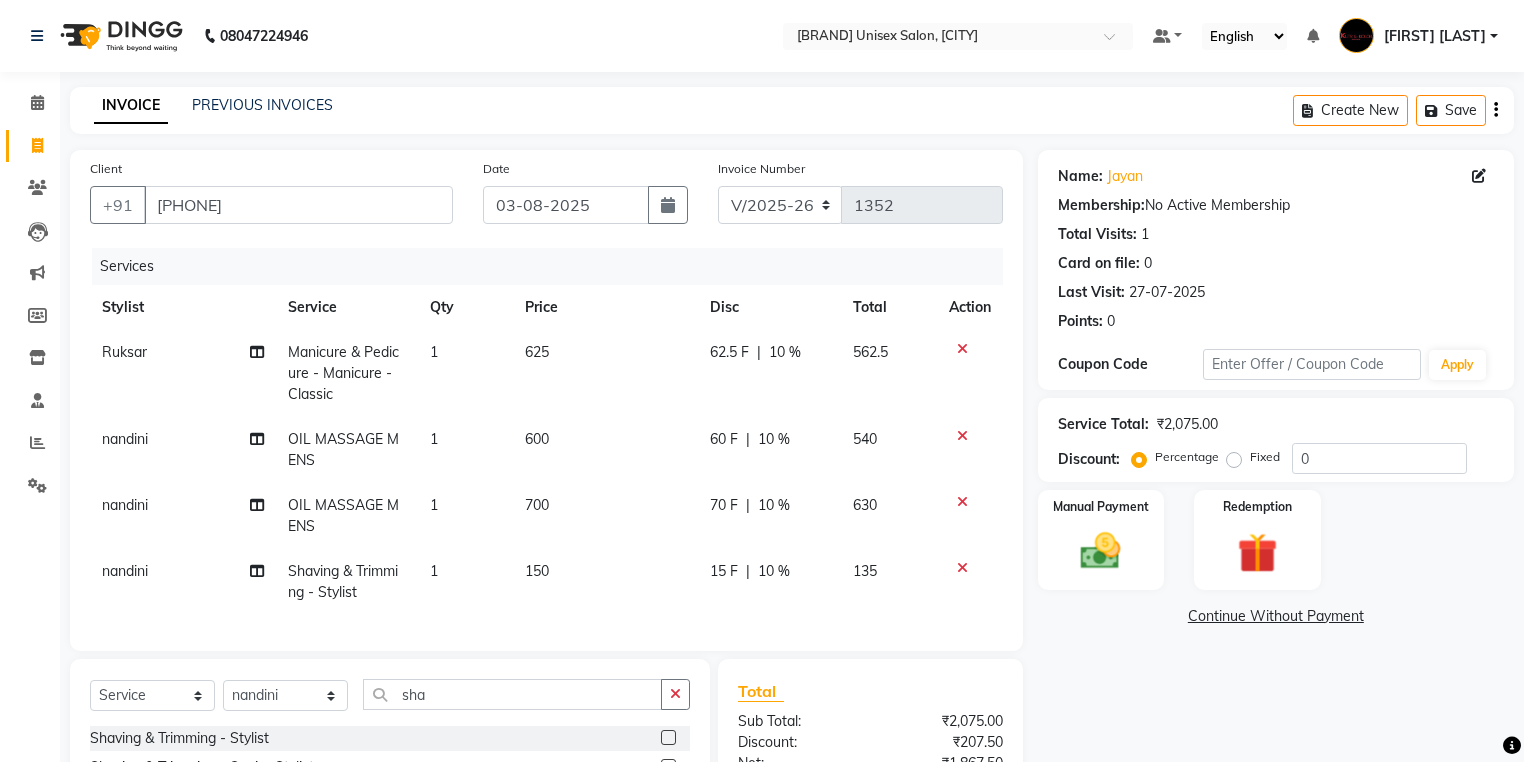click on "[FIRST] Manicure & Pedicure - Manicure - Classic 1 625 62.5 F | 10 % 562.5 nandini OIL MASSAGE MENS 1 600 60 F | 10 % 540 nandini OIL MASSAGE MENS 1 700 70 F | 10 % 630 nandini Shaving & Trimming - Stylist 1 150 15 F | 10 % 135" 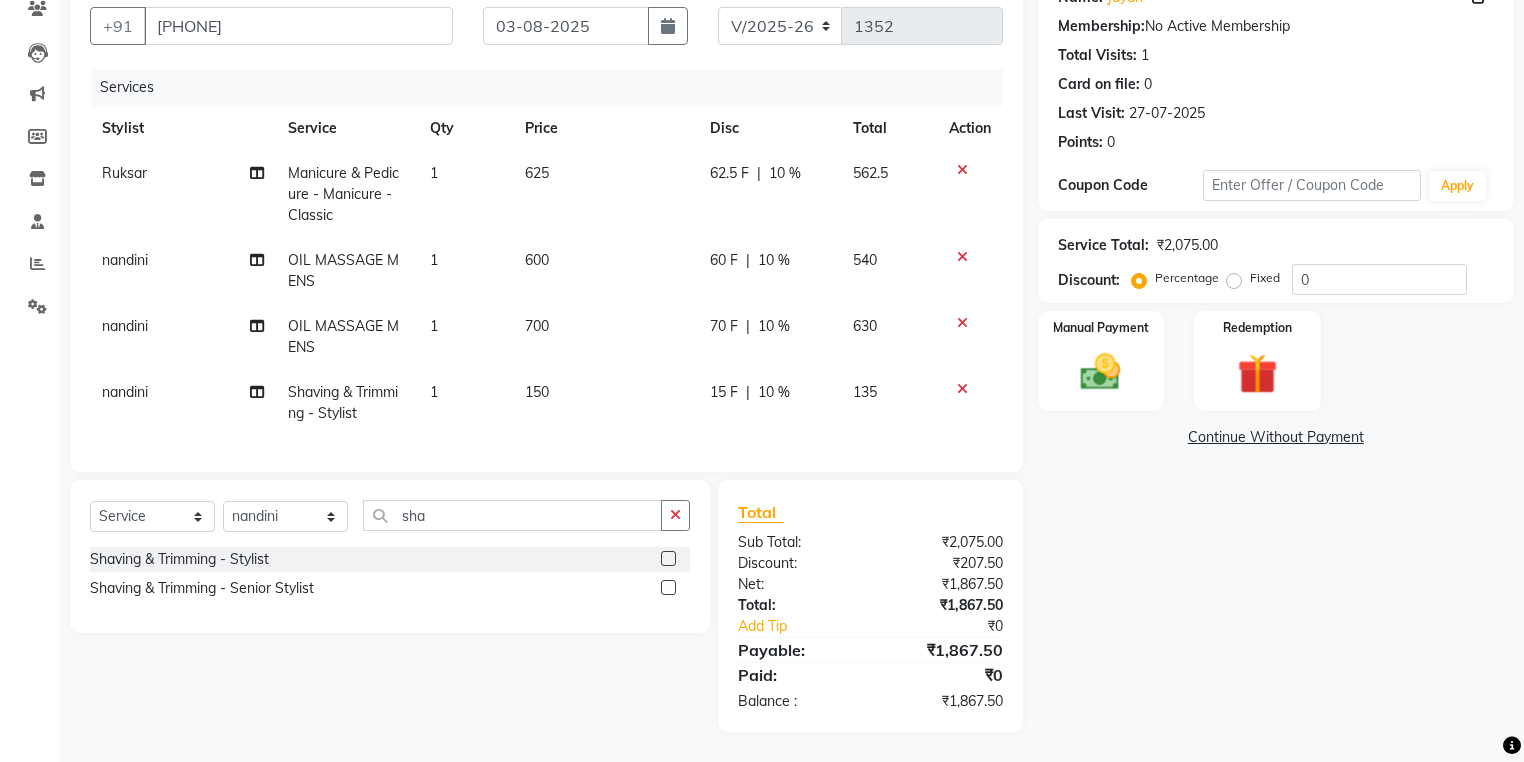 scroll, scrollTop: 191, scrollLeft: 0, axis: vertical 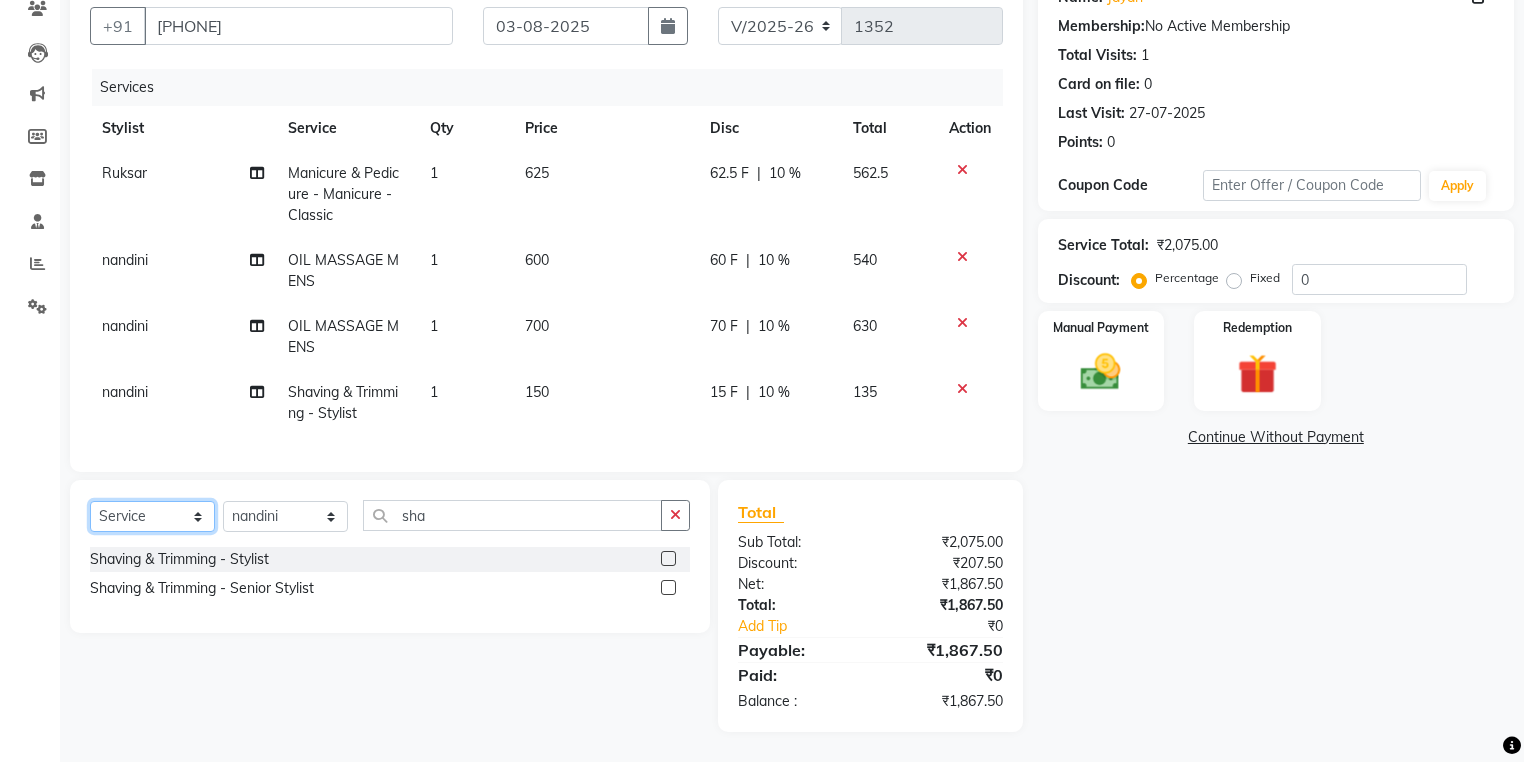 click on "Select  Service  Product  Membership  Package Voucher Prepaid Gift Card" 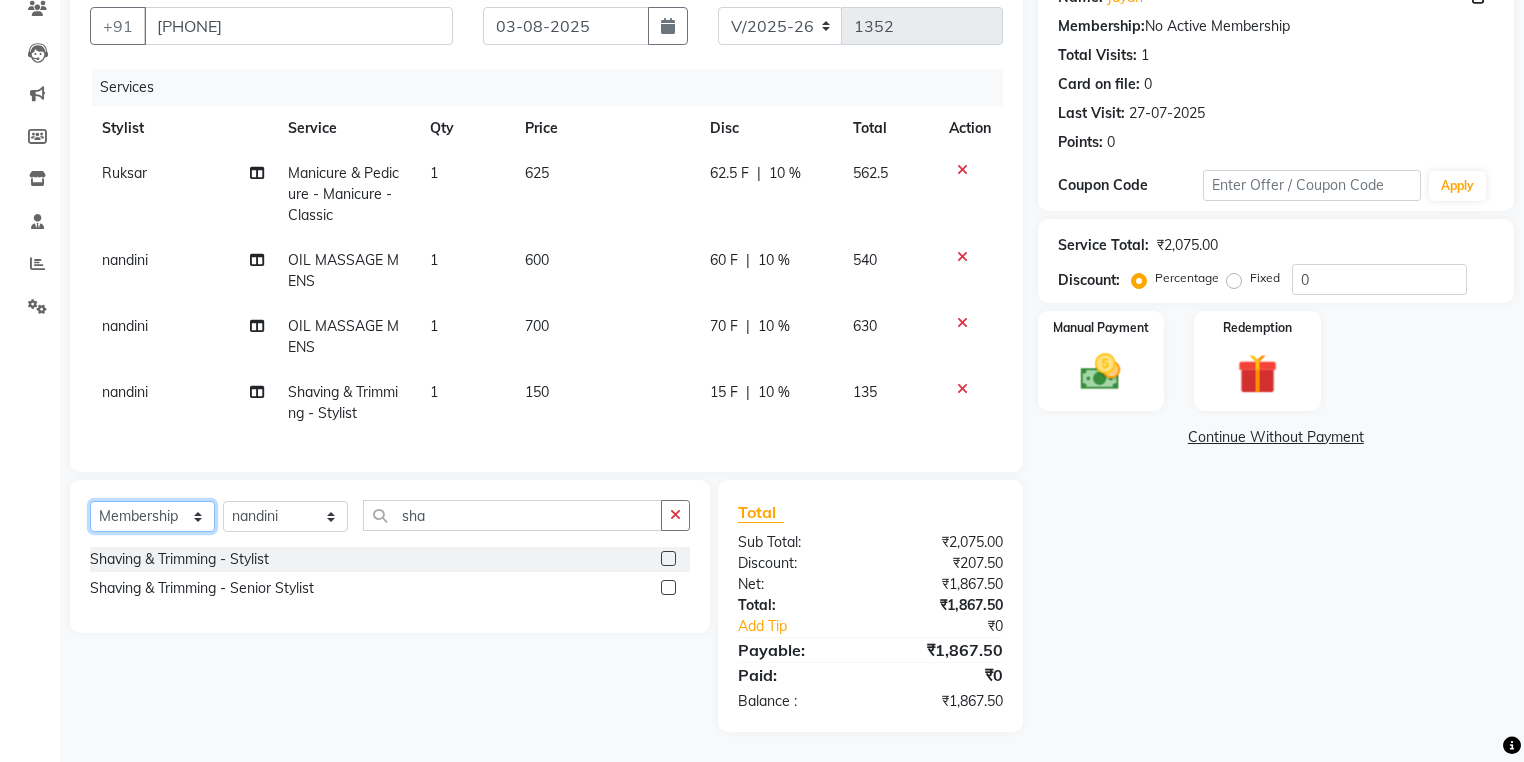 click on "Select  Service  Product  Membership  Package Voucher Prepaid Gift Card" 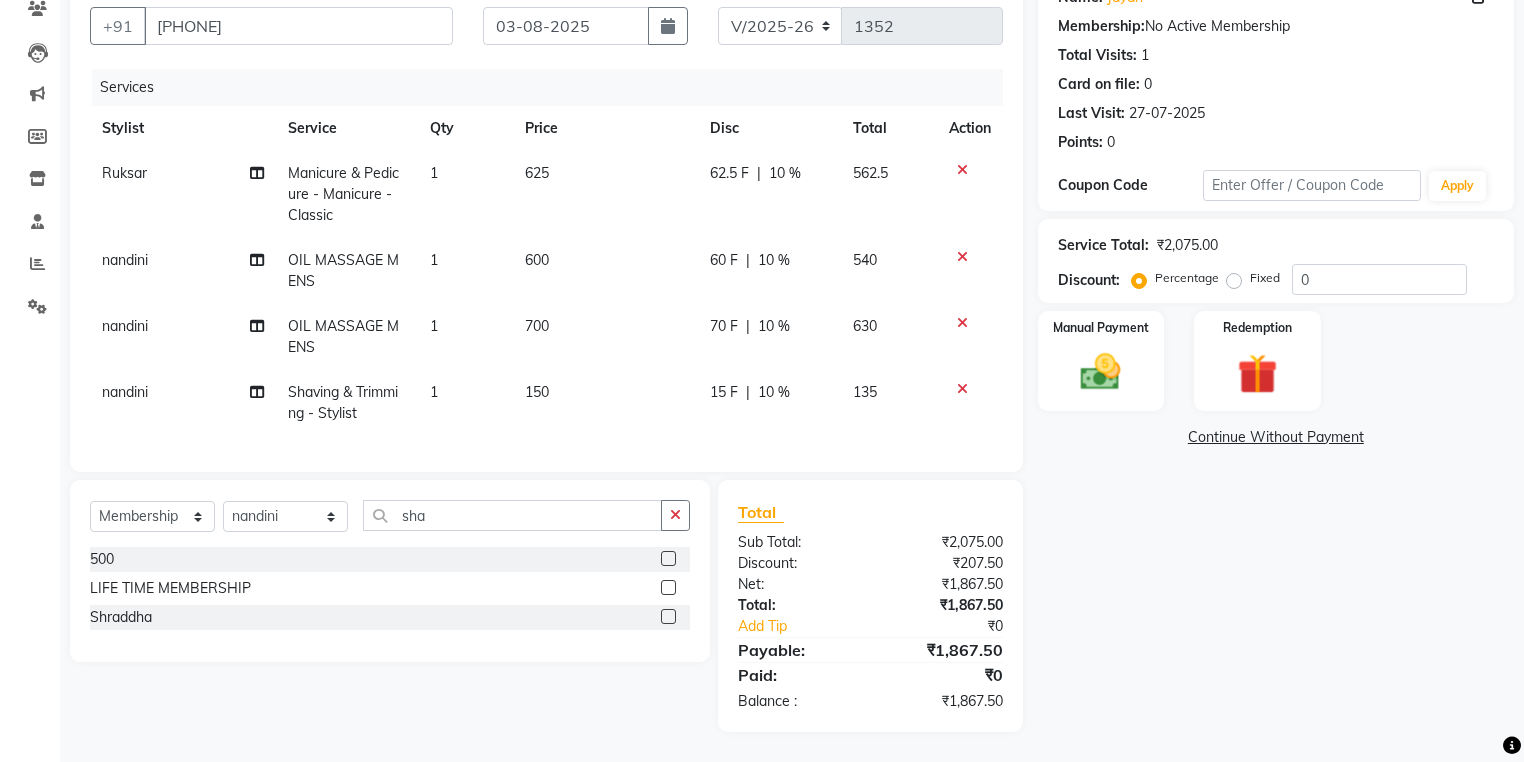 click 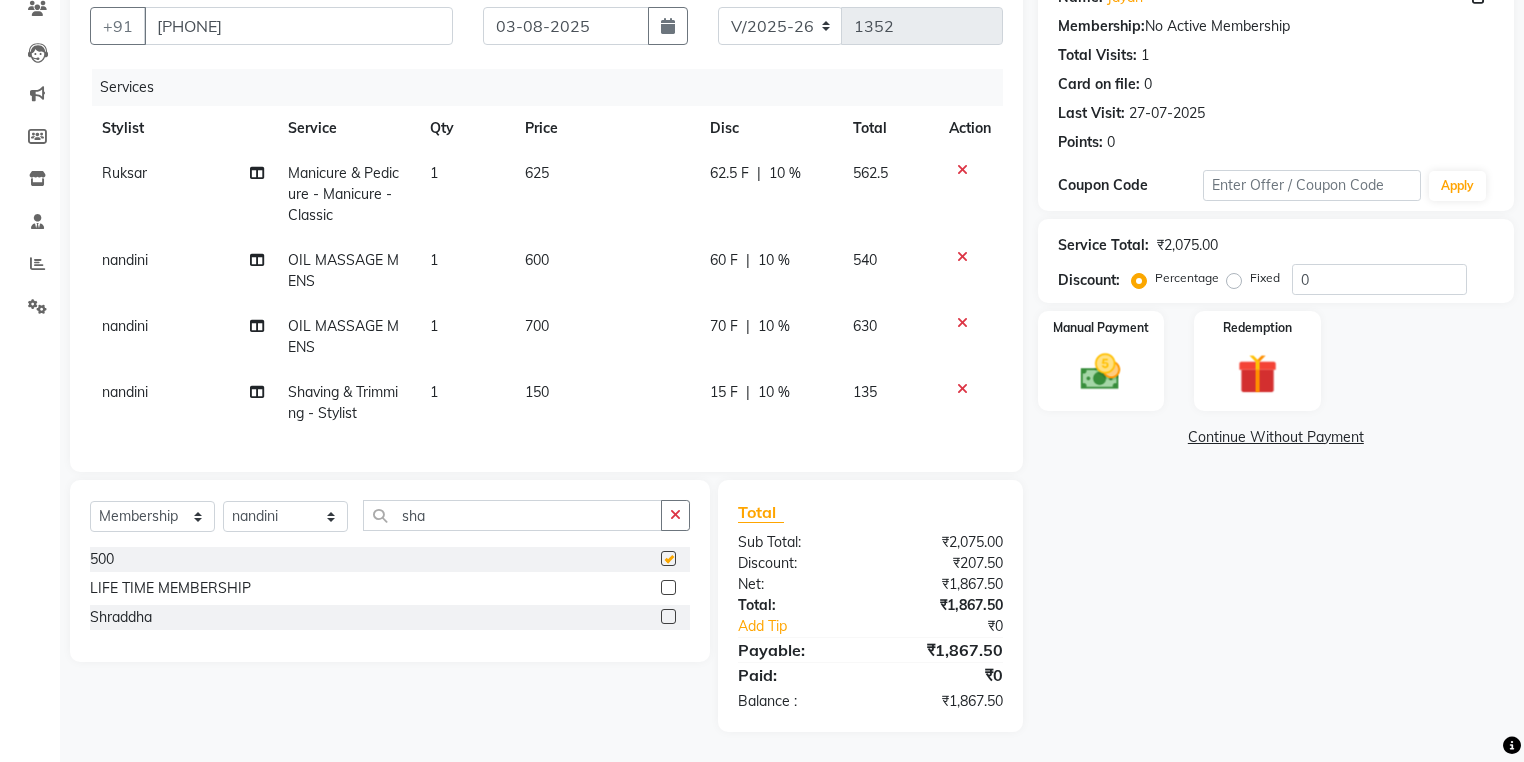 select on "select" 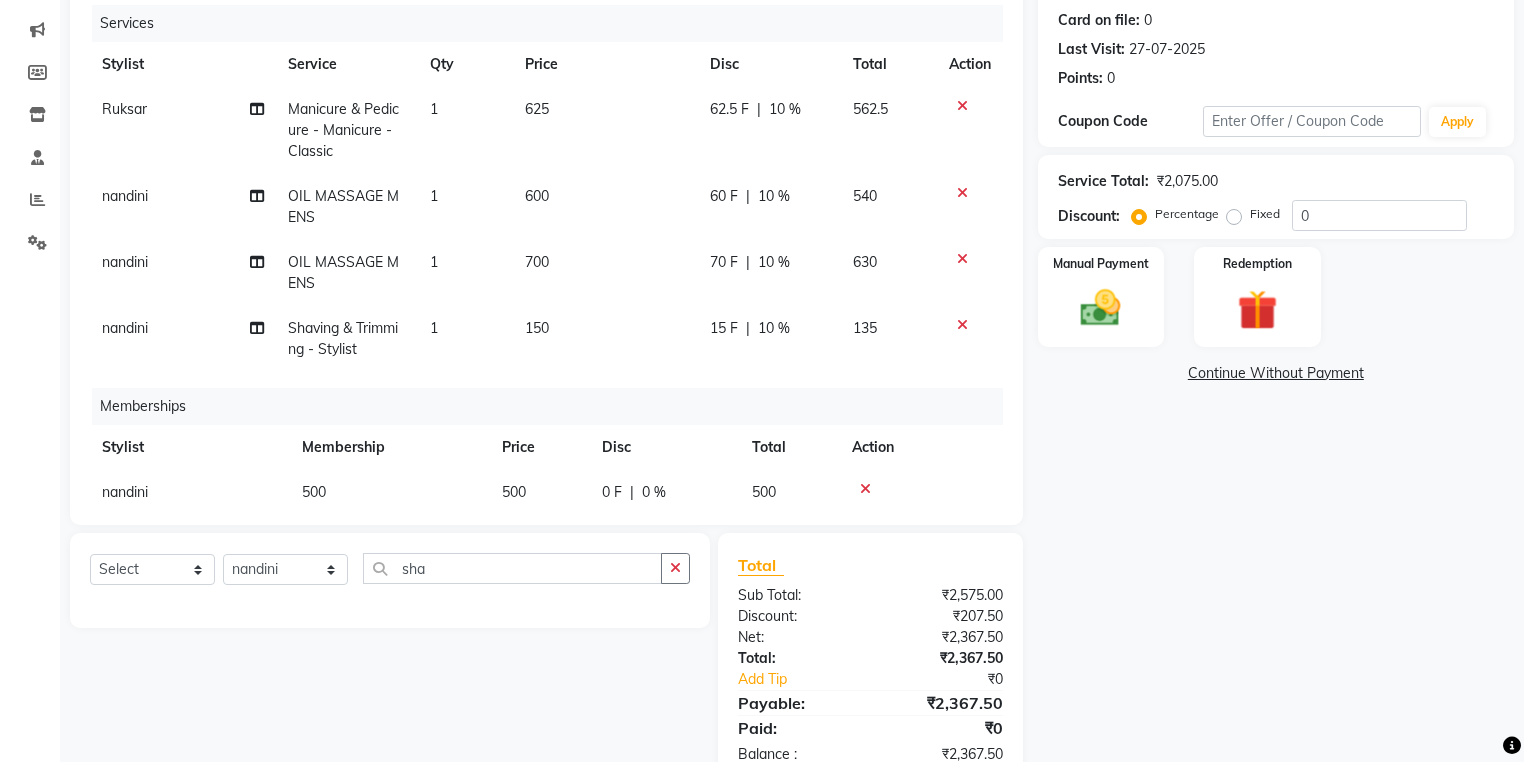 scroll, scrollTop: 271, scrollLeft: 0, axis: vertical 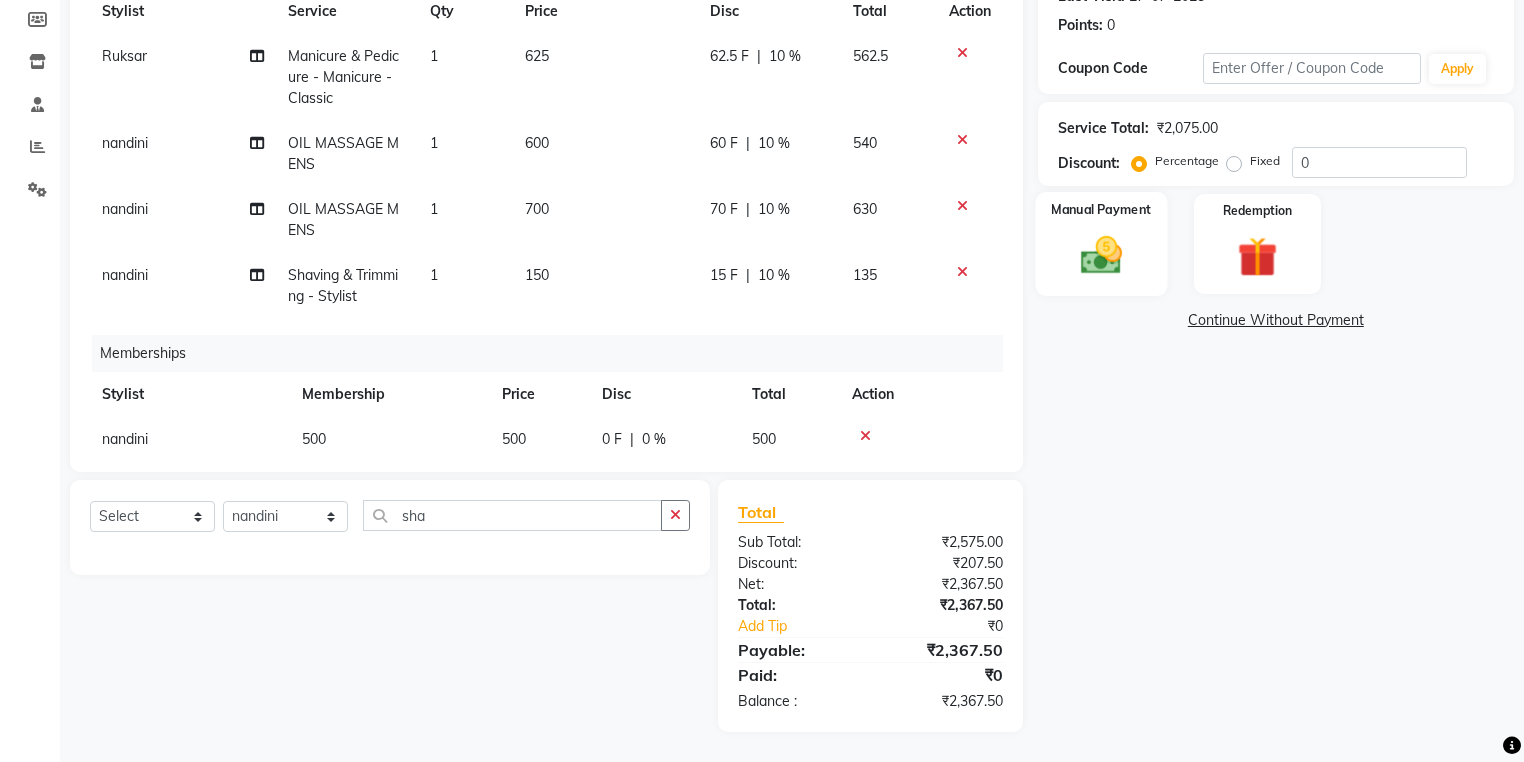 click 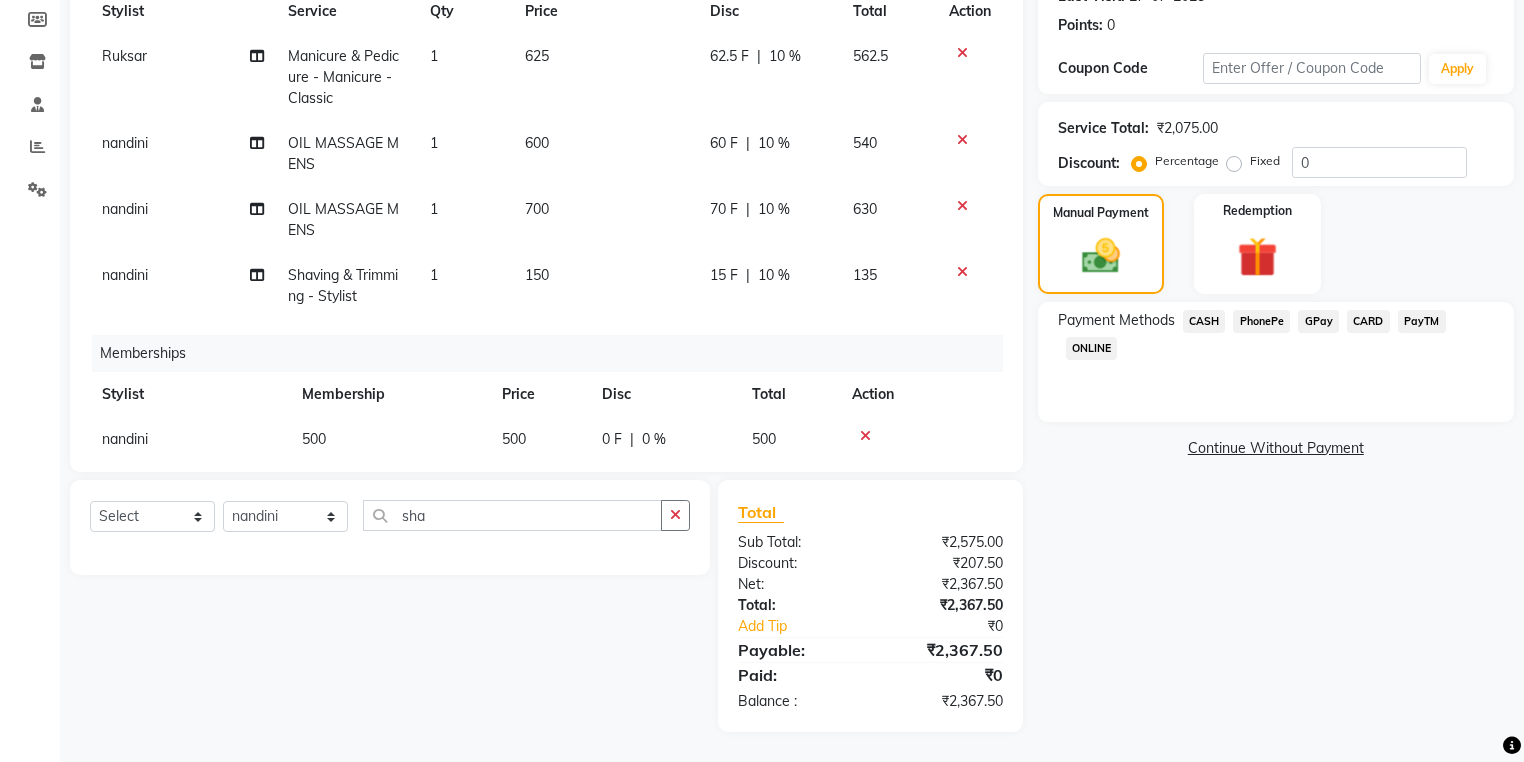 click on "CASH" 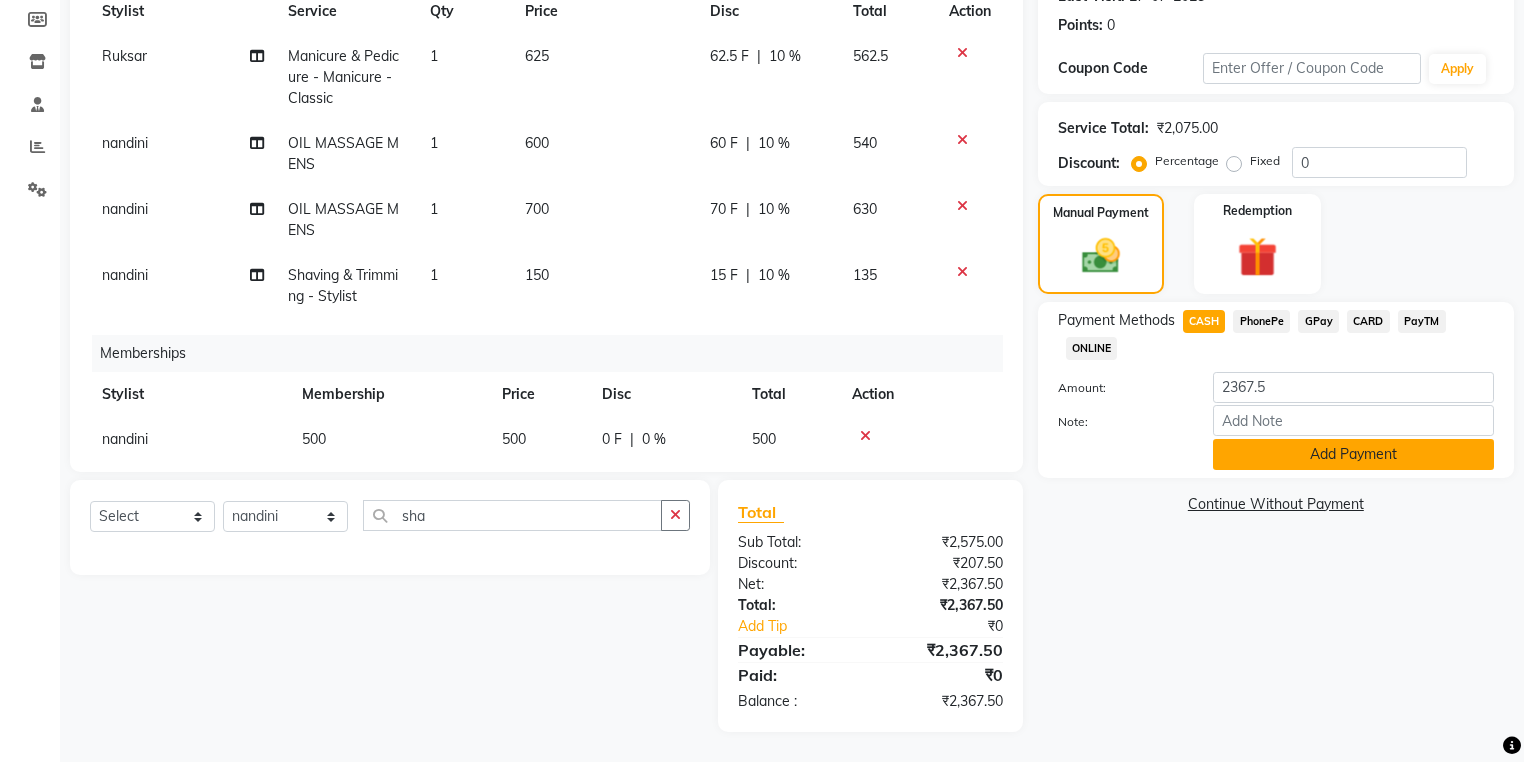 click on "Add Payment" 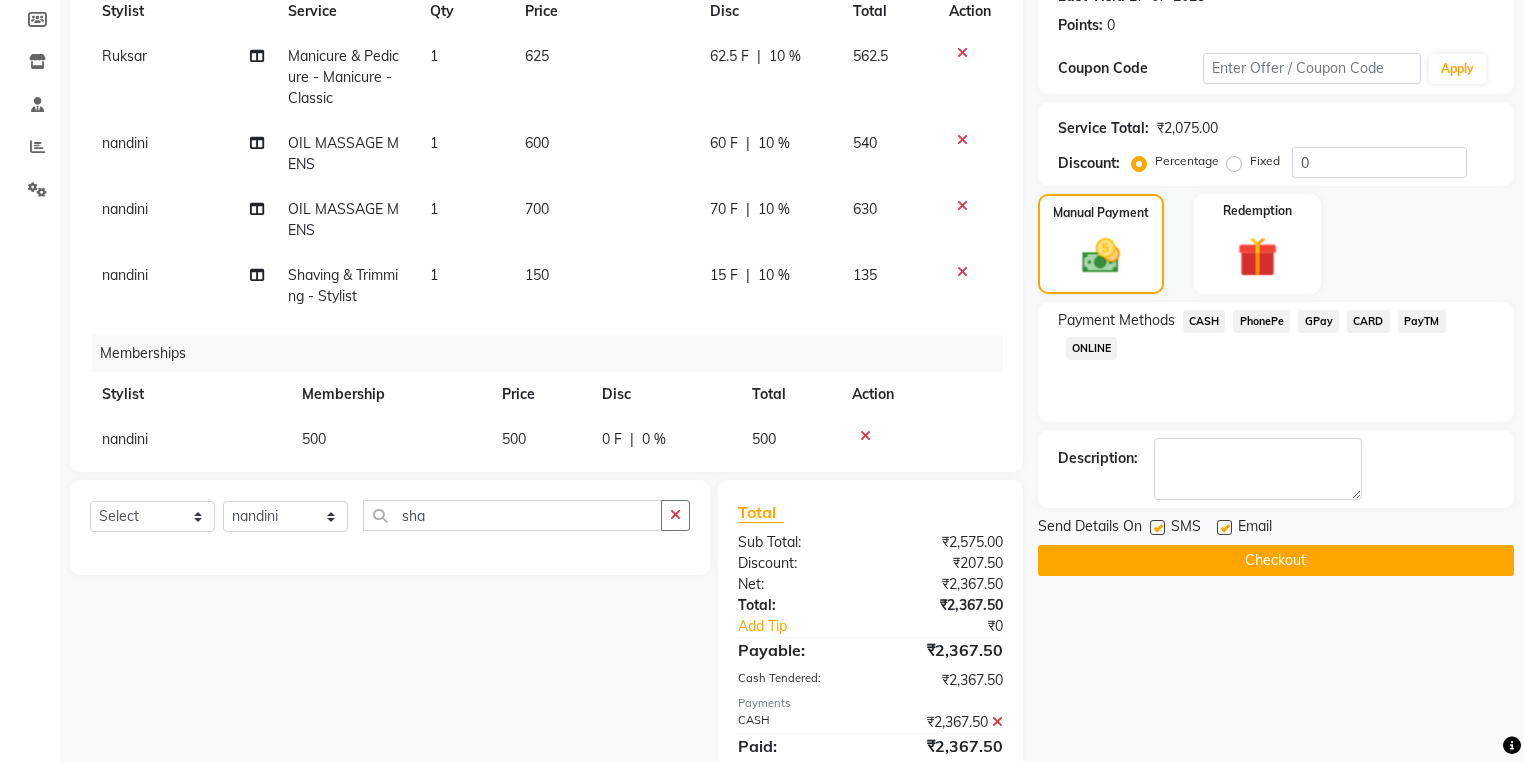 click 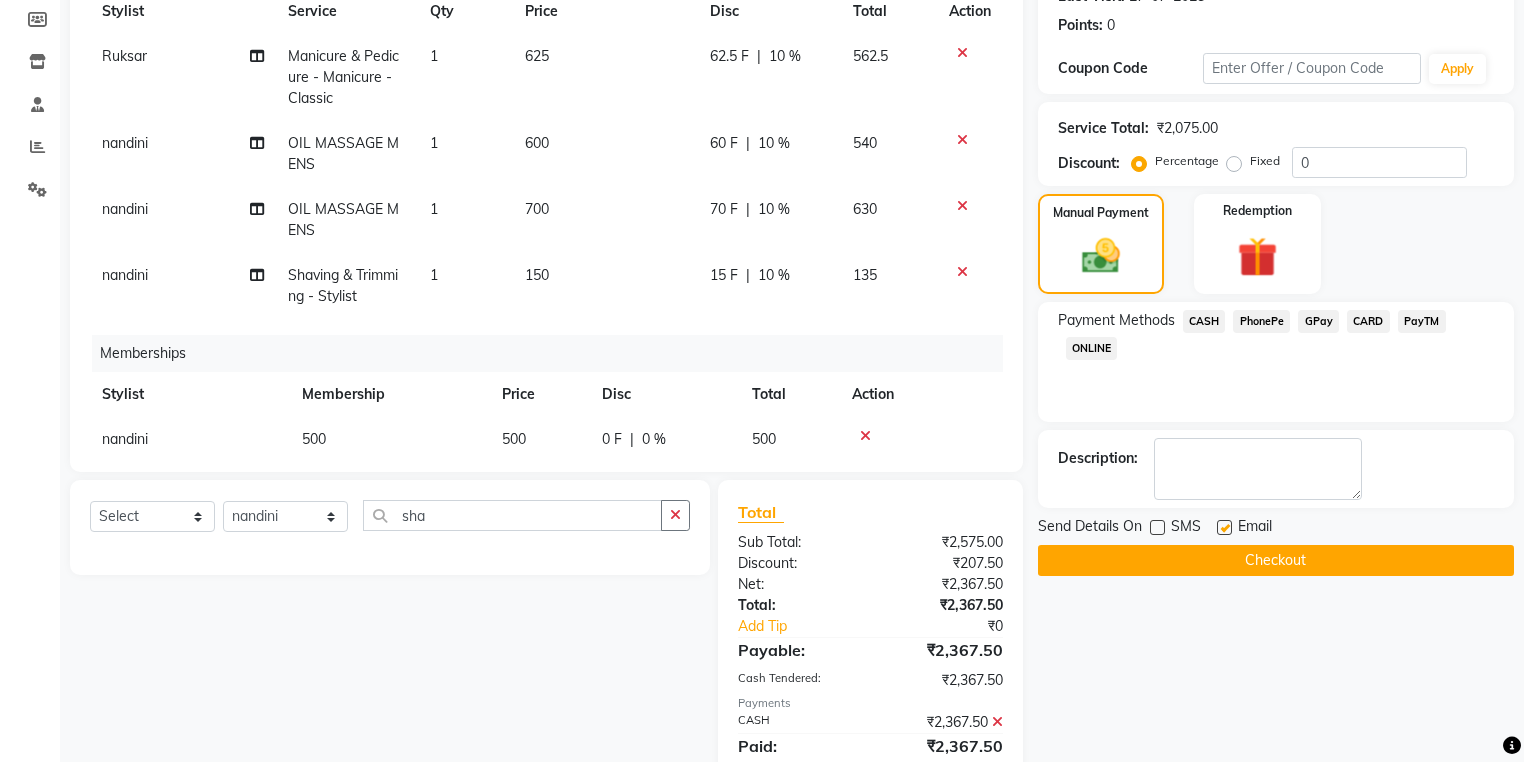 click on "Checkout" 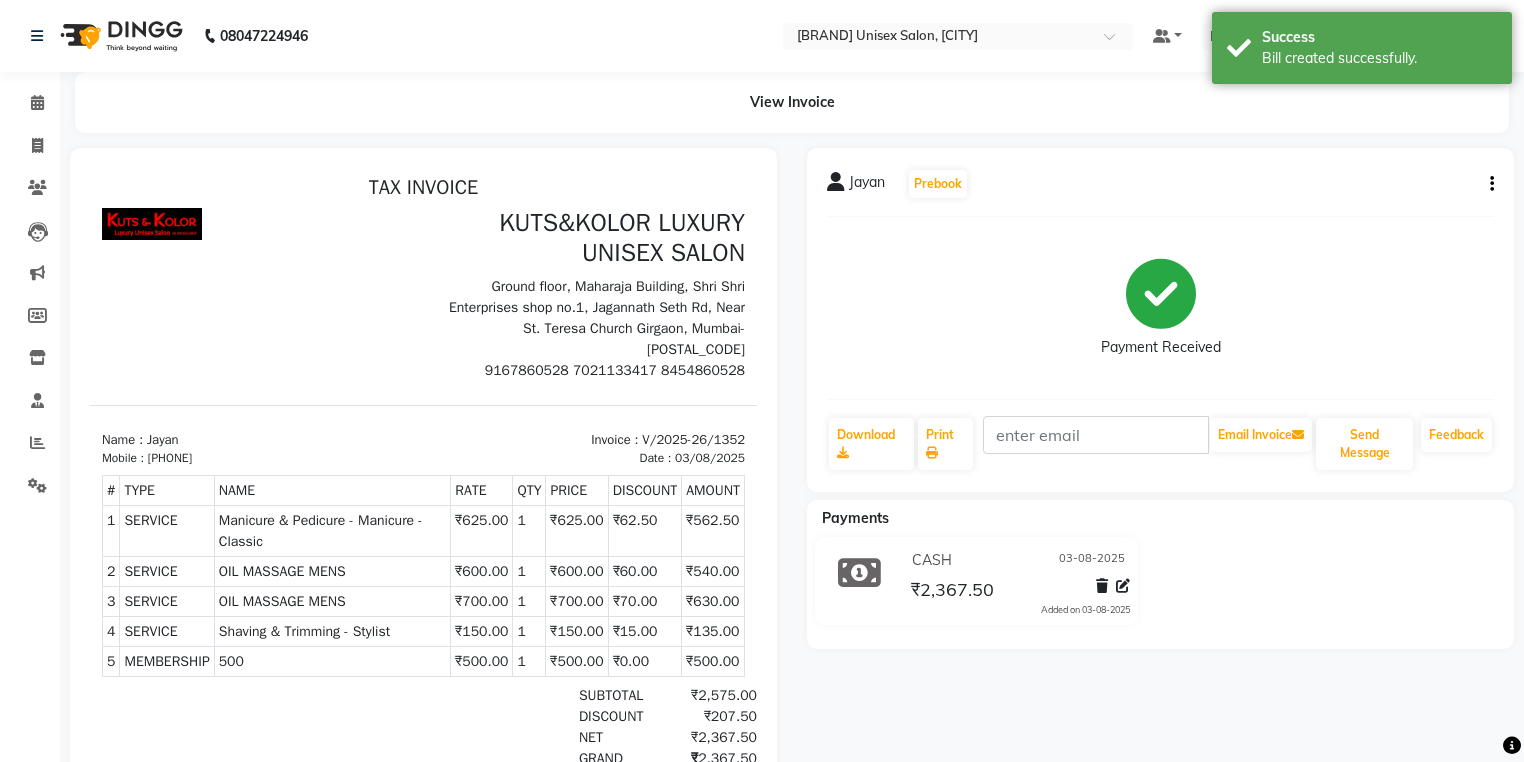scroll, scrollTop: 0, scrollLeft: 0, axis: both 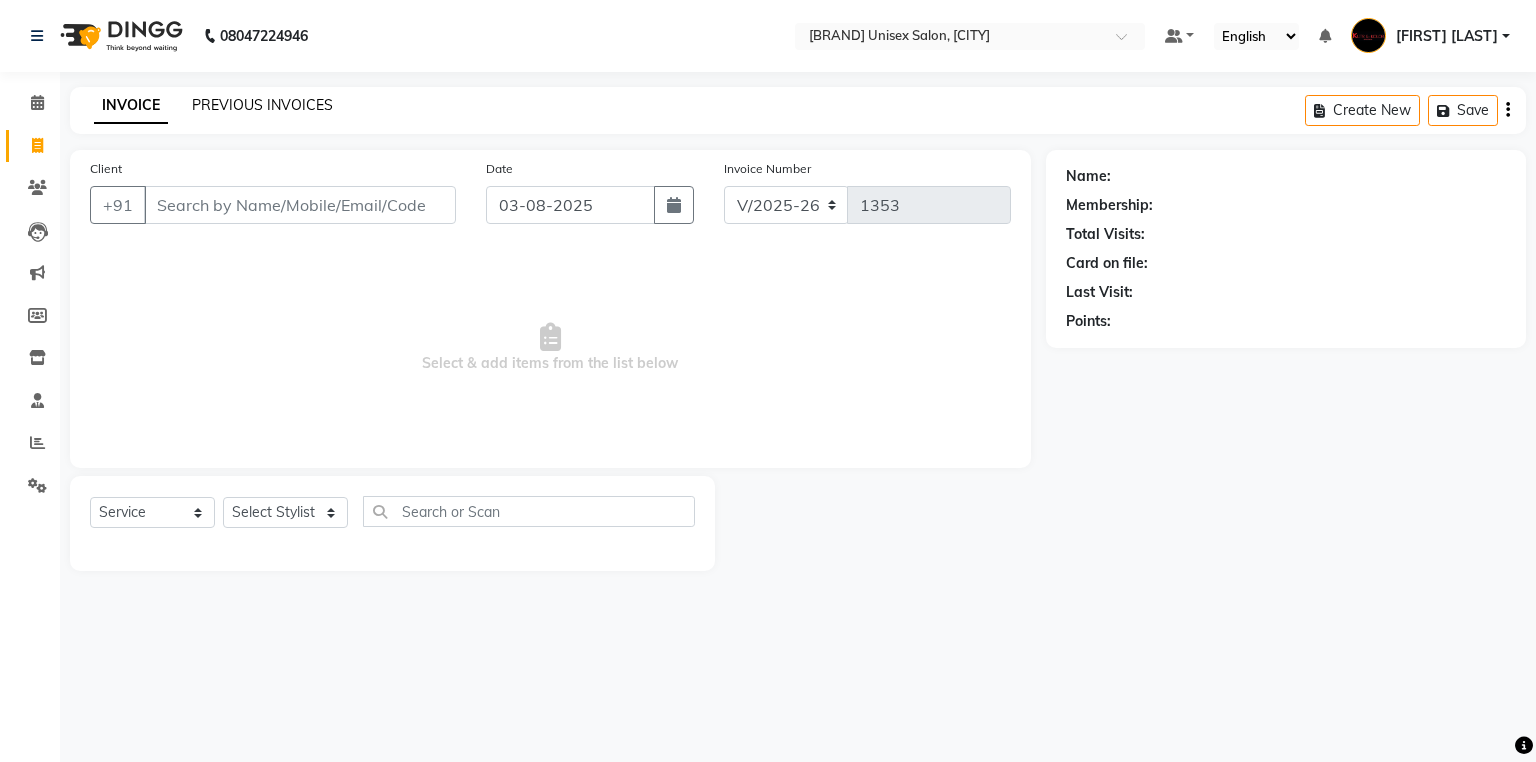click on "PREVIOUS INVOICES" 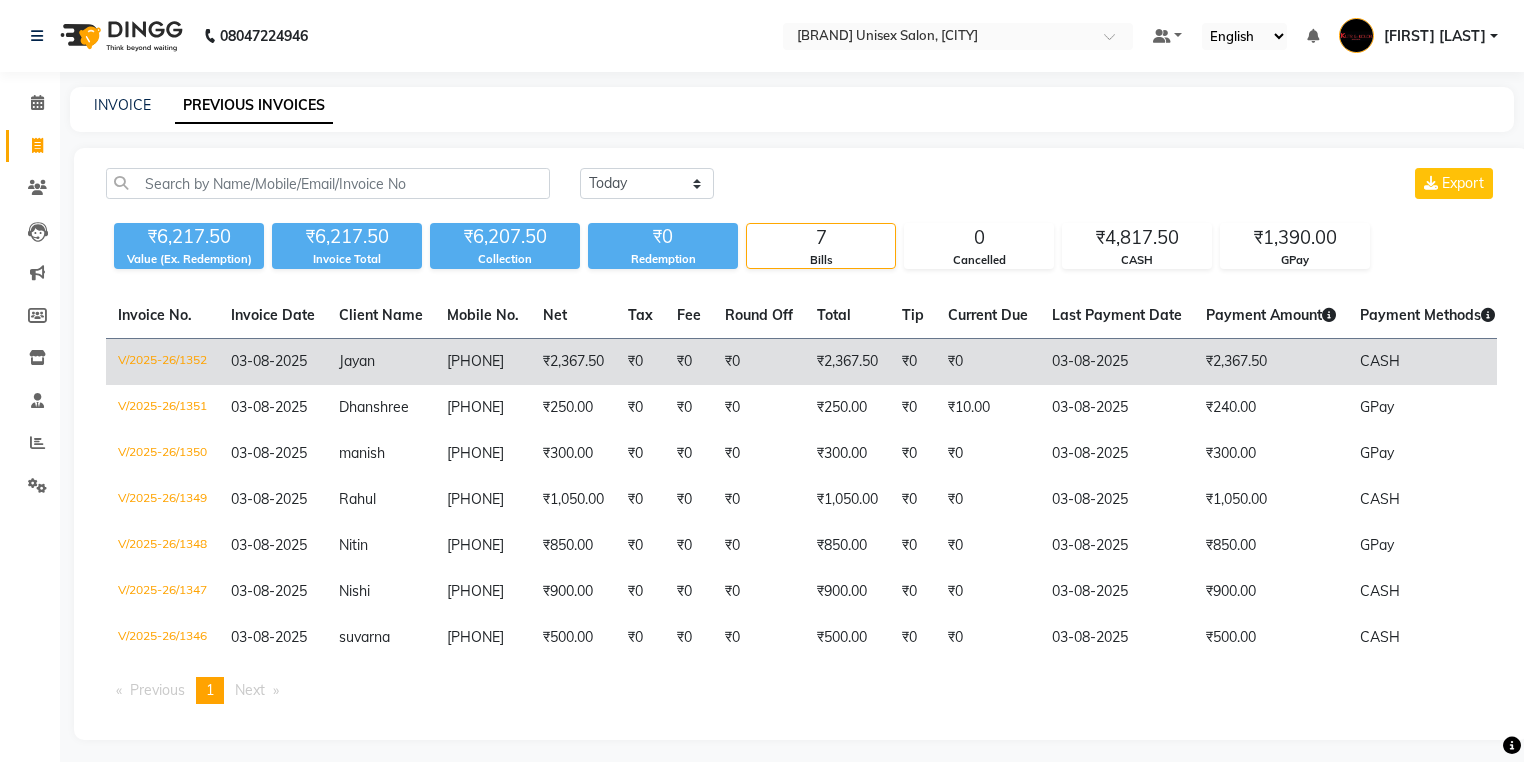 click on "₹0" 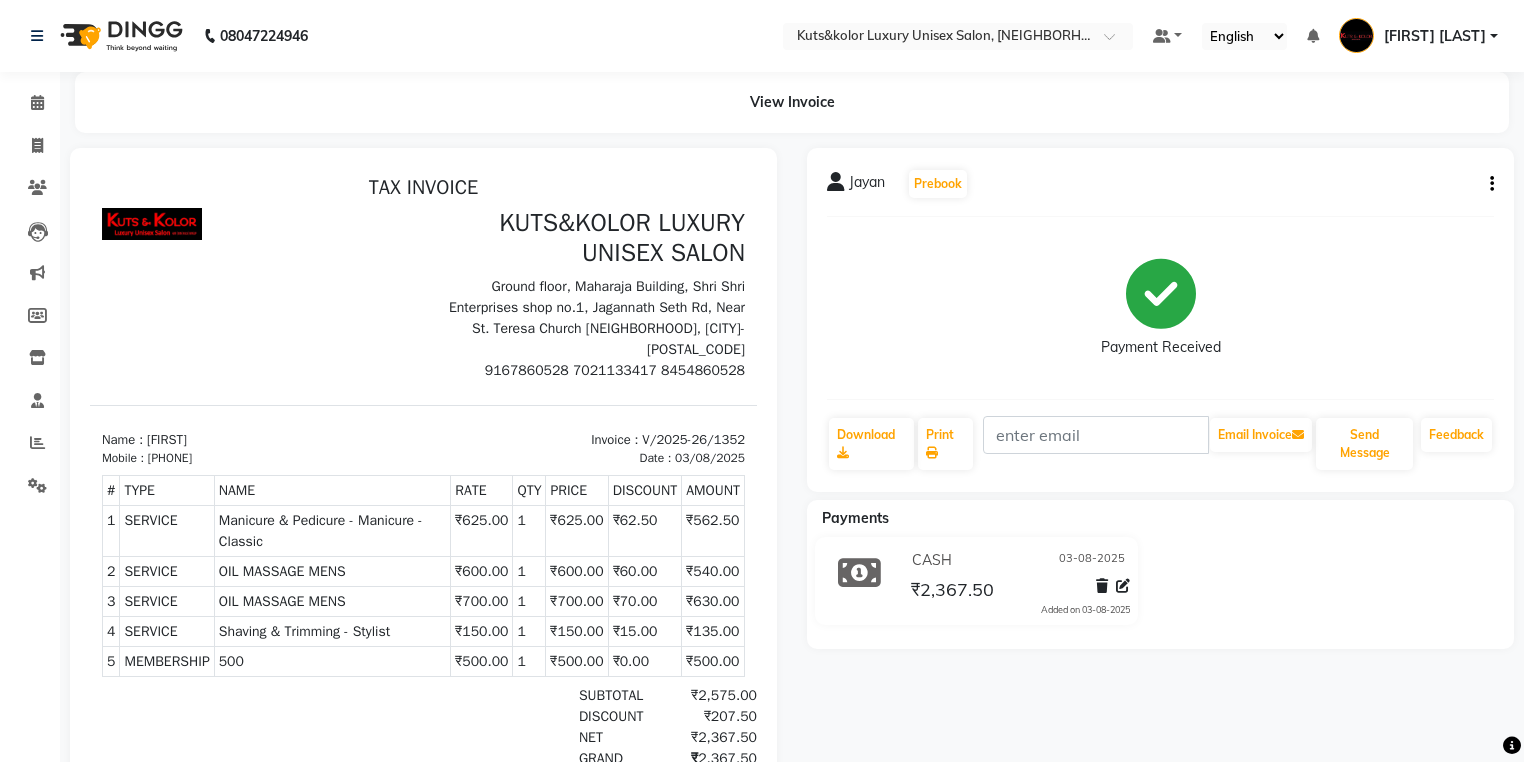 scroll, scrollTop: 0, scrollLeft: 0, axis: both 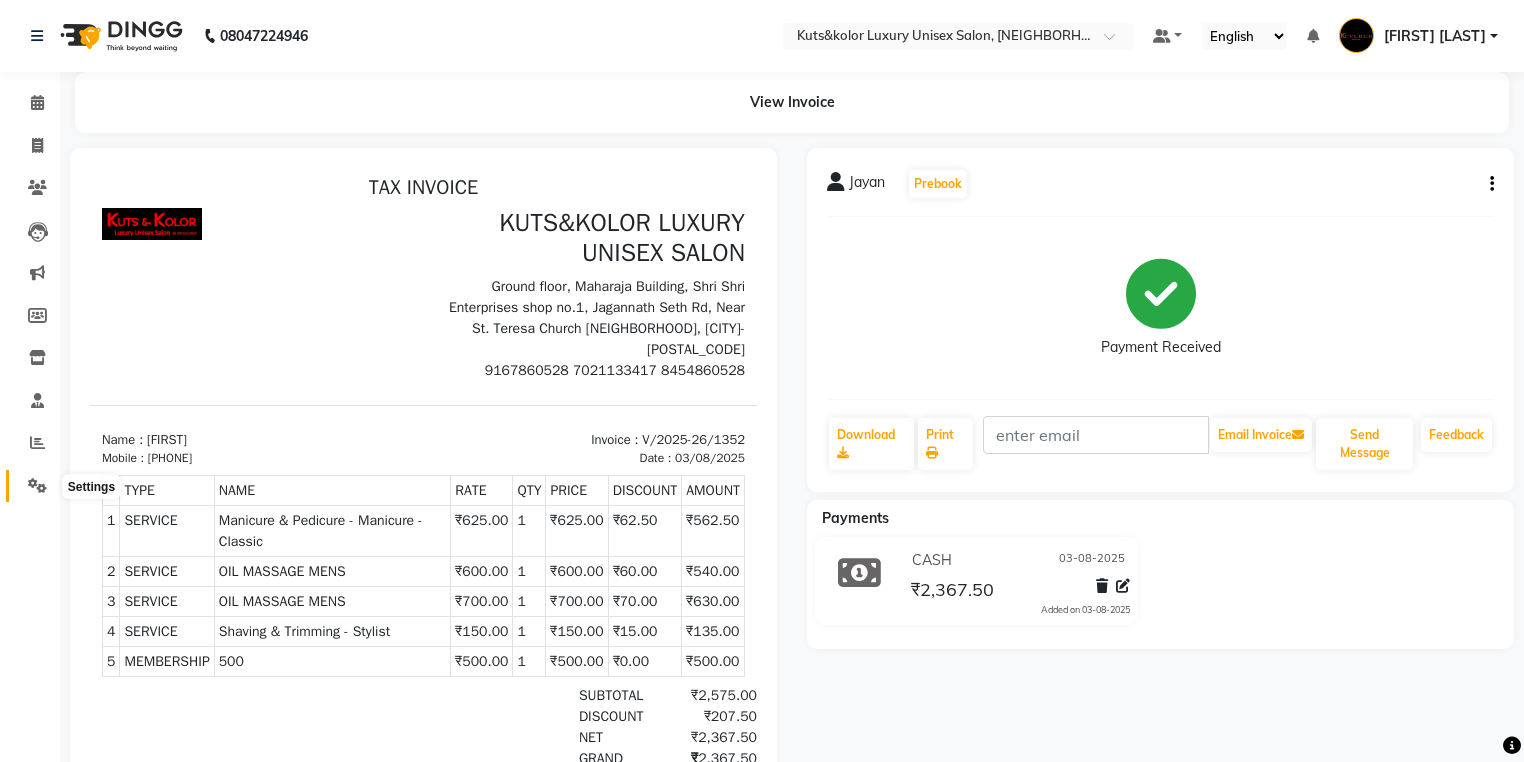 click 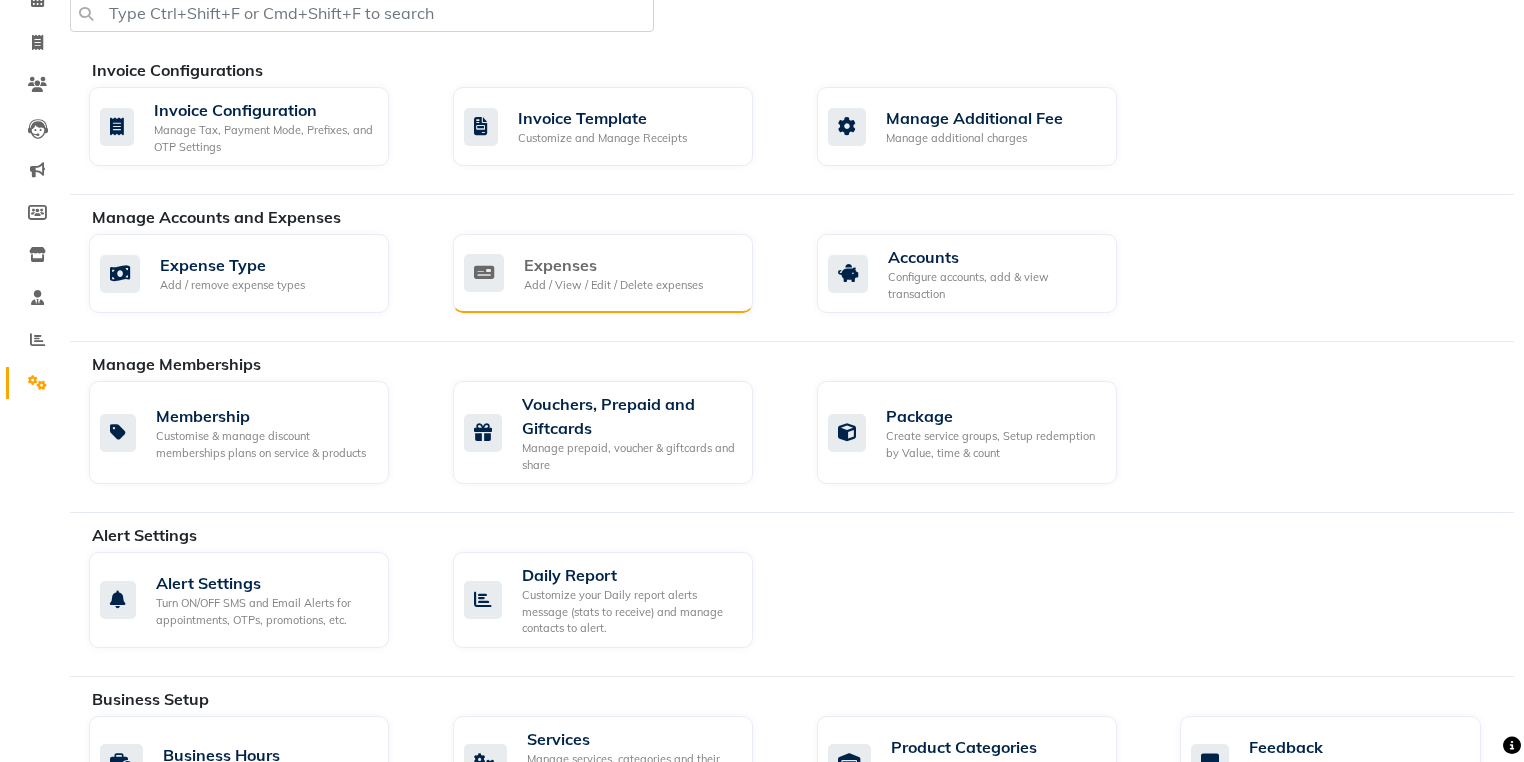 scroll, scrollTop: 160, scrollLeft: 0, axis: vertical 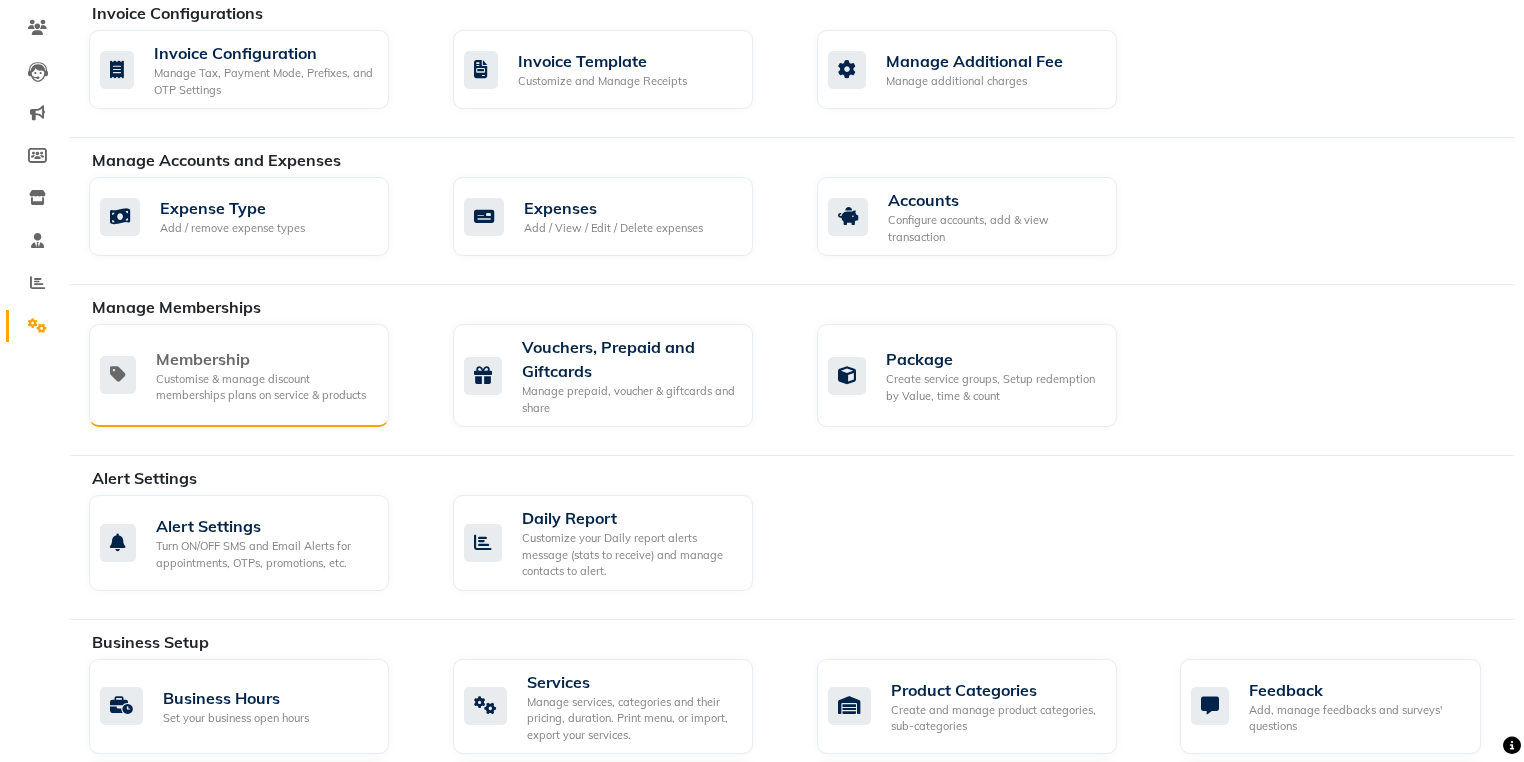 click on "Customise & manage discount memberships plans on service & products" 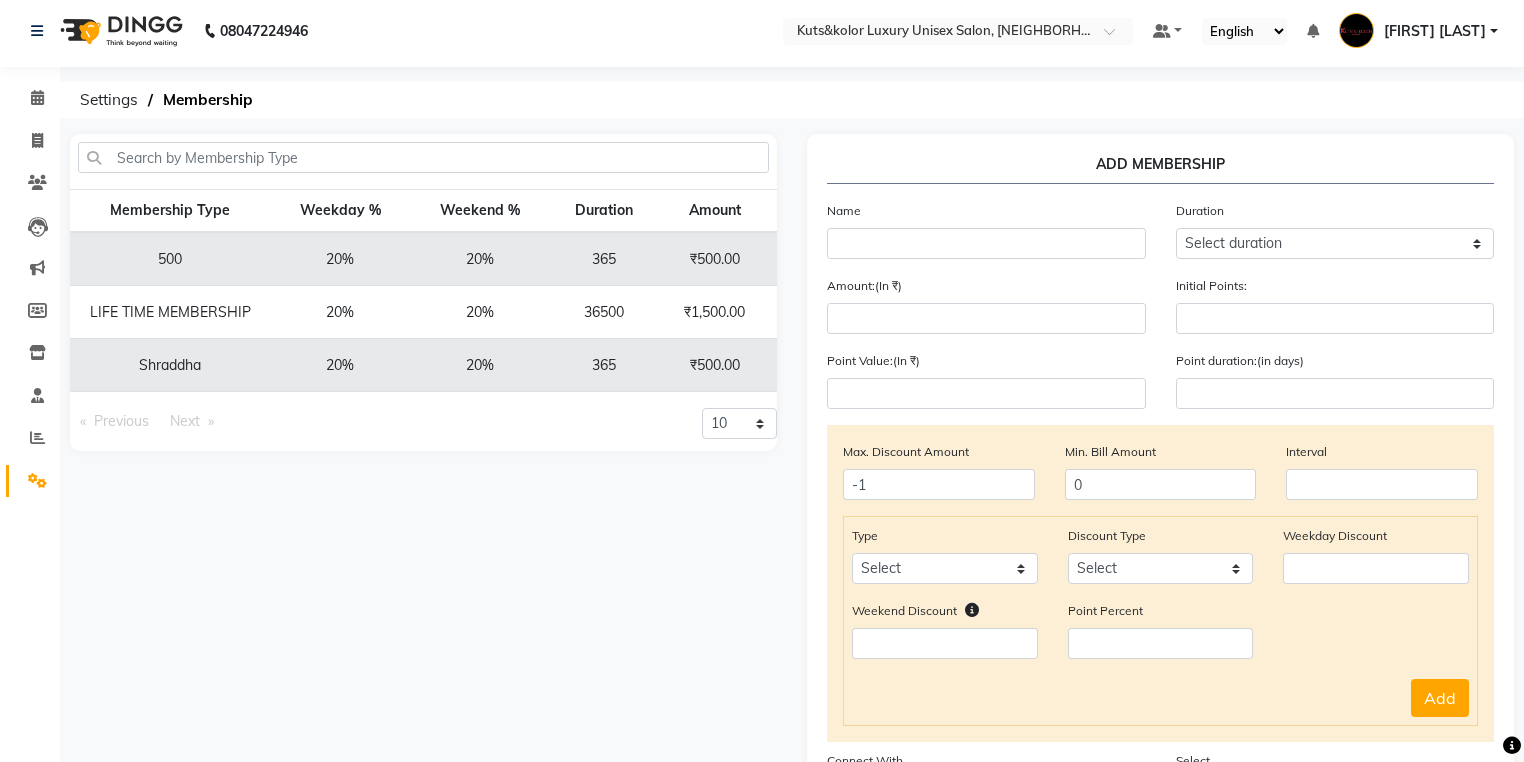 scroll, scrollTop: 0, scrollLeft: 0, axis: both 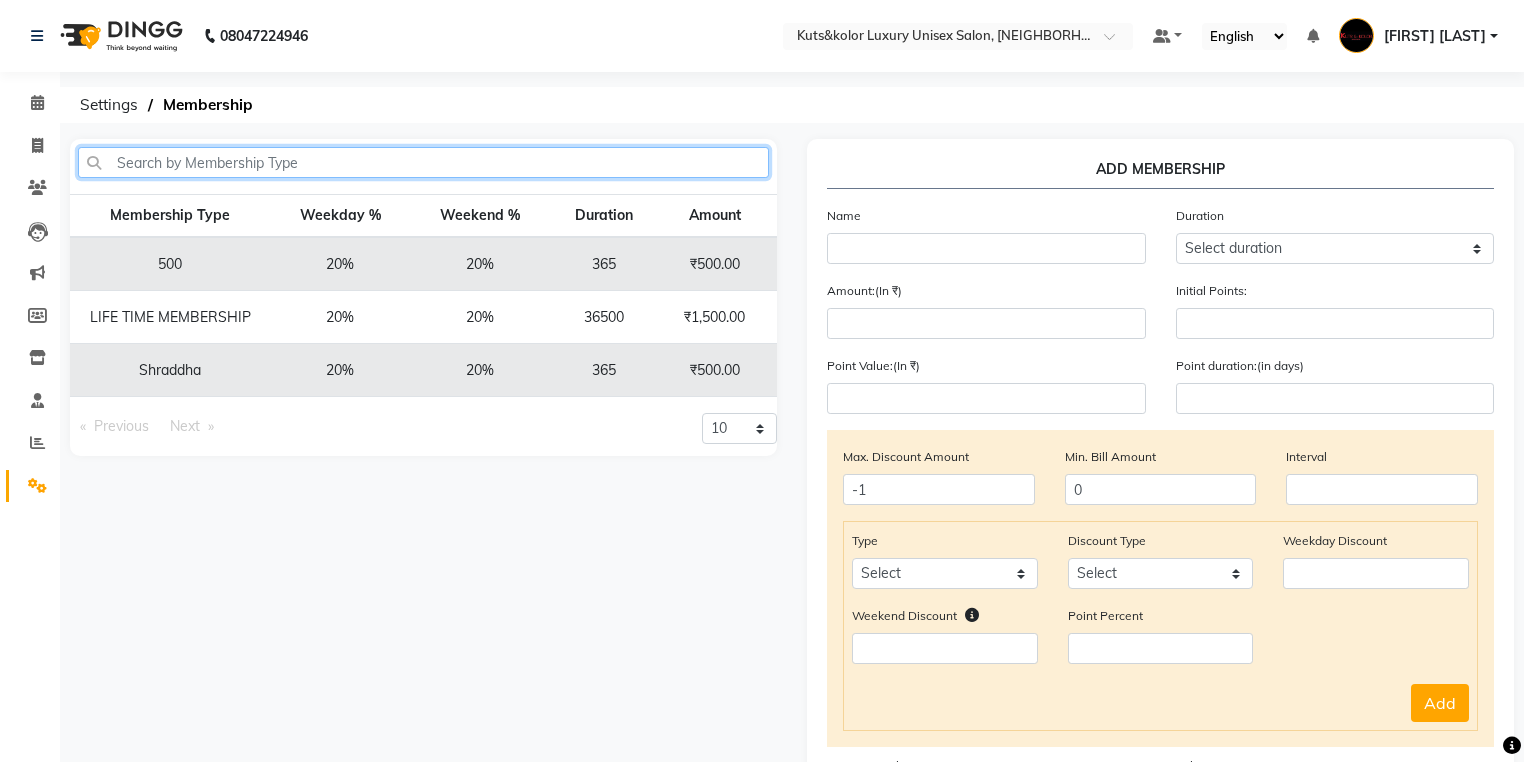 click 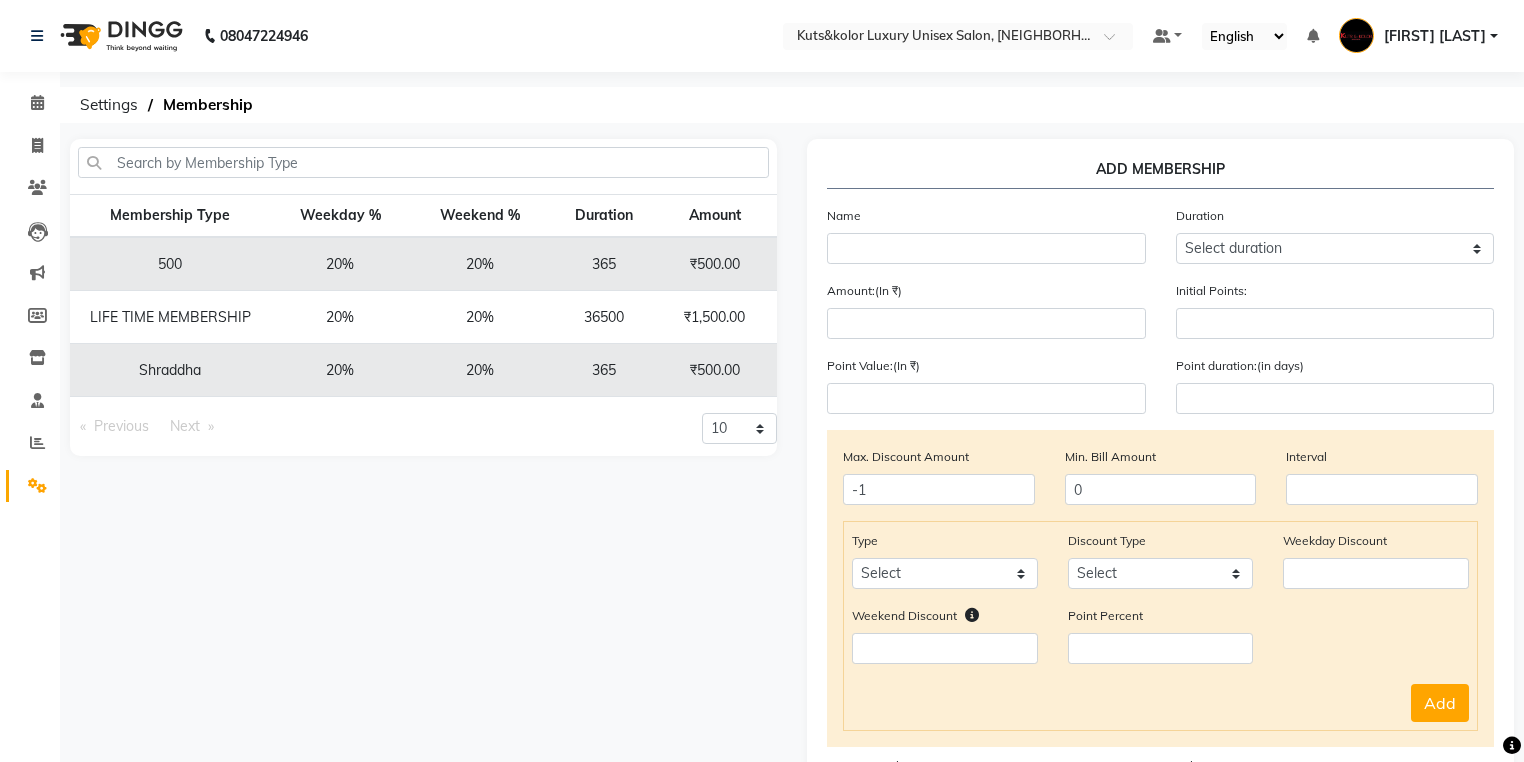 click on "500" 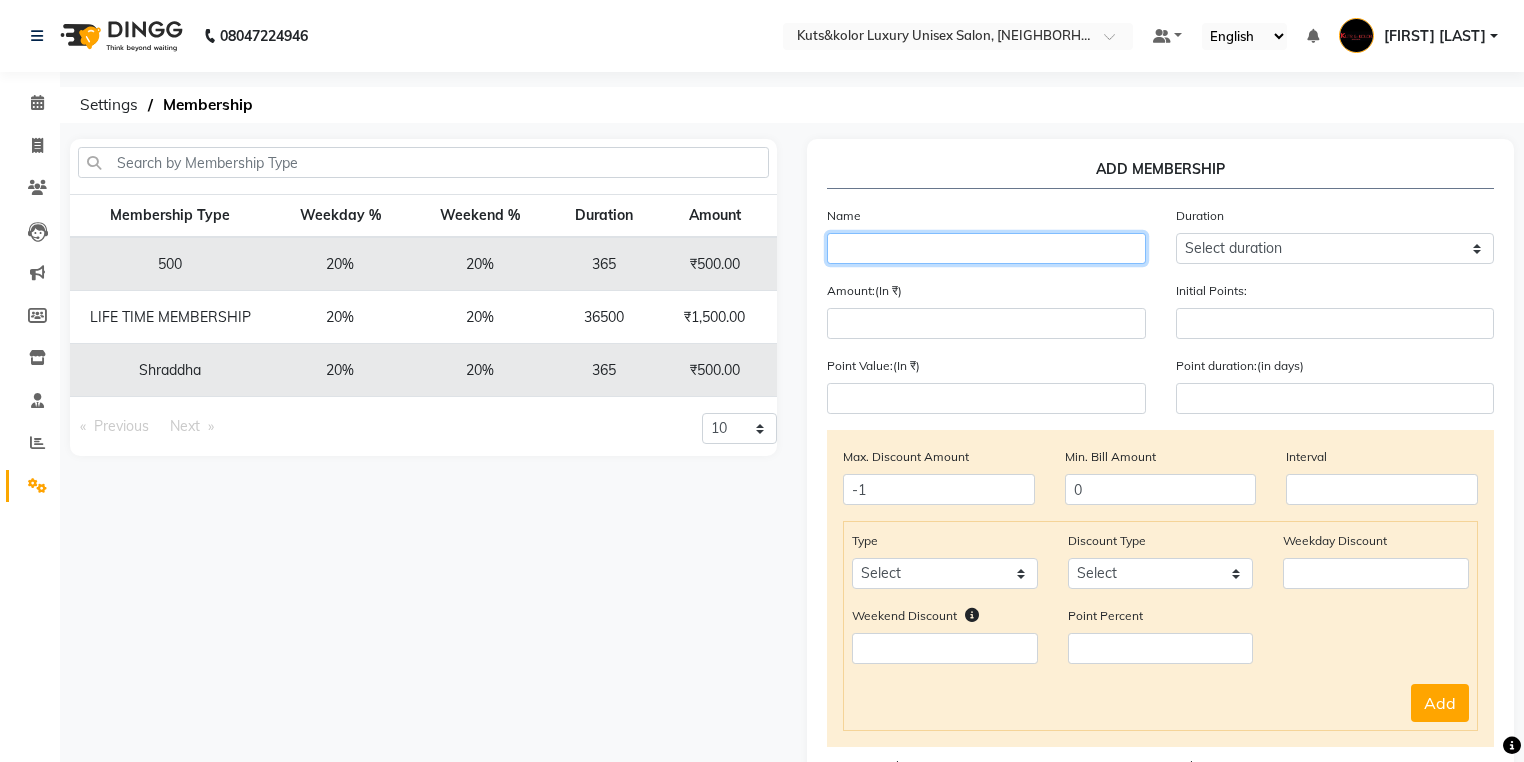 click 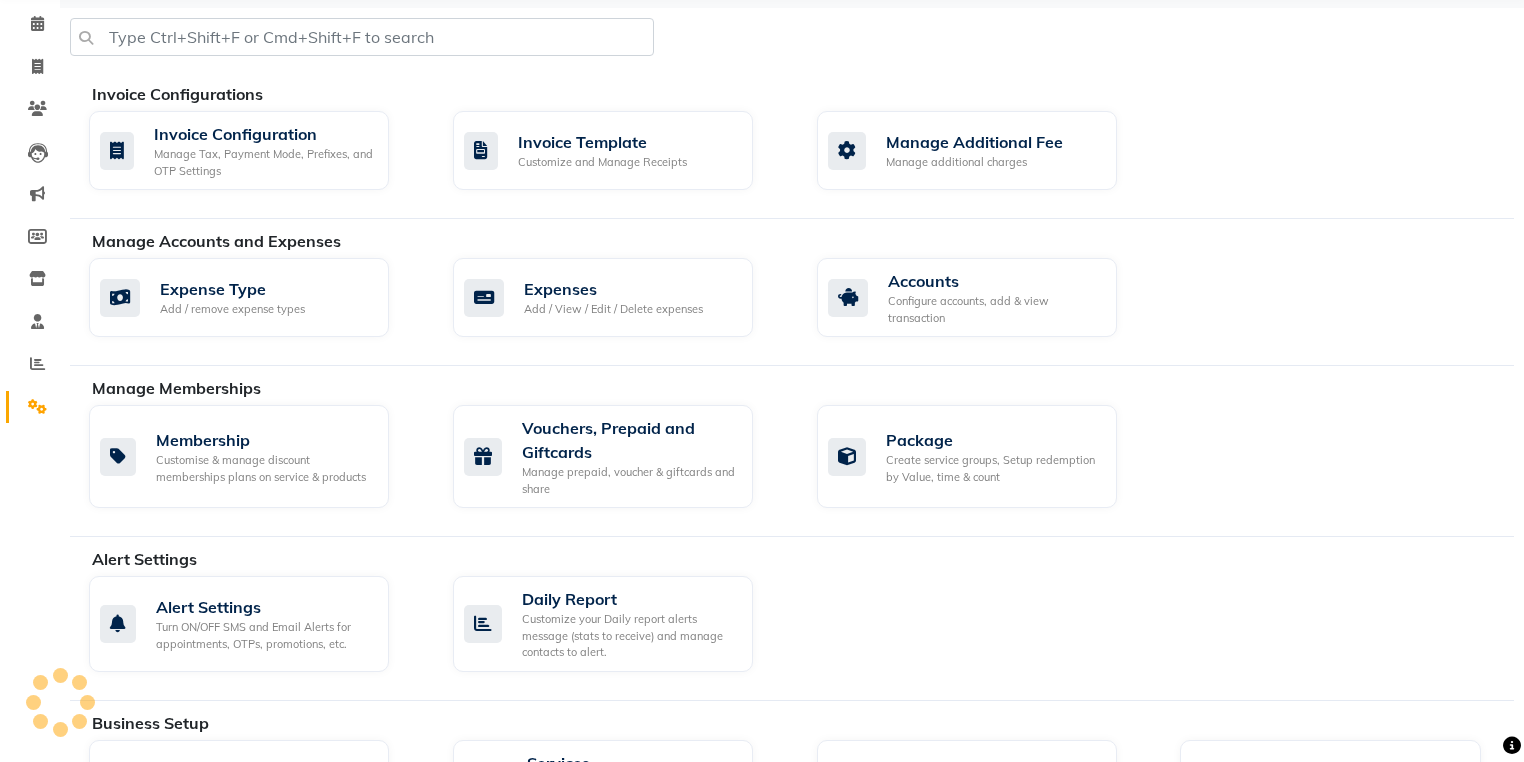 scroll, scrollTop: 160, scrollLeft: 0, axis: vertical 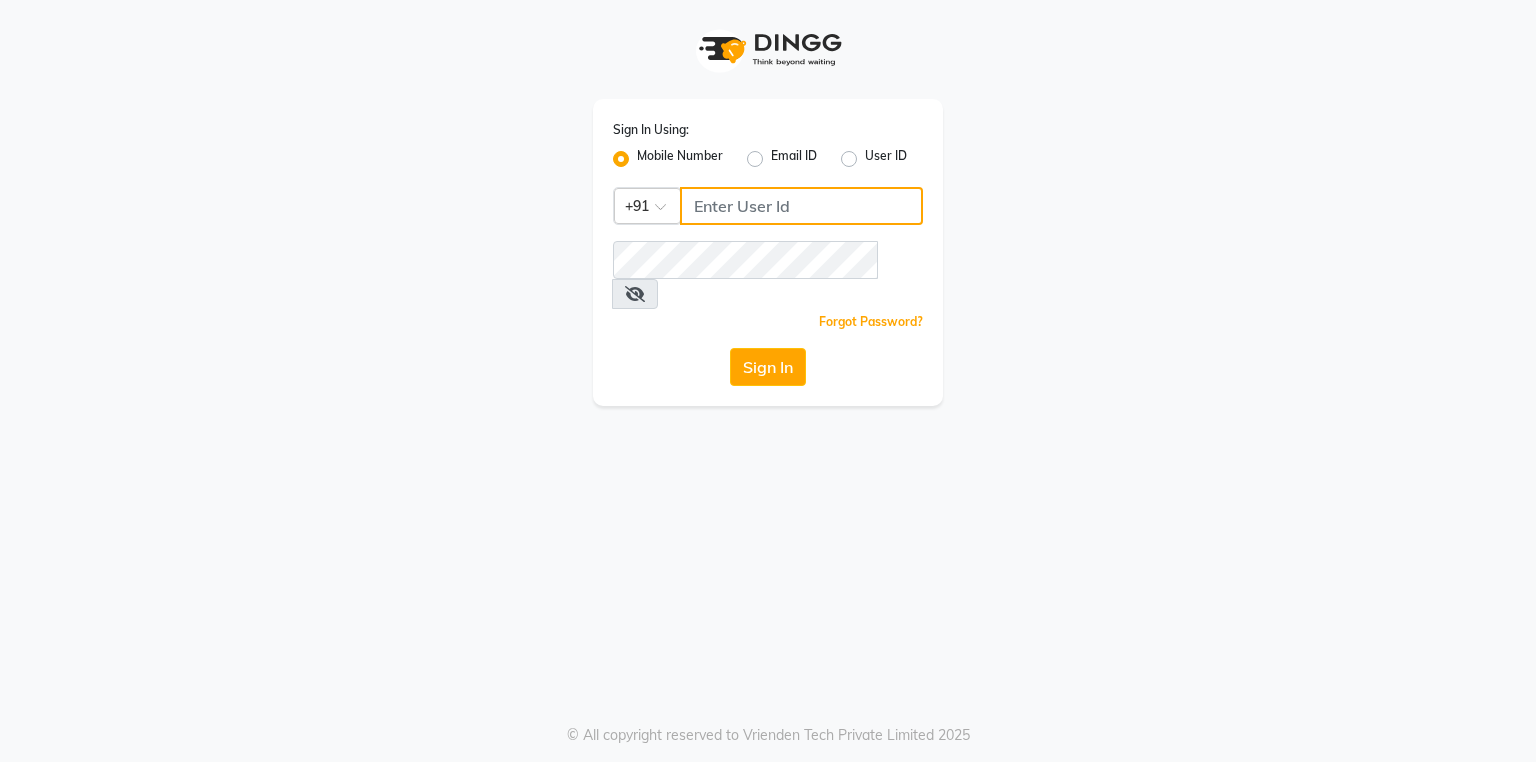 click 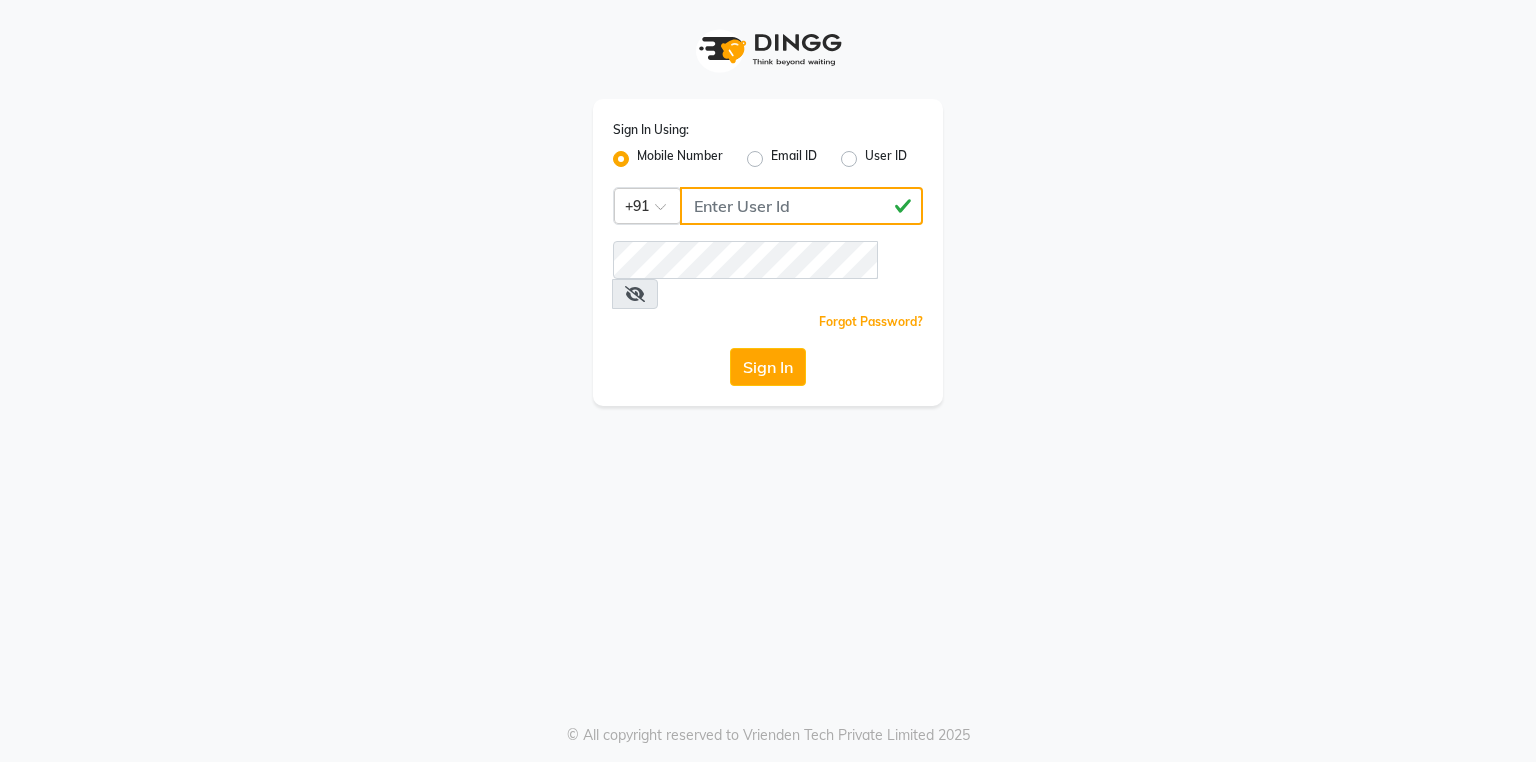 click on "[PHONE]" 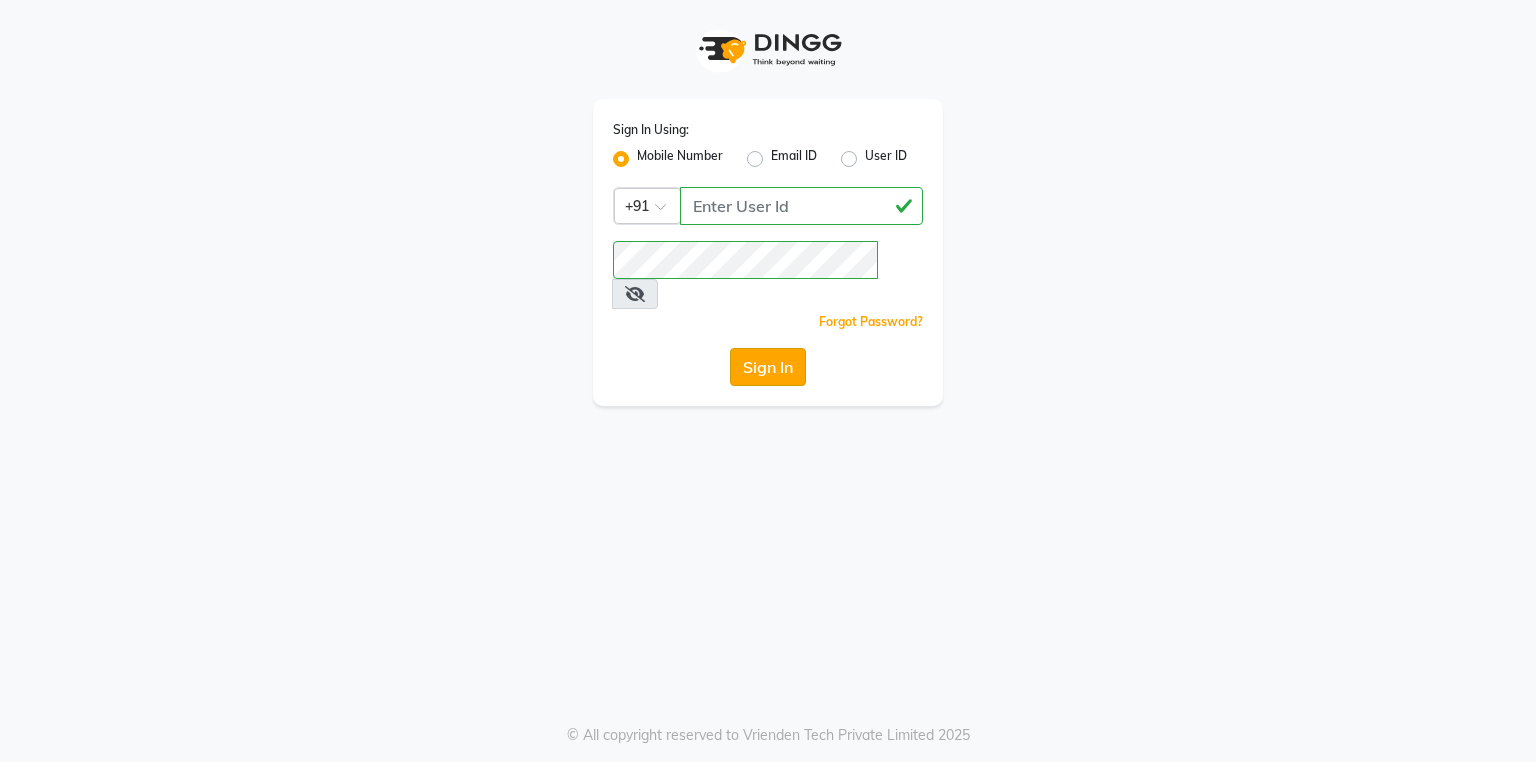 click on "Sign In" 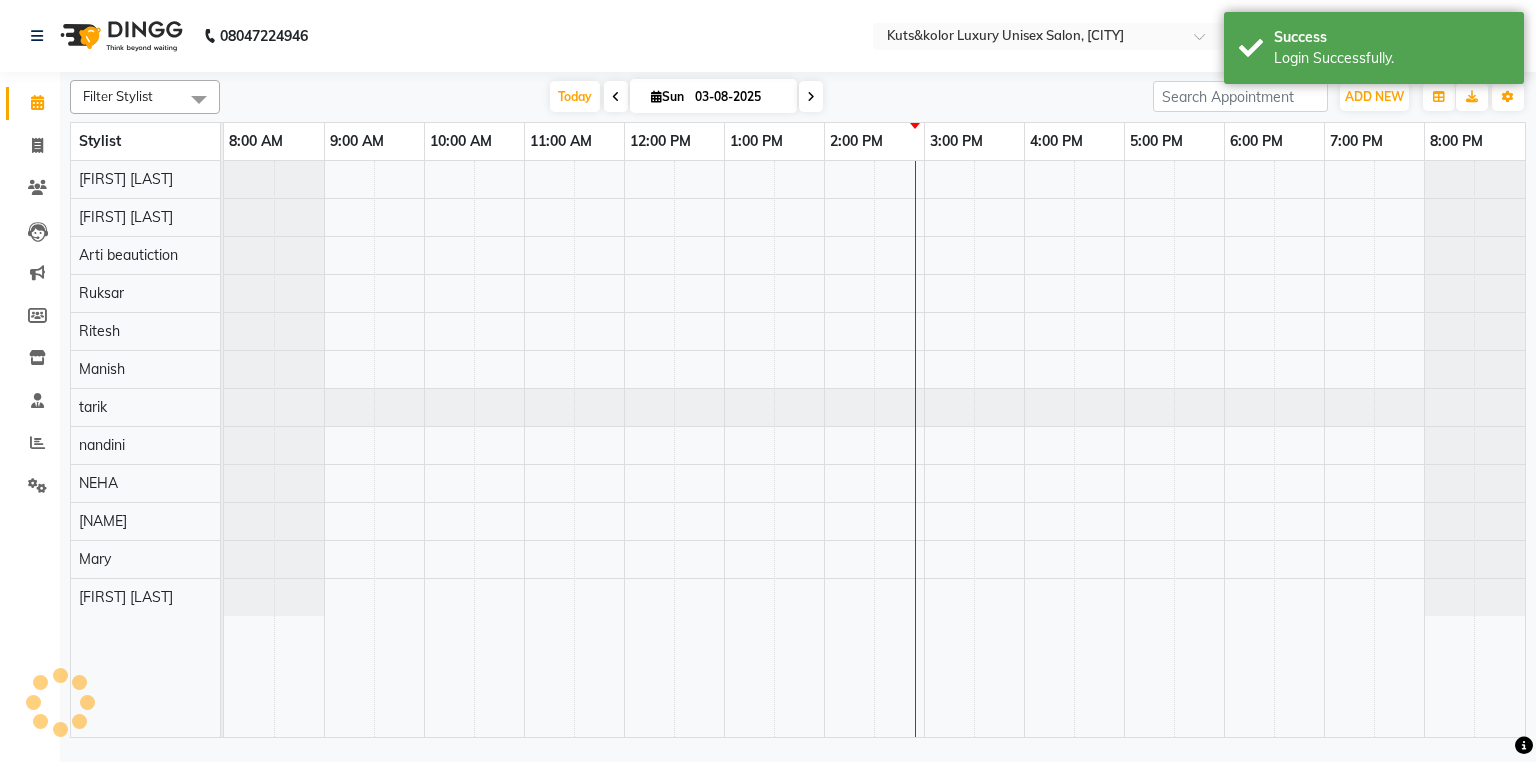 select on "en" 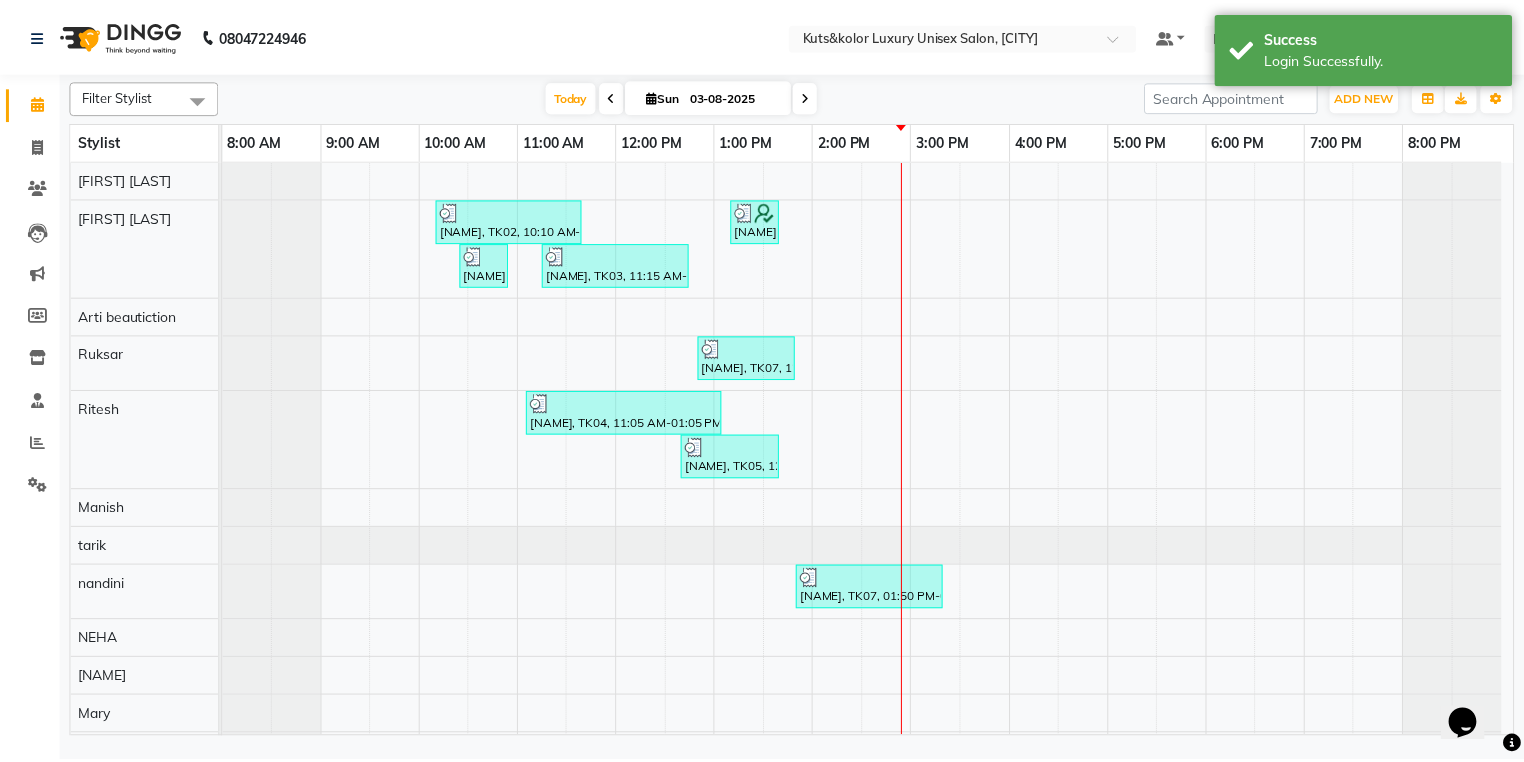 scroll, scrollTop: 0, scrollLeft: 0, axis: both 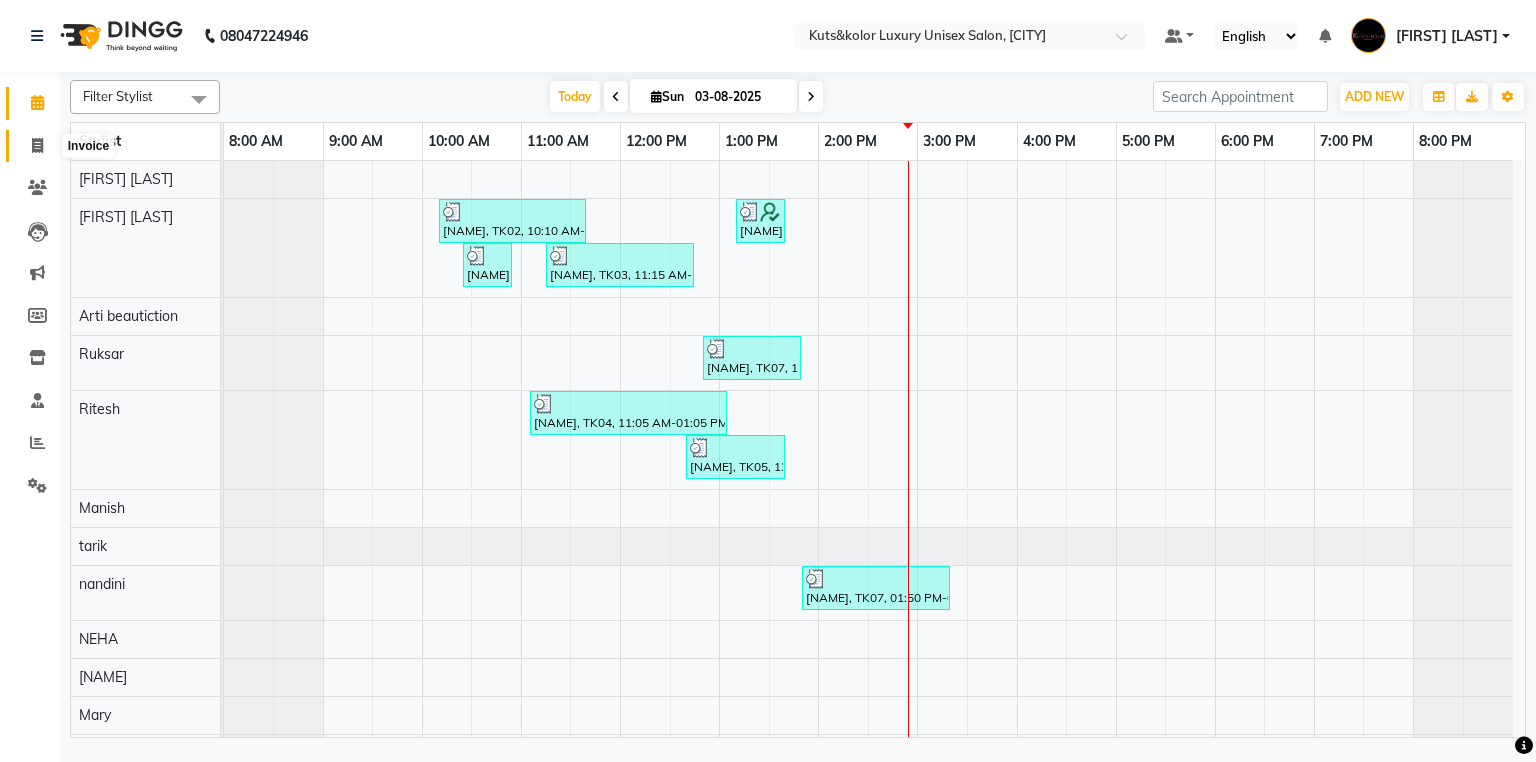 click 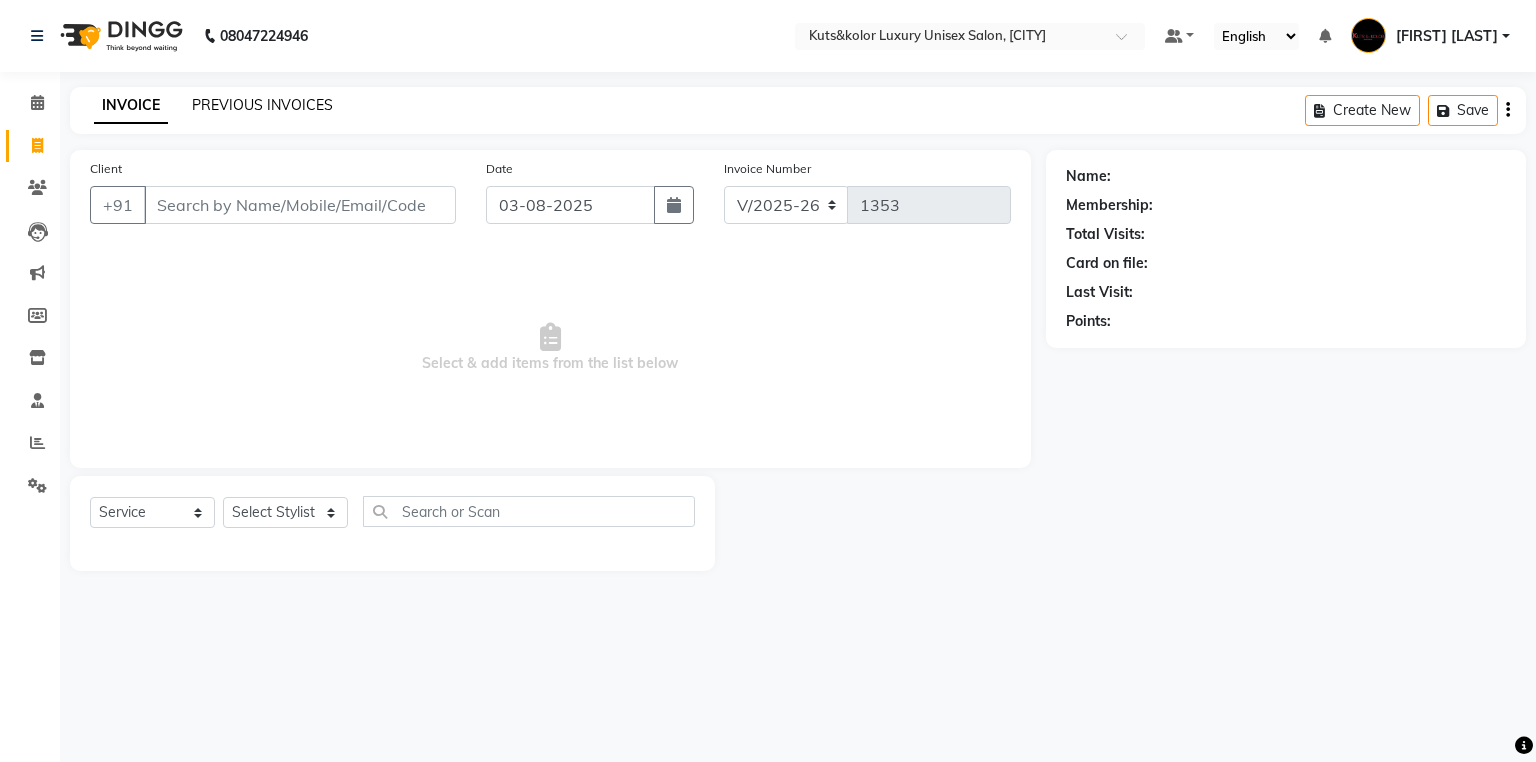 click on "PREVIOUS INVOICES" 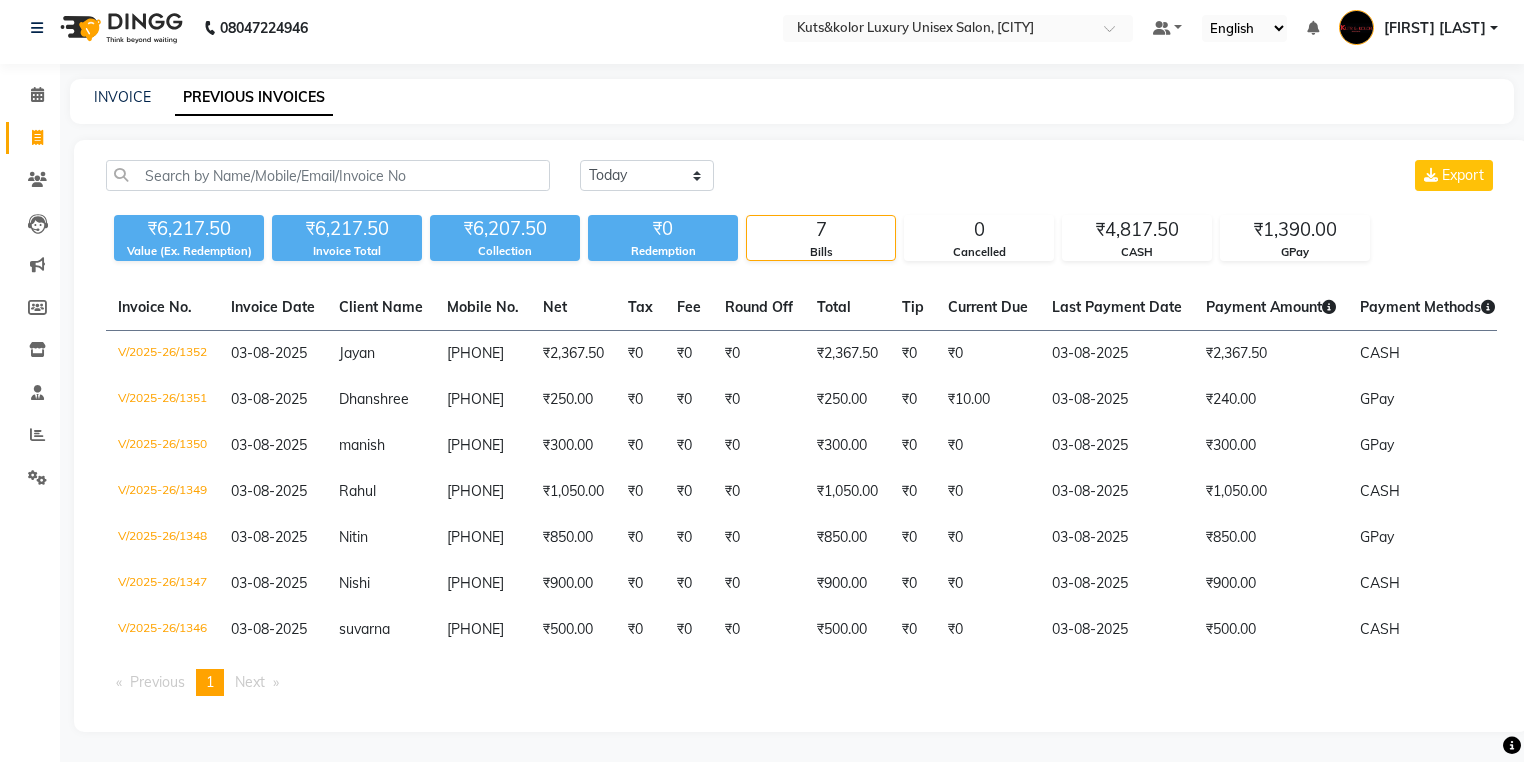 scroll, scrollTop: 20, scrollLeft: 0, axis: vertical 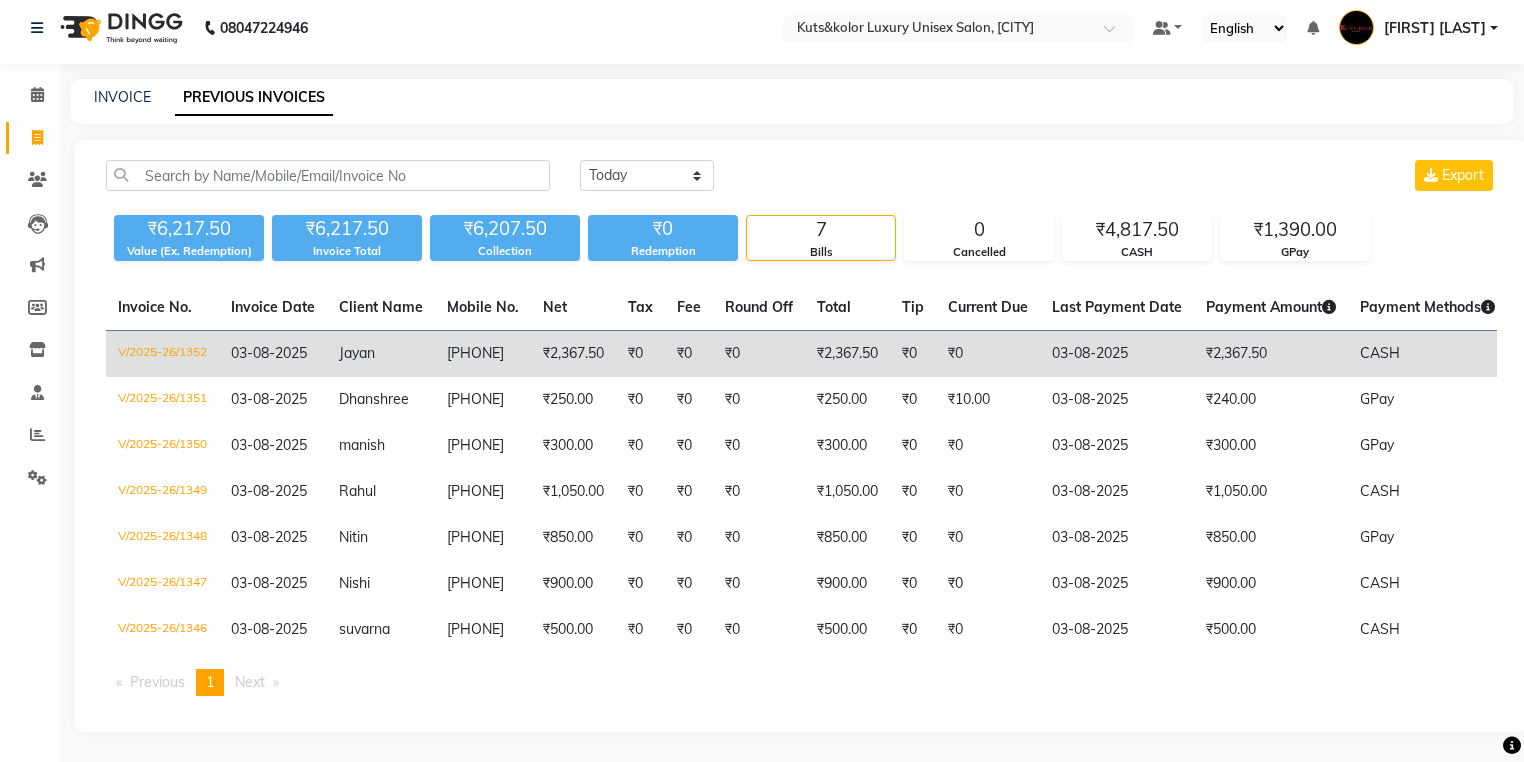 click on "₹2,367.50" 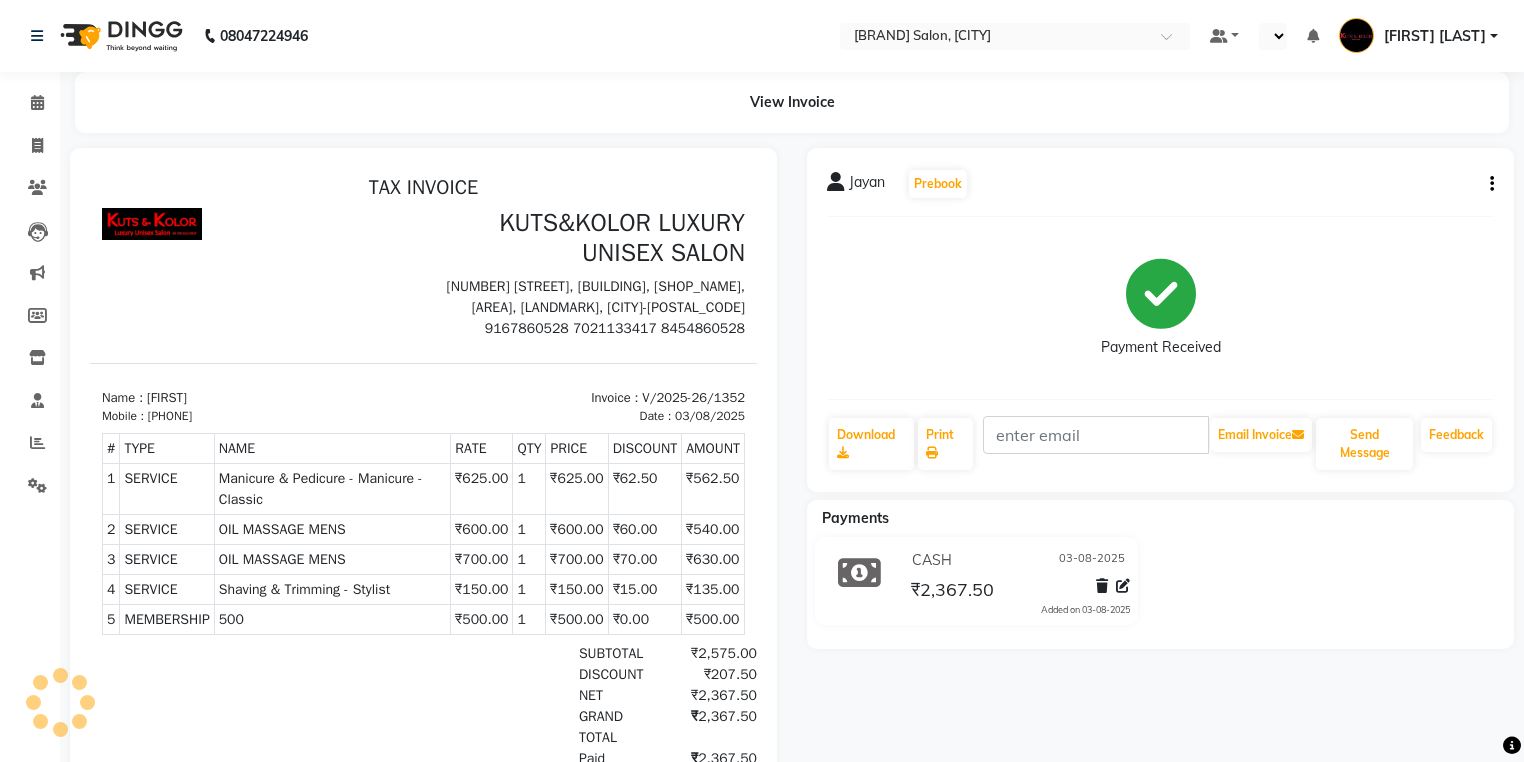 scroll, scrollTop: 0, scrollLeft: 0, axis: both 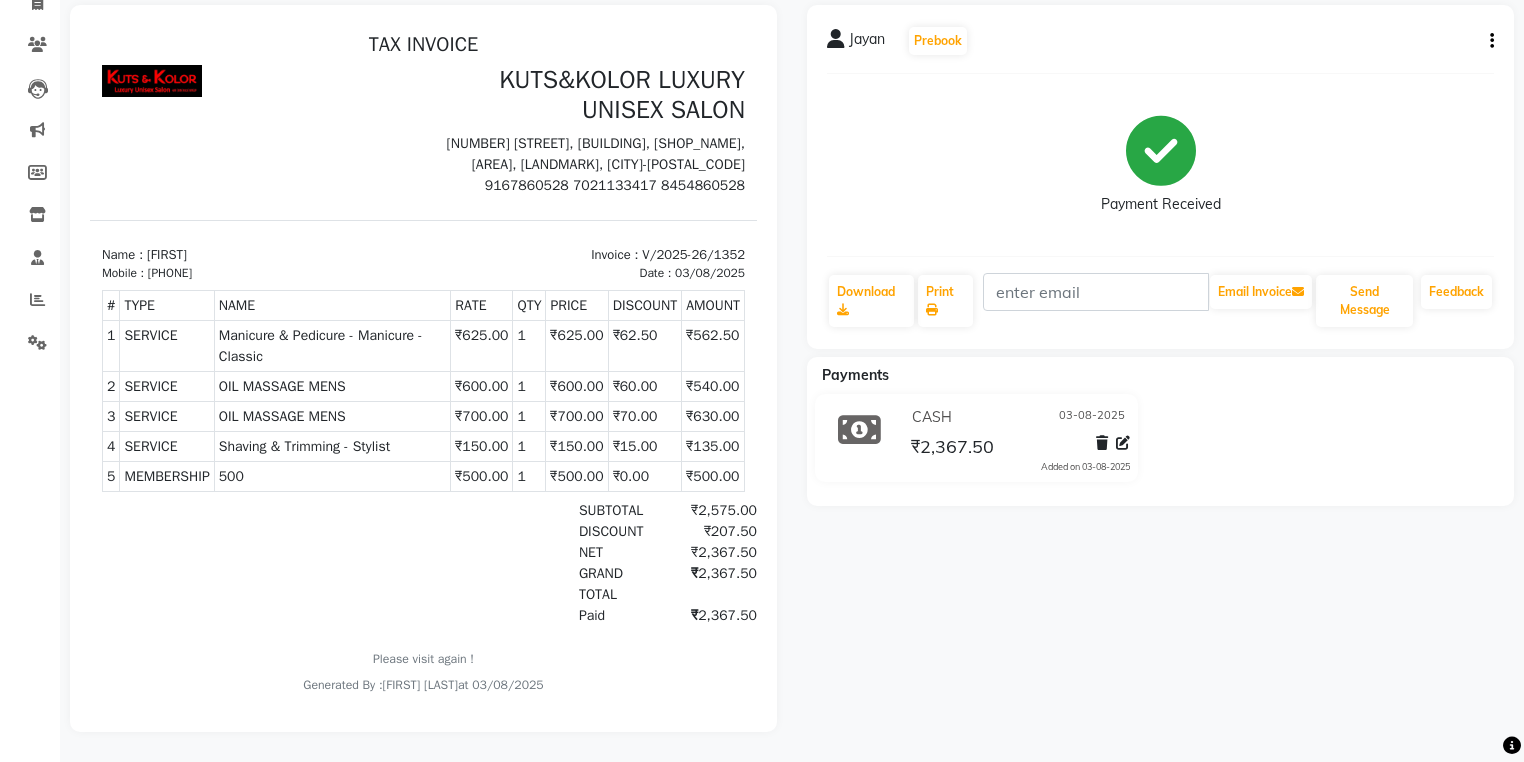 click on "Mobile :
[PHONE]" at bounding box center (257, 273) 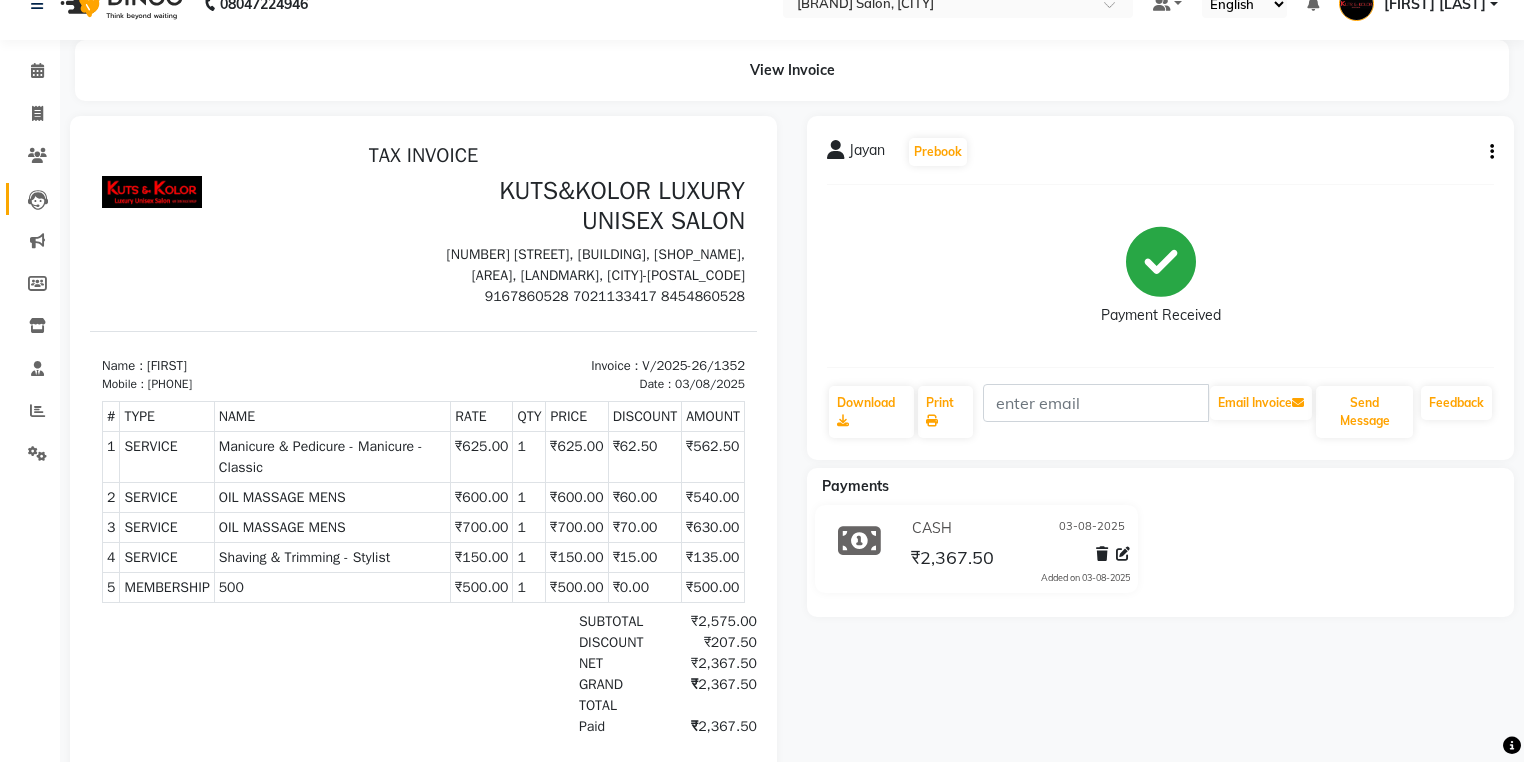 scroll, scrollTop: 0, scrollLeft: 0, axis: both 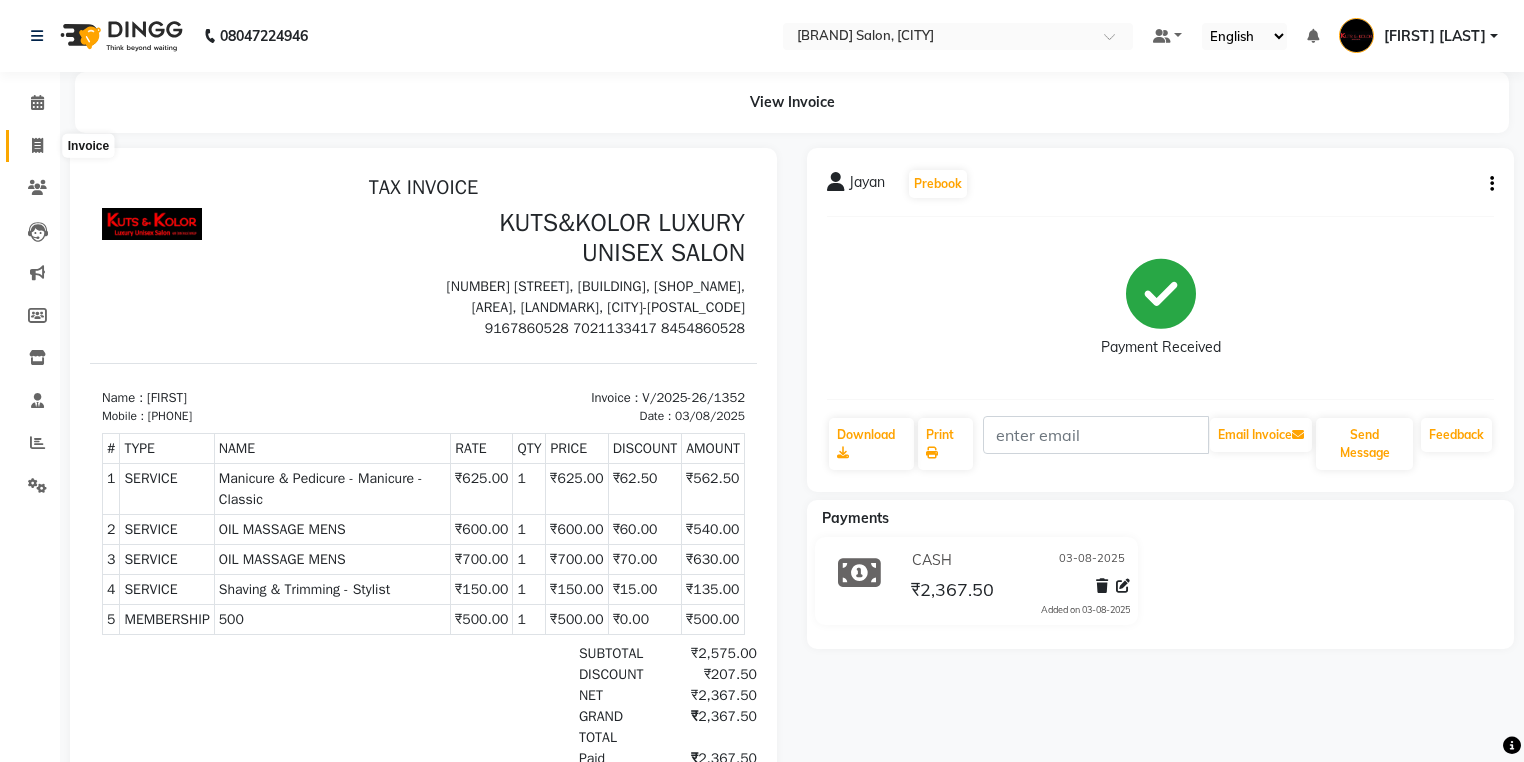 click 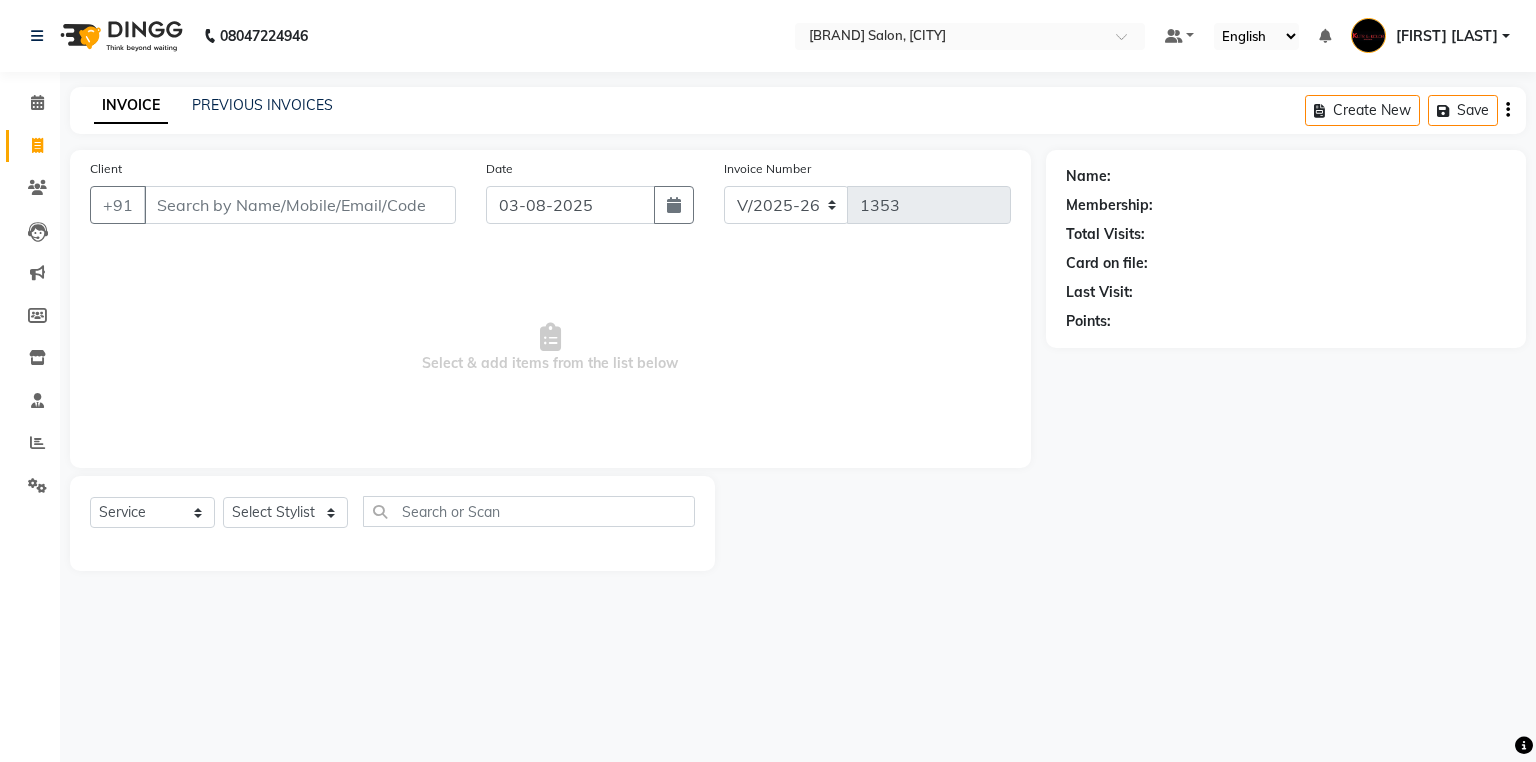 click on "Client" at bounding box center [300, 205] 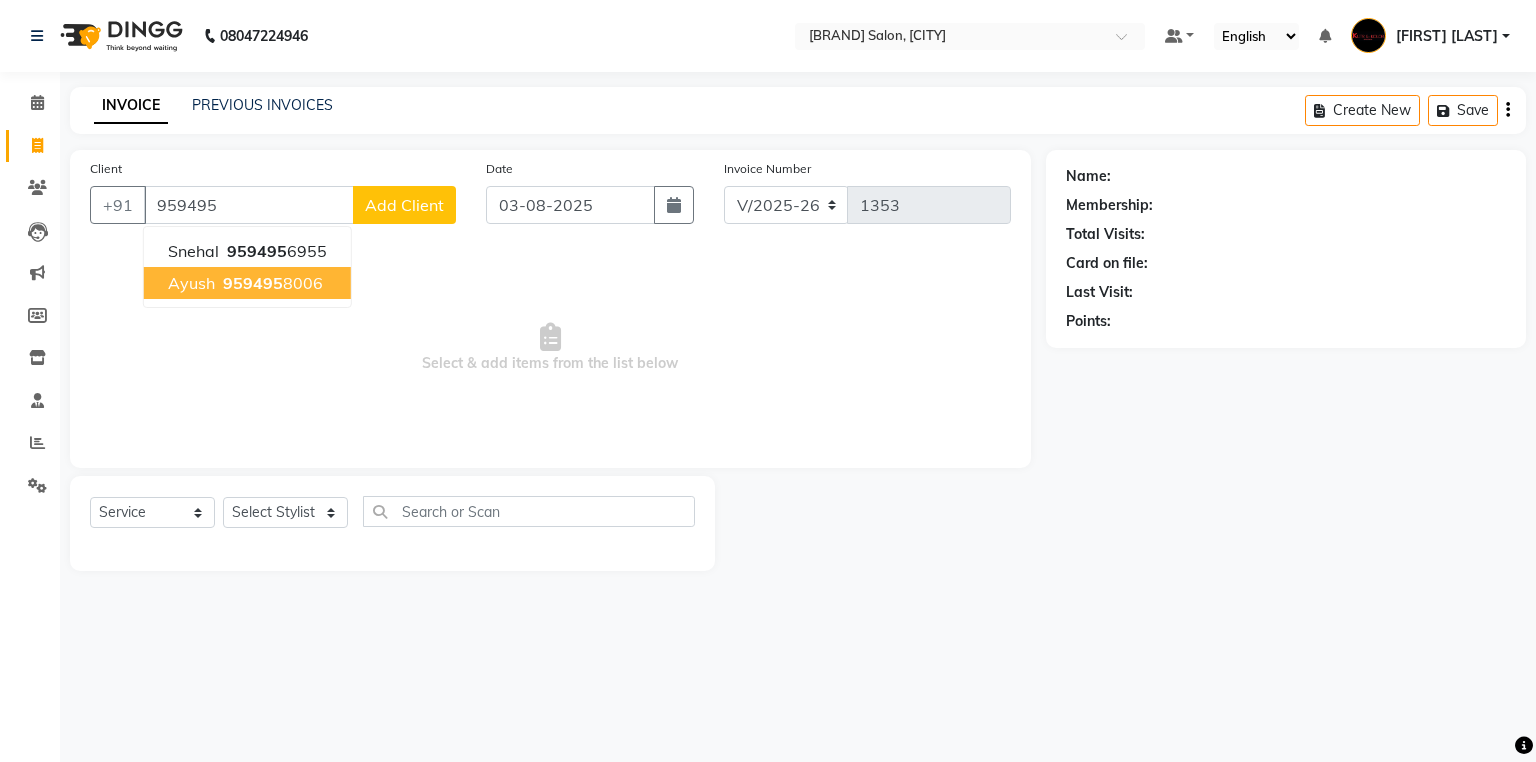 click on "Ayush   959495 8006" at bounding box center (247, 283) 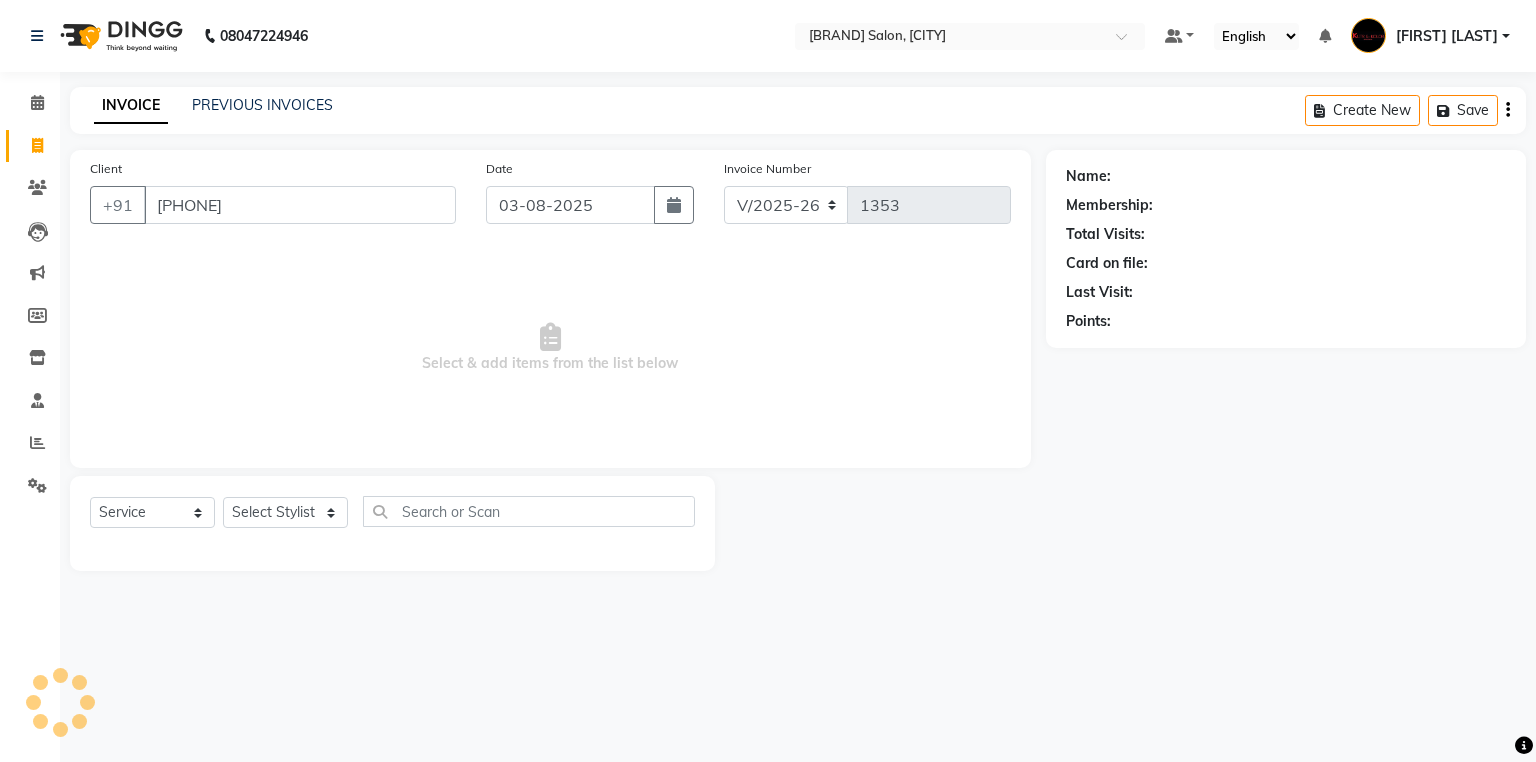 type on "9594958006" 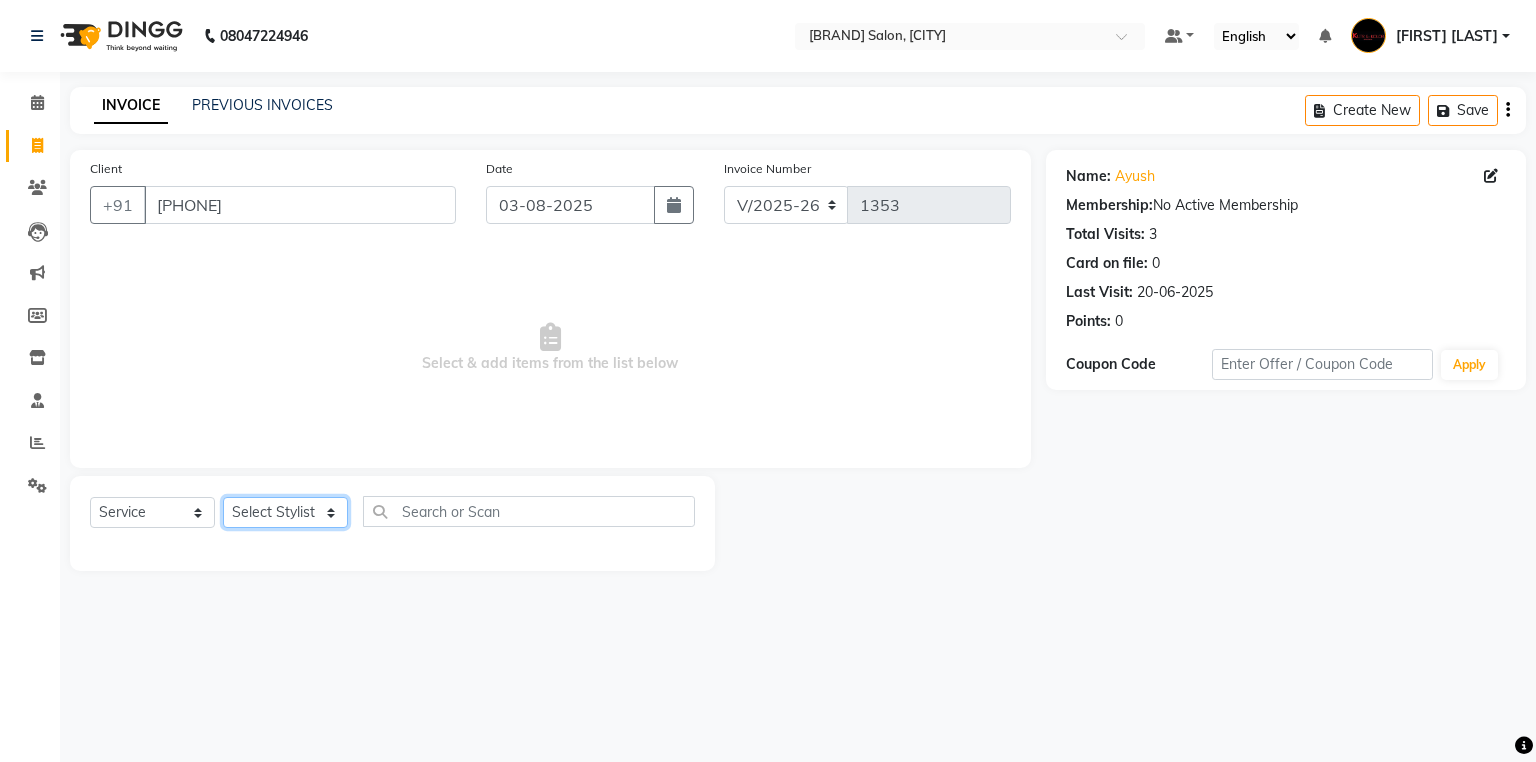 click on "Select Stylist [FIRST] [LAST] [FIRST] [LAST] [FIRST] [LAST] [FIRST] (nail artist) [FIRST]  [FIRST]  [FIRST] [LAST]  nandini  NEHA  [FIRST]  [FIRST]  [FIRST]  [FIRST]  [FIRST]" 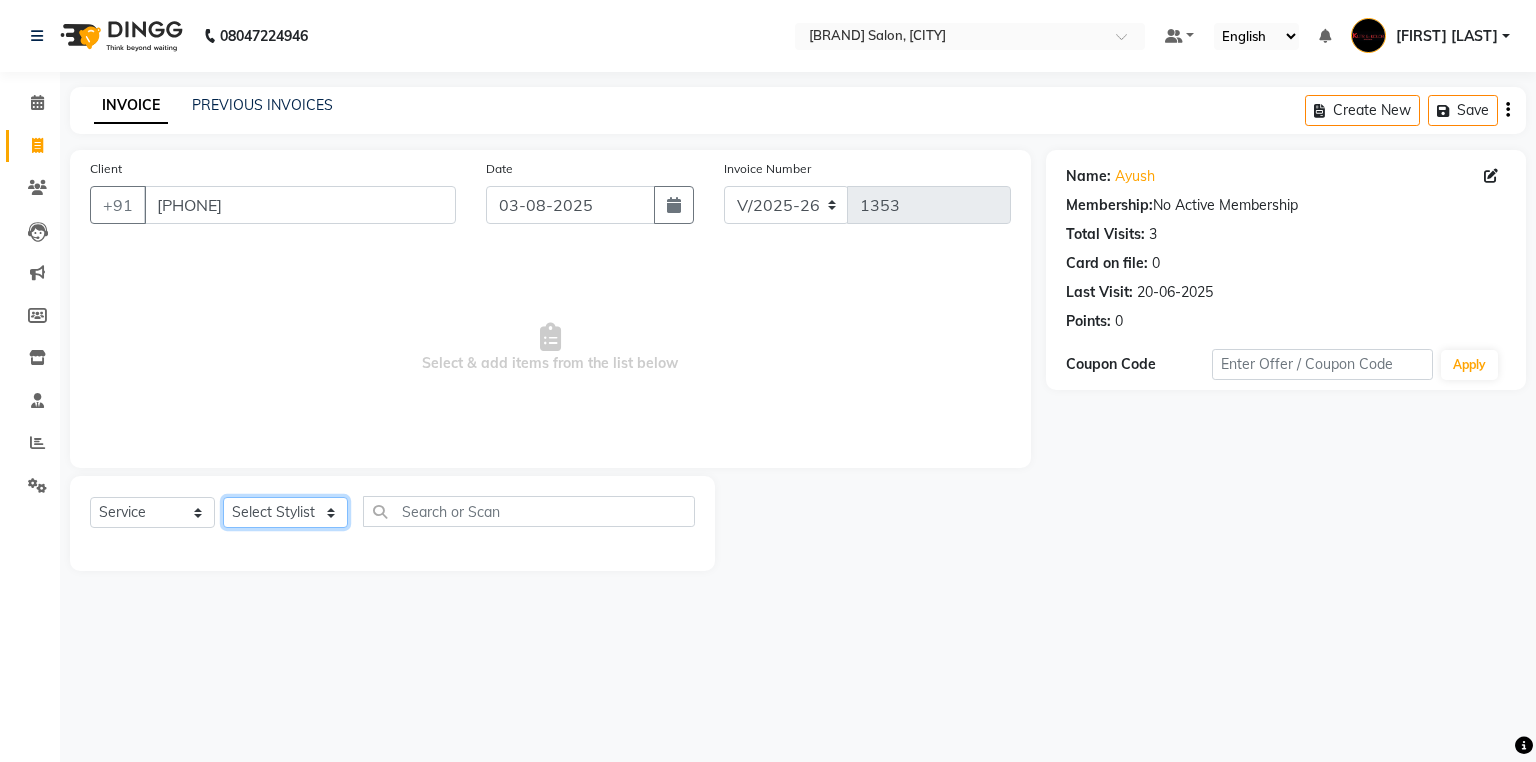 select on "64396" 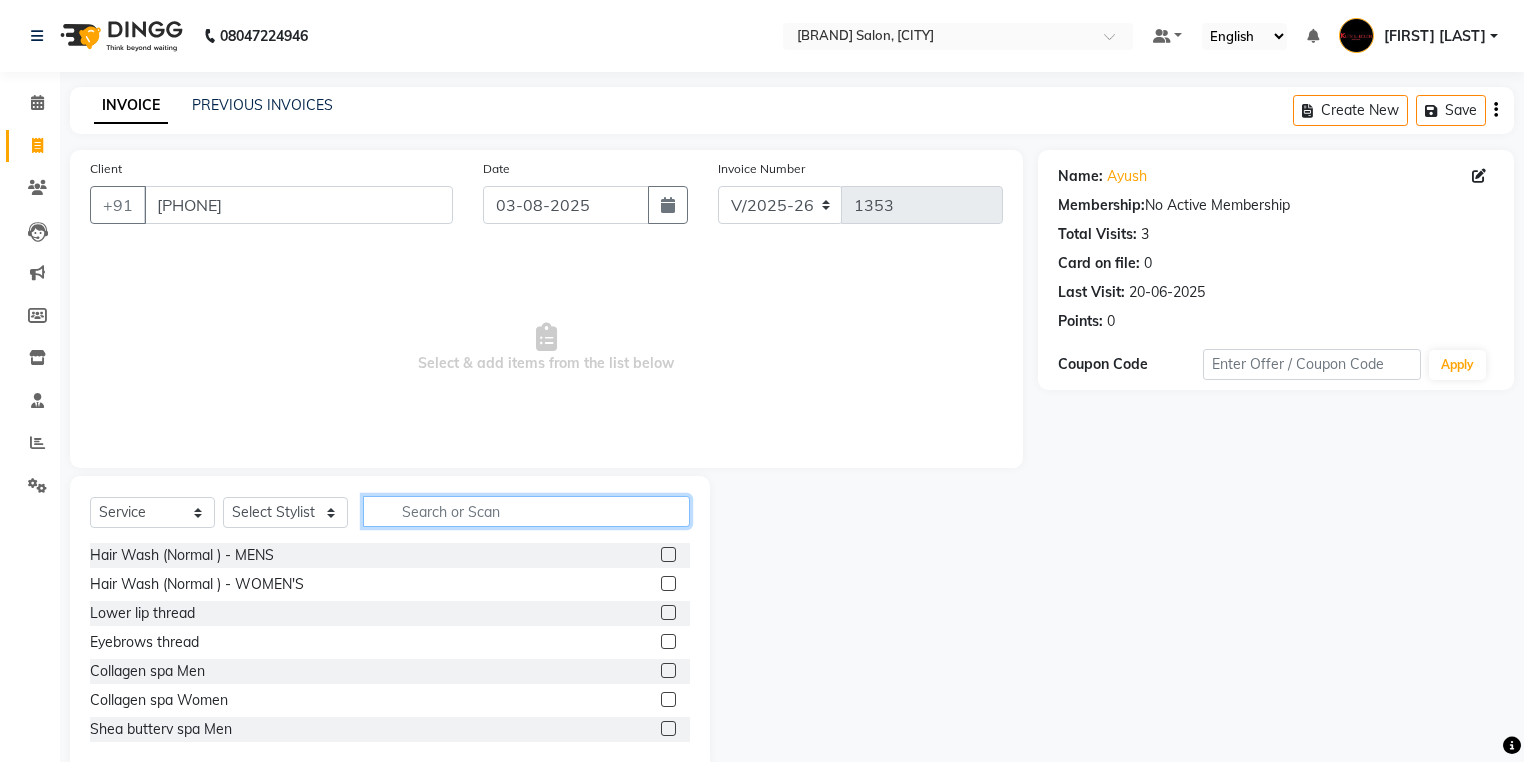 click 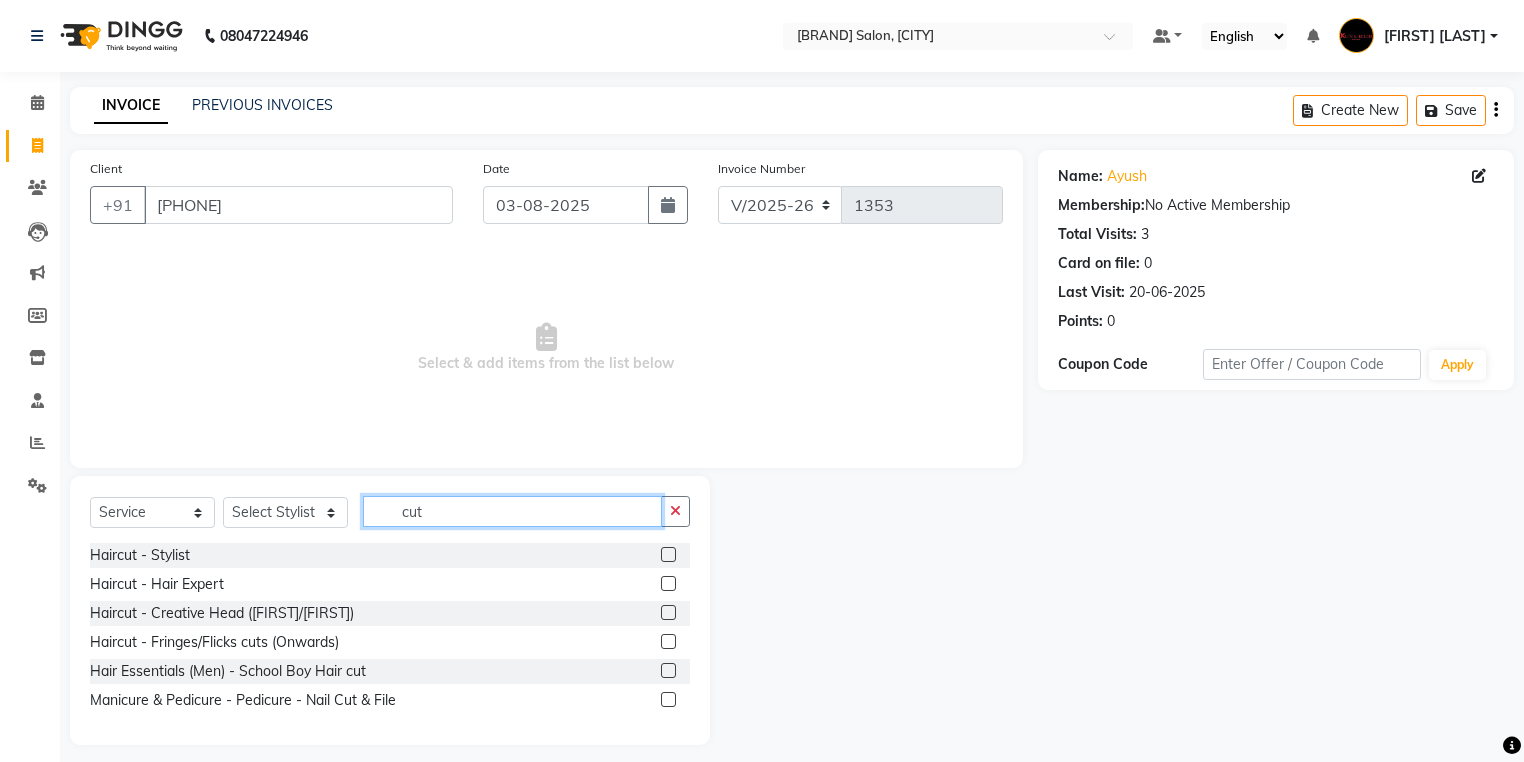 type on "cut" 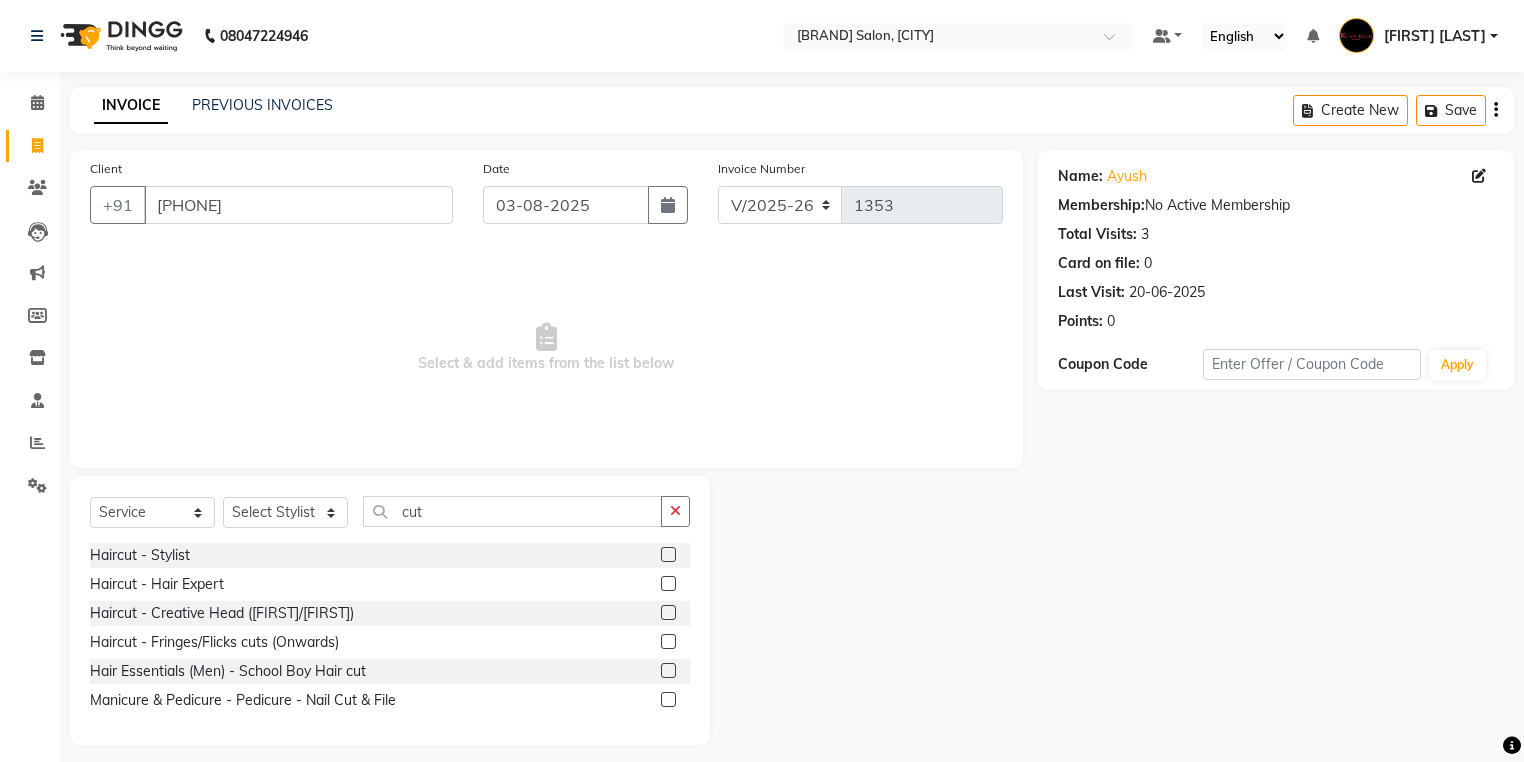 click 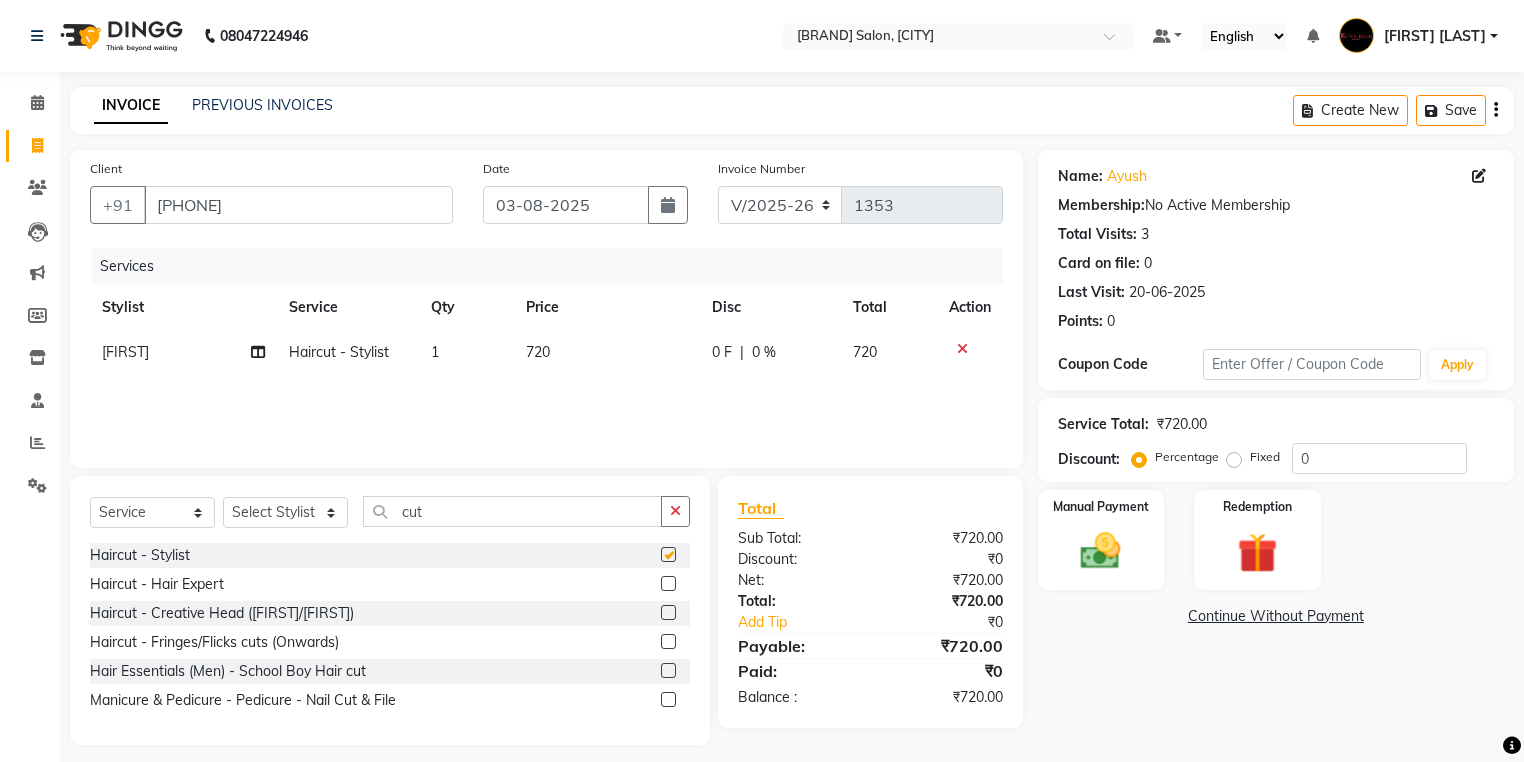 checkbox on "false" 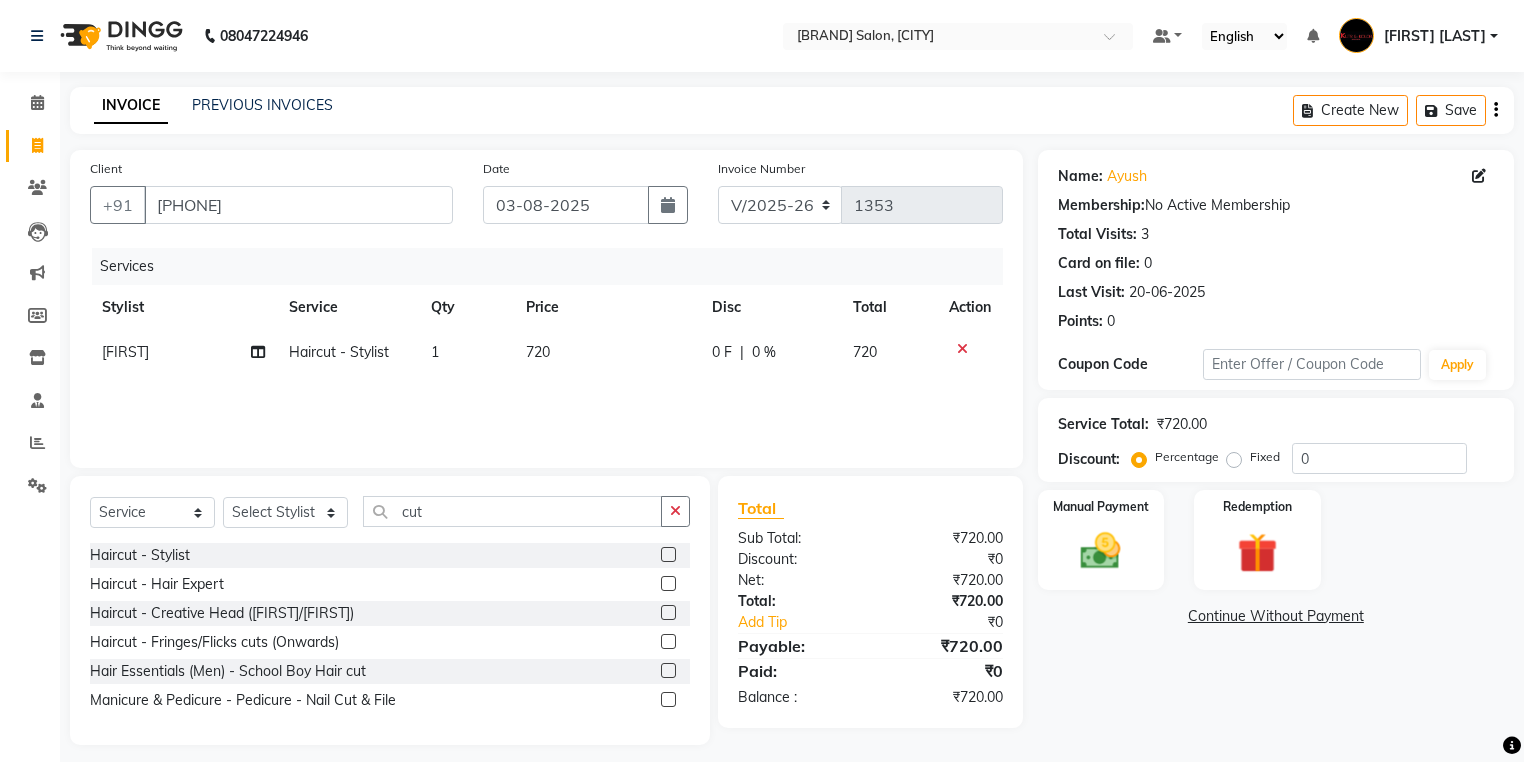 click on "0 F" 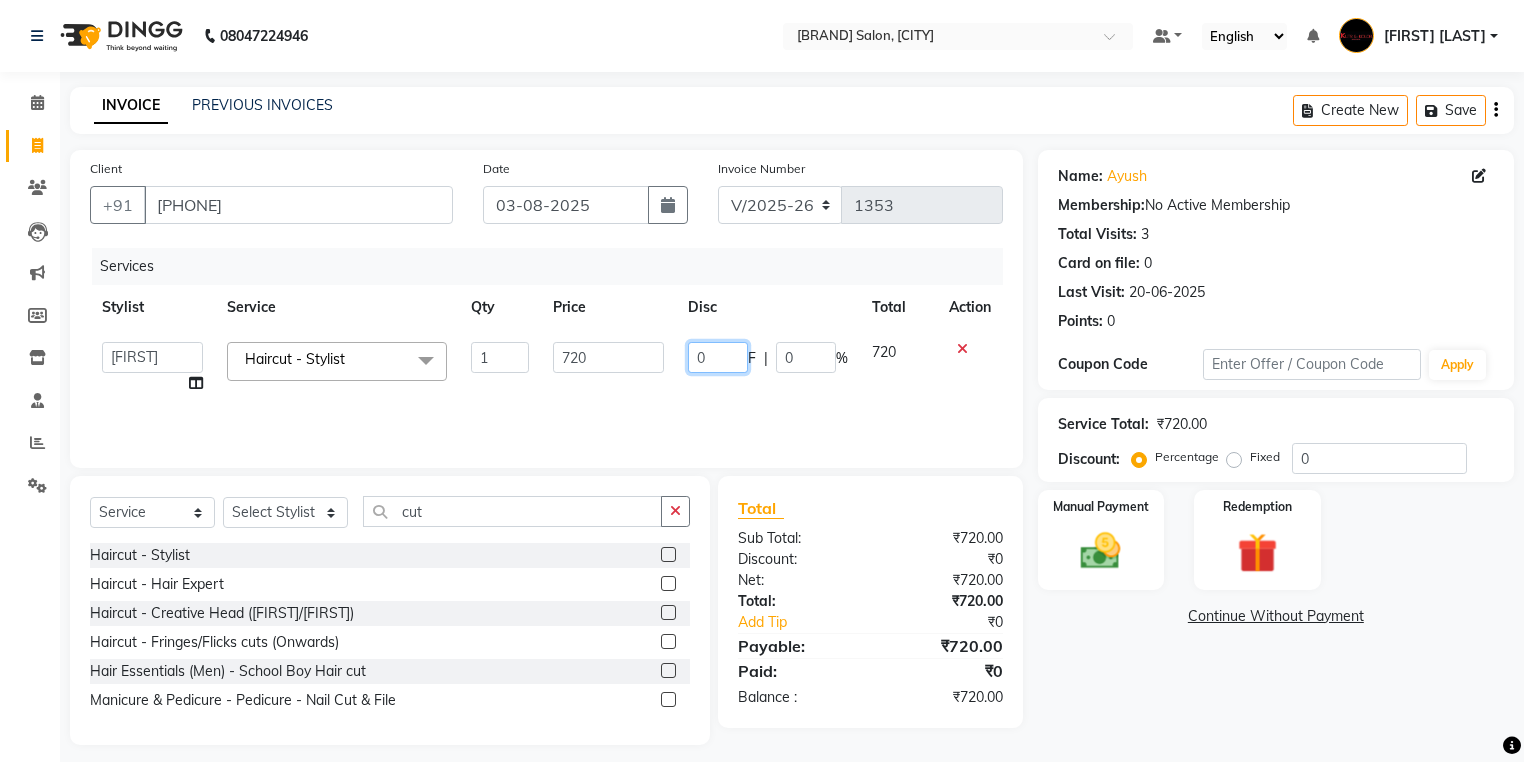 click on "0" 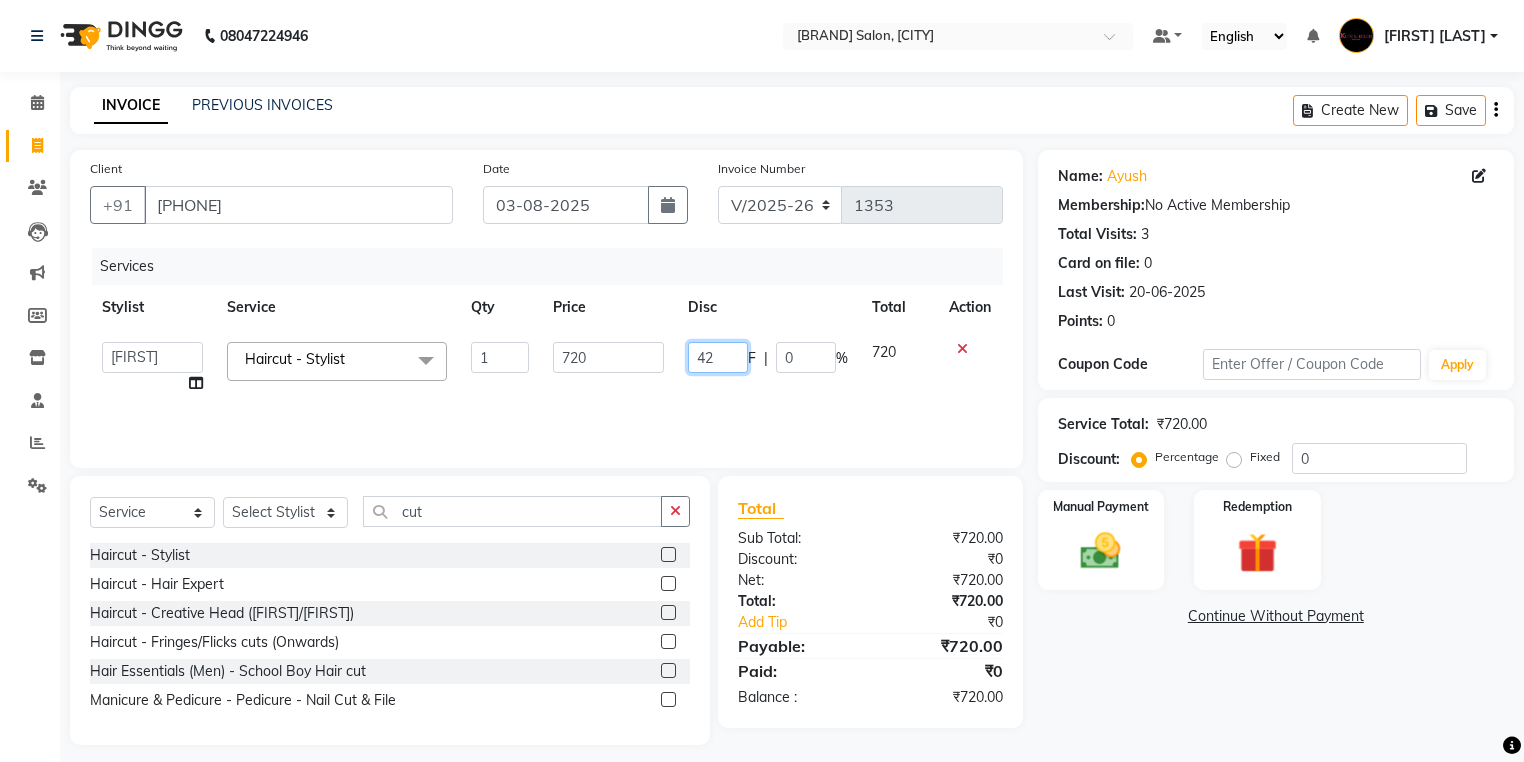 type on "420" 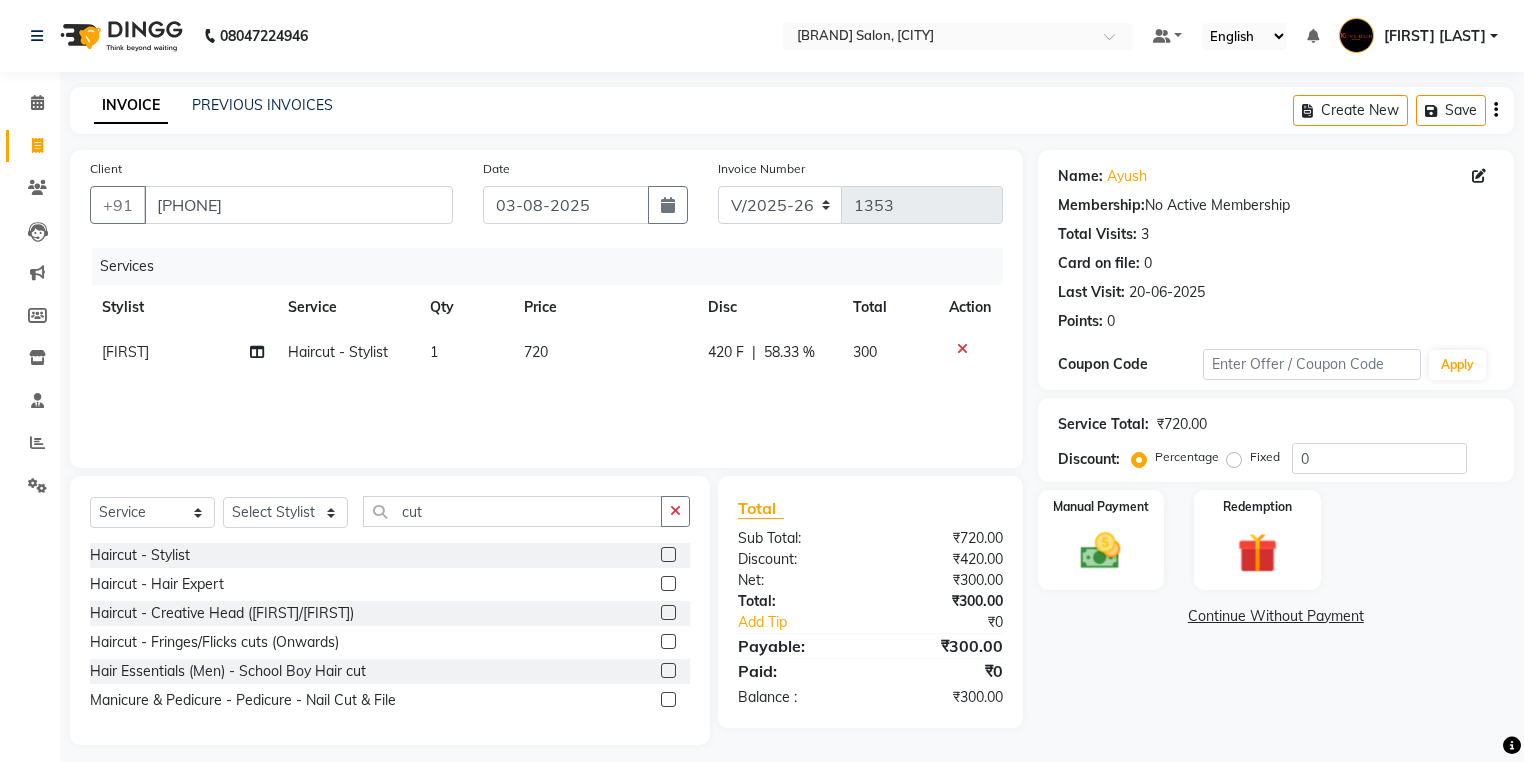 click on "Services Stylist Service Qty Price Disc Total Action Matloob Salmani Haircut - Stylist 1 720 420 F | 58.33 % 300" 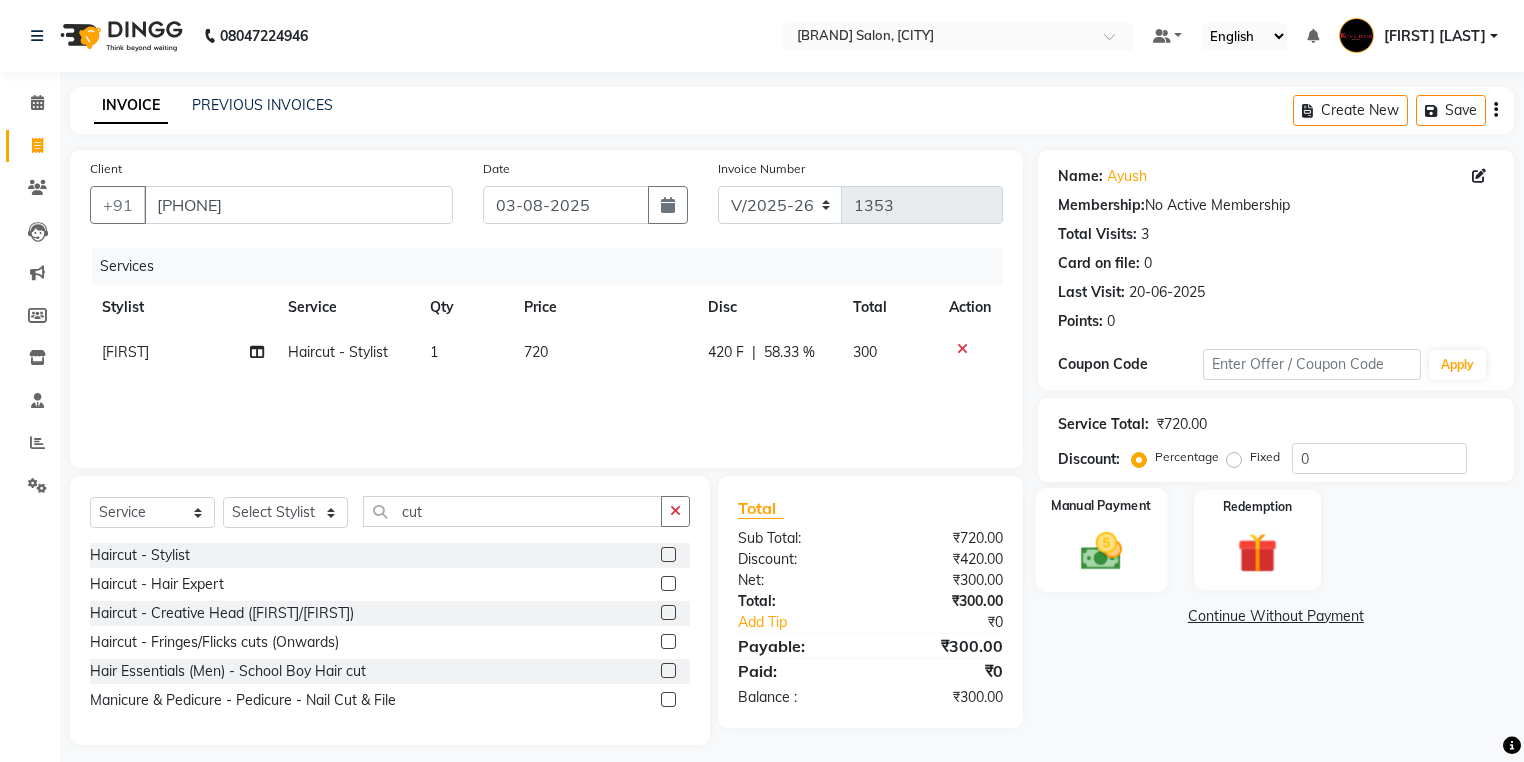 click 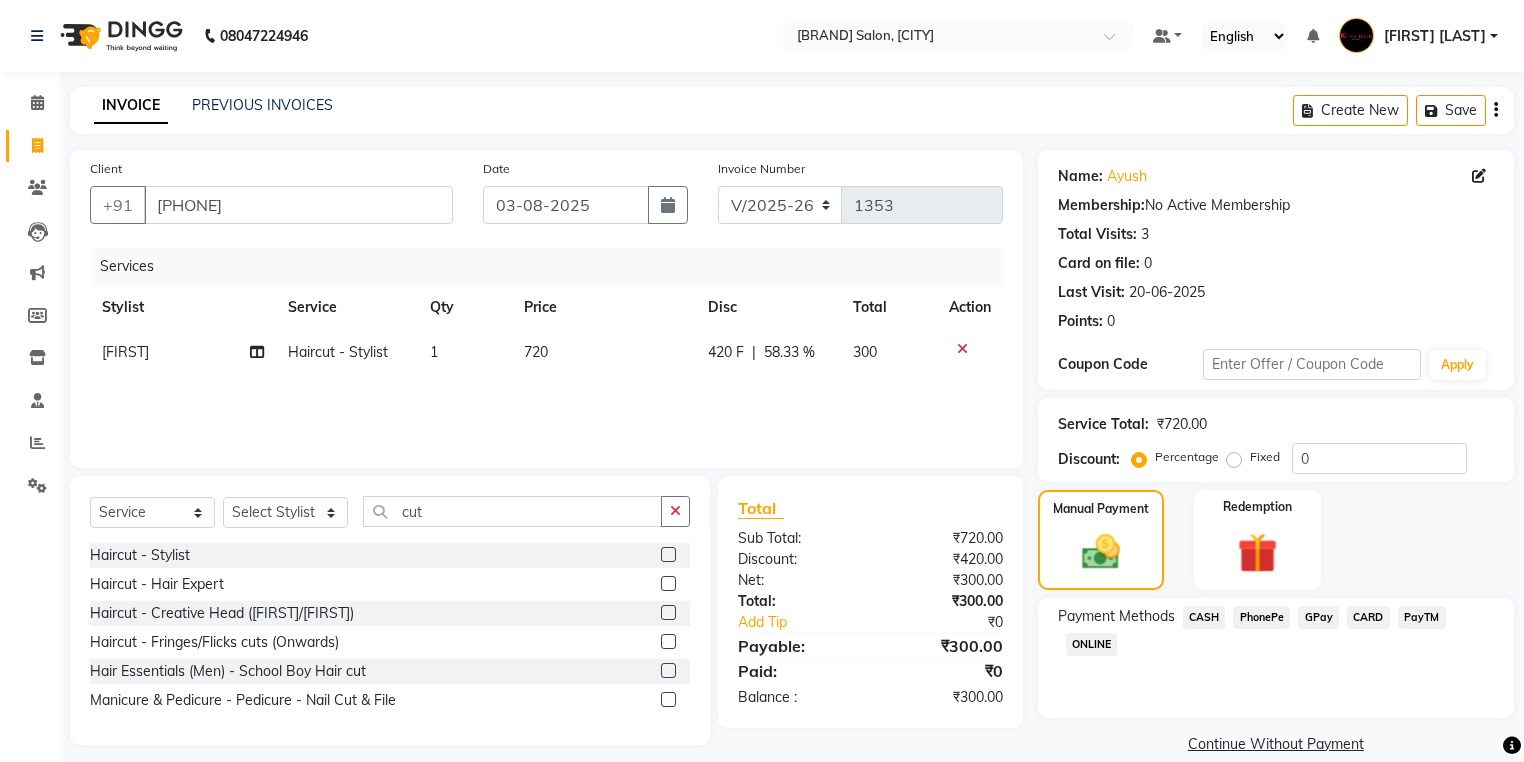 click on "CASH" 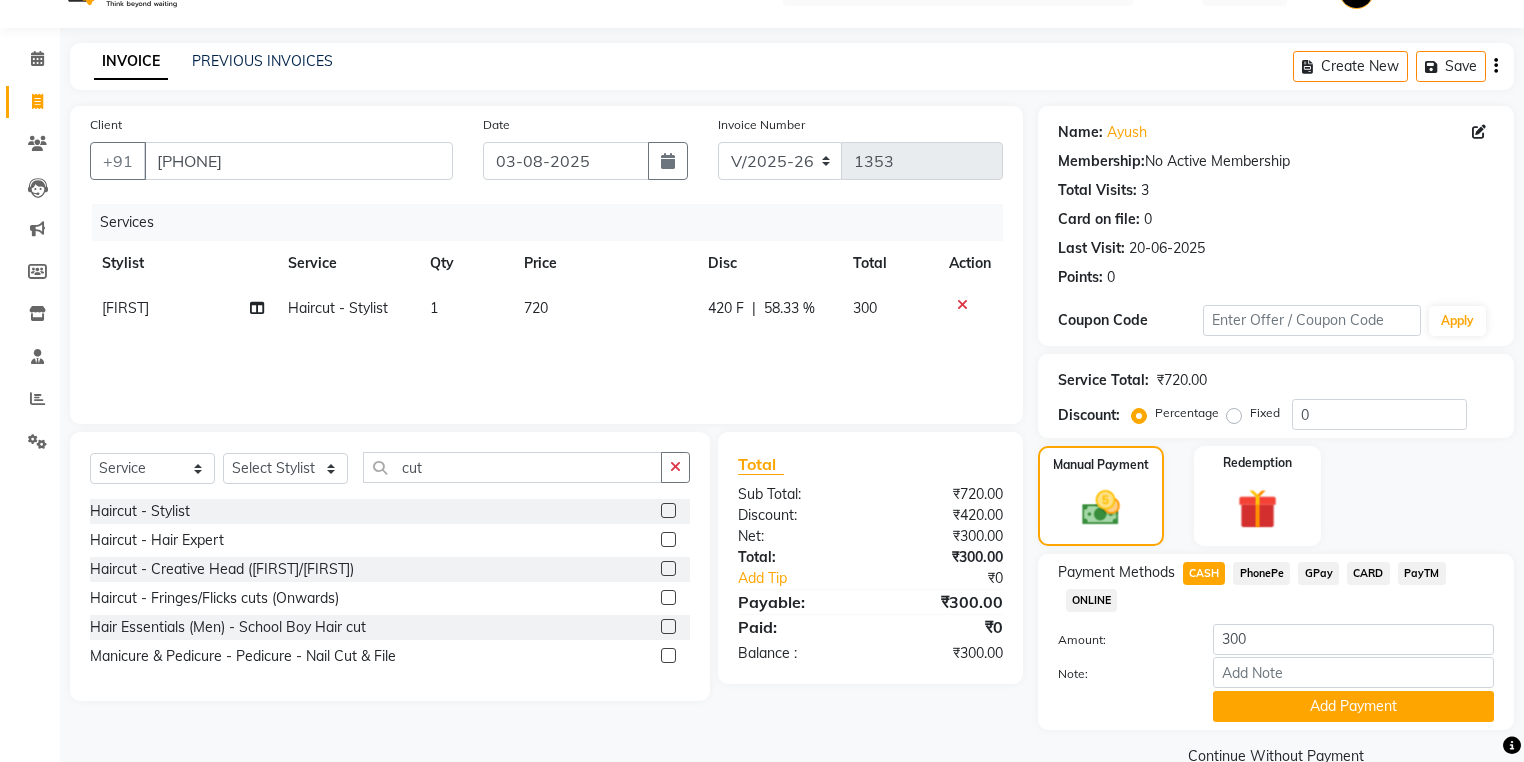 scroll, scrollTop: 84, scrollLeft: 0, axis: vertical 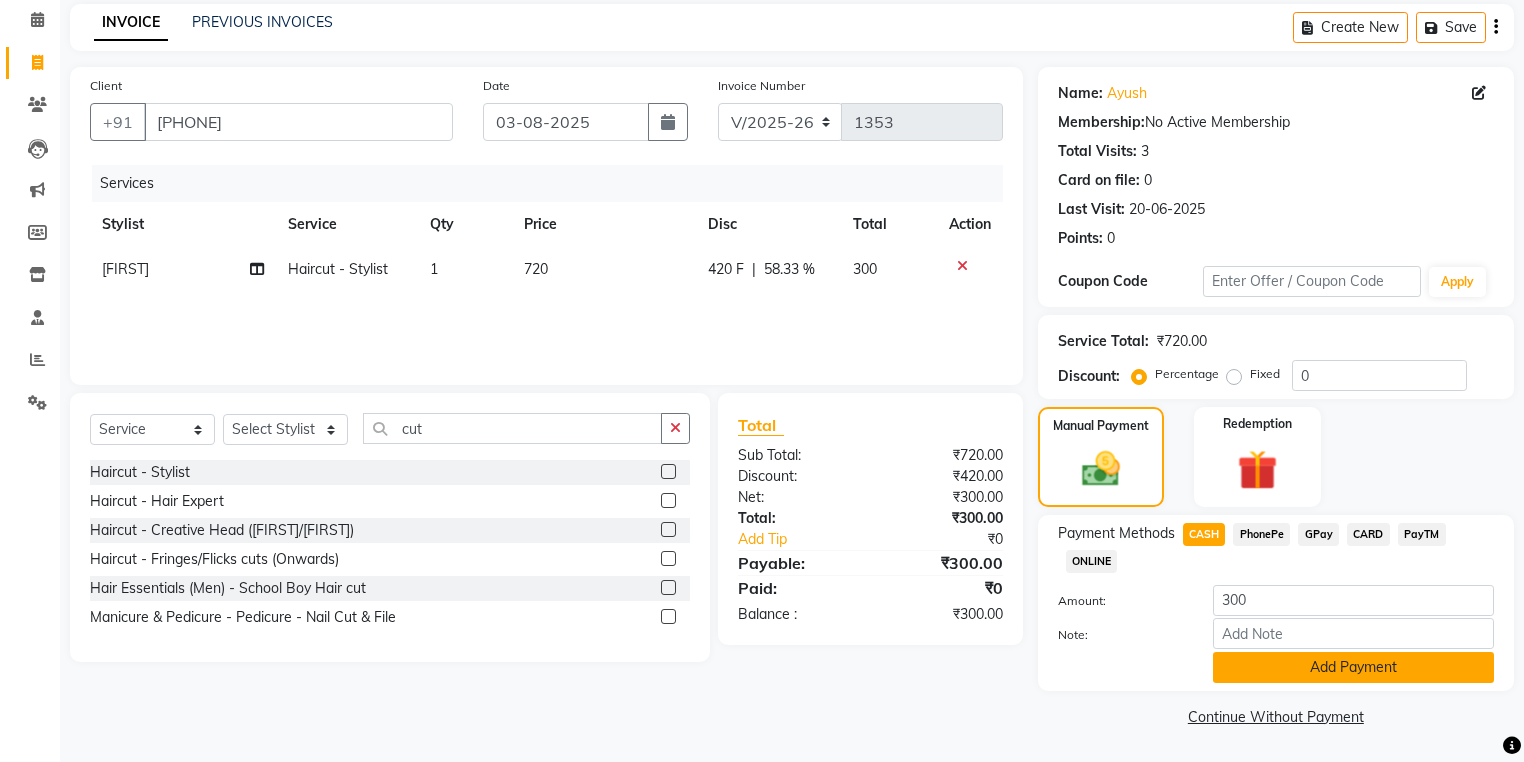 click on "Add Payment" 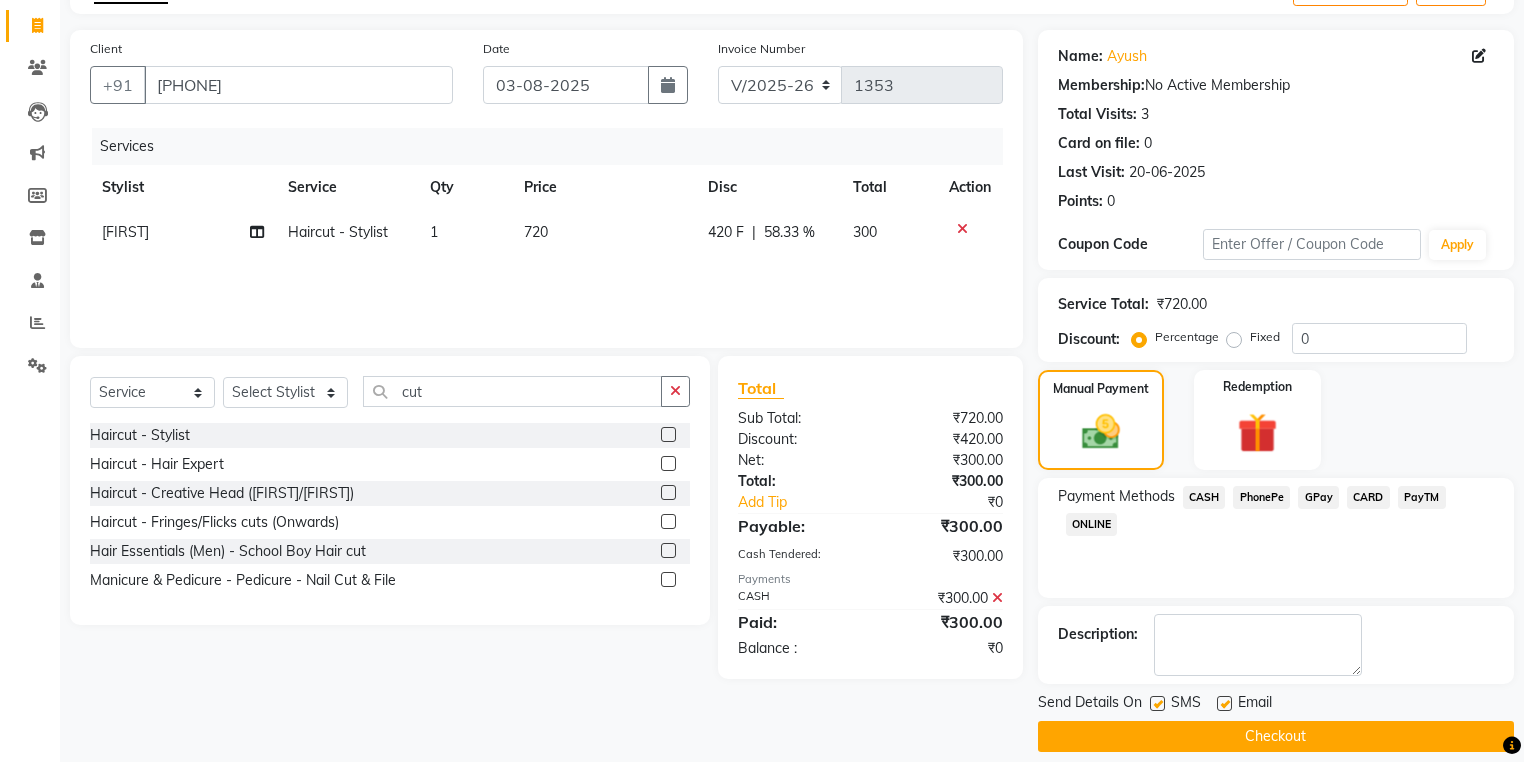 scroll, scrollTop: 138, scrollLeft: 0, axis: vertical 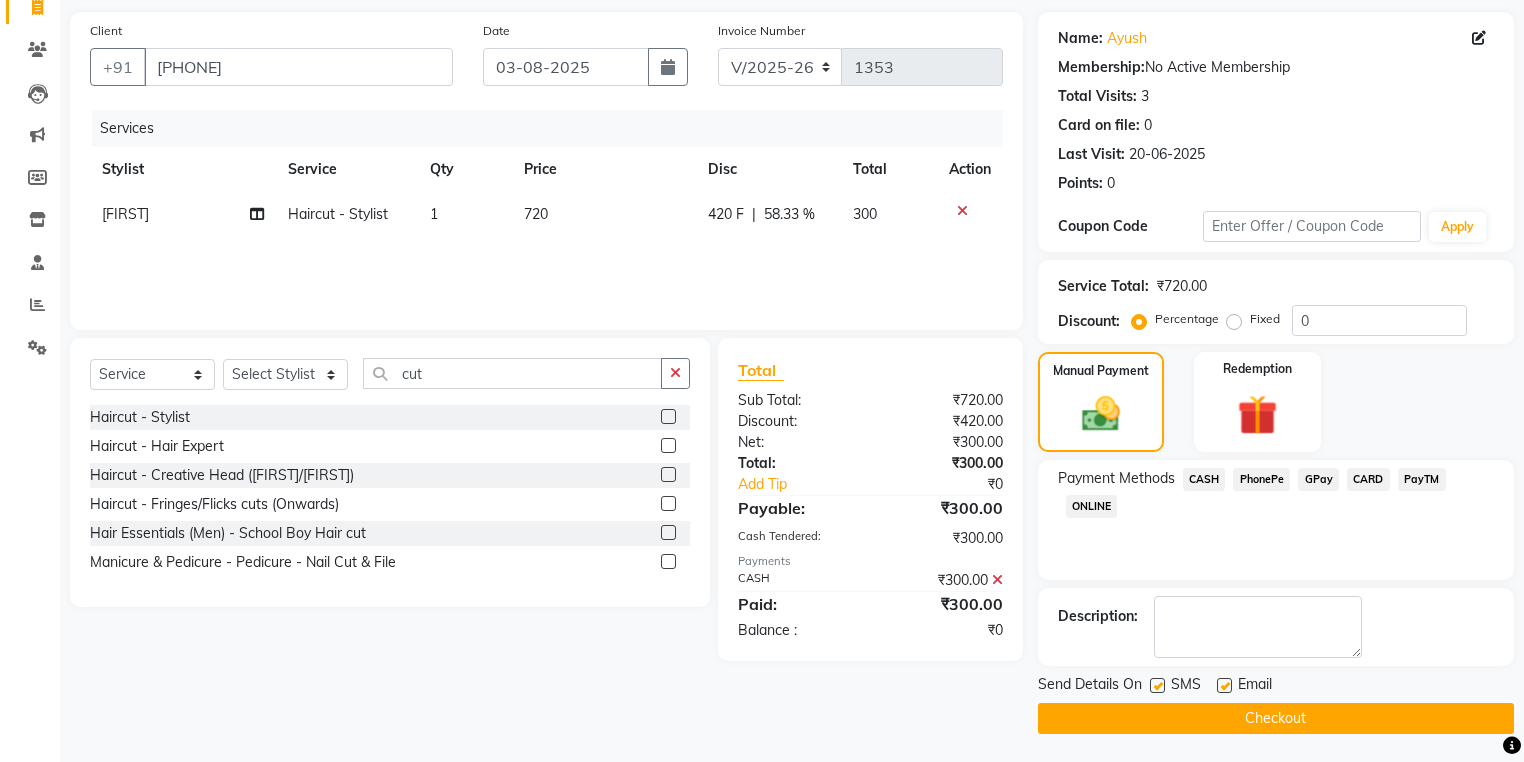 click 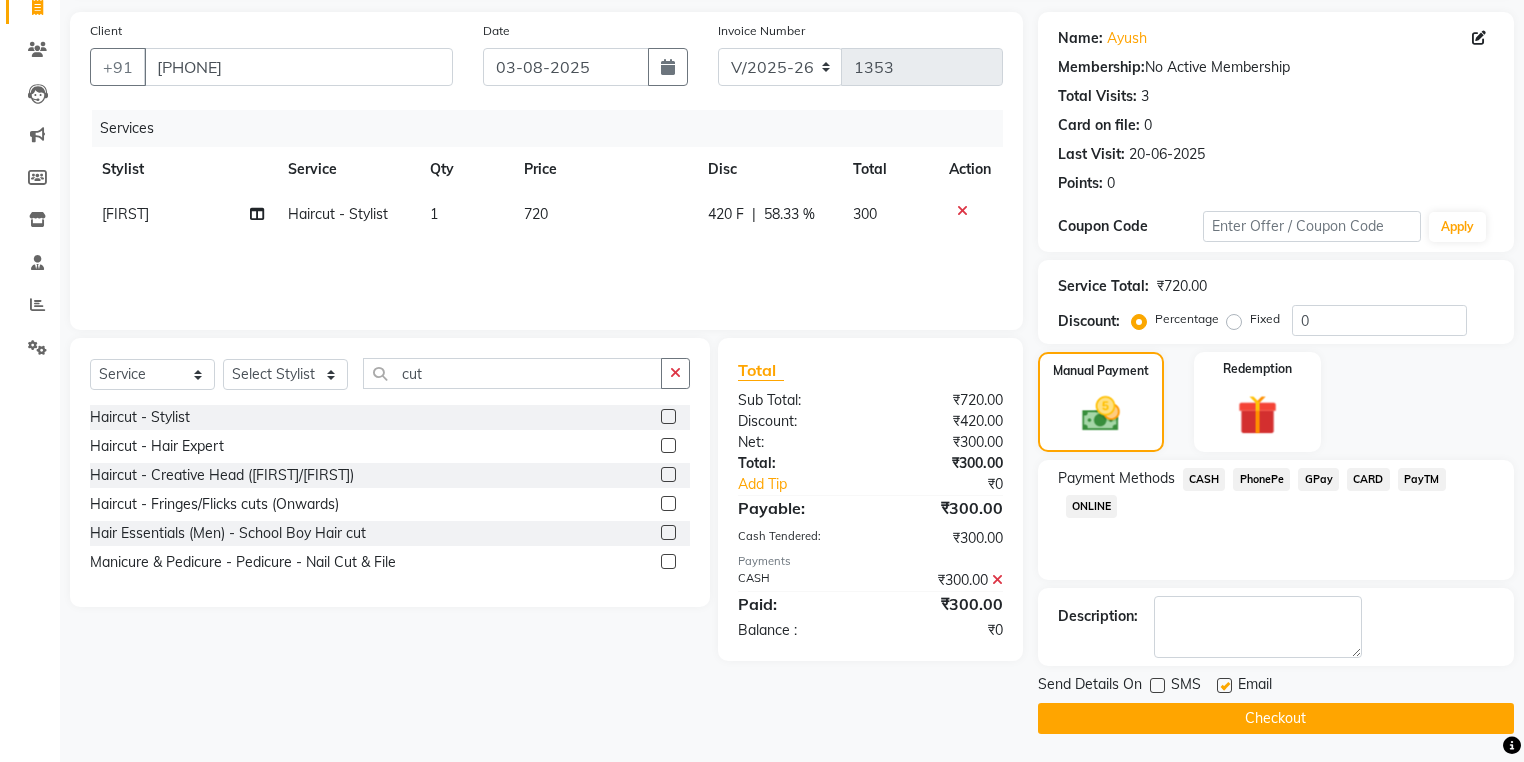 click on "Checkout" 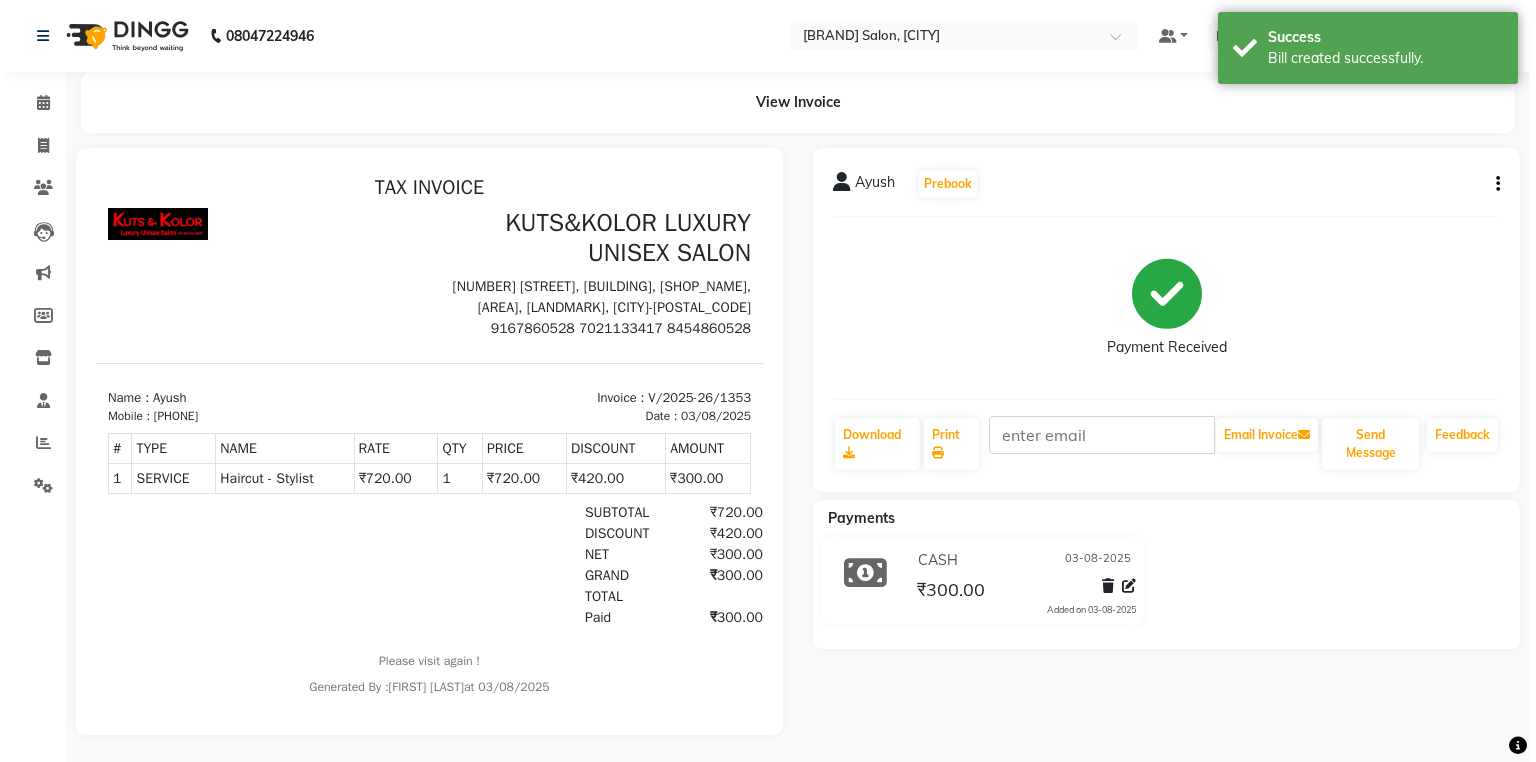 scroll, scrollTop: 0, scrollLeft: 0, axis: both 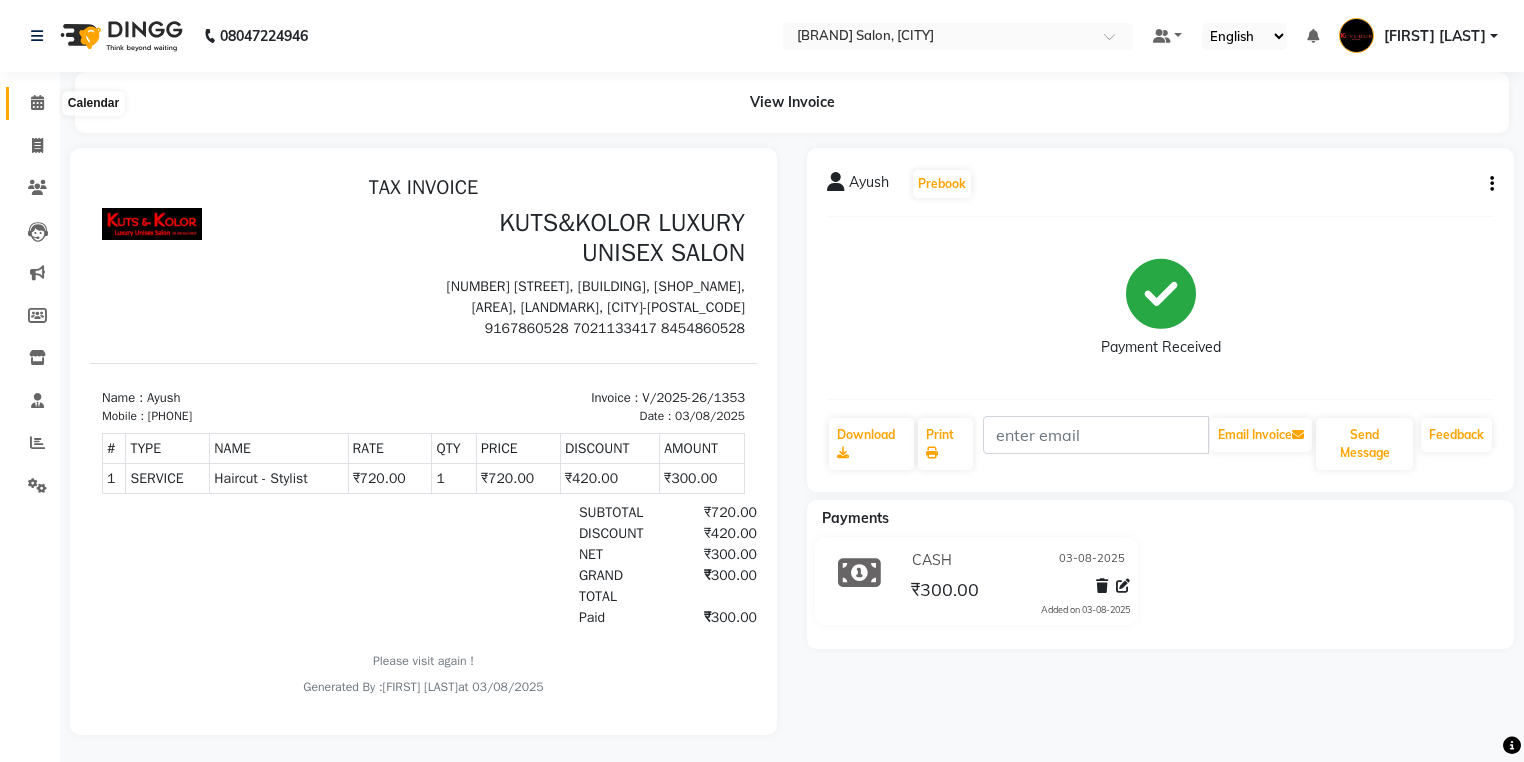 click 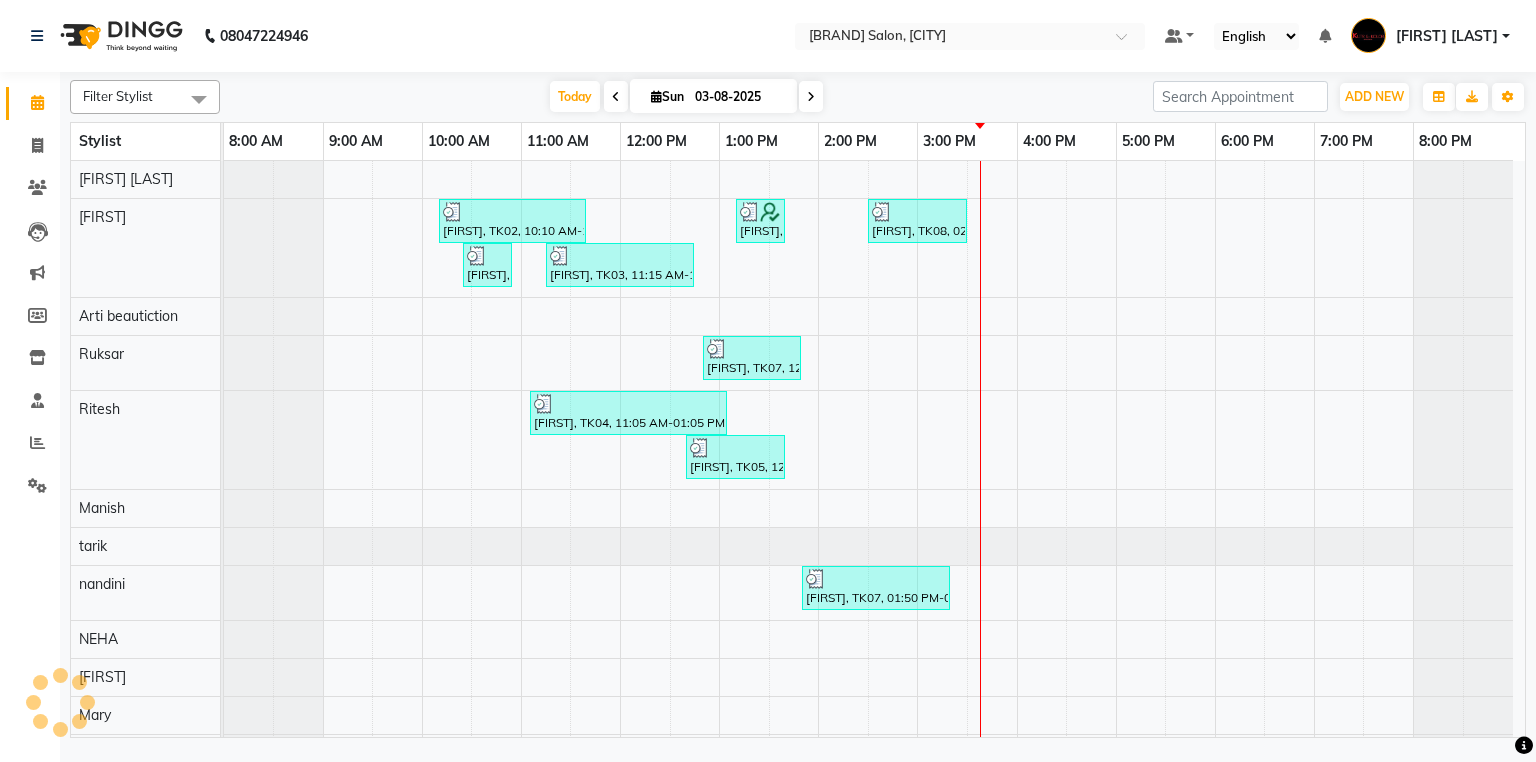 scroll, scrollTop: 0, scrollLeft: 0, axis: both 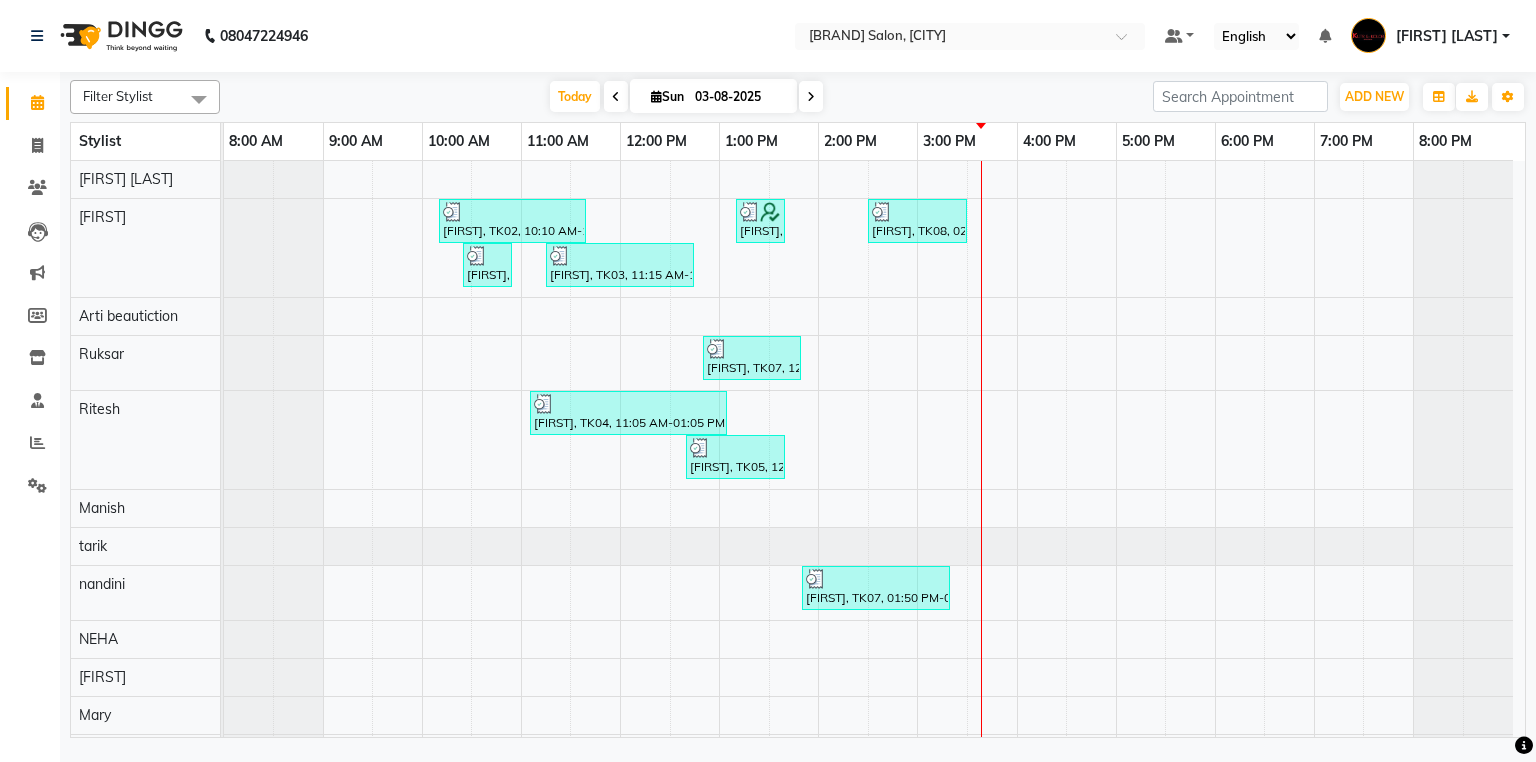 click at bounding box center (656, 96) 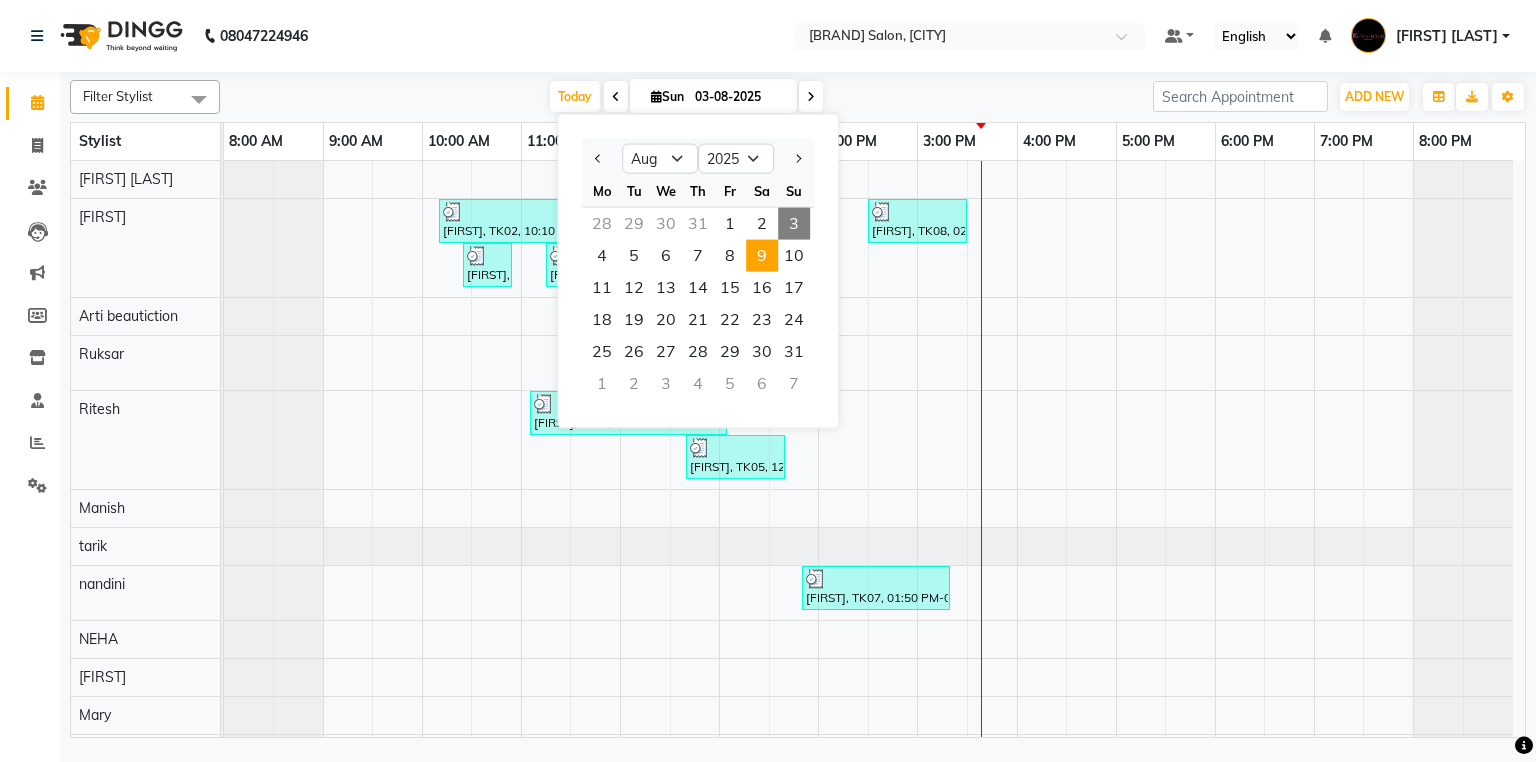 click on "9" at bounding box center (762, 256) 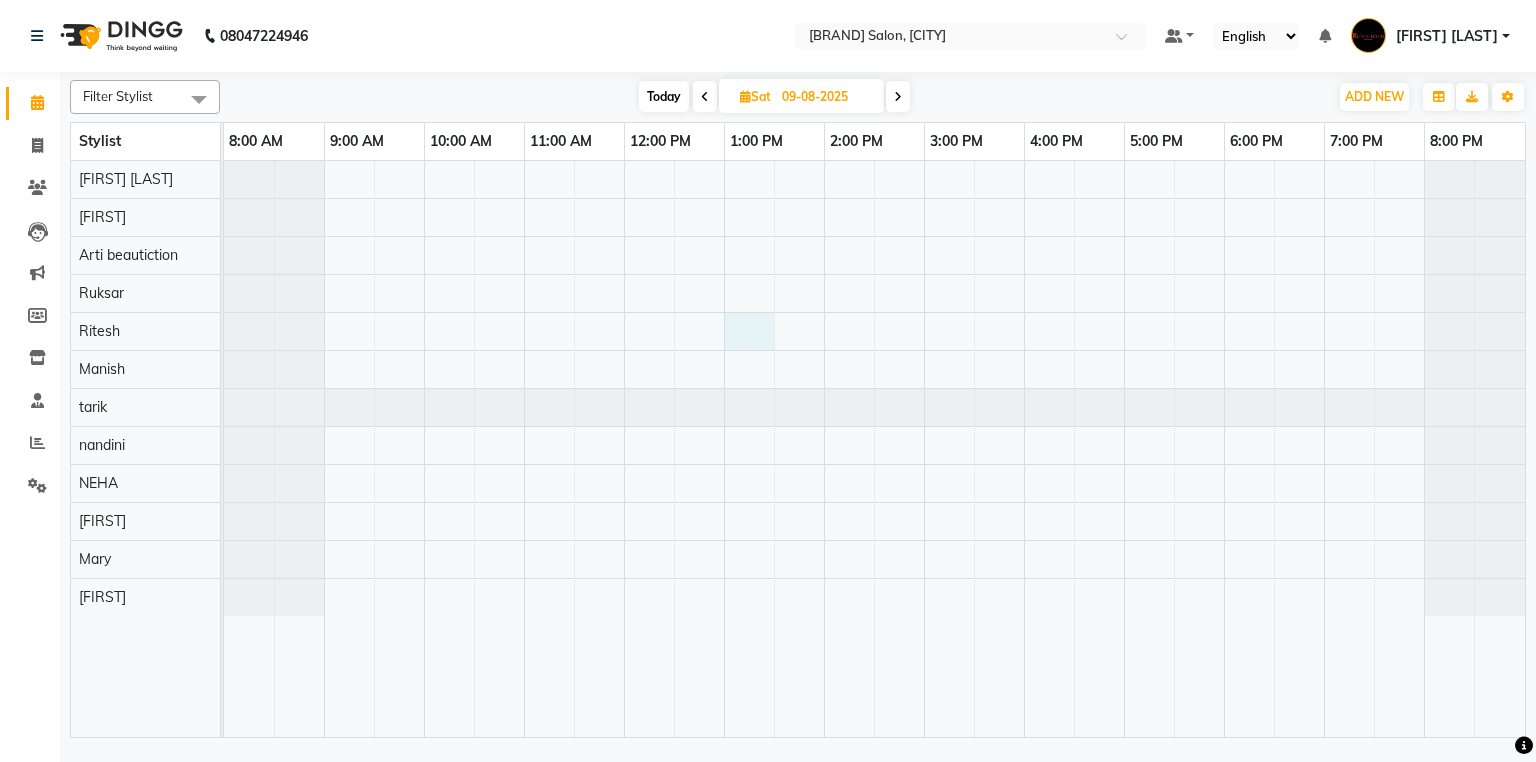 click at bounding box center (874, 449) 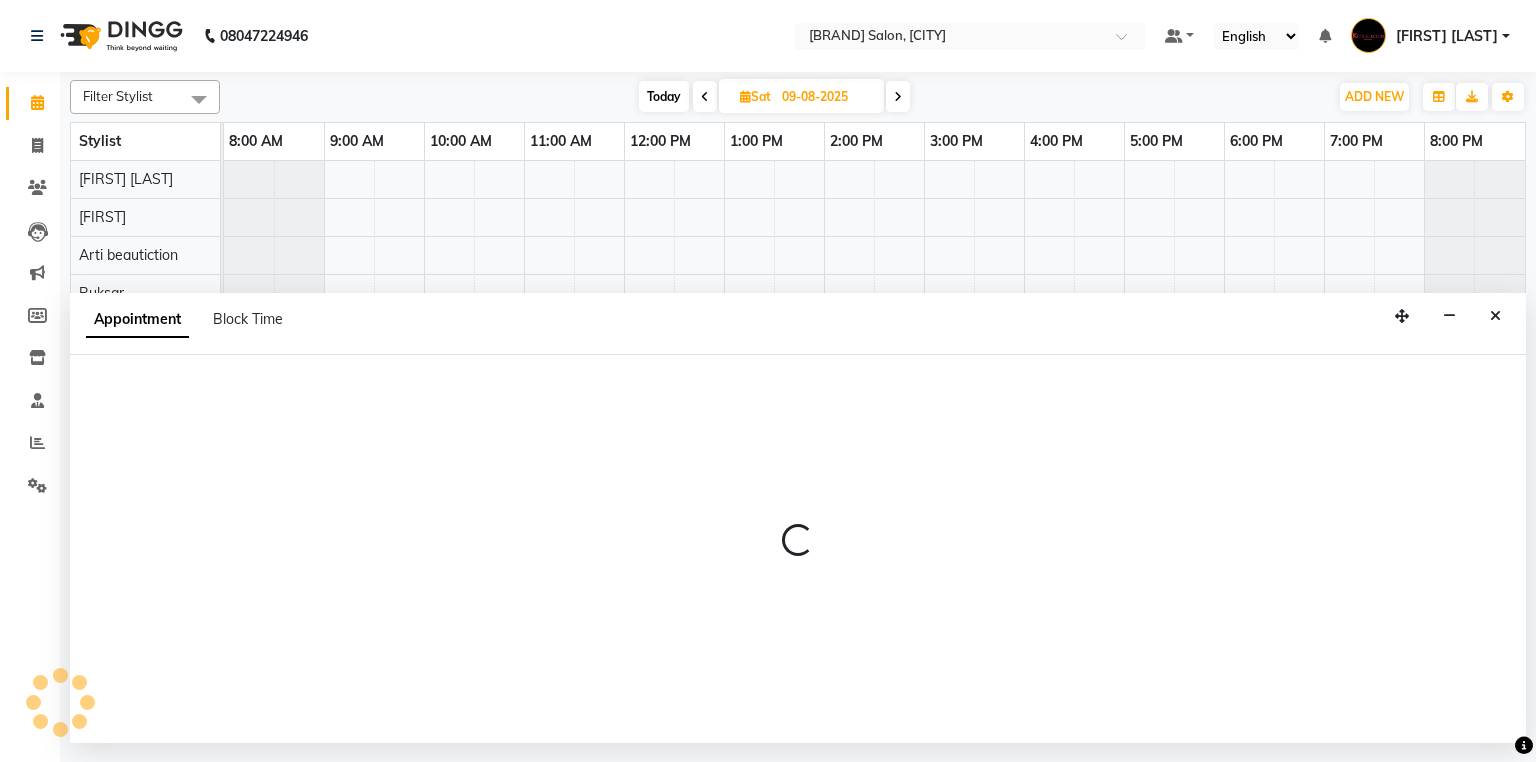 select on "68550" 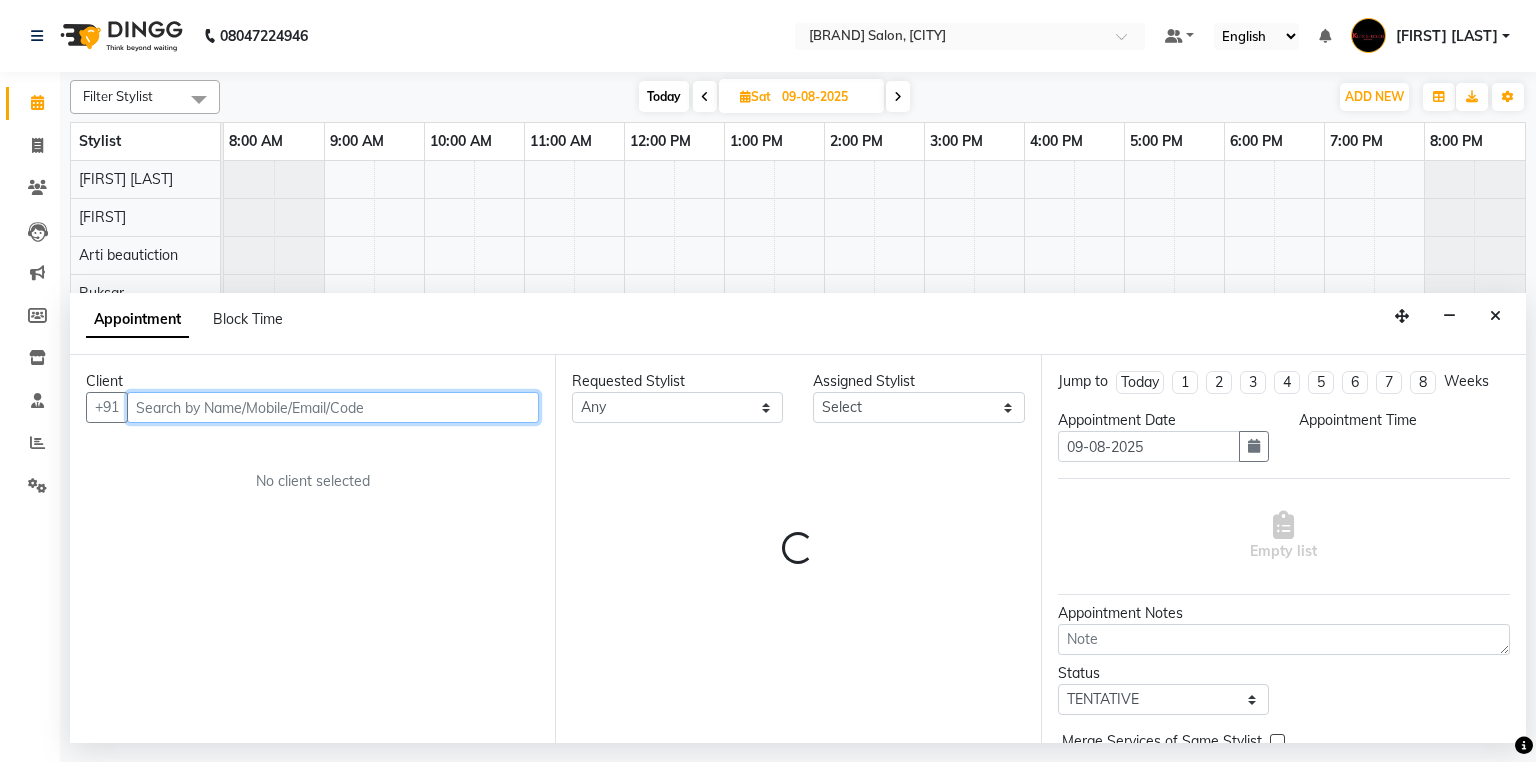 select on "780" 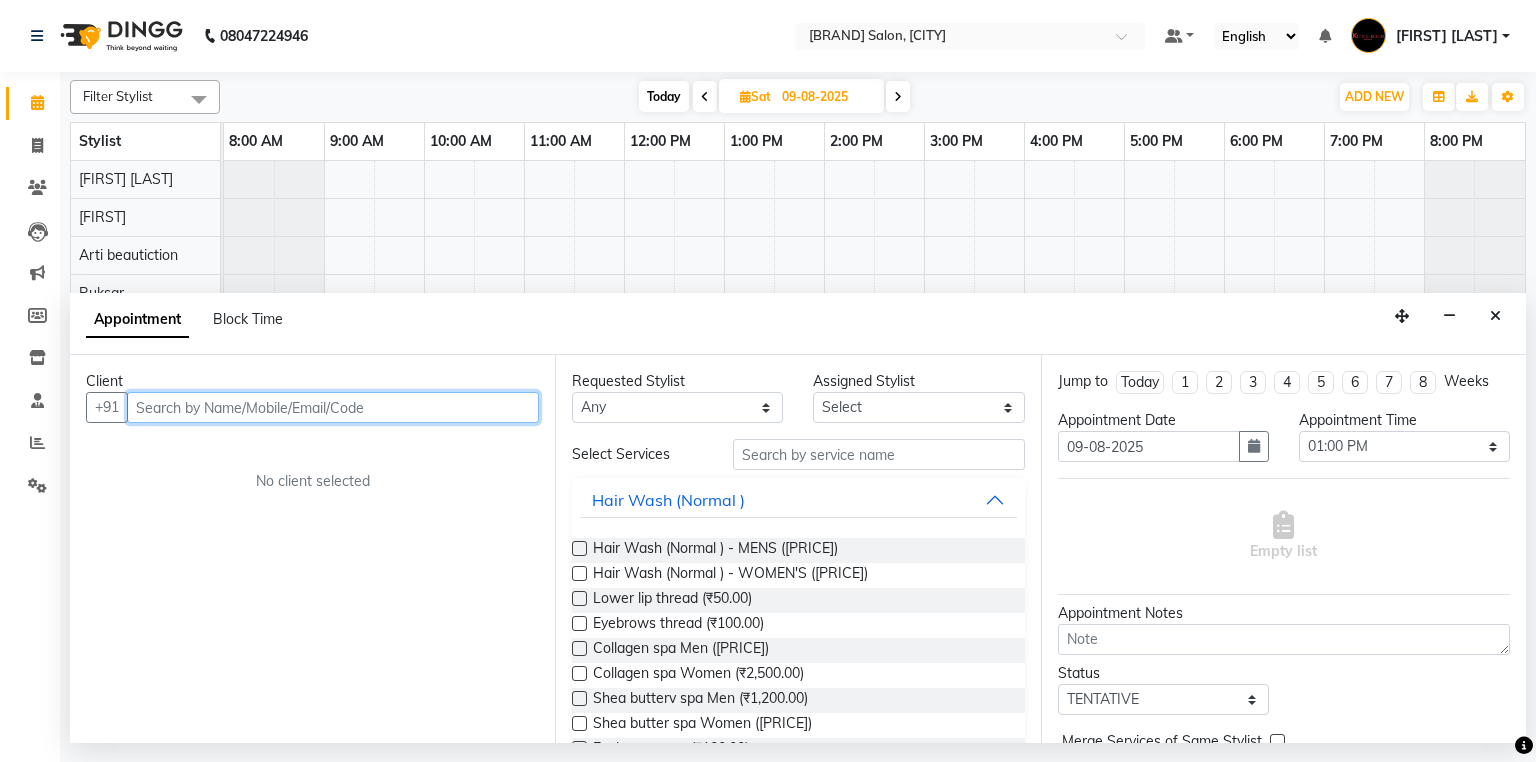 click at bounding box center [333, 407] 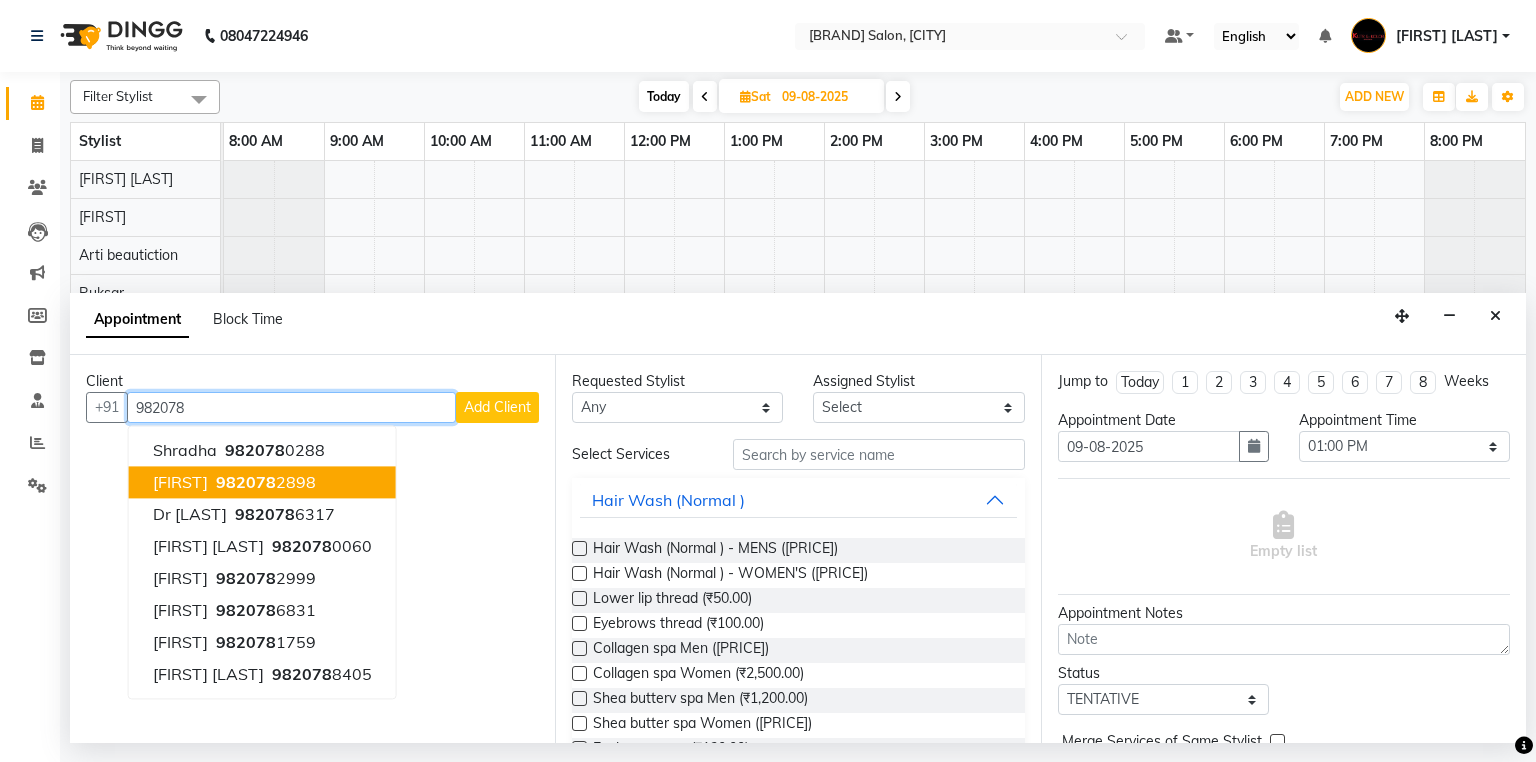 click on "Devangi   982078 2898" at bounding box center [262, 483] 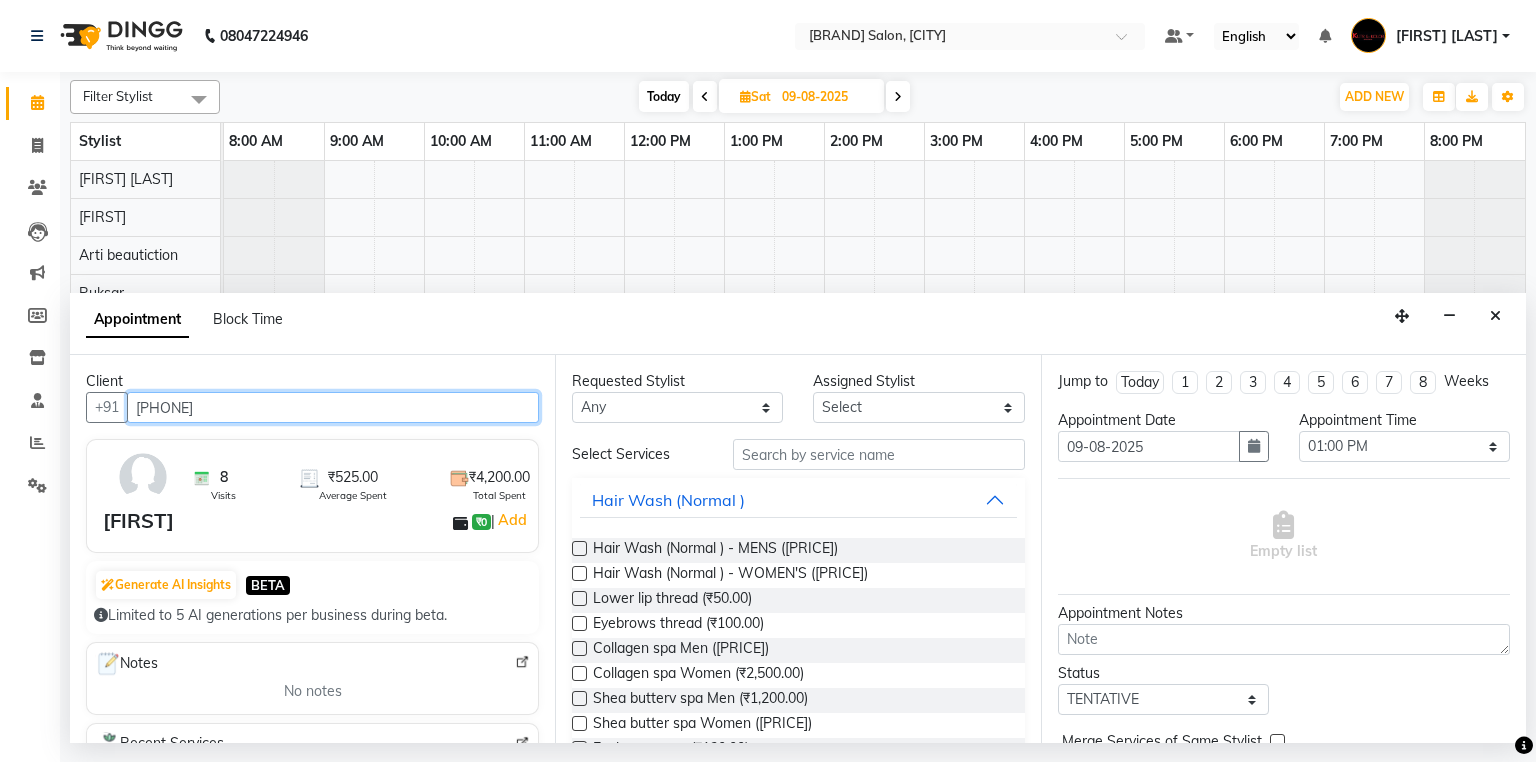 type on "9820782898" 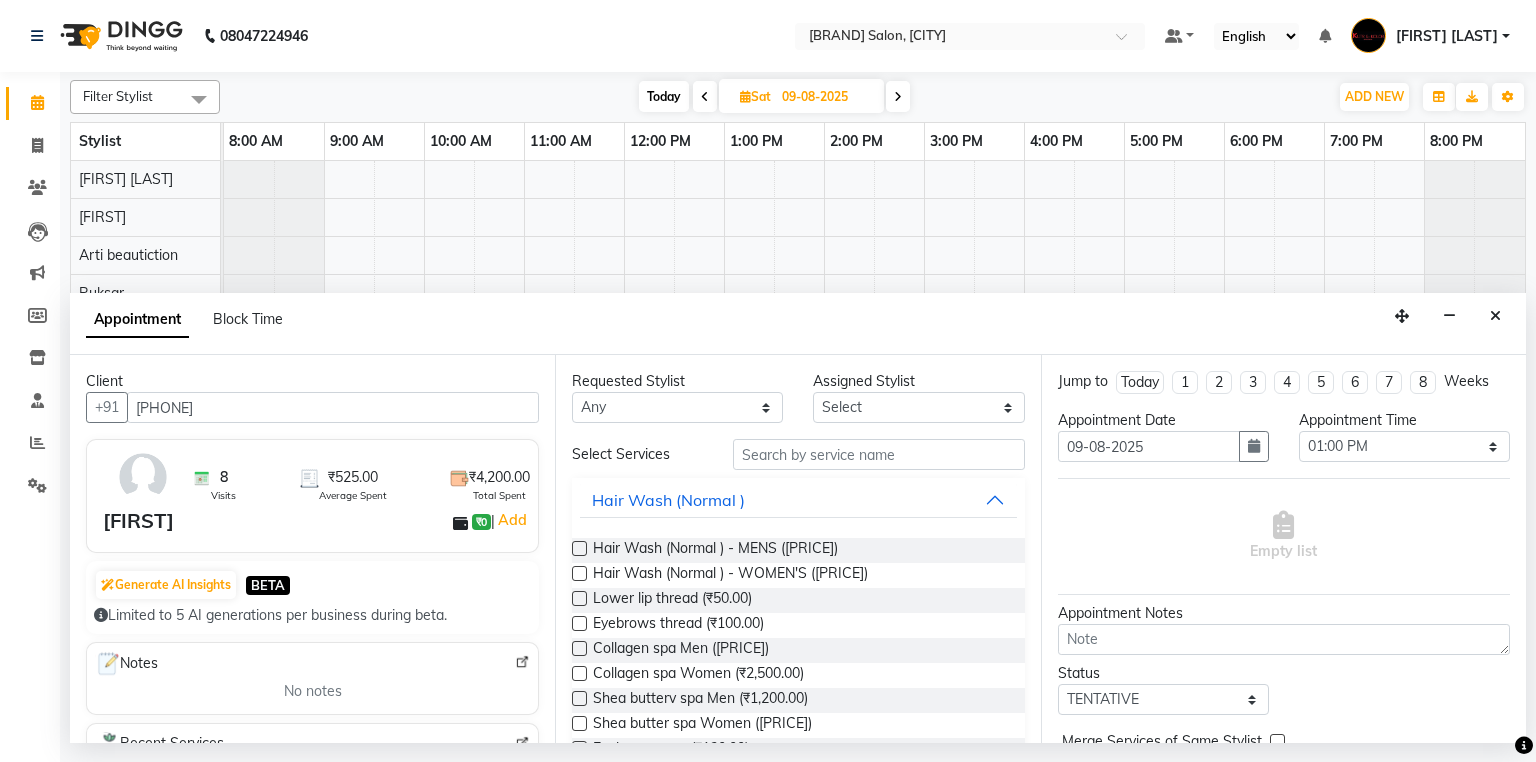 click on "Hair Wash (Normal )   -   MENS (₹300.00) Hair Wash (Normal )   -   WOMEN'S (₹450.00) Lower lip thread (₹50.00) Eyebrows thread  (₹100.00) Collagen spa Men  (₹1,200.00) Collagen spa Women  (₹2,500.00) Shea butterv spa Men  (₹1,200.00) Shea butter spa Women (₹2,500.00) Eyebrows wax (₹120.00)" at bounding box center [798, 650] 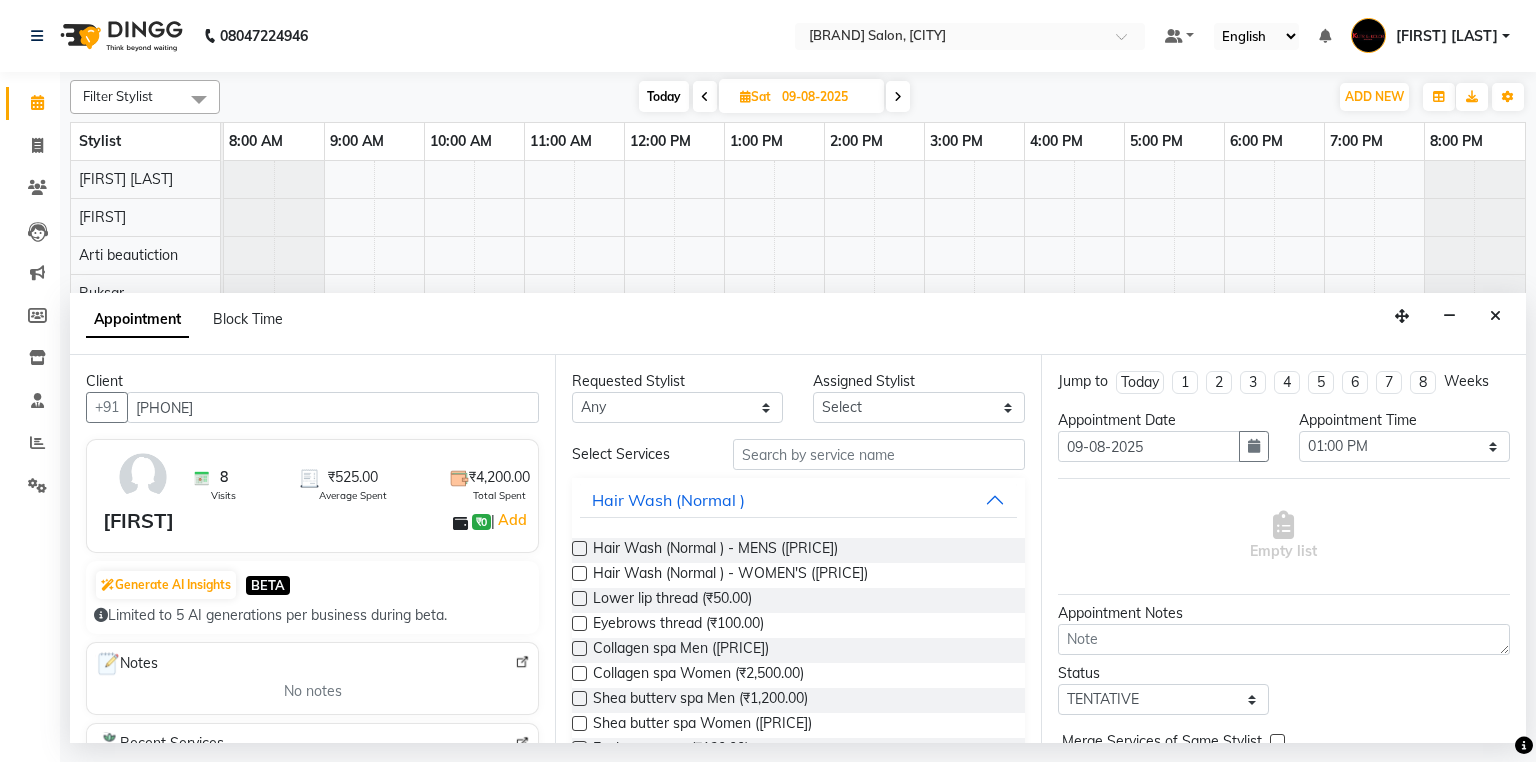 click on "Hair Wash (Normal )   -   MENS (₹300.00) Hair Wash (Normal )   -   WOMEN'S (₹450.00) Lower lip thread (₹50.00) Eyebrows thread  (₹100.00) Collagen spa Men  (₹1,200.00) Collagen spa Women  (₹2,500.00) Shea butterv spa Men  (₹1,200.00) Shea butter spa Women (₹2,500.00) Eyebrows wax (₹120.00)" at bounding box center [798, 650] 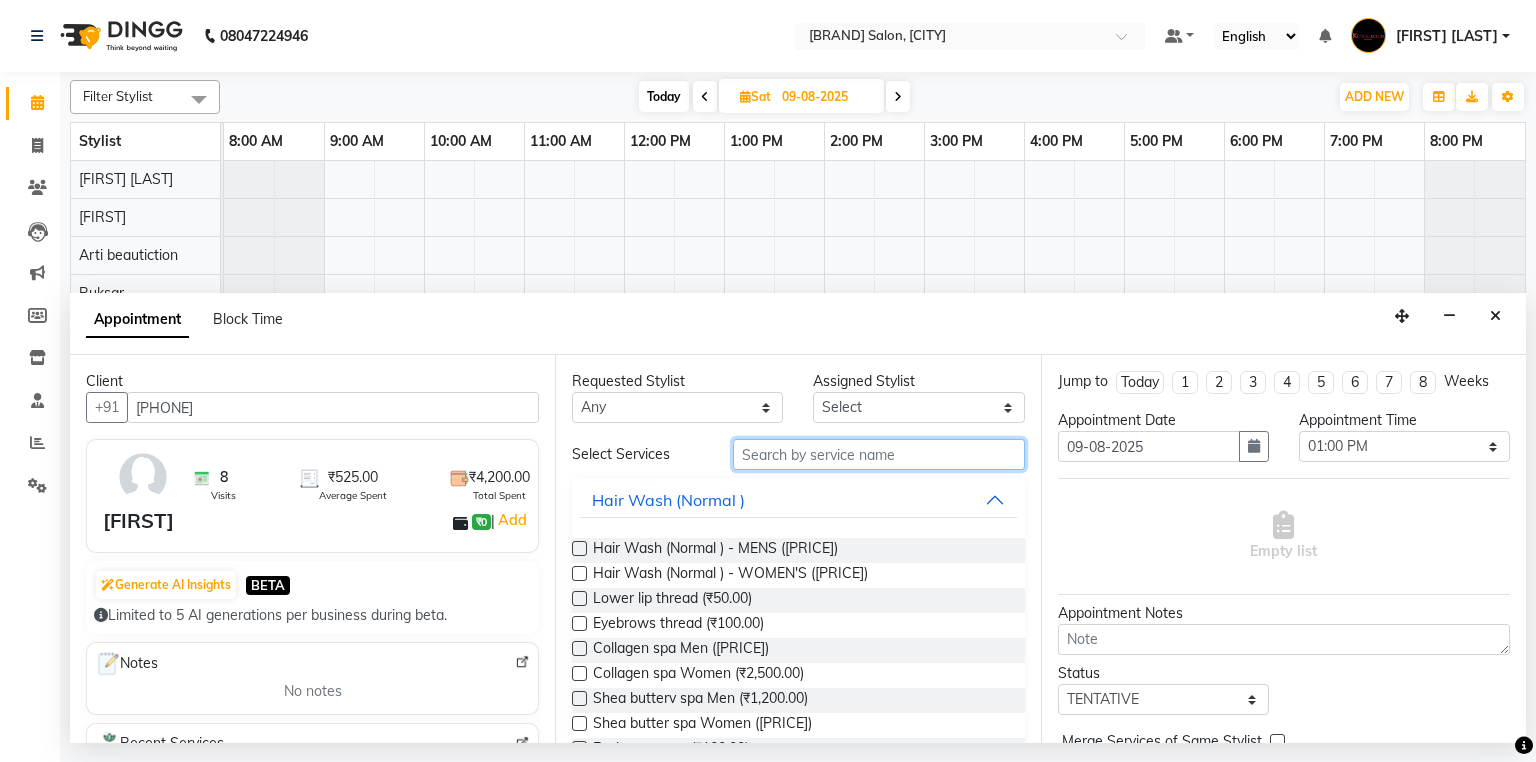click at bounding box center (879, 454) 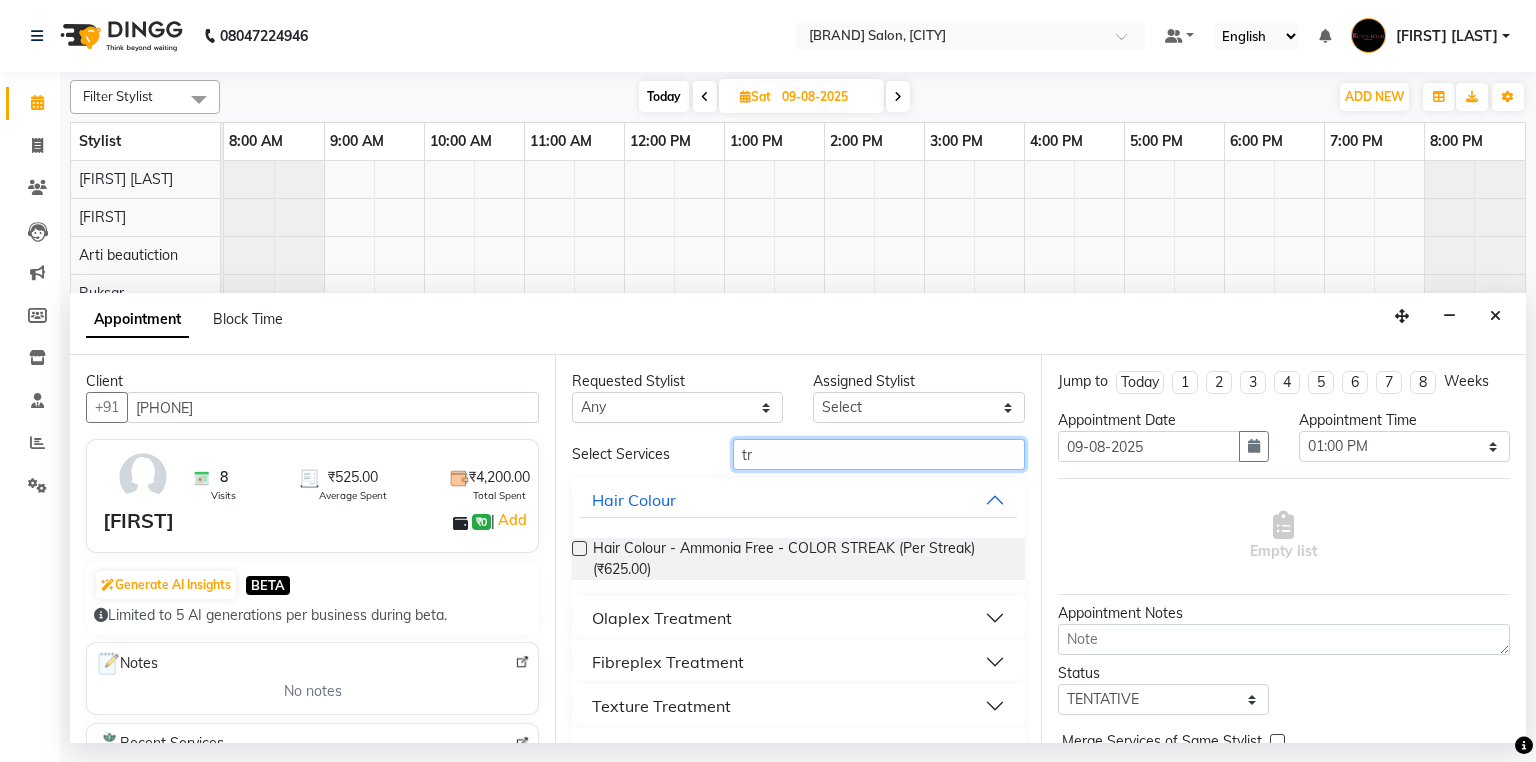 type on "tr" 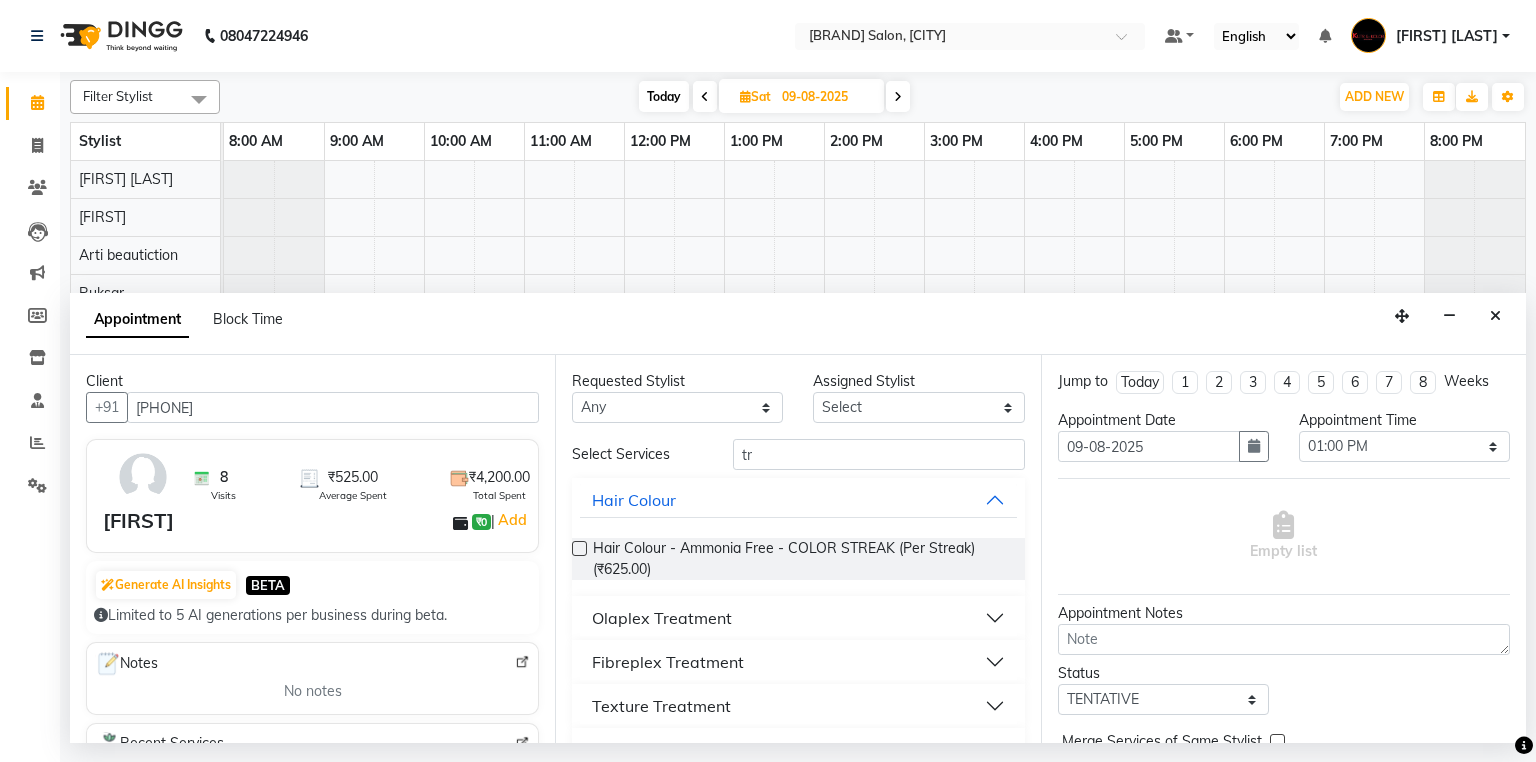 click on "Texture Treatment" at bounding box center [798, 706] 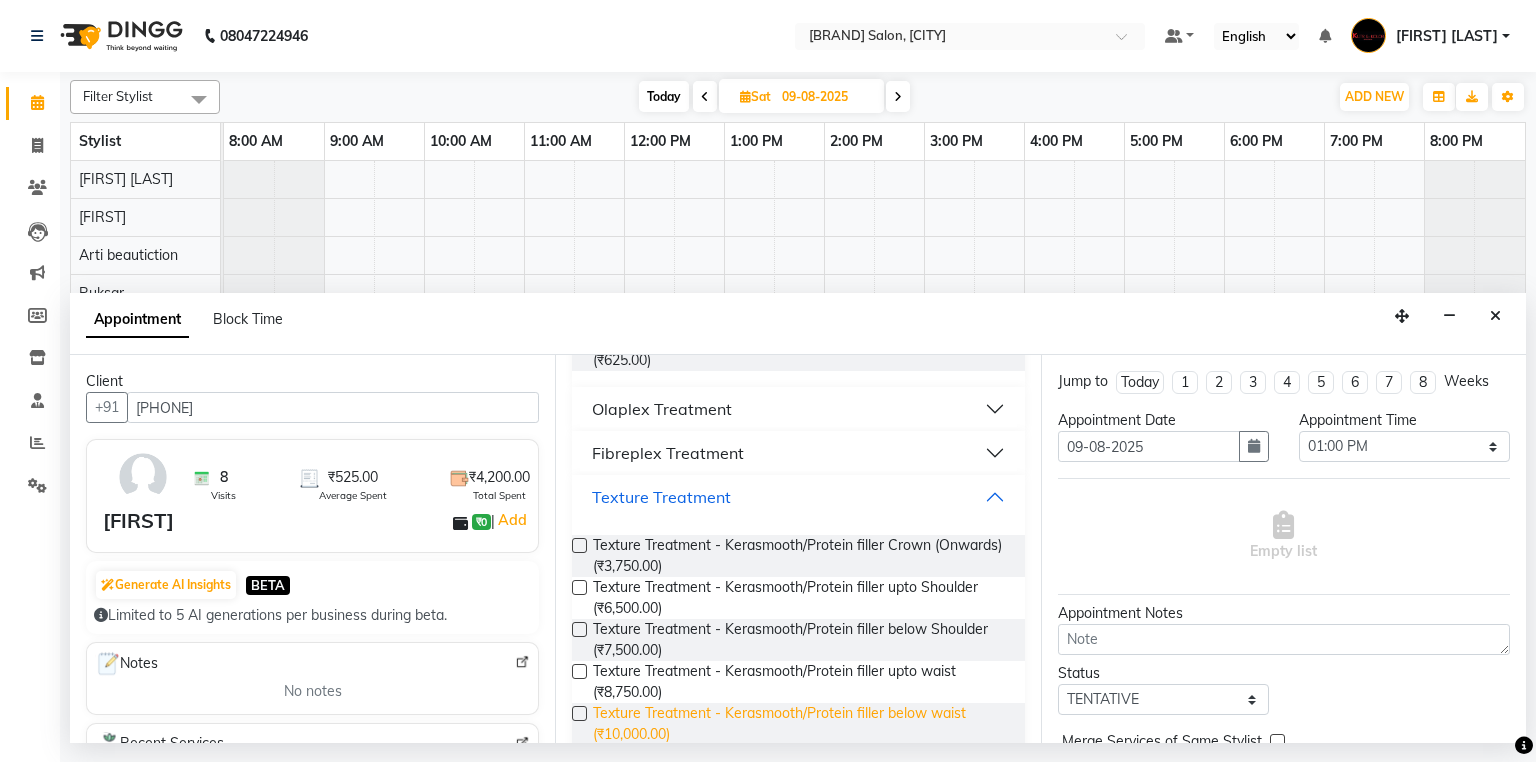 scroll, scrollTop: 240, scrollLeft: 0, axis: vertical 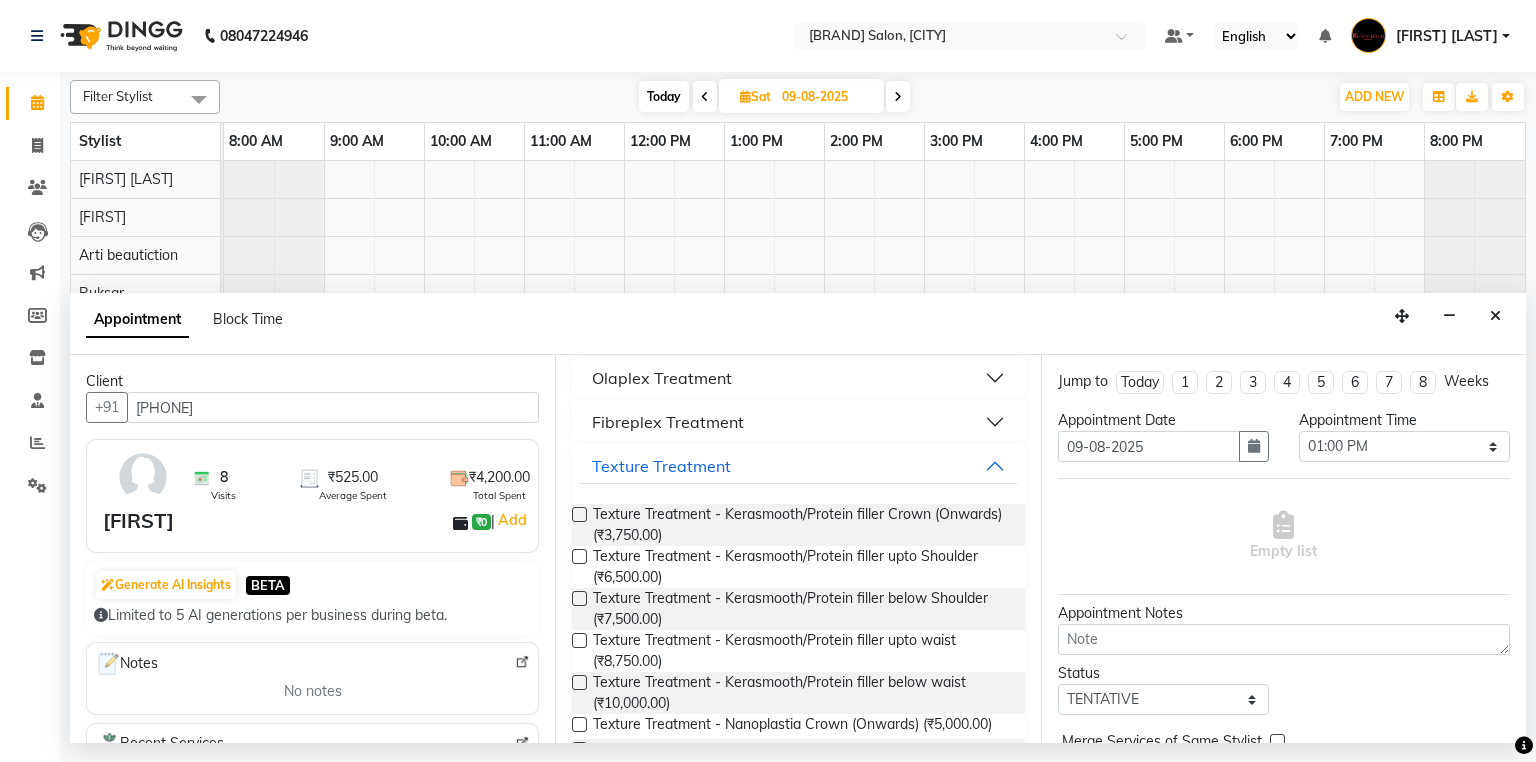 click at bounding box center [579, 514] 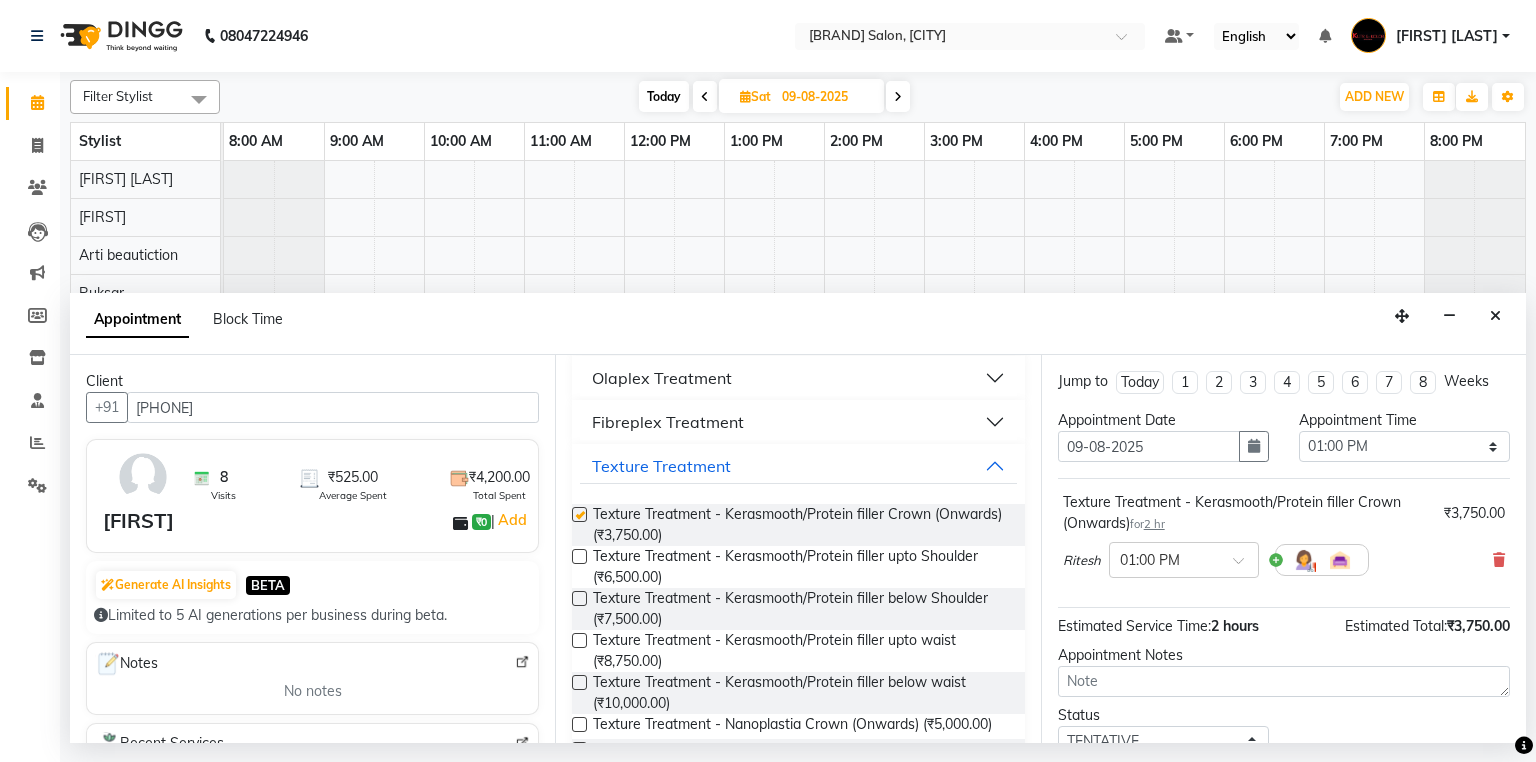checkbox on "false" 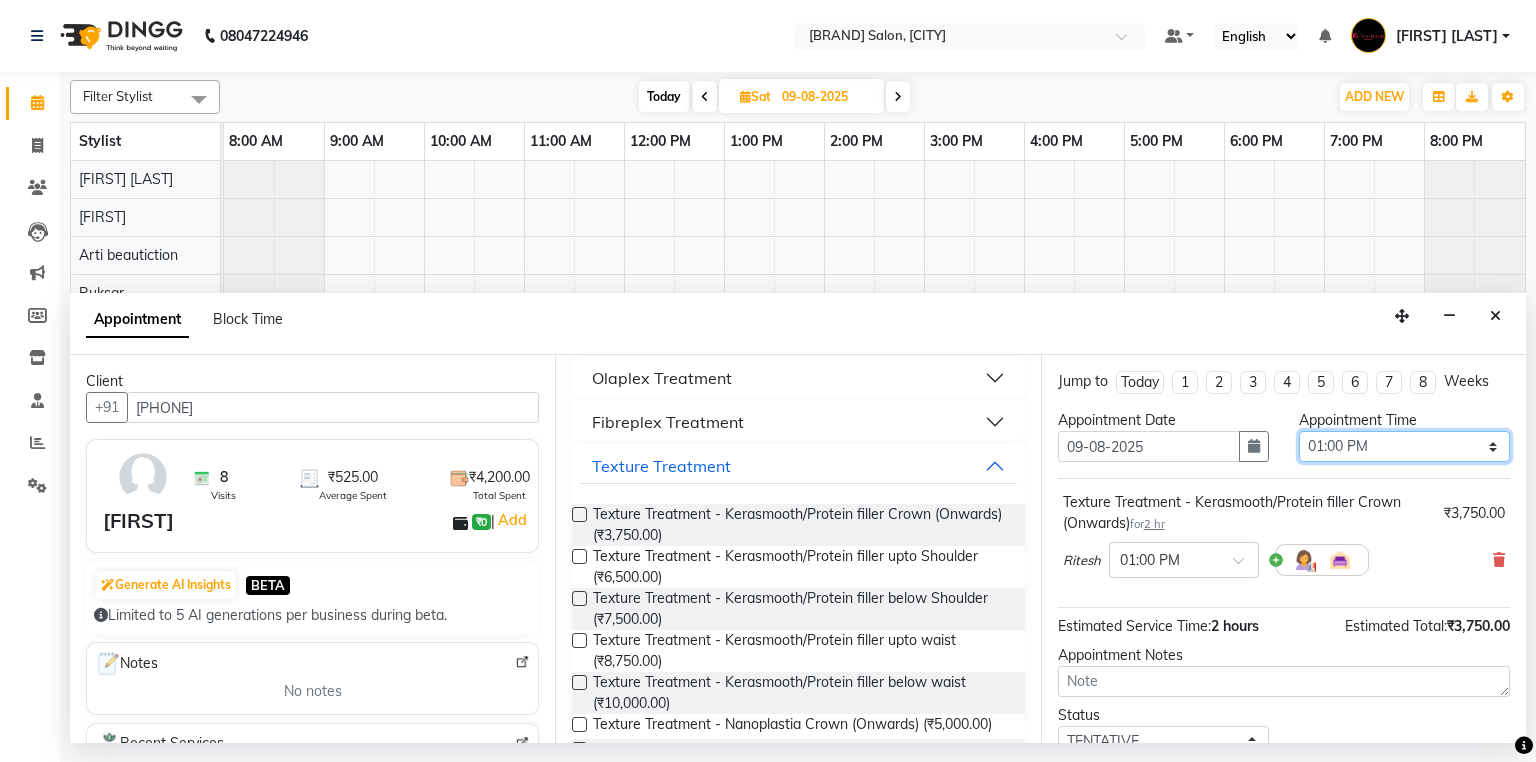 click on "Select 09:00 AM 09:15 AM 09:30 AM 09:45 AM 10:00 AM 10:15 AM 10:30 AM 10:45 AM 11:00 AM 11:15 AM 11:30 AM 11:45 AM 12:00 PM 12:15 PM 12:30 PM 12:45 PM 01:00 PM 01:15 PM 01:30 PM 01:45 PM 02:00 PM 02:15 PM 02:30 PM 02:45 PM 03:00 PM 03:15 PM 03:30 PM 03:45 PM 04:00 PM 04:15 PM 04:30 PM 04:45 PM 05:00 PM 05:15 PM 05:30 PM 05:45 PM 06:00 PM 06:15 PM 06:30 PM 06:45 PM 07:00 PM 07:15 PM 07:30 PM 07:45 PM 08:00 PM" at bounding box center [1404, 446] 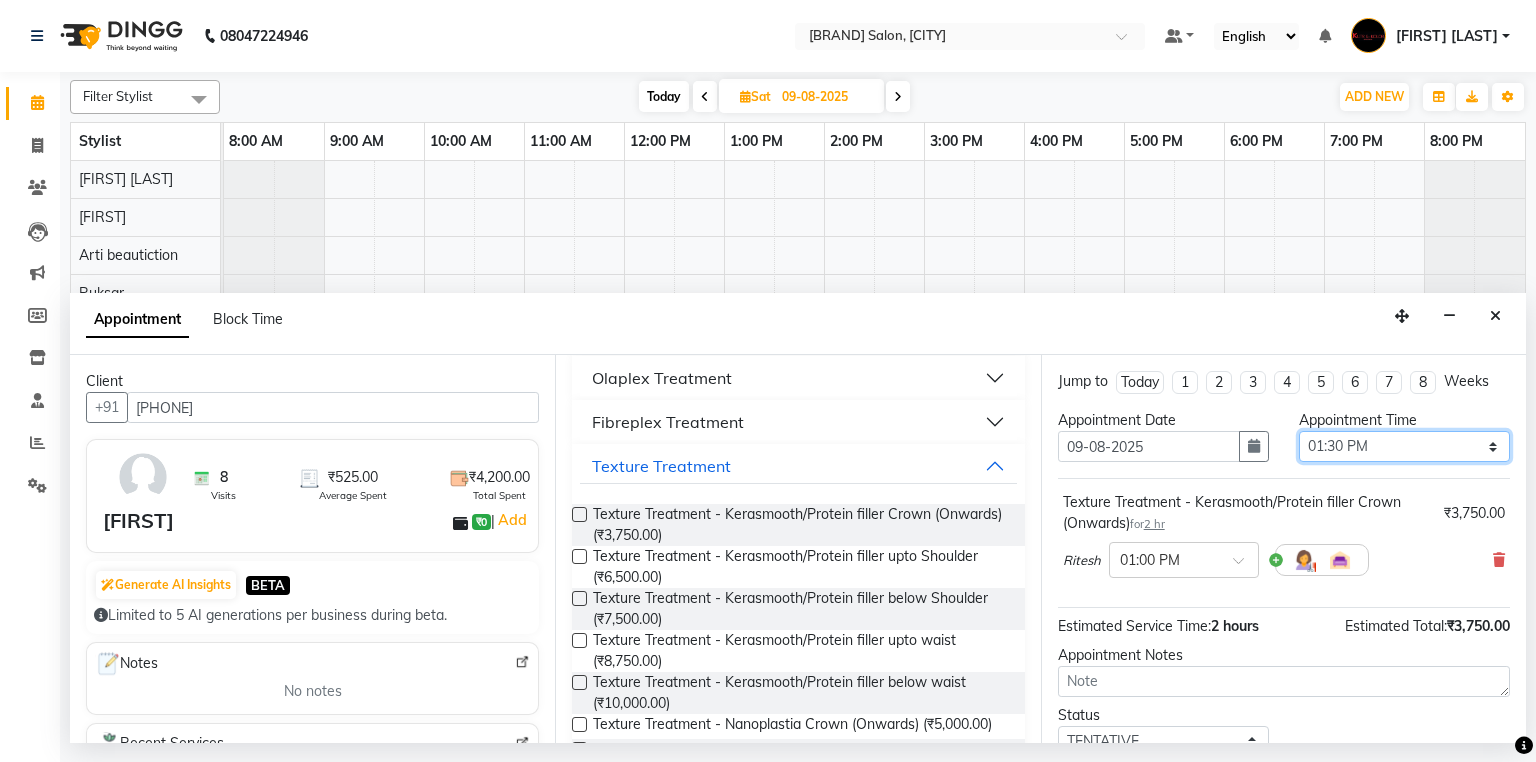 click on "Select 09:00 AM 09:15 AM 09:30 AM 09:45 AM 10:00 AM 10:15 AM 10:30 AM 10:45 AM 11:00 AM 11:15 AM 11:30 AM 11:45 AM 12:00 PM 12:15 PM 12:30 PM 12:45 PM 01:00 PM 01:15 PM 01:30 PM 01:45 PM 02:00 PM 02:15 PM 02:30 PM 02:45 PM 03:00 PM 03:15 PM 03:30 PM 03:45 PM 04:00 PM 04:15 PM 04:30 PM 04:45 PM 05:00 PM 05:15 PM 05:30 PM 05:45 PM 06:00 PM 06:15 PM 06:30 PM 06:45 PM 07:00 PM 07:15 PM 07:30 PM 07:45 PM 08:00 PM" at bounding box center [1404, 446] 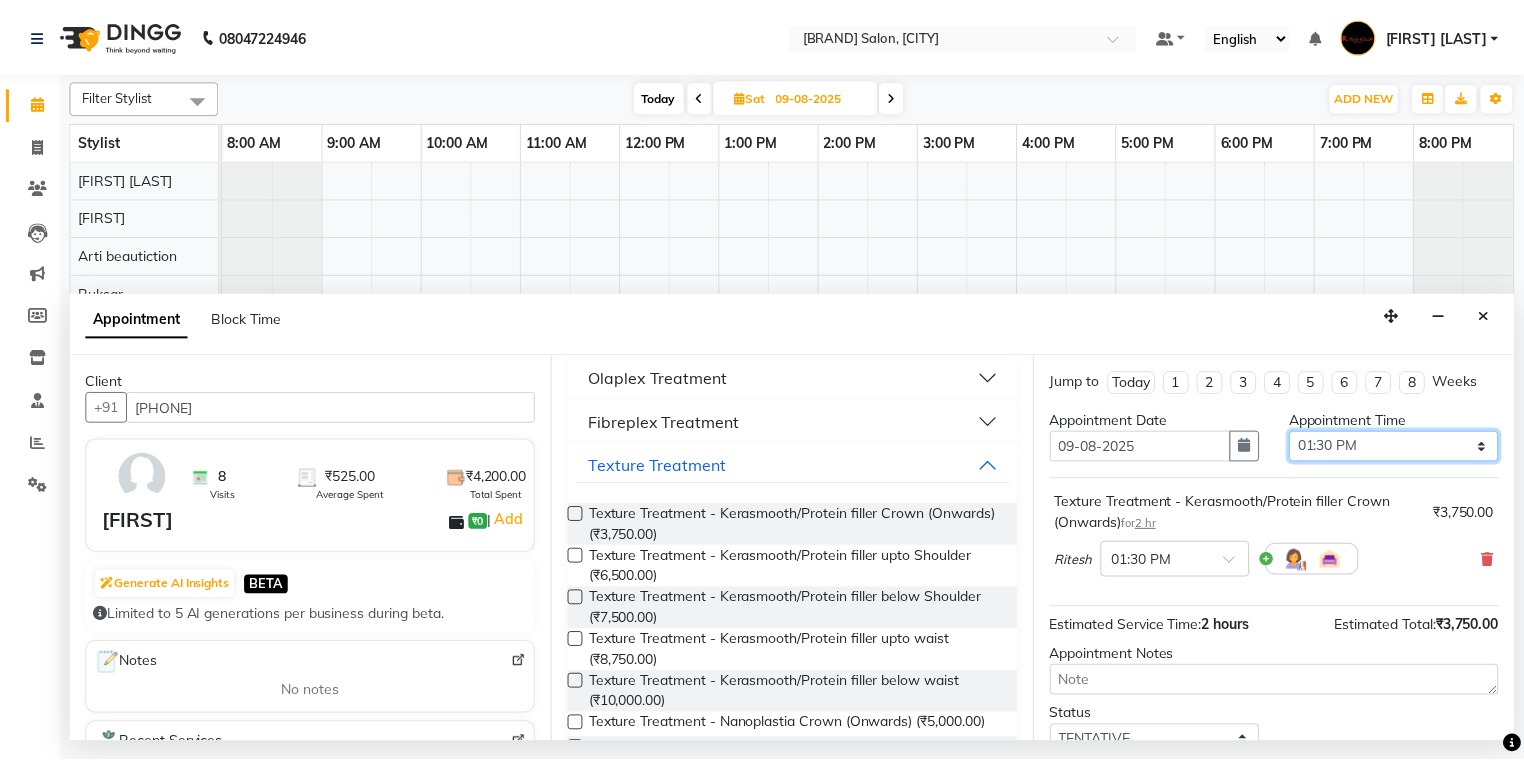 scroll, scrollTop: 139, scrollLeft: 0, axis: vertical 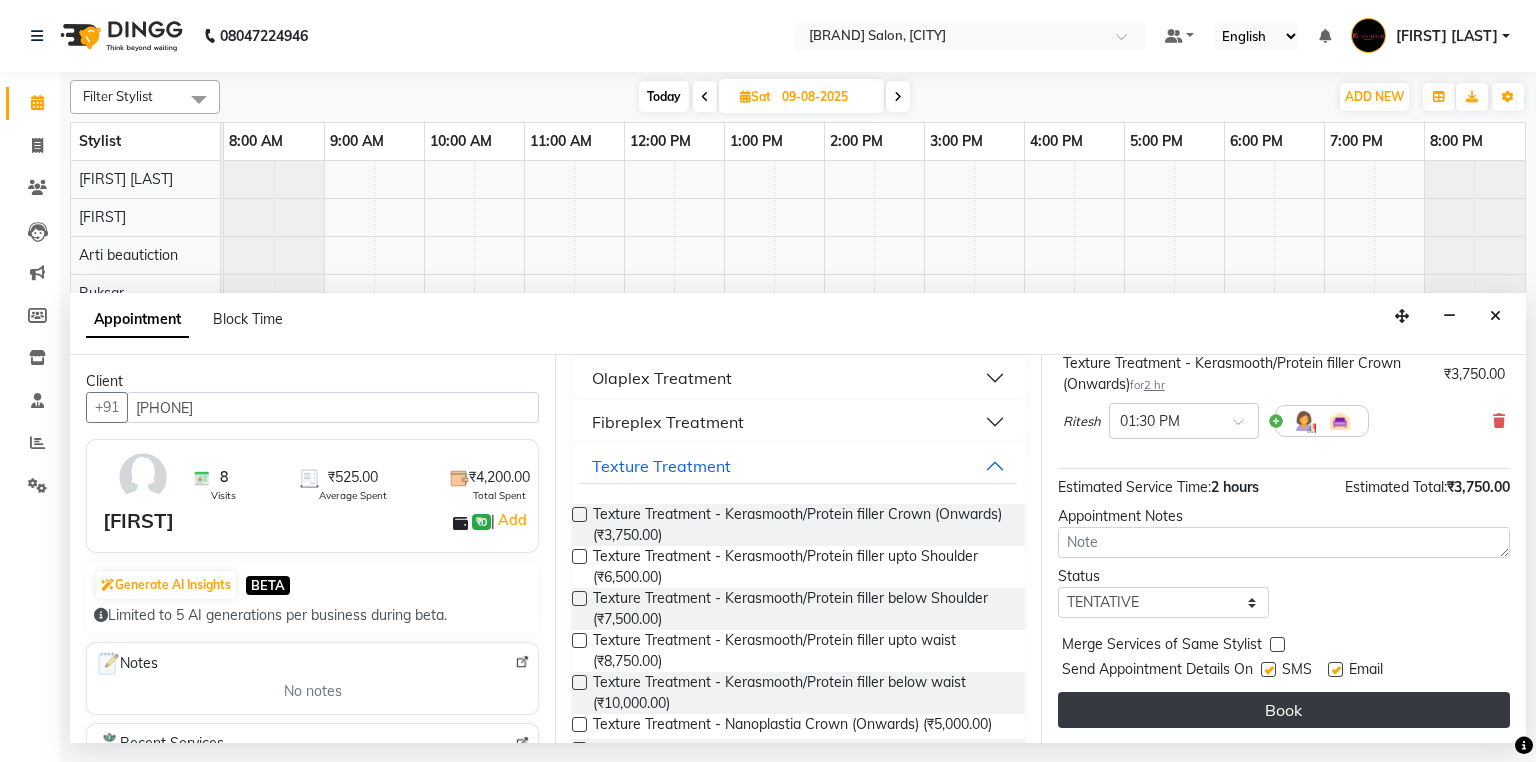 click on "Book" at bounding box center (1284, 710) 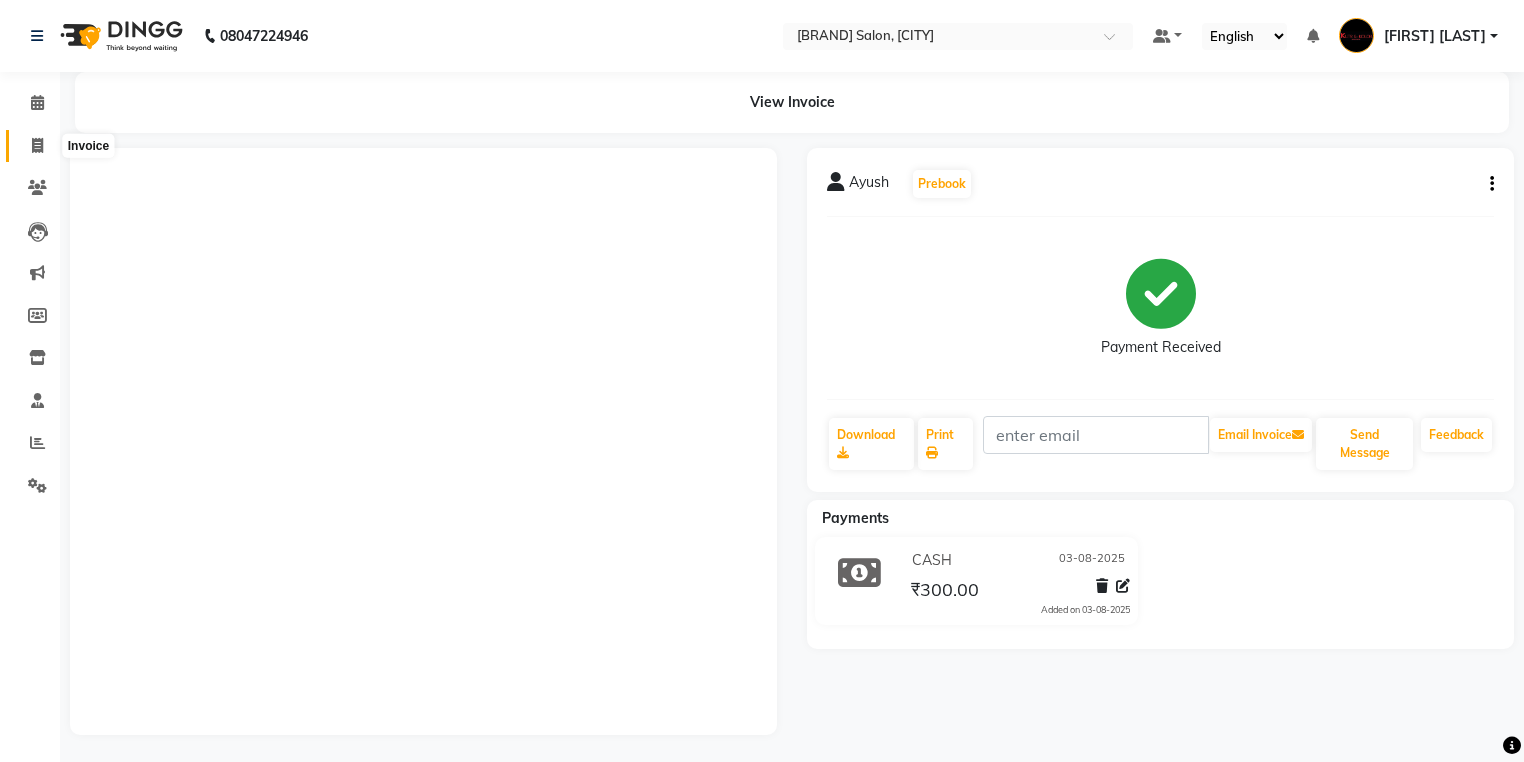click 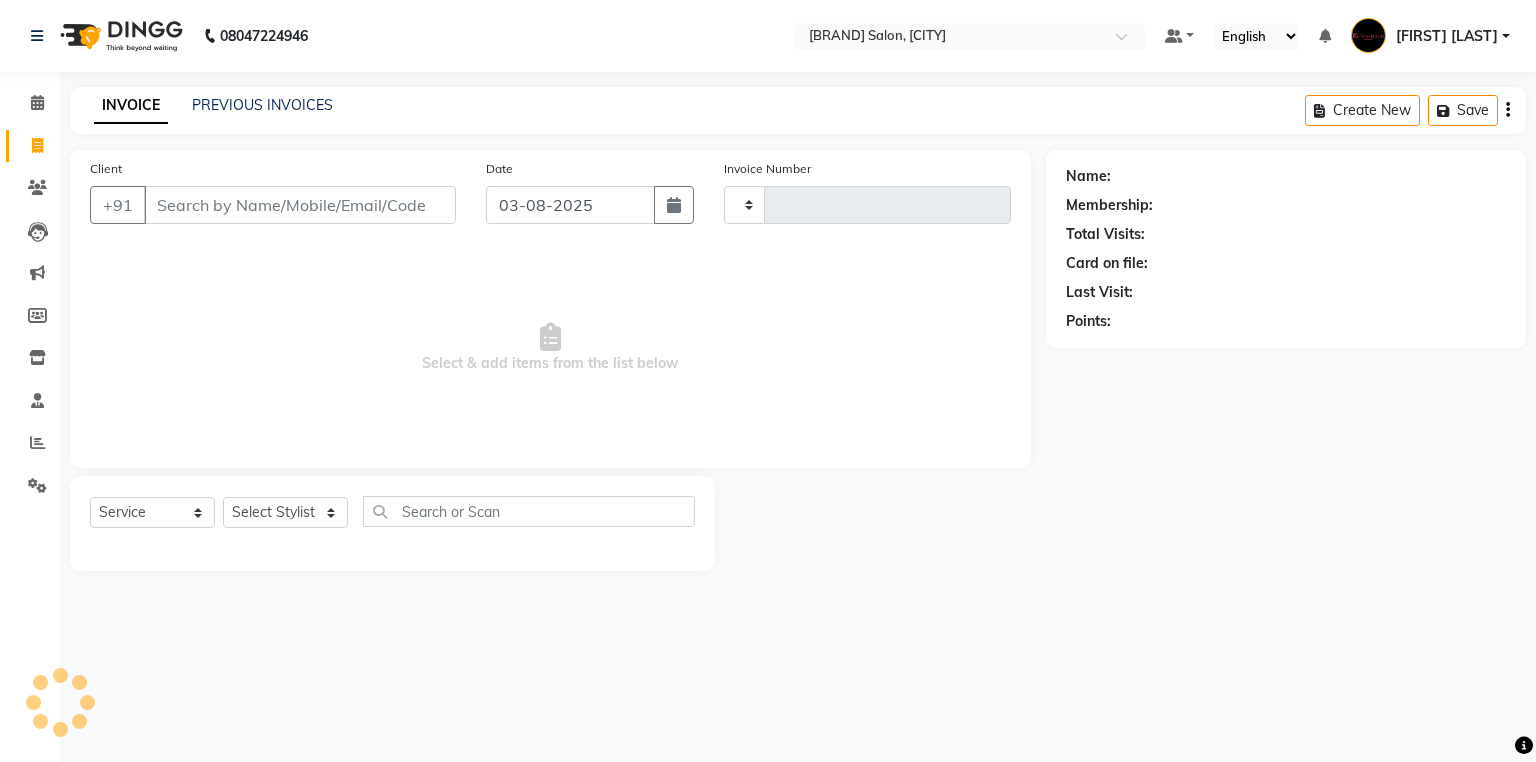 type on "1354" 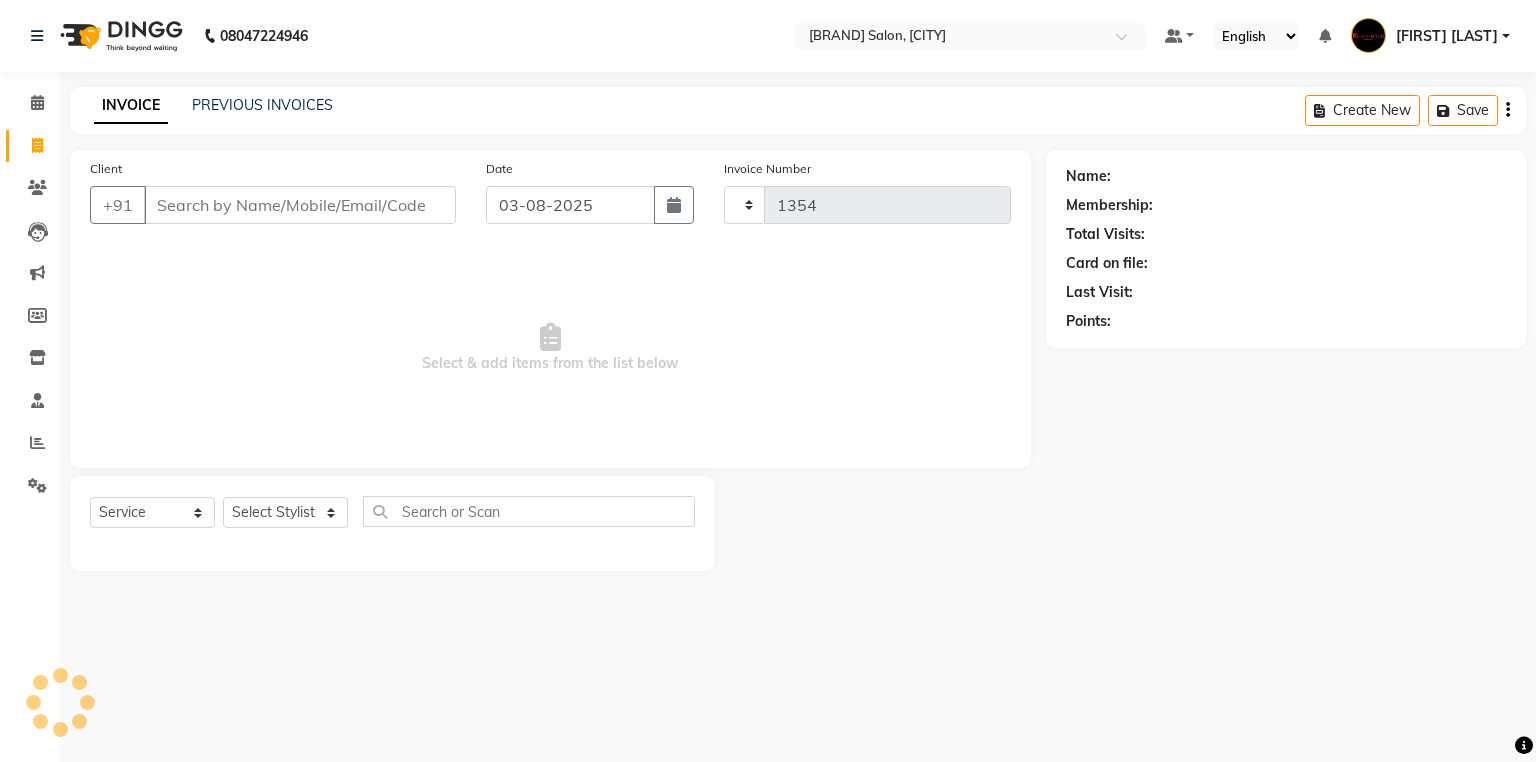 select on "7374" 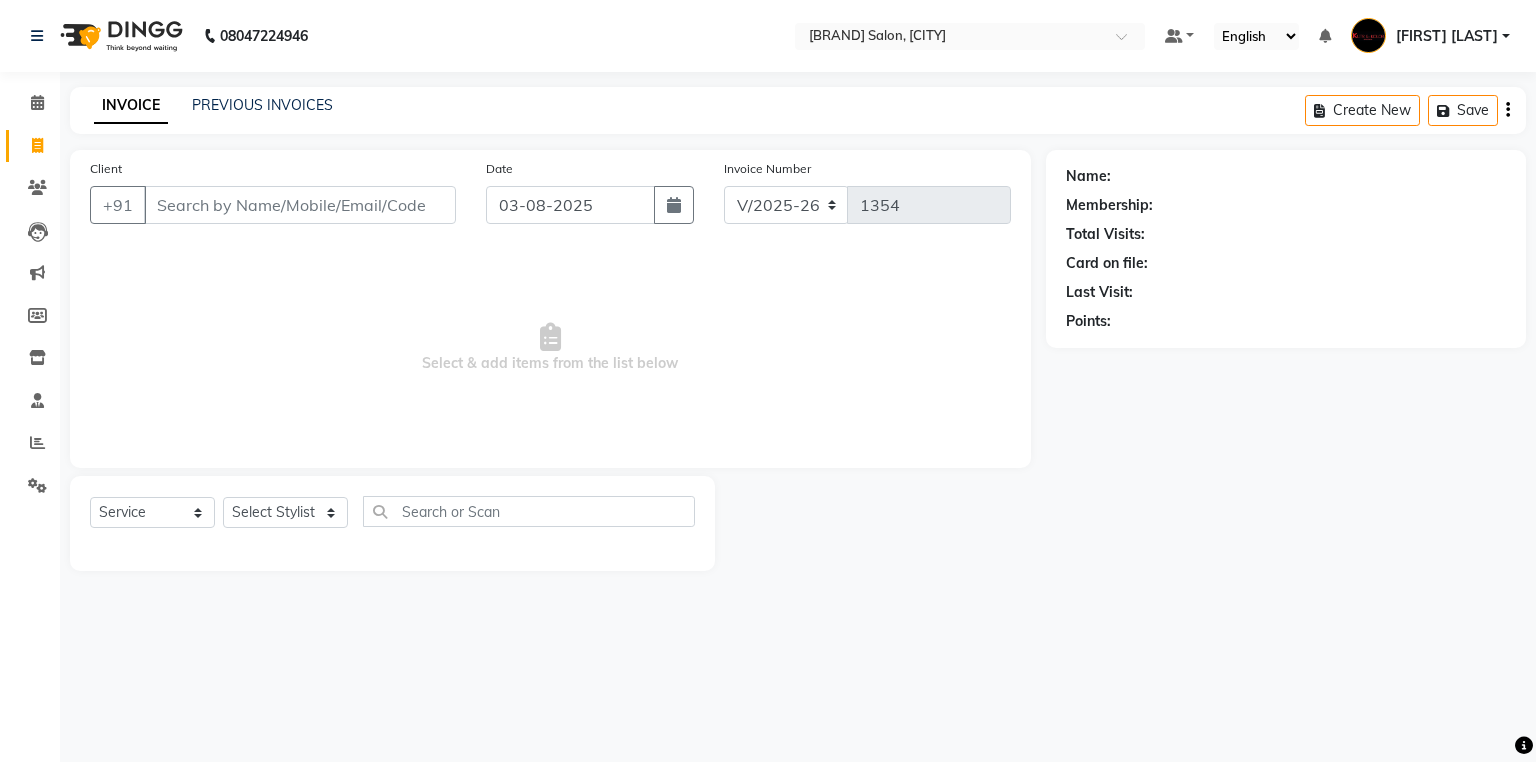 click on "Client" at bounding box center [300, 205] 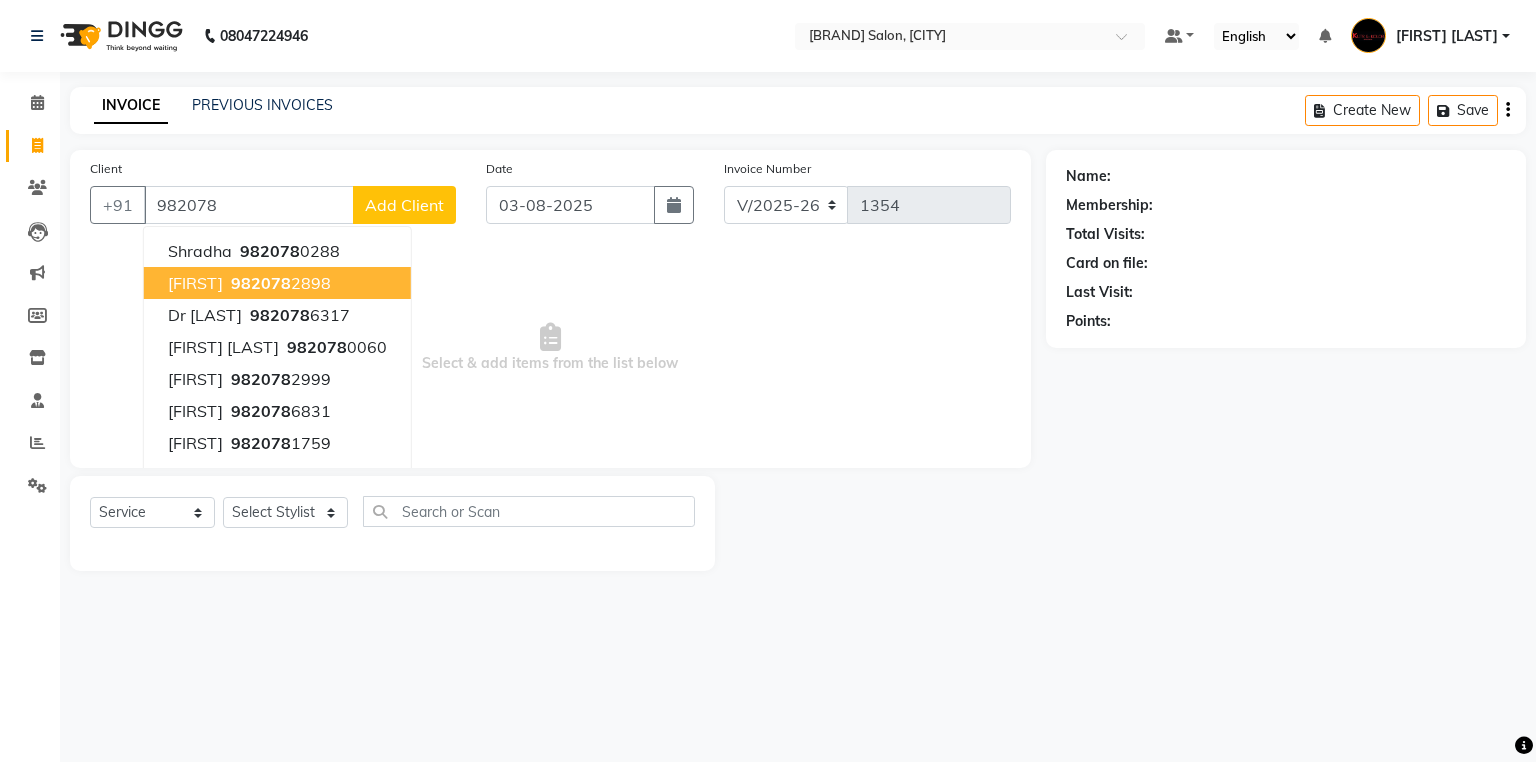 click on "Devangi   982078 2898" at bounding box center (277, 283) 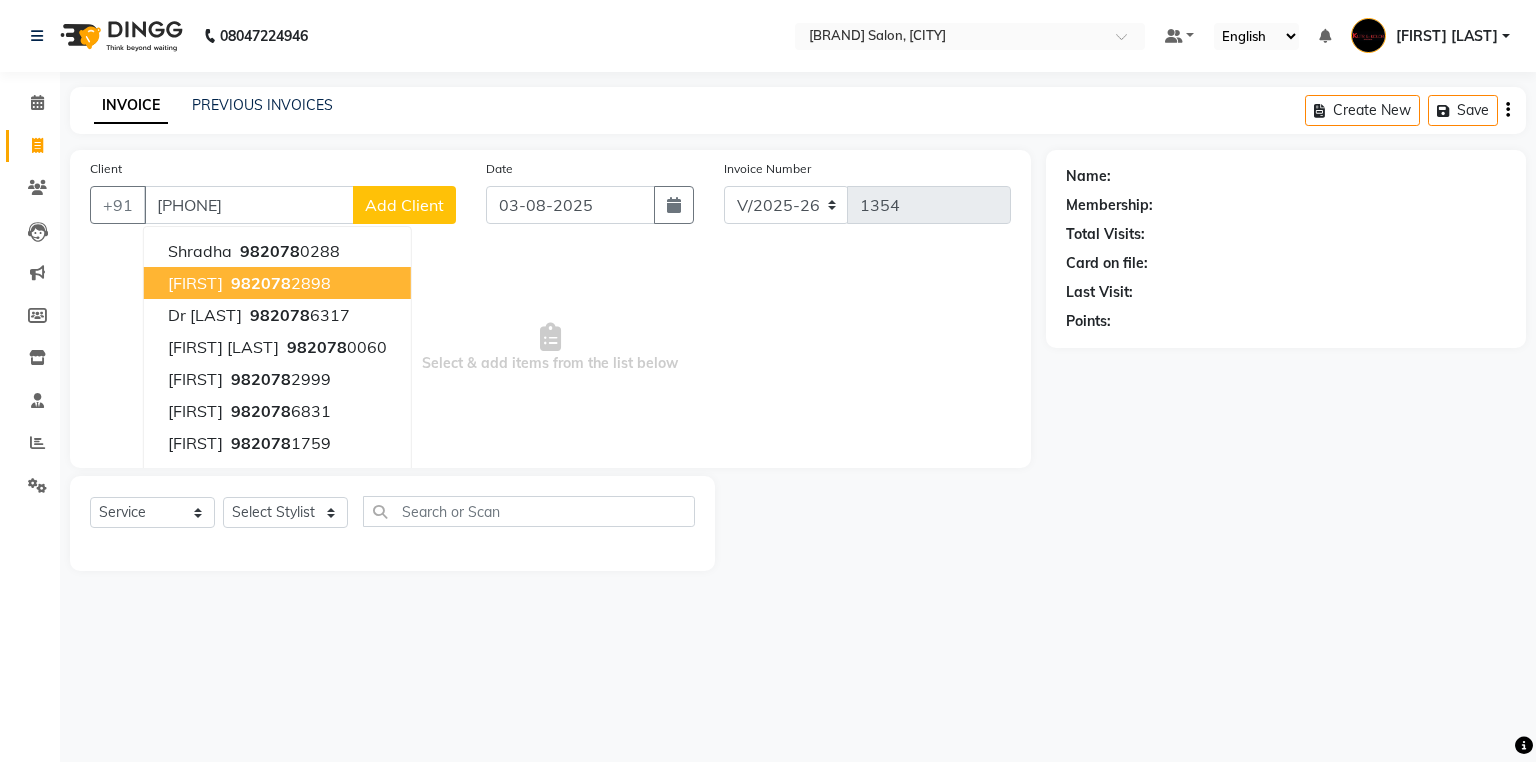 type on "9820782898" 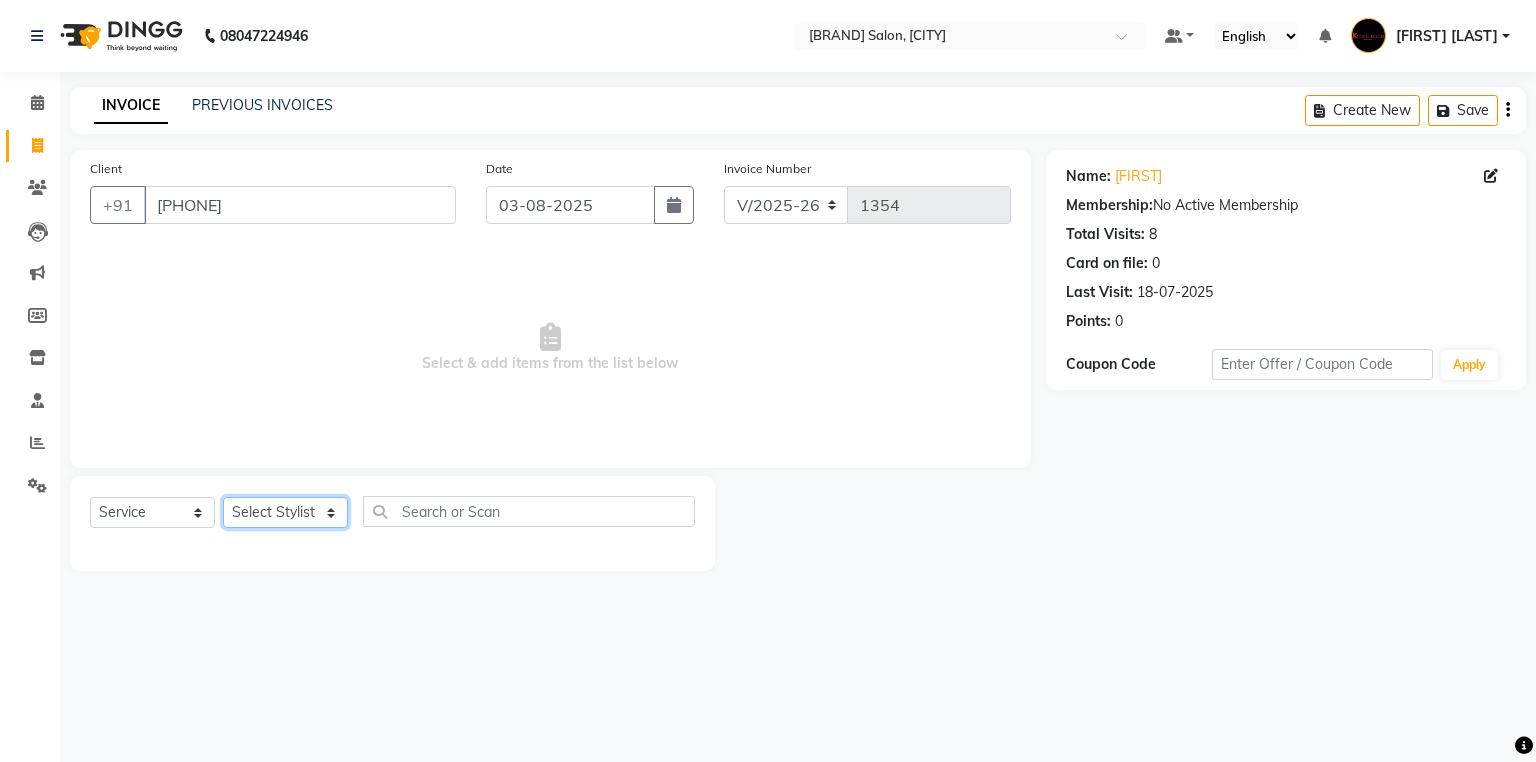 click on "Select Stylist [FIRST] [LAST] [FIRST] [LAST] [FIRST] [LAST] [FIRST] (nail artist) [FIRST]  [FIRST]  [FIRST] [LAST]  nandini  NEHA  [FIRST]  [FIRST]  [FIRST]  [FIRST]  [FIRST]" 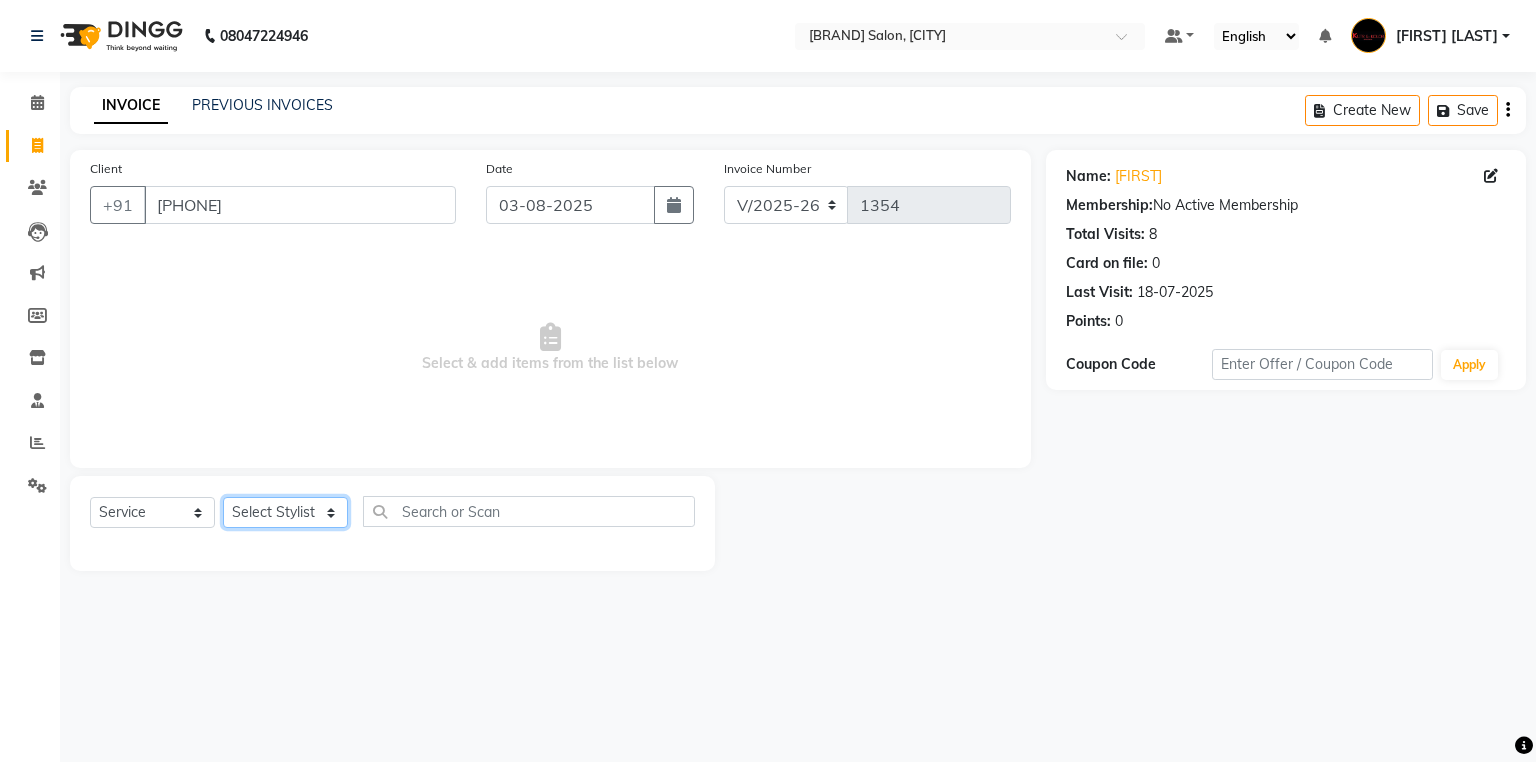 select on "68550" 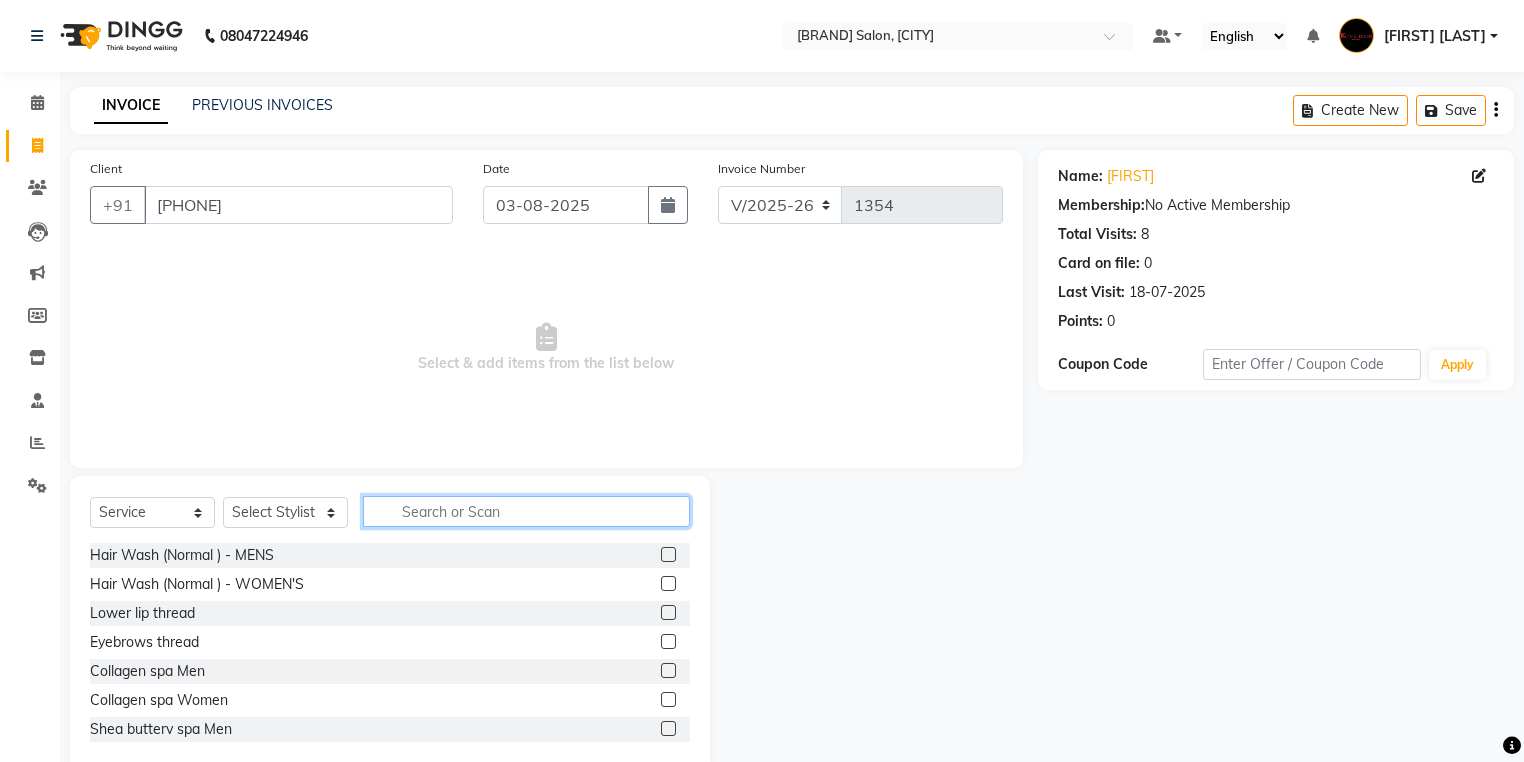 click 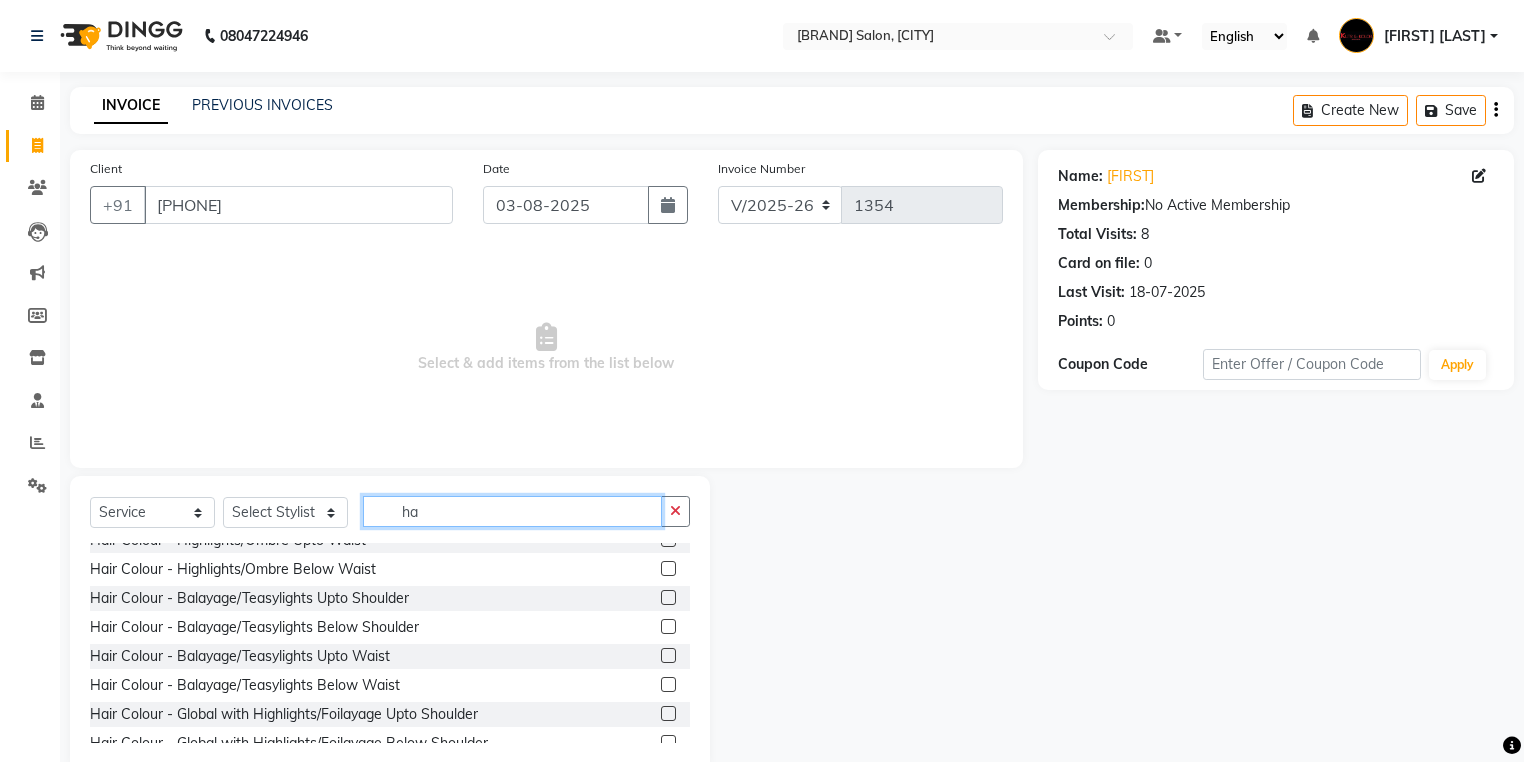 scroll, scrollTop: 480, scrollLeft: 0, axis: vertical 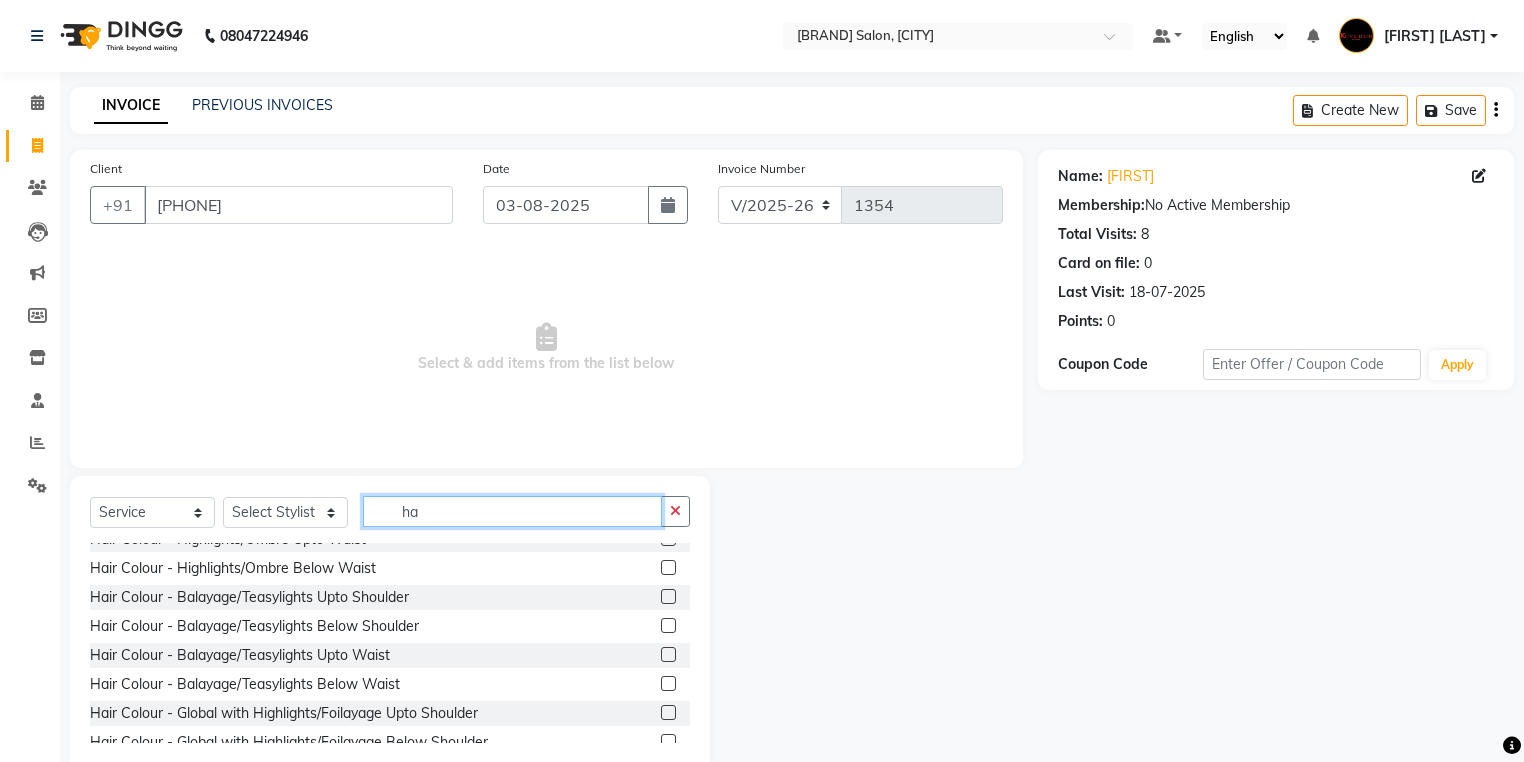 click on "ha" 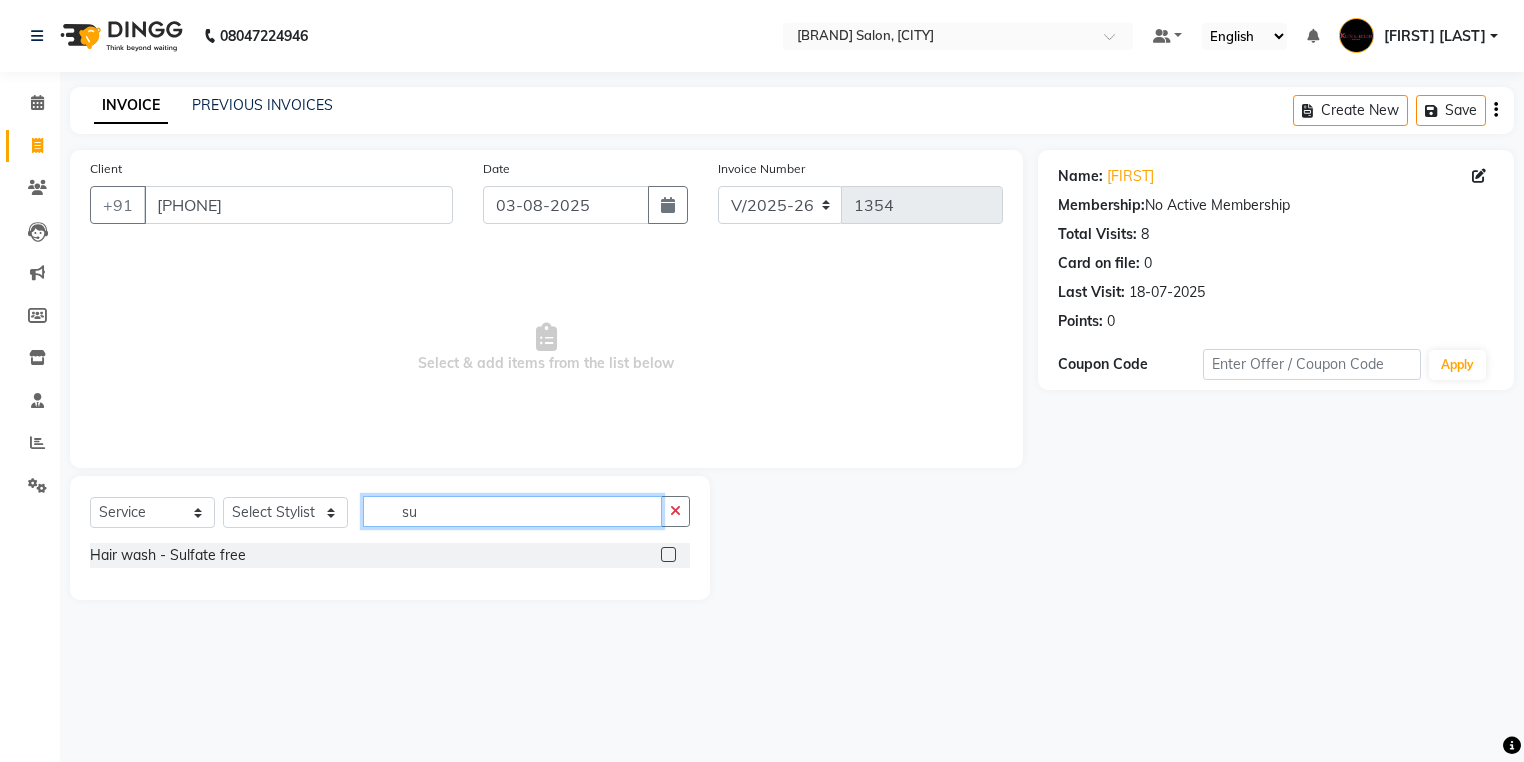 scroll, scrollTop: 0, scrollLeft: 0, axis: both 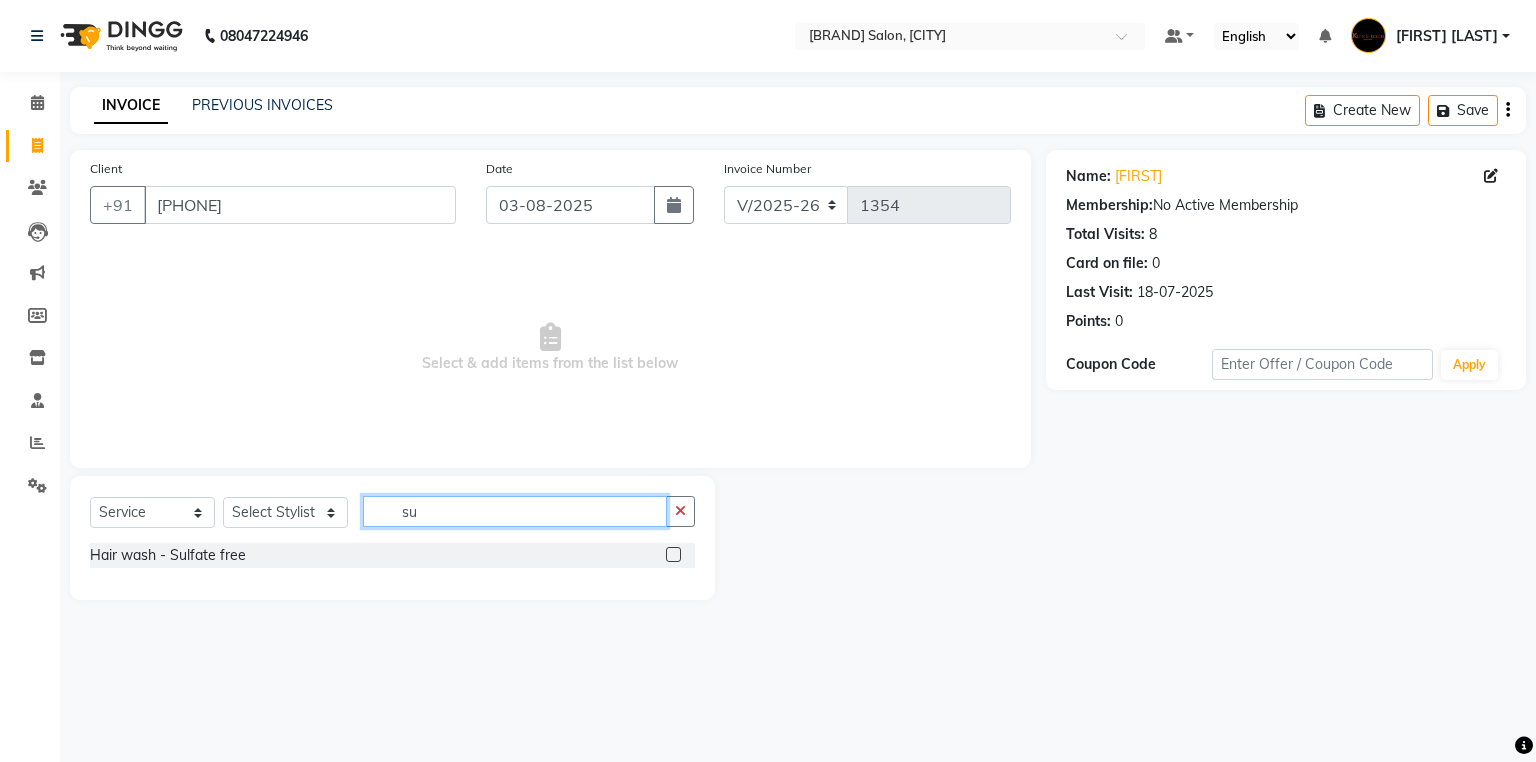 type on "su" 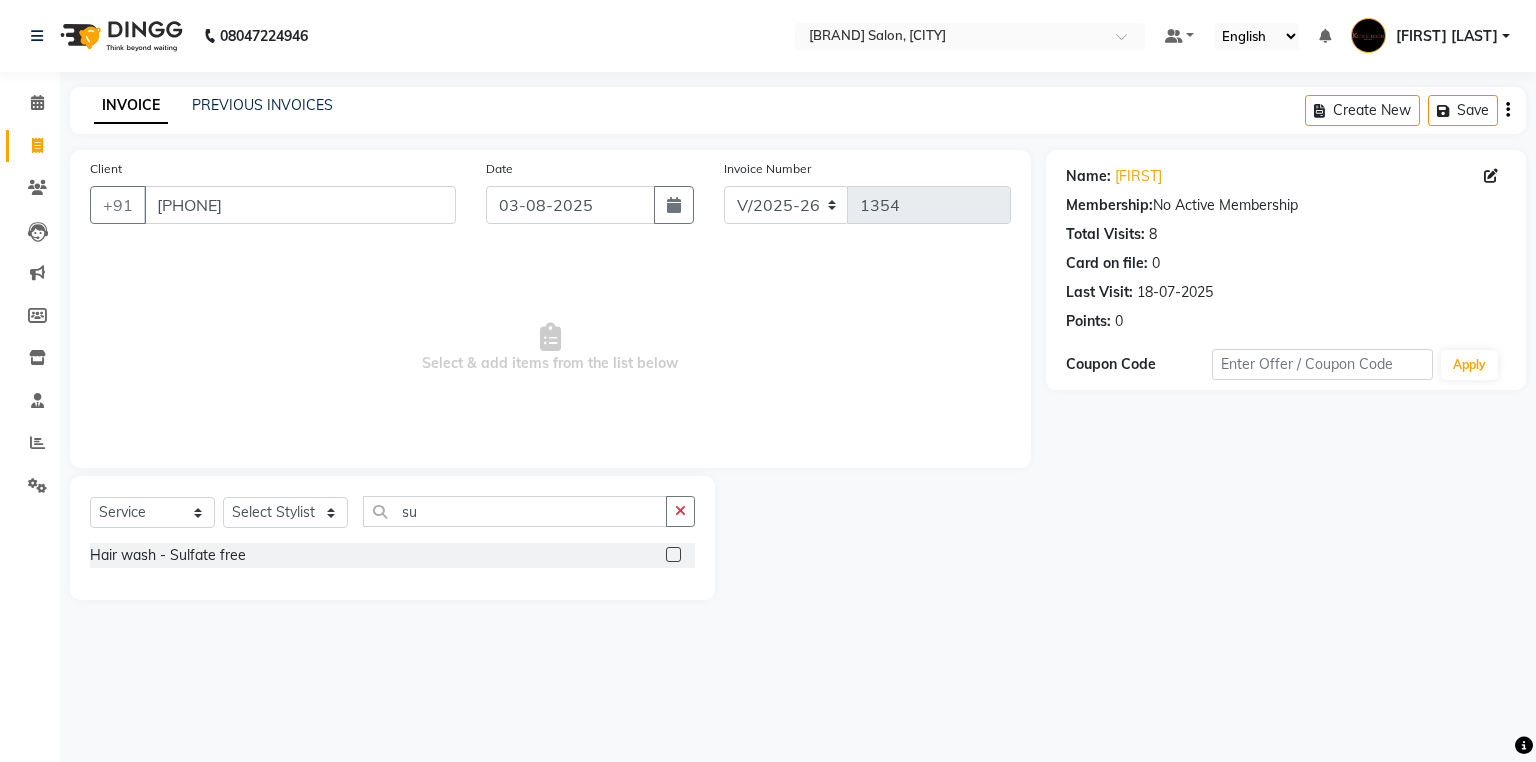 click 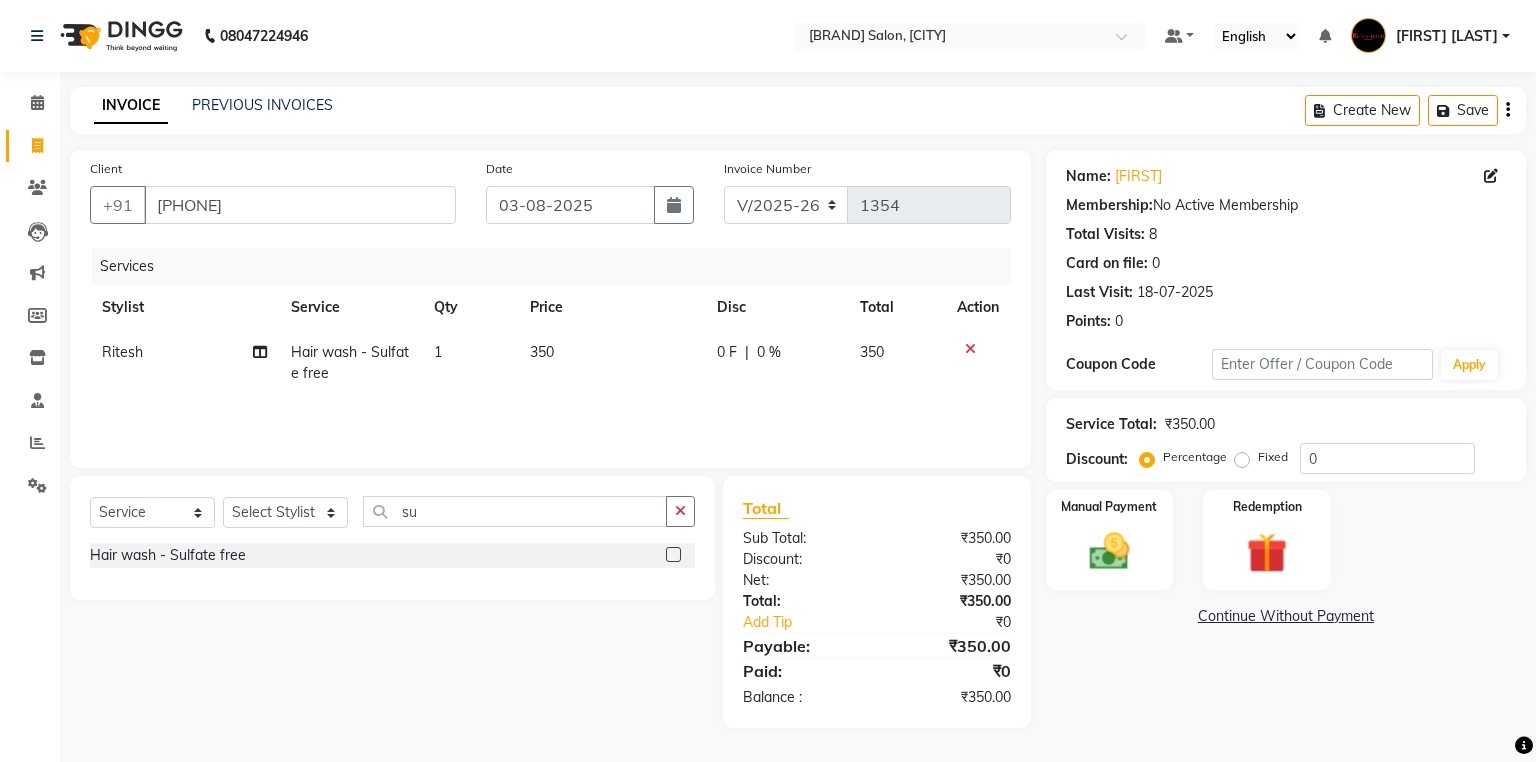click 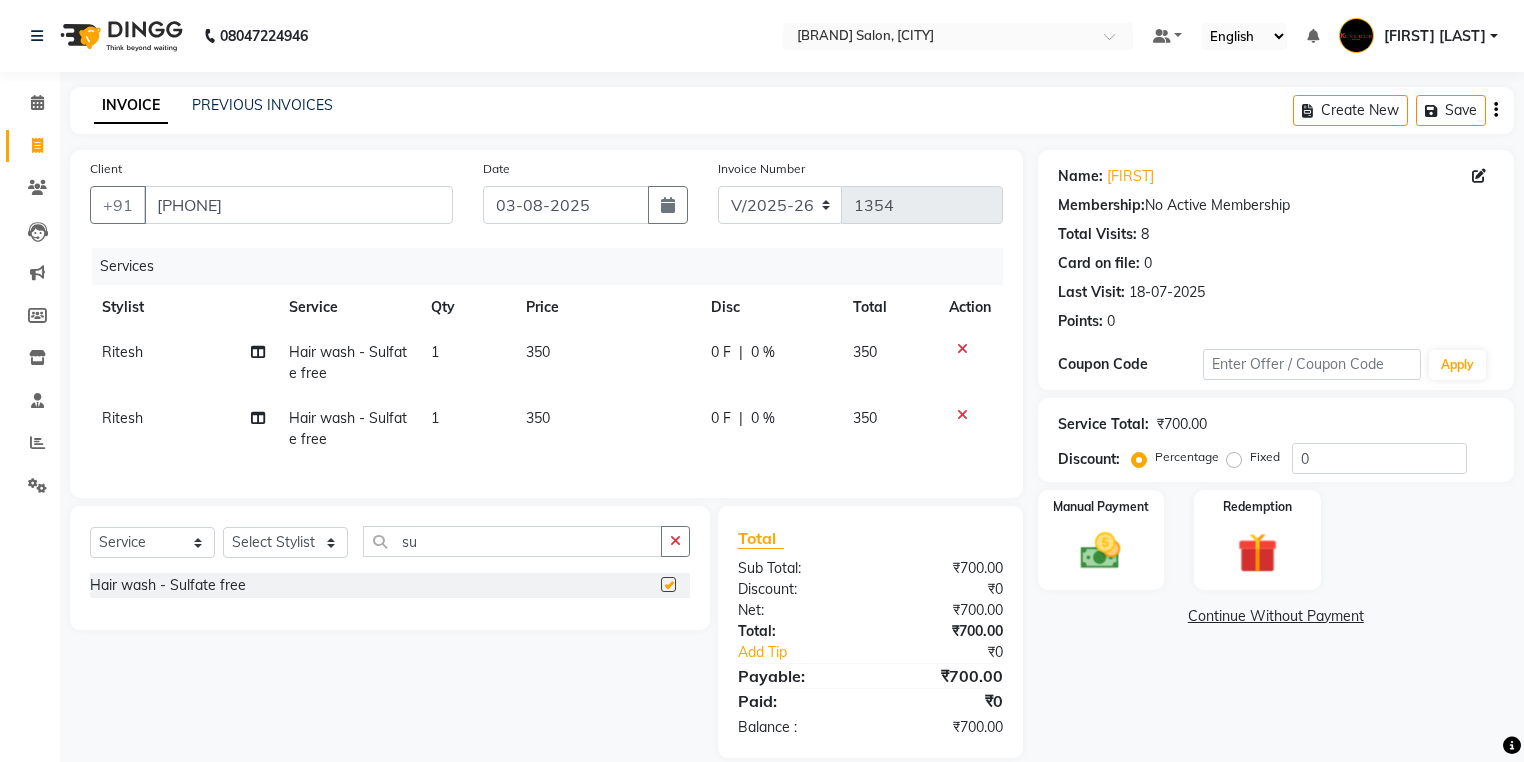checkbox on "false" 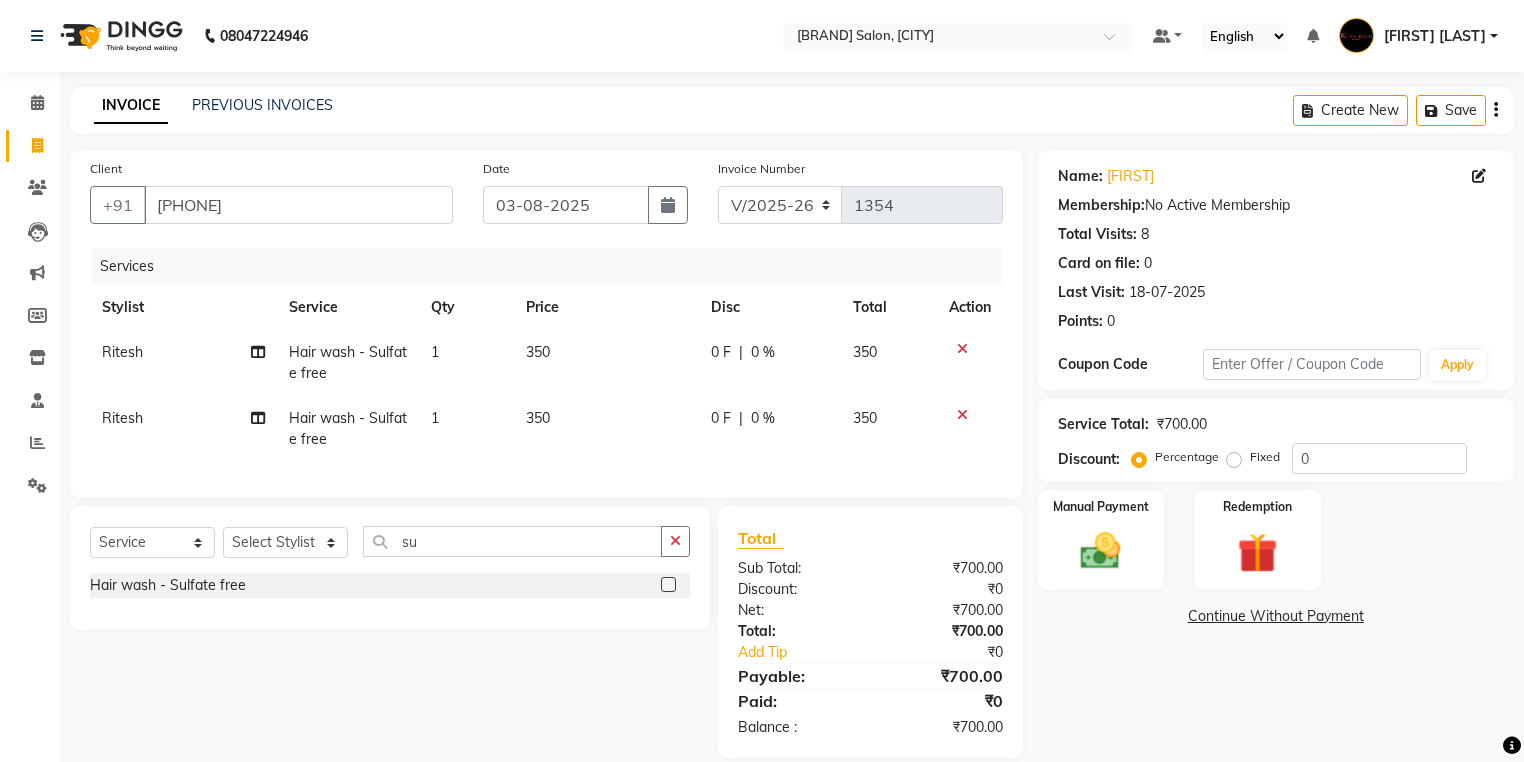 click 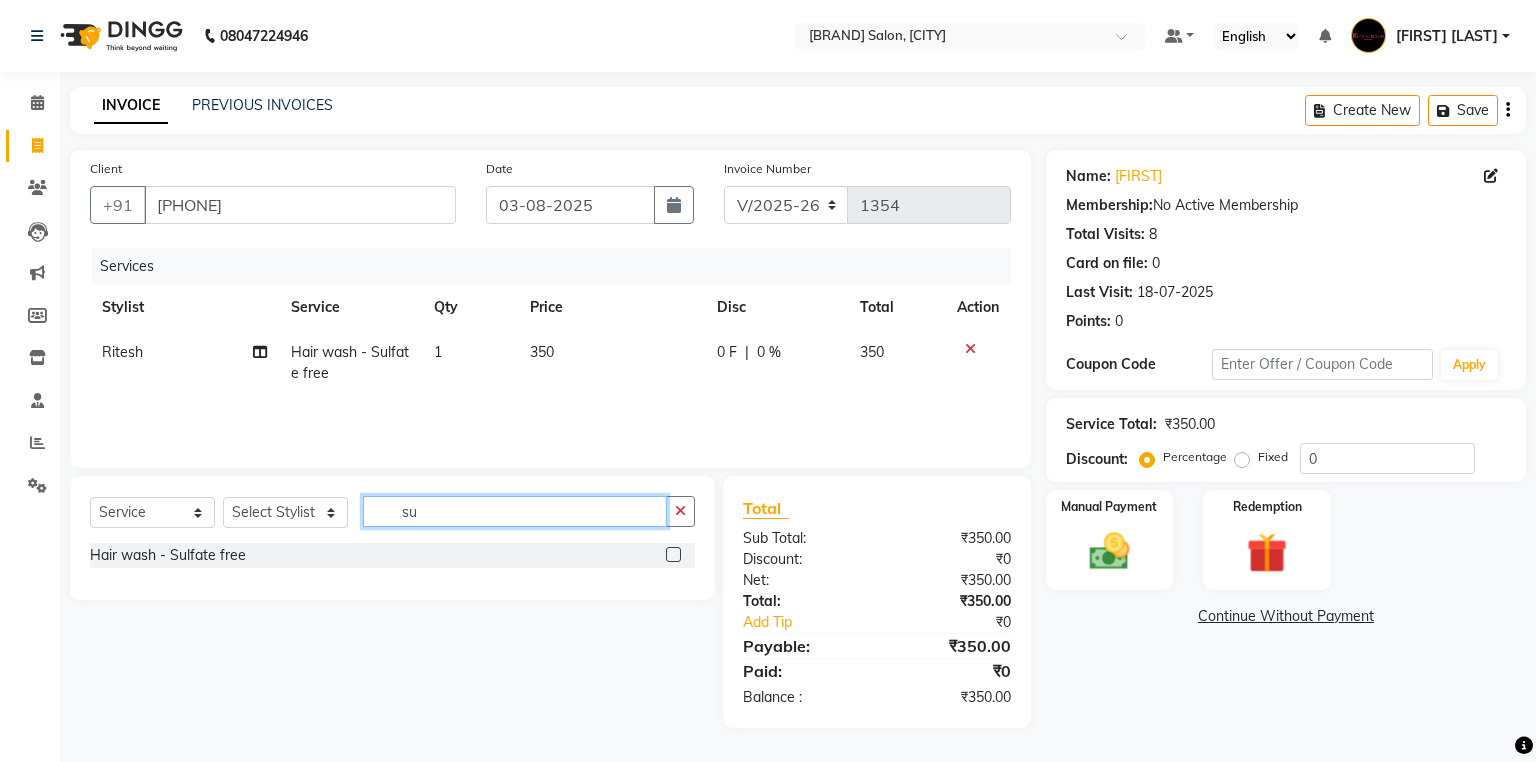 click on "su" 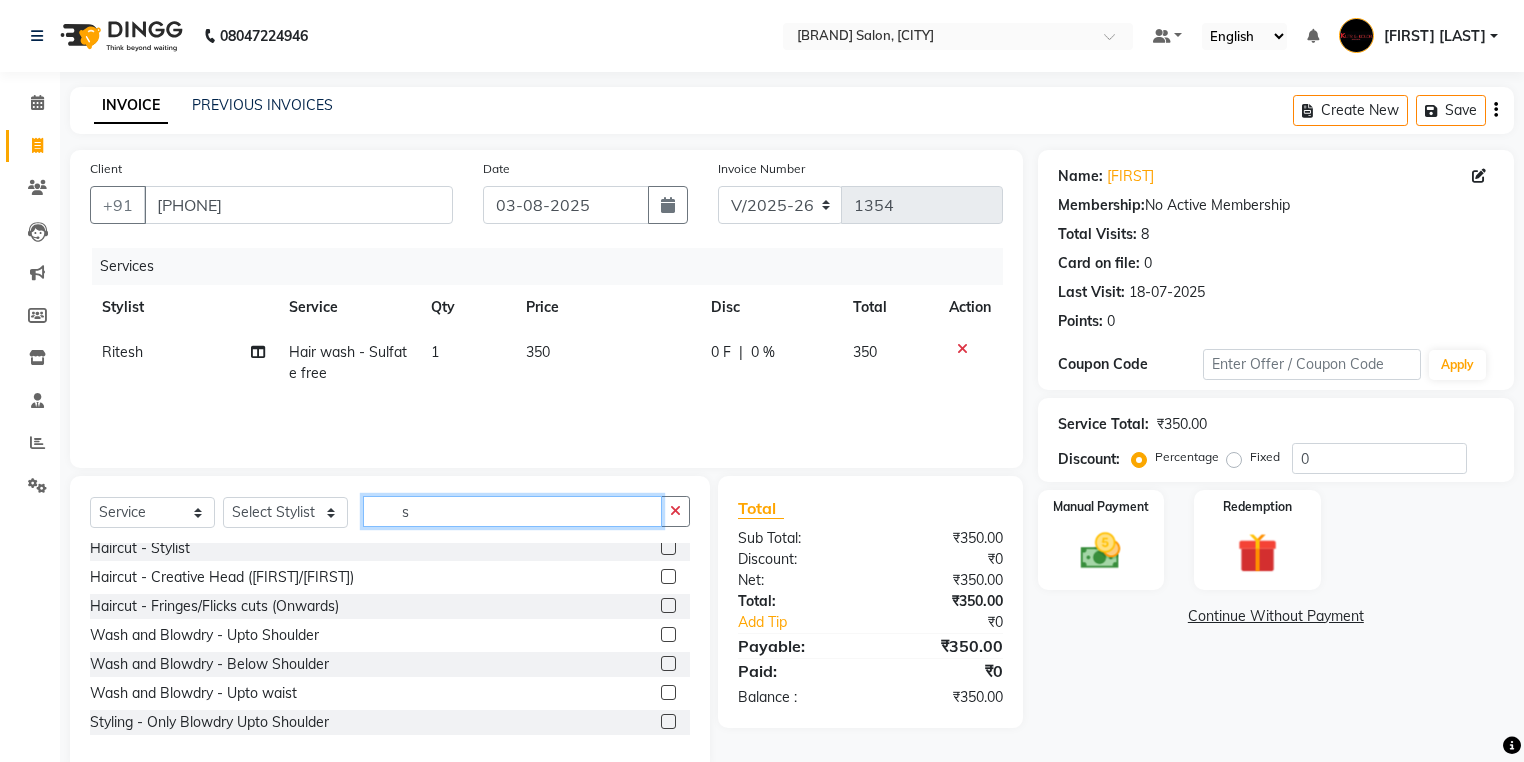 scroll, scrollTop: 240, scrollLeft: 0, axis: vertical 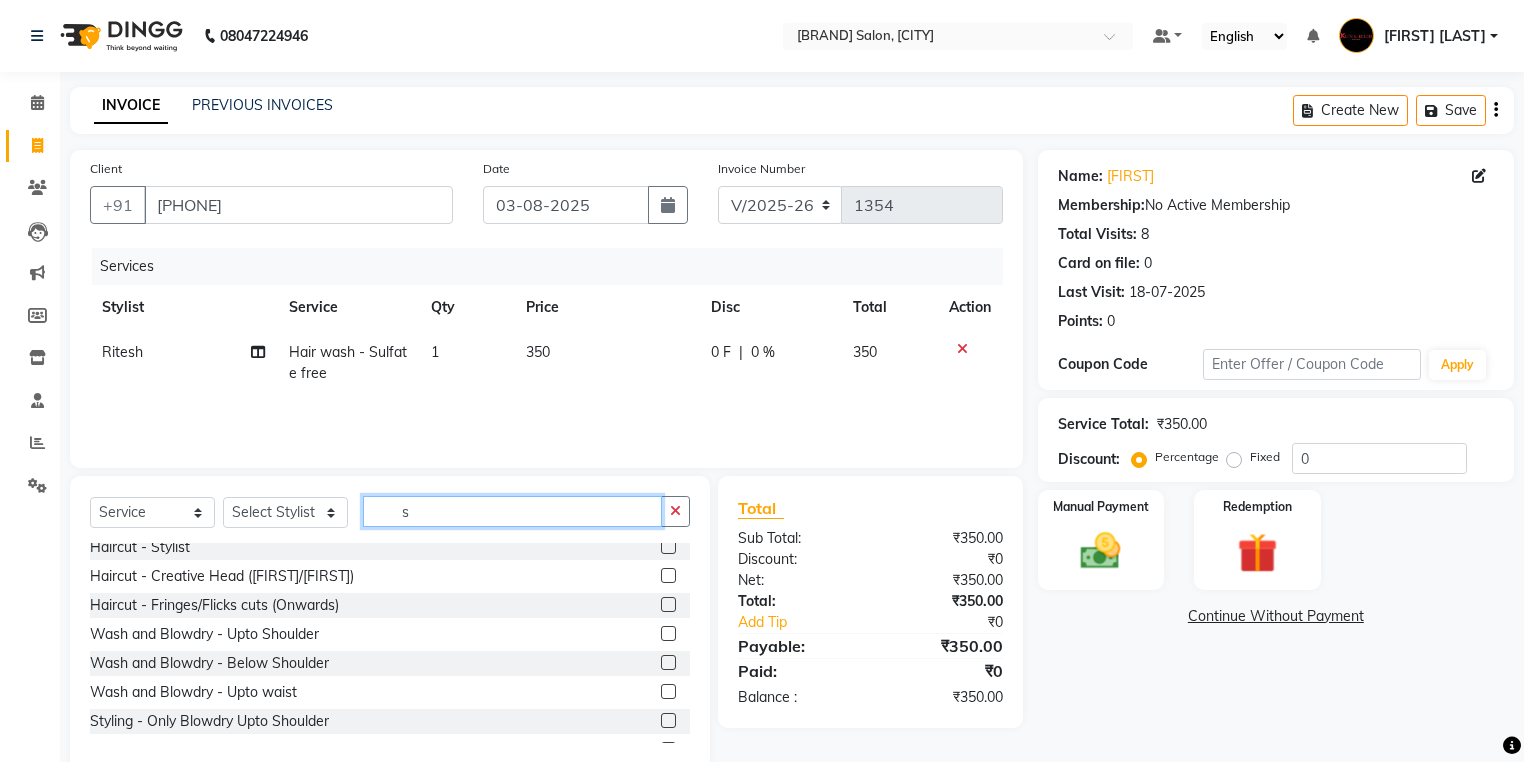 click on "s" 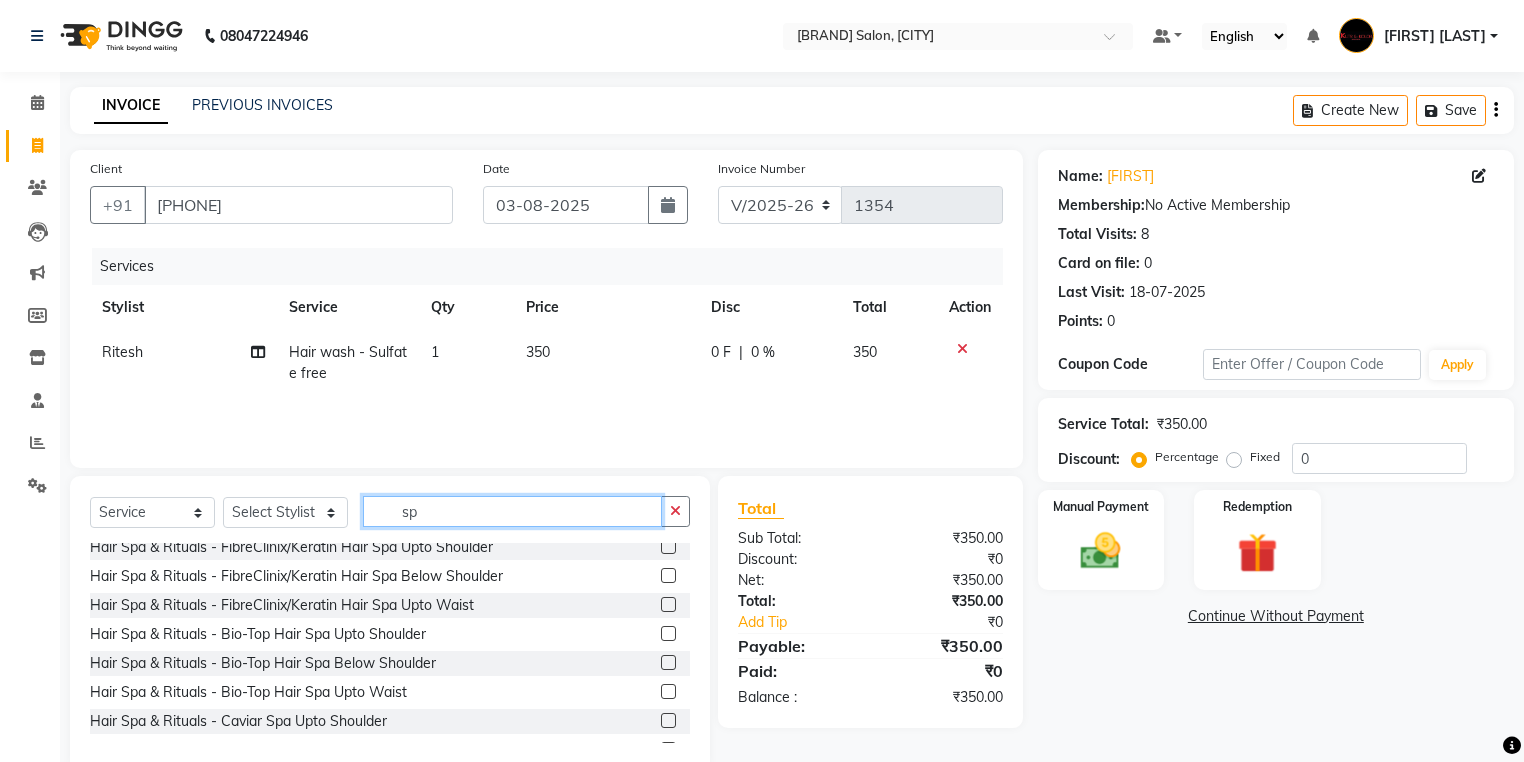 type on "s" 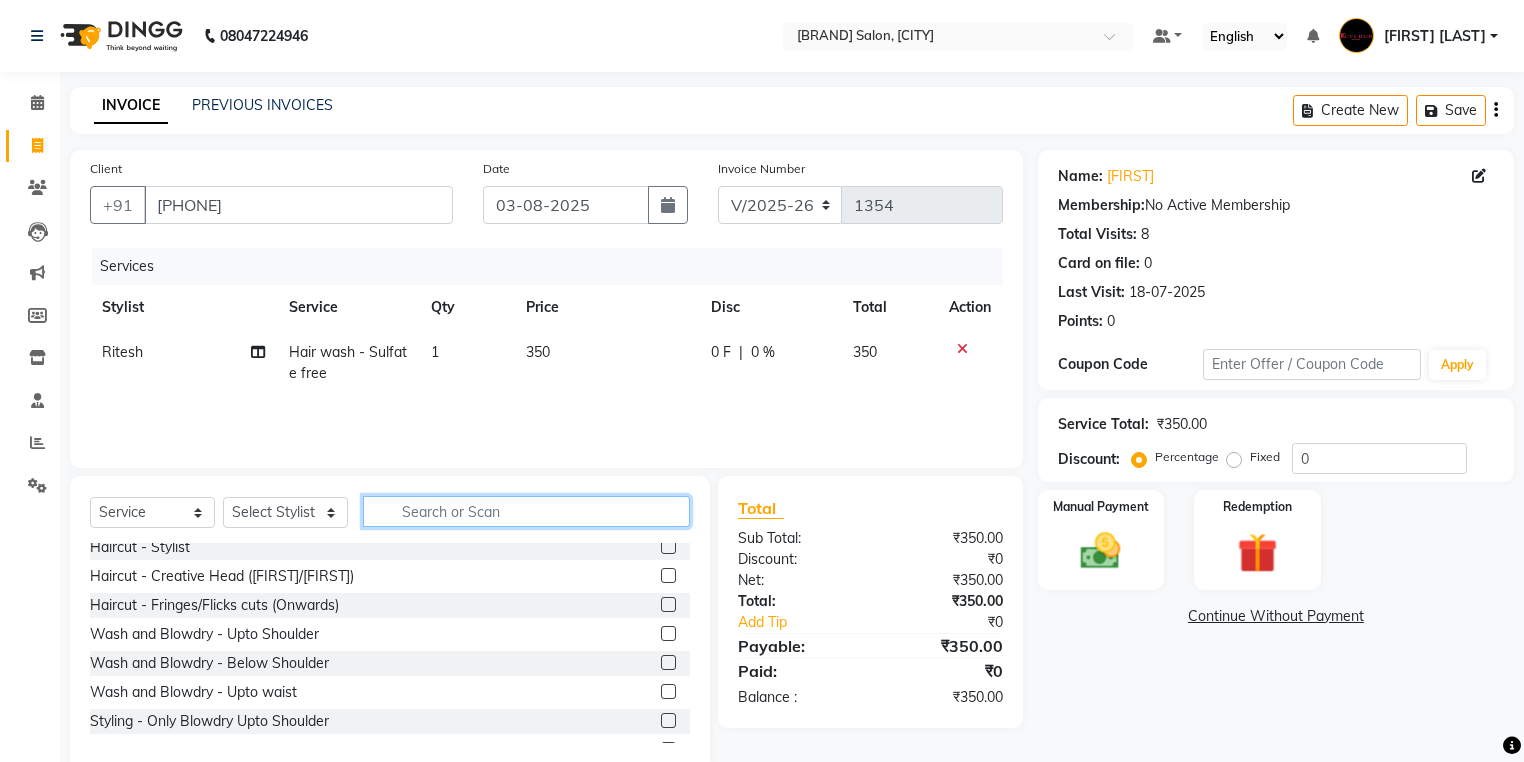 scroll, scrollTop: 268, scrollLeft: 0, axis: vertical 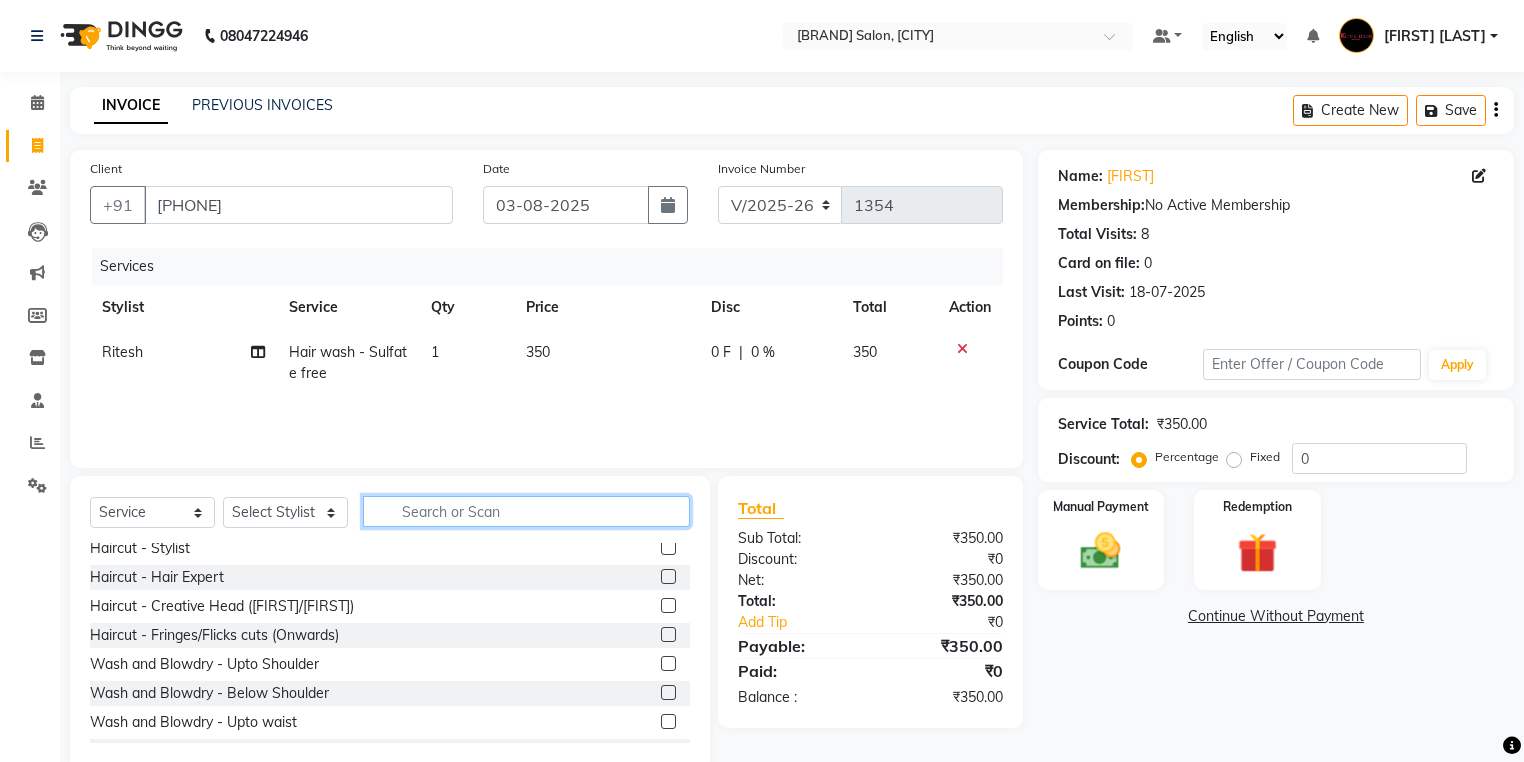type 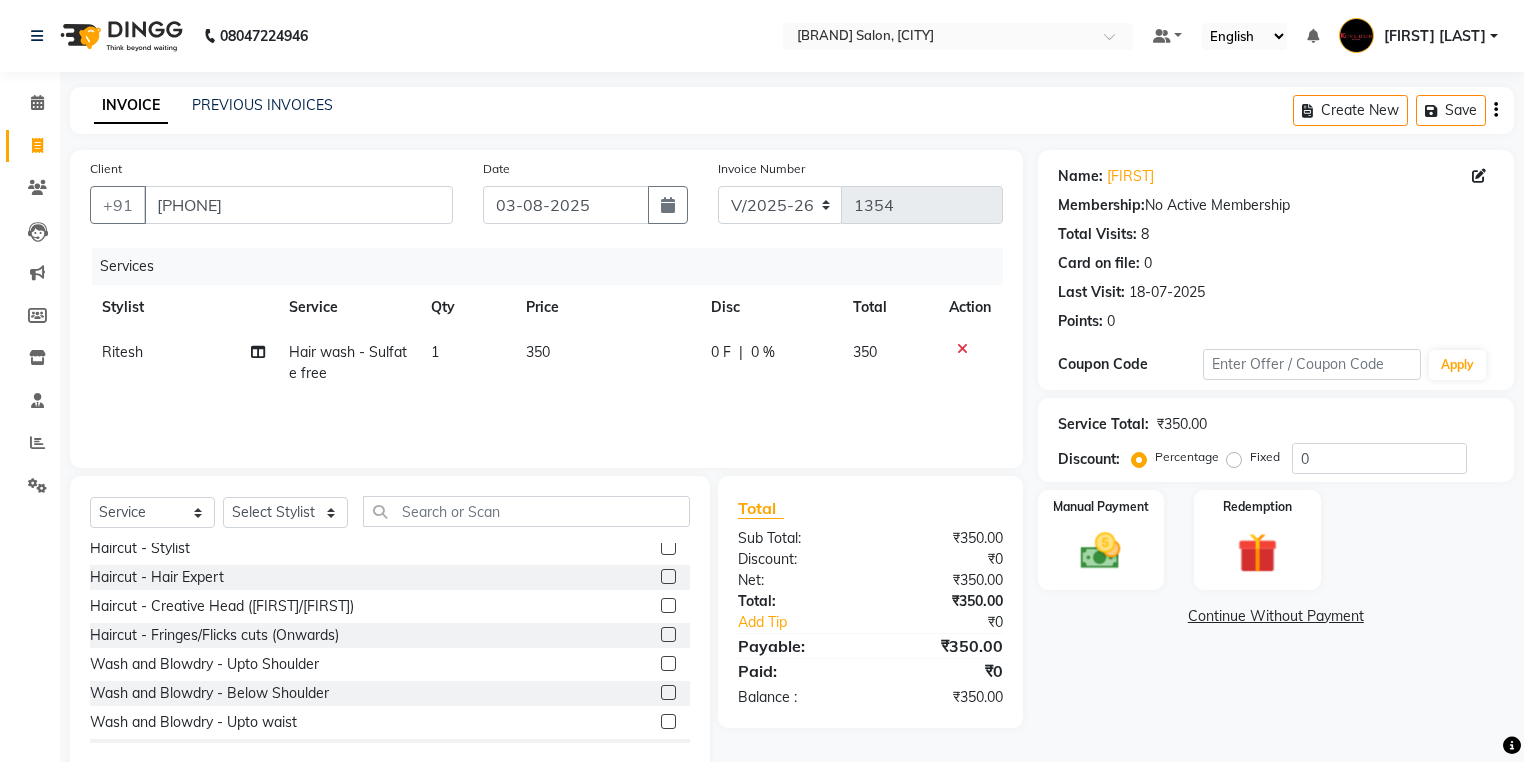 click 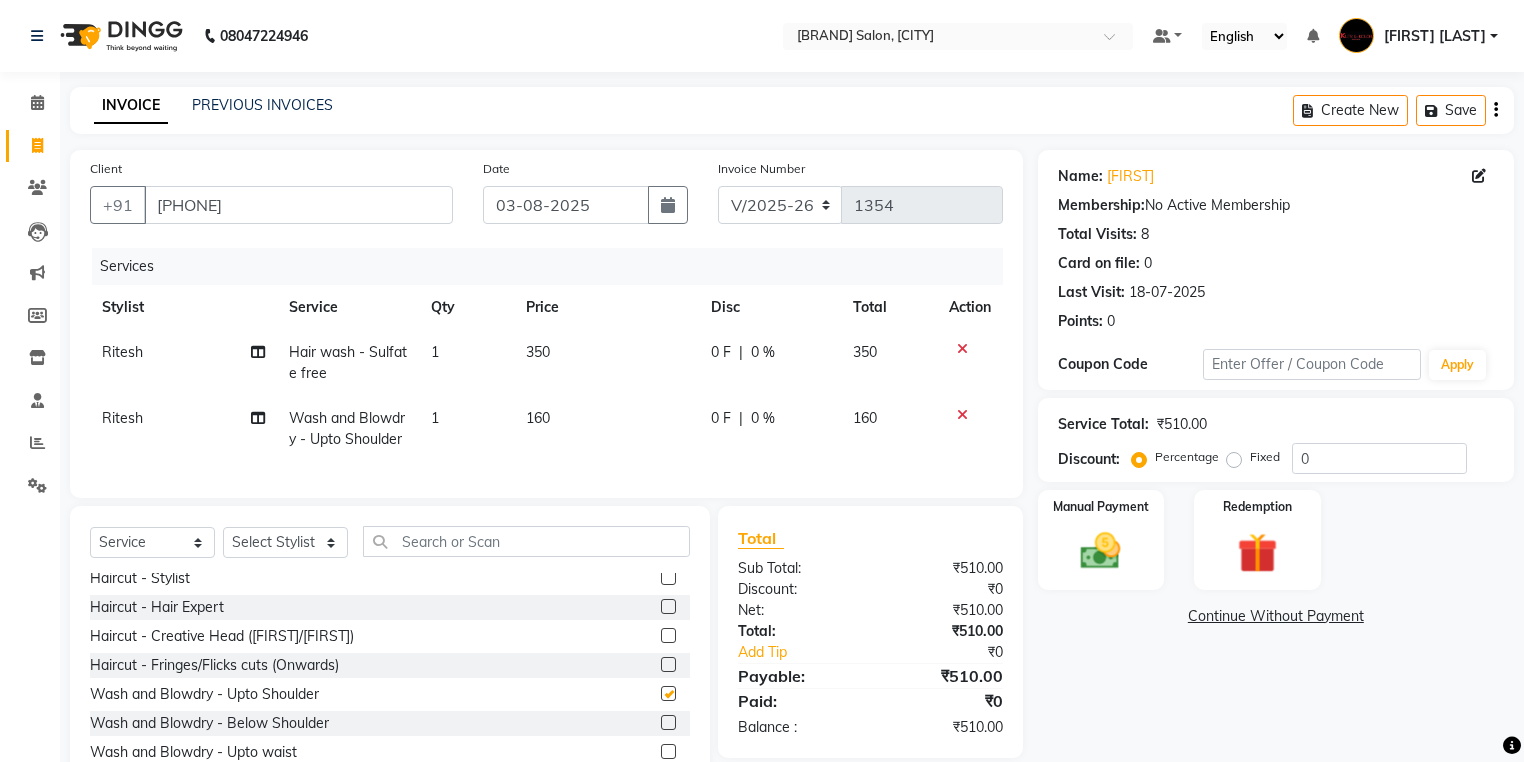 checkbox on "false" 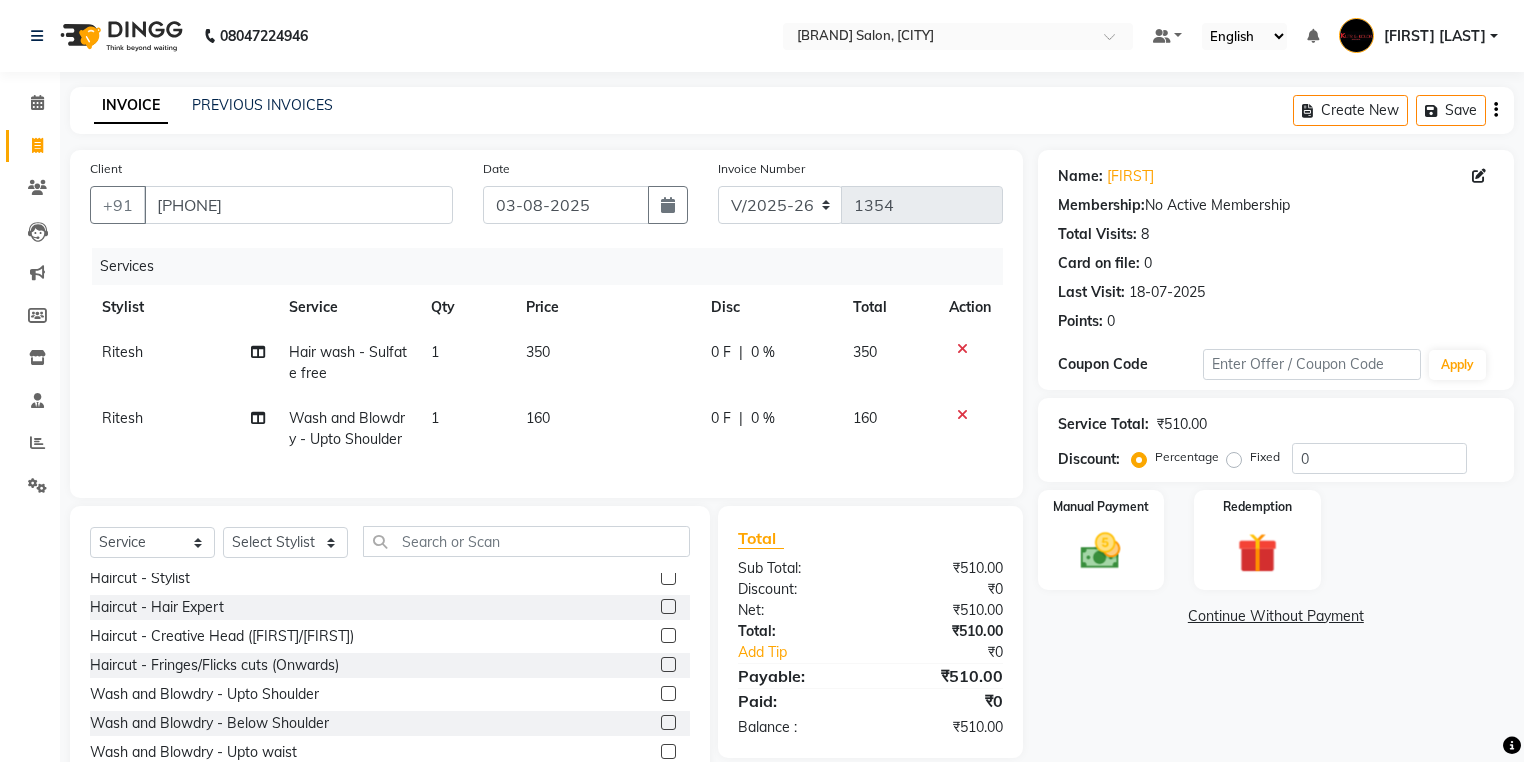 click 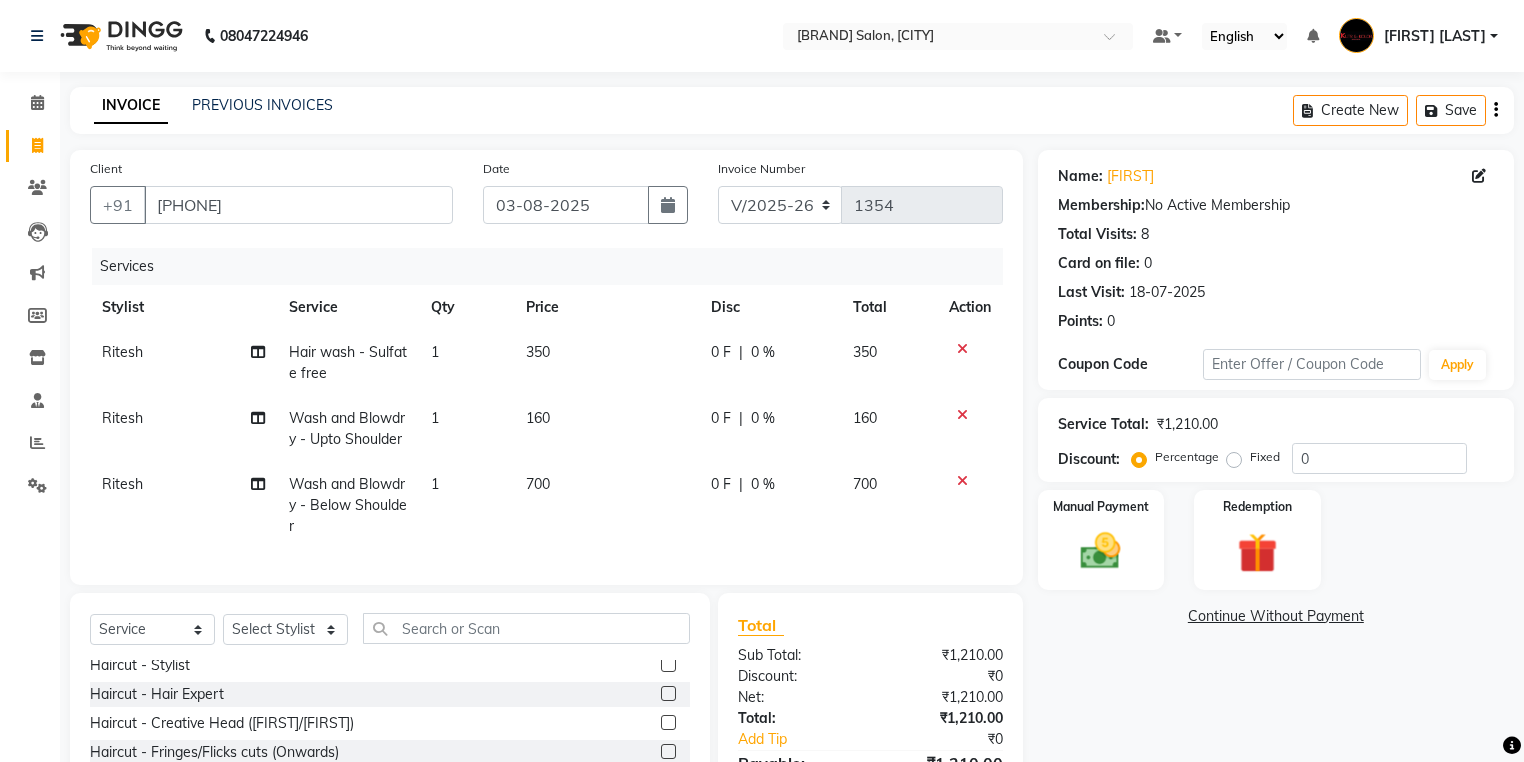 checkbox on "false" 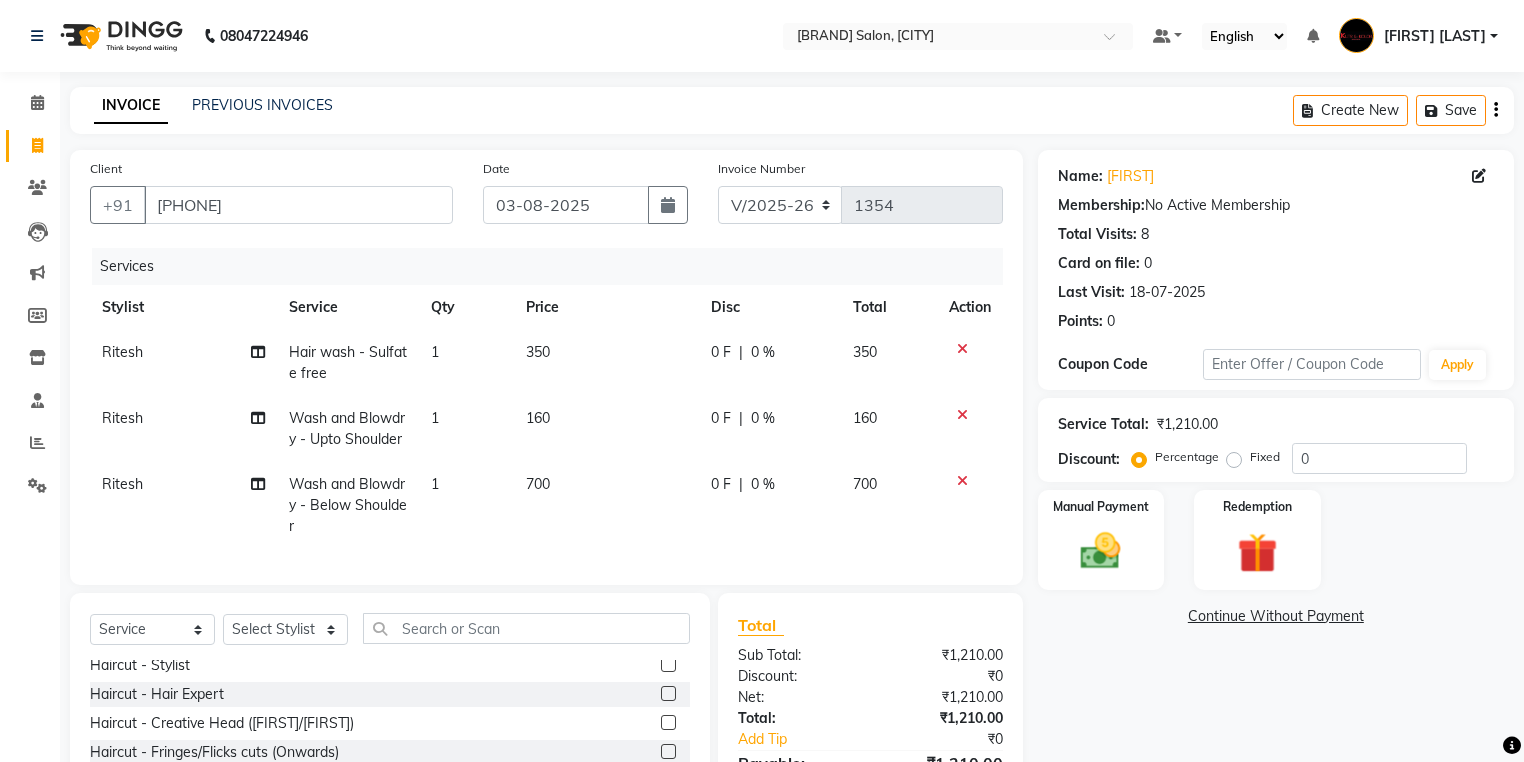 click 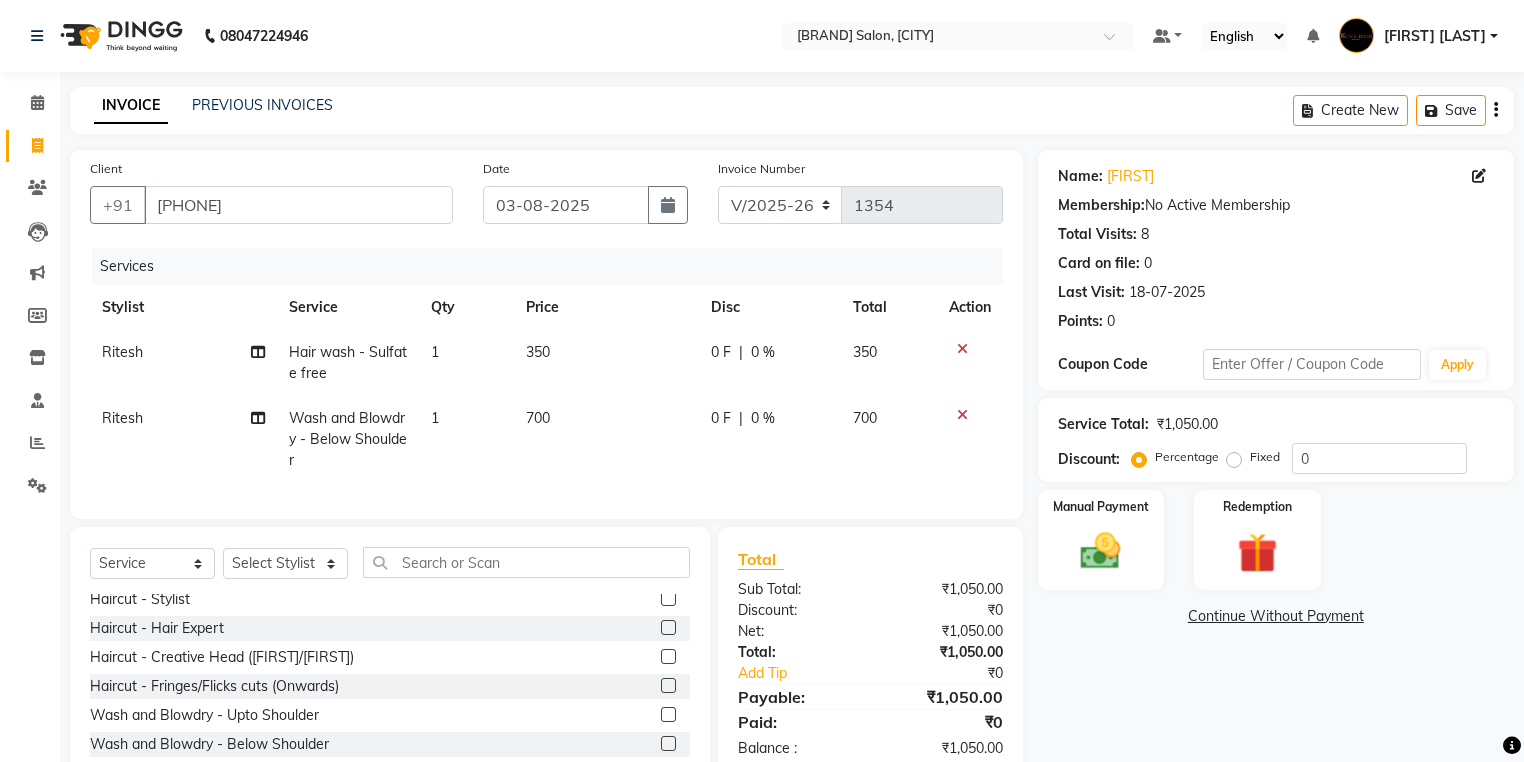 click 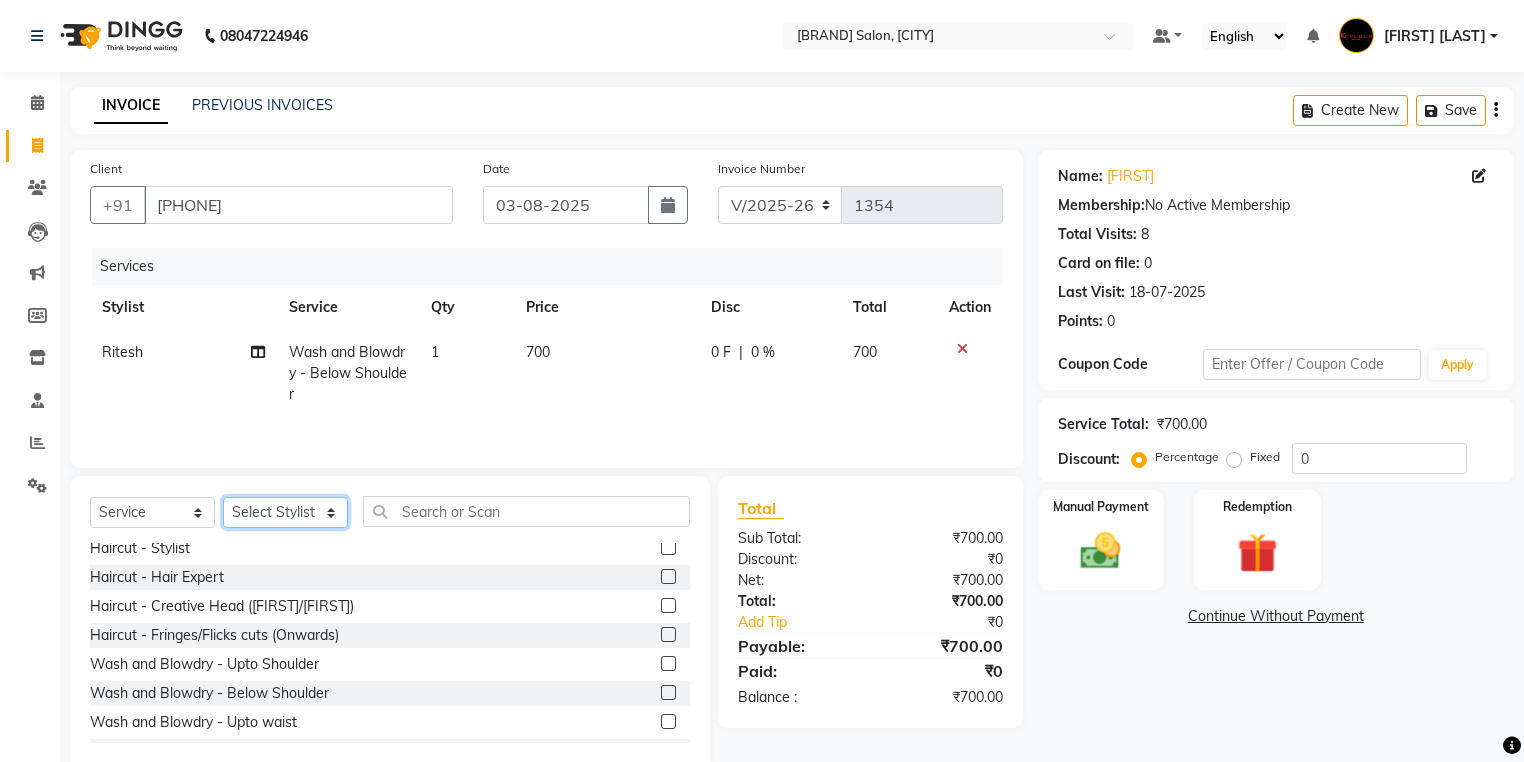 click on "Select Stylist [FIRST] [LAST] [FIRST] [LAST] [FIRST] [LAST] [FIRST] (nail artist) [FIRST]  [FIRST]  [FIRST] [LAST]  nandini  NEHA  [FIRST]  [FIRST]  [FIRST]  [FIRST]  [FIRST]" 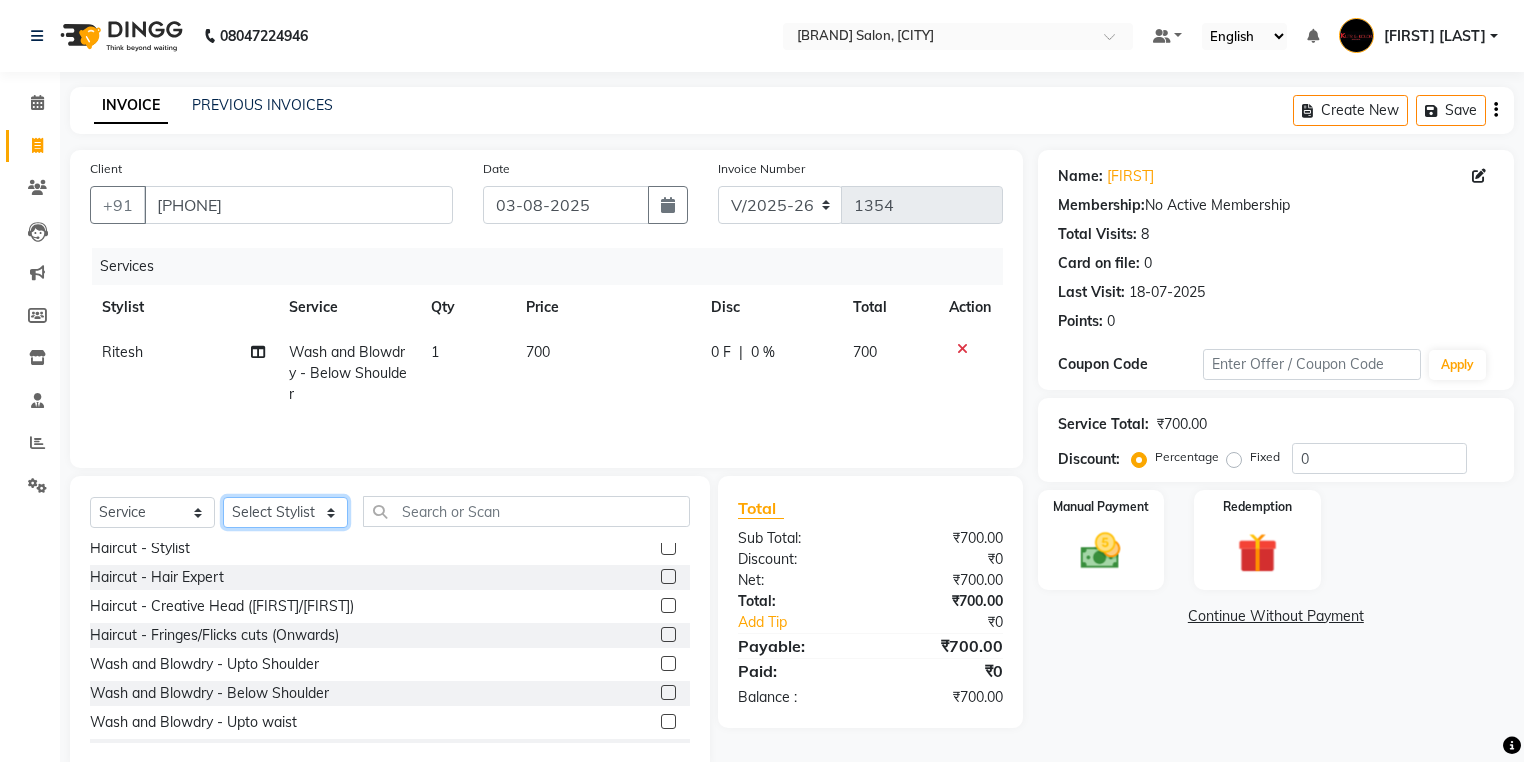 select on "77100" 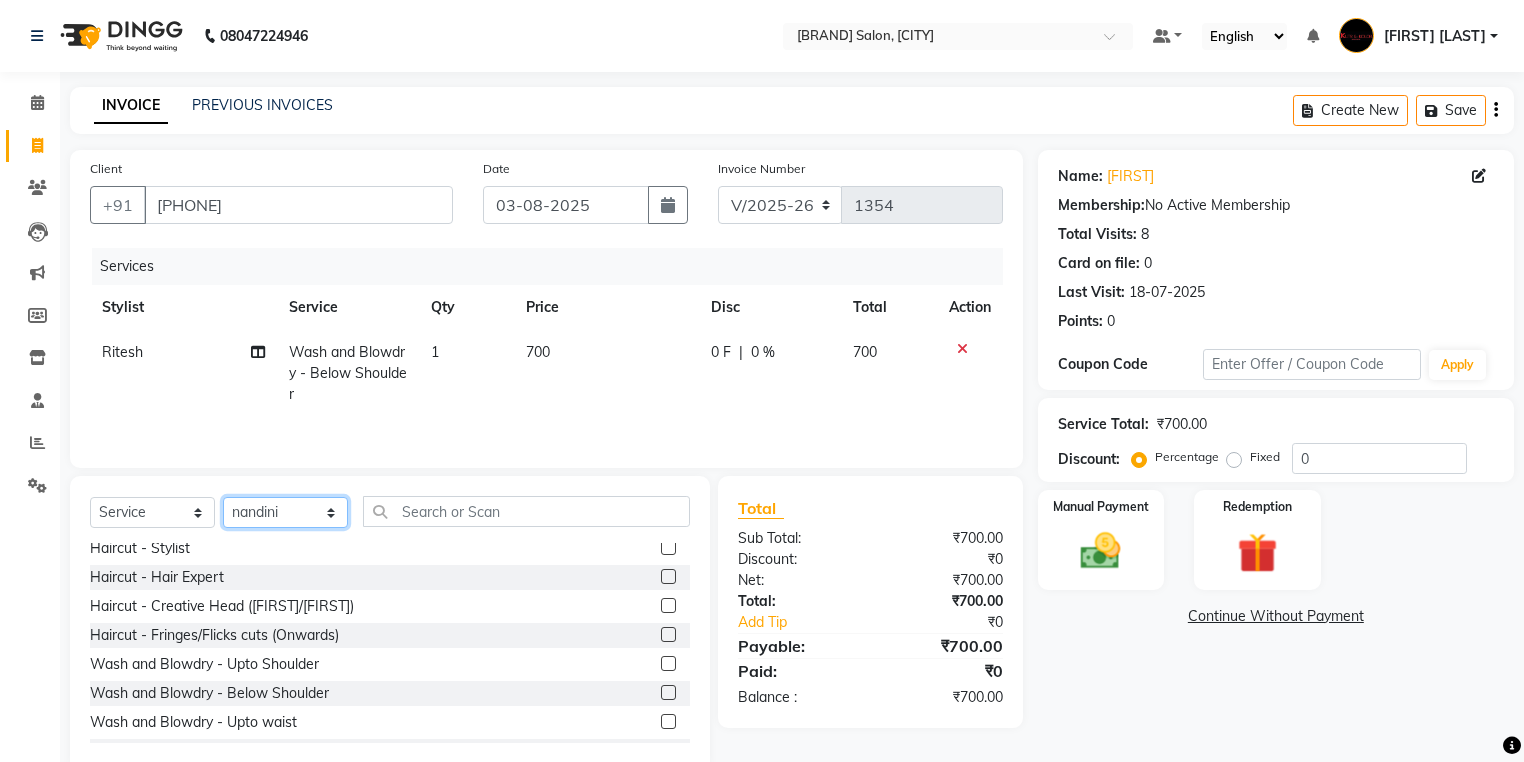 click on "Select Stylist [FIRST] [LAST] [FIRST] [LAST] [FIRST] [LAST] [FIRST] (nail artist) [FIRST]  [FIRST]  [FIRST] [LAST]  nandini  NEHA  [FIRST]  [FIRST]  [FIRST]  [FIRST]  [FIRST]" 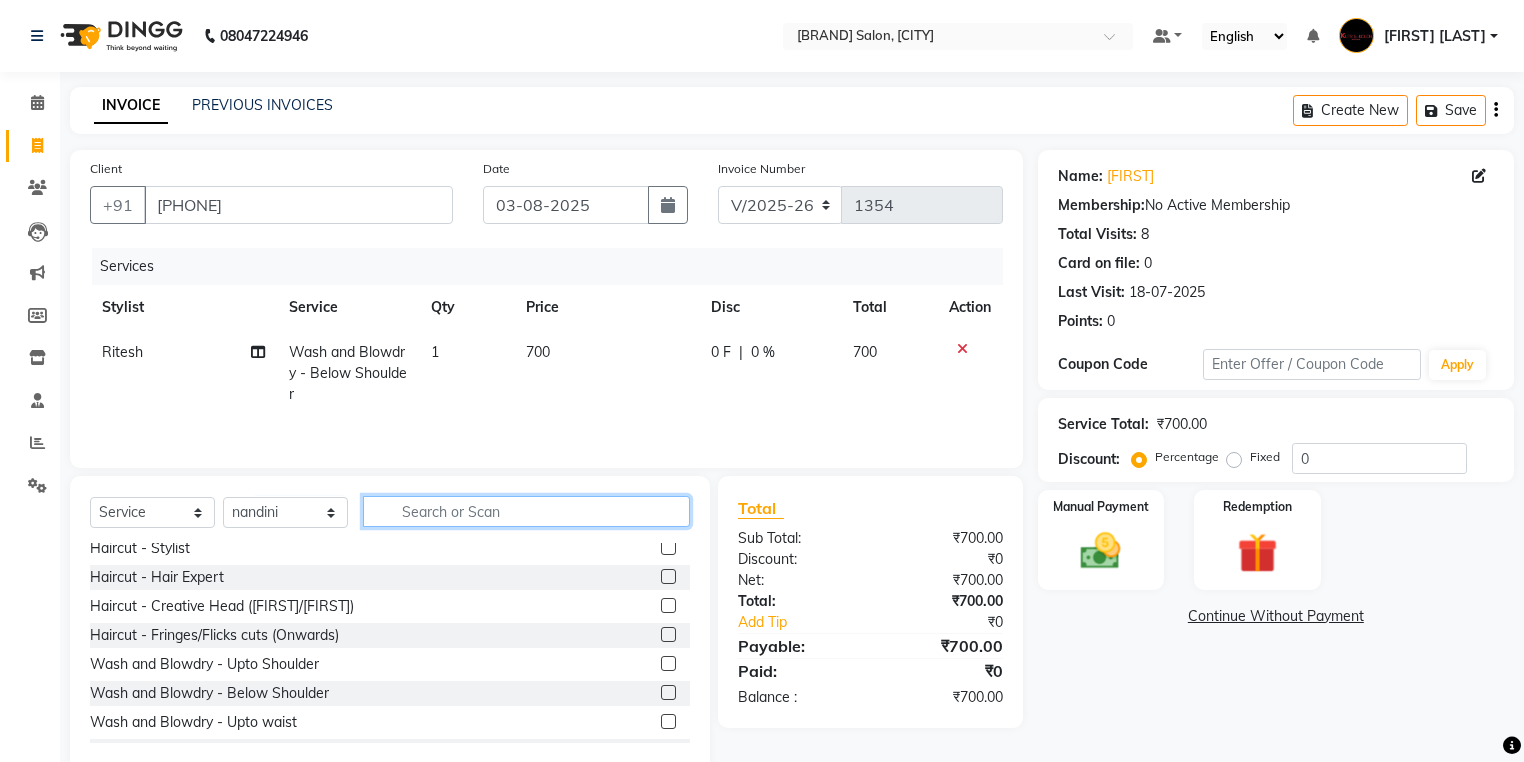click 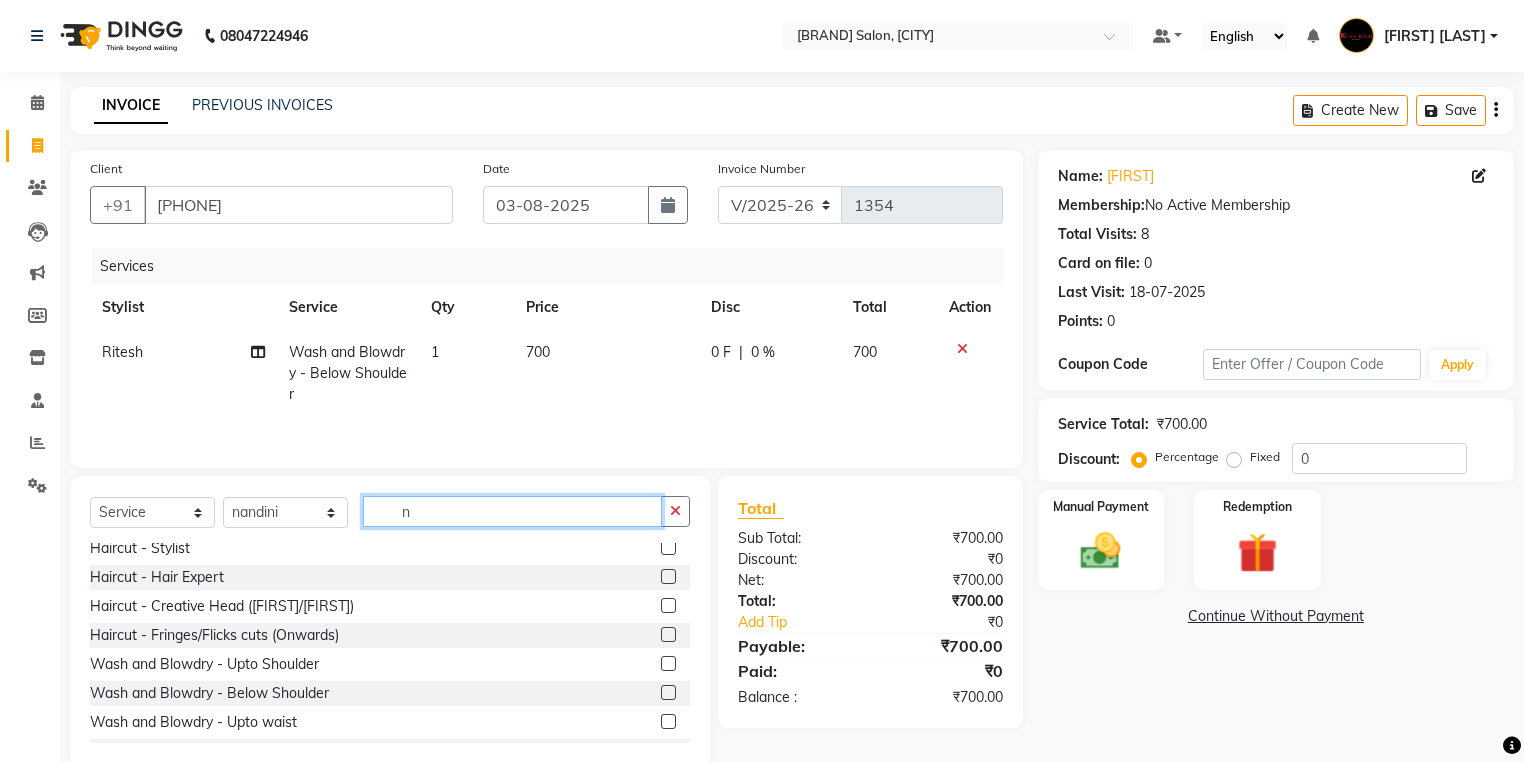 scroll, scrollTop: 95, scrollLeft: 0, axis: vertical 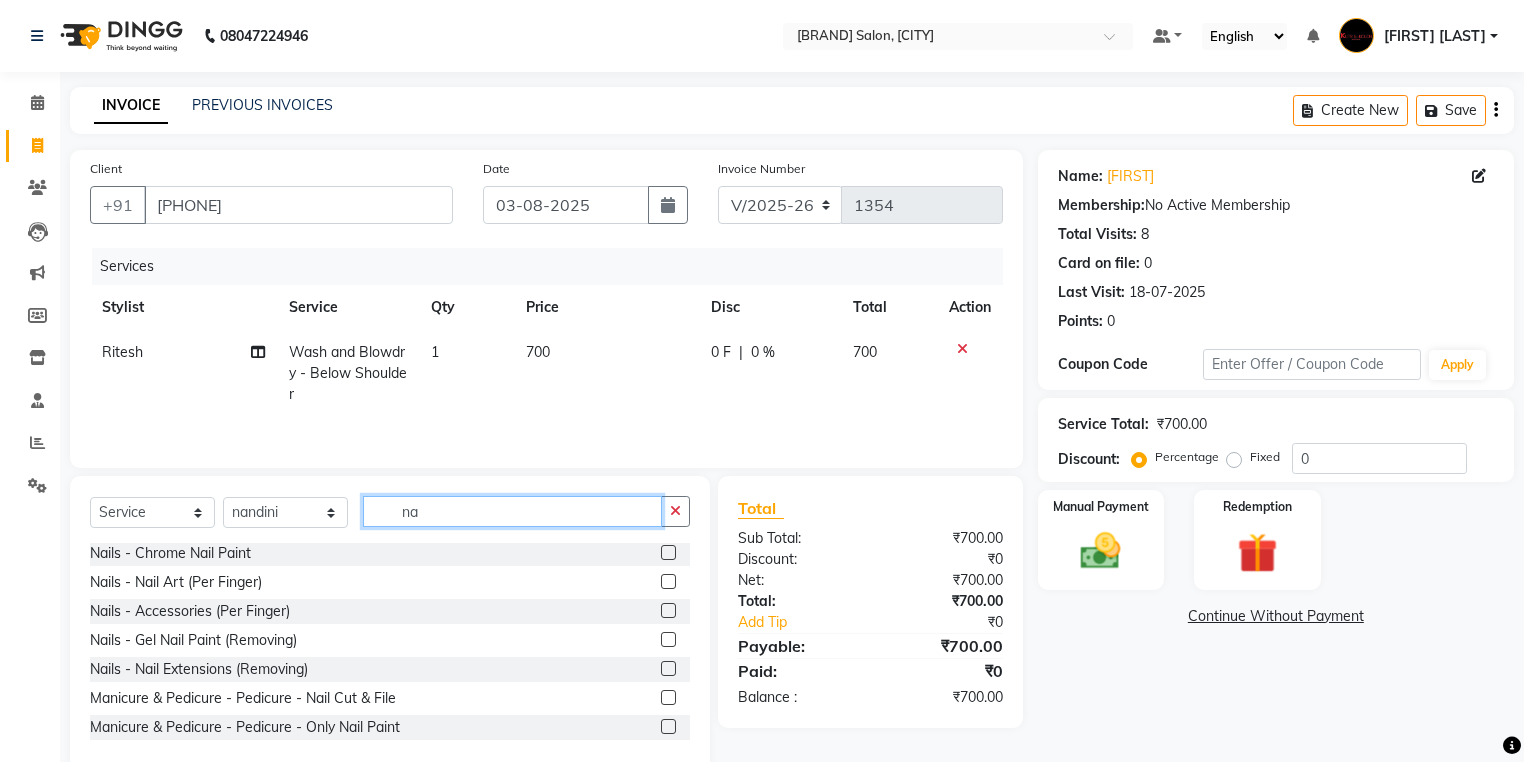 type on "na" 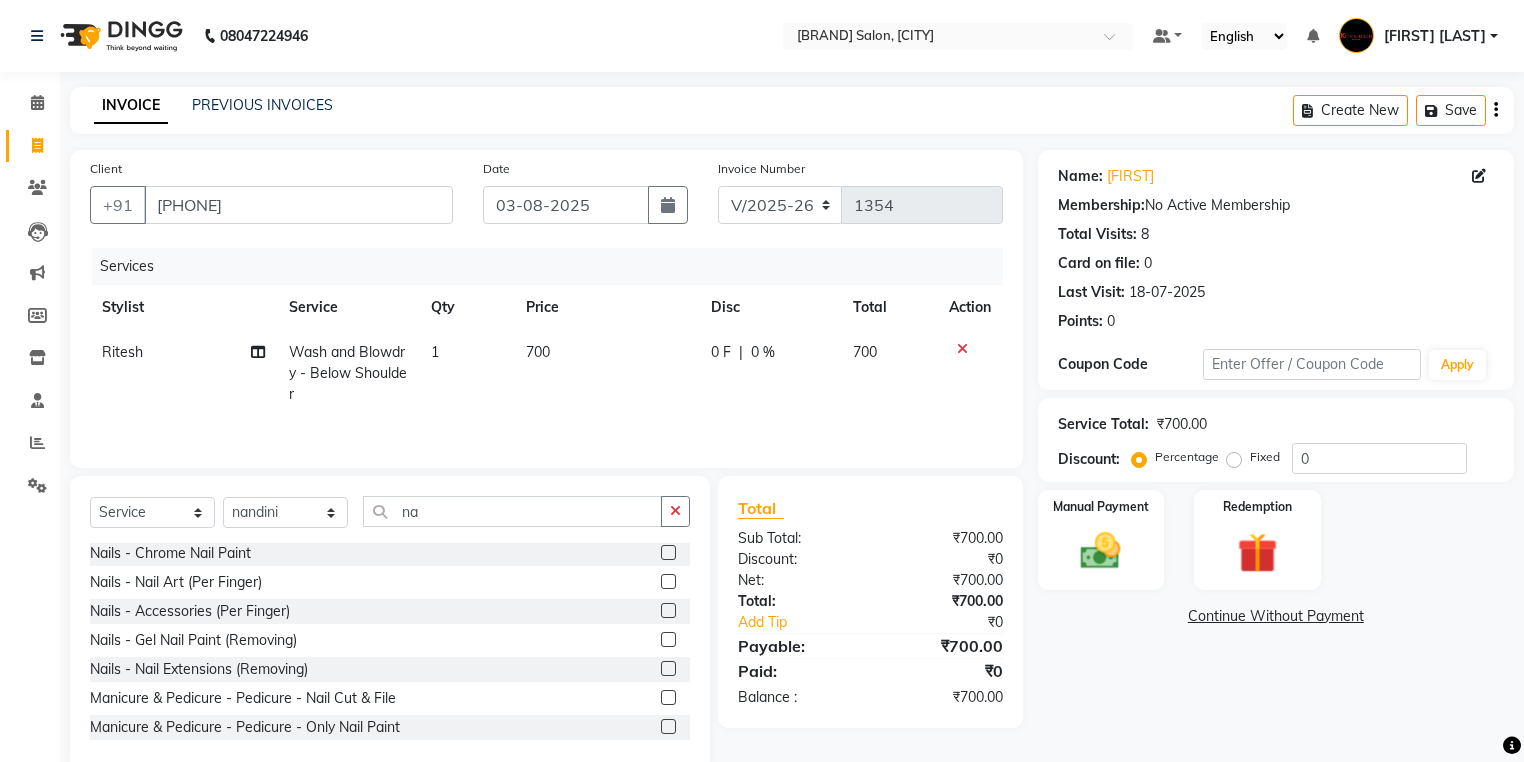 click on "Manicure & Pedicure - Pedicure - Nail Cut & File" 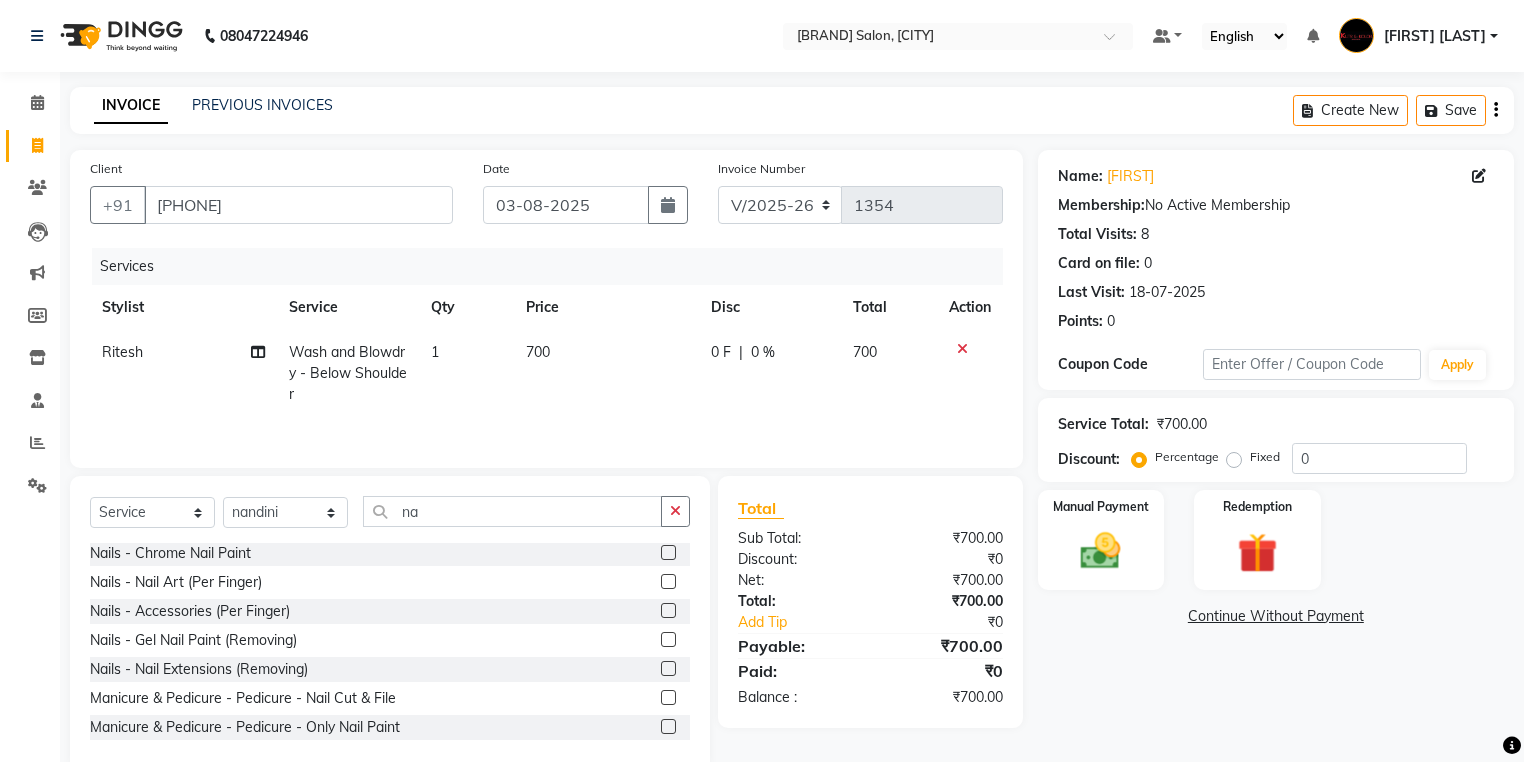 click on "Manicure & Pedicure - Pedicure - Nail Cut & File" 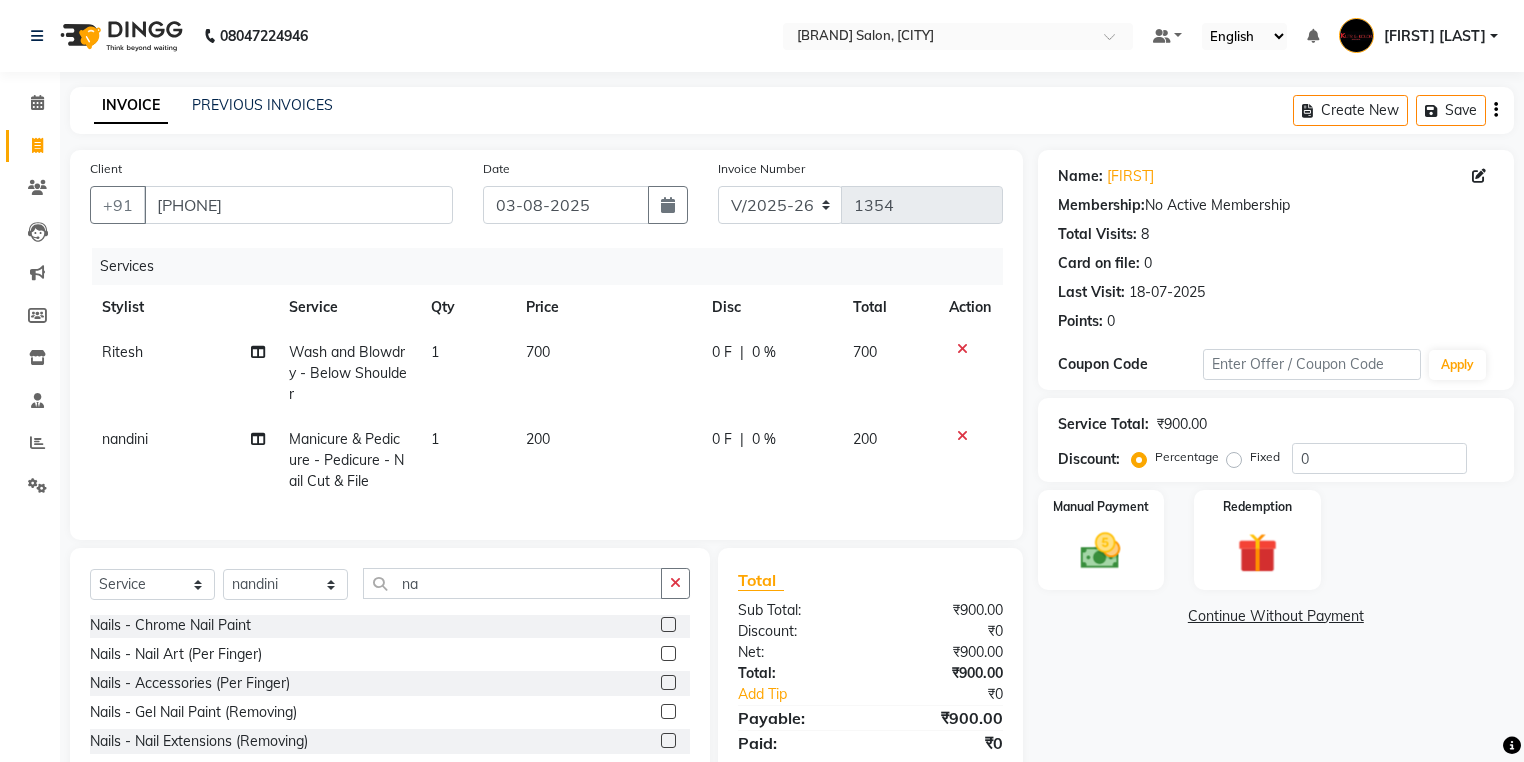 checkbox on "false" 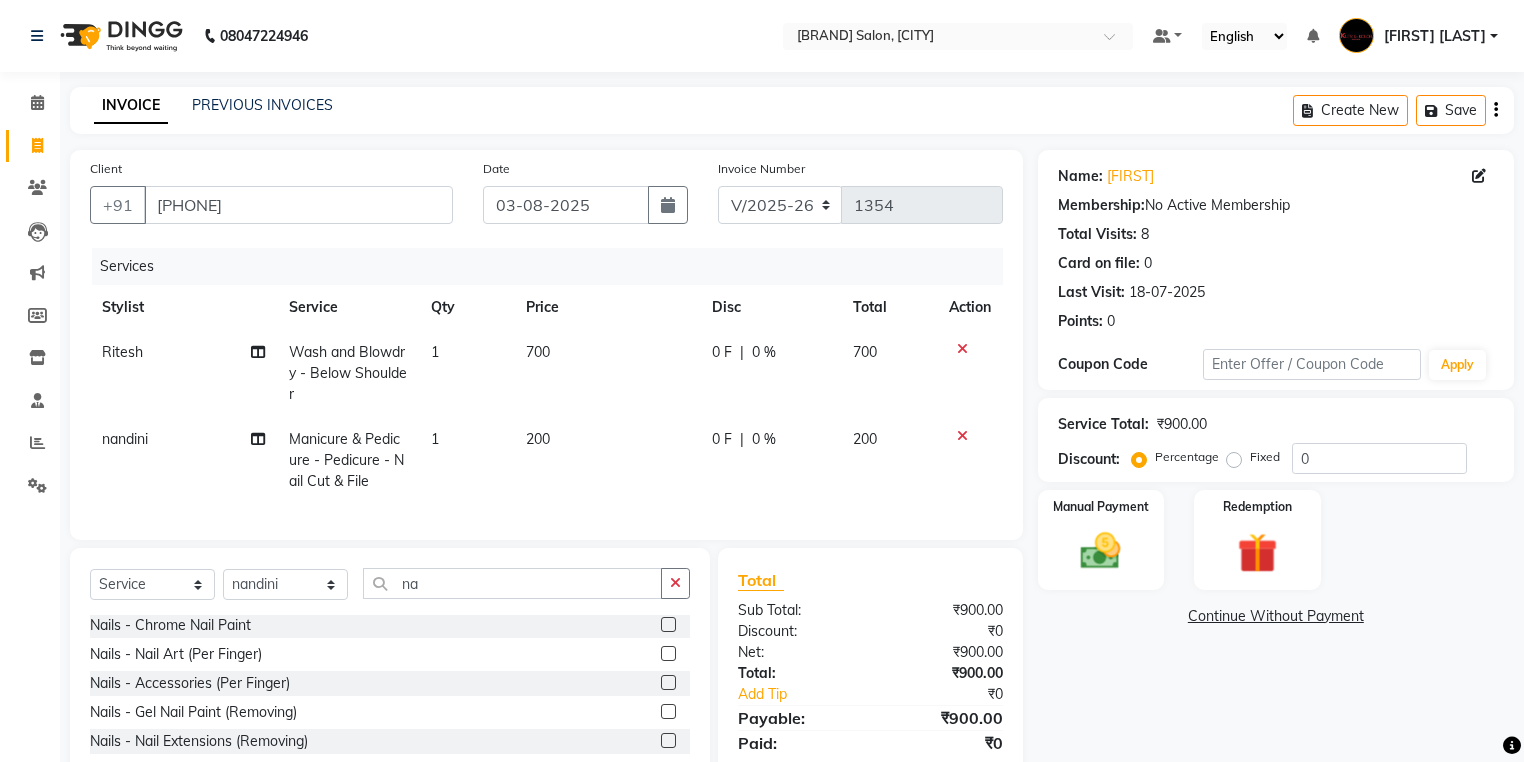 scroll, scrollTop: 123, scrollLeft: 0, axis: vertical 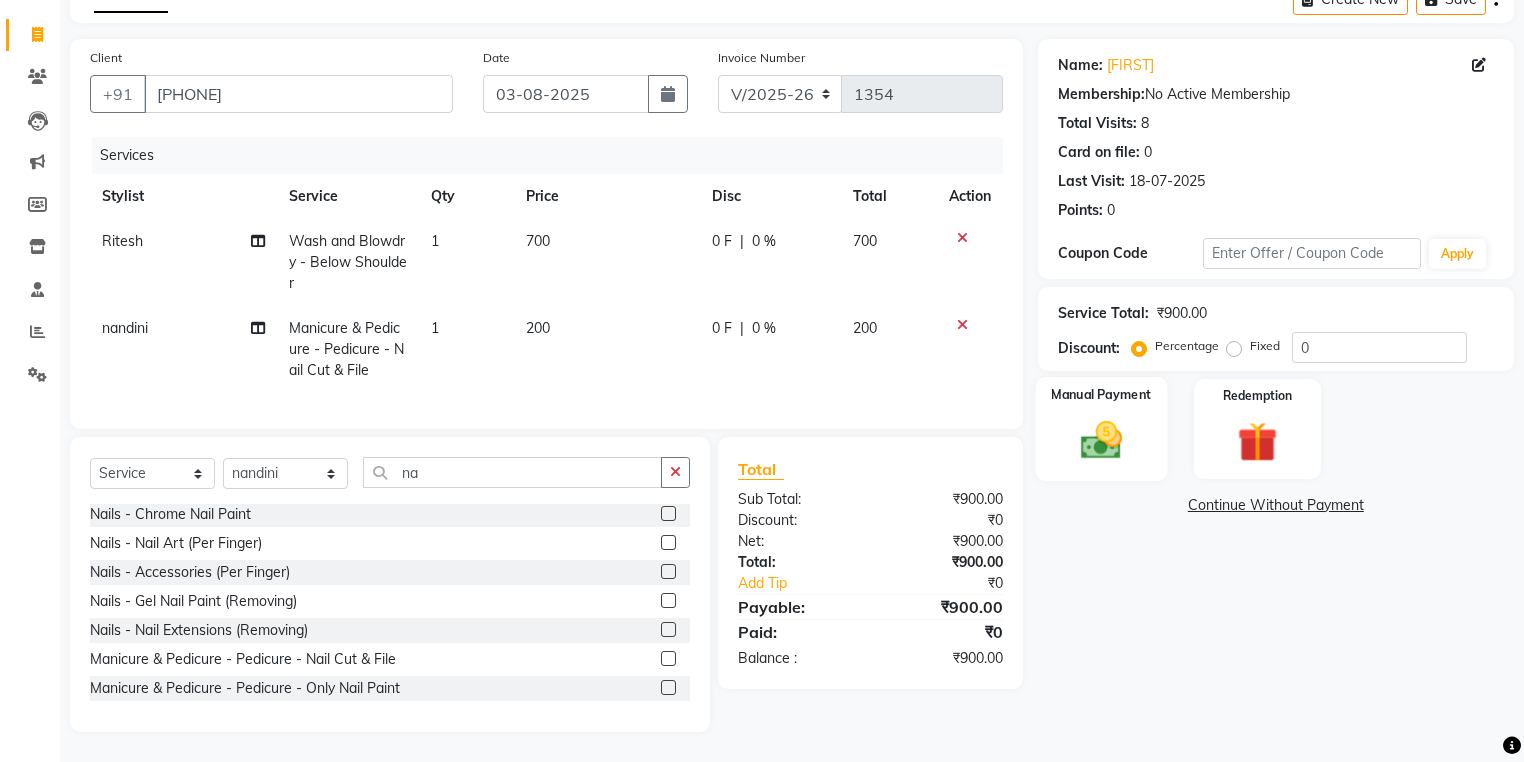 click 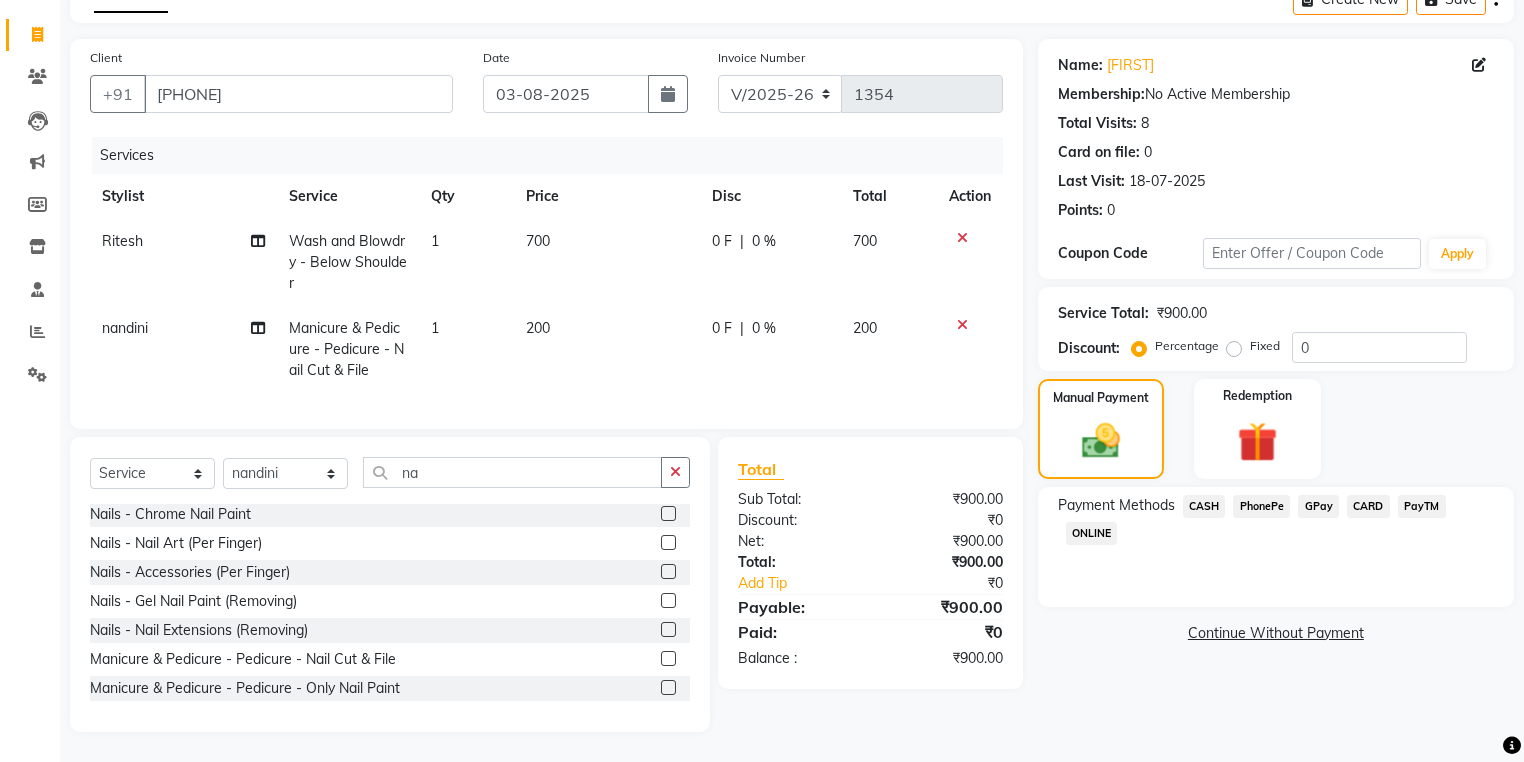 click on "CARD" 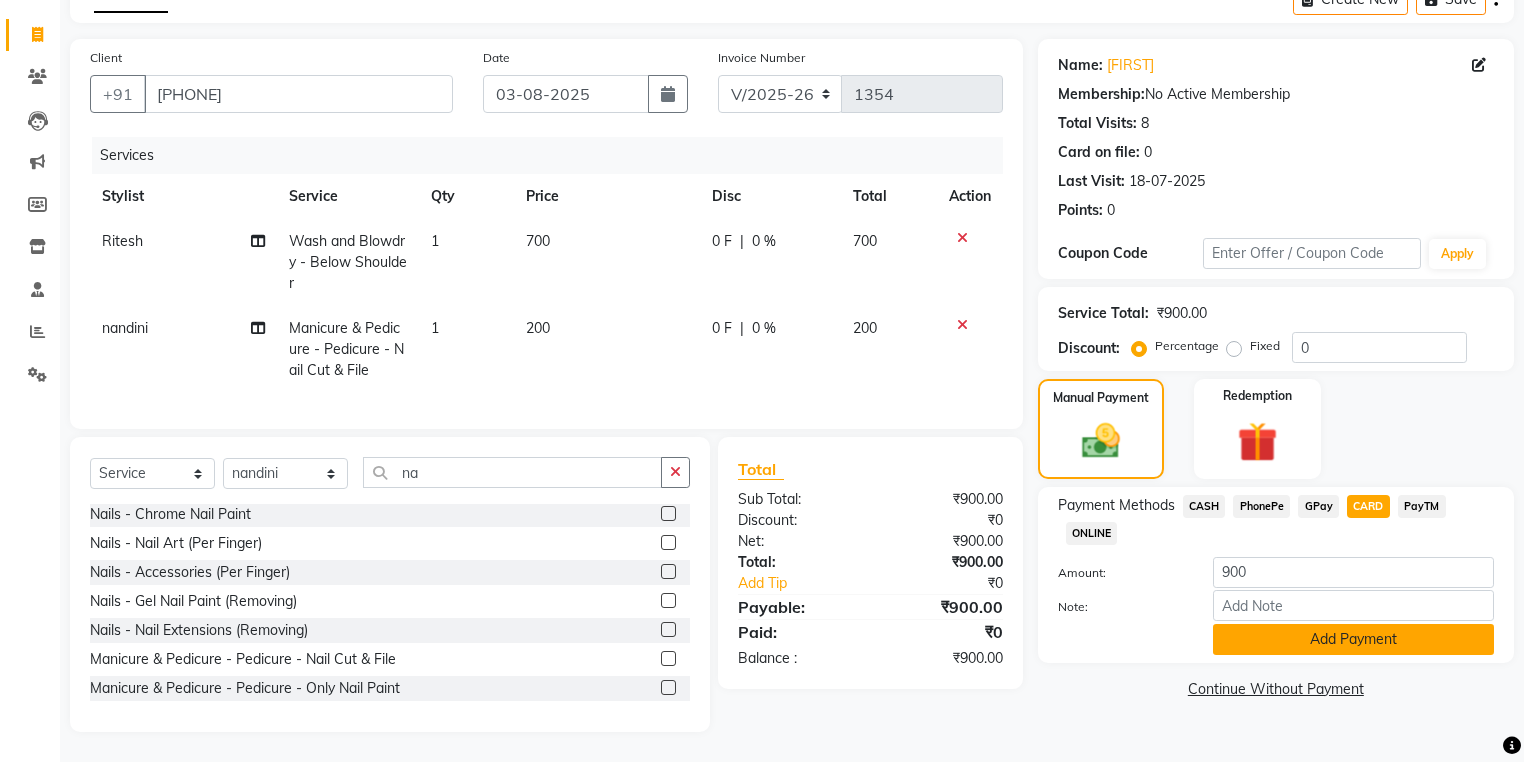click on "Add Payment" 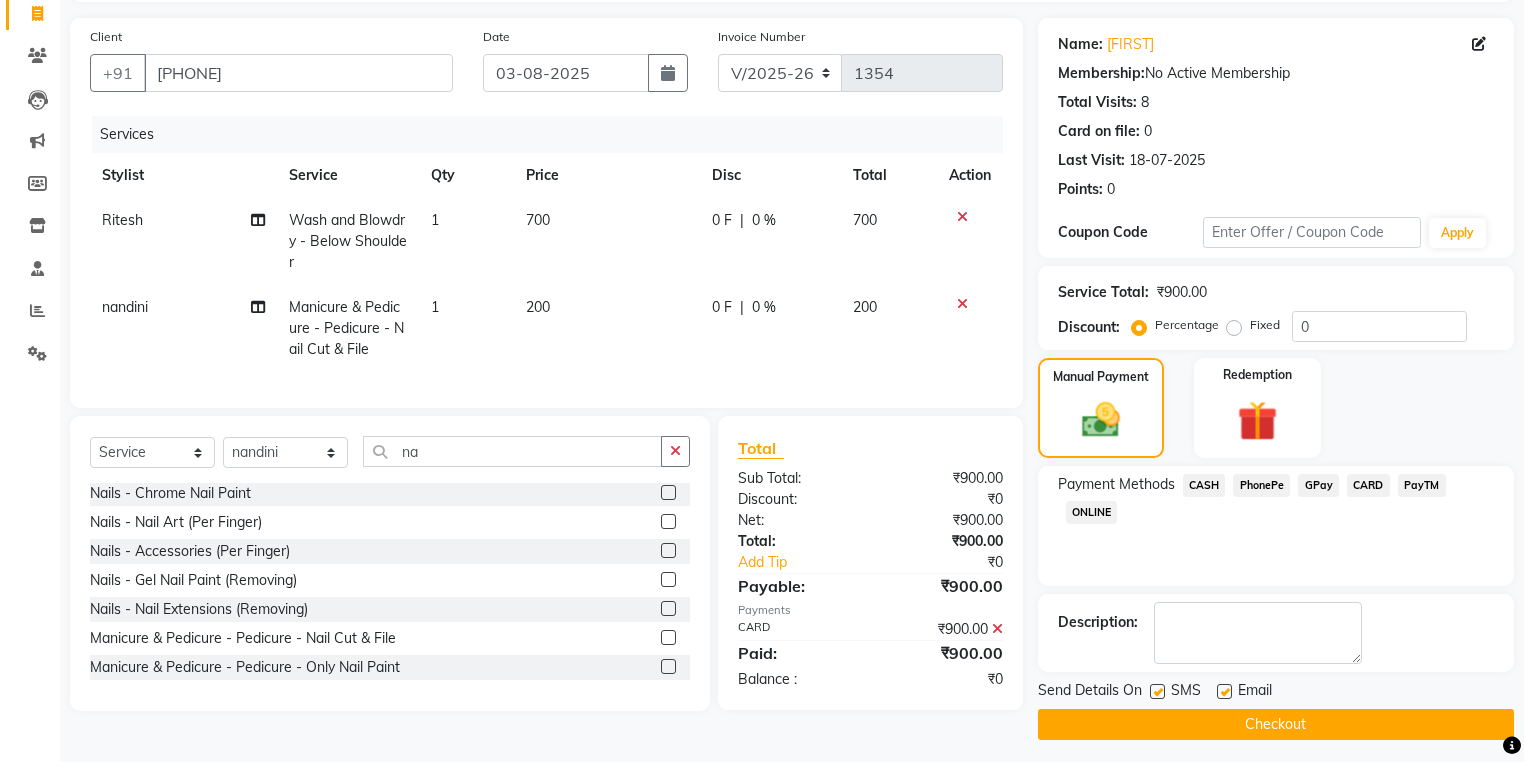 scroll, scrollTop: 138, scrollLeft: 0, axis: vertical 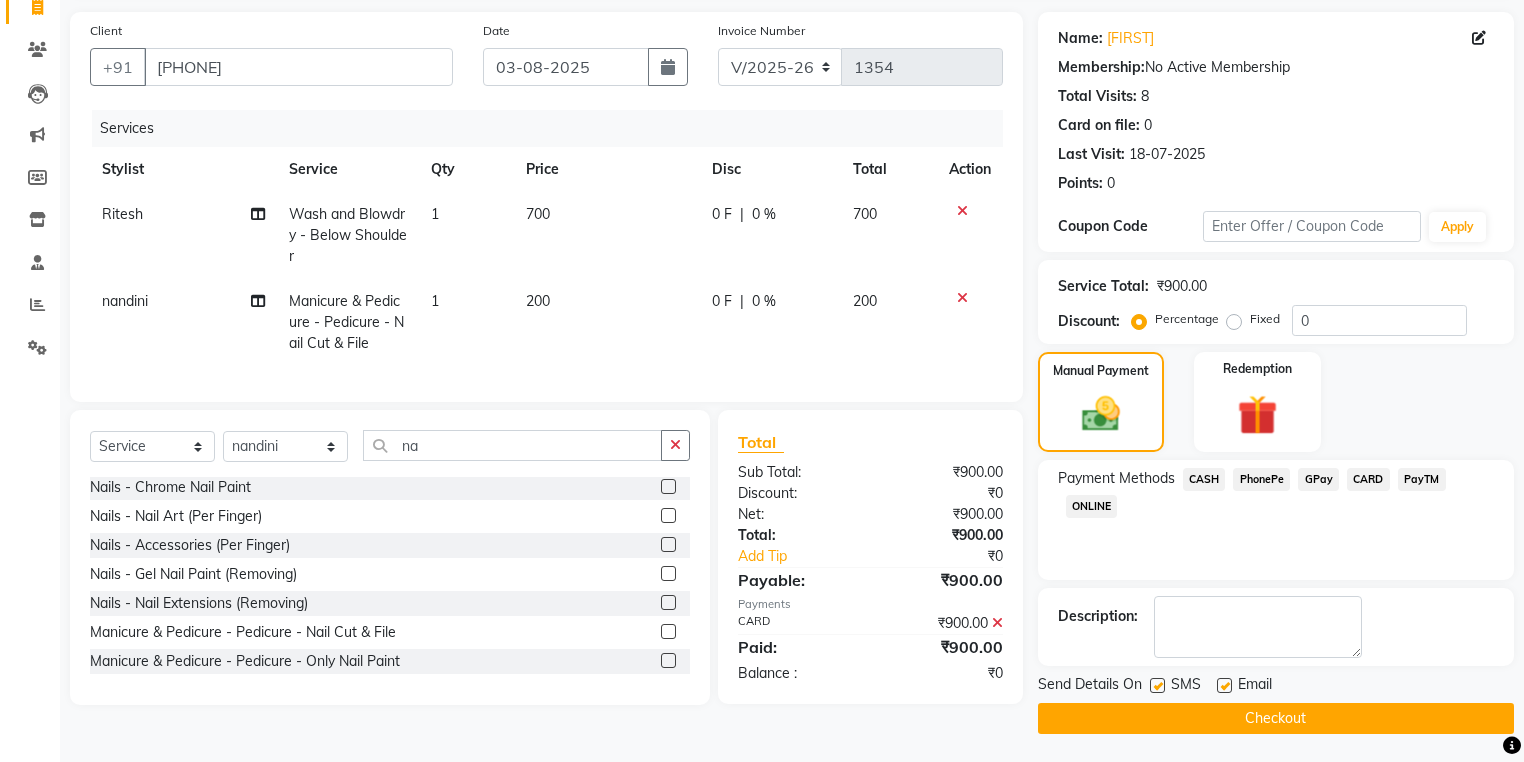 click 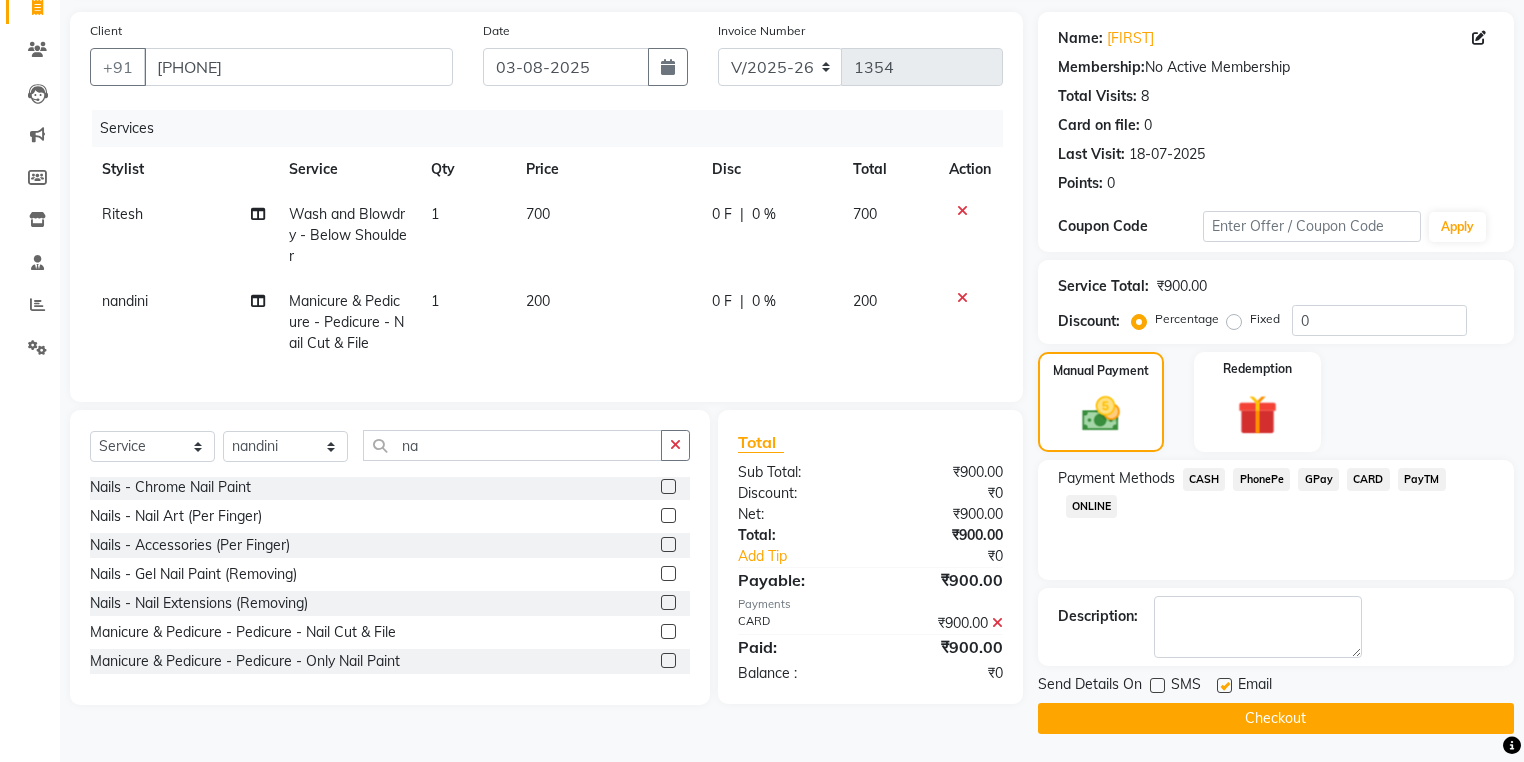 click on "Checkout" 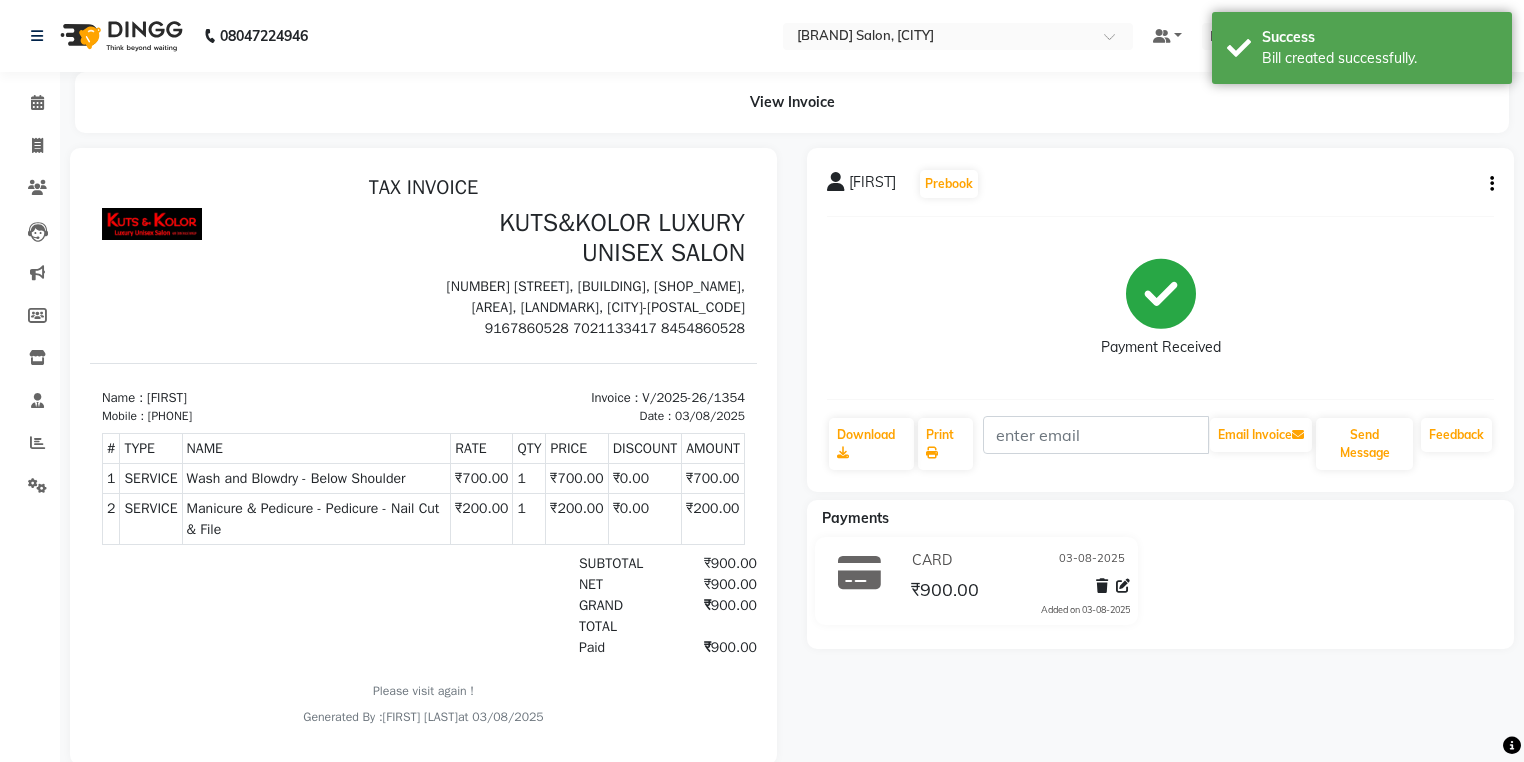 scroll, scrollTop: 0, scrollLeft: 0, axis: both 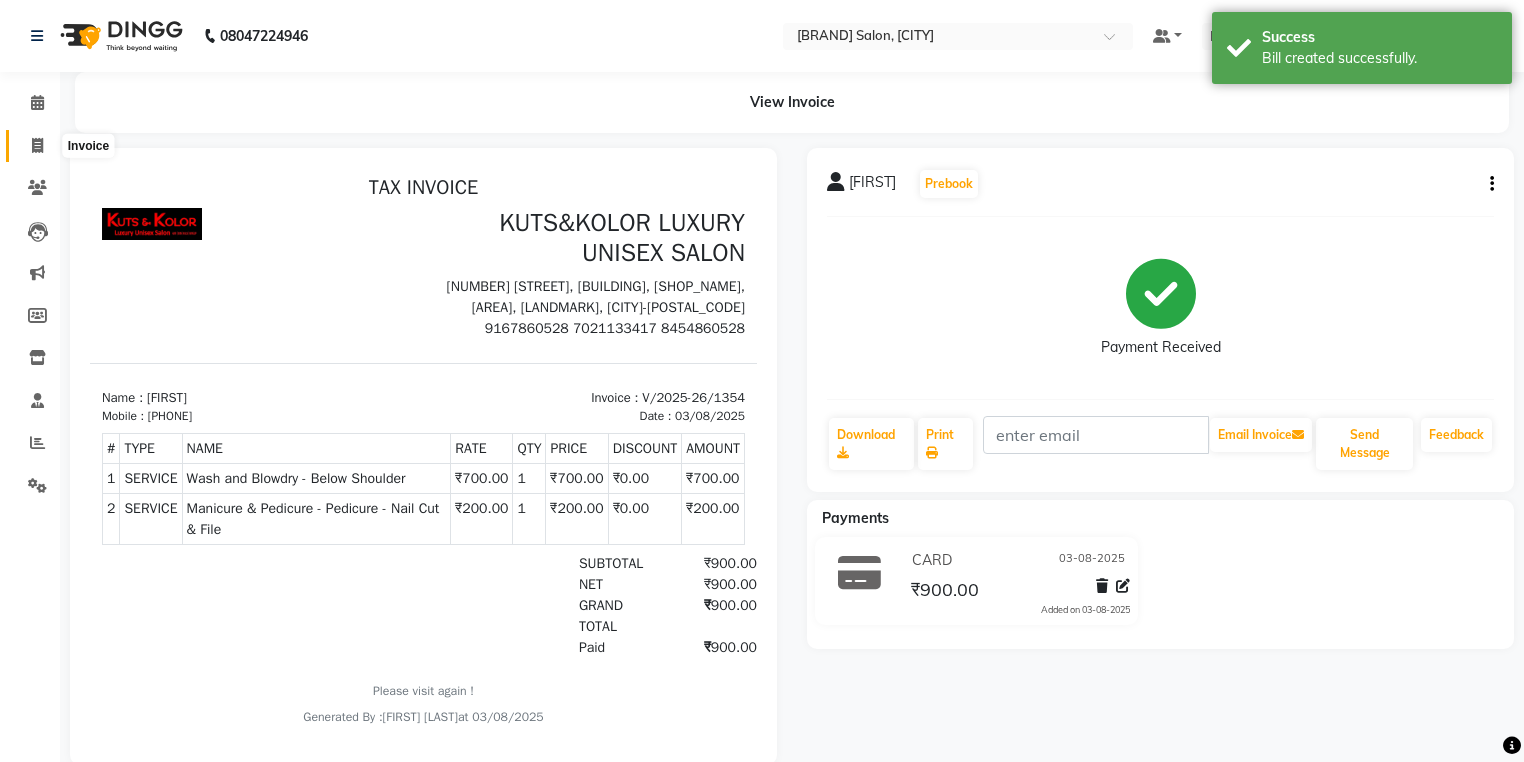 click 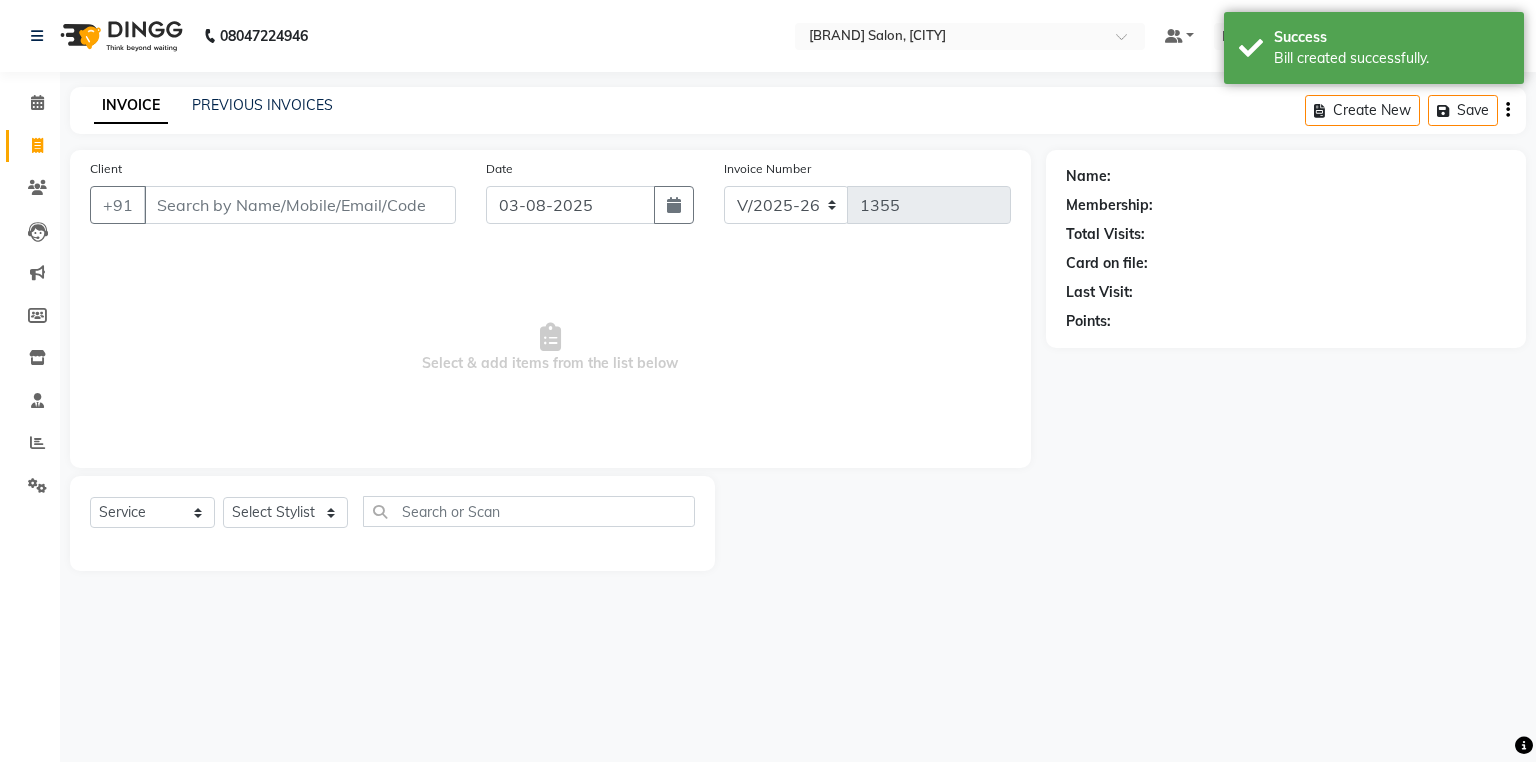 click on "Client" at bounding box center [300, 205] 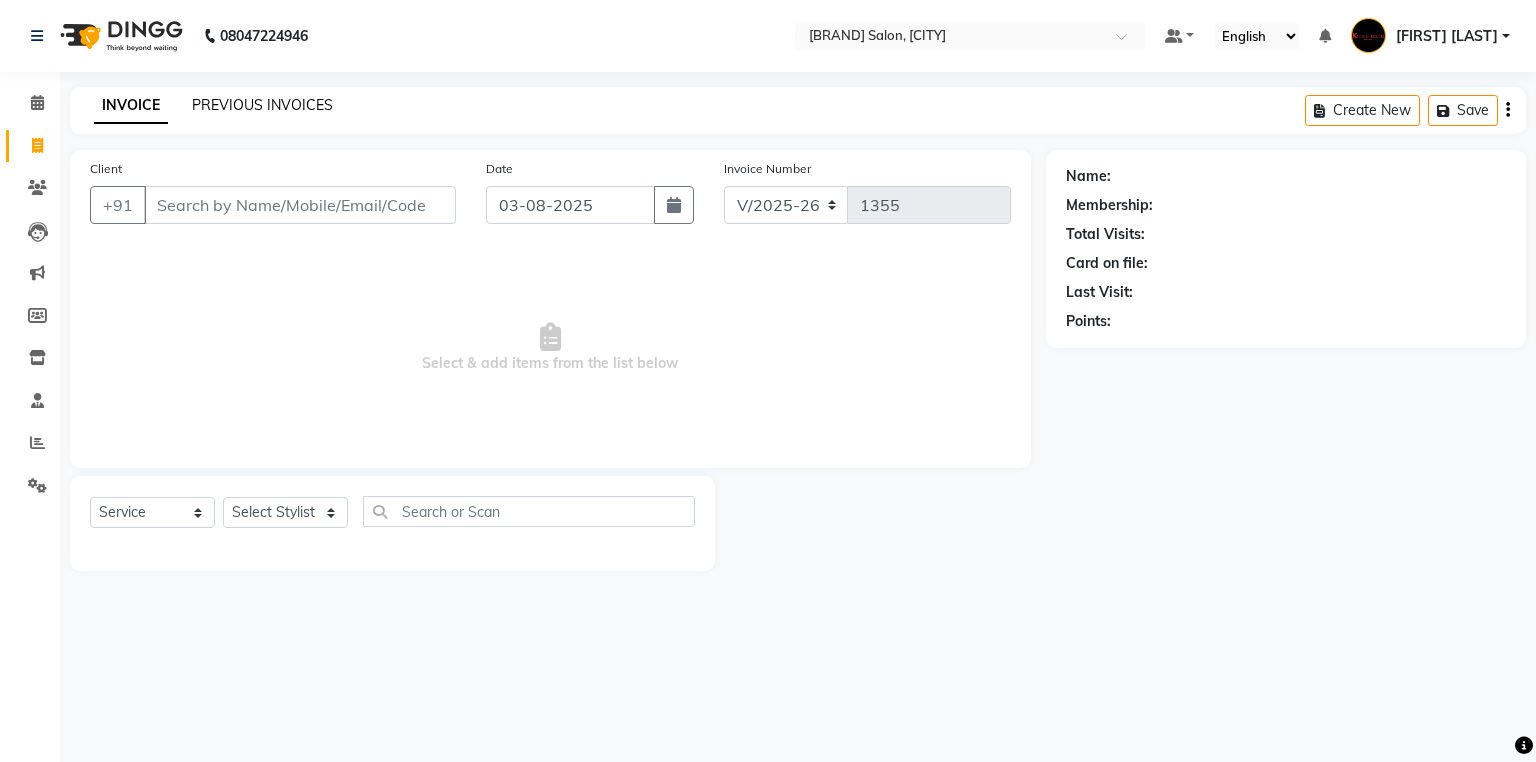 click on "PREVIOUS INVOICES" 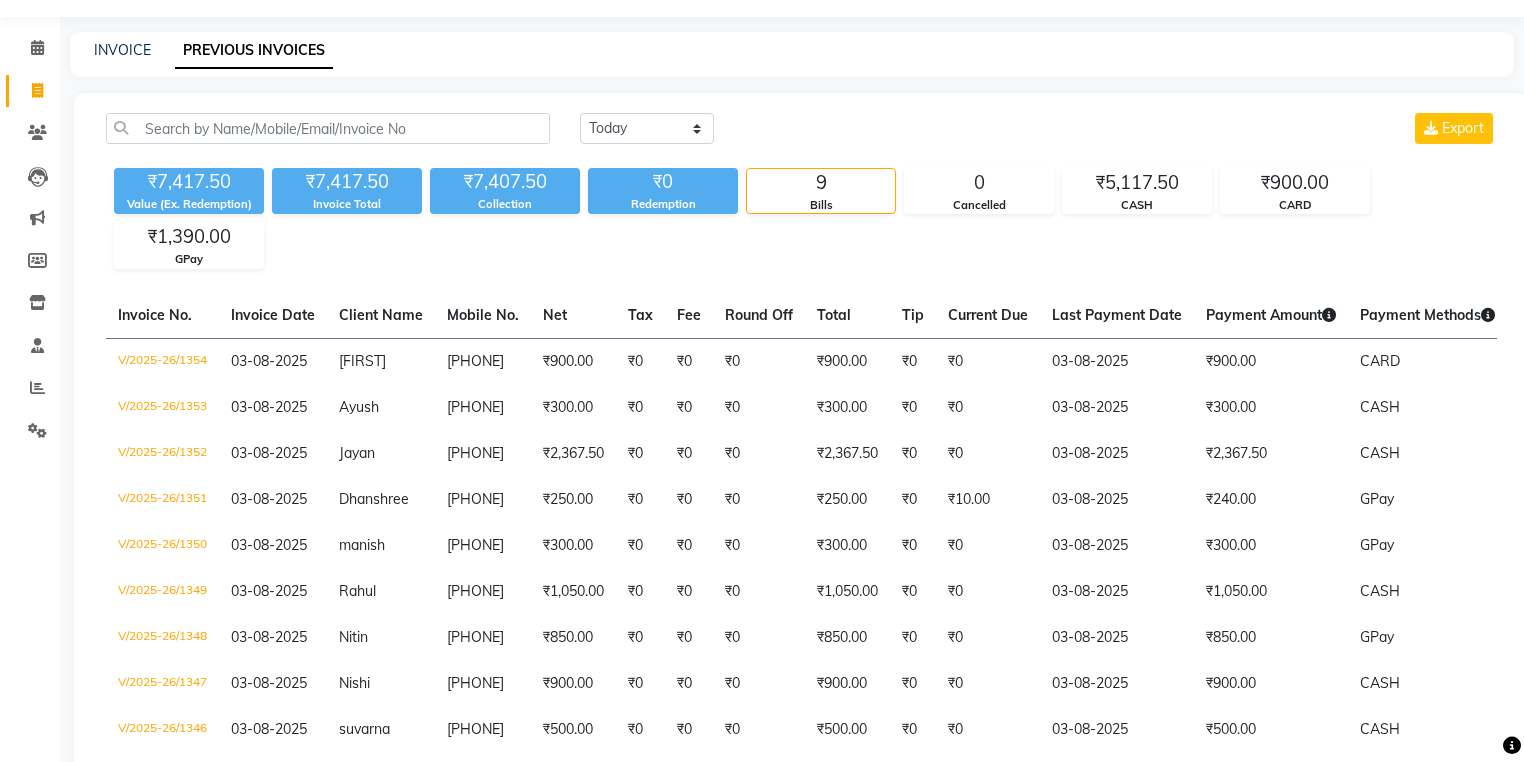 scroll, scrollTop: 160, scrollLeft: 0, axis: vertical 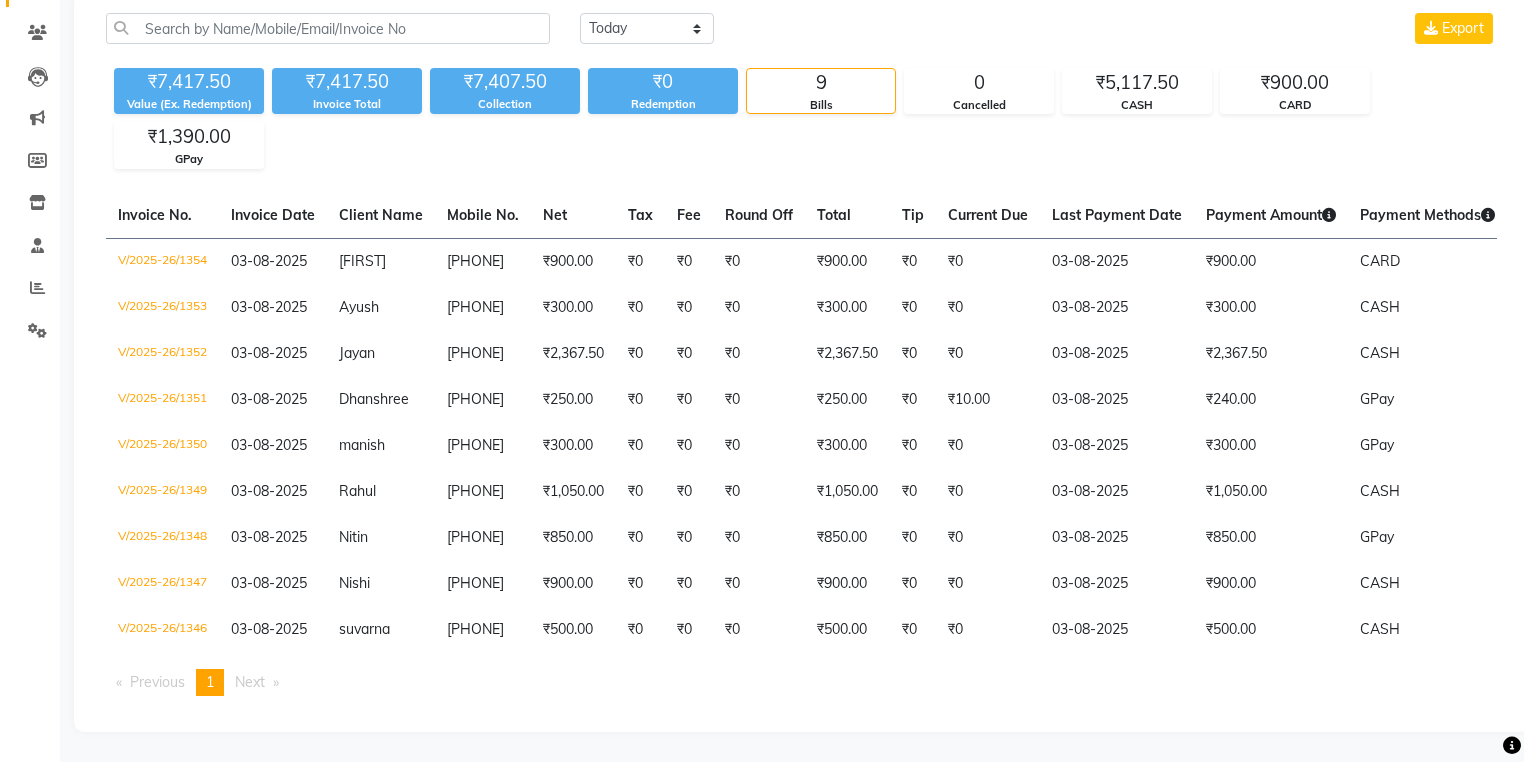select on "7374" 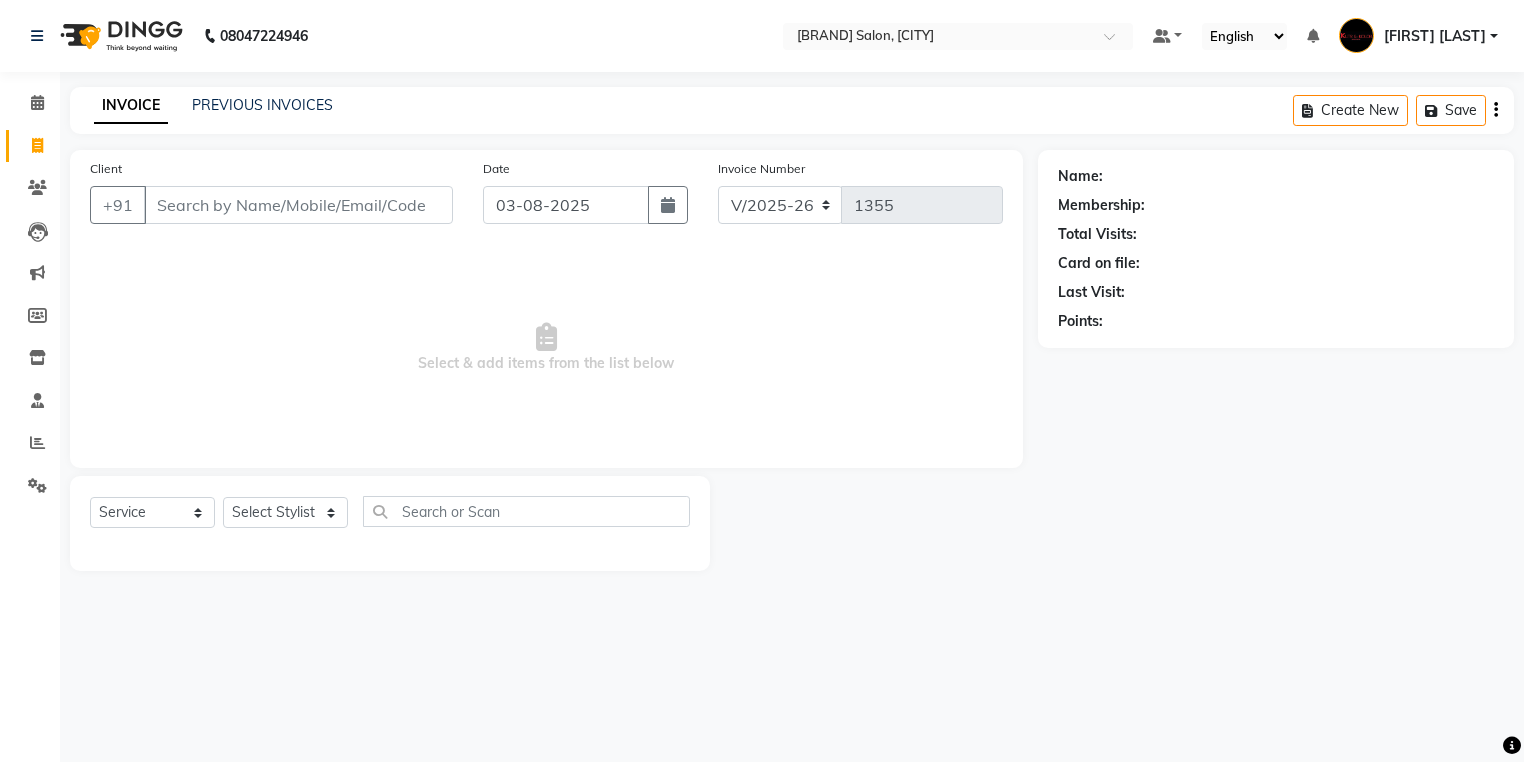 scroll, scrollTop: 0, scrollLeft: 0, axis: both 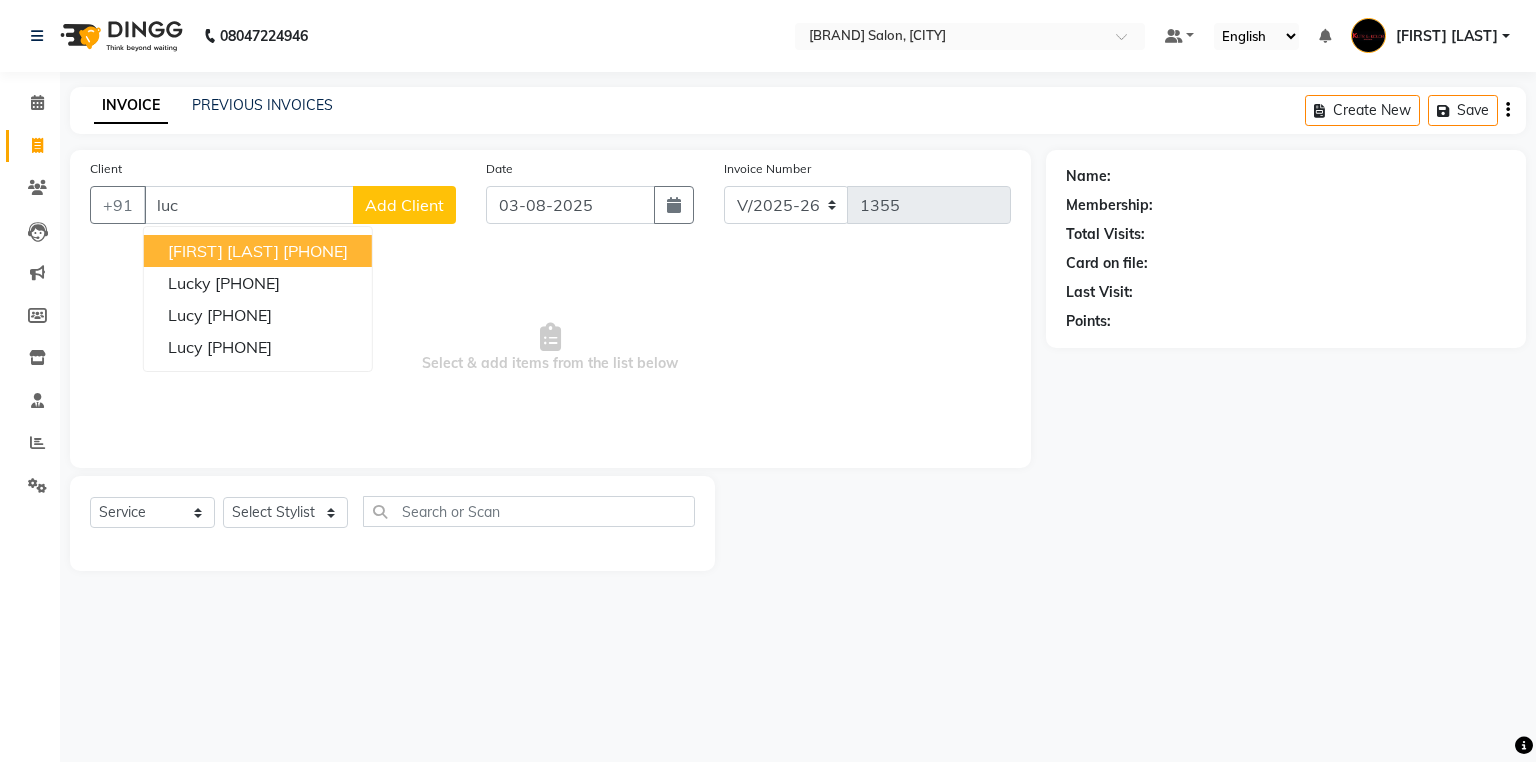 click on "[FIRST] [LAST]" at bounding box center (223, 251) 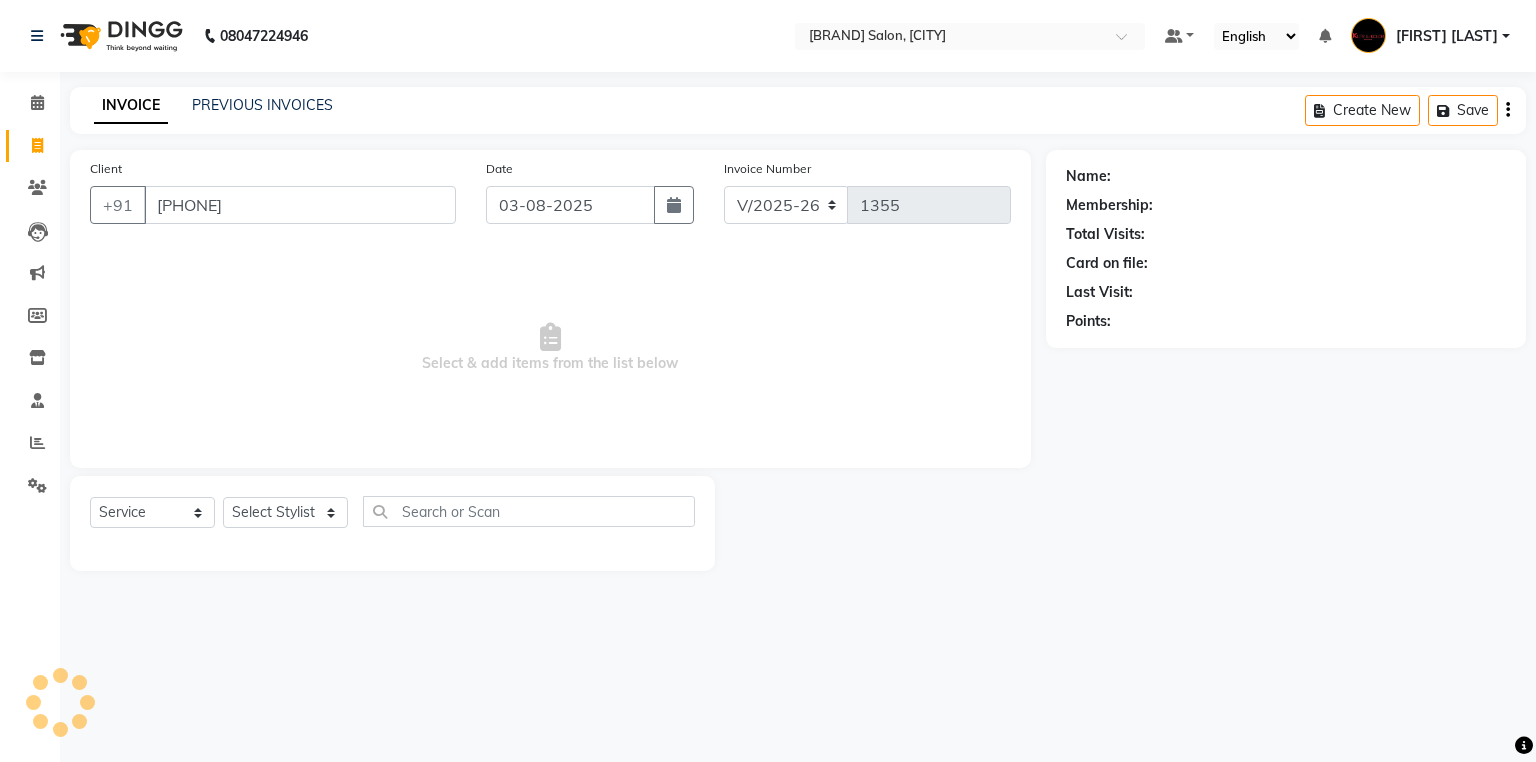 type on "[PHONE]" 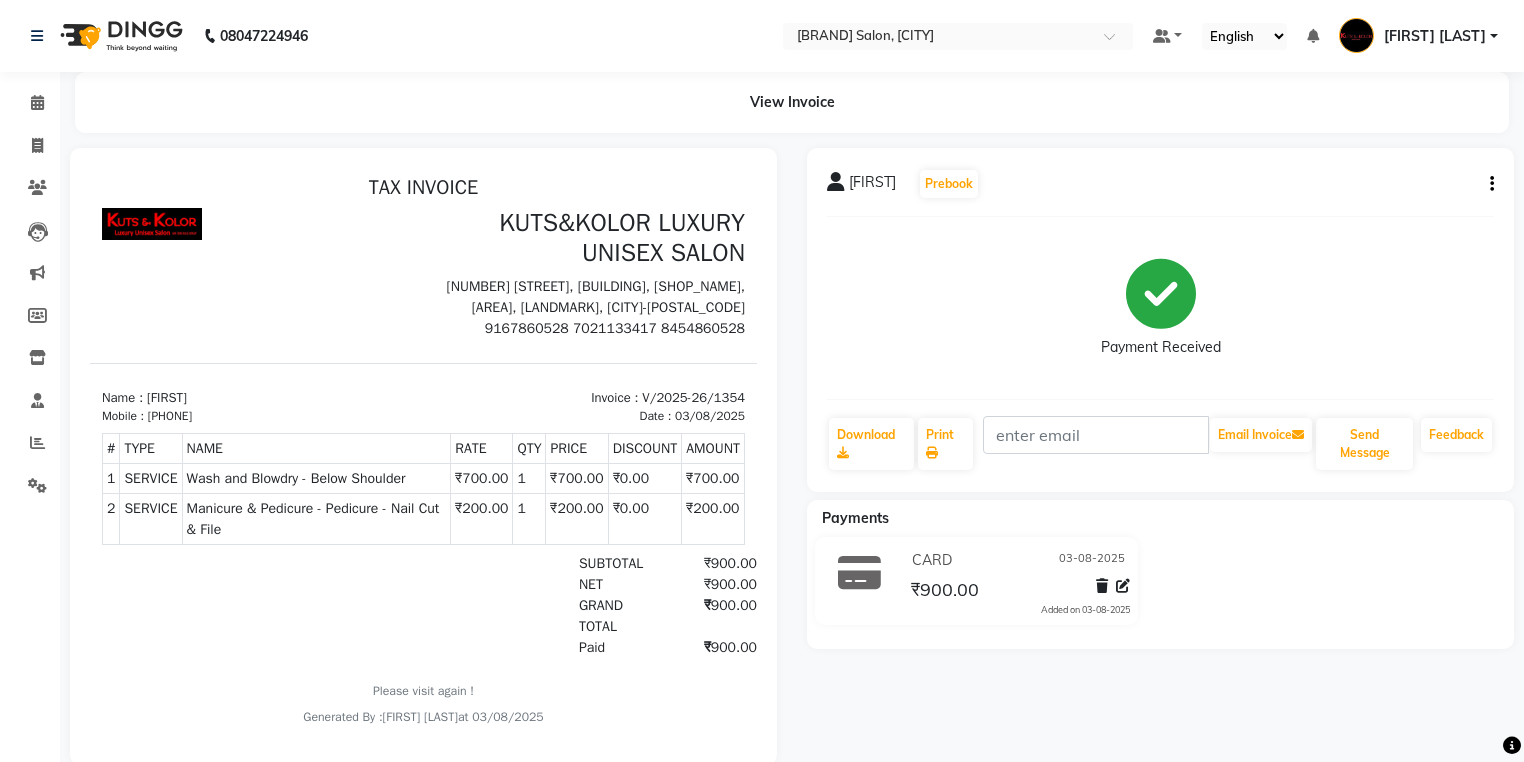 scroll, scrollTop: 0, scrollLeft: 0, axis: both 